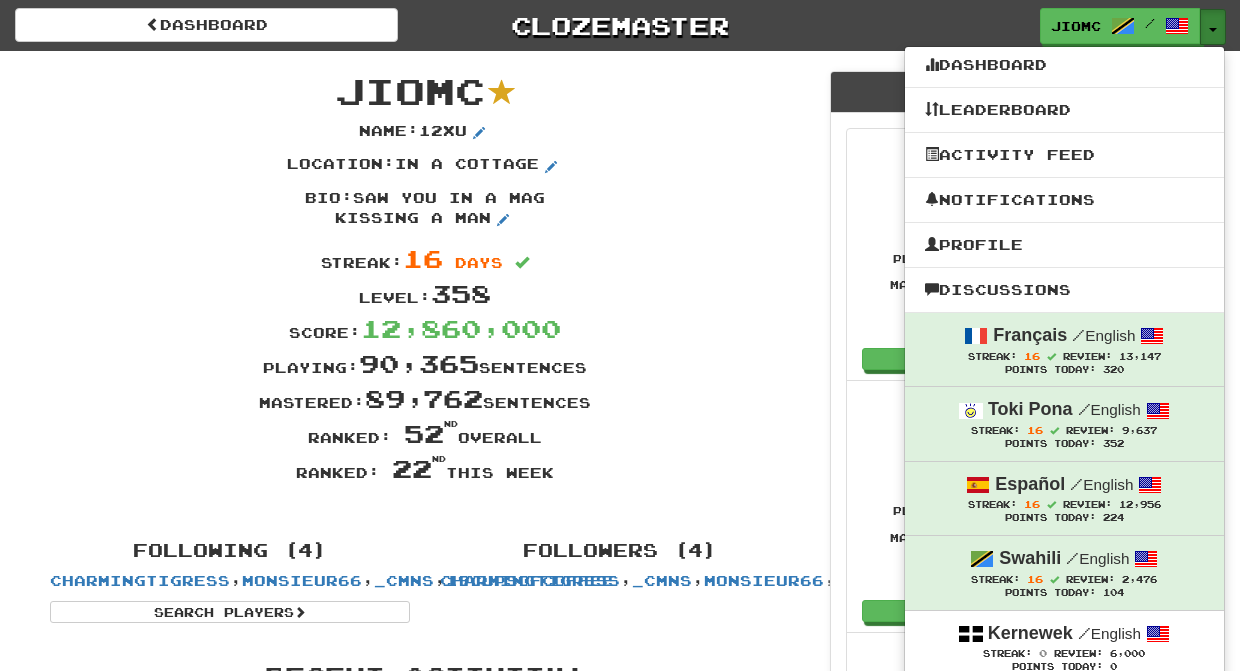 scroll, scrollTop: 0, scrollLeft: 0, axis: both 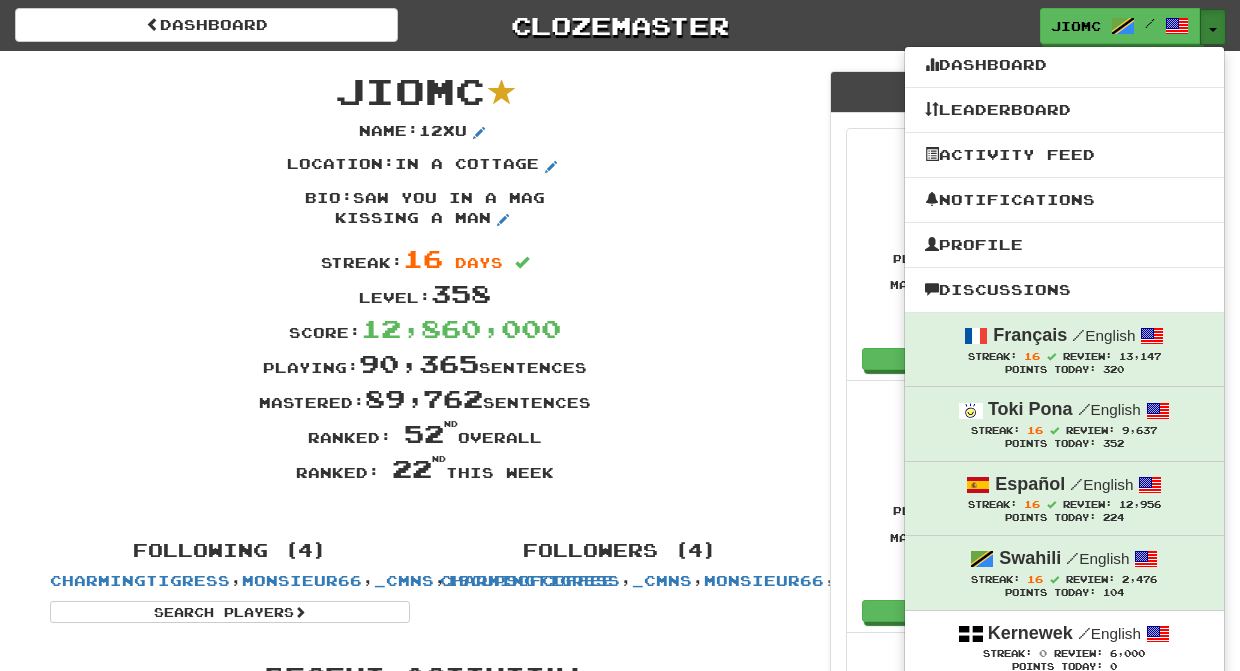 click on "Toggle Dropdown" at bounding box center [1213, 27] 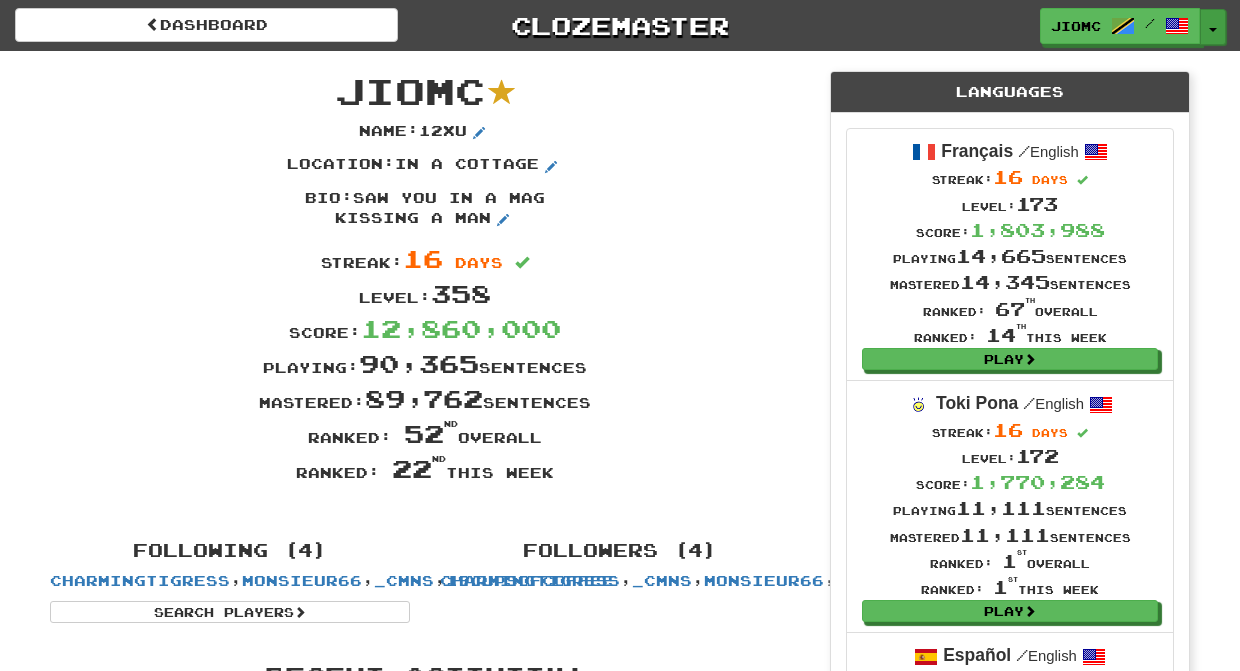 click on "Toggle Dropdown" at bounding box center [1213, 27] 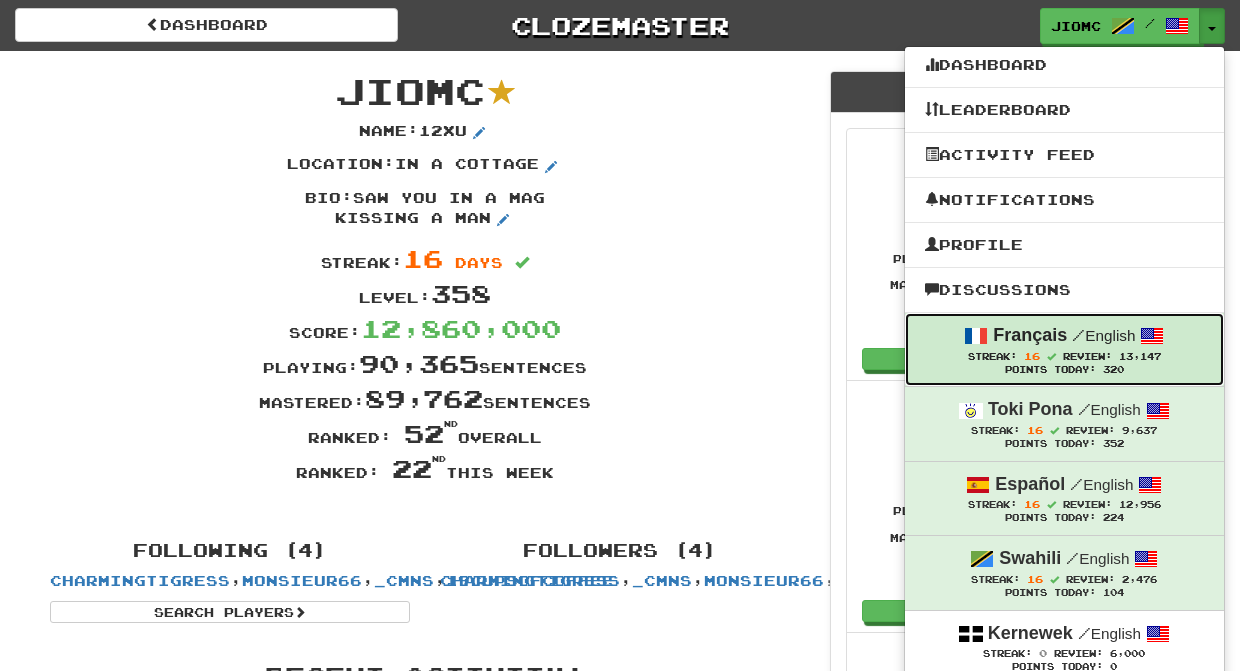 click on "Français" at bounding box center (1030, 335) 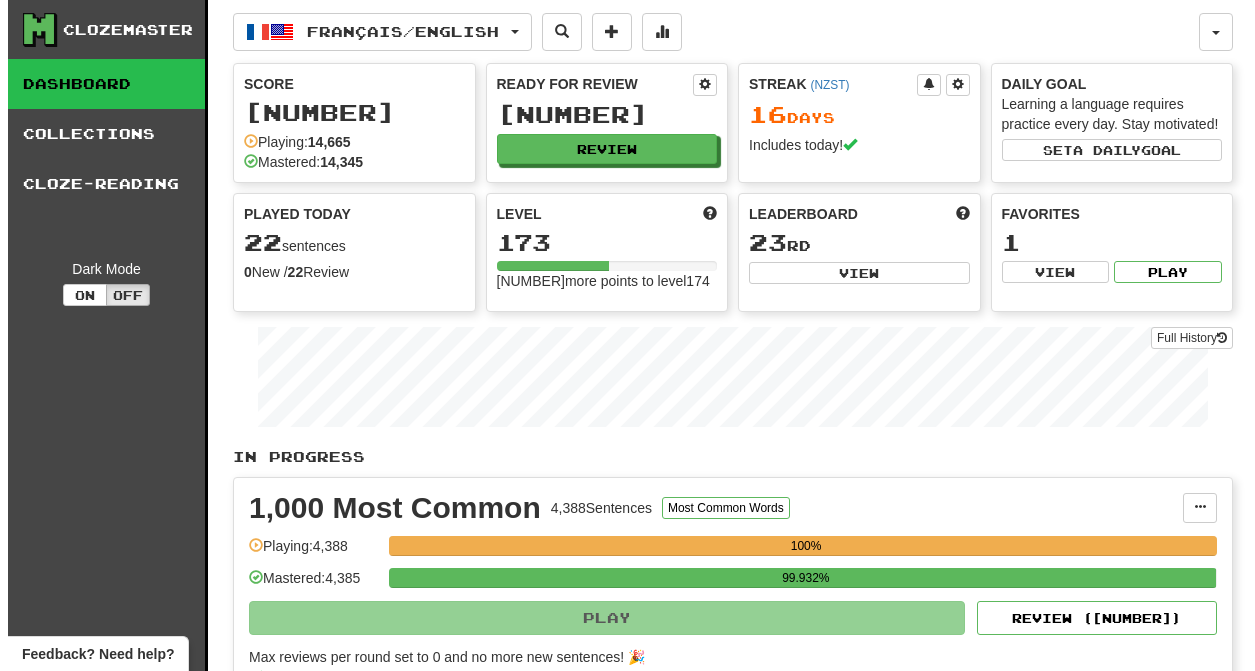 scroll, scrollTop: 0, scrollLeft: 0, axis: both 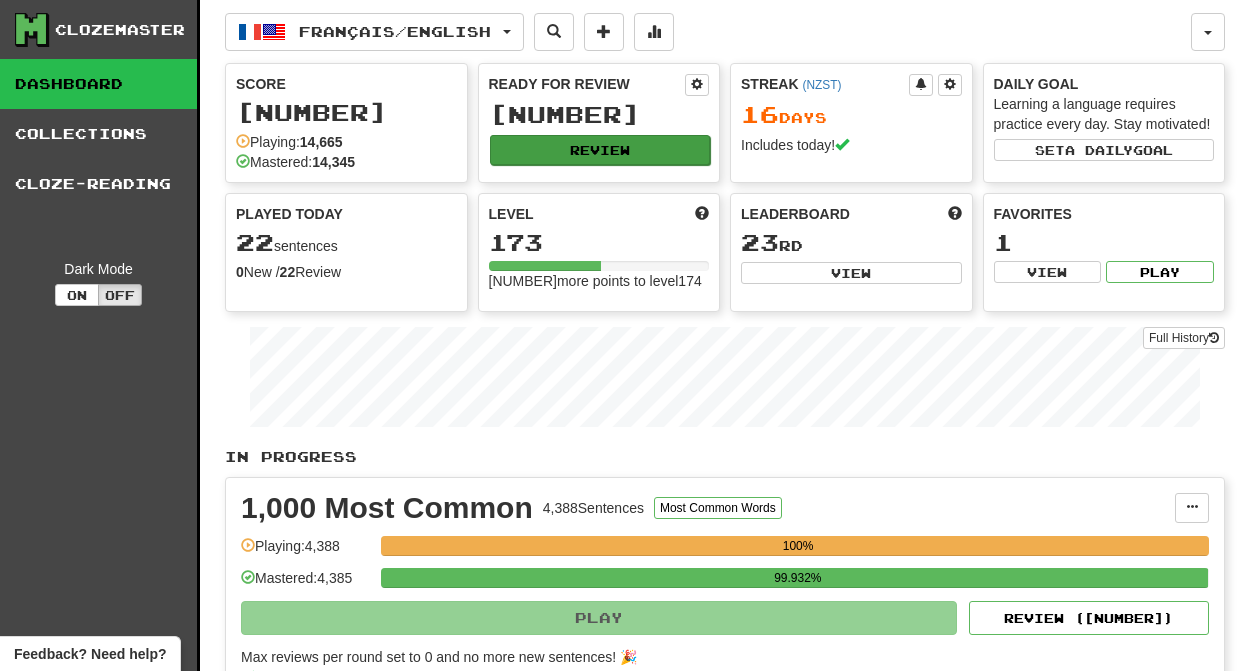 click on "Review" 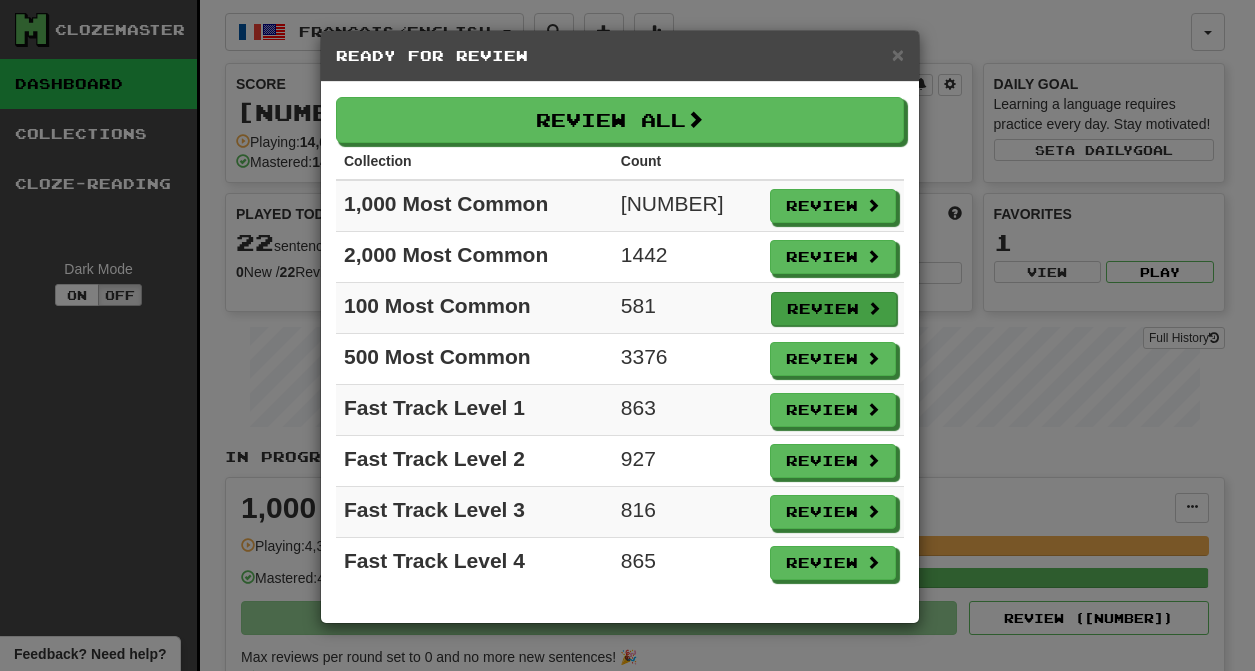 click on "Review" at bounding box center [834, 309] 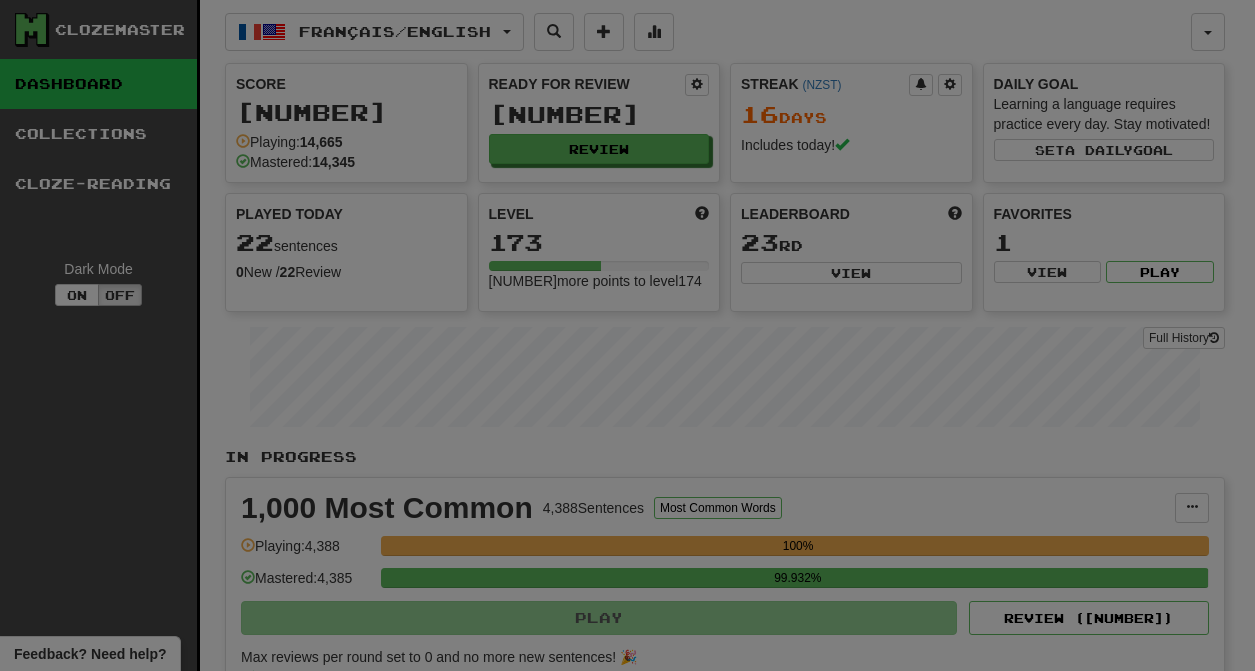 scroll, scrollTop: 0, scrollLeft: 0, axis: both 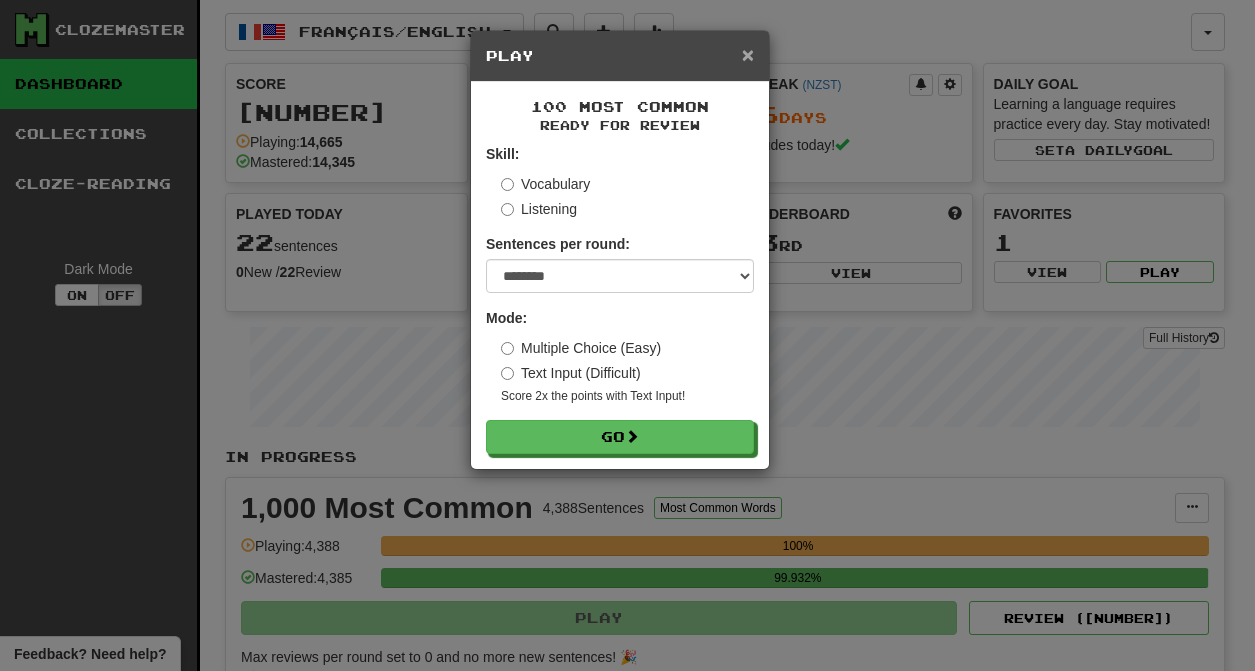 click on "×" at bounding box center (748, 54) 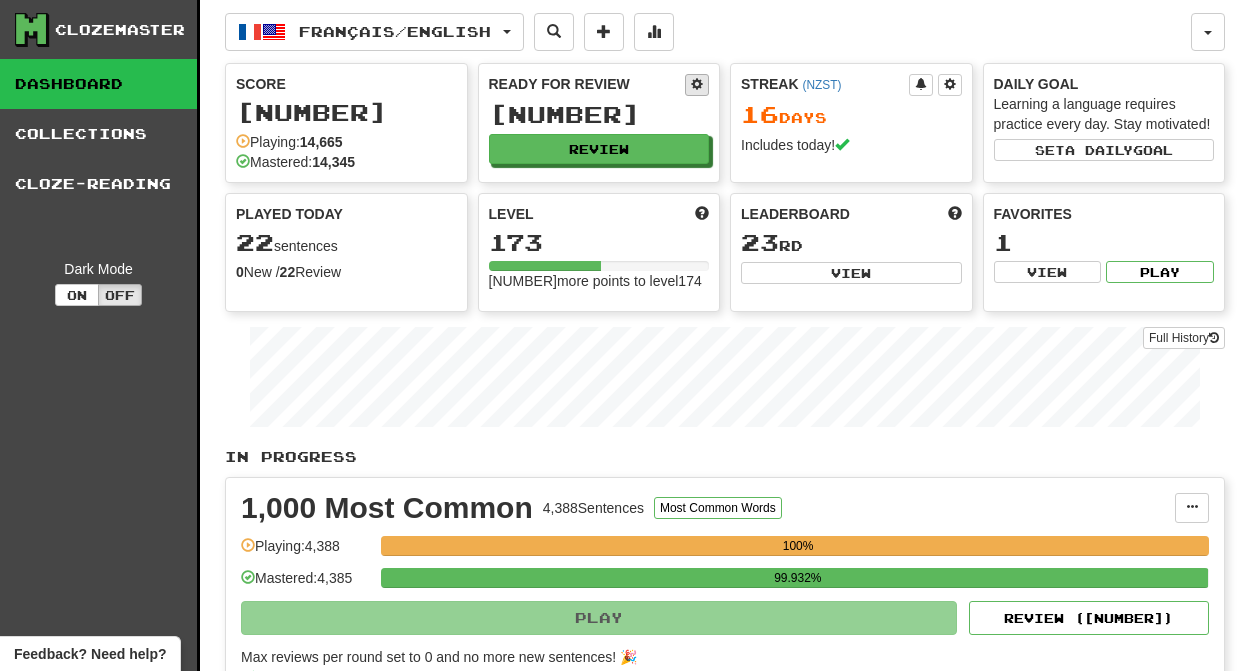 click 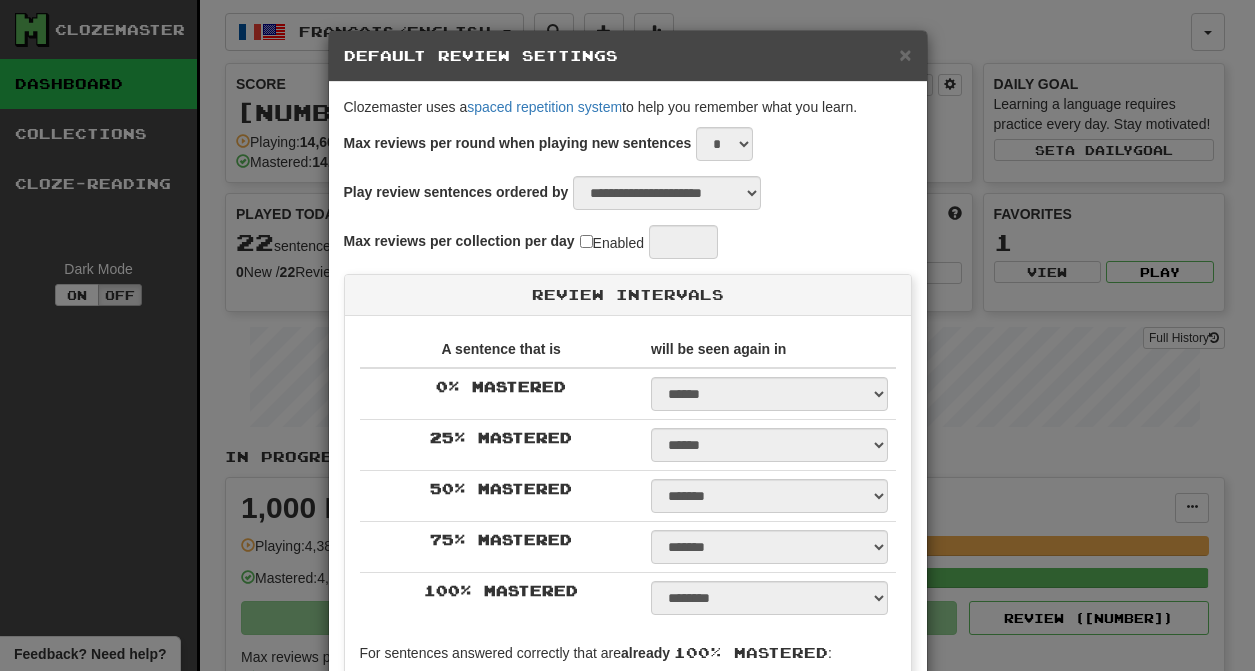 select on "*" 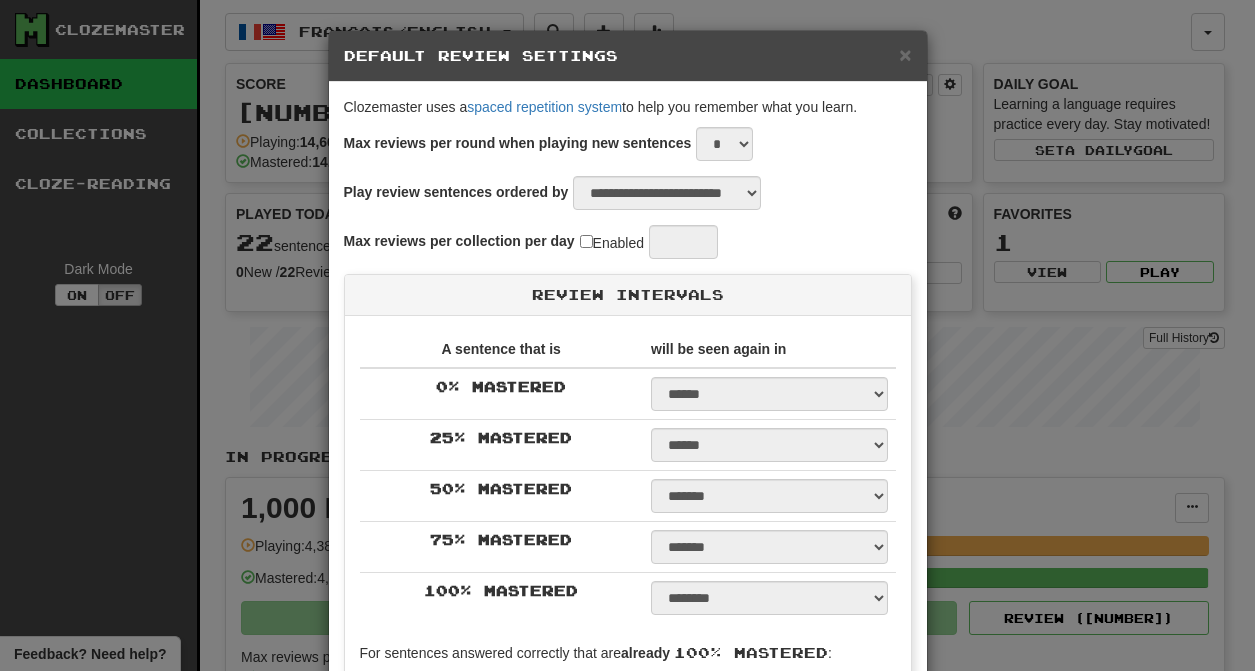 select on "*" 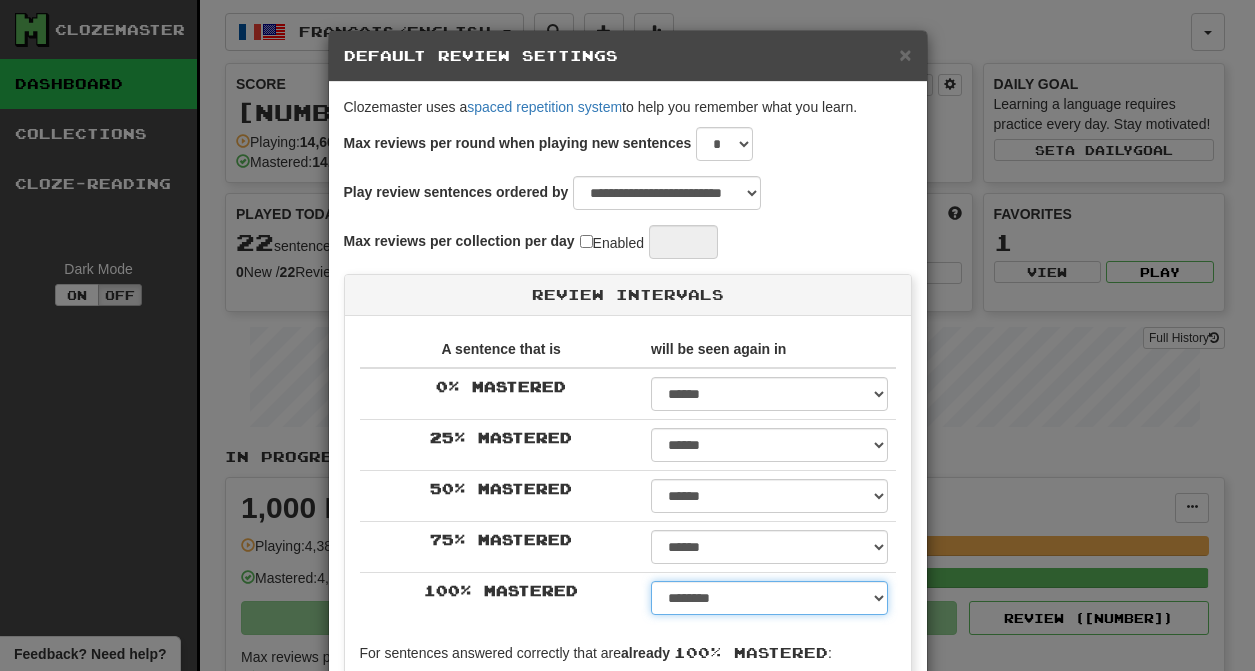 select on "**" 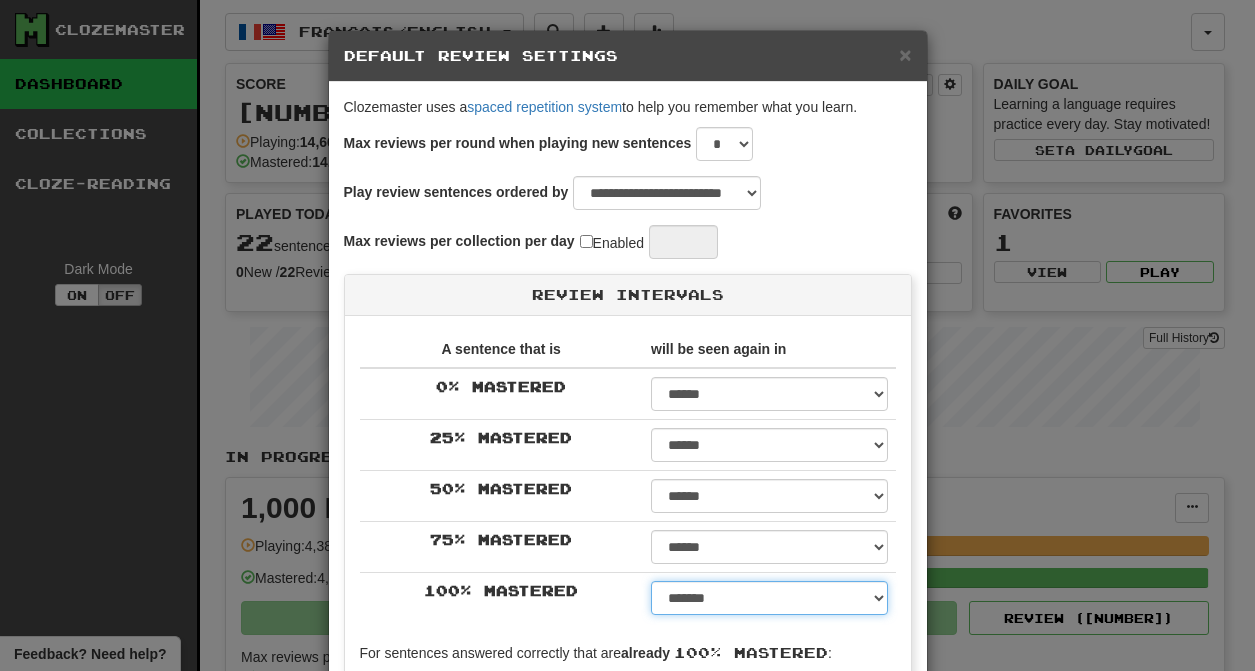 click on "*******" at bounding box center [0, 0] 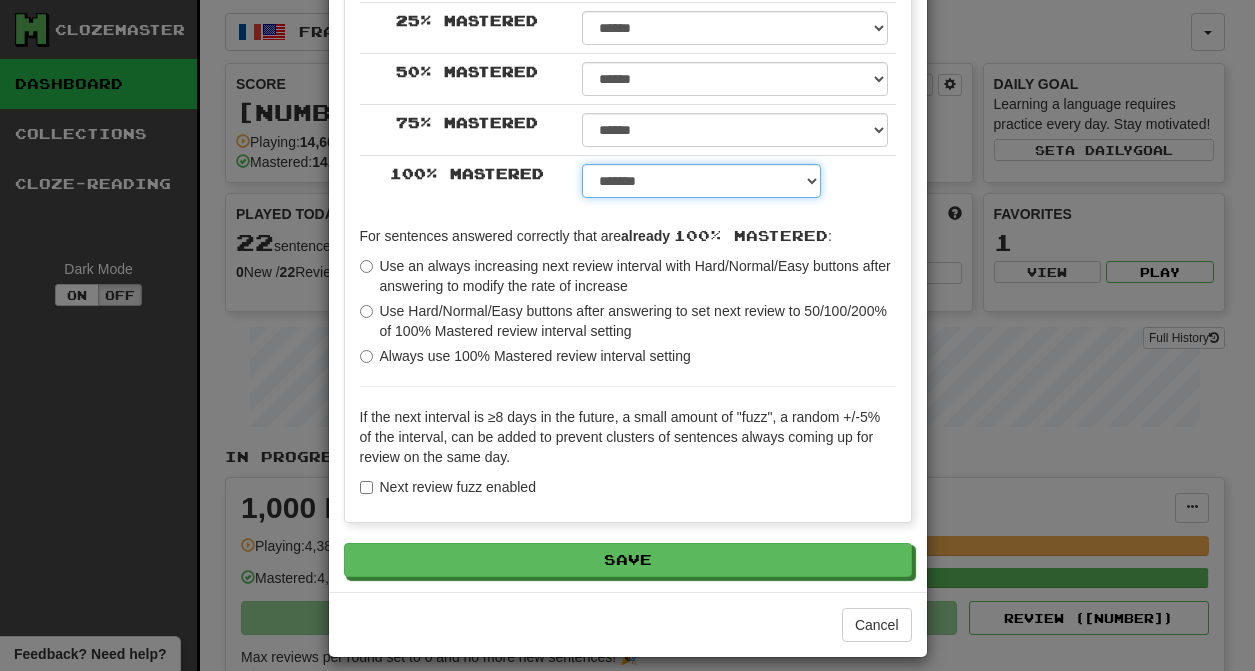 scroll, scrollTop: 435, scrollLeft: 0, axis: vertical 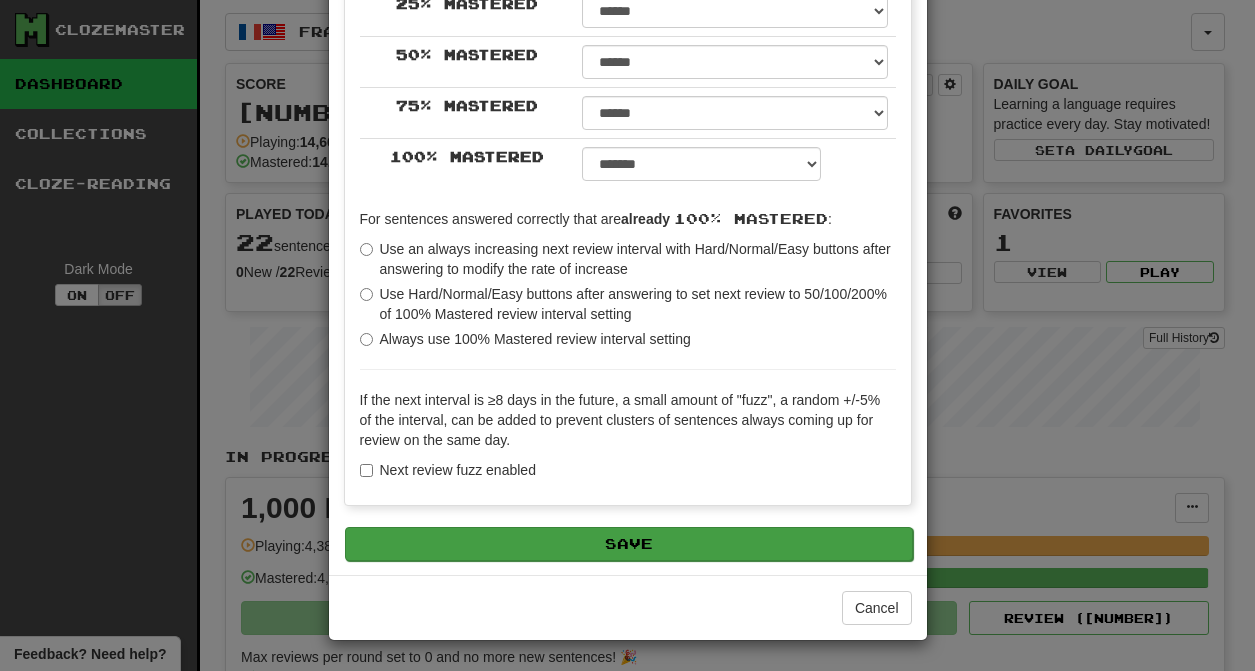 click on "Save" at bounding box center [629, 544] 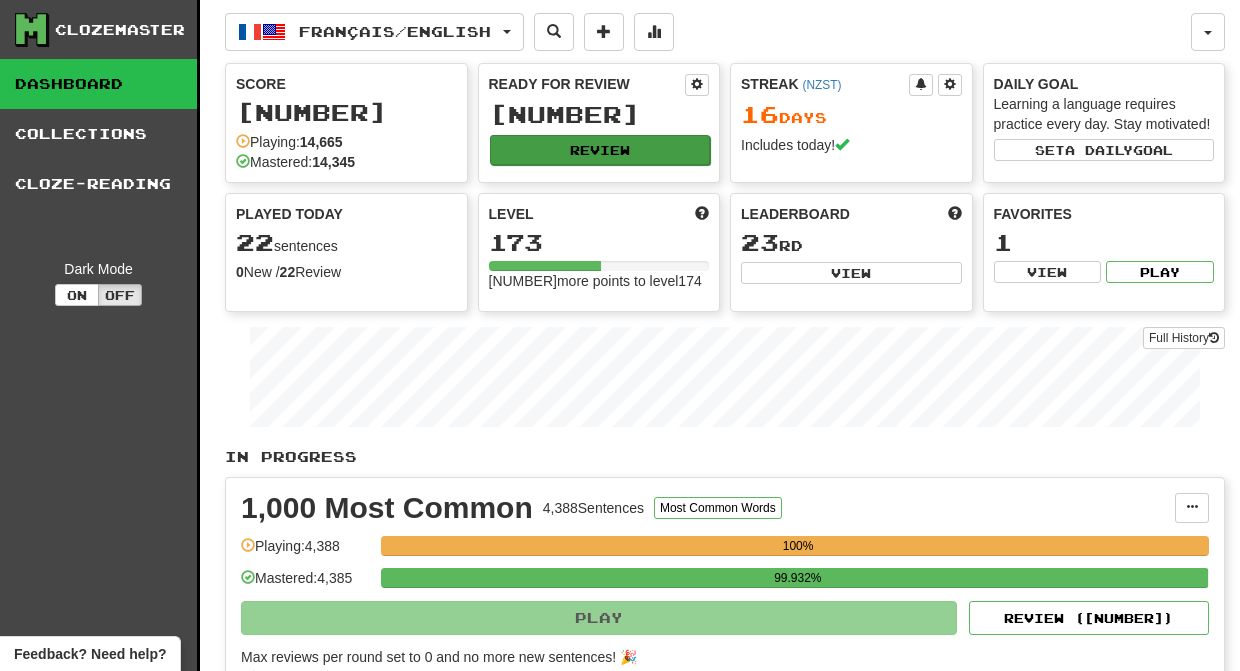 click on "Review" 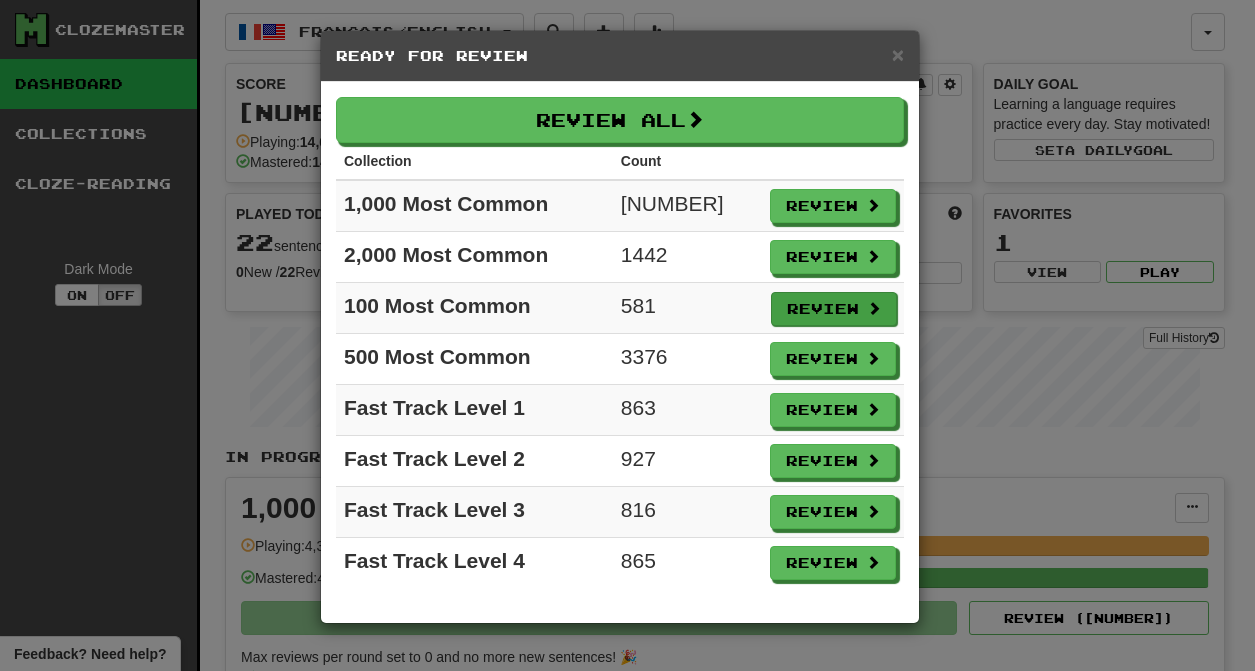click on "Review" at bounding box center (834, 309) 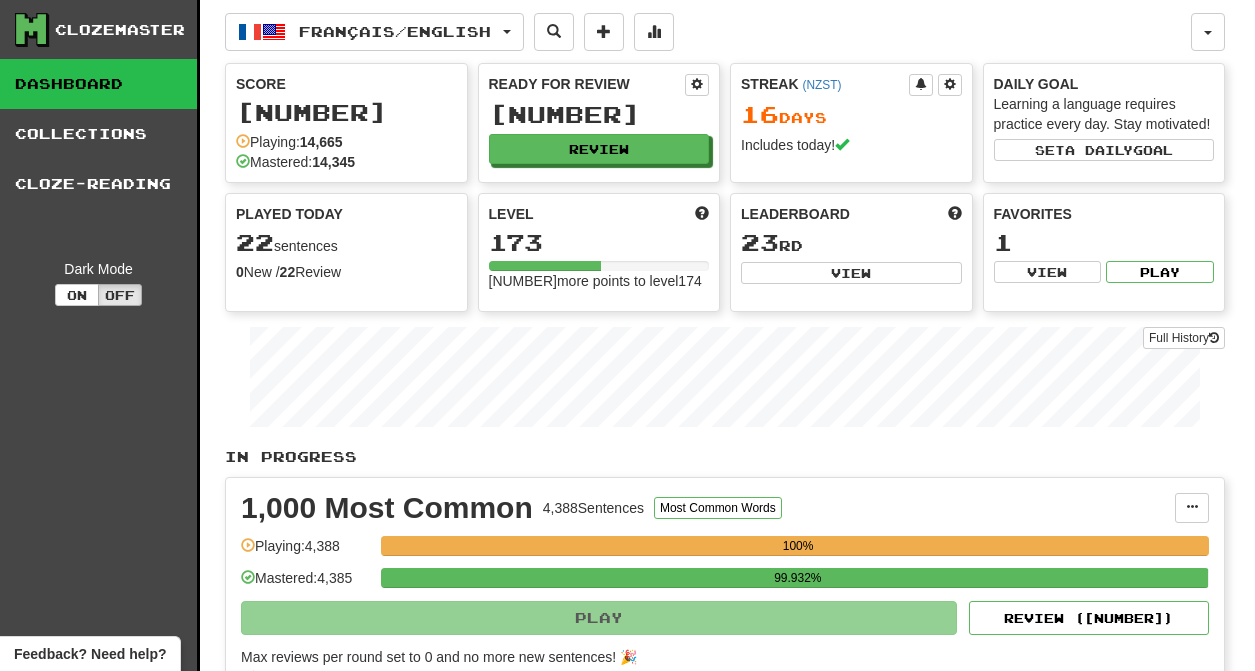 select on "********" 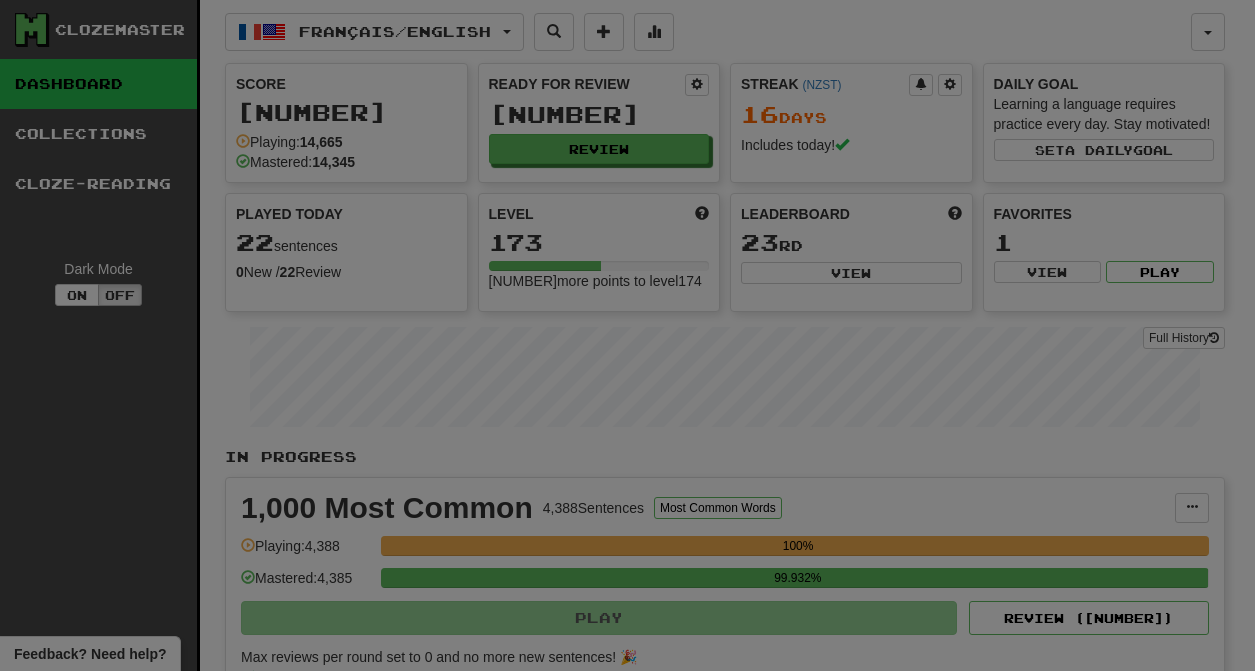 scroll, scrollTop: 0, scrollLeft: 0, axis: both 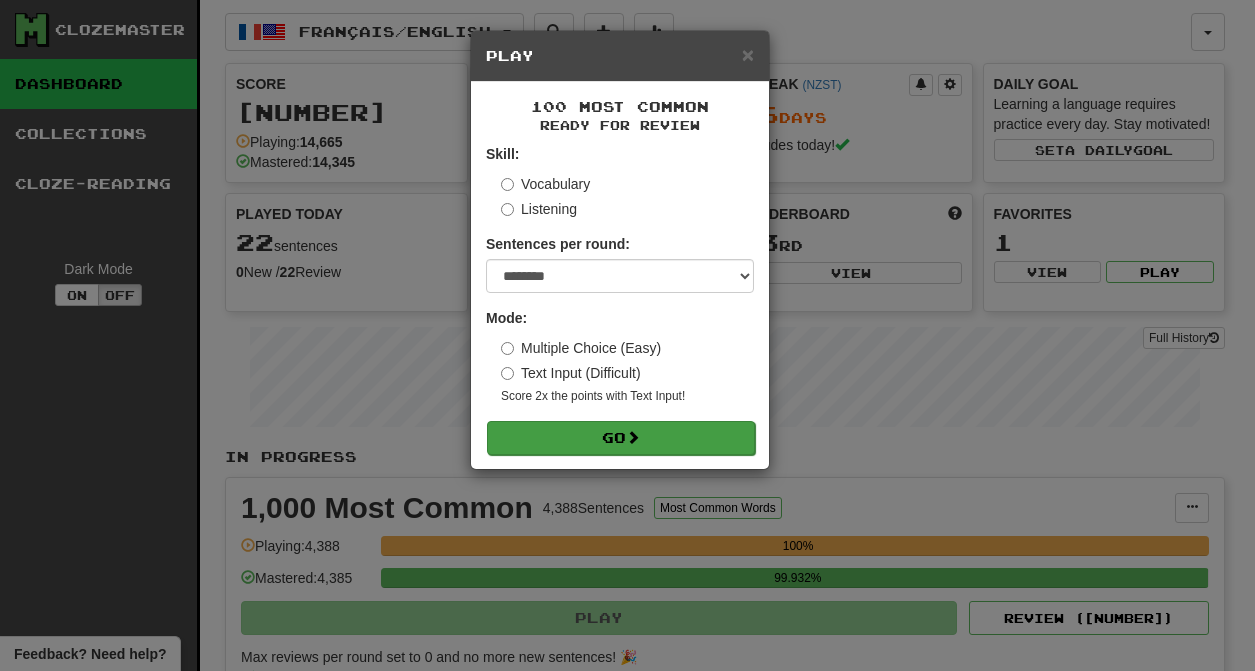 click at bounding box center (633, 437) 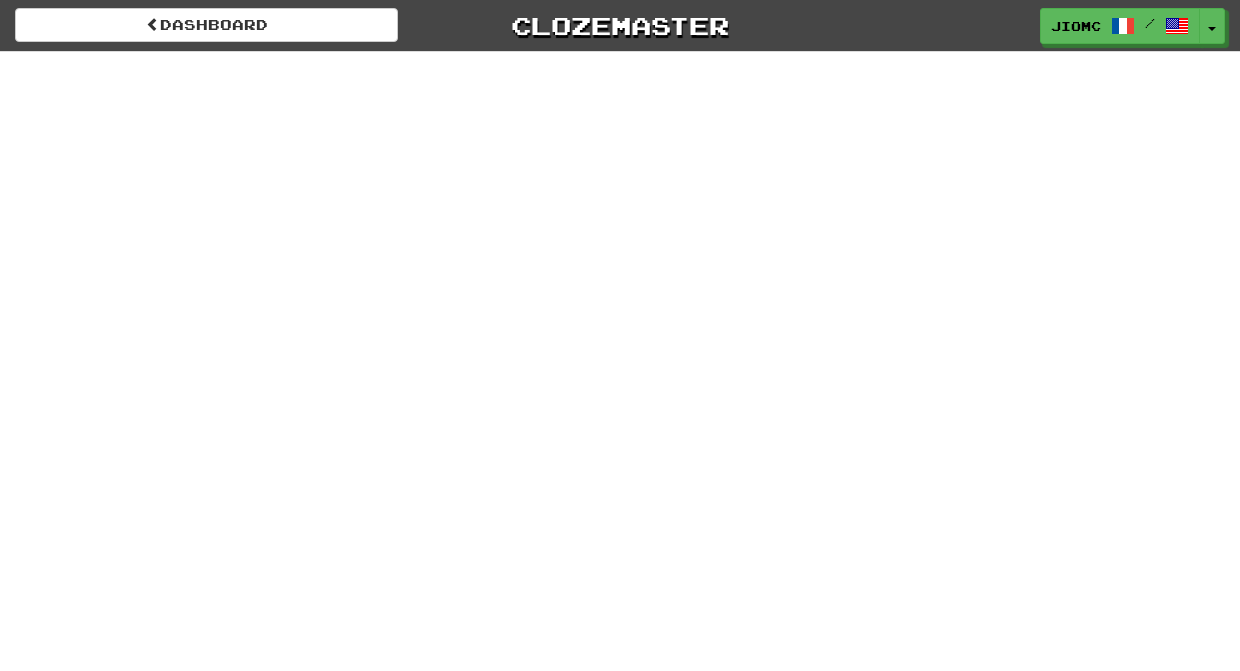 scroll, scrollTop: 0, scrollLeft: 0, axis: both 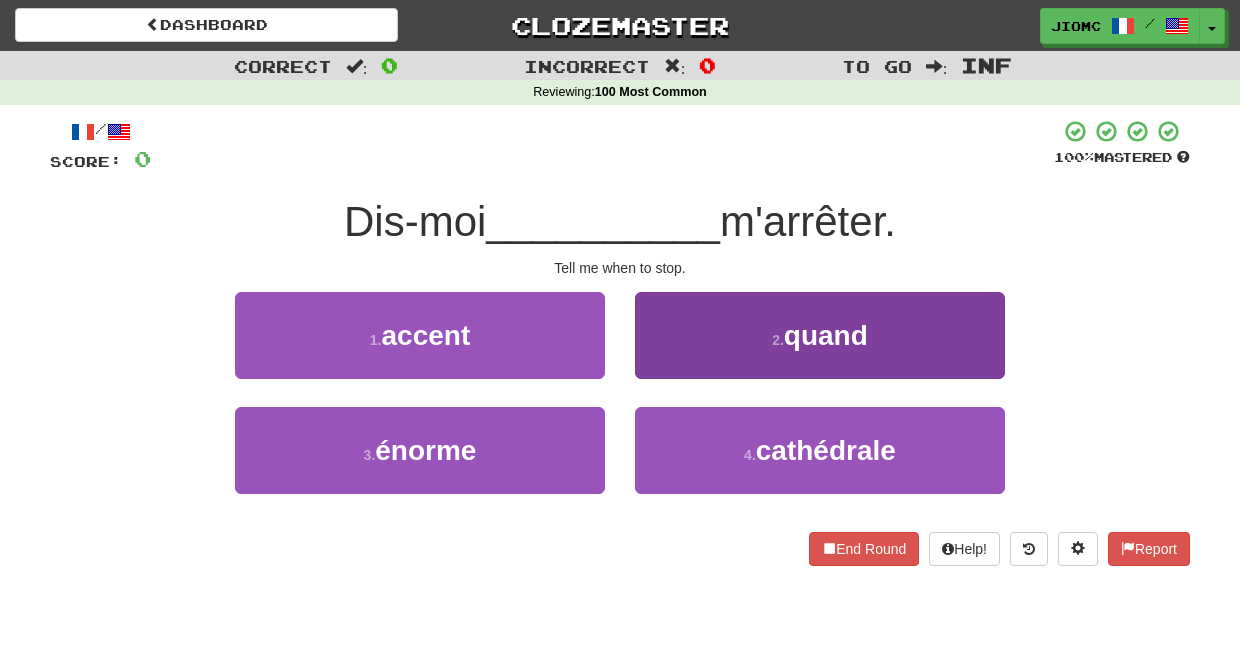 click on "2 .  quand" at bounding box center (820, 335) 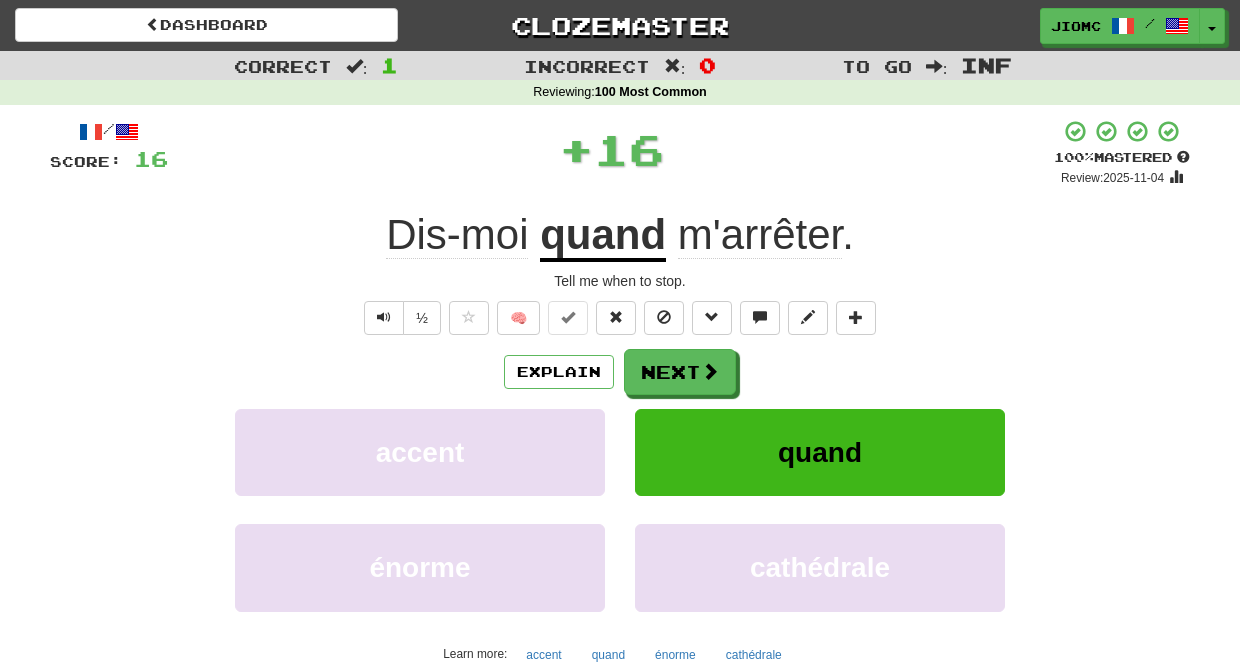 click on "Next" at bounding box center [680, 372] 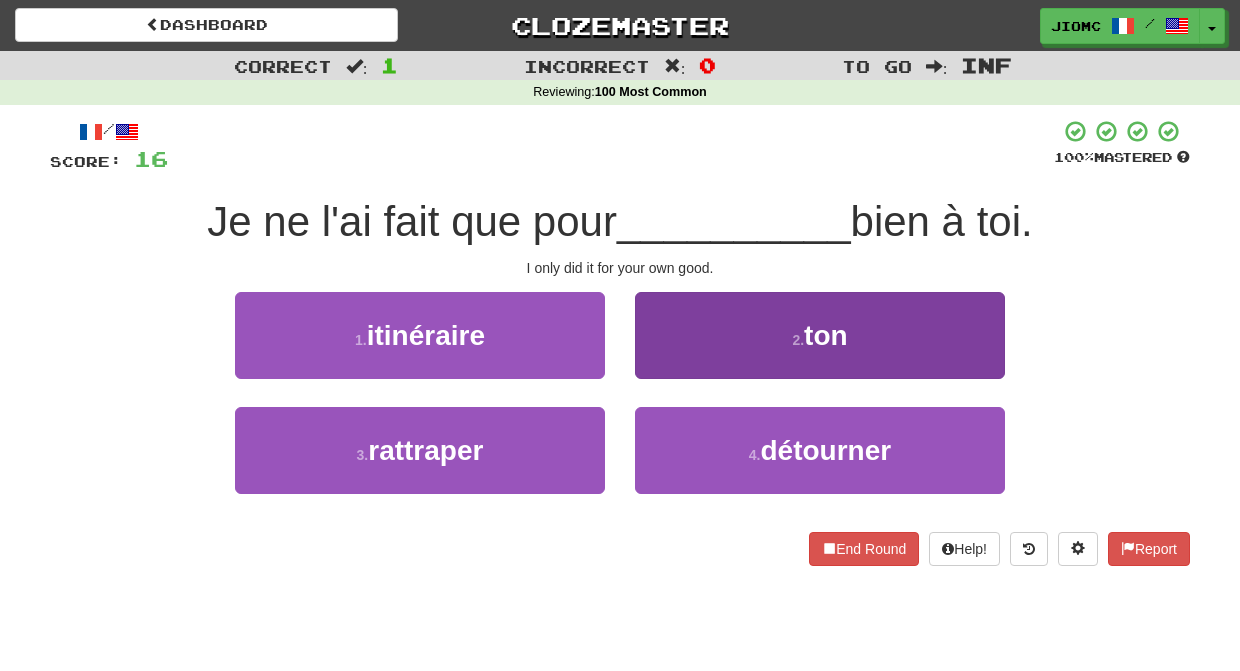 click on "2 .  ton" at bounding box center (820, 335) 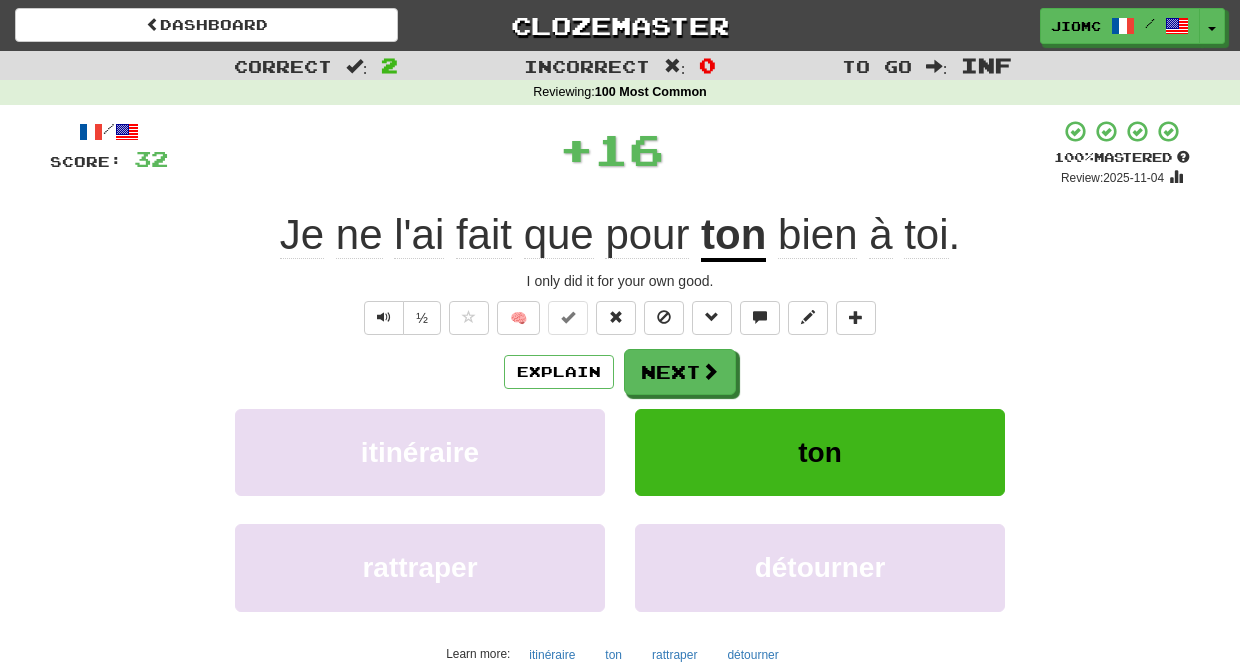 click on "Next" at bounding box center (680, 372) 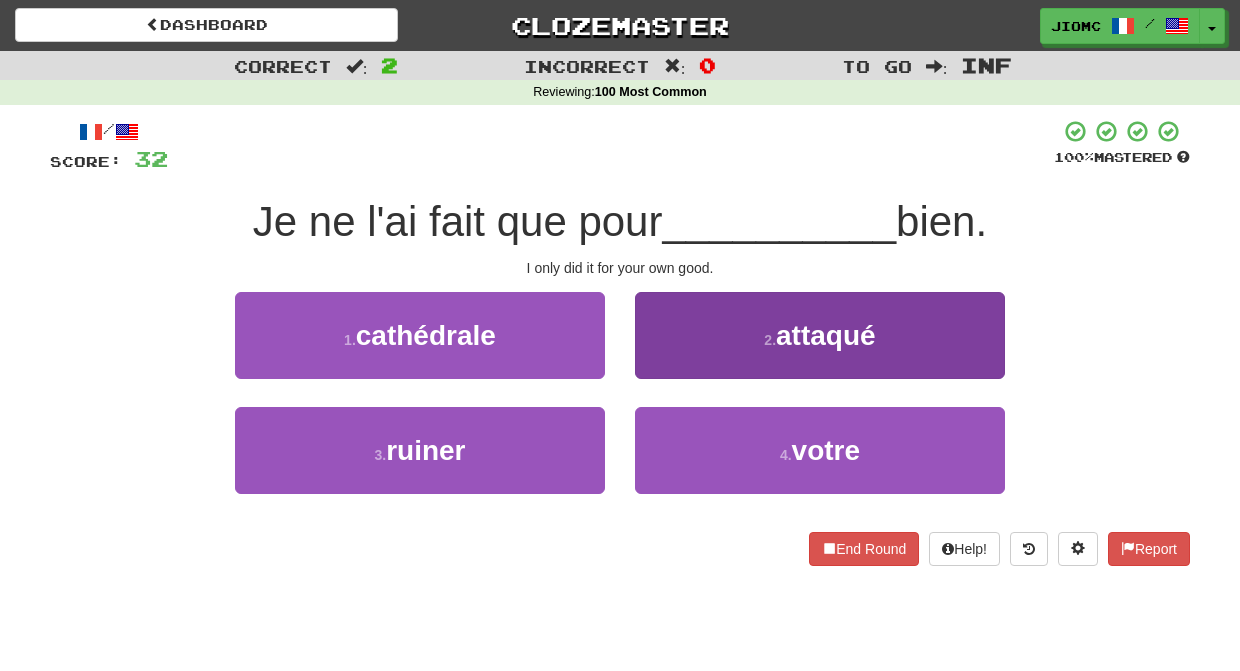click on "4 .  votre" at bounding box center (820, 450) 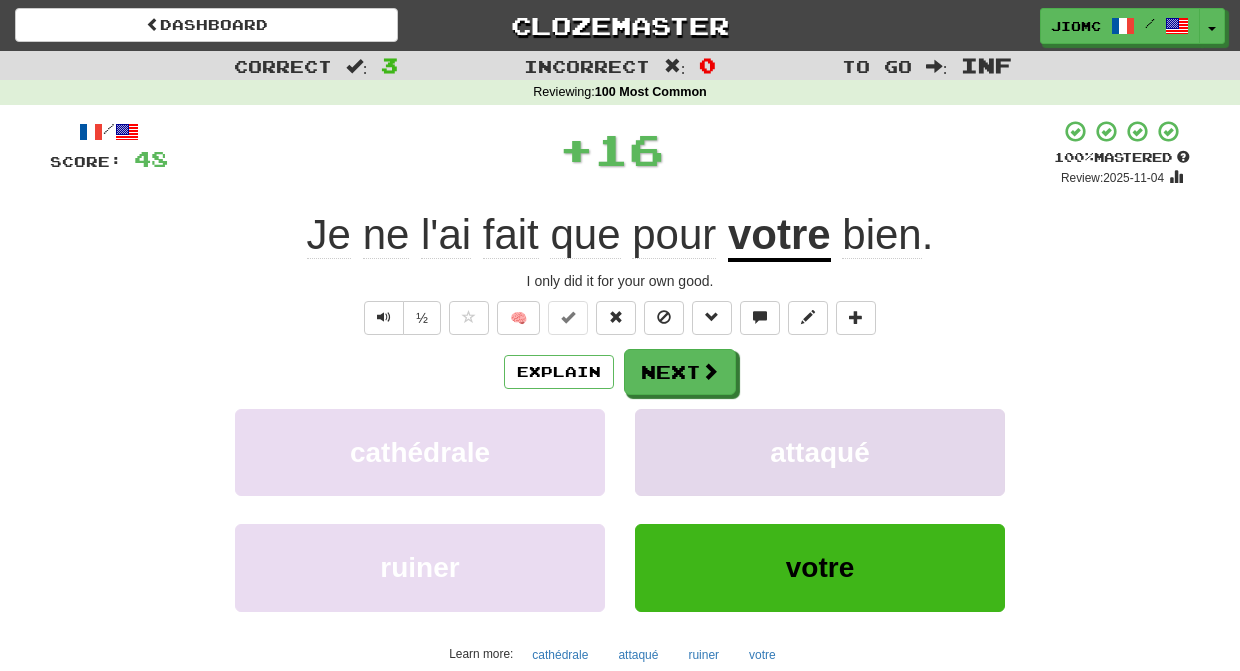 click on "attaqué" at bounding box center (820, 452) 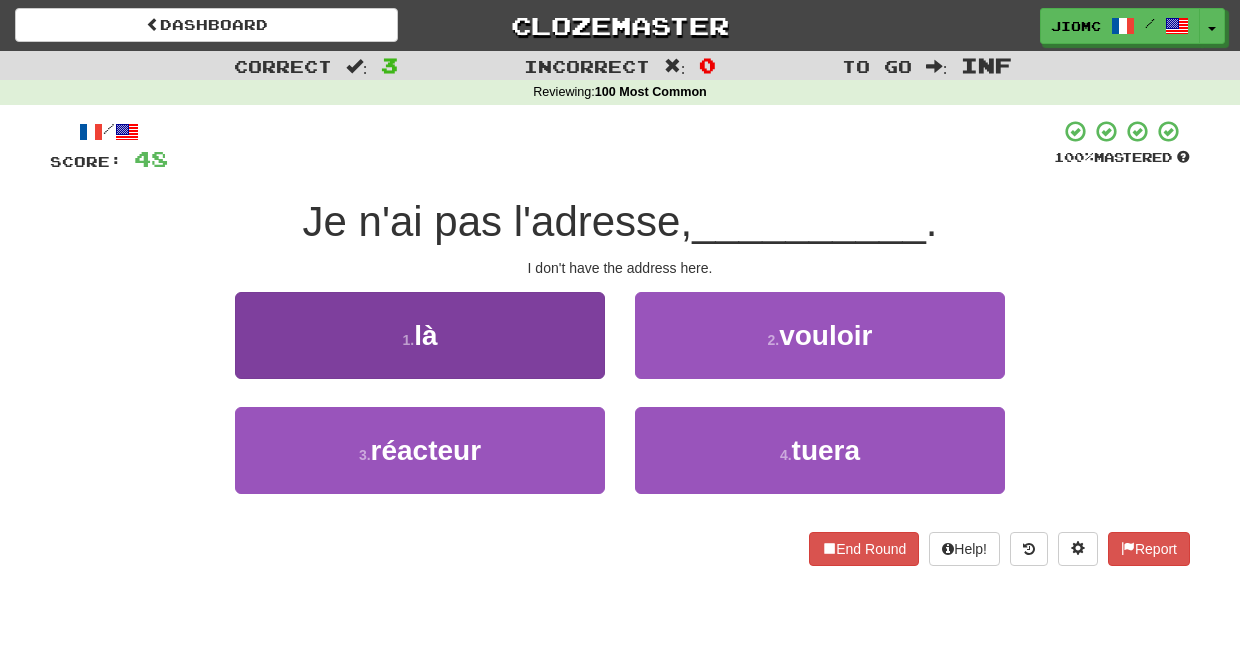click on "1 .  là" at bounding box center (420, 335) 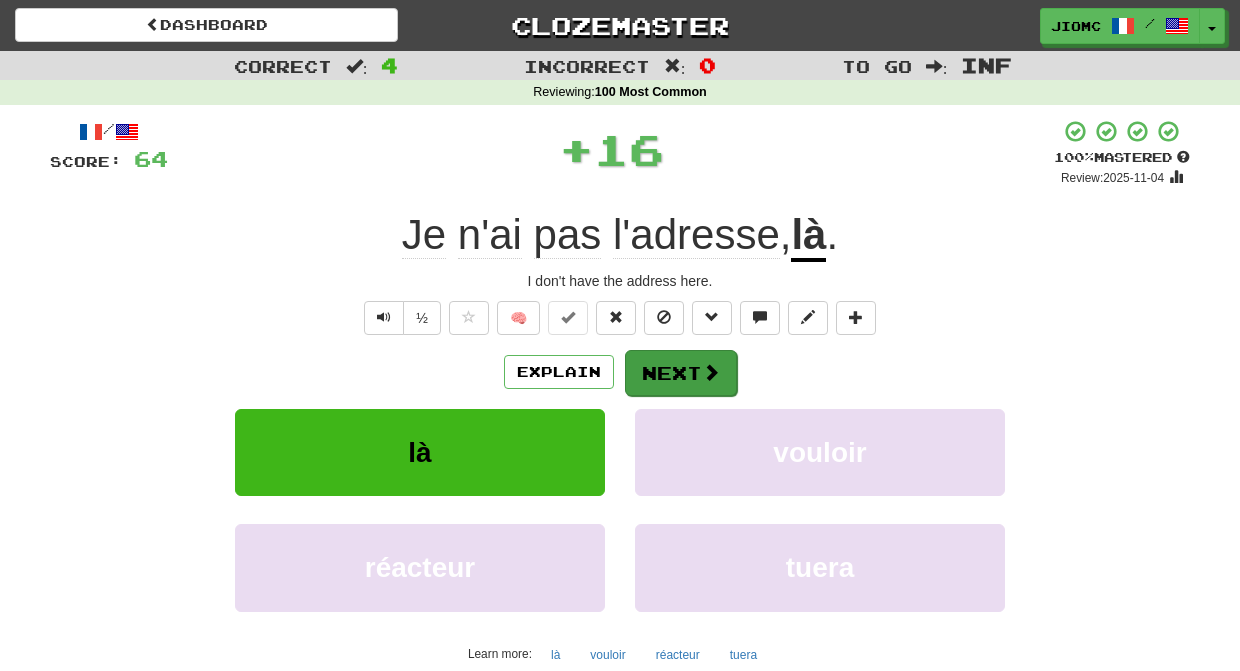 click on "Next" at bounding box center [681, 373] 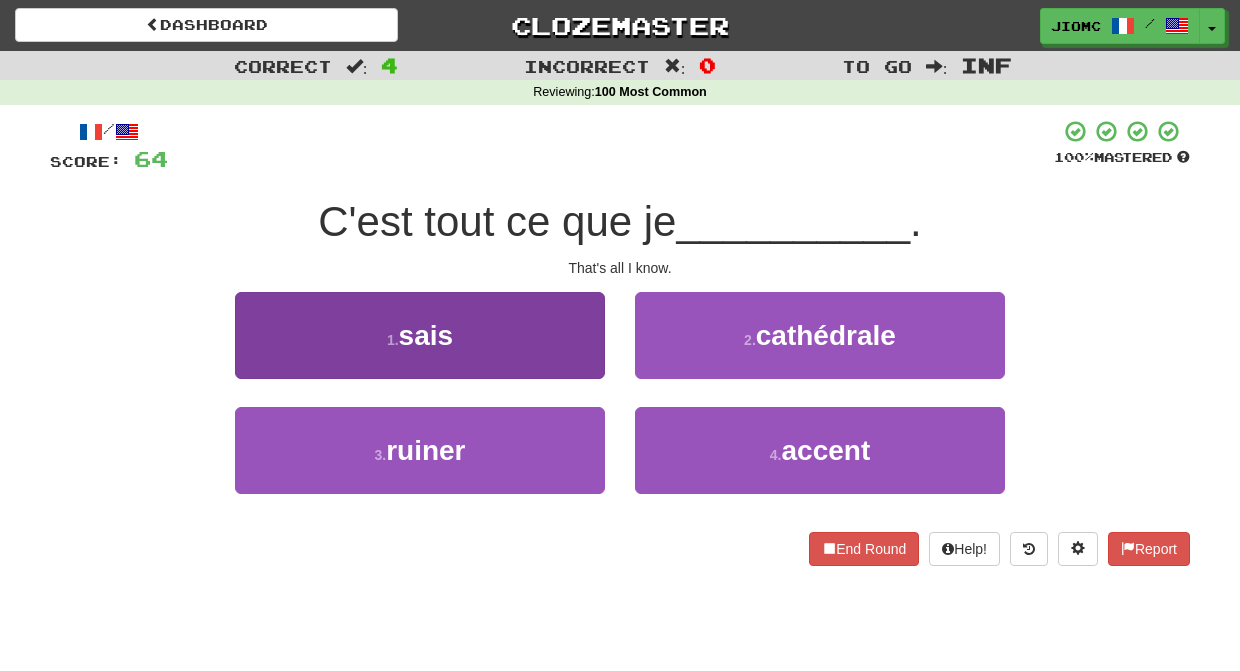 click on "1 .  sais" at bounding box center (420, 335) 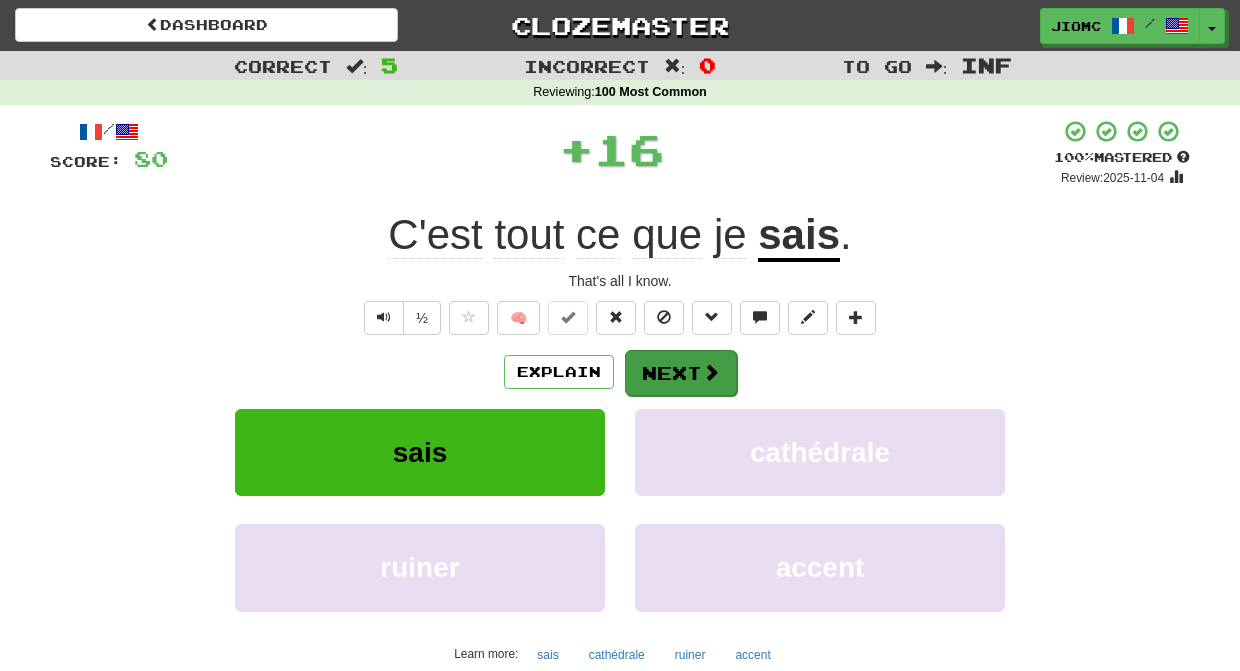 click on "Next" at bounding box center (681, 373) 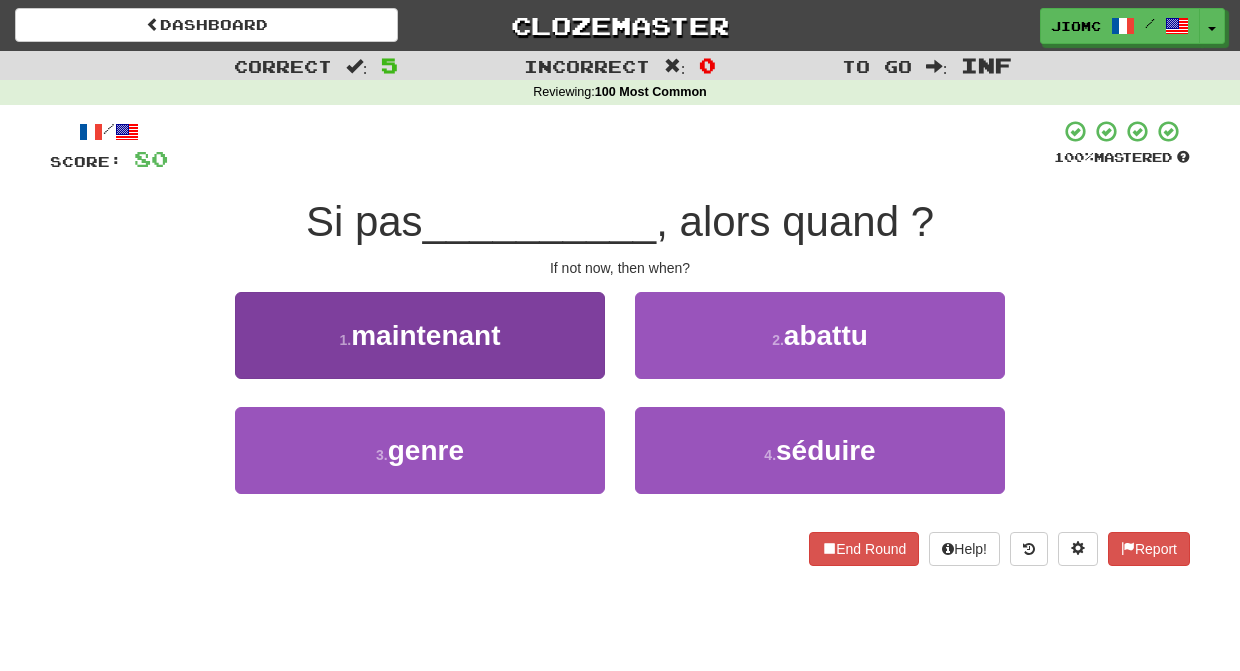 click on "1 .  maintenant" at bounding box center [420, 335] 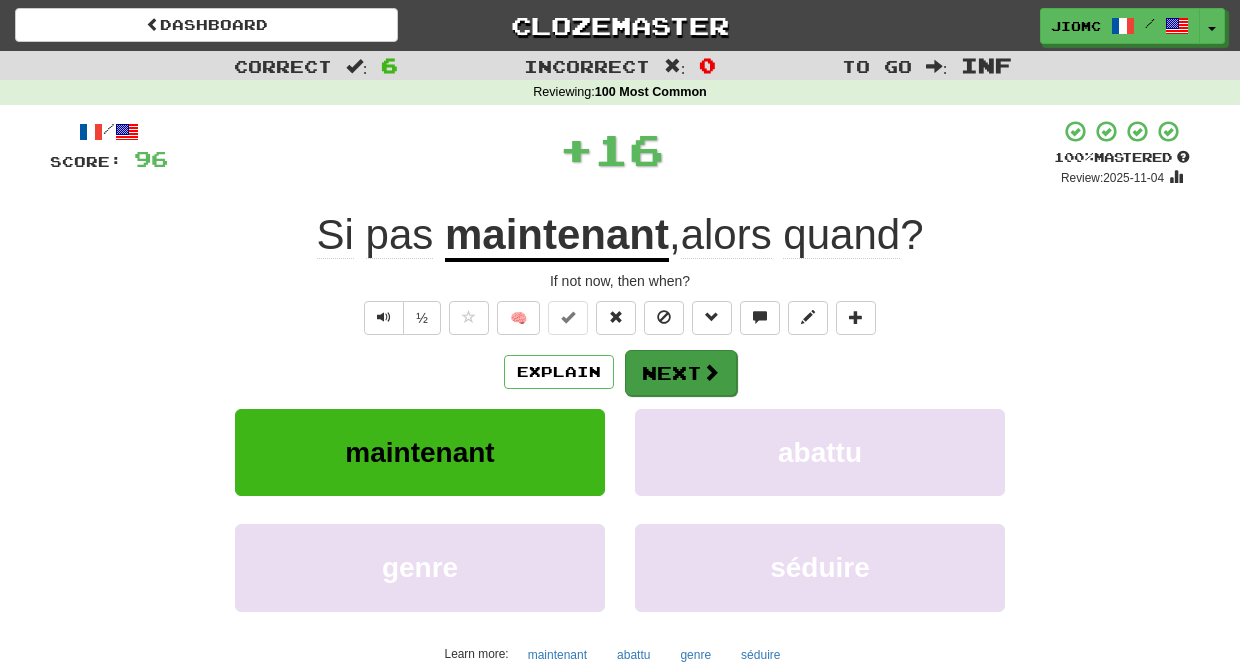 click on "Next" at bounding box center (681, 373) 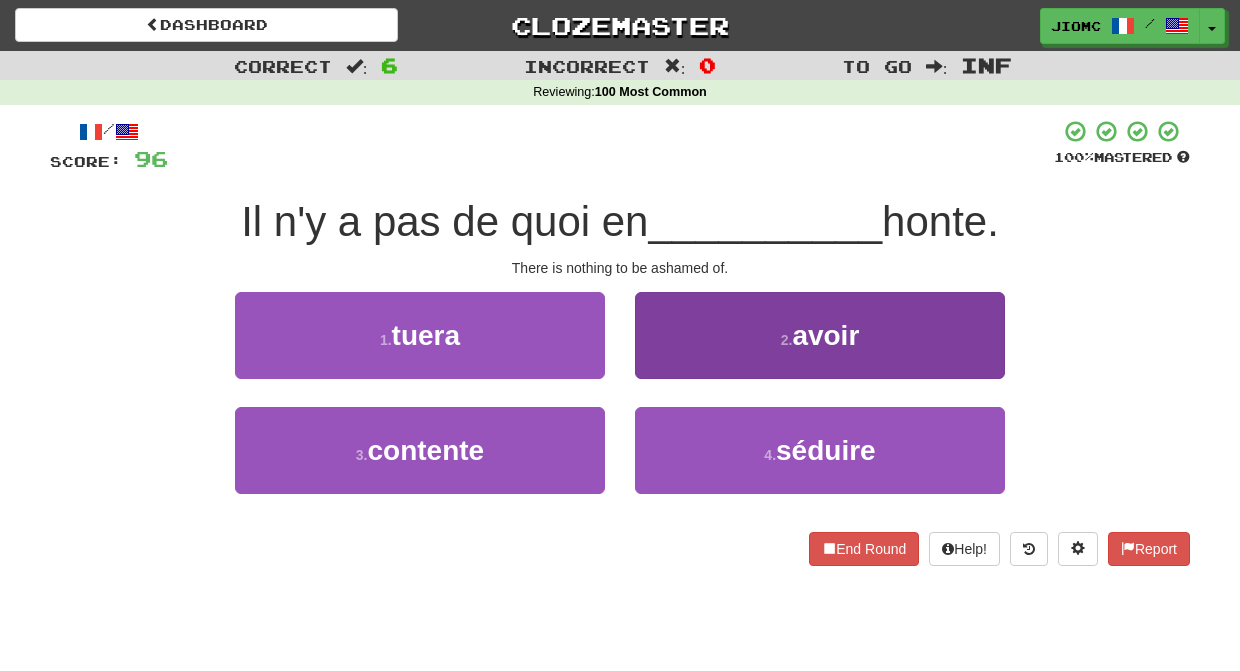 click on "2 .  avoir" at bounding box center (820, 335) 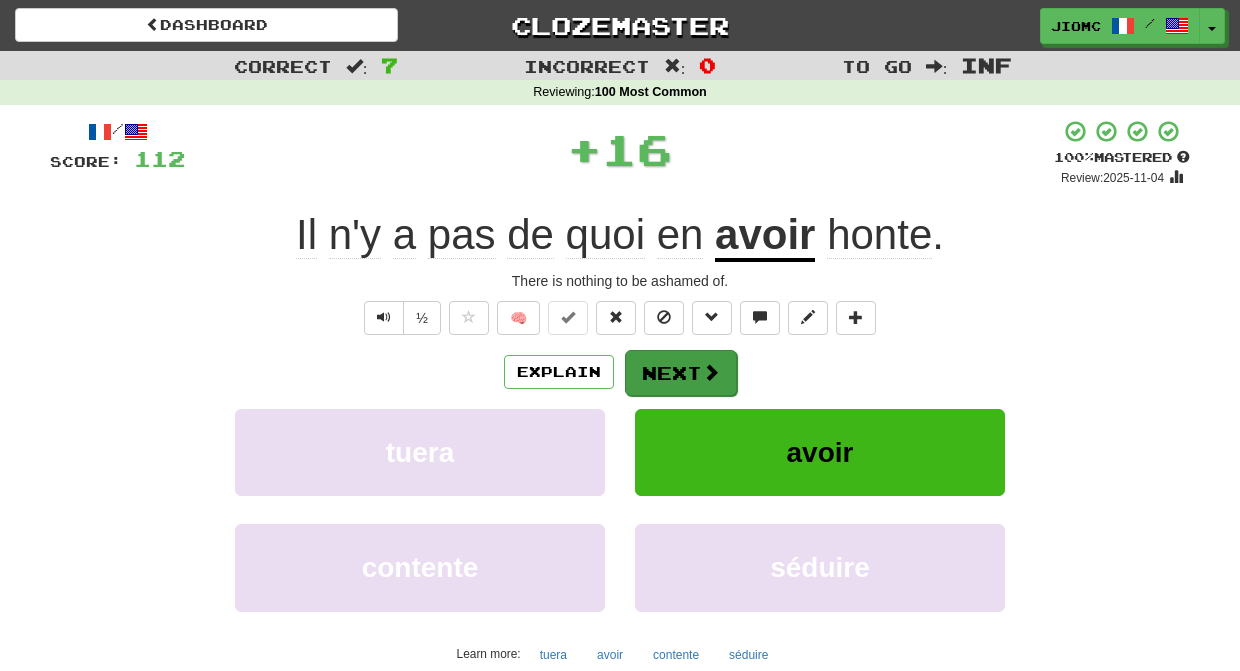 click on "Next" at bounding box center (681, 373) 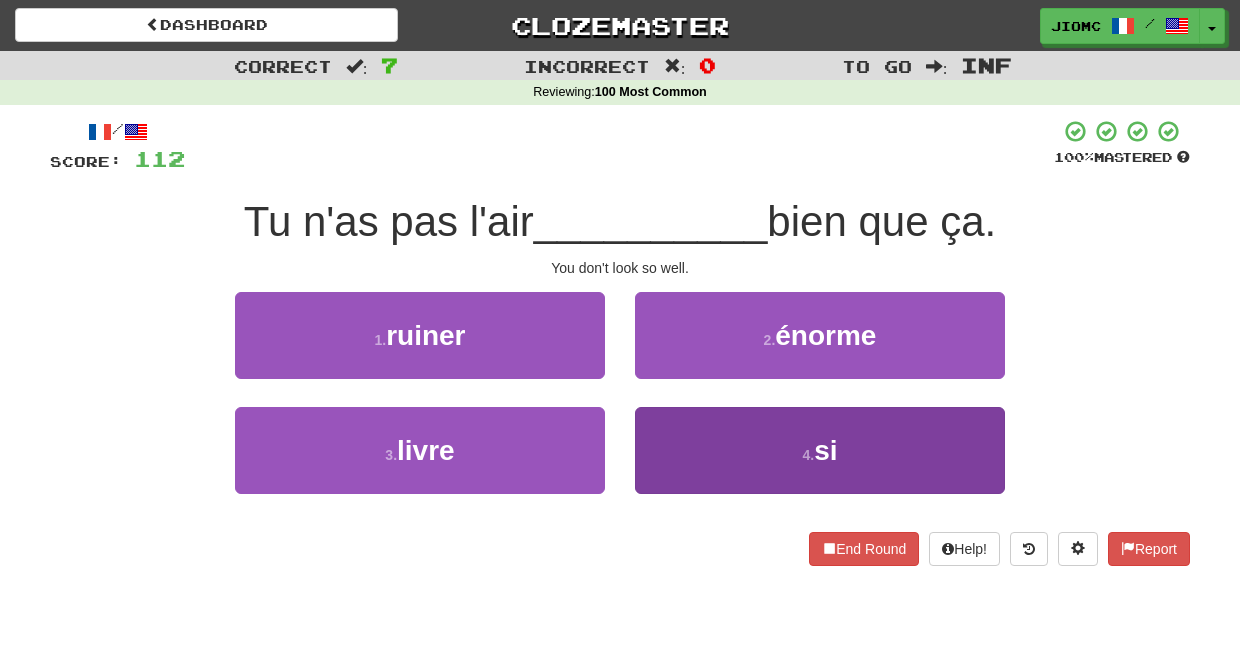 click on "4 .  si" at bounding box center (820, 450) 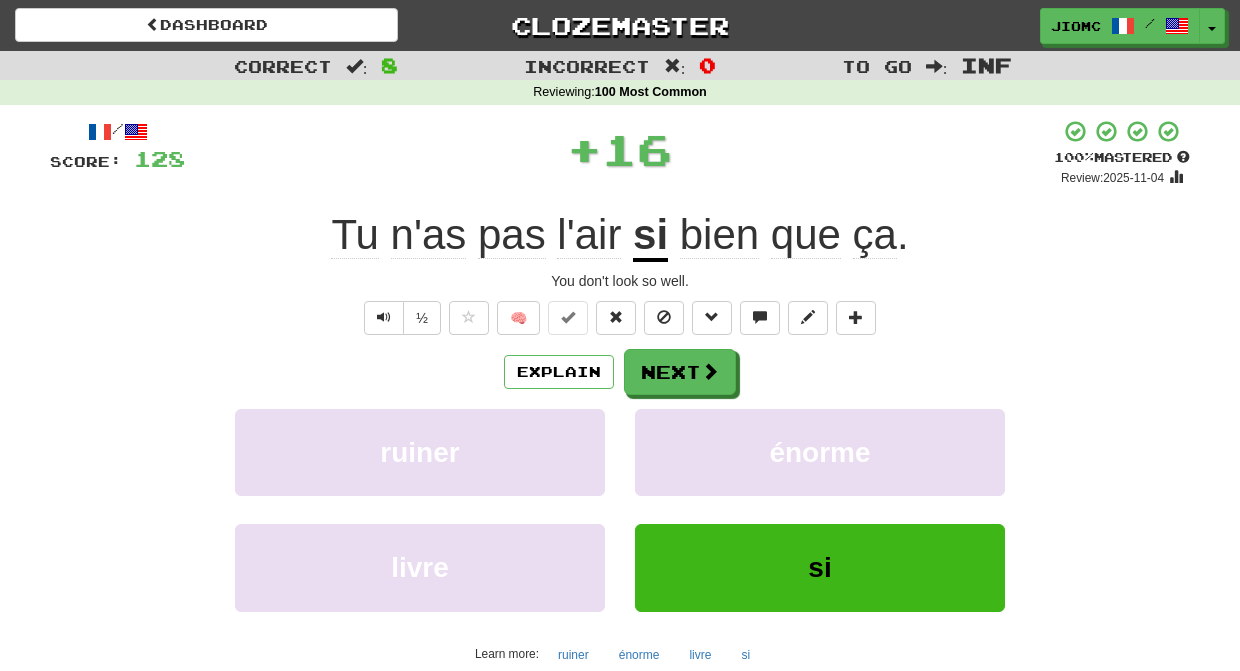 click on "énorme" at bounding box center [820, 452] 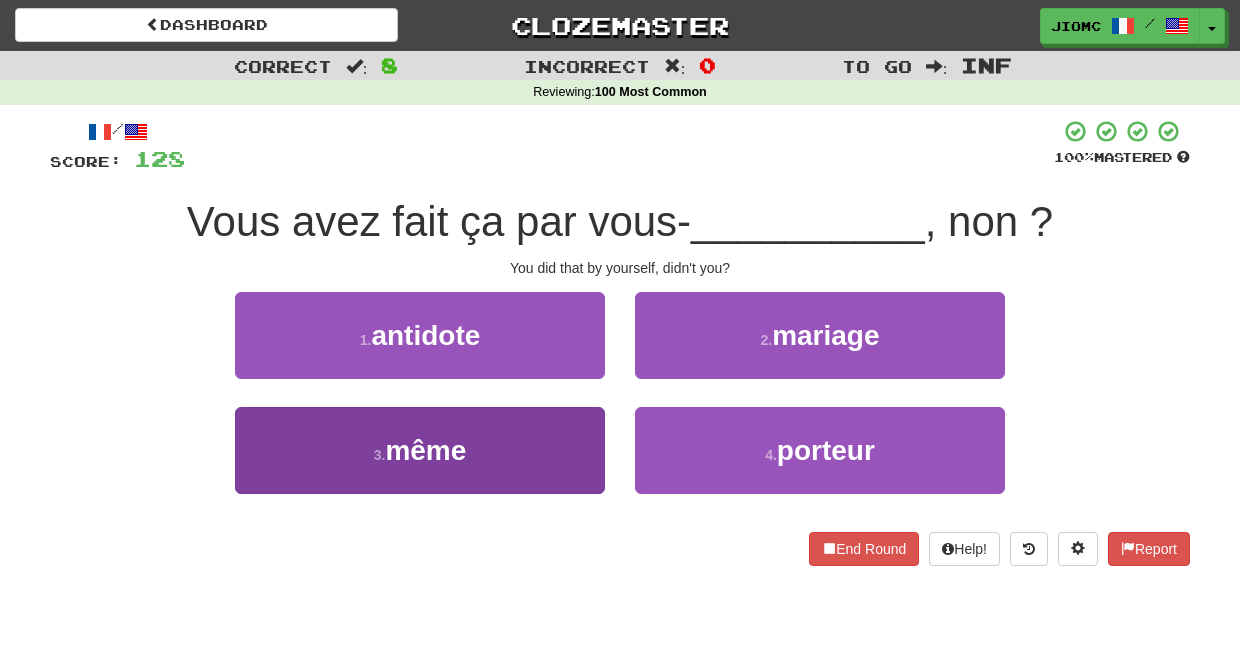 click on "3 .  même" at bounding box center (420, 450) 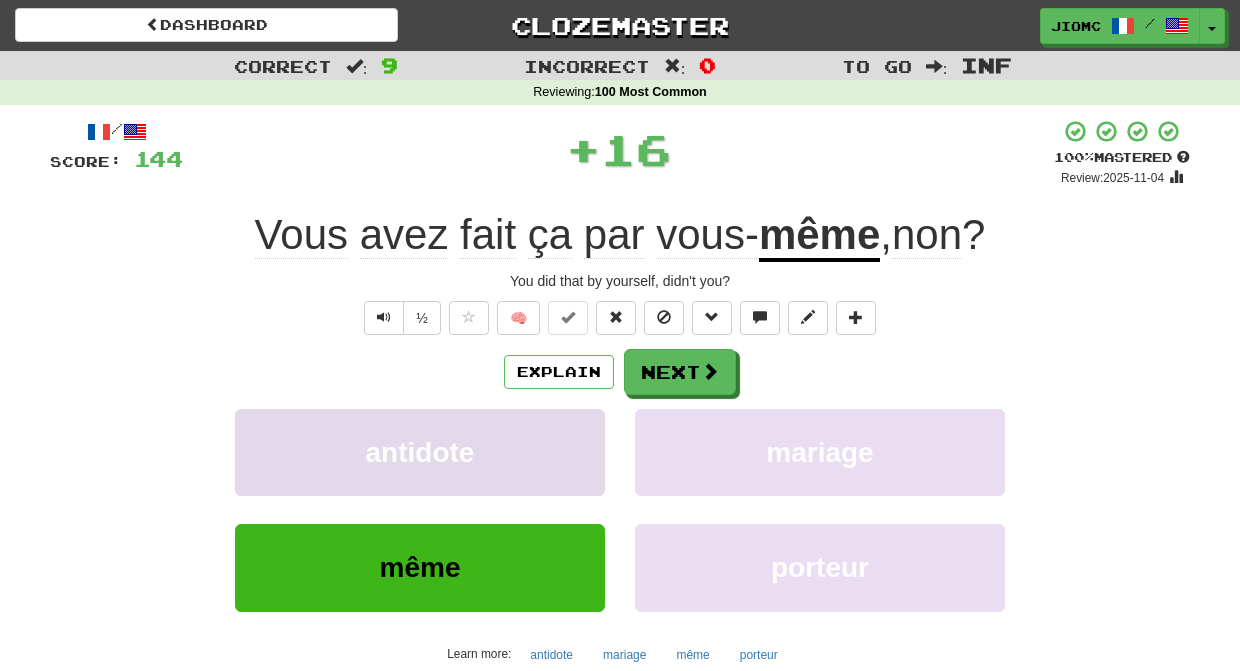 click on "antidote" at bounding box center (420, 452) 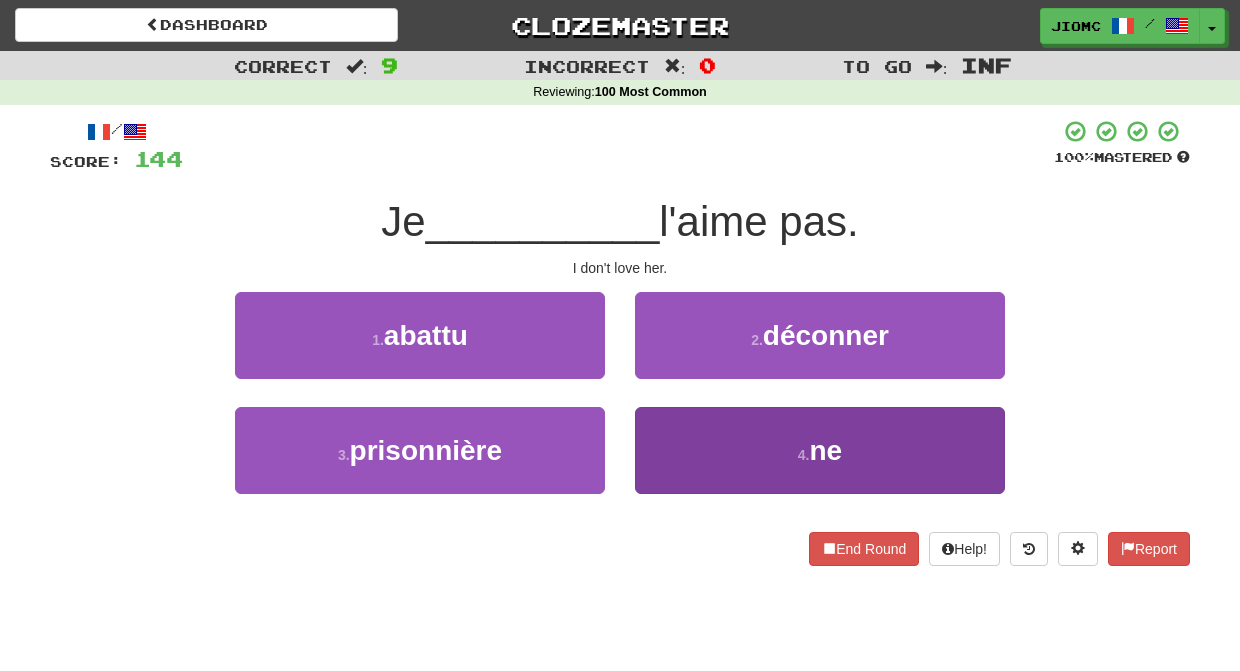 click on "4 .  ne" at bounding box center (820, 450) 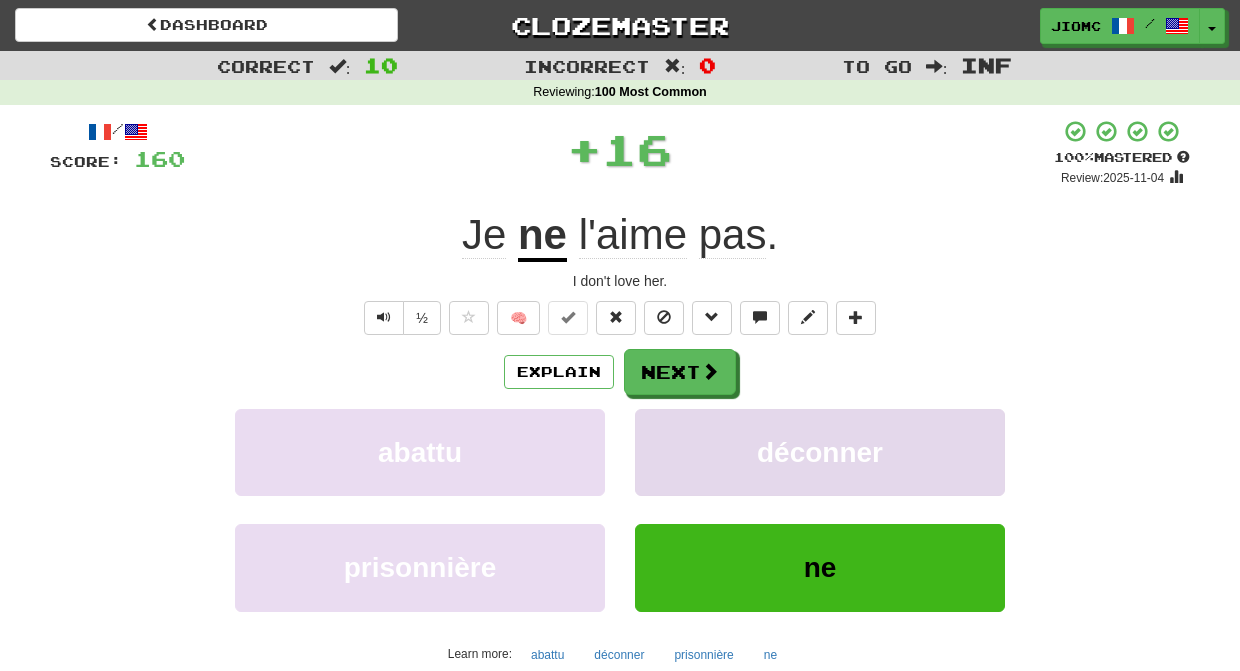 click on "déconner" at bounding box center [820, 452] 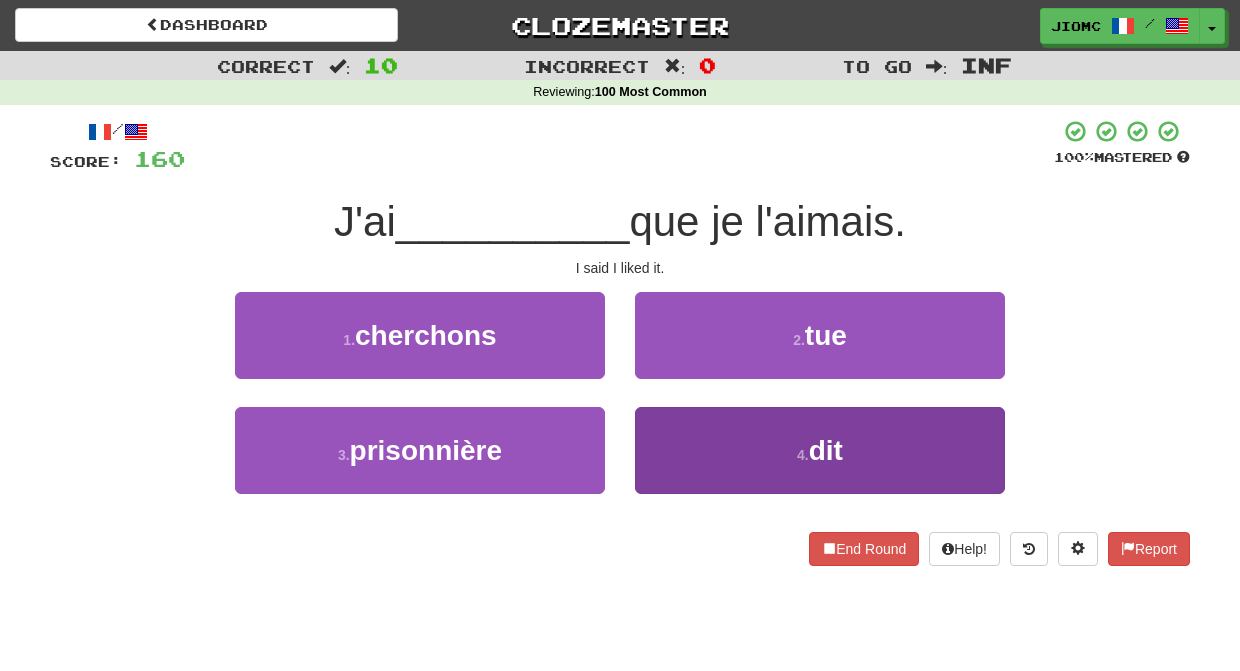 click on "4 .  dit" at bounding box center [820, 450] 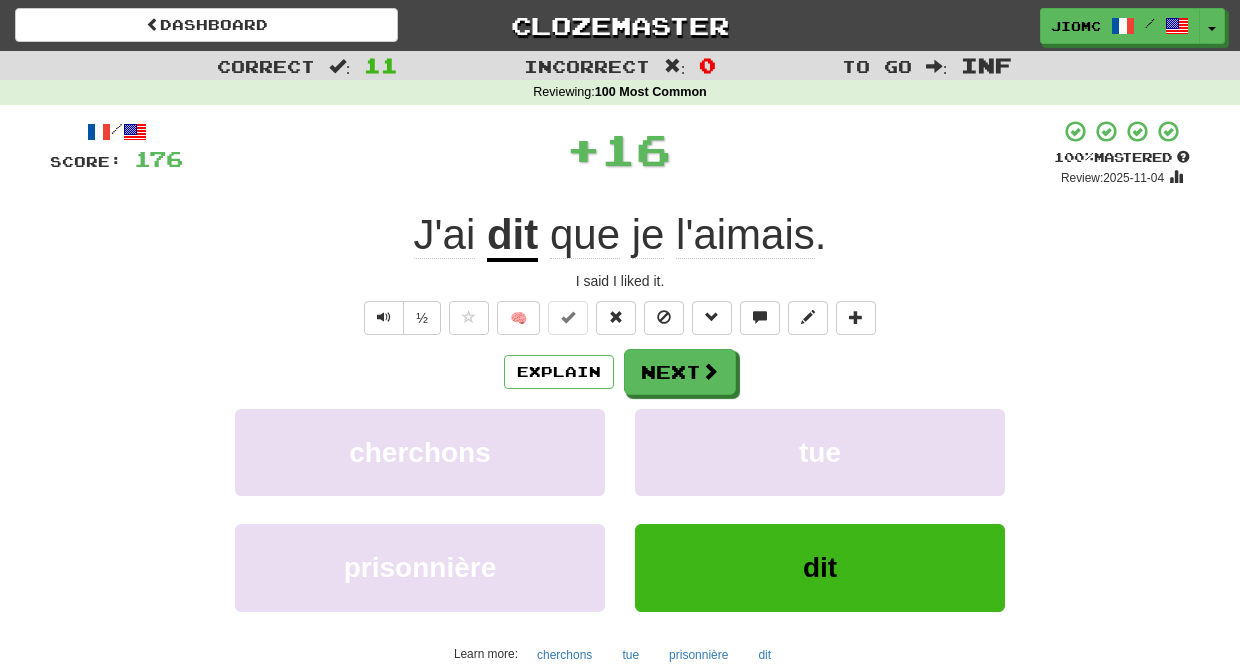click on "tue" at bounding box center [820, 452] 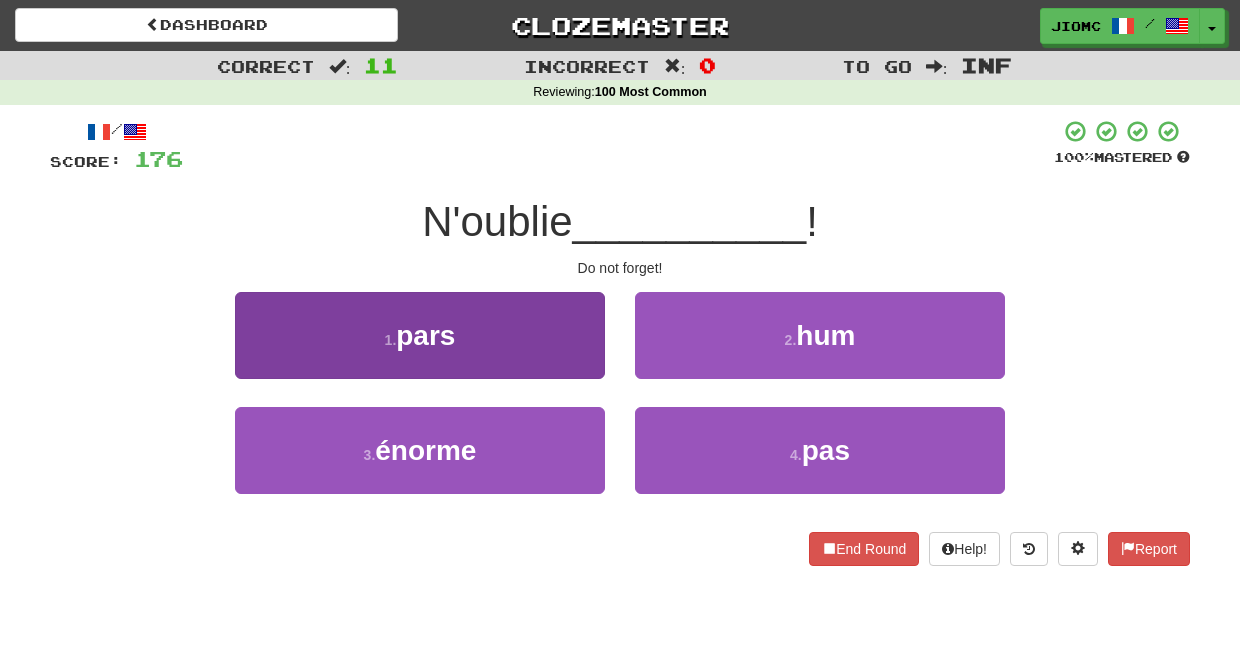 click on "1 .  pars" at bounding box center (420, 335) 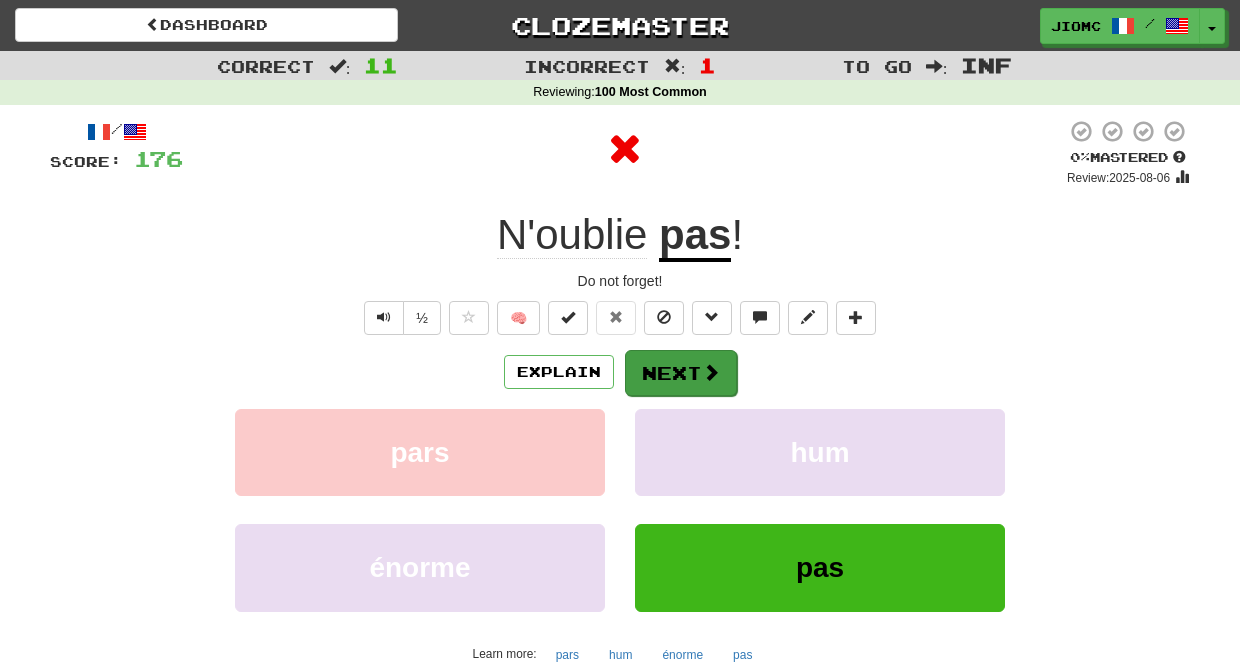 click on "Next" at bounding box center [681, 373] 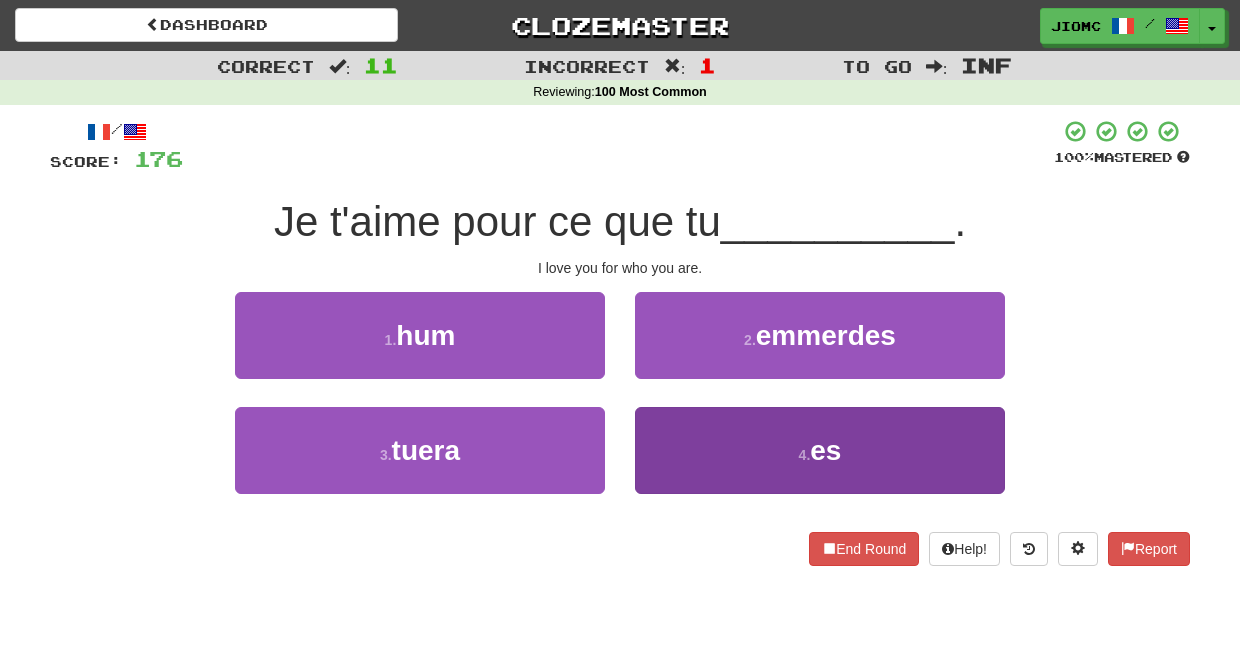 click on "4 .  es" at bounding box center [820, 450] 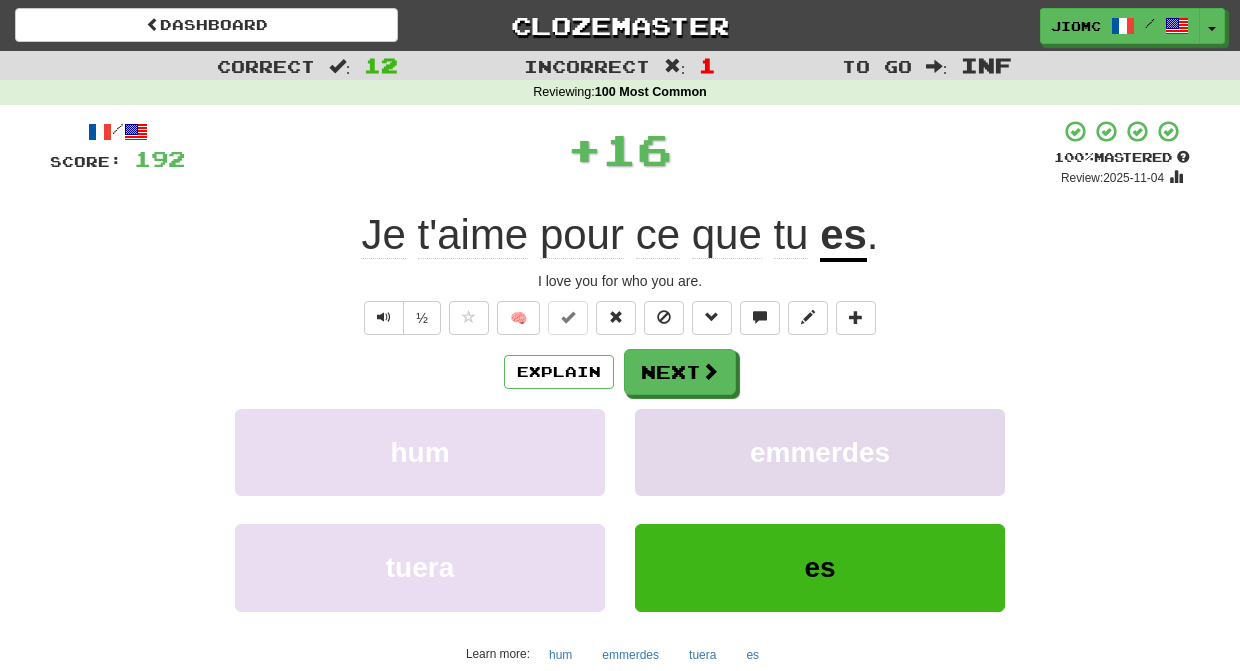 click on "emmerdes" at bounding box center [820, 452] 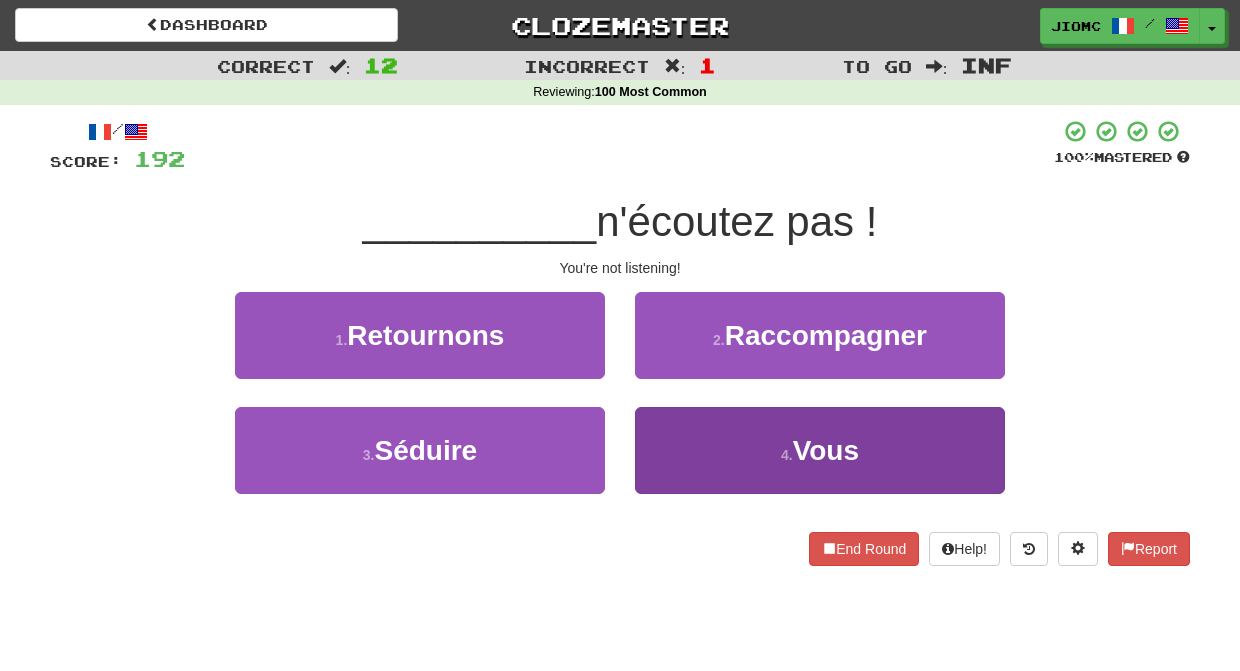 click on "4 .  Vous" at bounding box center [820, 450] 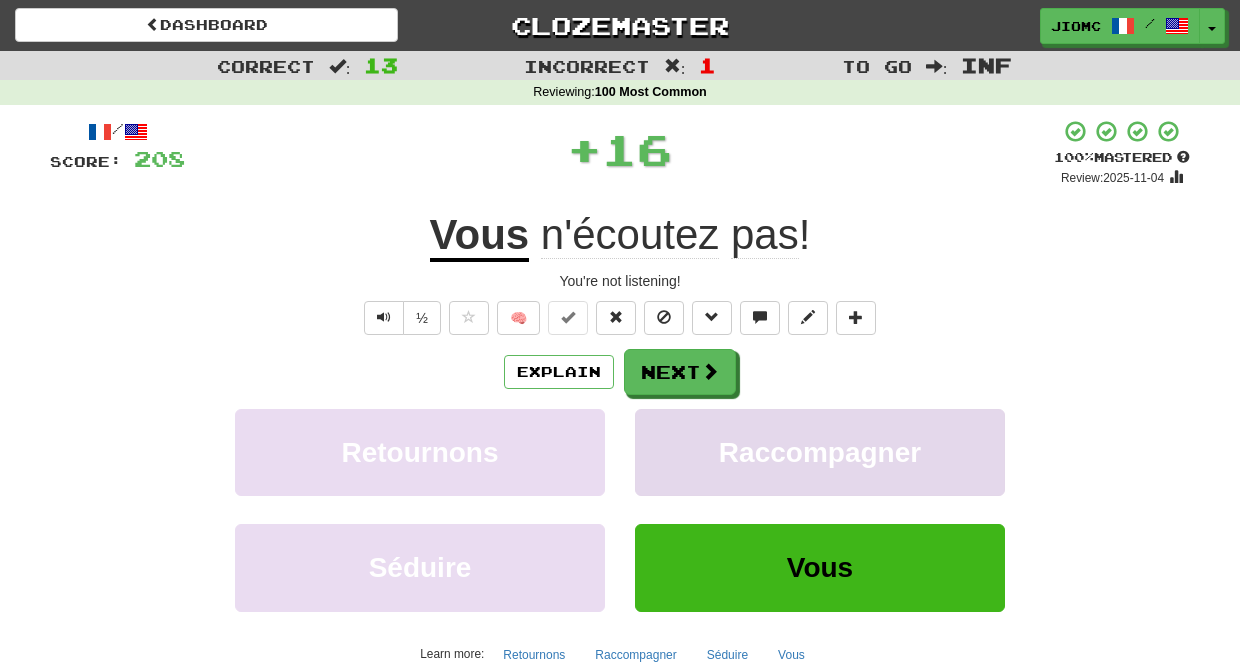 click on "Raccompagner" at bounding box center (820, 452) 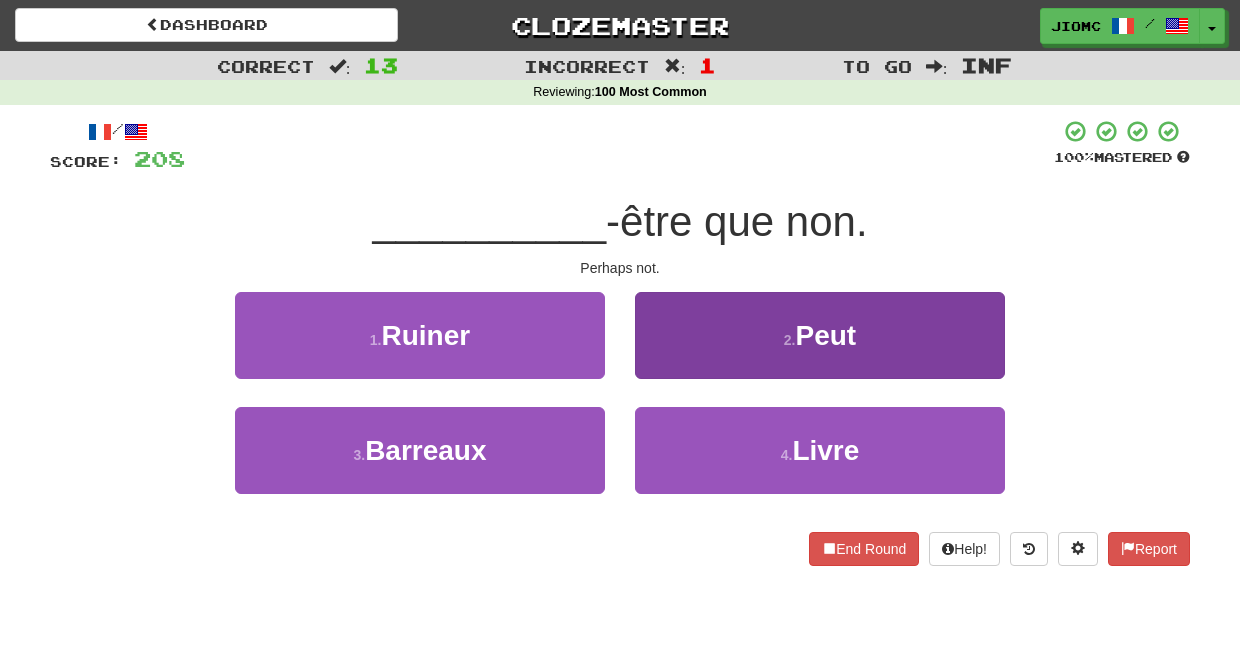 click on "2 .  Peut" at bounding box center (820, 335) 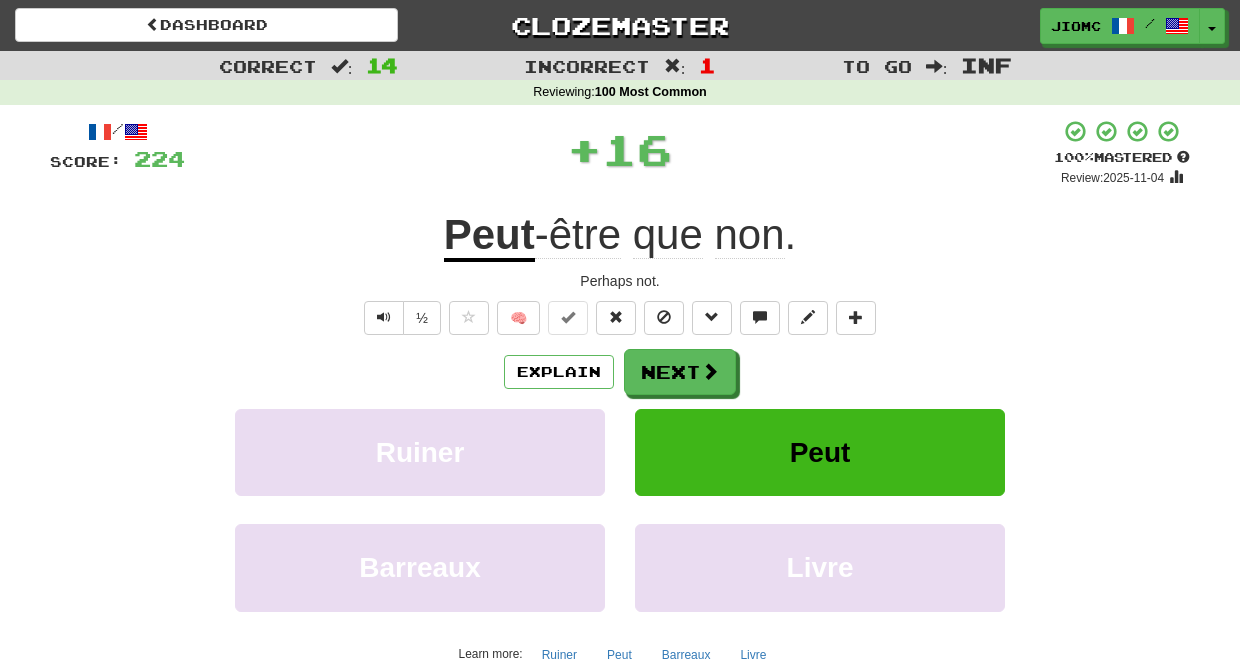 click on "Next" at bounding box center (680, 372) 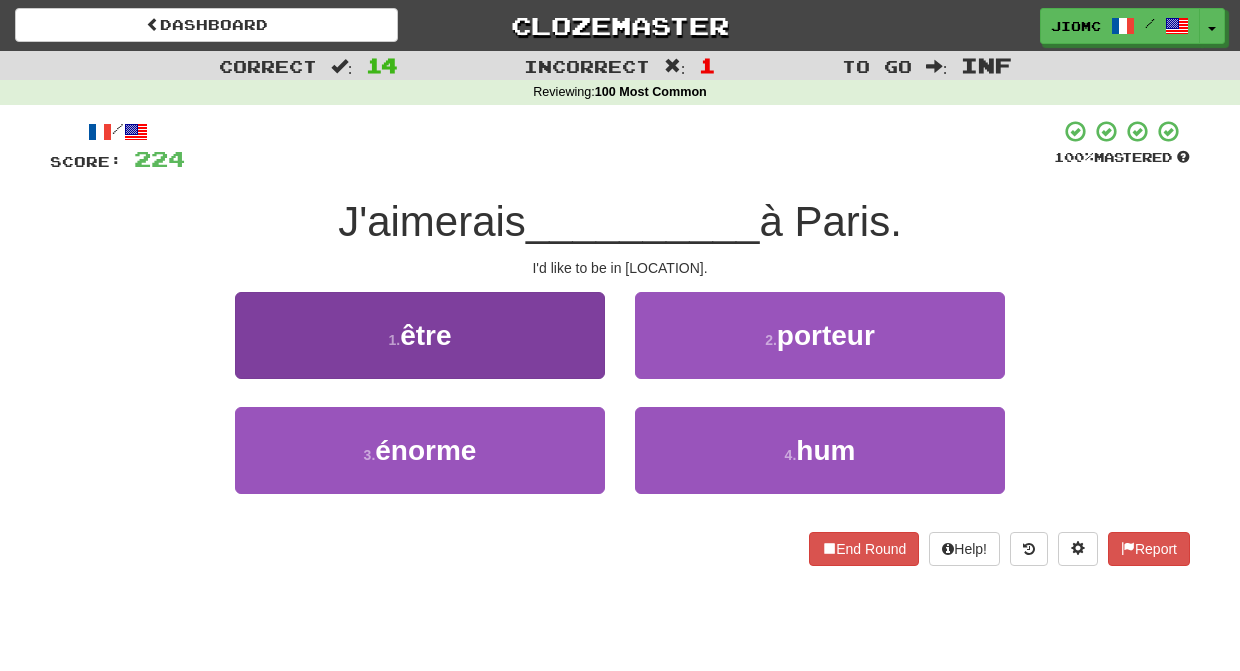 click on "1 .  être" at bounding box center [420, 335] 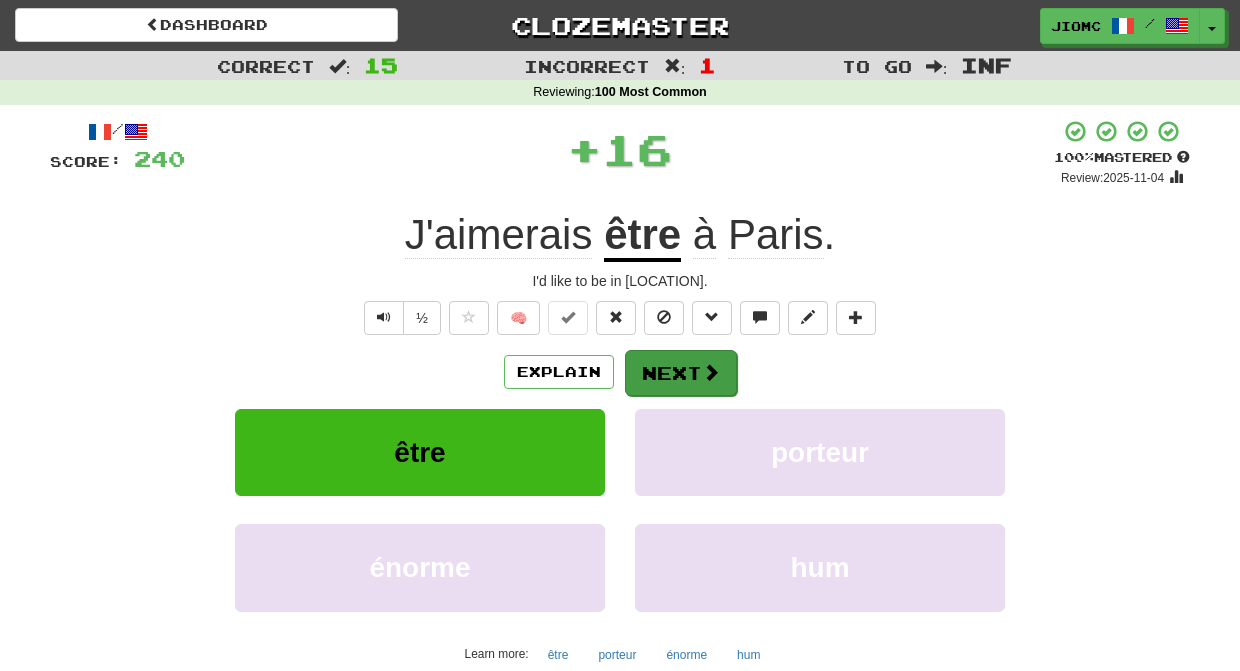 click on "Next" at bounding box center (681, 373) 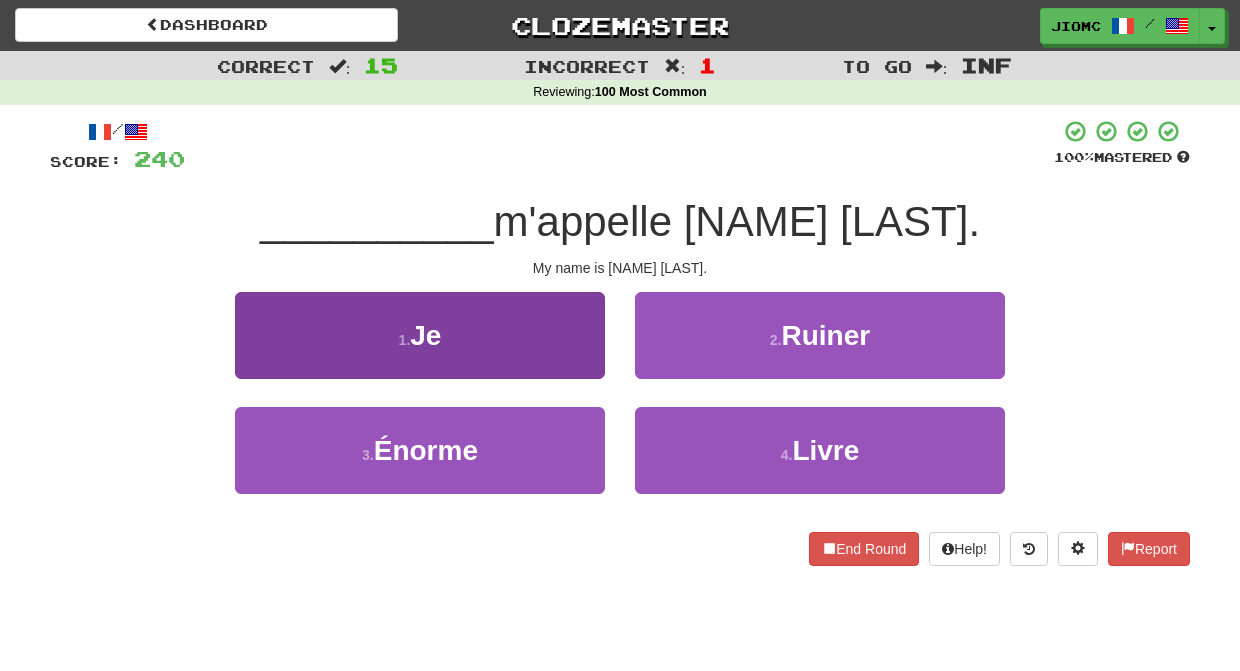click on "1 .  Je" at bounding box center (420, 335) 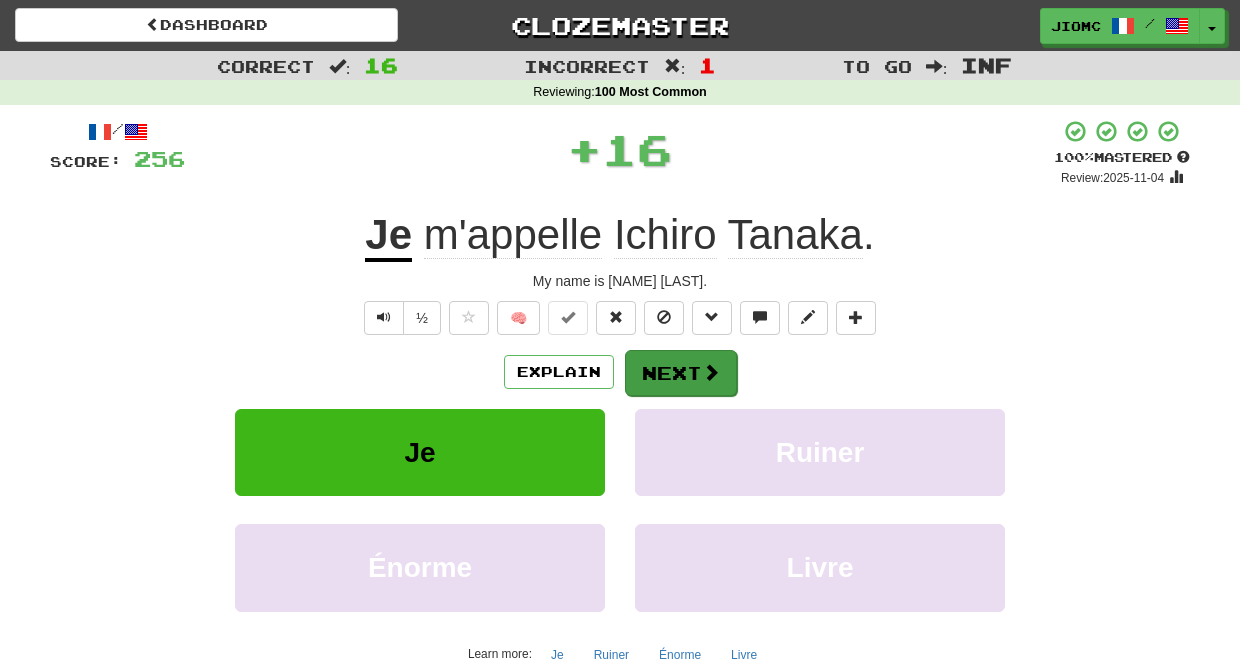 click on "Next" at bounding box center [681, 373] 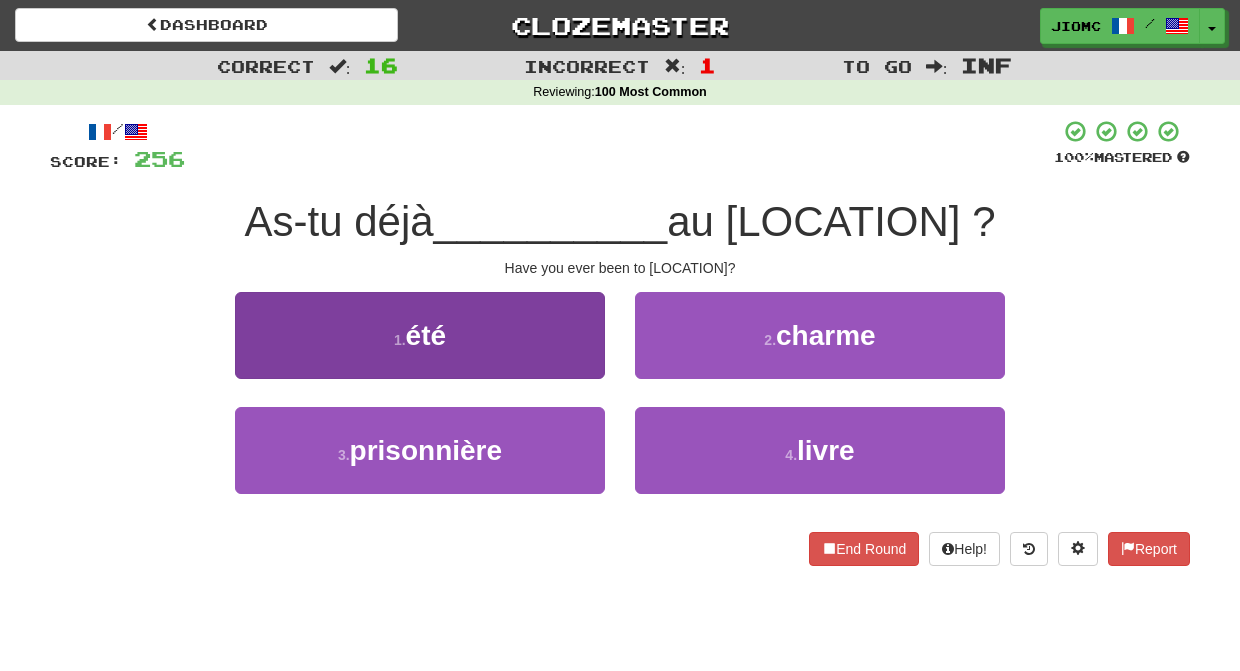 drag, startPoint x: 580, startPoint y: 337, endPoint x: 600, endPoint y: 346, distance: 21.931713 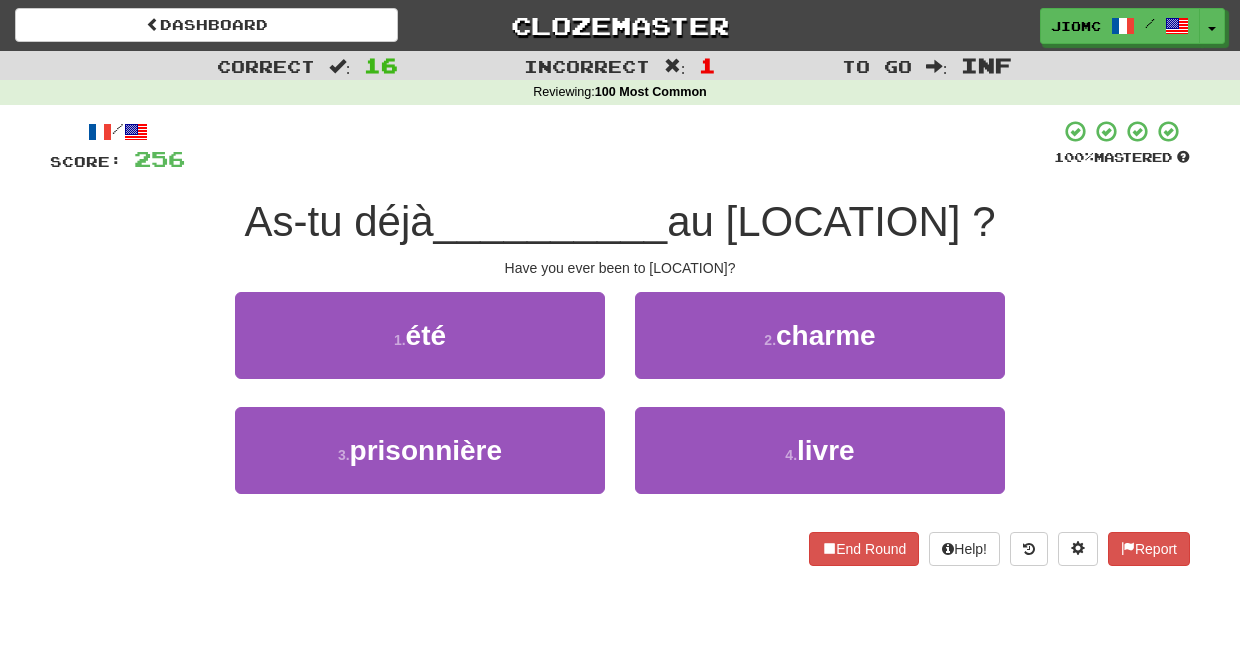 click on "1 .  été" at bounding box center (420, 335) 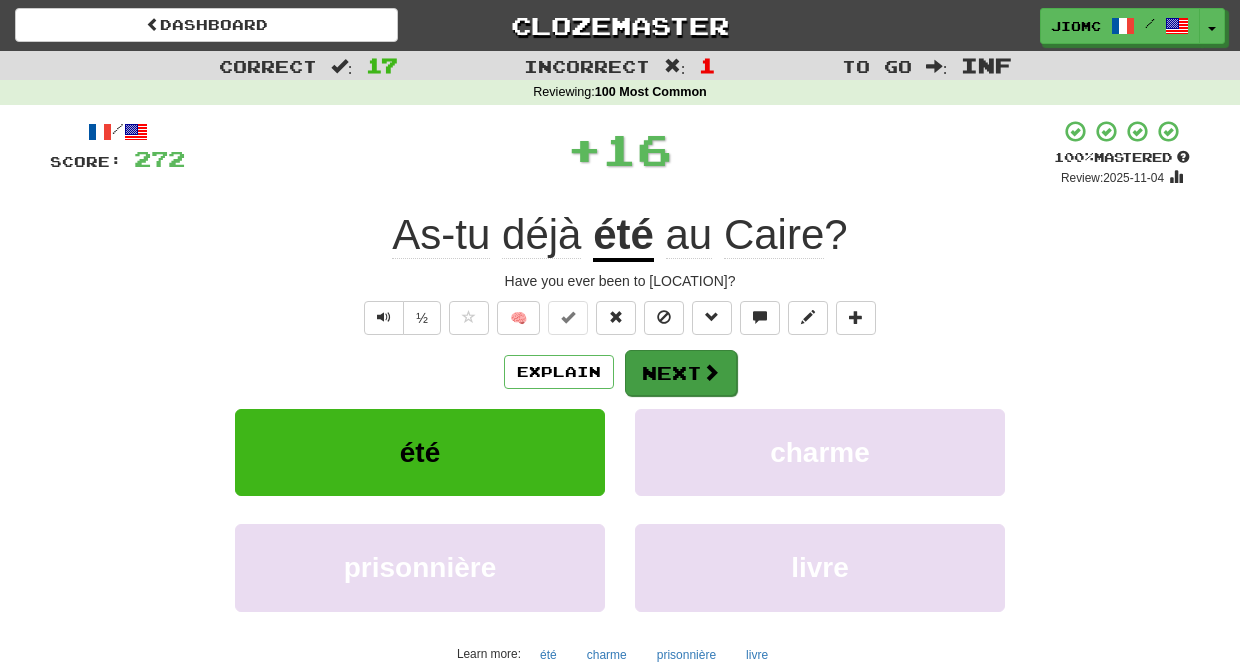 click on "Next" at bounding box center [681, 373] 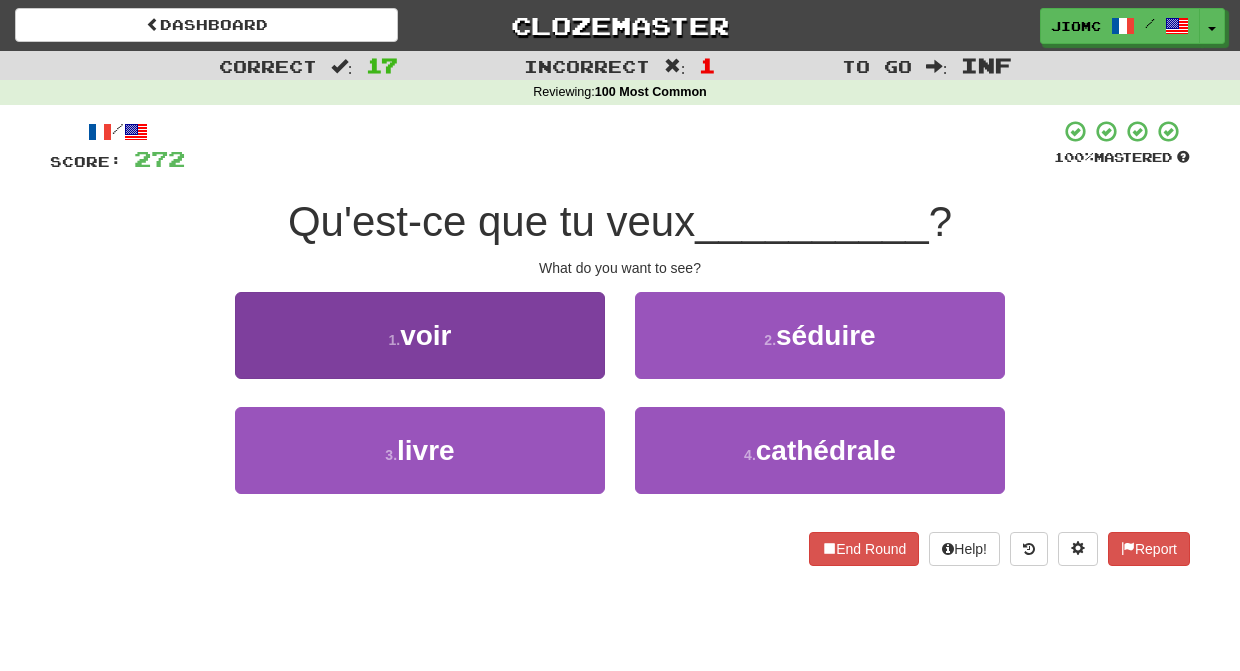 click on "1 .  voir" at bounding box center (420, 335) 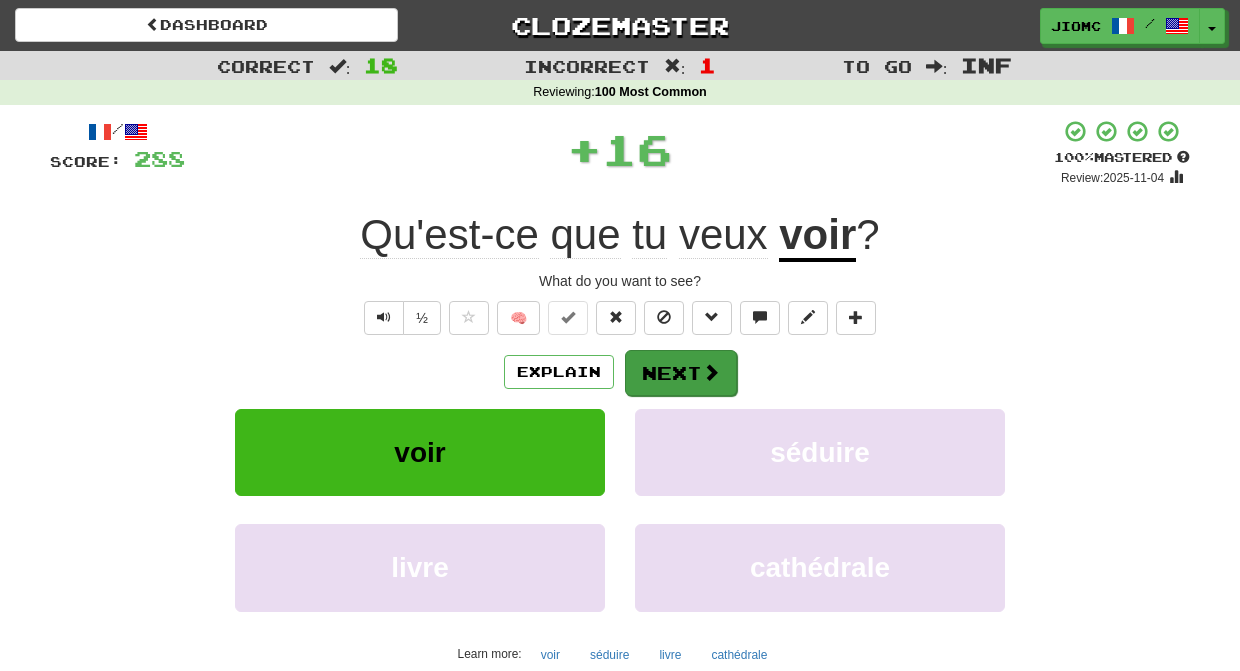 click at bounding box center (711, 372) 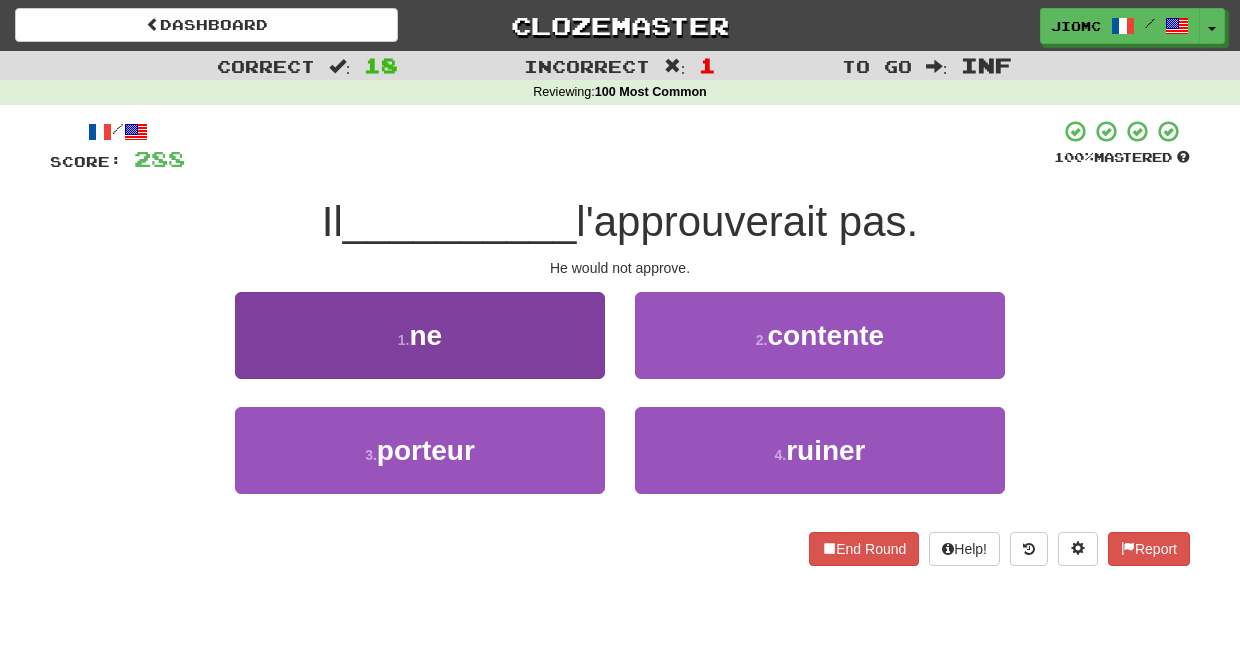 click on "1 .  ne" at bounding box center (420, 335) 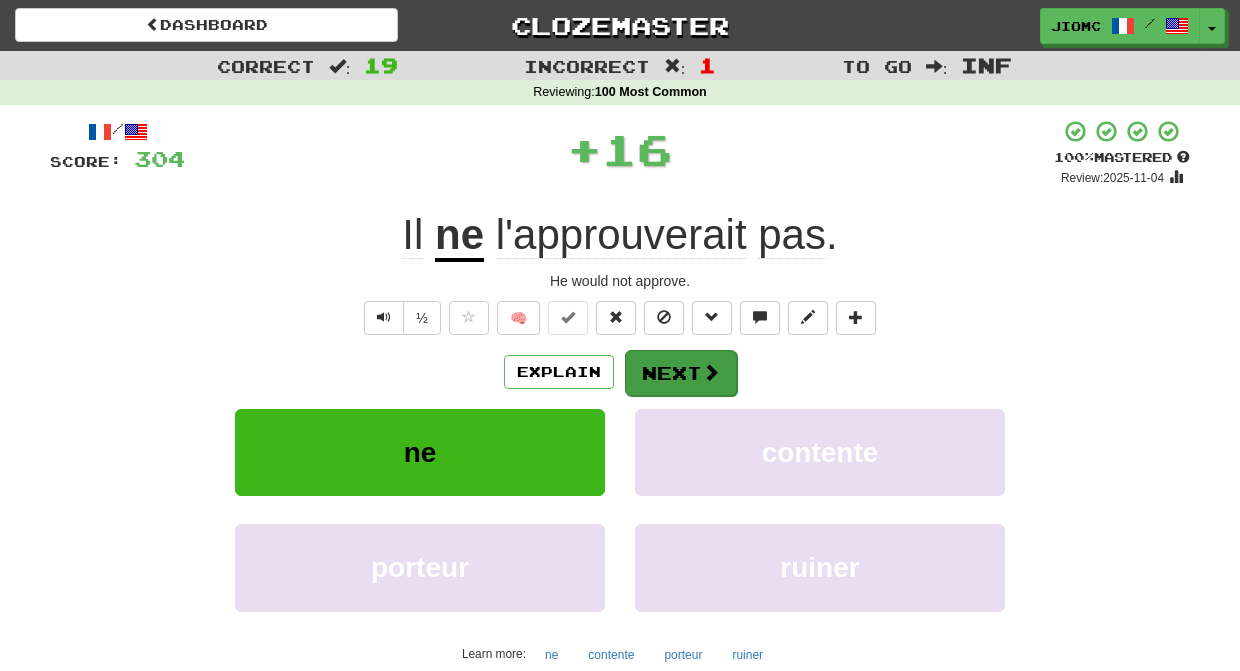 click on "Next" at bounding box center [681, 373] 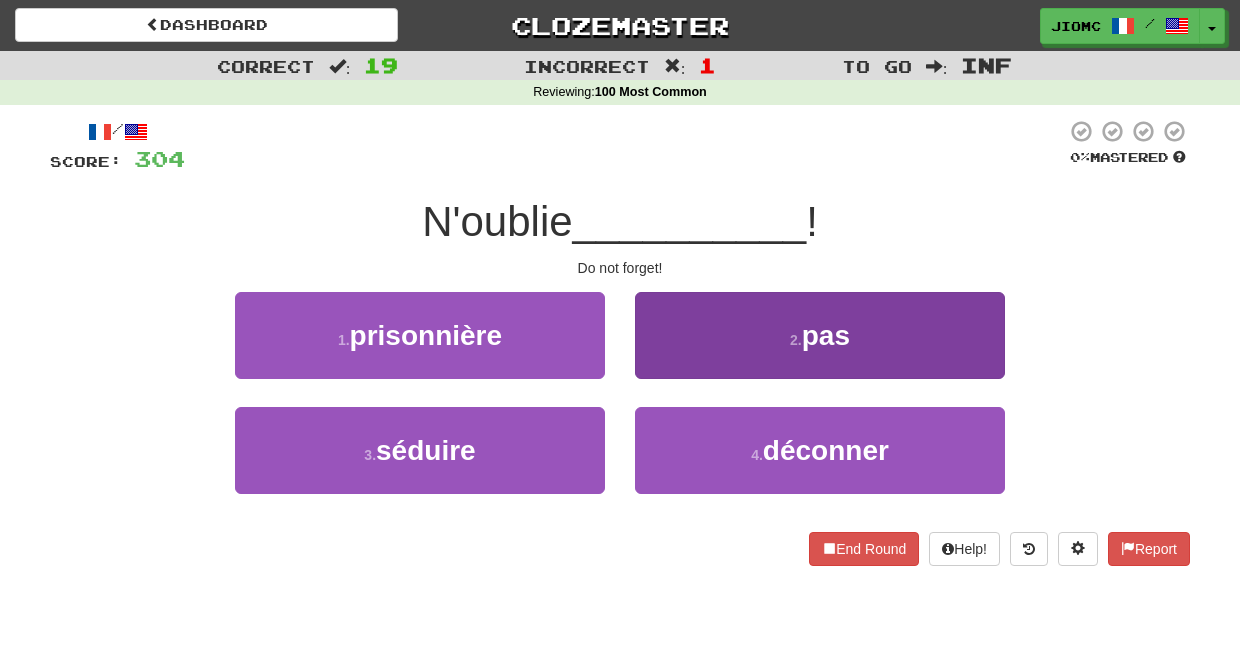 click on "2 .  pas" at bounding box center (820, 335) 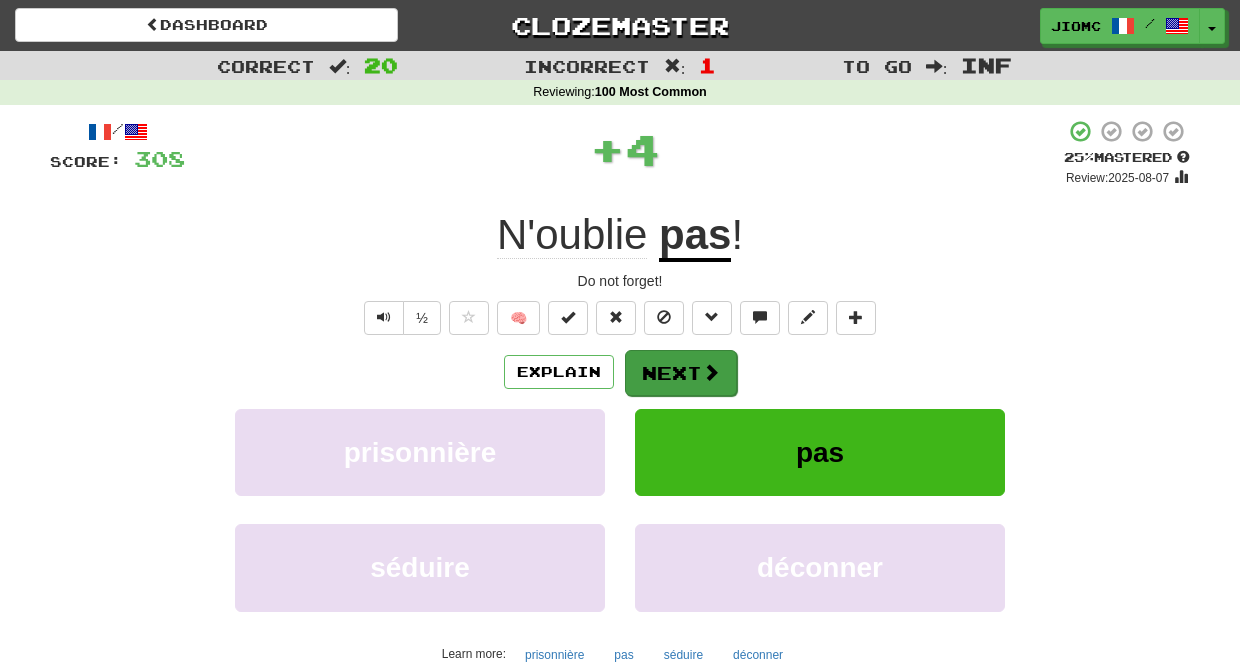 click on "Next" at bounding box center [681, 373] 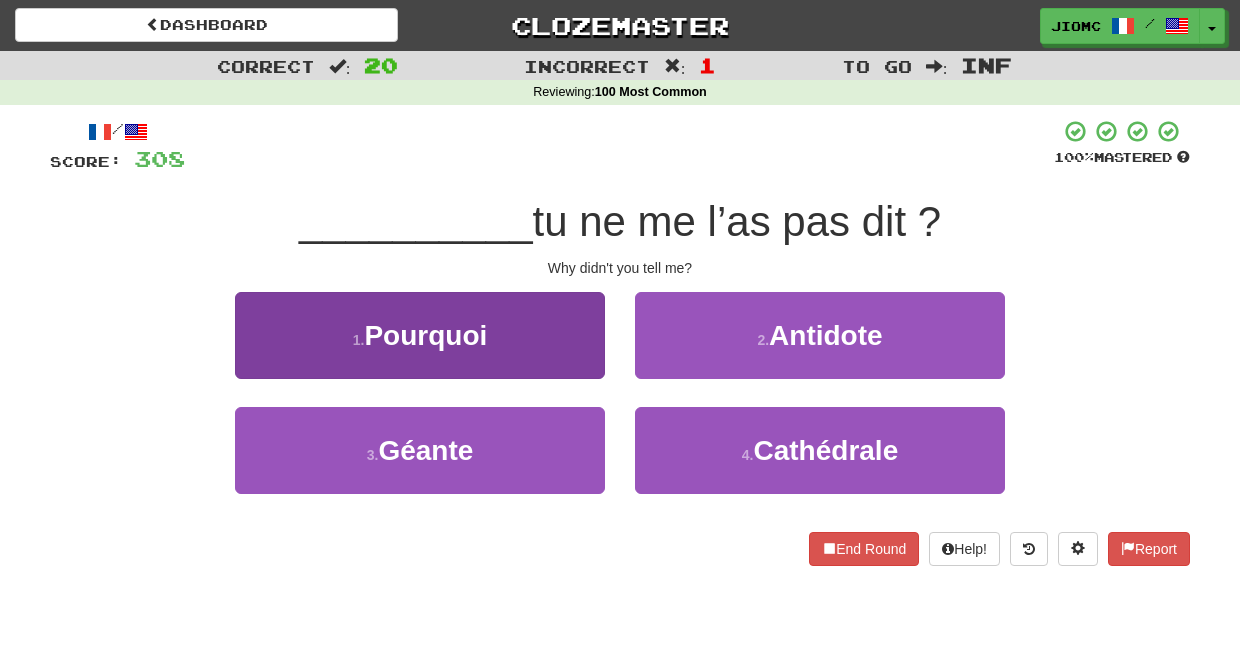 click on "1 .  Pourquoi" at bounding box center [420, 335] 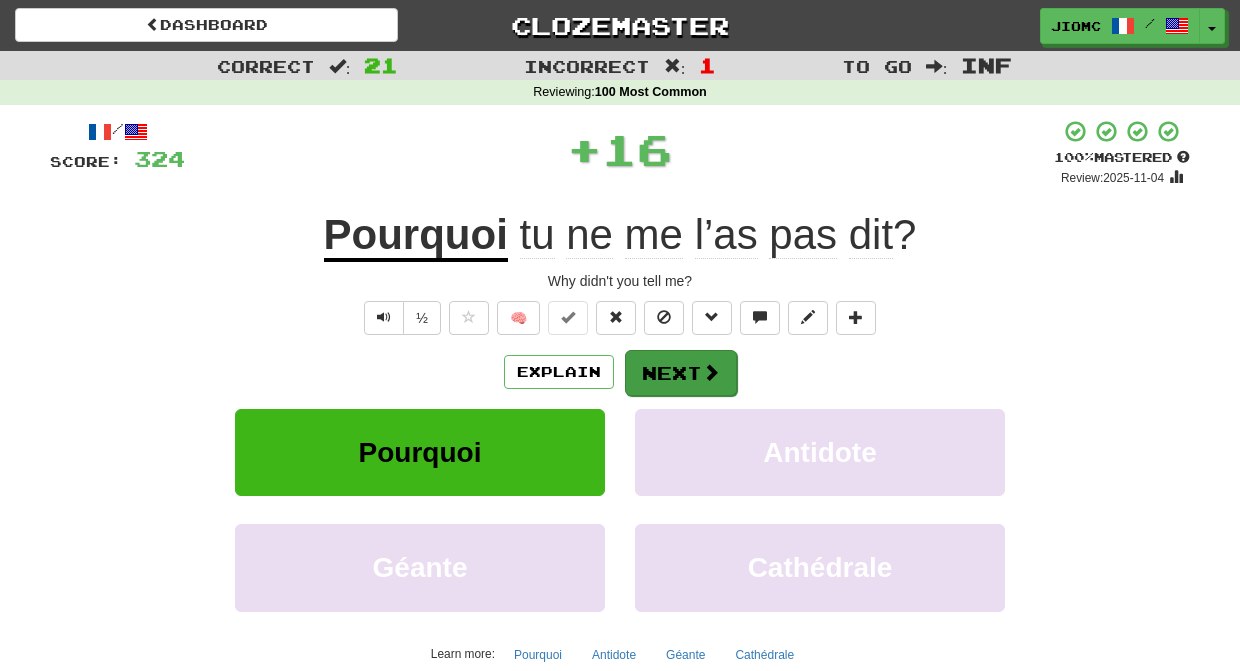 click on "Next" at bounding box center (681, 373) 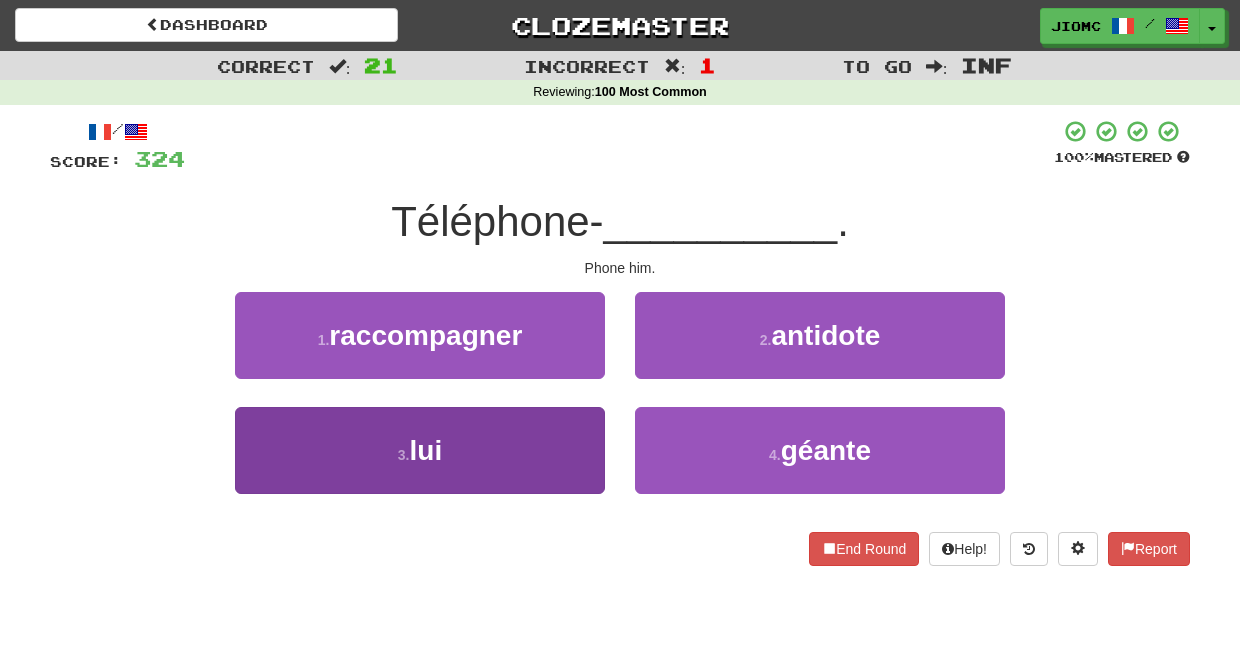 click on "3 .  lui" at bounding box center (420, 450) 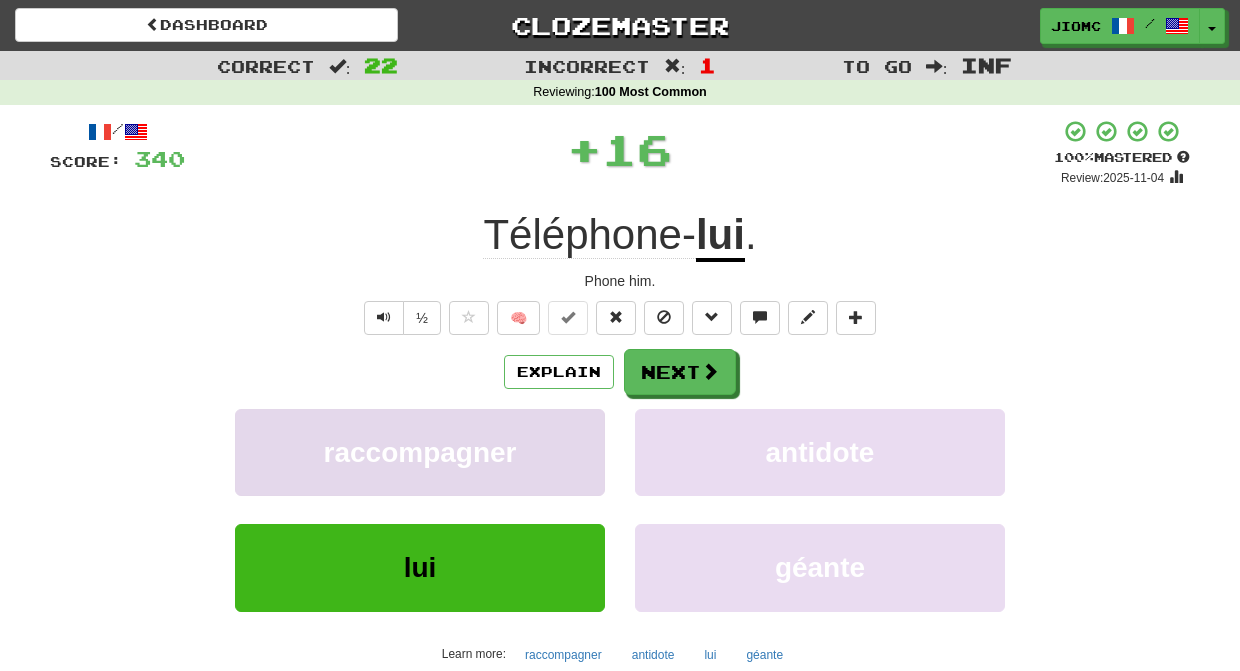 click on "raccompagner" at bounding box center [420, 452] 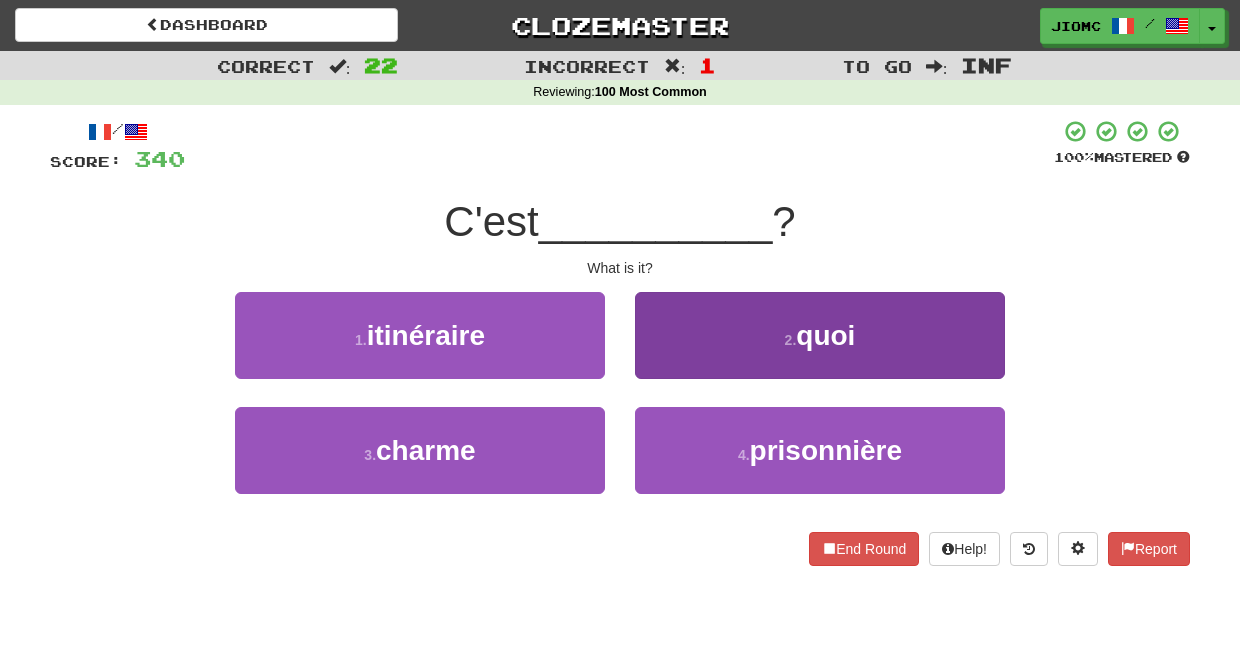 click on "2 .  quoi" at bounding box center (820, 335) 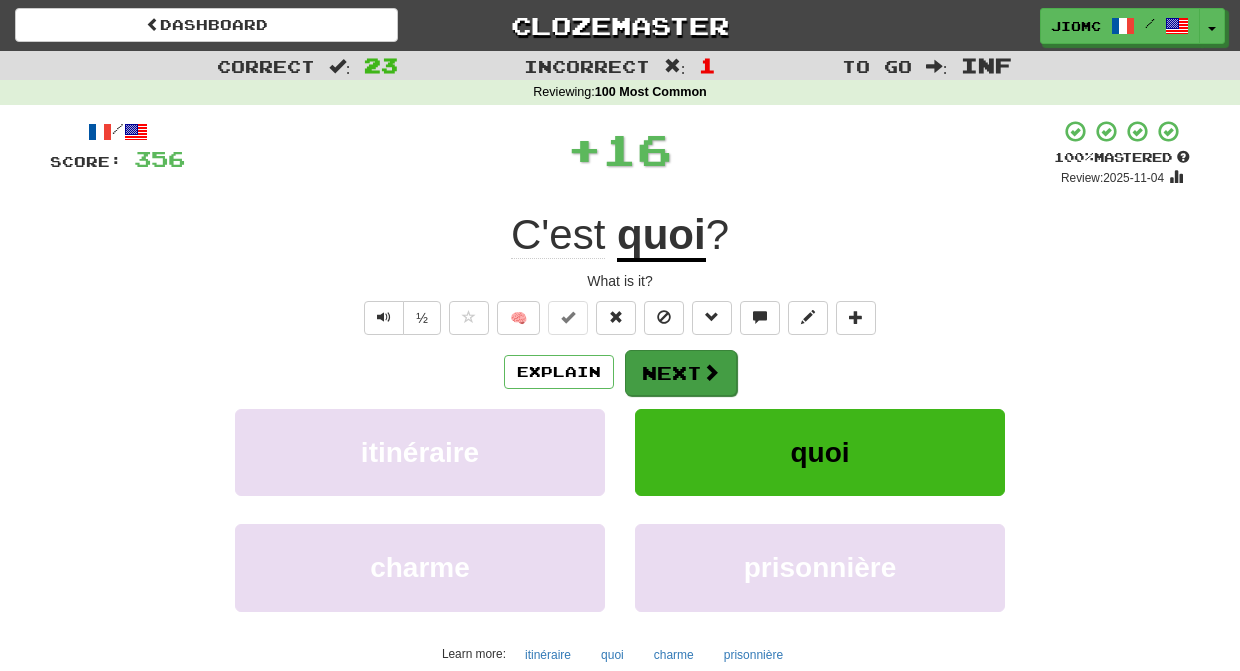 click on "Next" at bounding box center [681, 373] 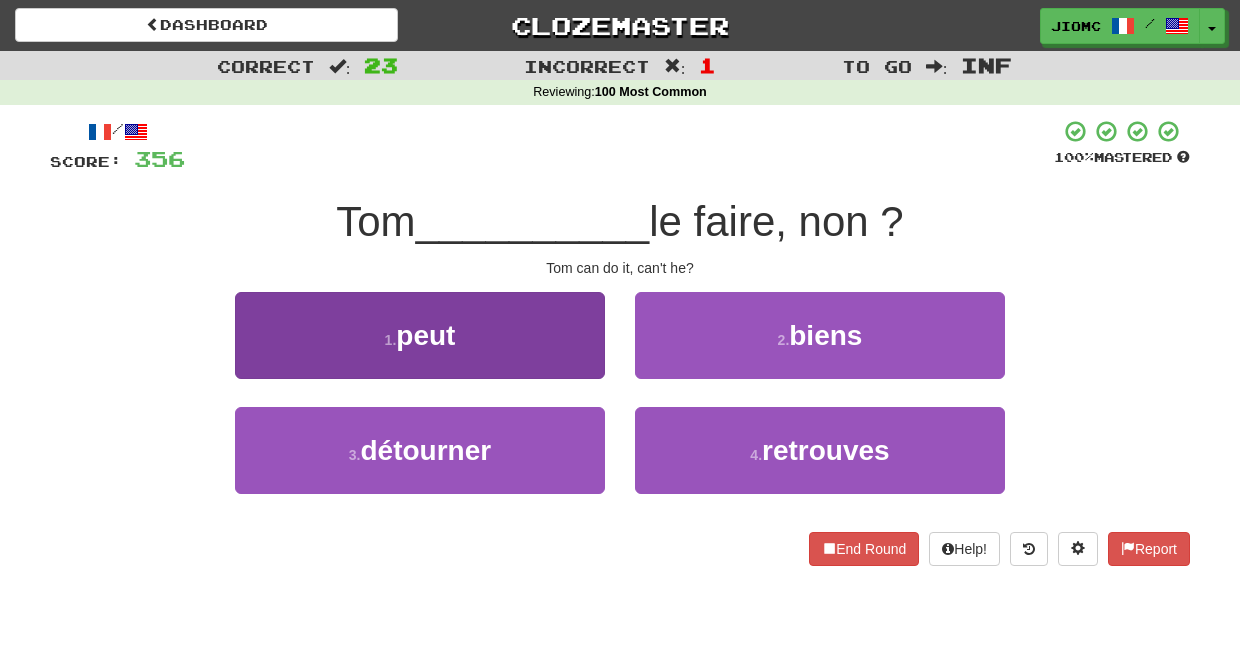 click on "1 .  peut" at bounding box center [420, 335] 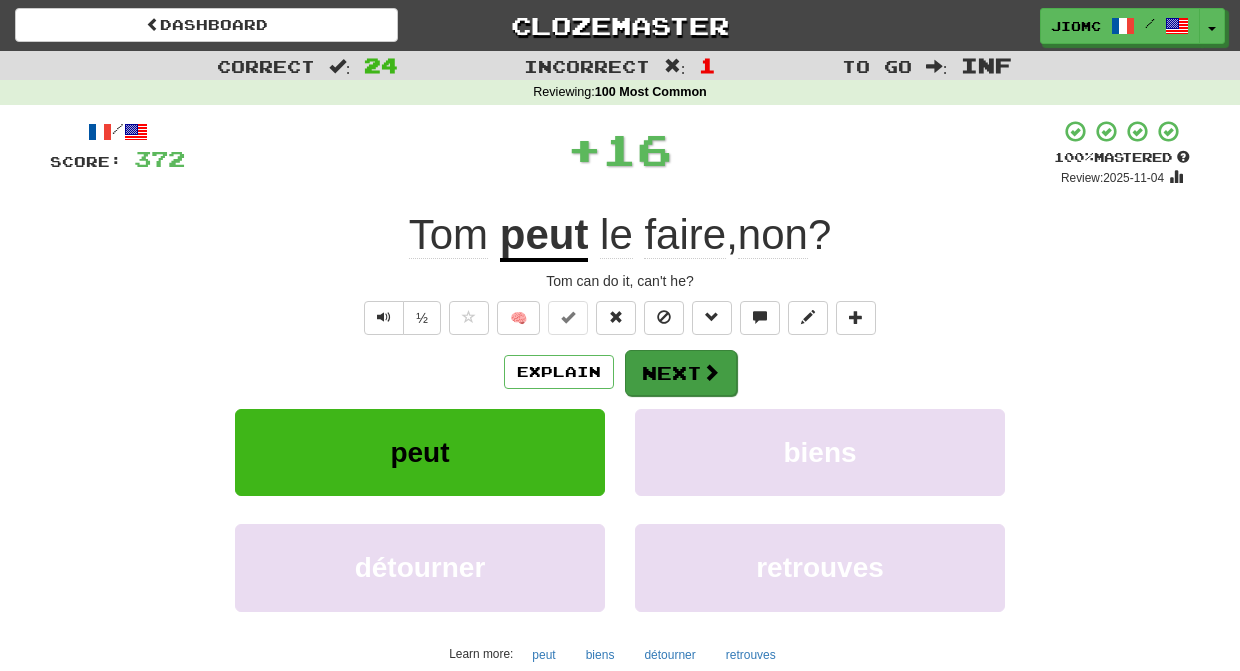 click on "Next" at bounding box center (681, 373) 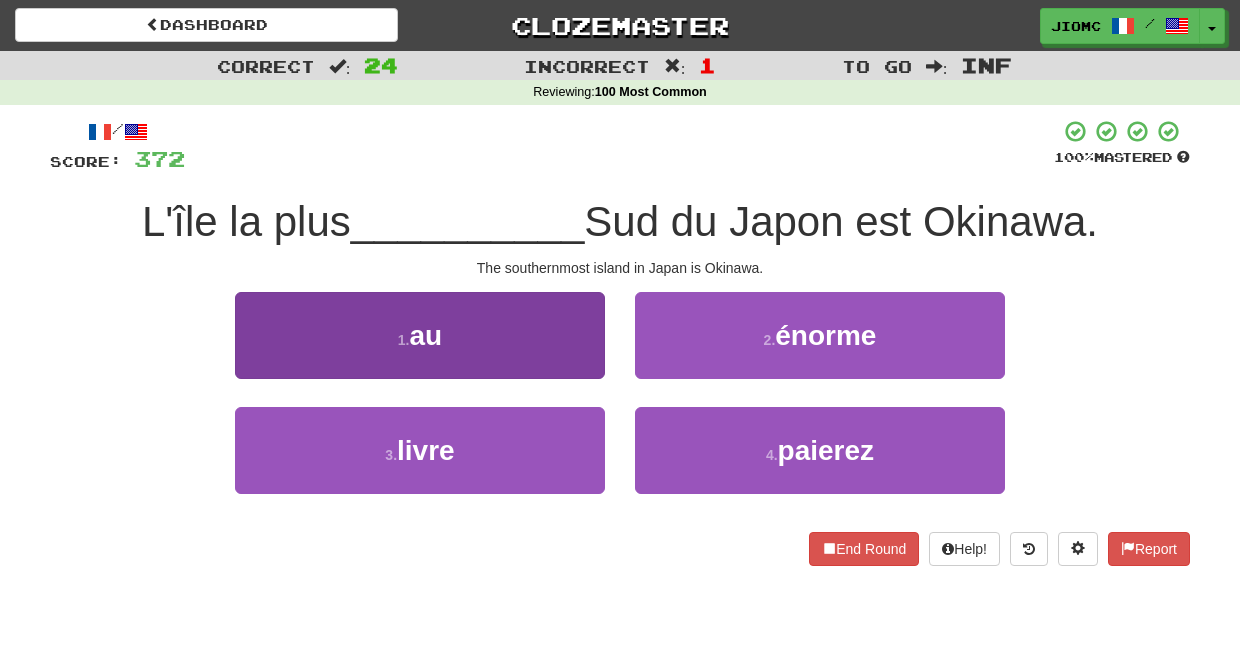 click on "1 .  au" at bounding box center [420, 335] 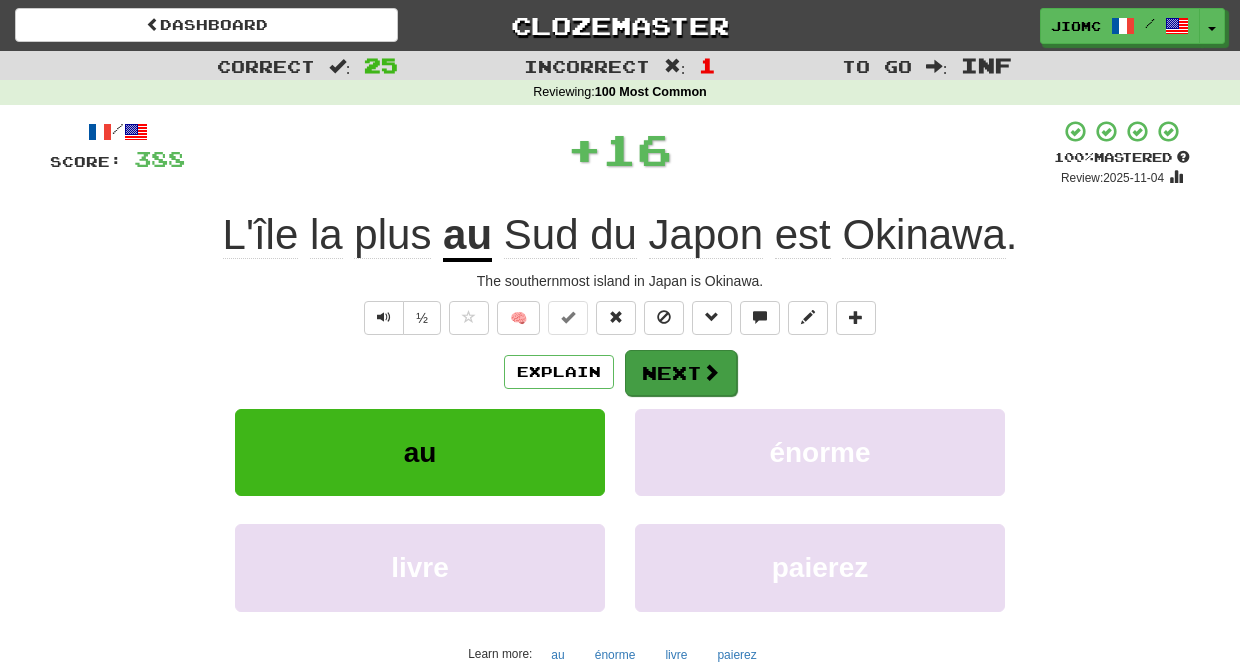 click on "Next" at bounding box center [681, 373] 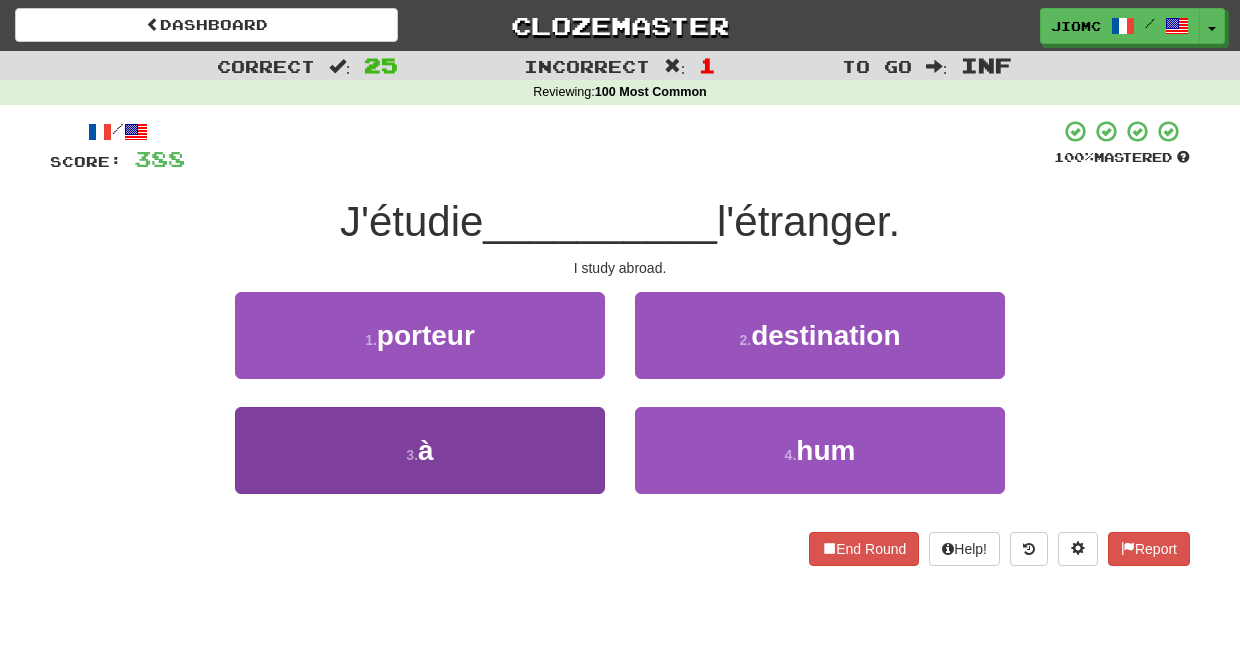 click on "3 .  à" at bounding box center (420, 450) 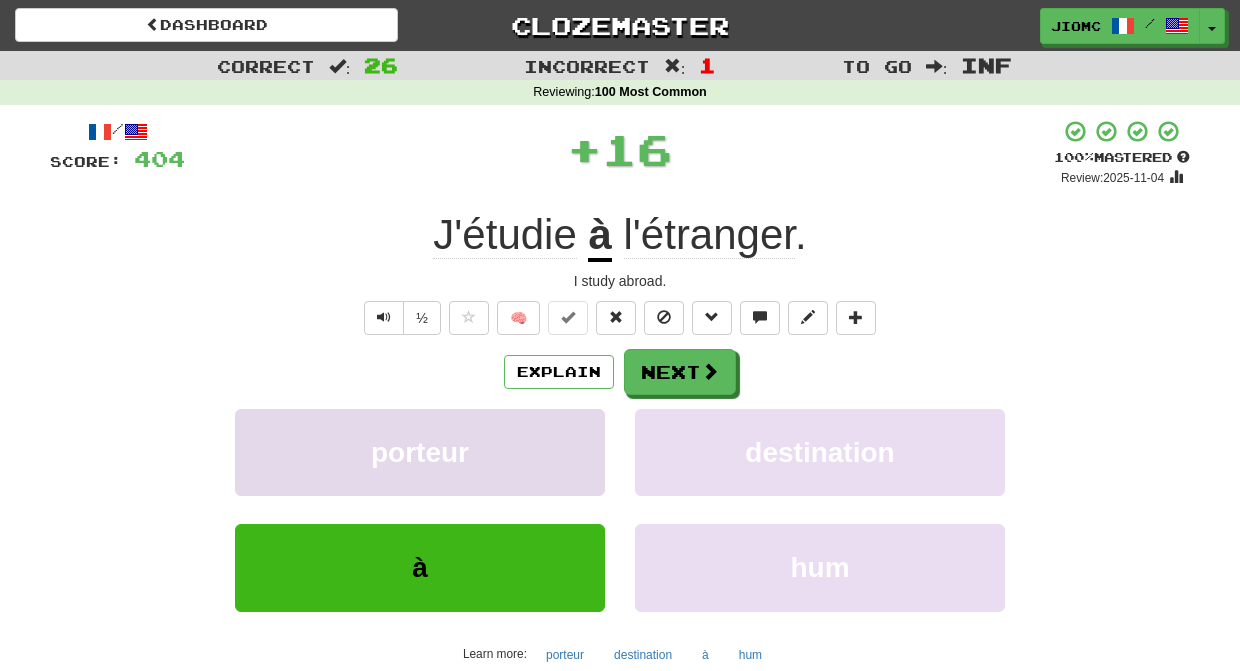 click on "porteur" at bounding box center (420, 452) 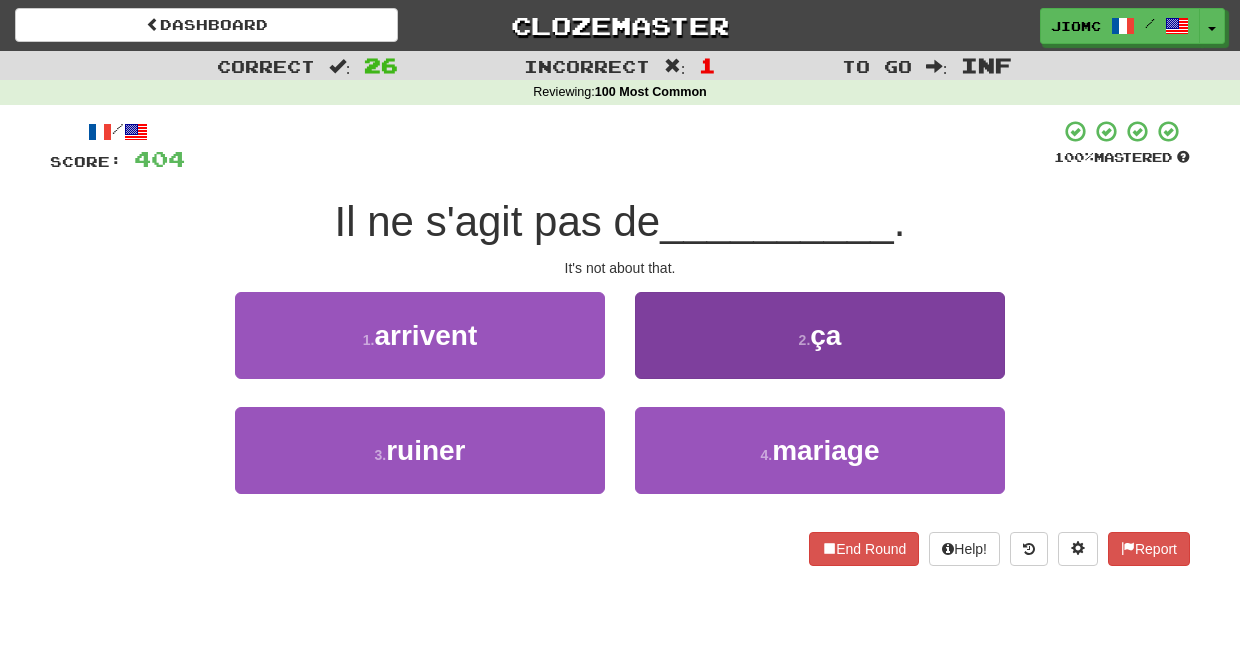 click on "2 .  ça" at bounding box center (820, 335) 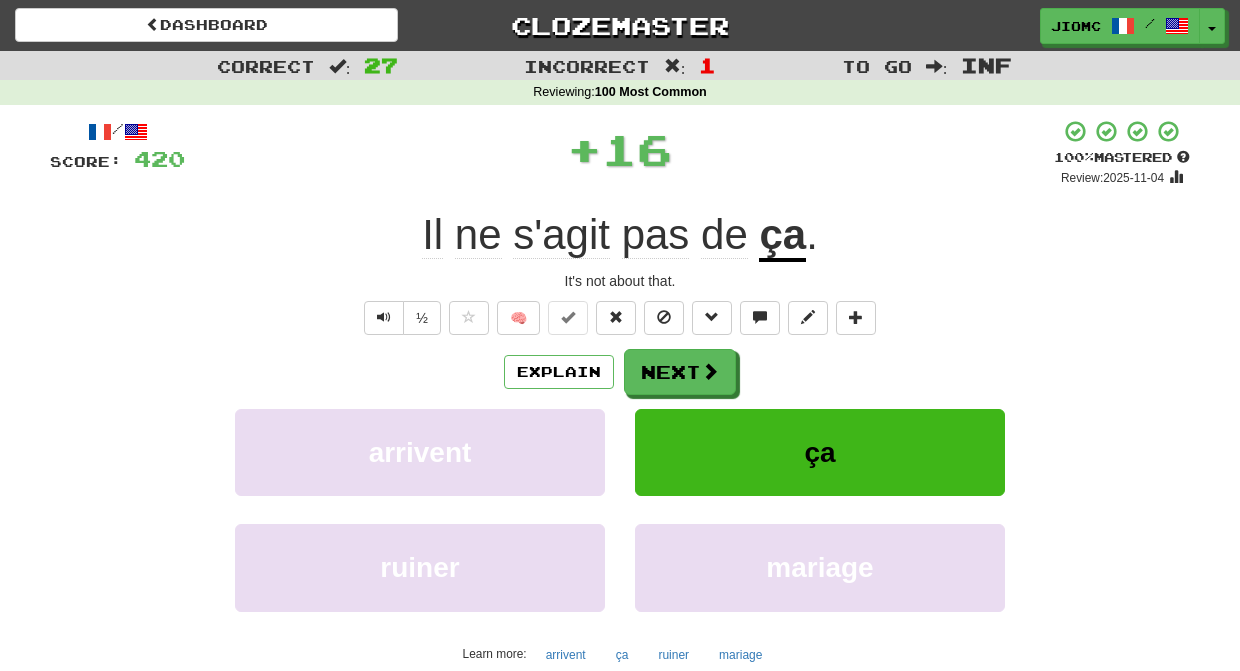 click on "Next" at bounding box center [680, 372] 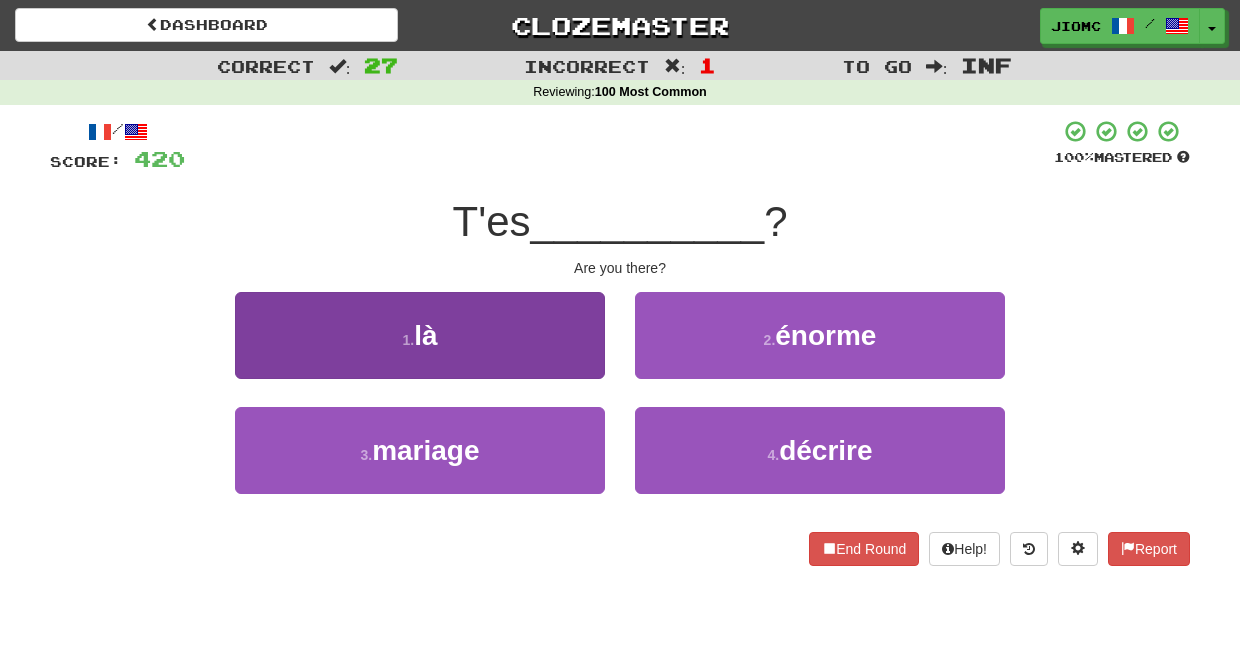 click on "1 .  là" at bounding box center (420, 335) 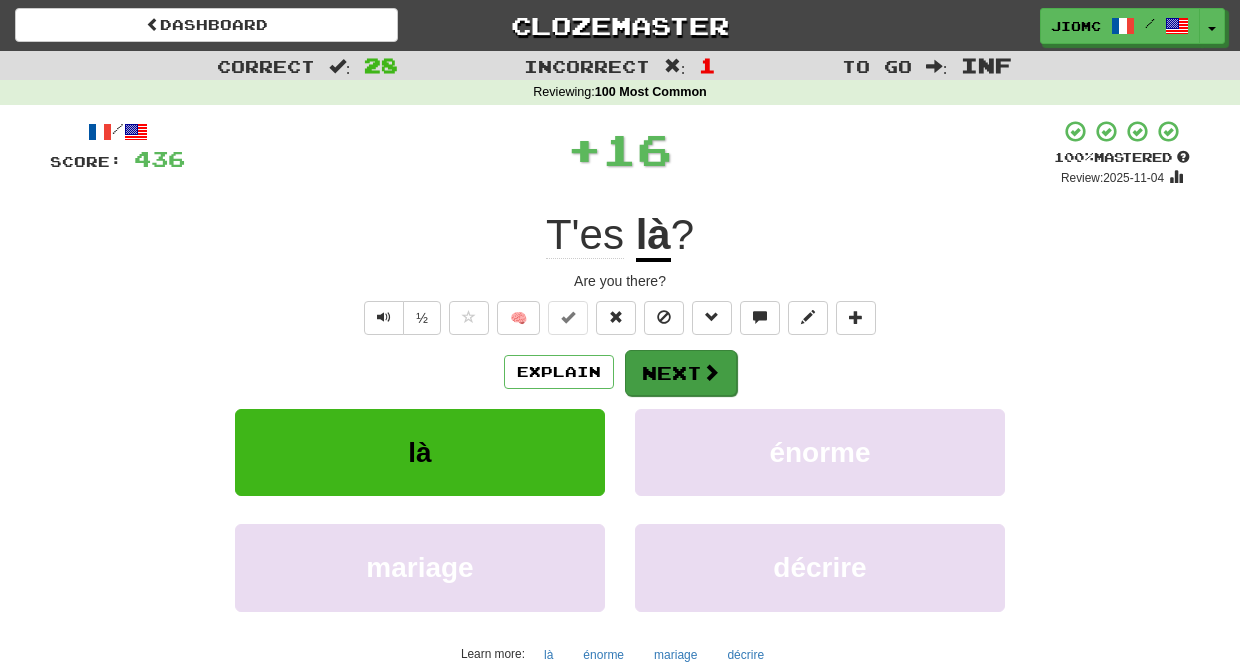 click on "Next" at bounding box center [681, 373] 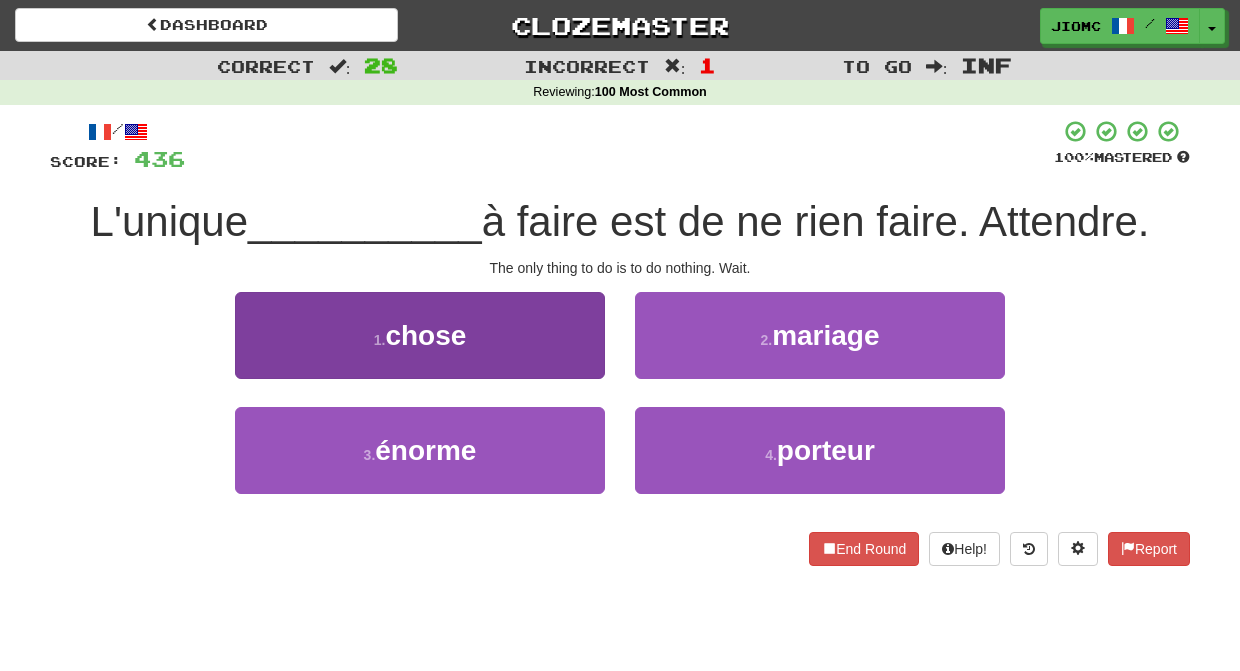 click on "1 .  chose" at bounding box center [420, 335] 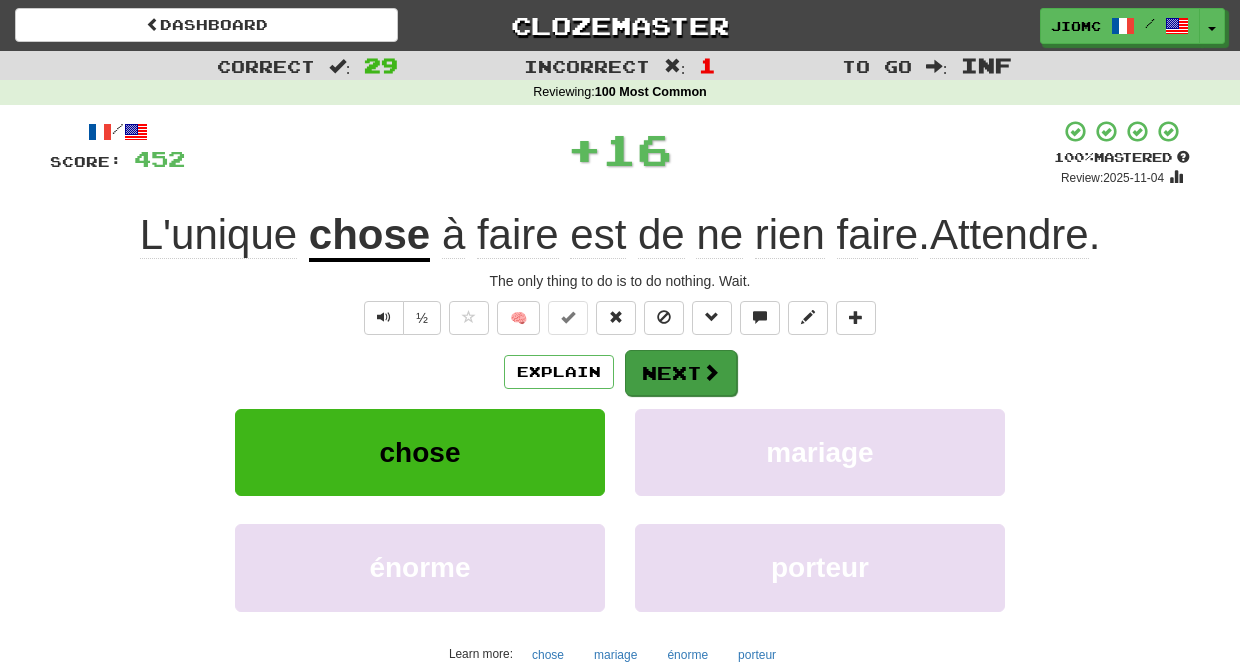 click on "Next" at bounding box center [681, 373] 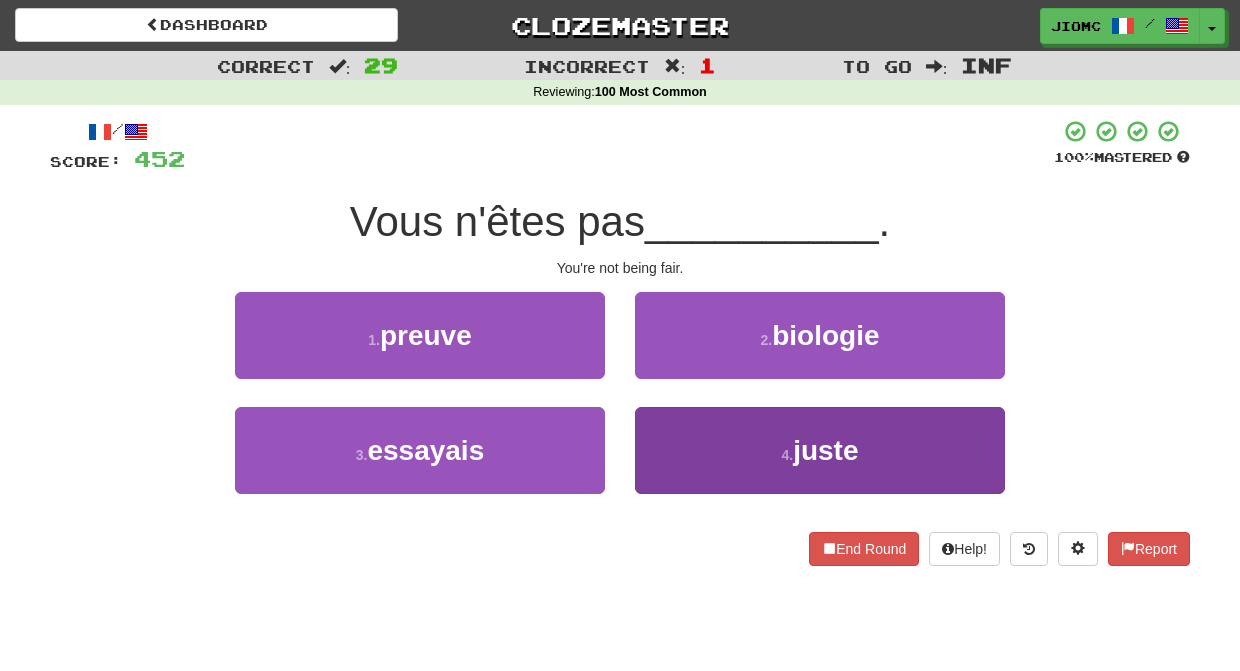 click on "4 .  juste" at bounding box center (820, 450) 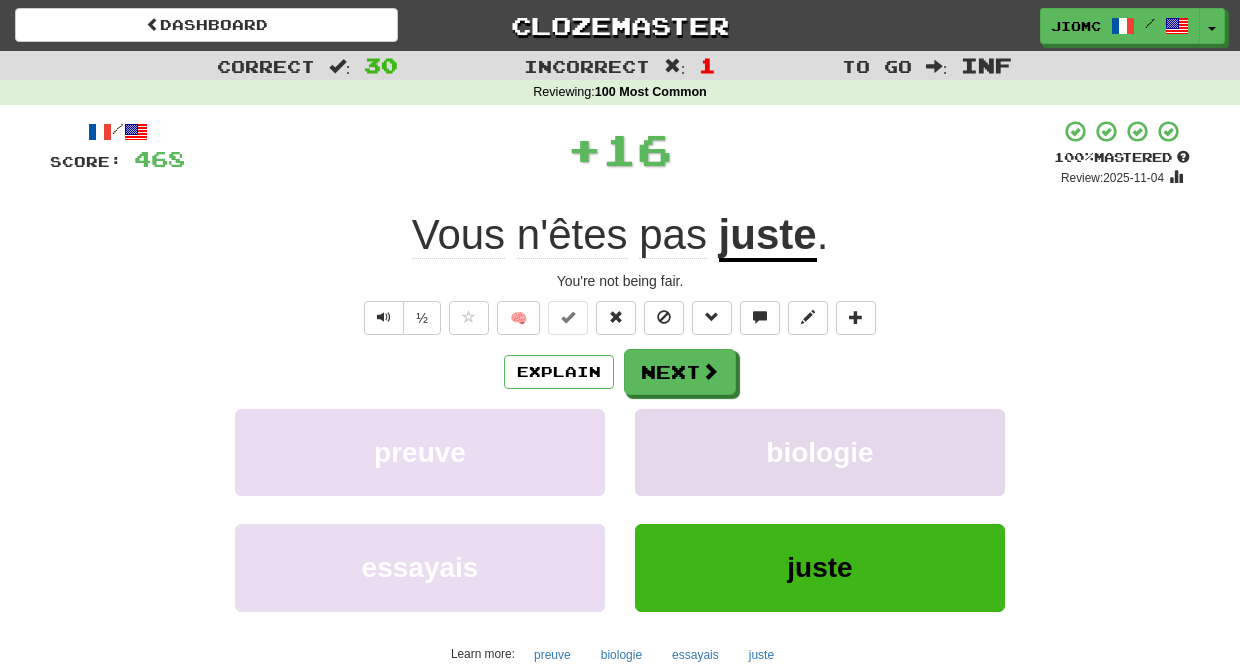 click on "biologie" at bounding box center [820, 452] 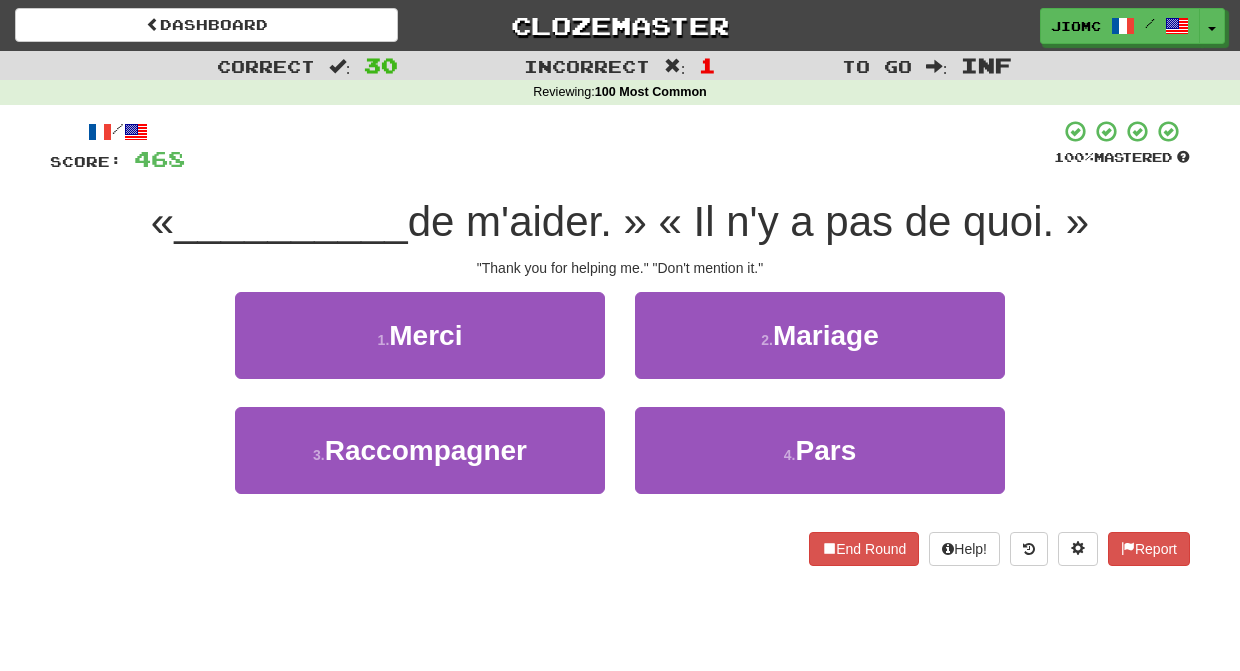 drag, startPoint x: 547, startPoint y: 343, endPoint x: 570, endPoint y: 348, distance: 23.537205 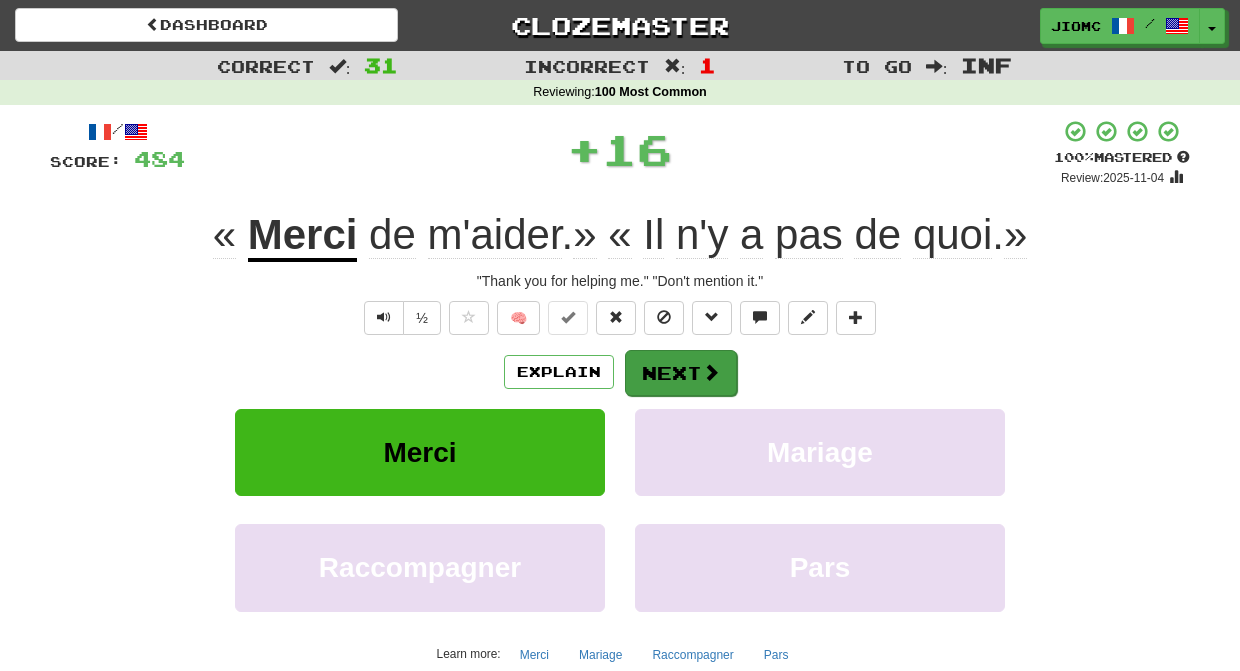 click on "Next" at bounding box center (681, 373) 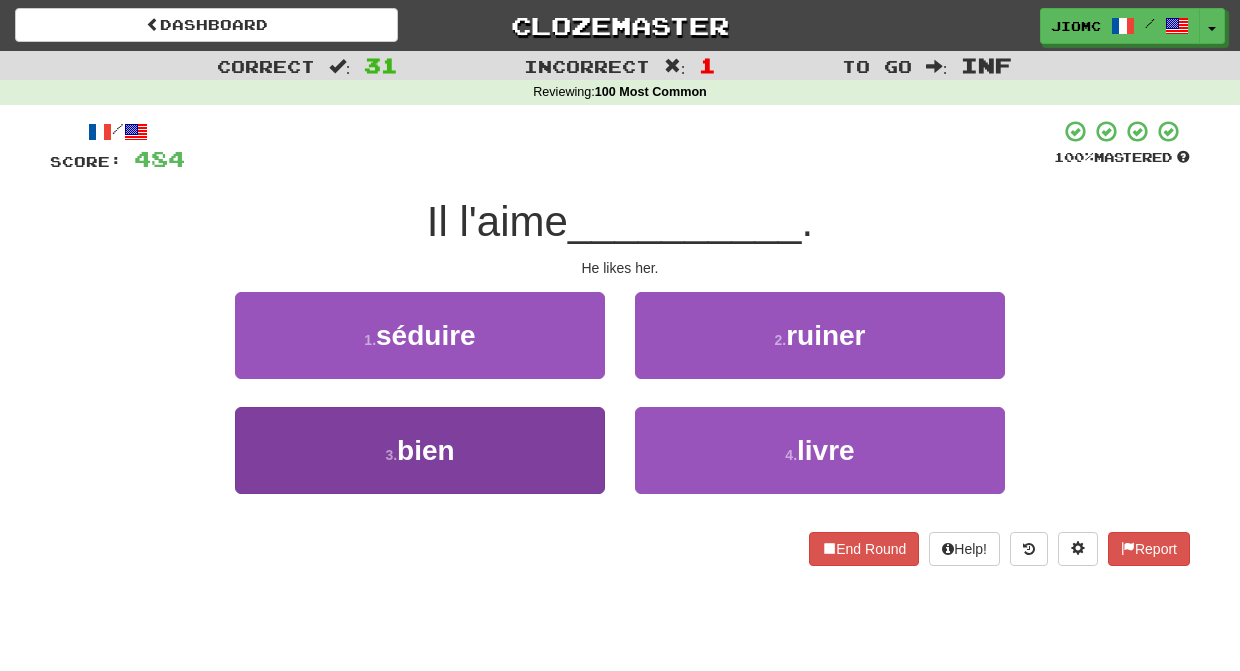 click on "3 .  bien" at bounding box center (420, 450) 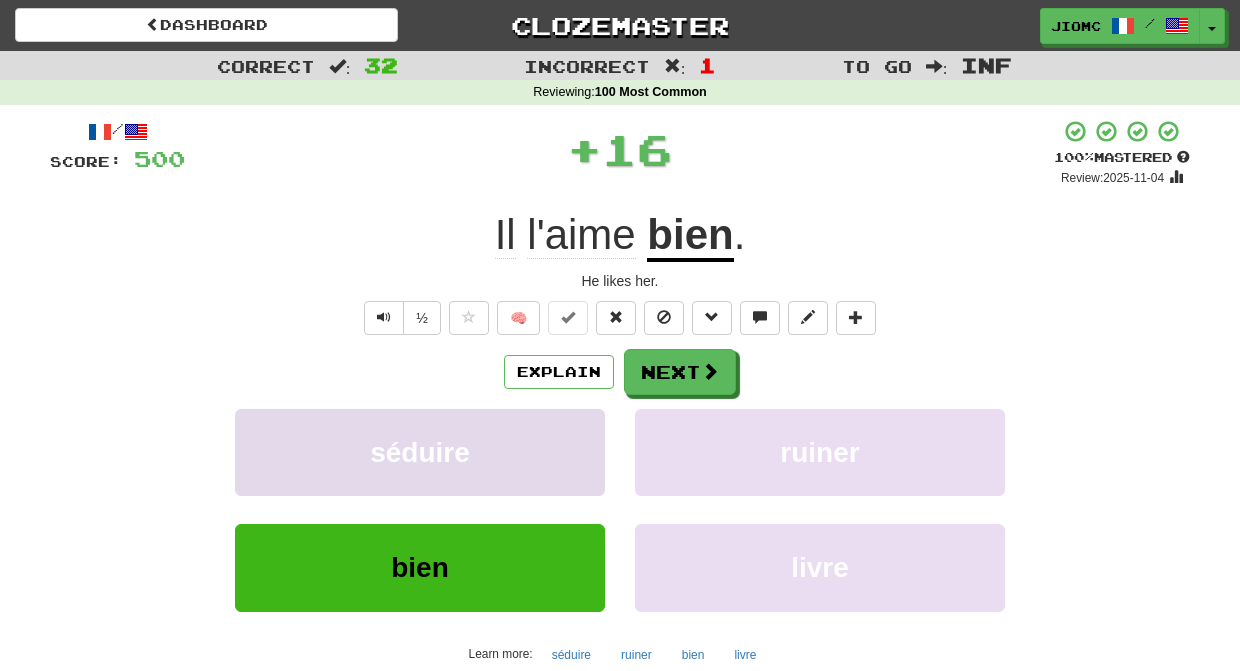 click on "séduire" at bounding box center [420, 452] 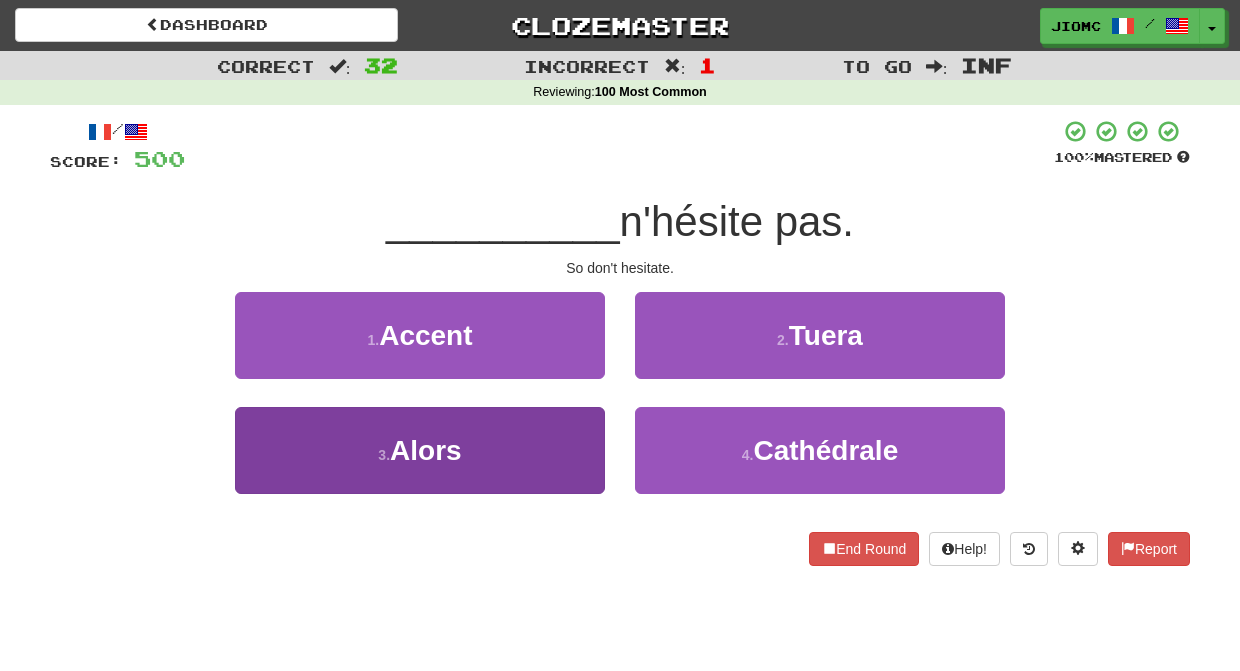 click on "3 .  Alors" at bounding box center [420, 450] 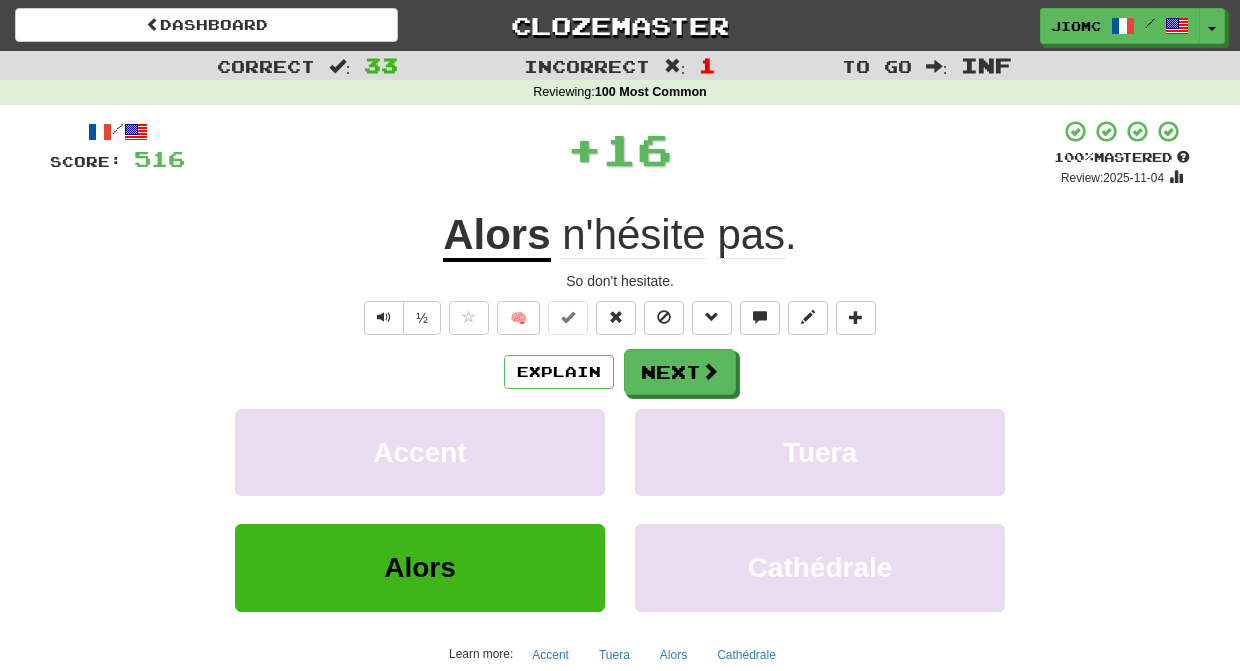 click on "Accent" at bounding box center (420, 452) 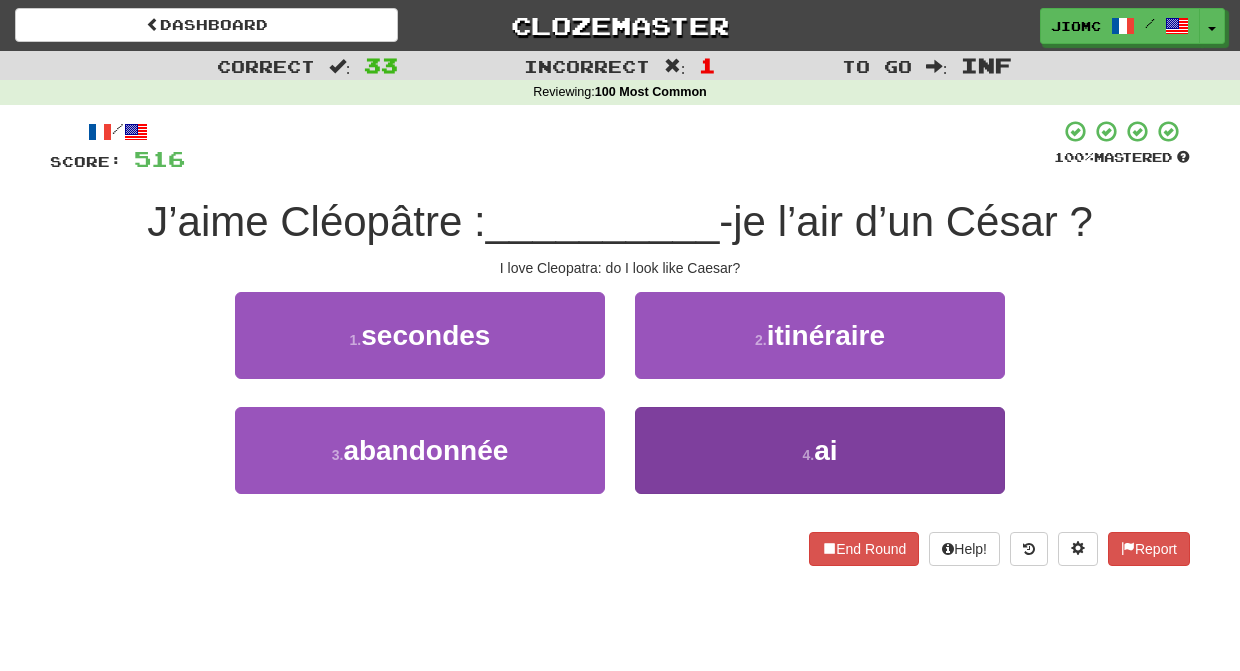 click on "4 .  ai" at bounding box center (820, 450) 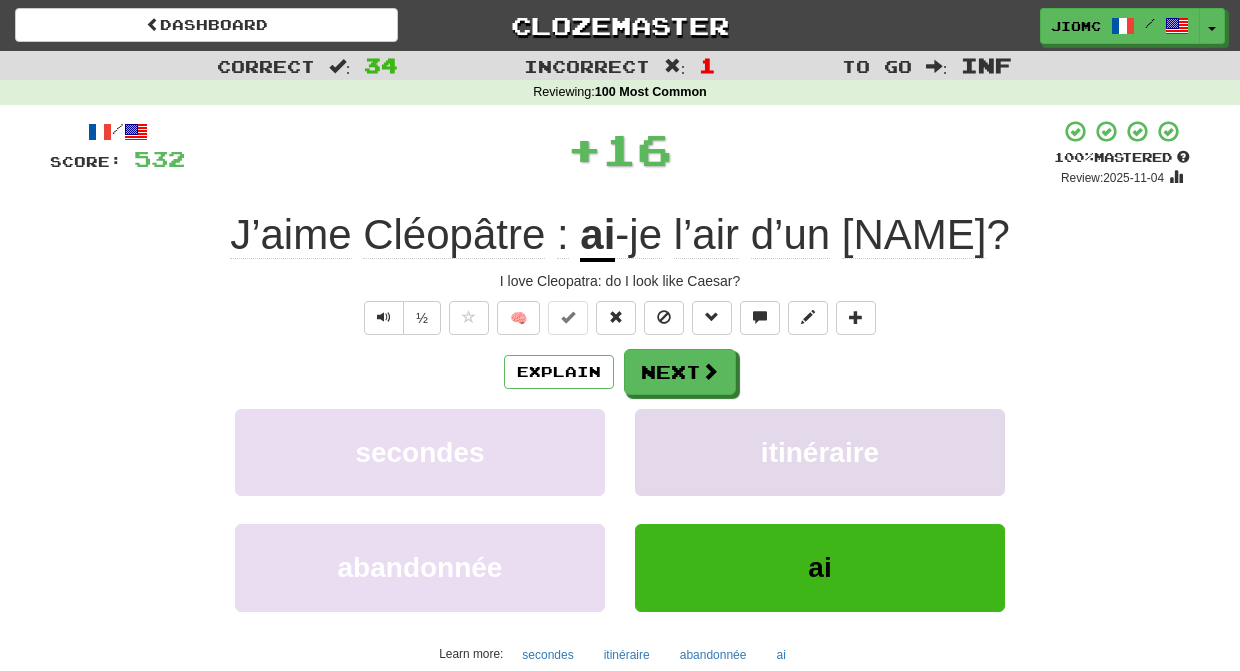 click on "itinéraire" at bounding box center (820, 452) 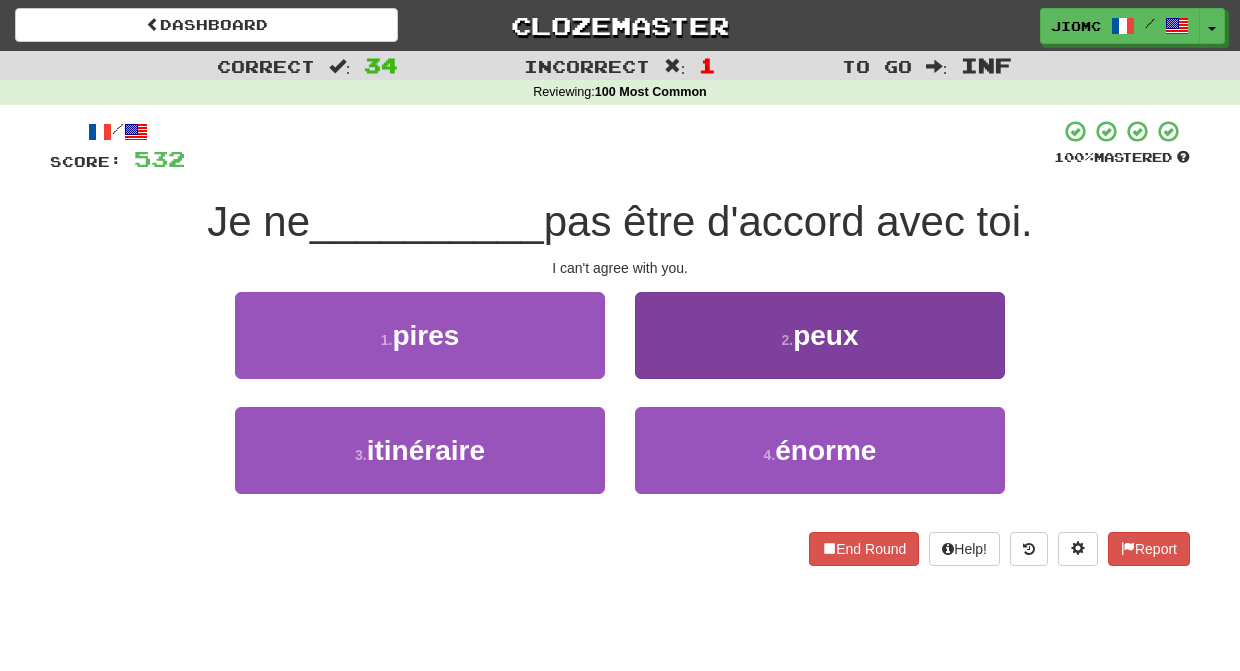 click on "2 .  peux" at bounding box center [820, 335] 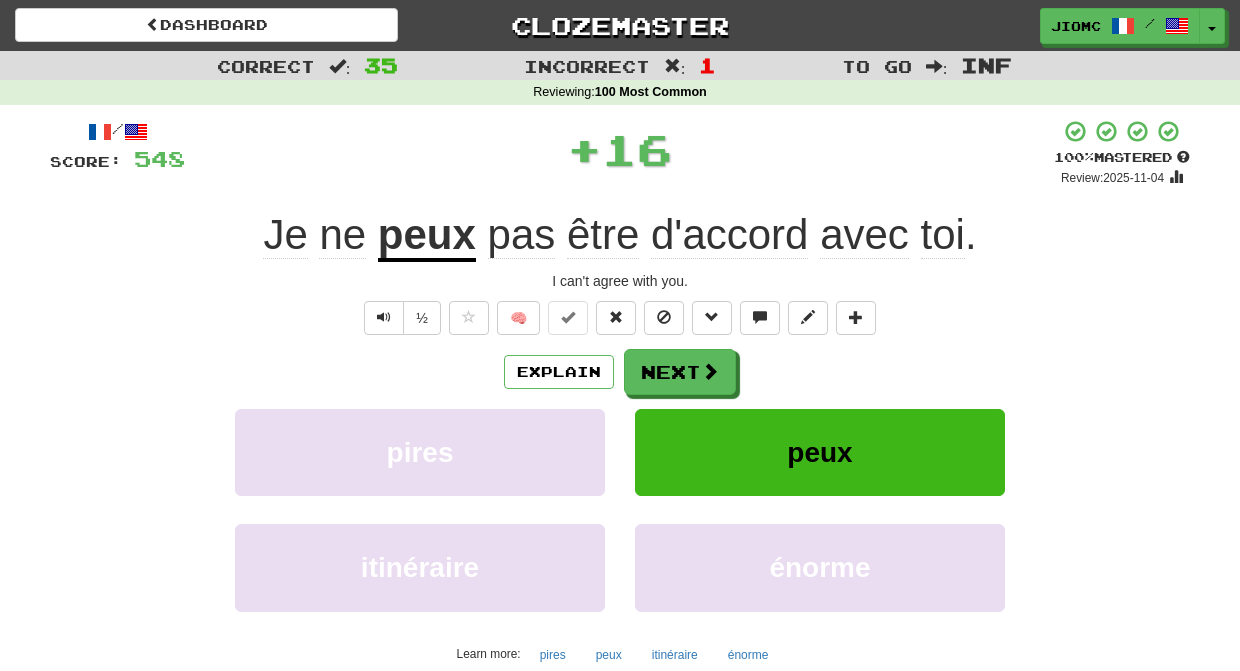 click on "Next" at bounding box center (680, 372) 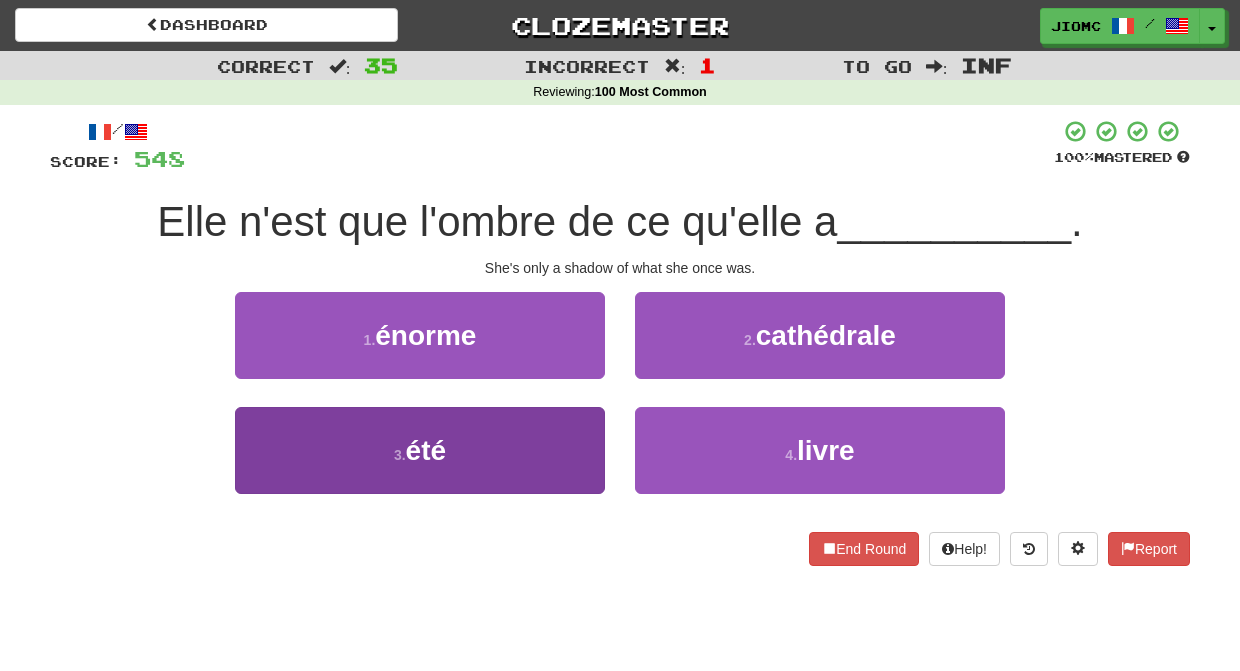 click on "3 .  été" at bounding box center (420, 450) 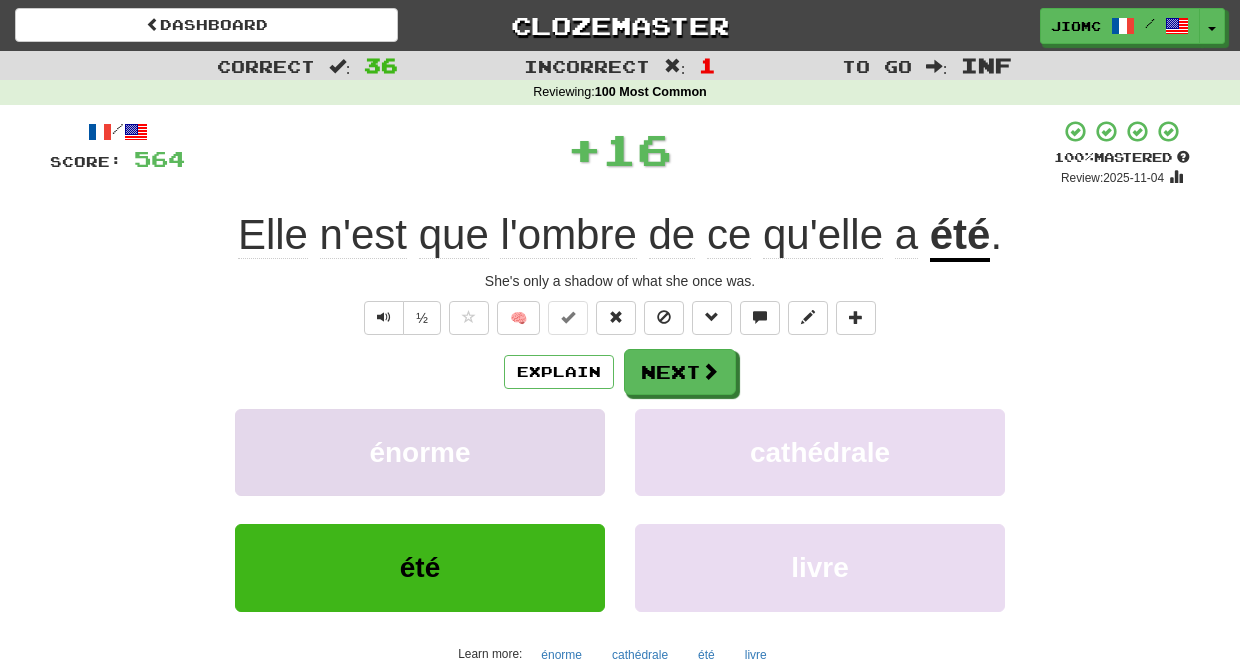 click on "énorme" at bounding box center [420, 452] 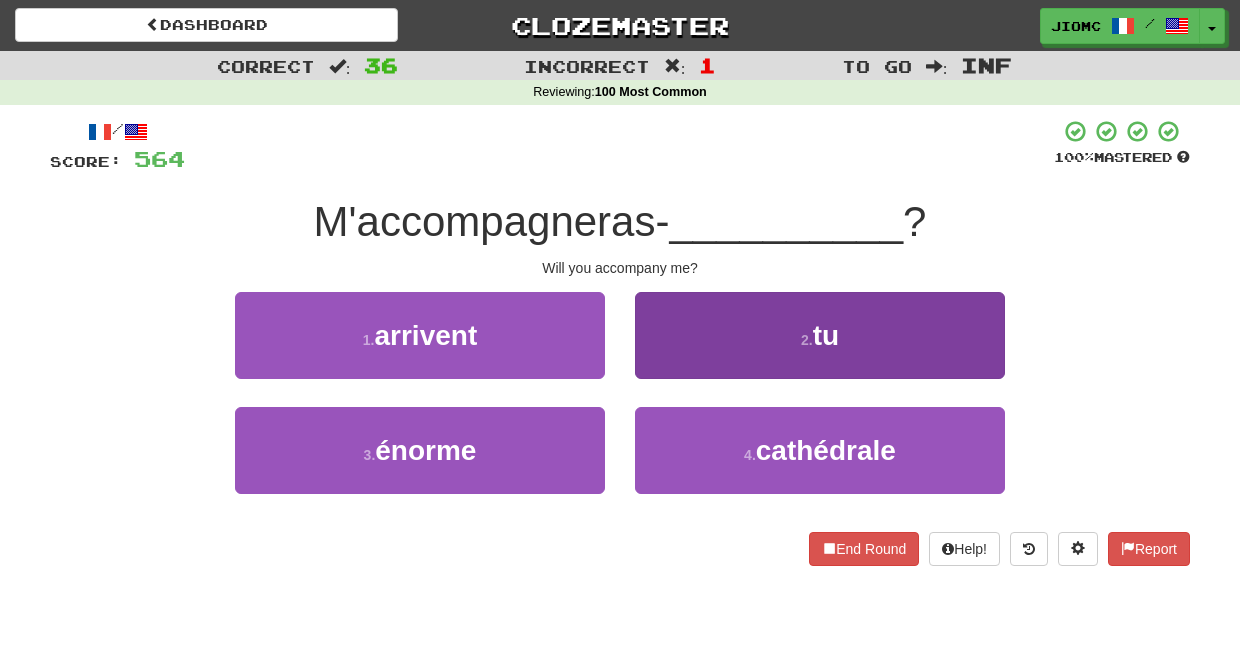 click on "2 .  tu" at bounding box center [820, 335] 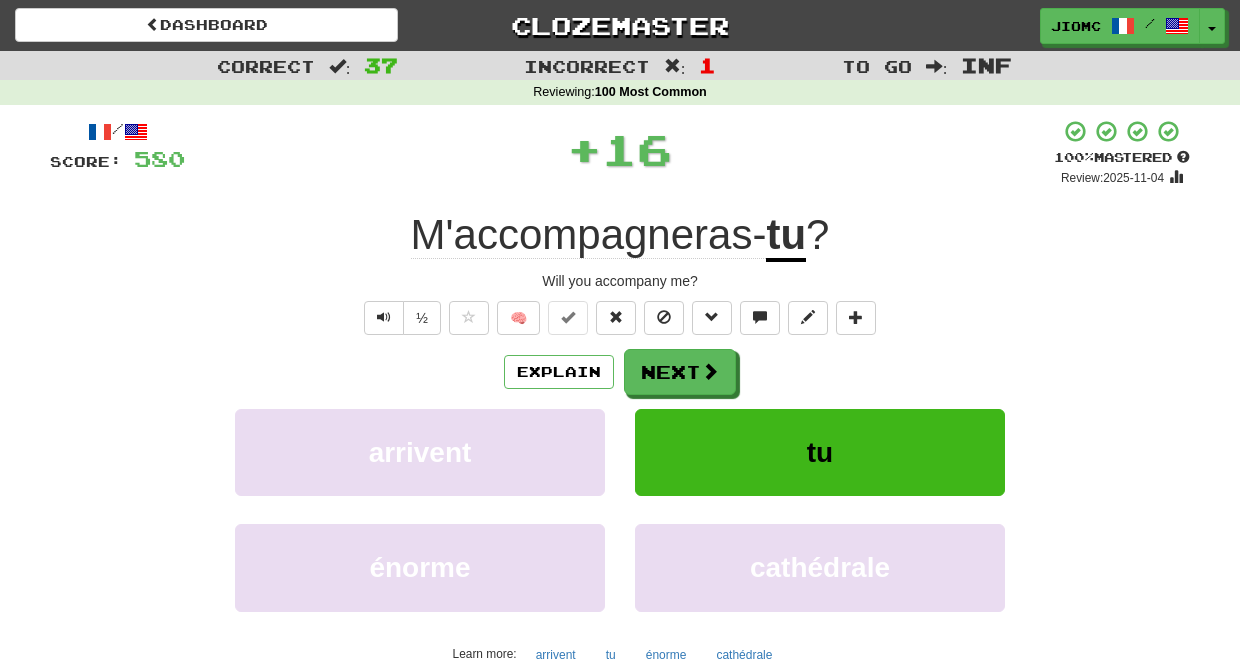 click on "Next" at bounding box center (680, 372) 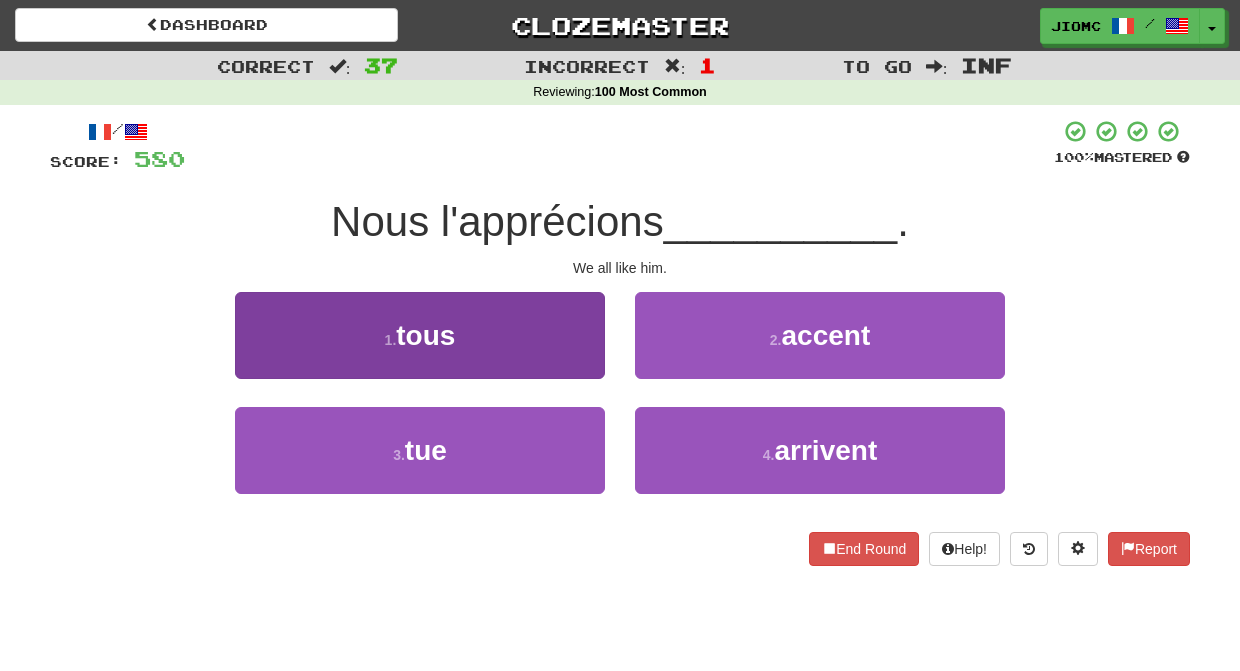click on "1 .  tous" at bounding box center (420, 335) 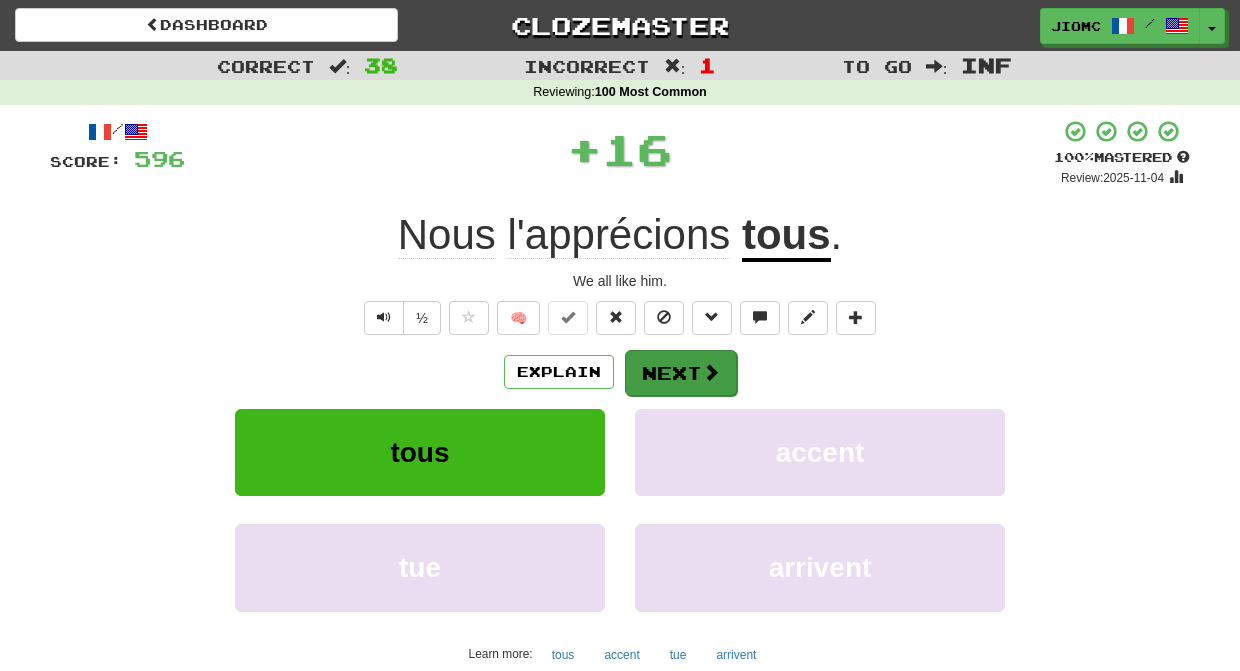 click on "Next" at bounding box center (681, 373) 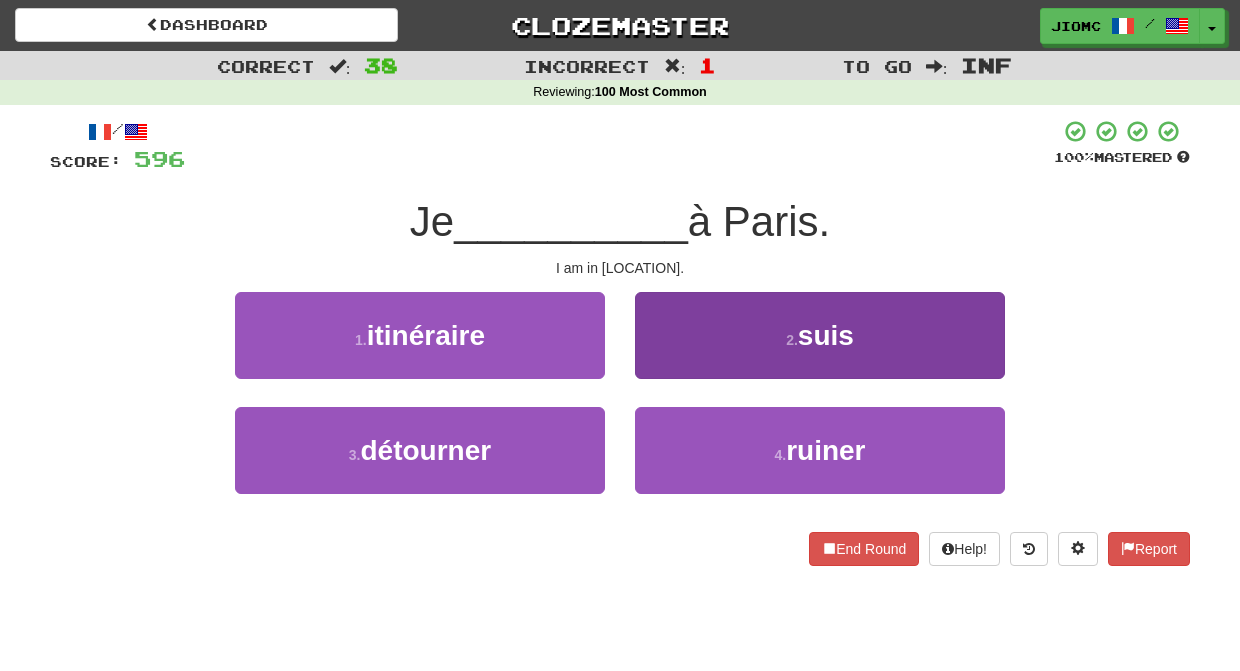 click on "2 .  suis" at bounding box center (820, 335) 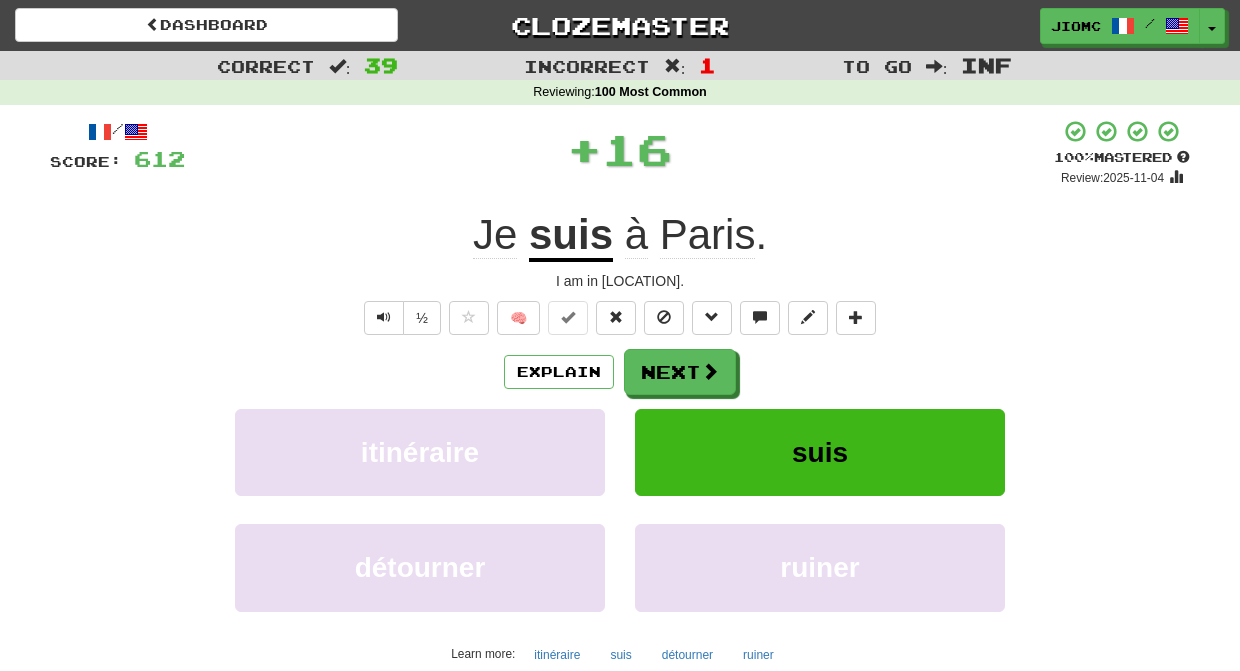 click on "Next" at bounding box center (680, 372) 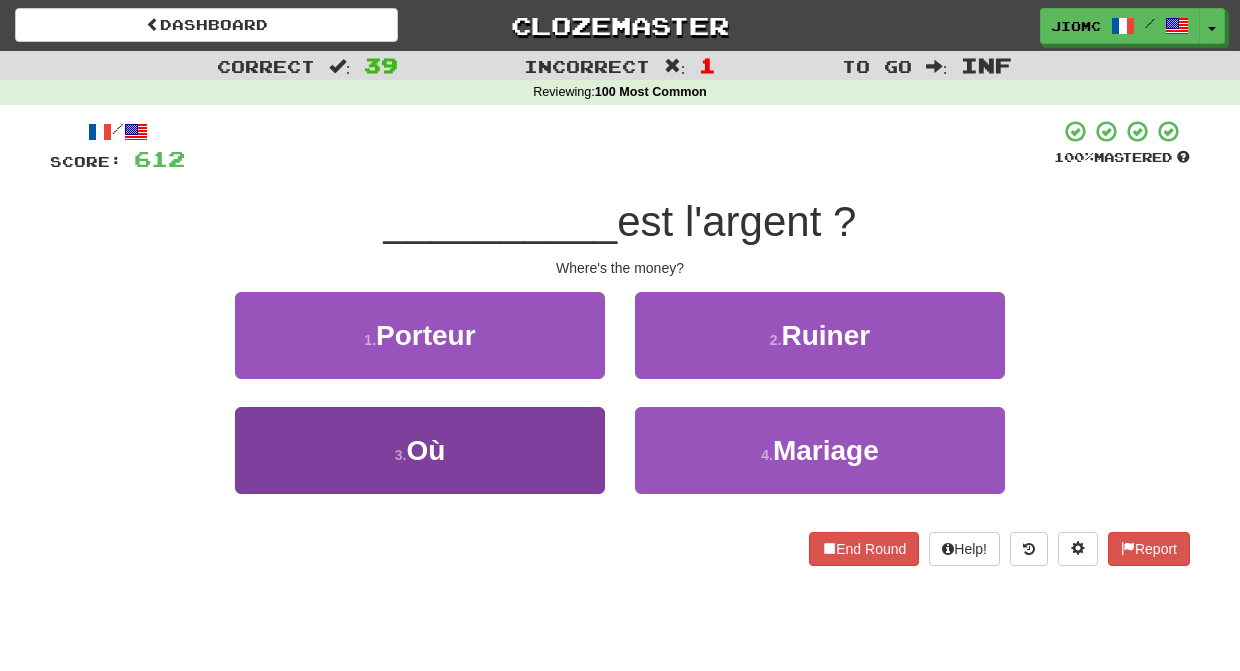 click on "3 .  Où" at bounding box center (420, 450) 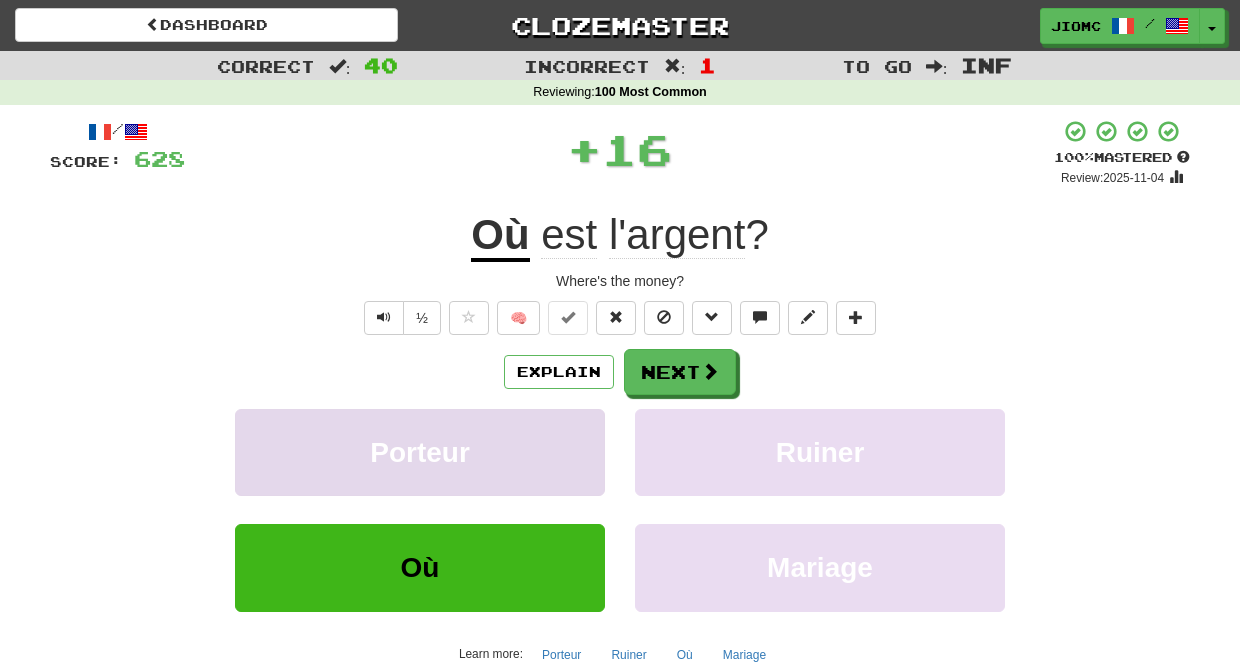 click on "Porteur" at bounding box center (420, 452) 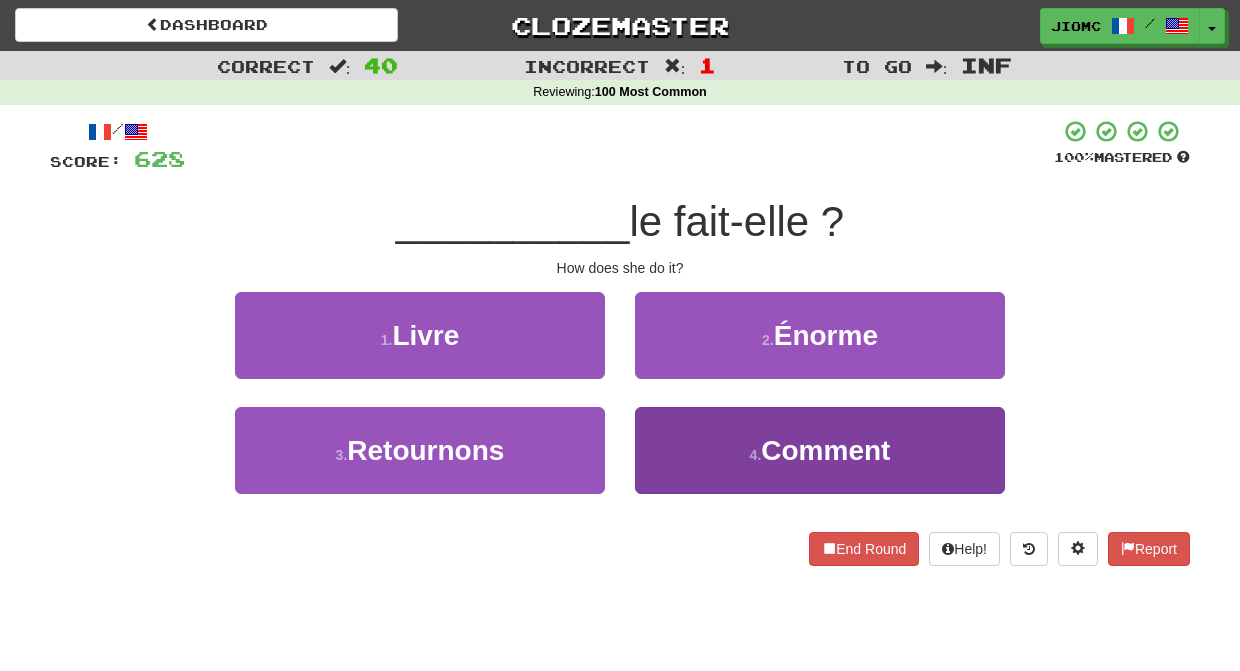 click on "4 .  Comment" at bounding box center (820, 450) 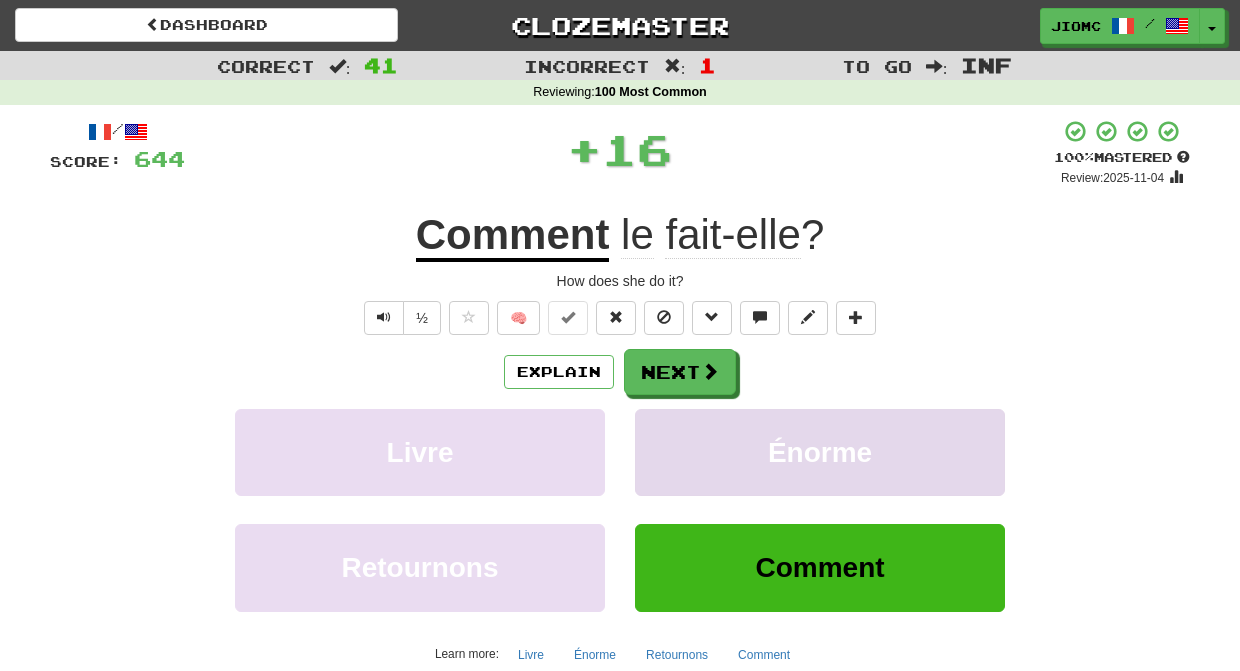 click on "Énorme" at bounding box center (820, 452) 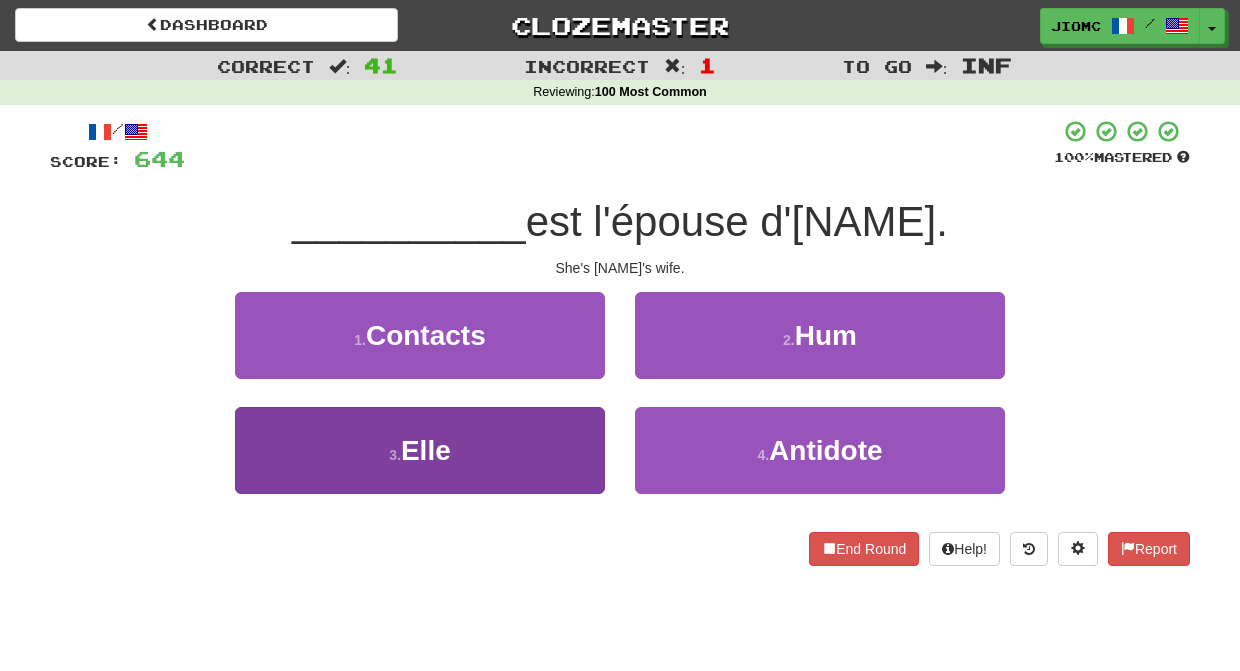 click on "3 .  Elle" at bounding box center (420, 450) 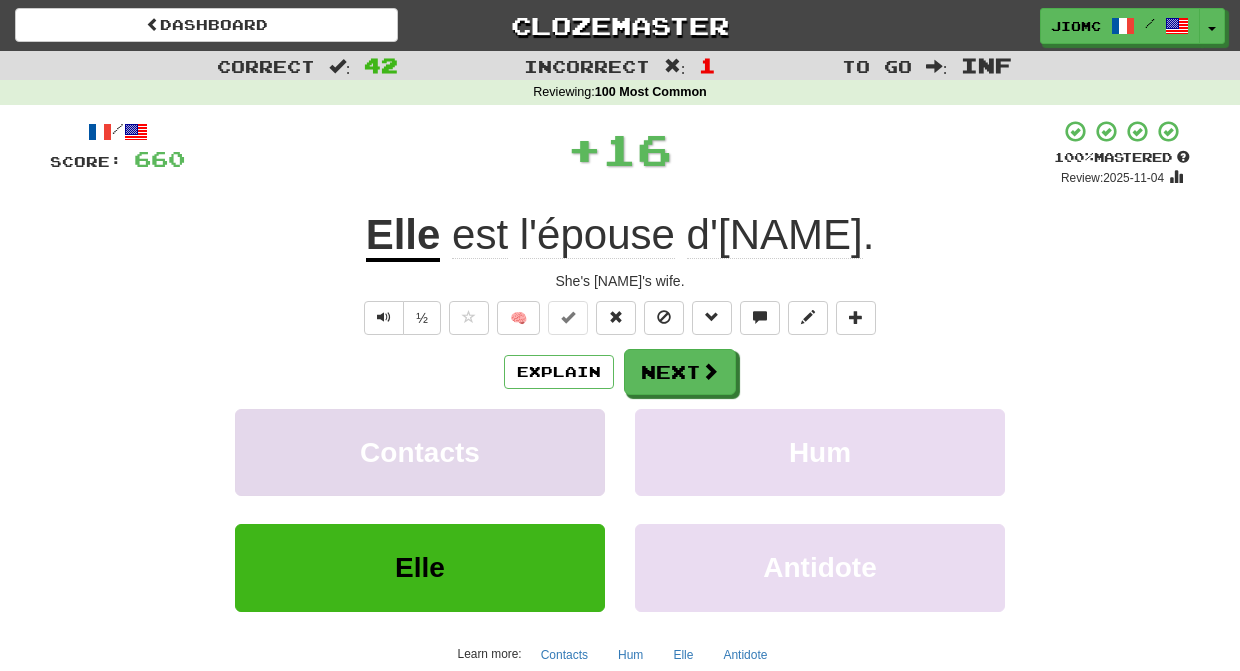 click on "Contacts" at bounding box center [420, 452] 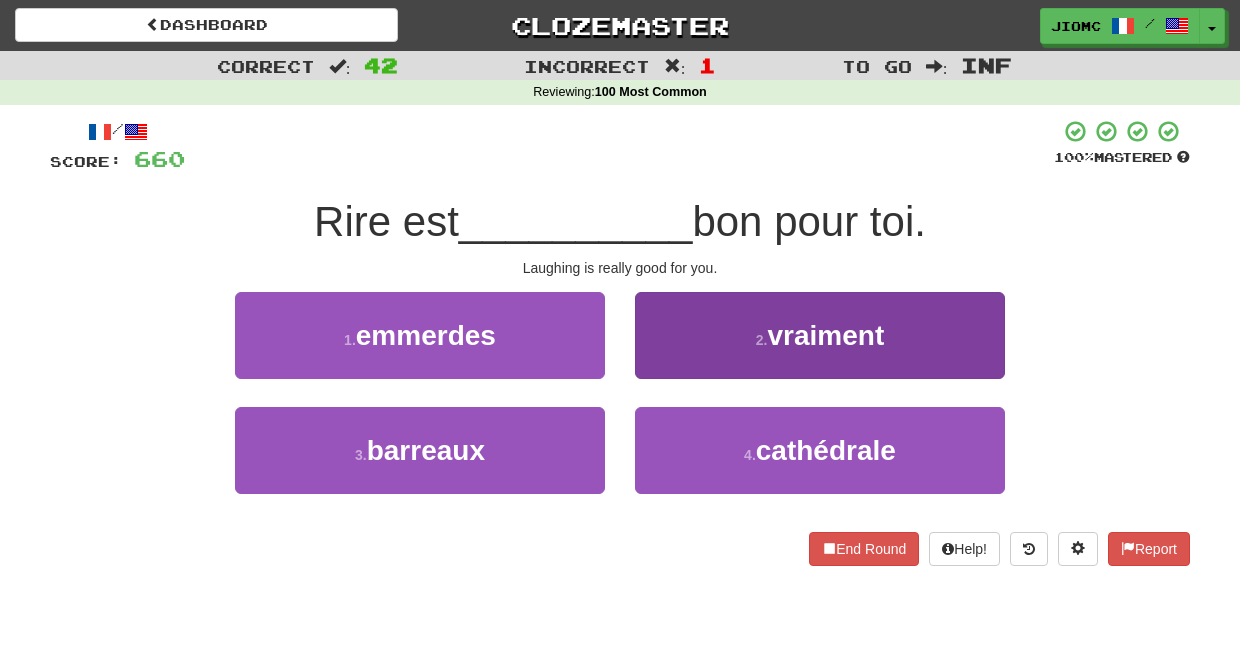 click on "2 .  vraiment" at bounding box center (820, 335) 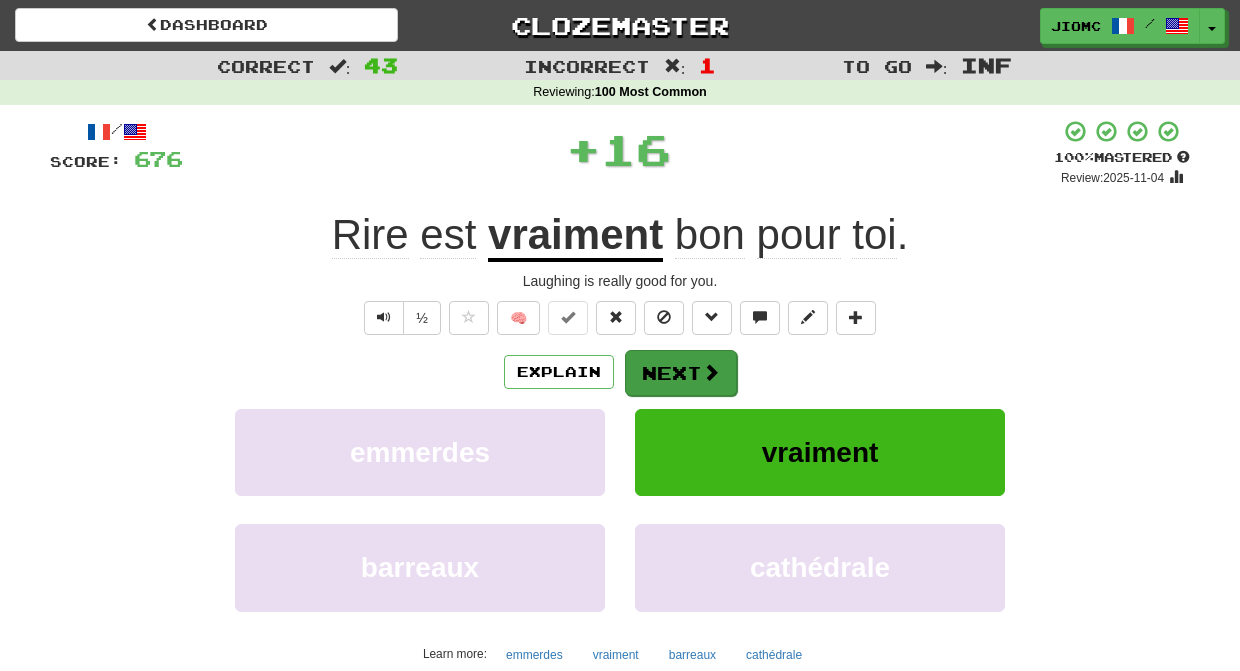click on "Next" at bounding box center (681, 373) 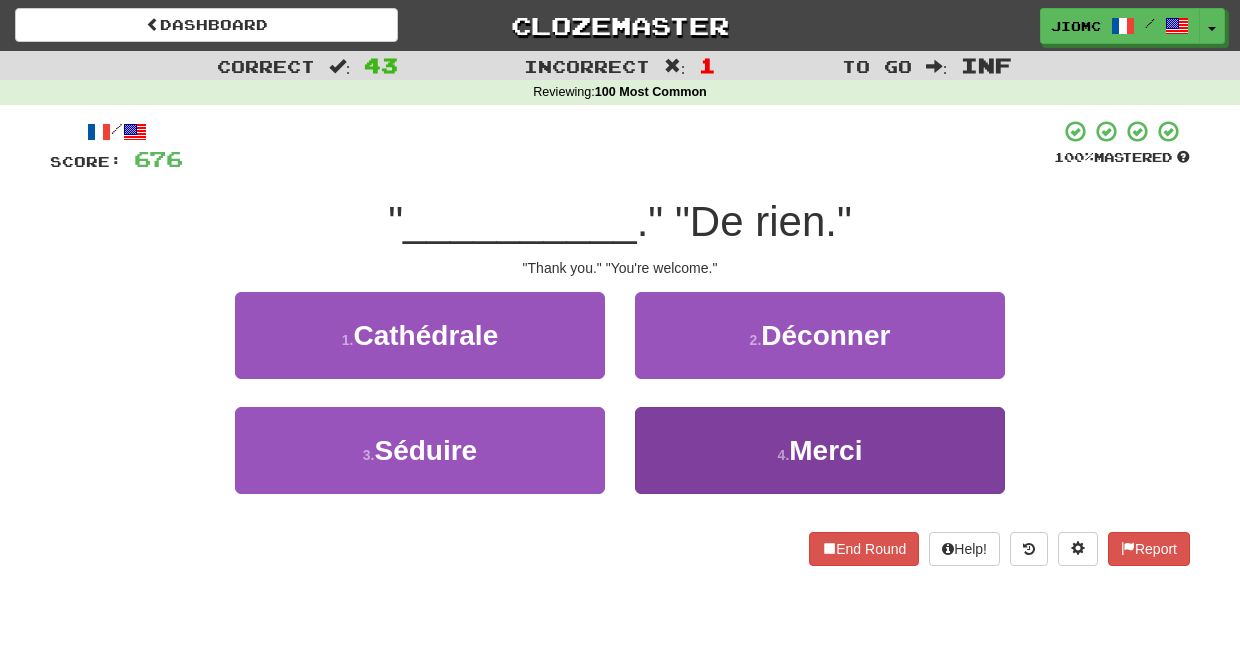 click on "4 .  Merci" at bounding box center (820, 450) 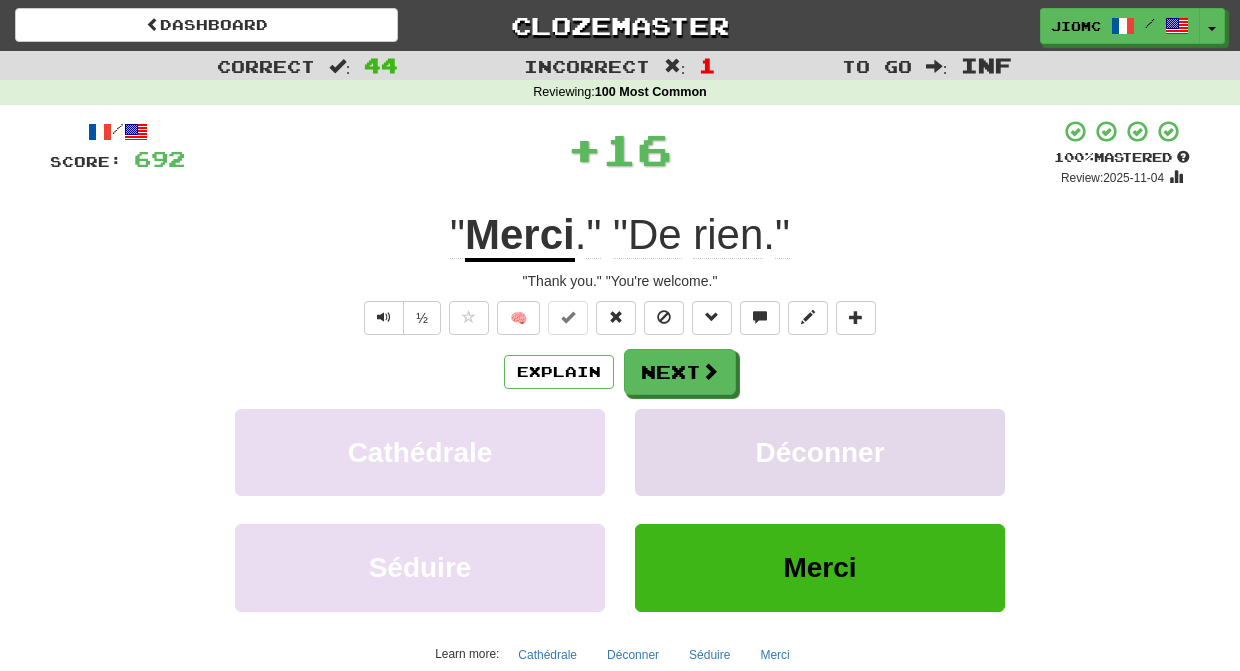 click on "Déconner" at bounding box center (820, 452) 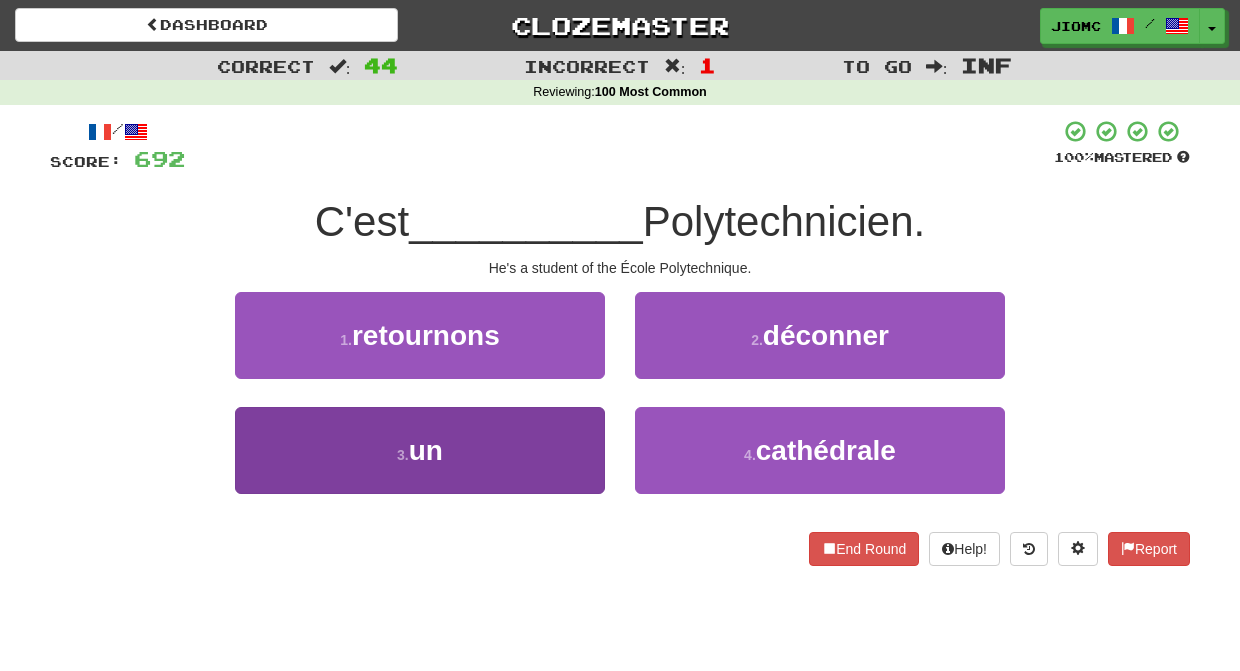 click on "3 .  un" at bounding box center (420, 450) 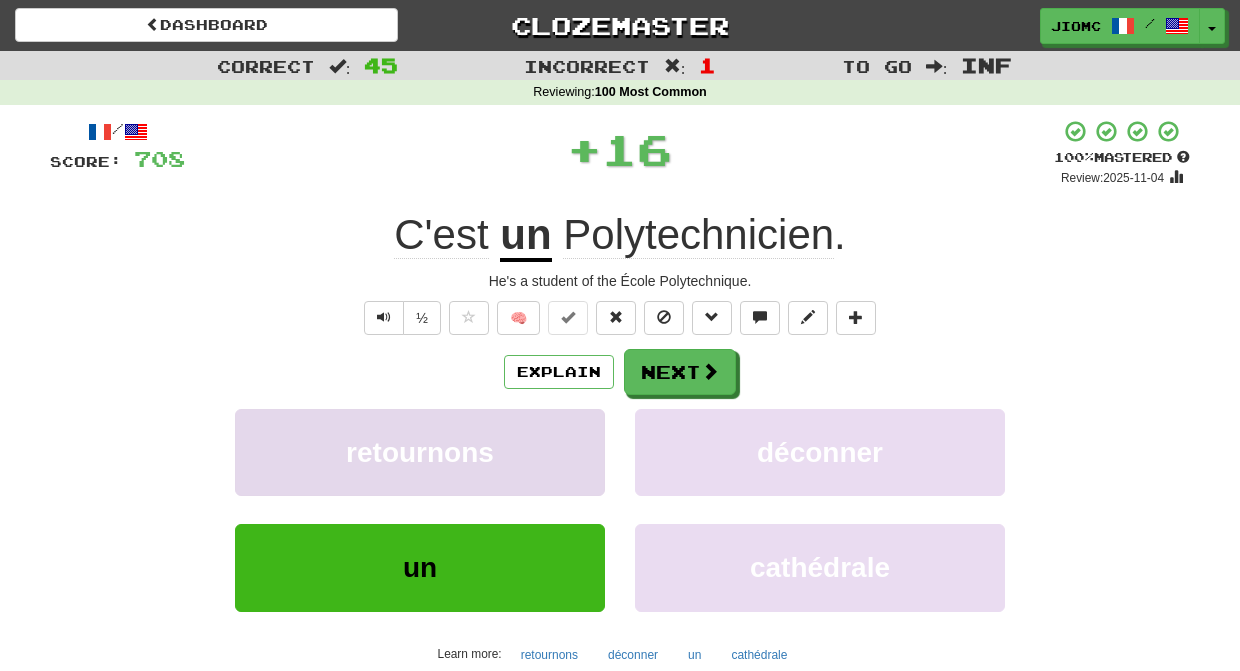 click on "retournons" at bounding box center [420, 452] 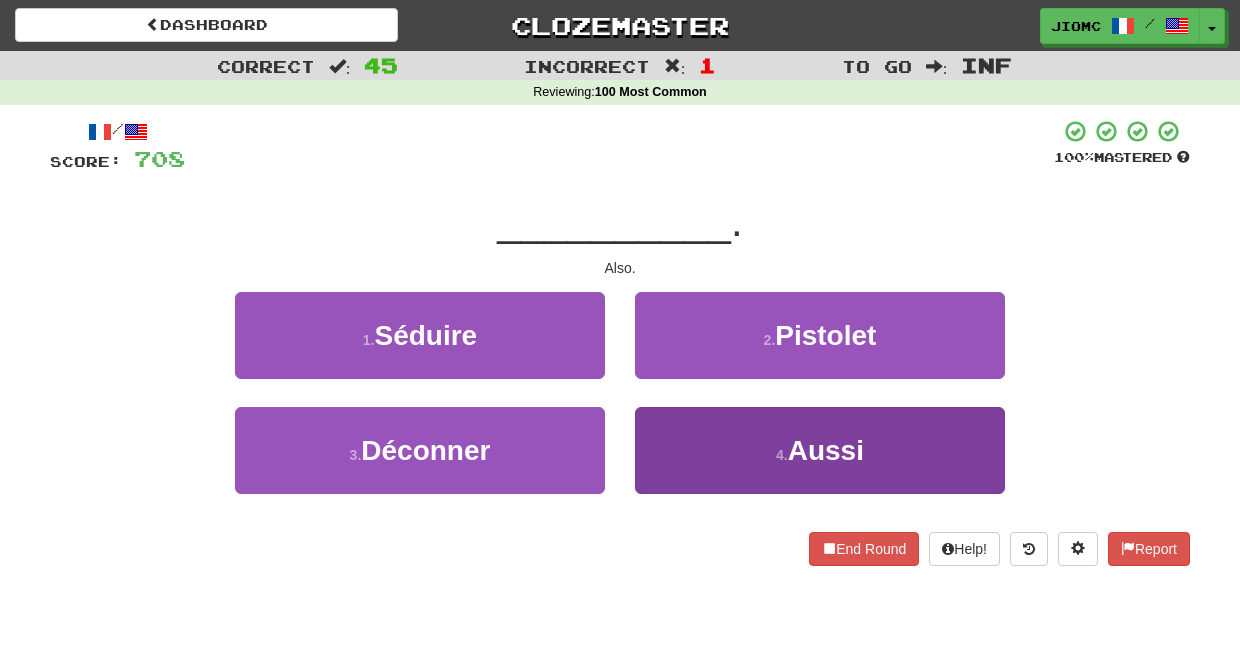 click on "4 .  Aussi" at bounding box center (820, 450) 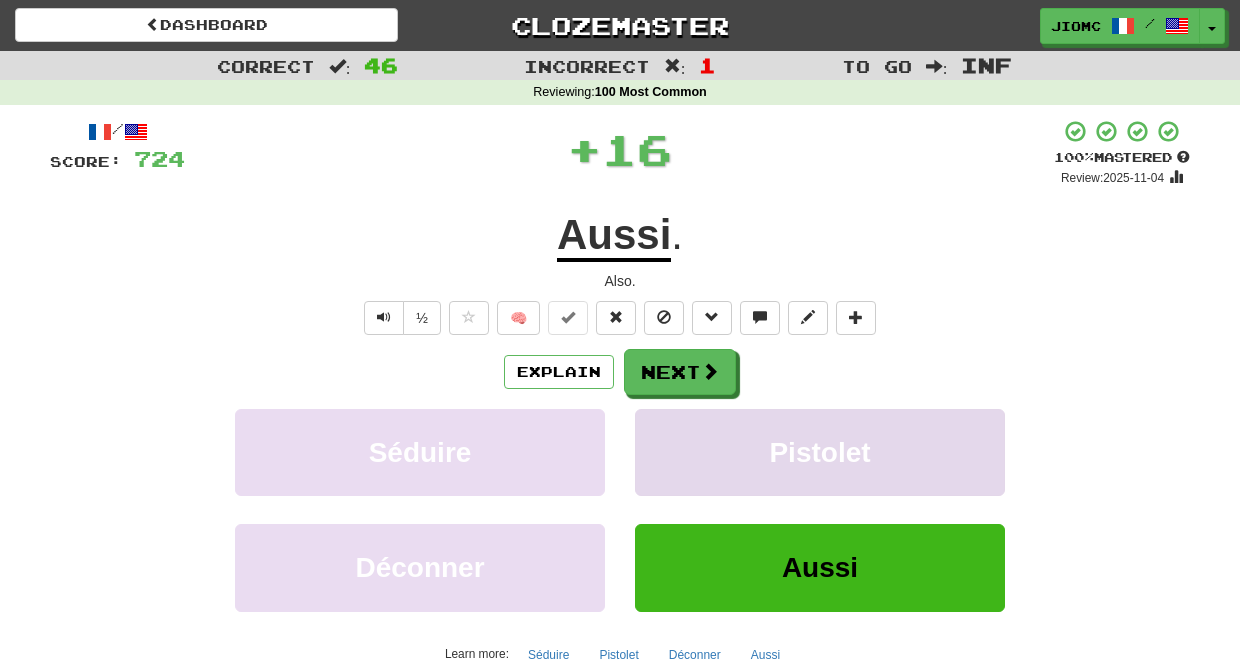 click on "Pistolet" at bounding box center (820, 452) 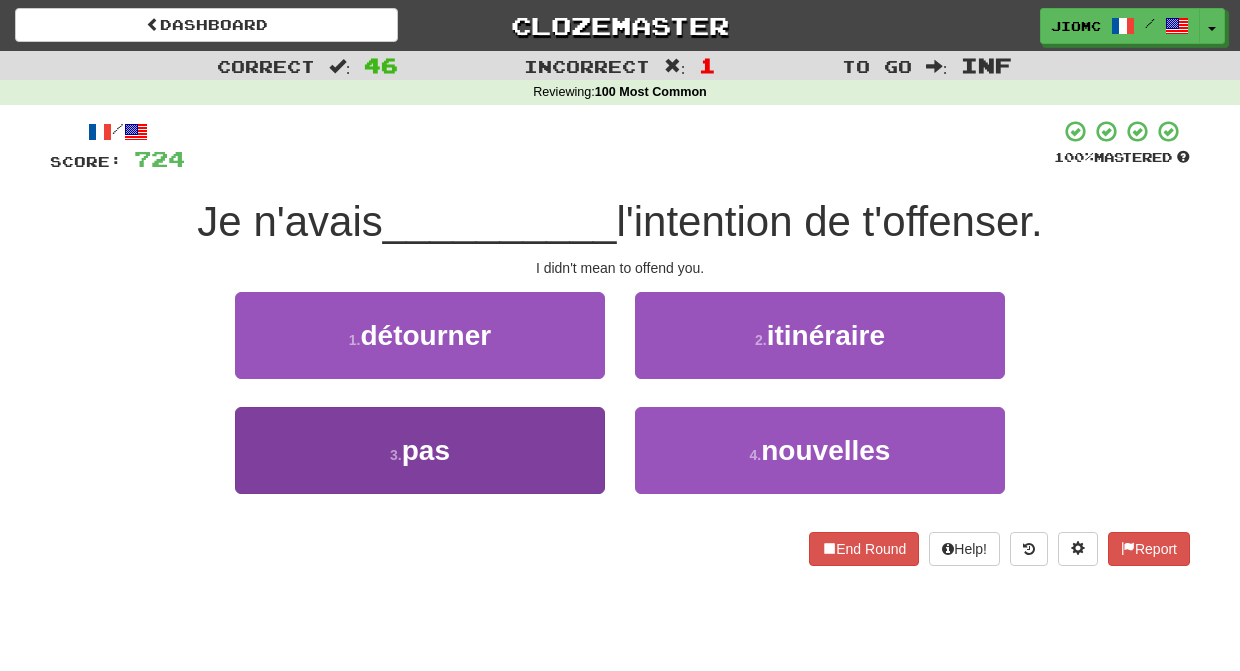 click on "3 .  pas" at bounding box center [420, 450] 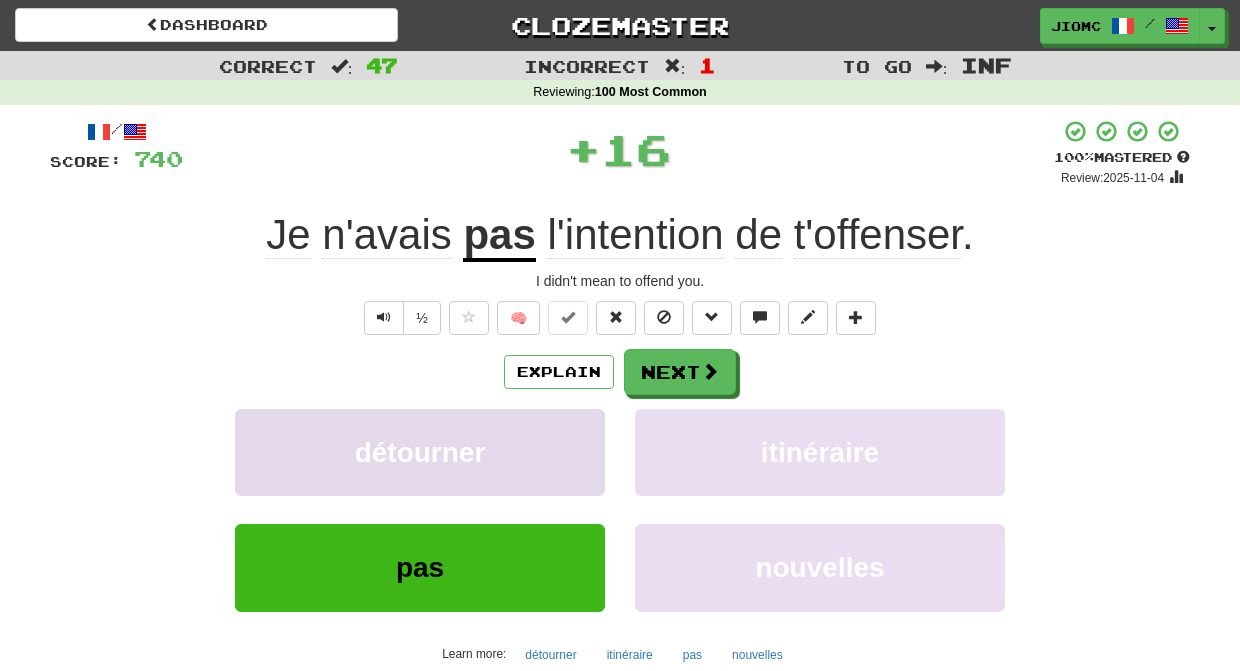 click on "détourner" at bounding box center [420, 452] 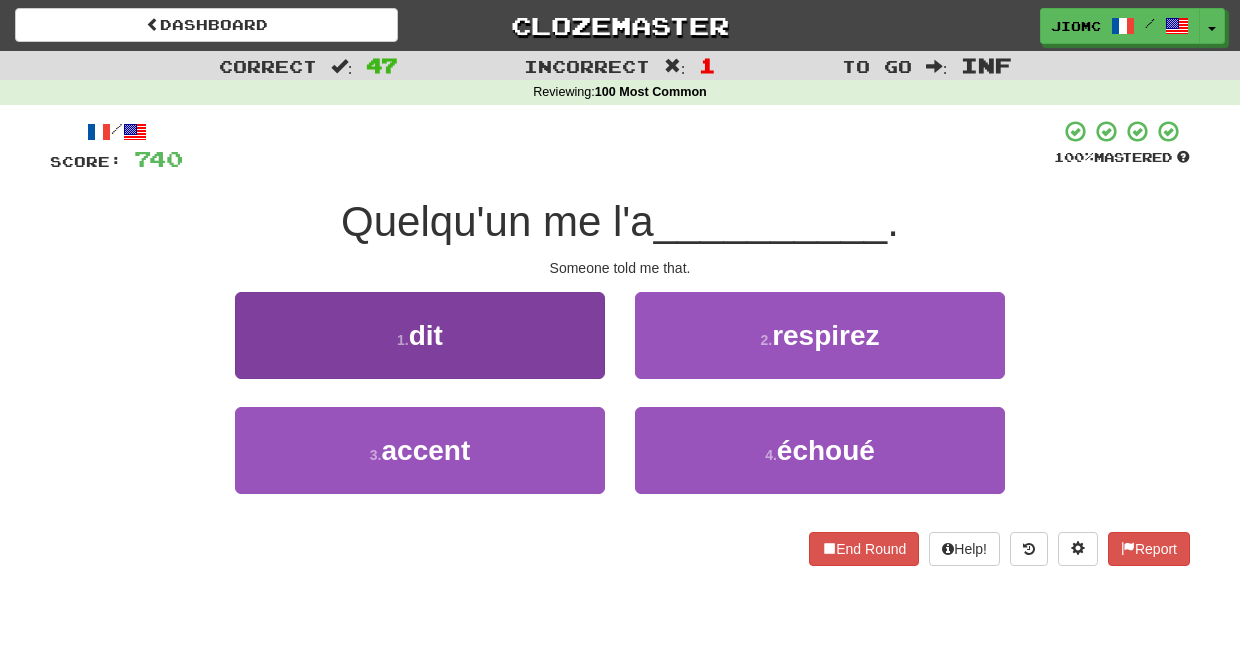 click on "1 .  dit" at bounding box center [420, 335] 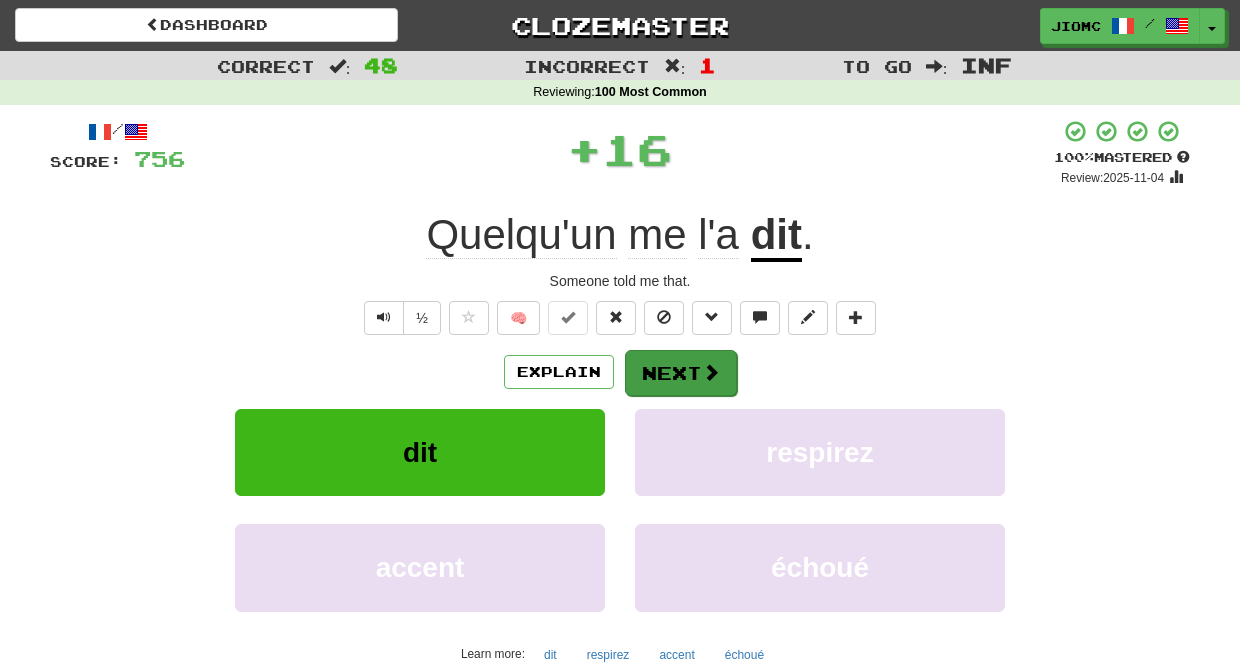 click on "Next" at bounding box center (681, 373) 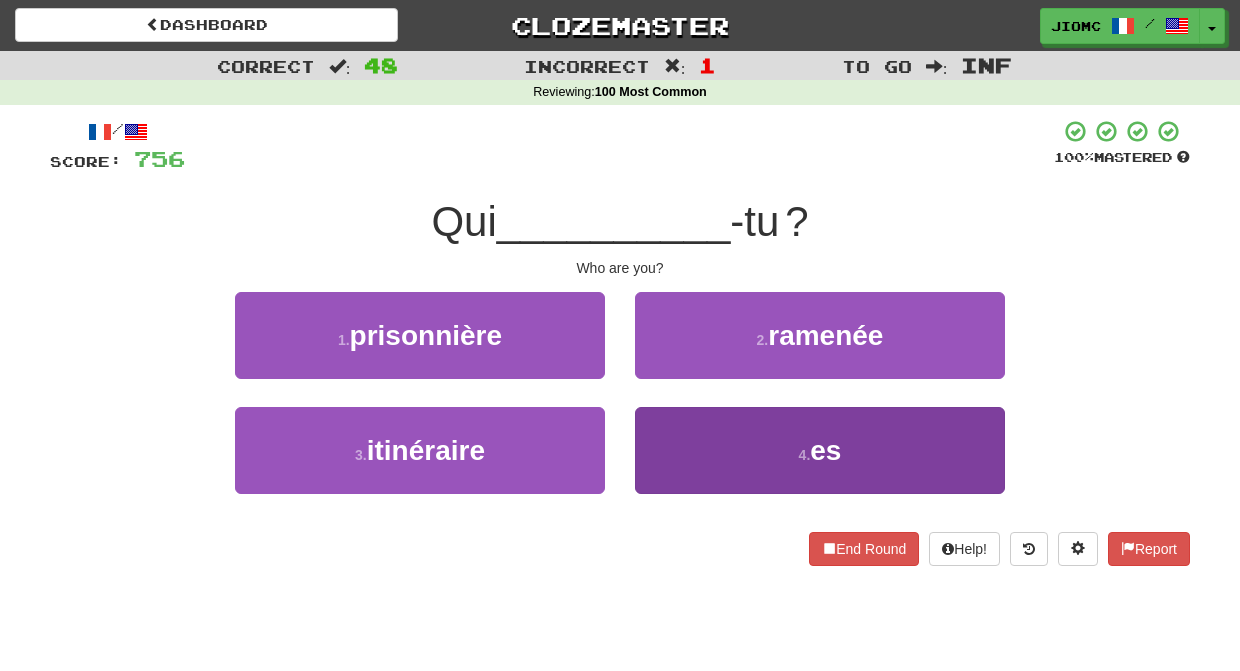 click on "4 .  es" at bounding box center [820, 450] 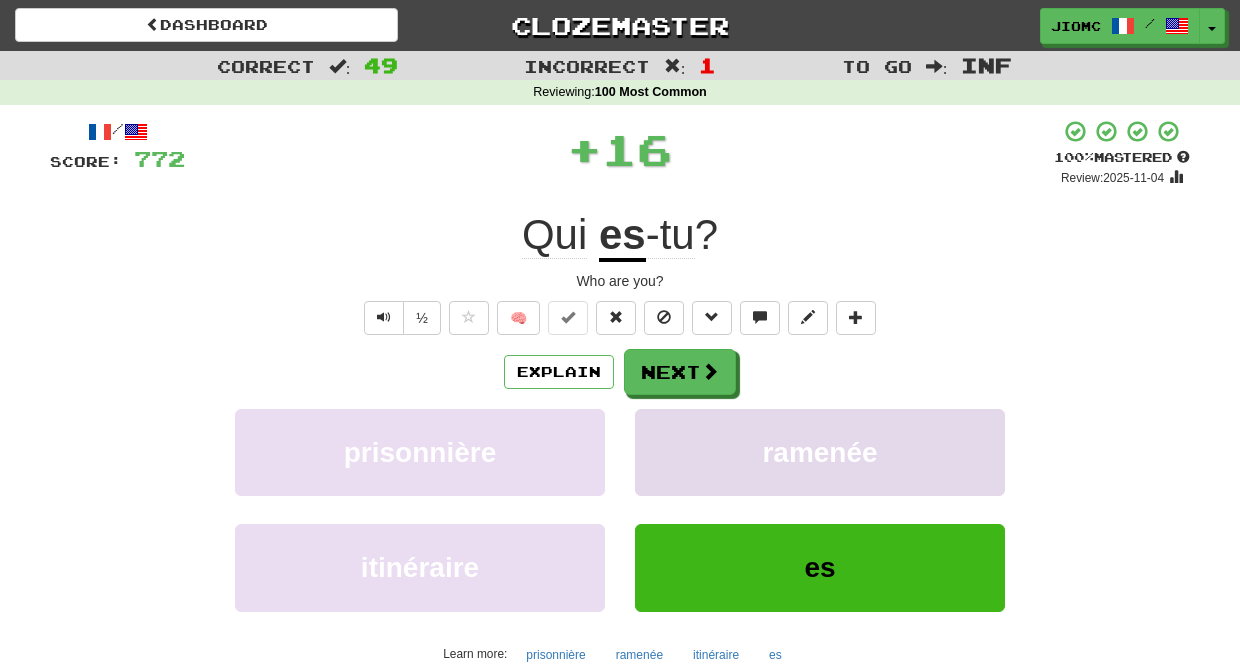 click on "ramenée" at bounding box center [820, 452] 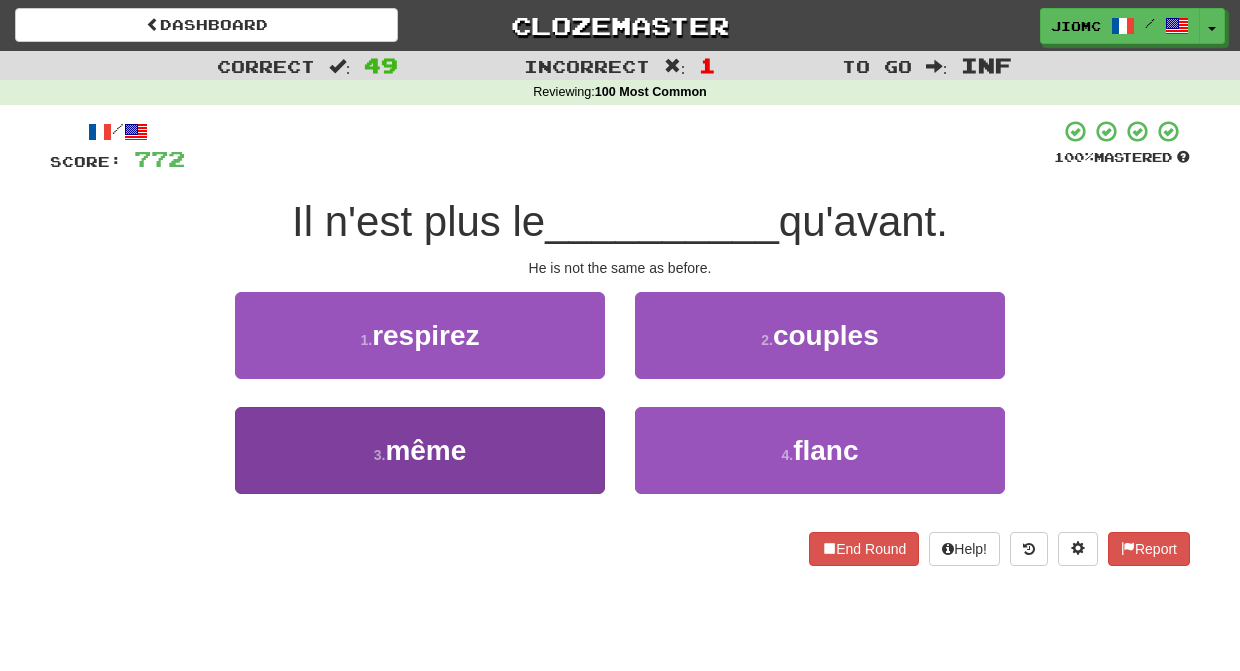 click on "3 .  même" at bounding box center (420, 450) 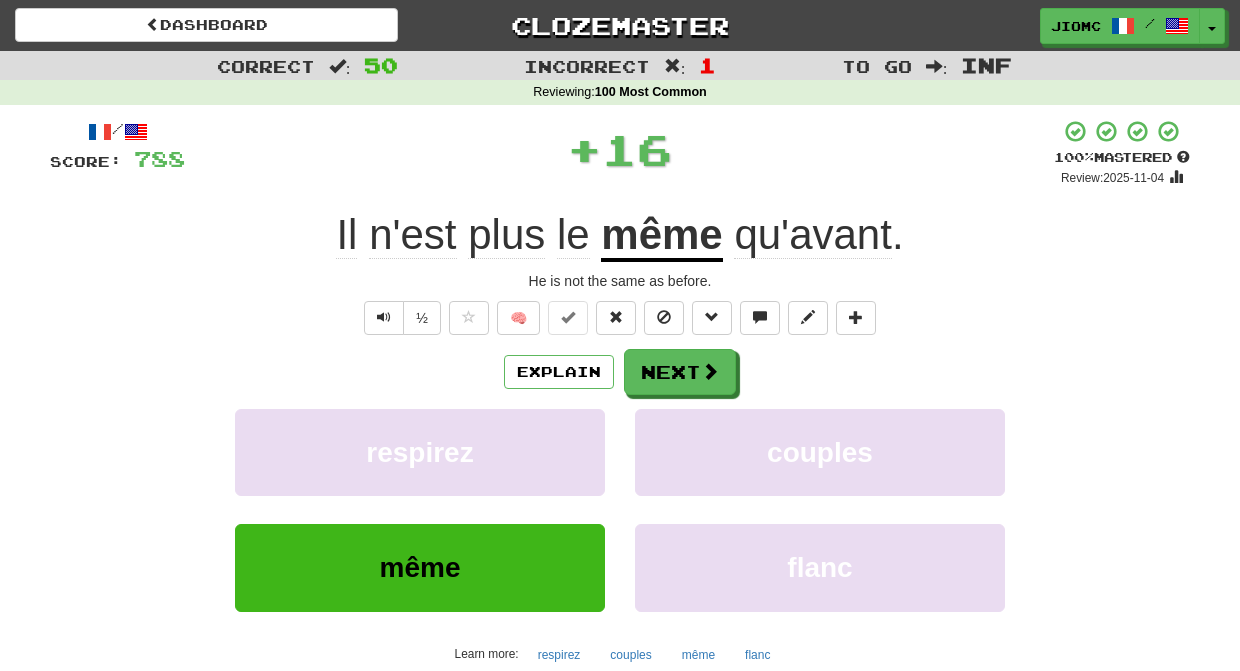 click on "respirez" at bounding box center [420, 452] 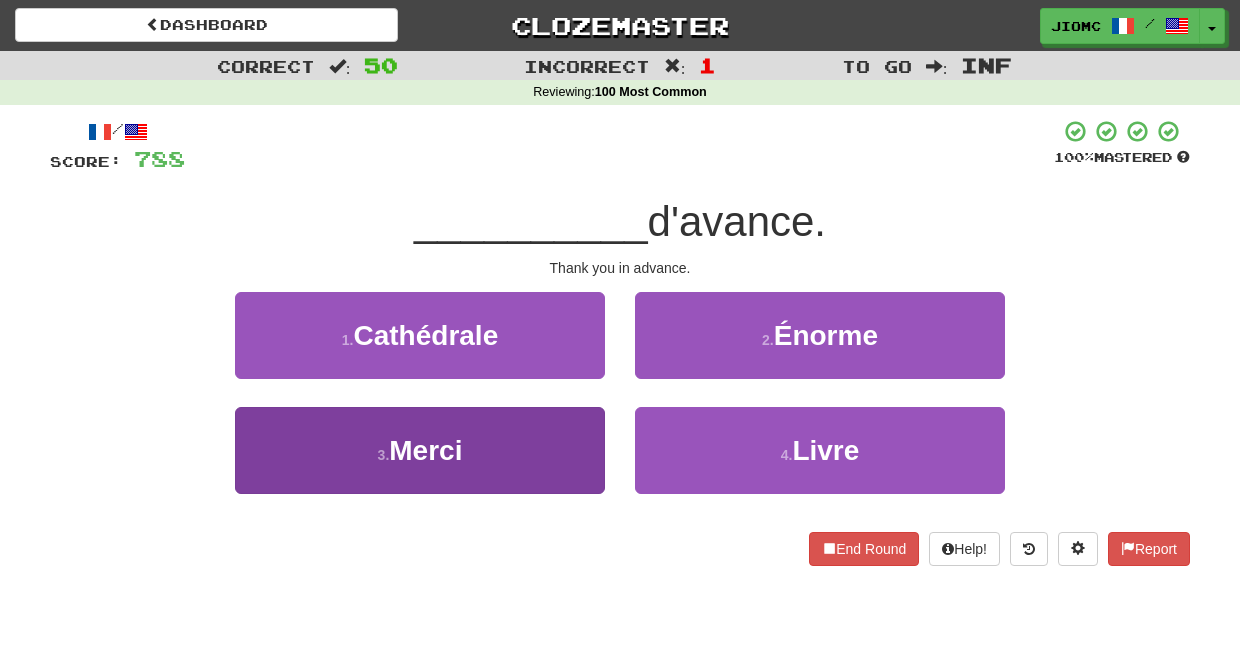 click on "3 .  Merci" at bounding box center [420, 450] 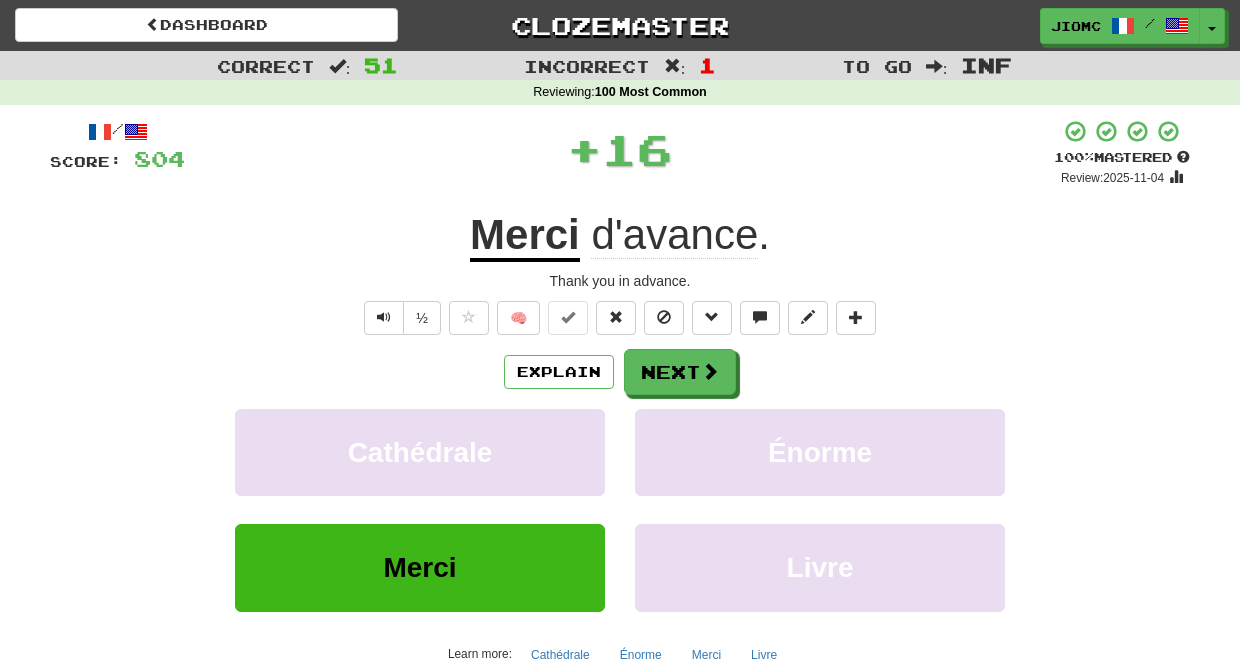 click on "Cathédrale" at bounding box center (420, 452) 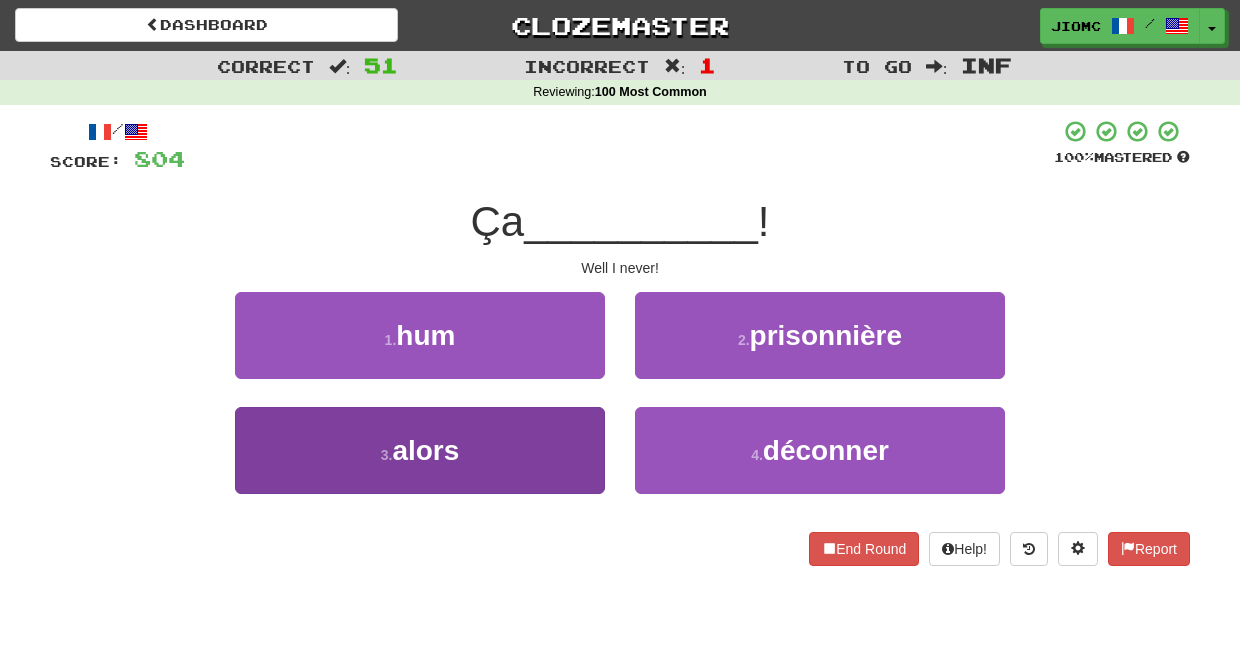 click on "3 .  alors" at bounding box center [420, 450] 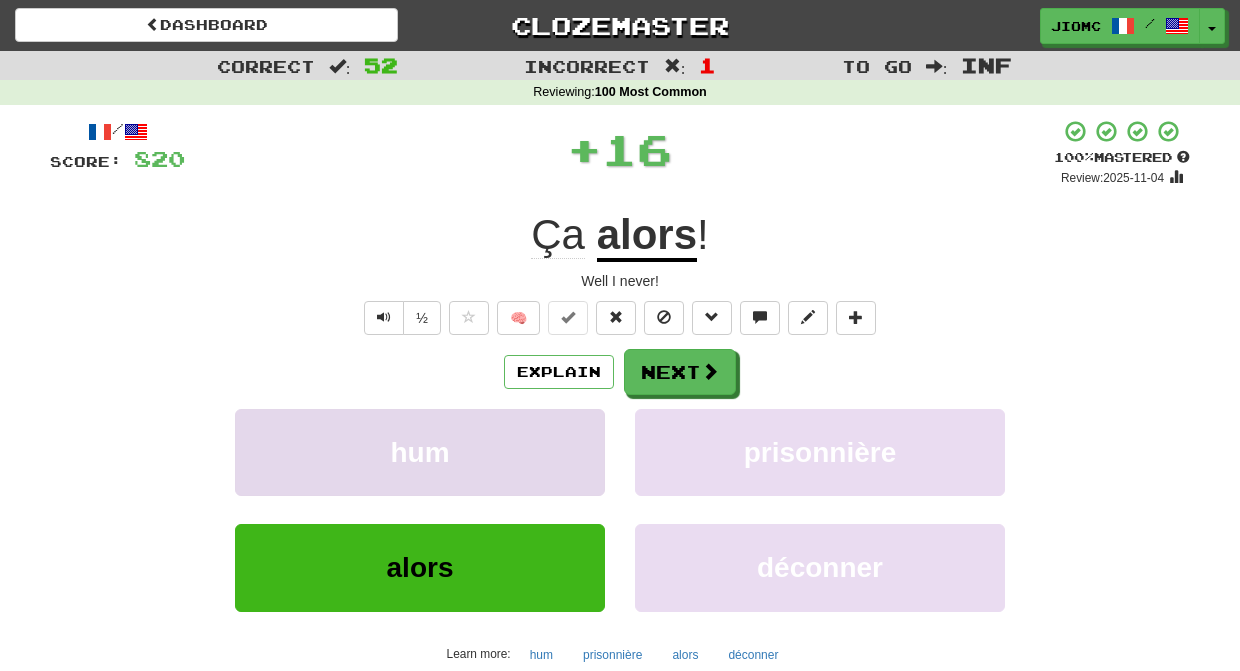 click on "hum" at bounding box center [420, 452] 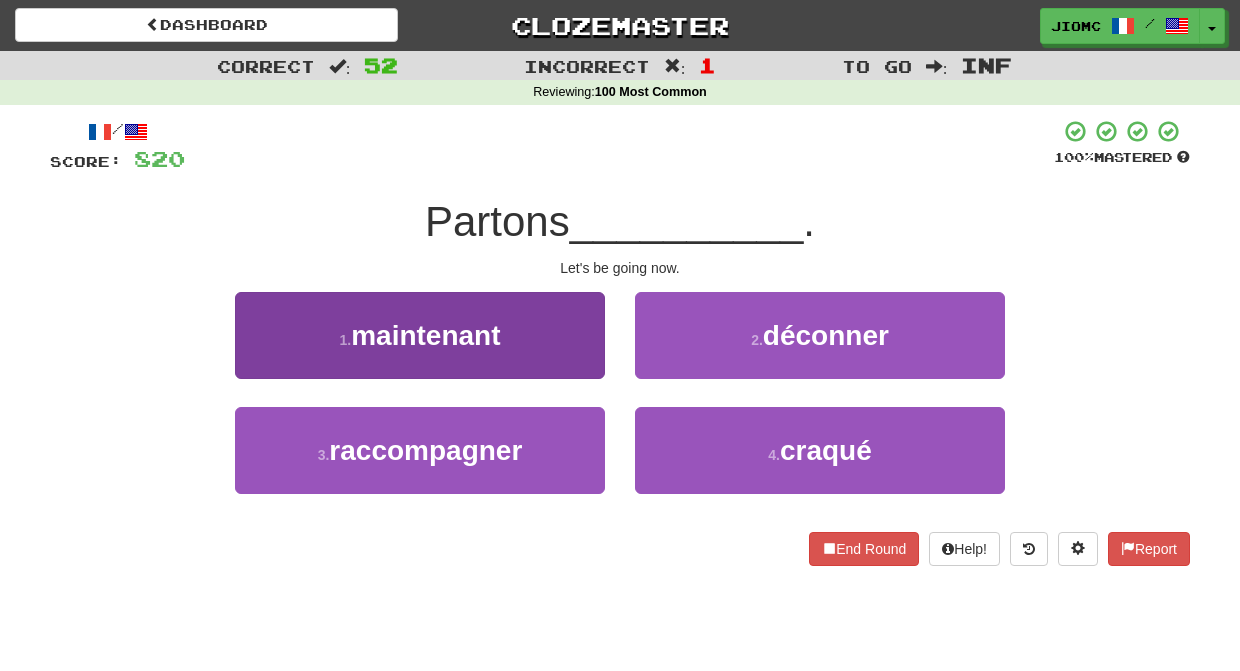 click on "1 .  maintenant" at bounding box center [420, 335] 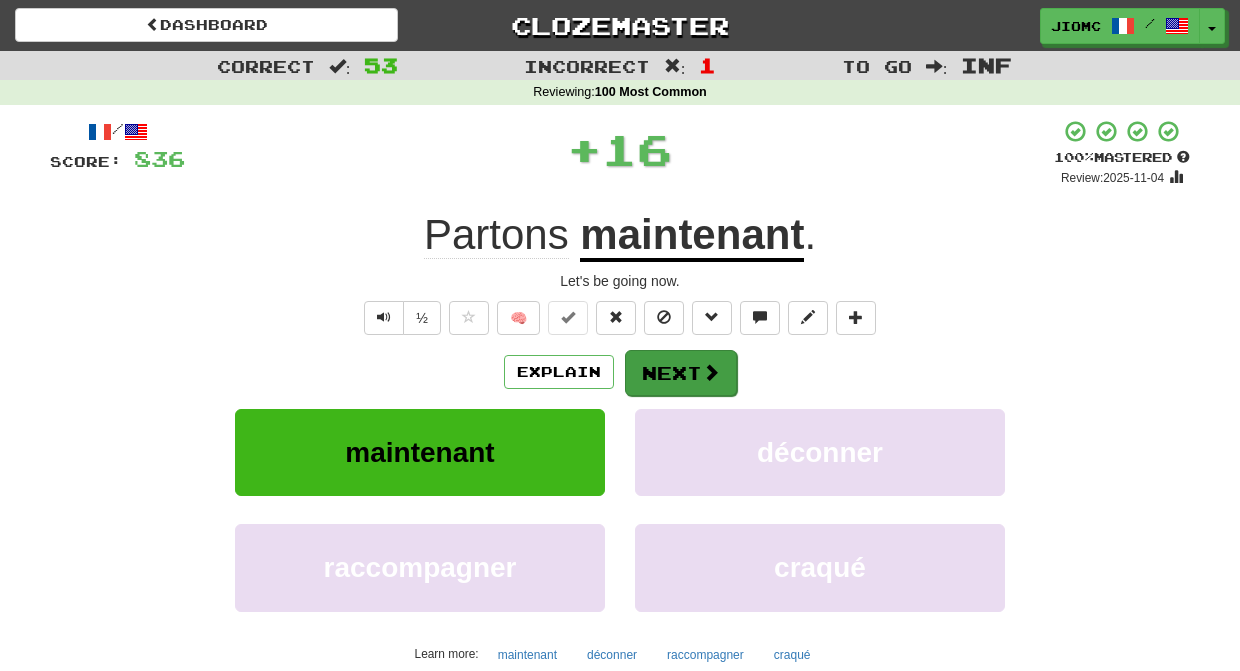 click on "Next" at bounding box center [681, 373] 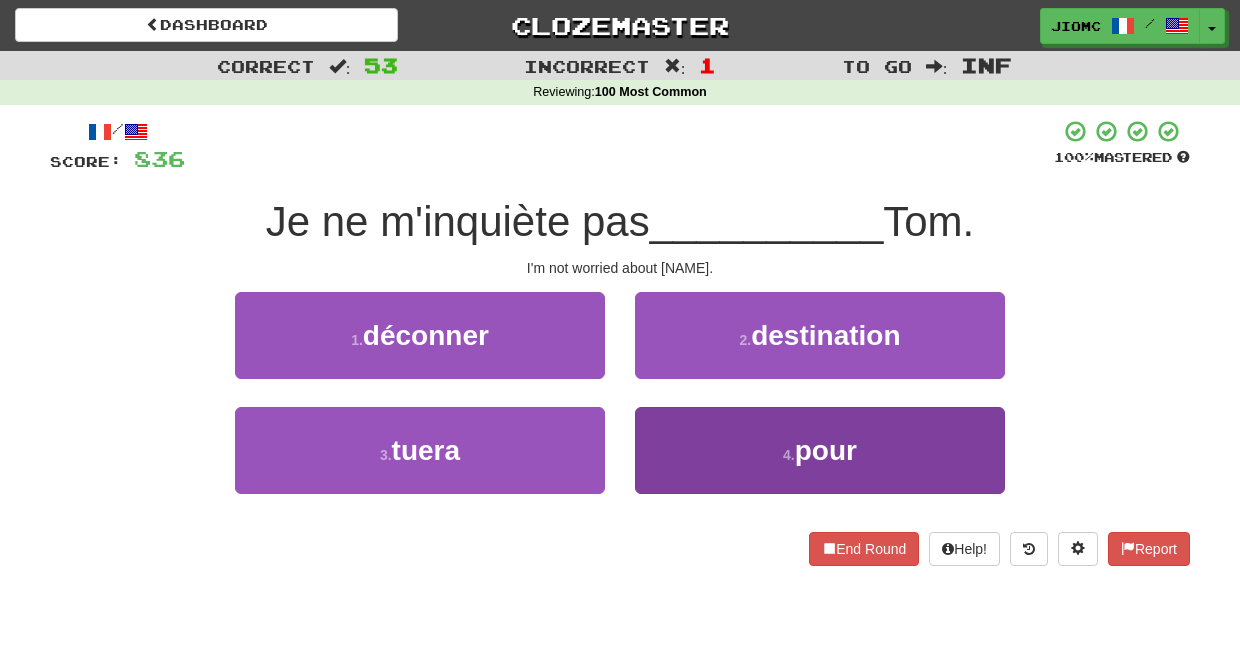 click on "4 .  pour" at bounding box center (820, 450) 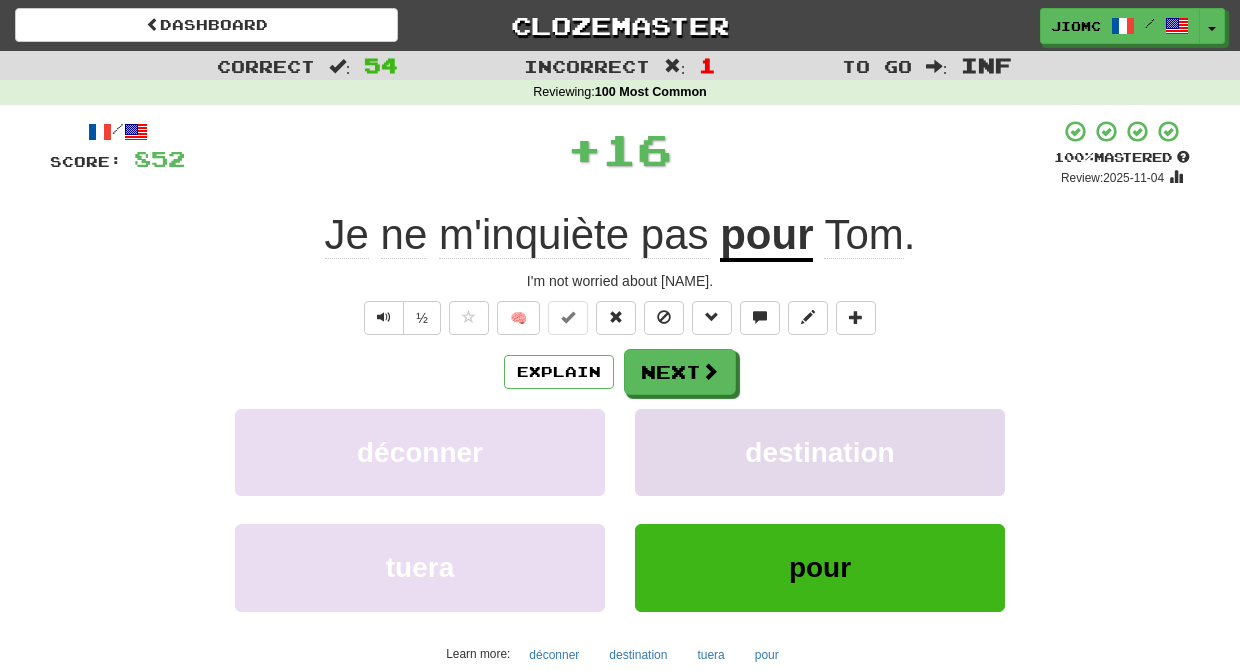 click on "destination" at bounding box center (820, 452) 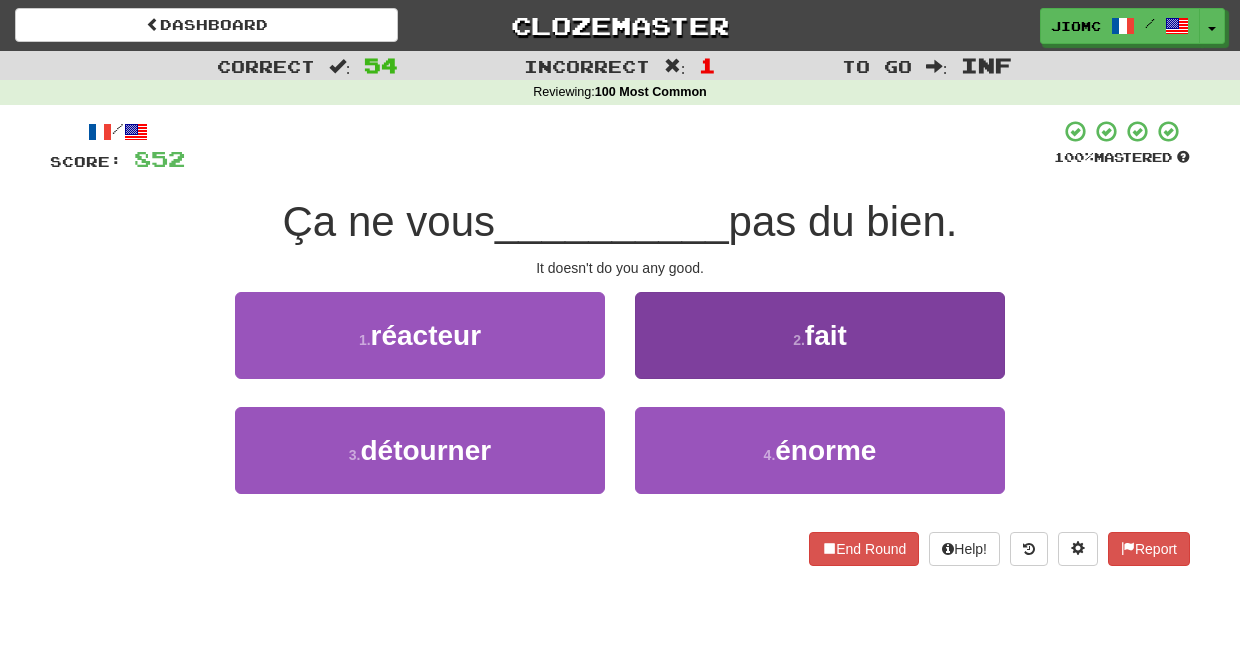 click on "2 .  fait" at bounding box center (820, 335) 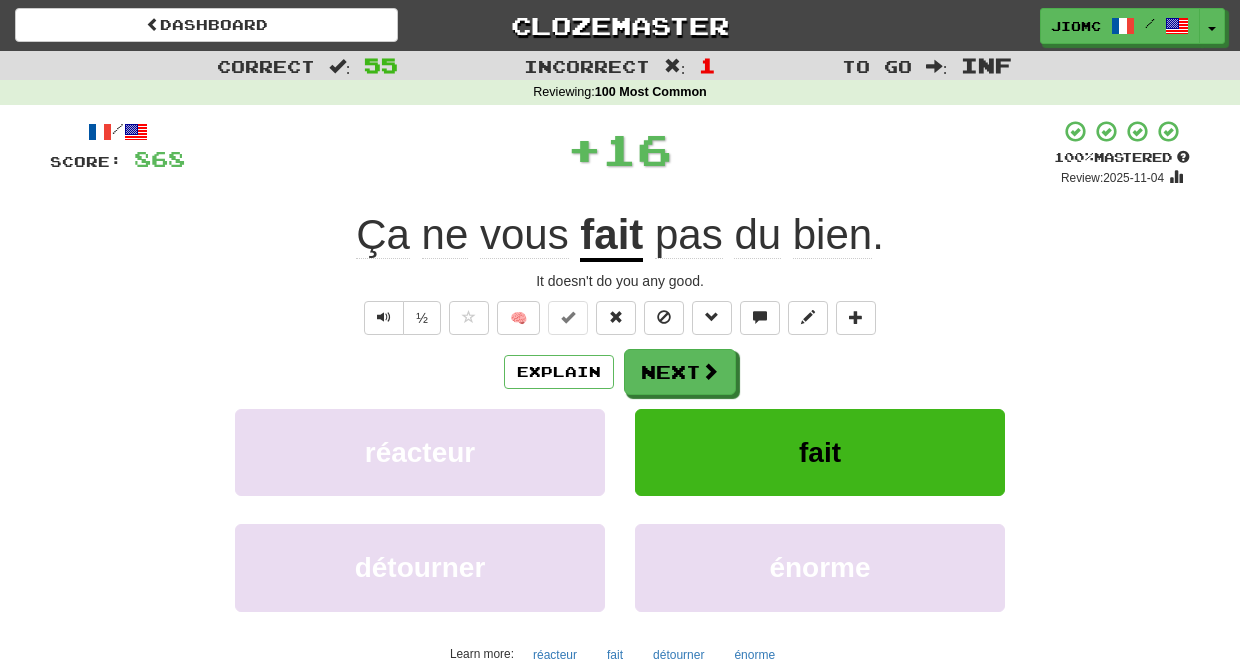 click on "Next" at bounding box center [680, 372] 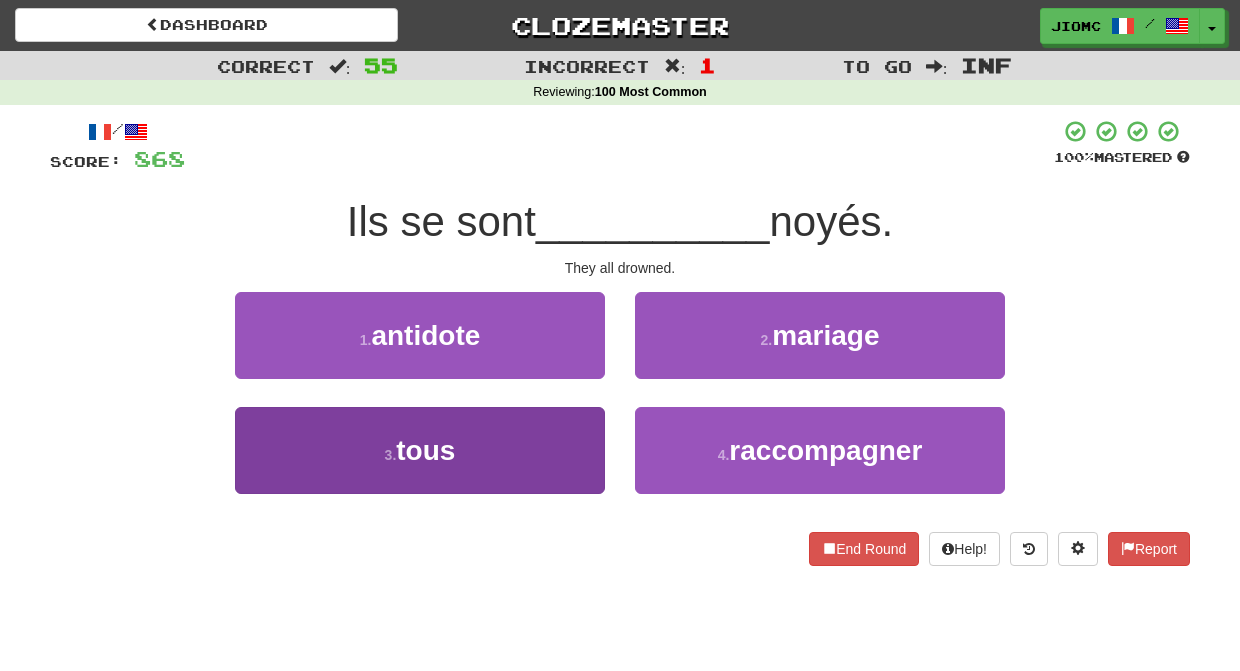click on "3 .  tous" at bounding box center [420, 450] 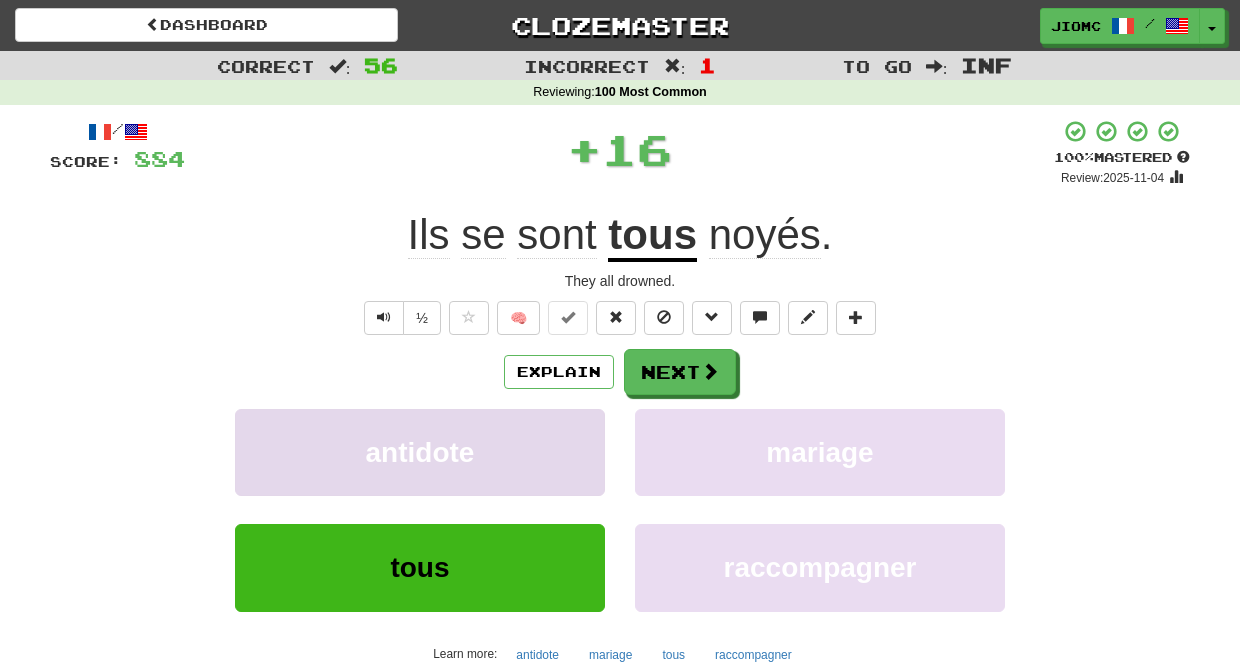 click on "antidote" at bounding box center [420, 452] 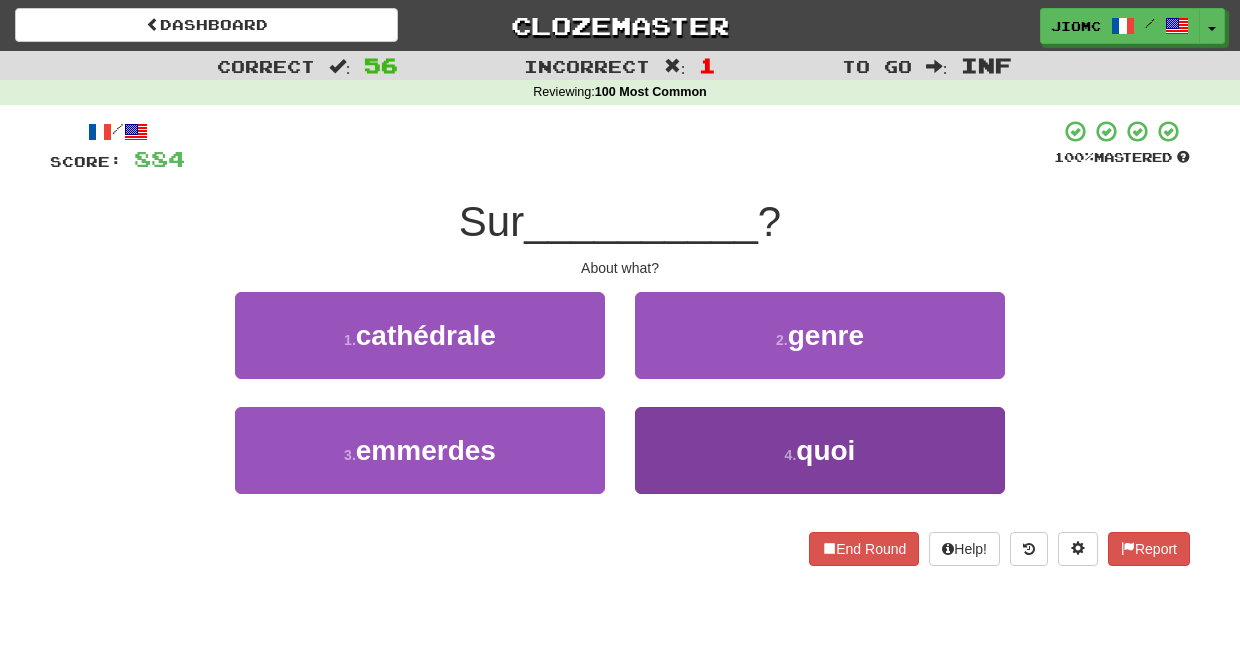 click on "4 .  quoi" at bounding box center (820, 450) 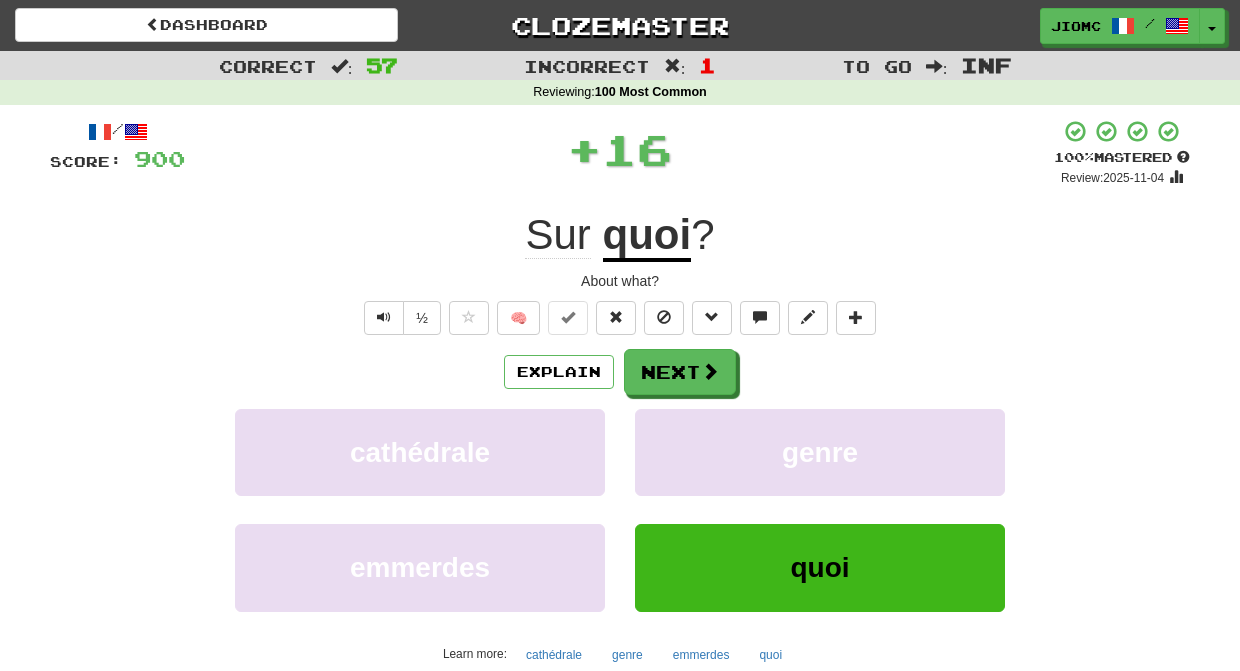 click on "genre" at bounding box center (820, 452) 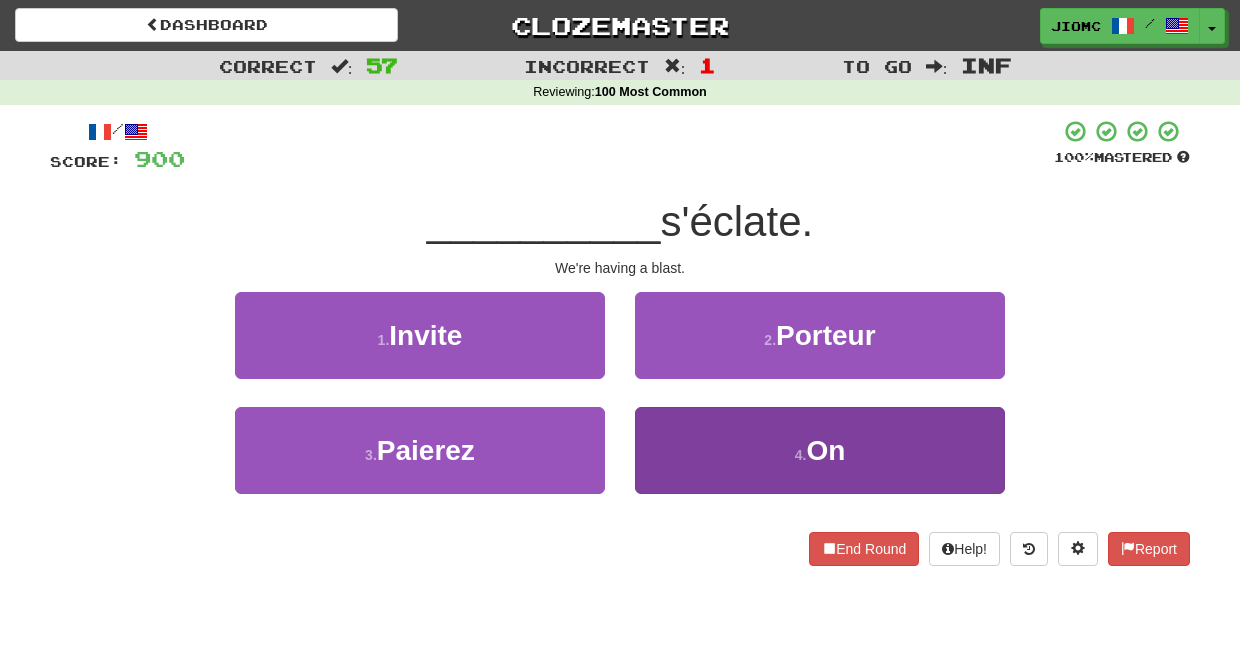 click on "4 .  On" at bounding box center [820, 450] 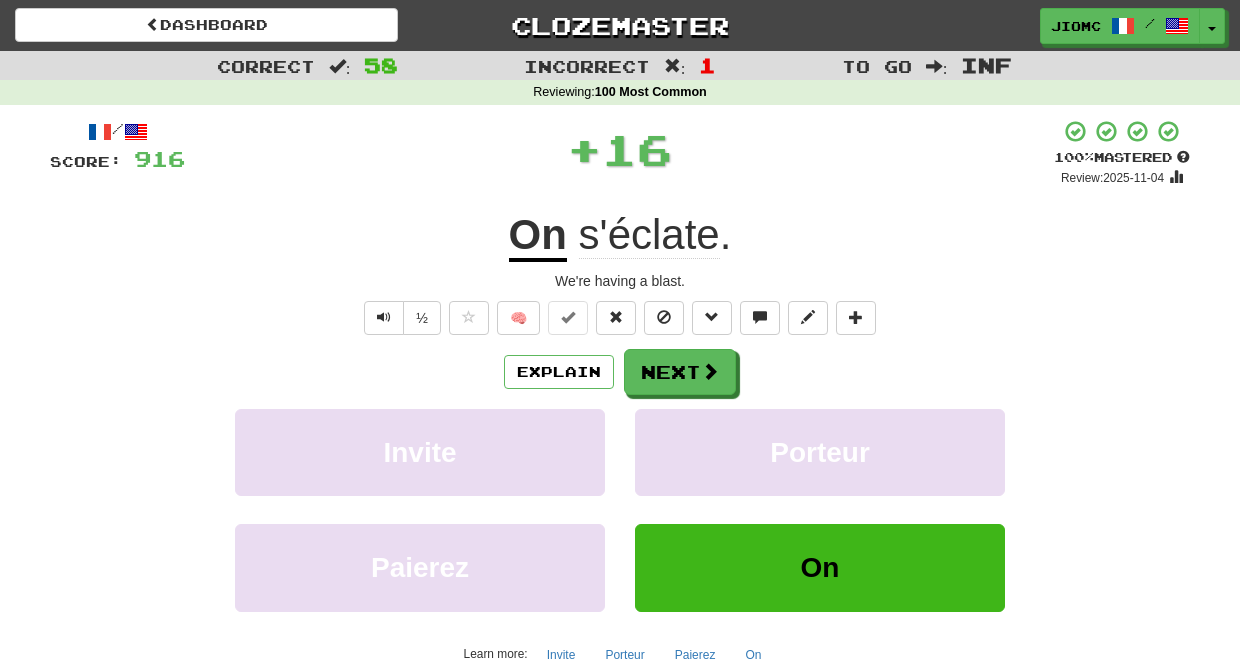 click on "Porteur" at bounding box center [820, 452] 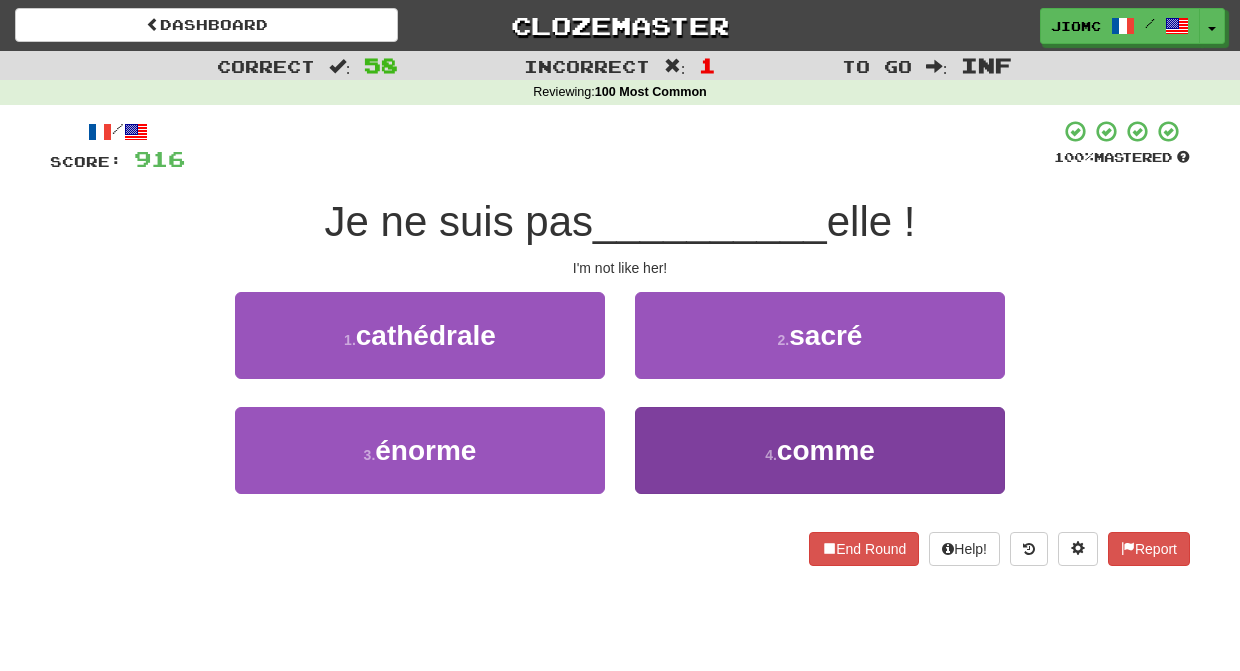 click on "4 .  comme" at bounding box center (820, 450) 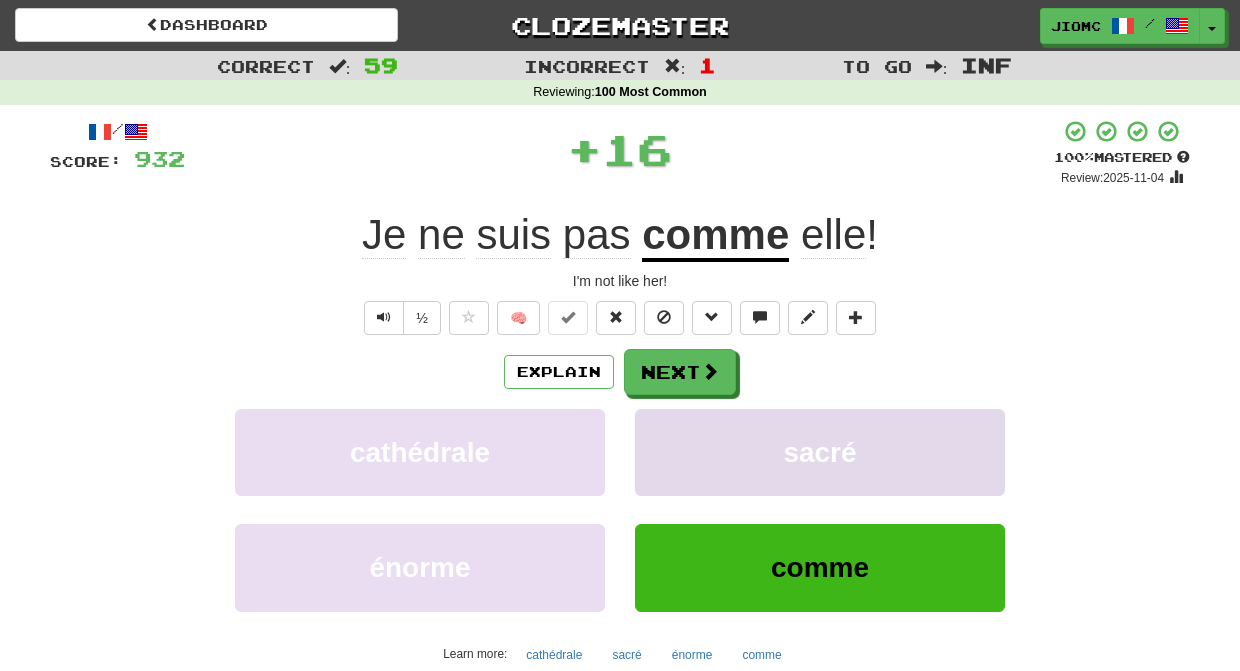 click on "sacré" at bounding box center [820, 452] 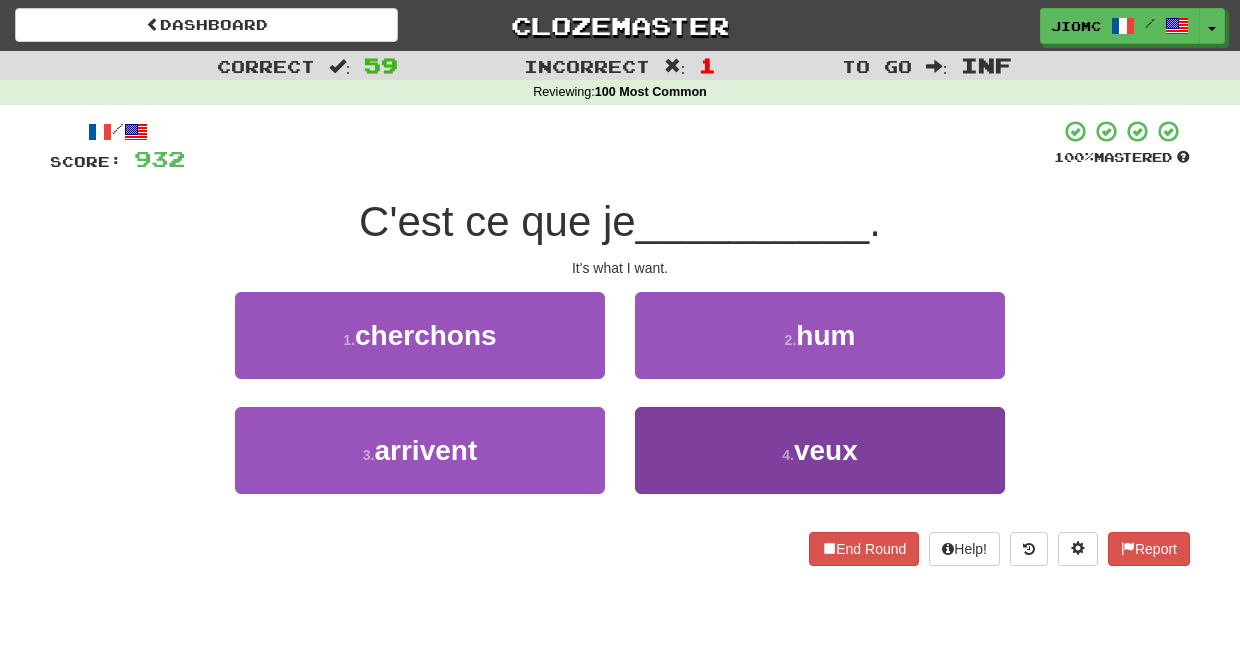 click on "4 .  veux" at bounding box center (820, 450) 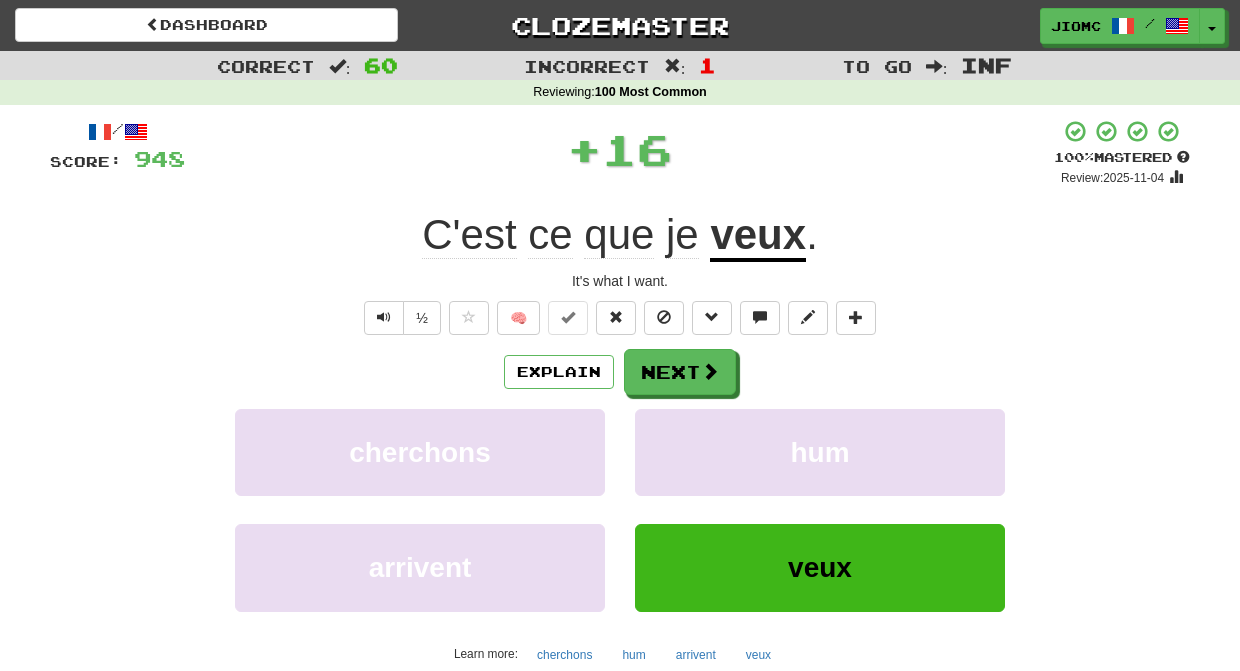 click on "hum" at bounding box center [820, 452] 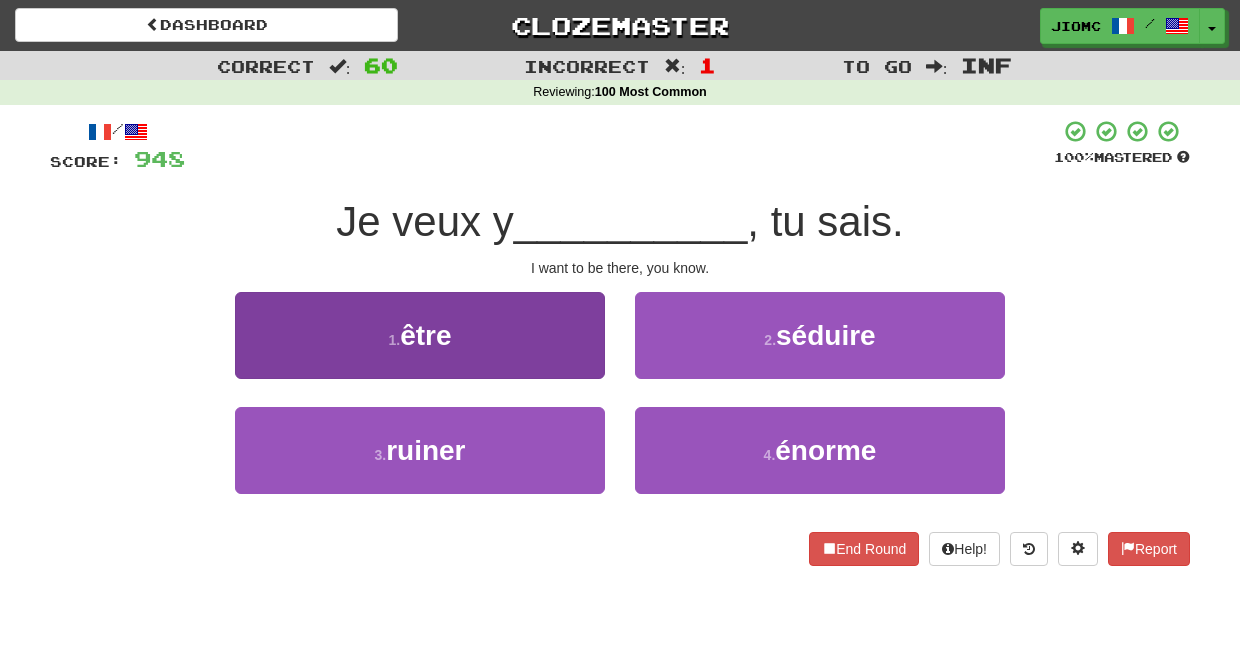 click on "1 .  être" at bounding box center [420, 335] 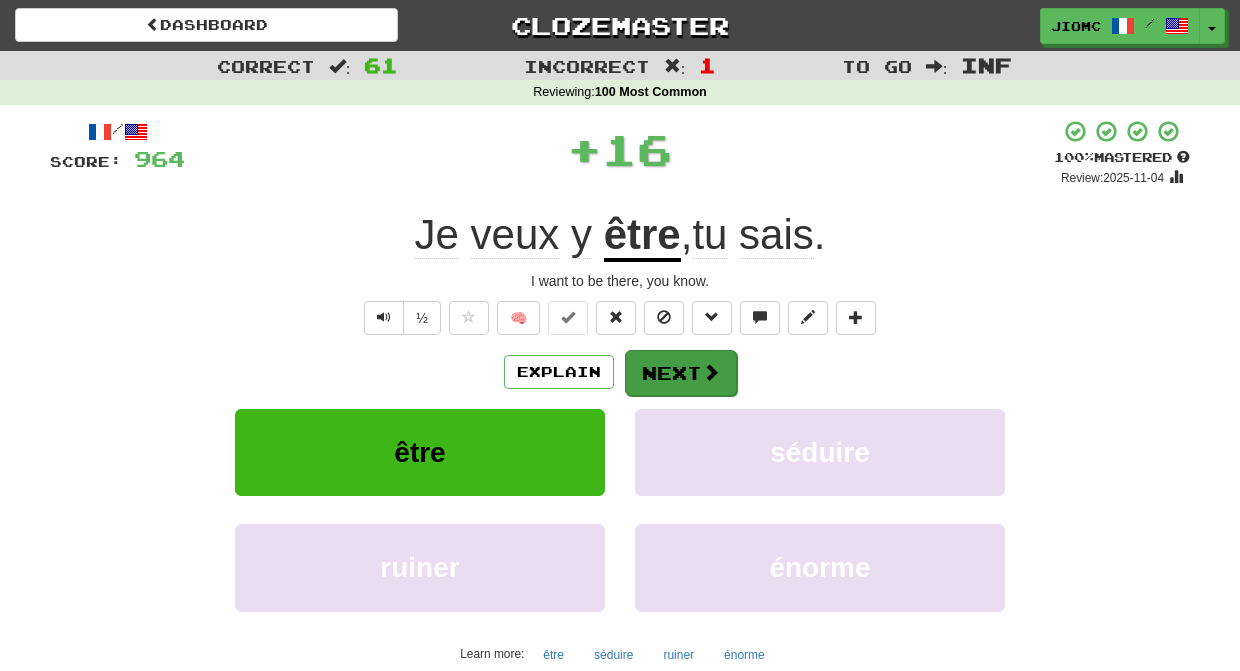 click on "Next" at bounding box center (681, 373) 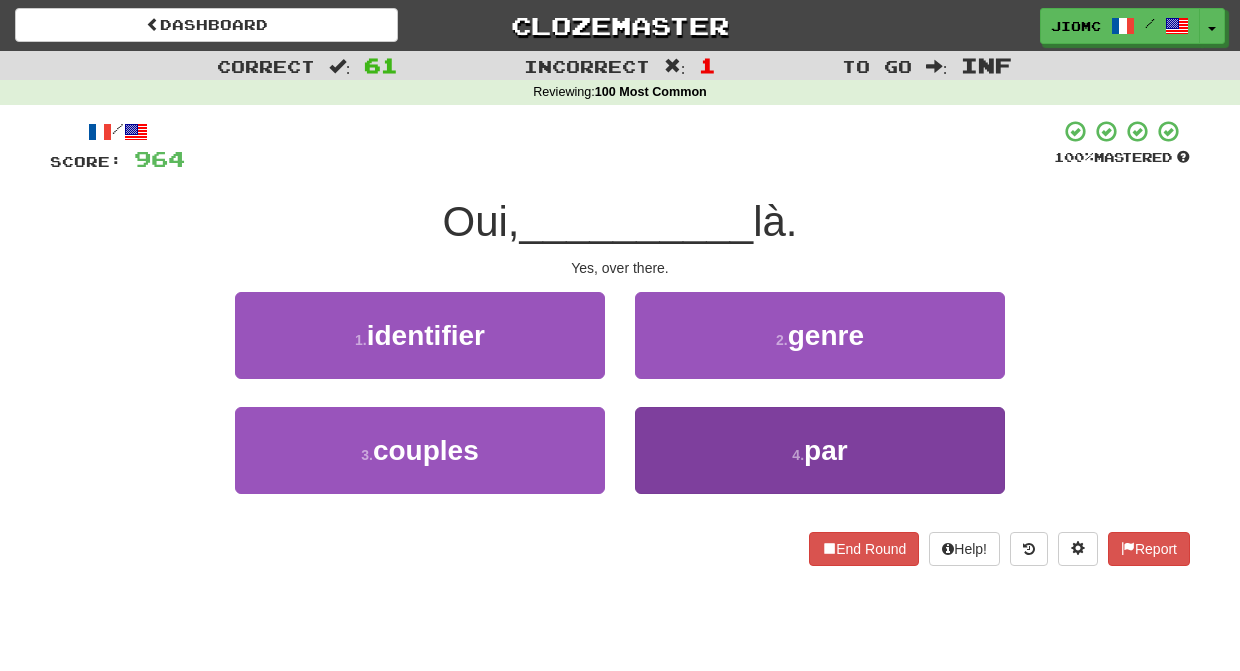 click on "4 .  par" at bounding box center [820, 450] 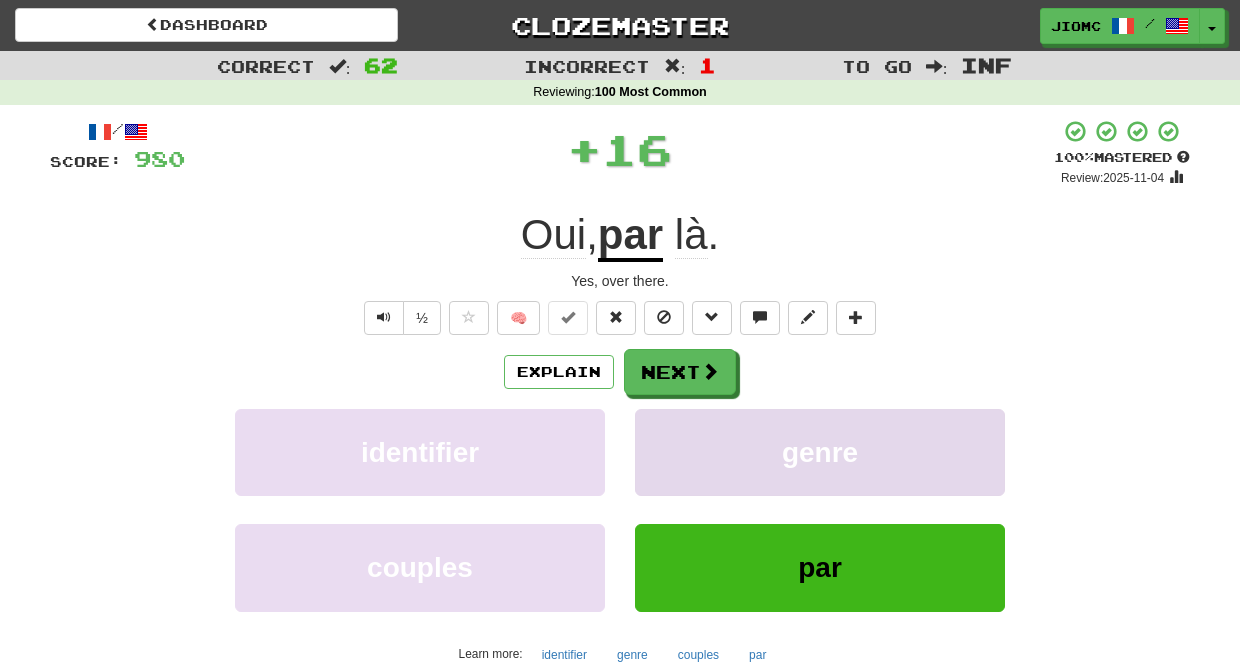 click on "genre" at bounding box center (820, 452) 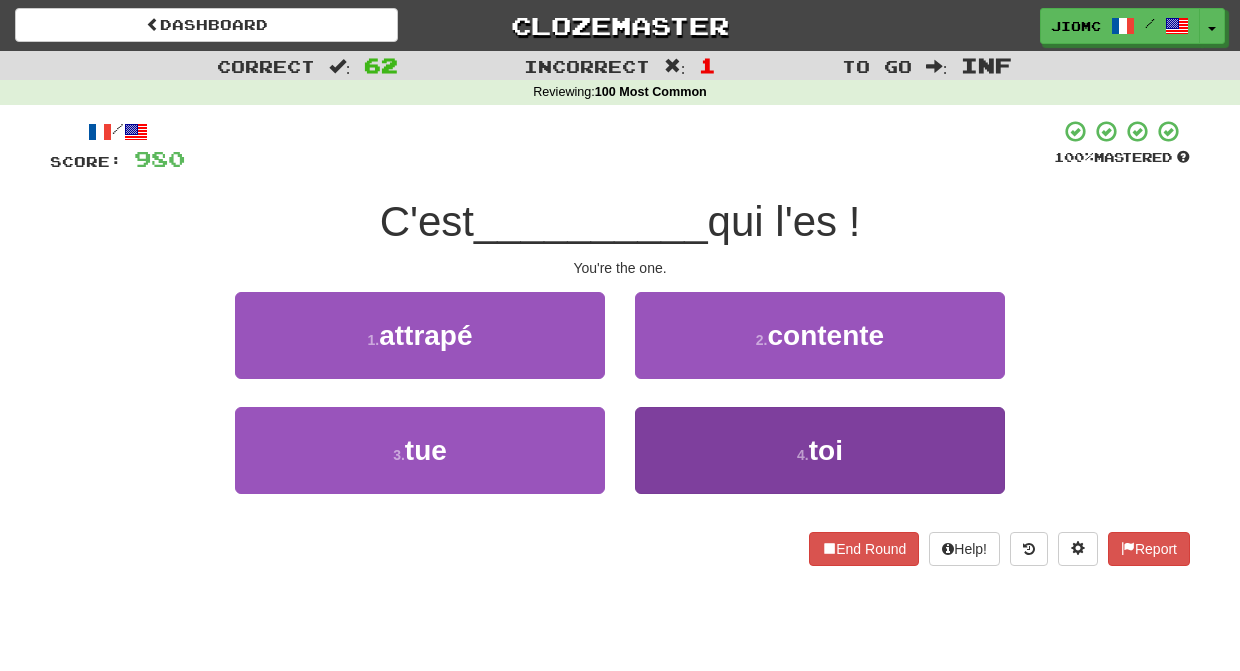 click on "4 .  toi" at bounding box center [820, 450] 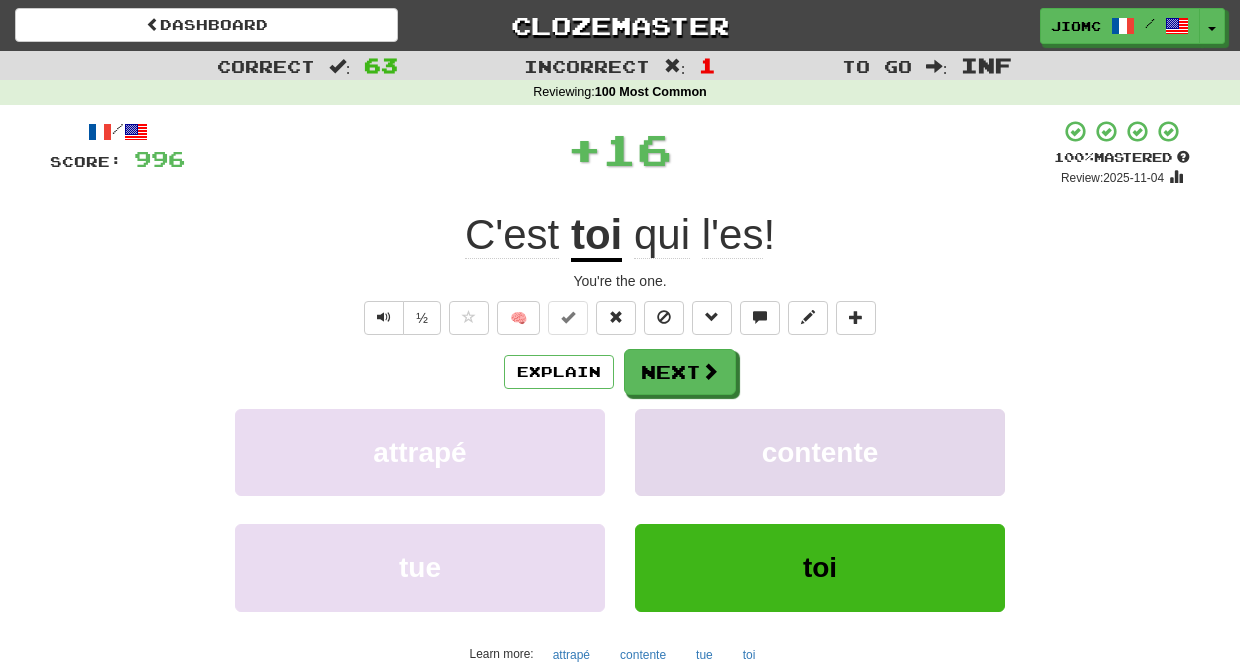 click on "contente" at bounding box center (820, 452) 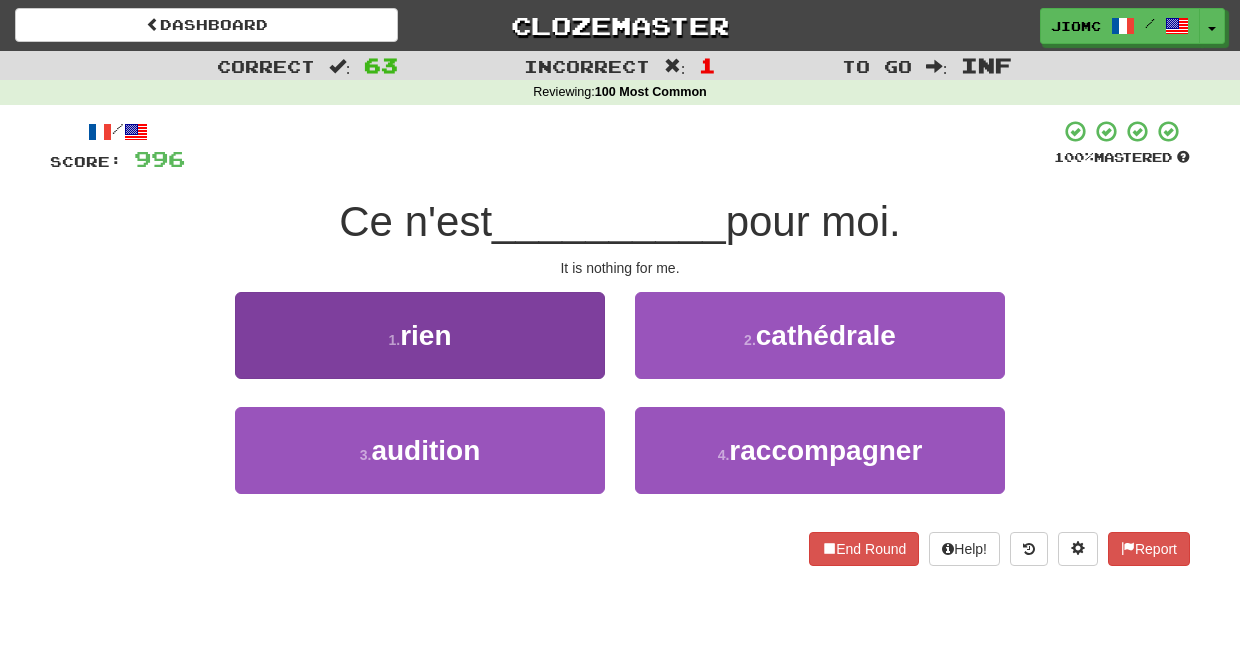 click on "1 .  rien" at bounding box center (420, 335) 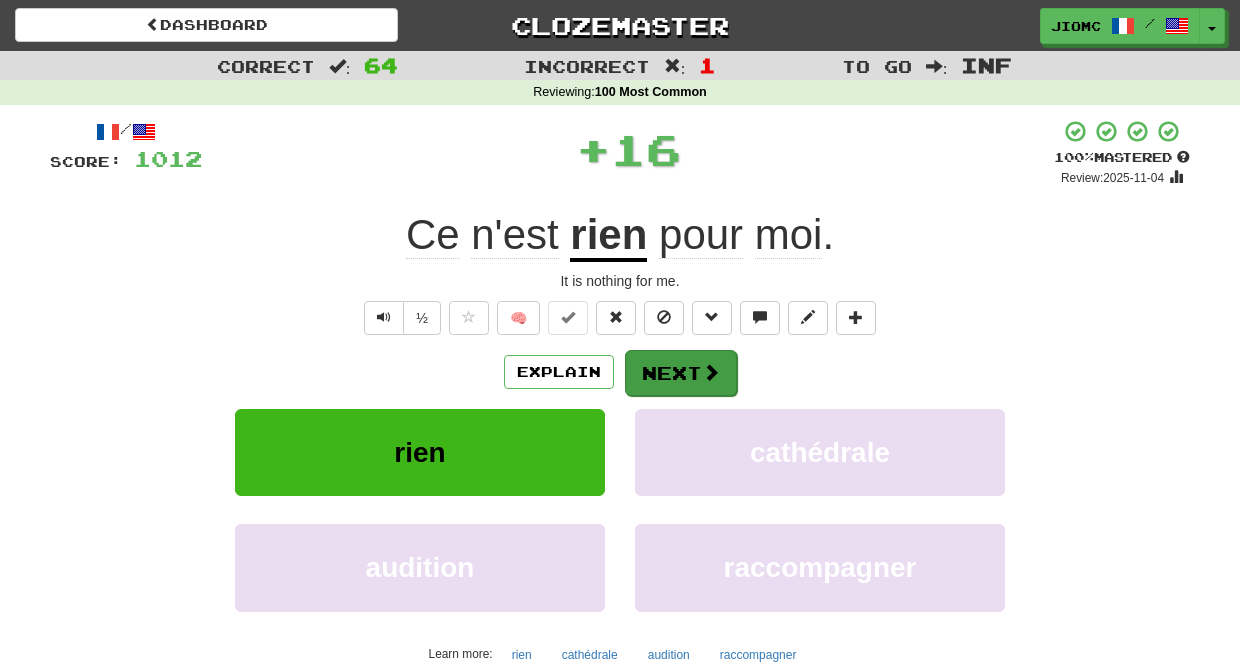 click on "Next" at bounding box center [681, 373] 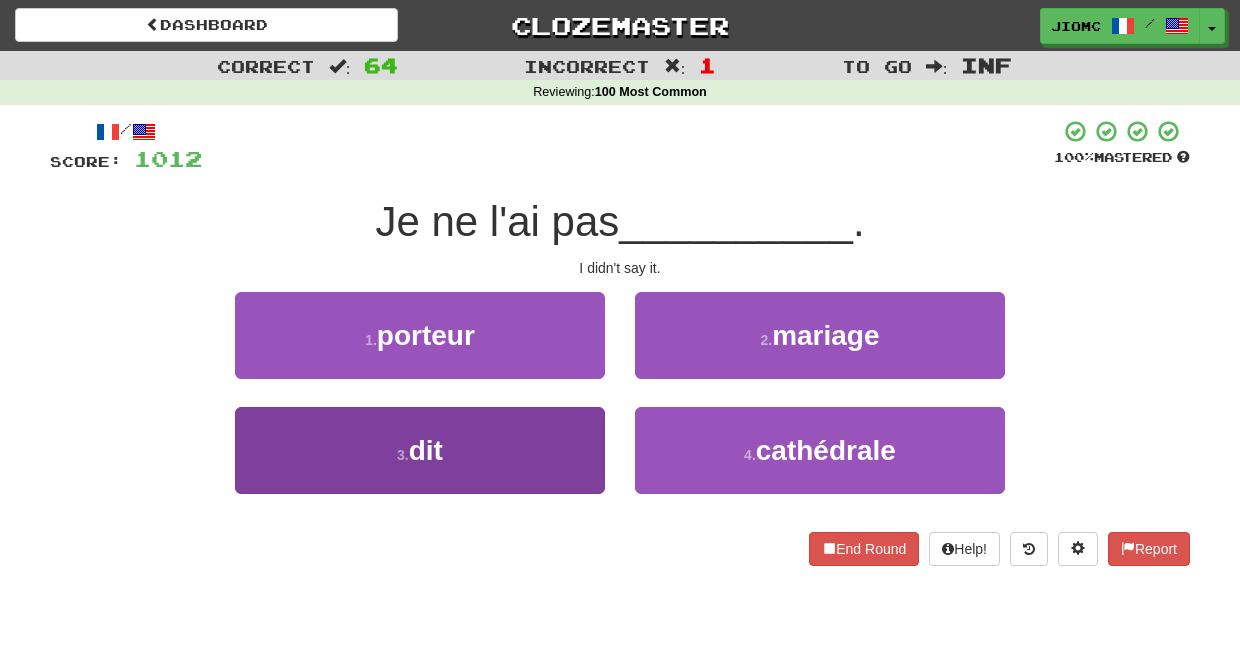click on "3 .  dit" at bounding box center [420, 450] 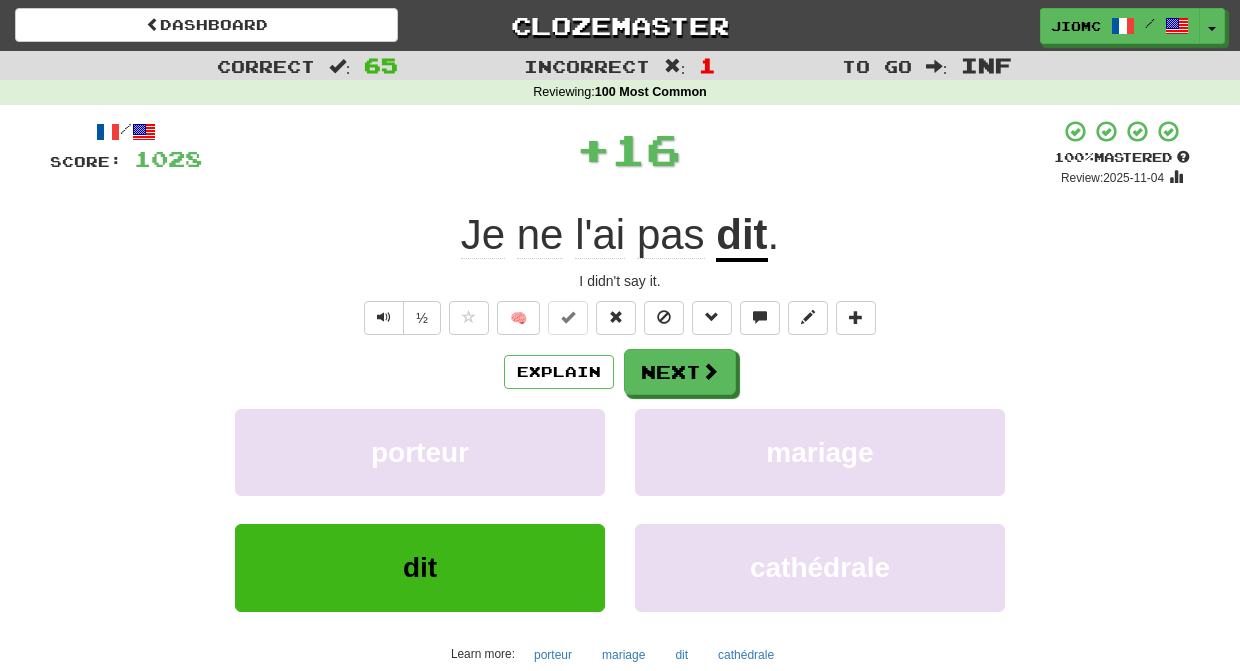click on "porteur" at bounding box center (420, 452) 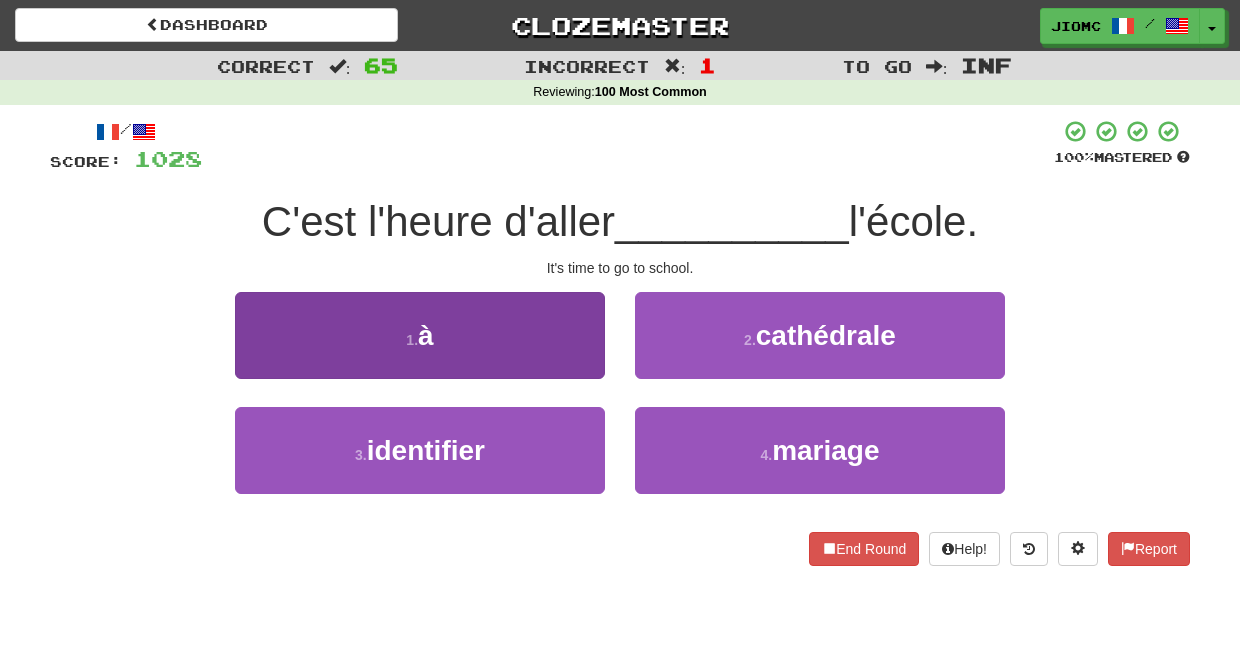 click on "1 .  à" at bounding box center [420, 335] 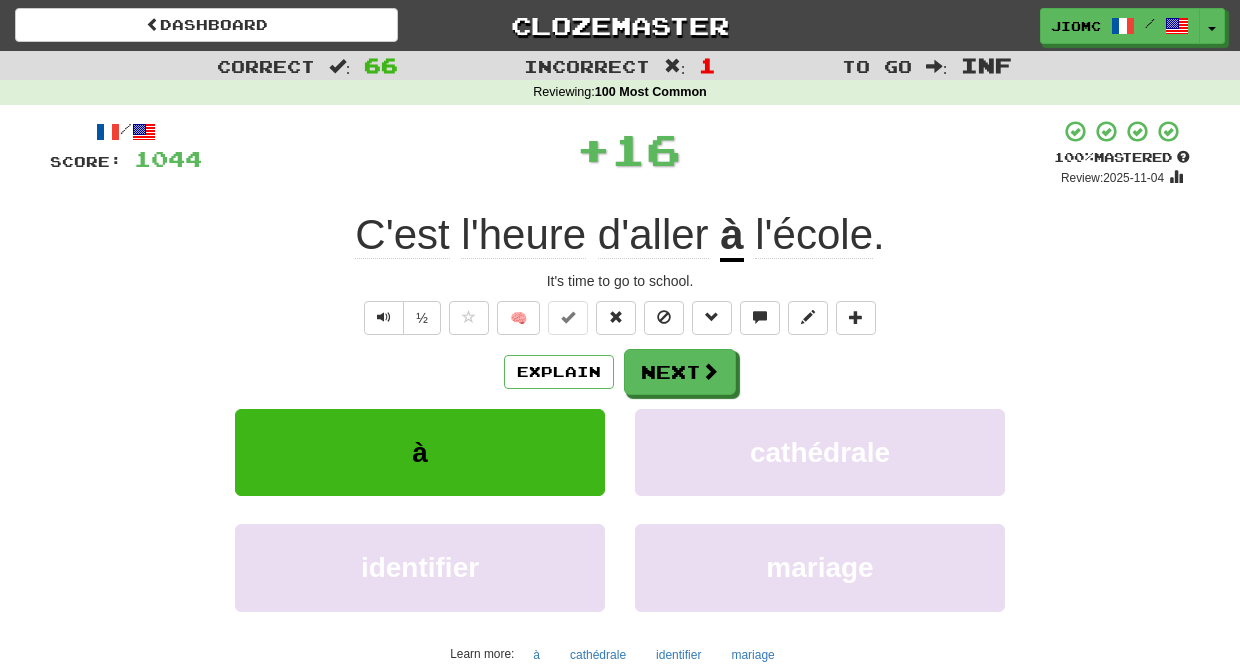 click on "Next" at bounding box center [680, 372] 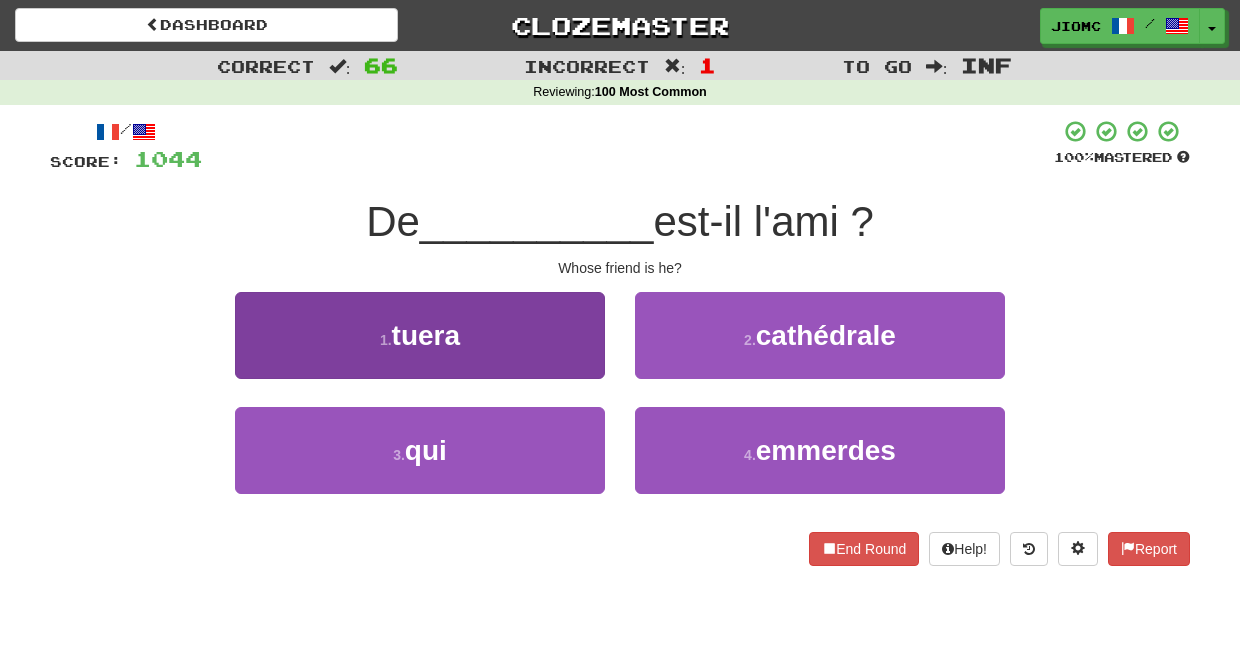 click on "3 .  qui" at bounding box center [420, 450] 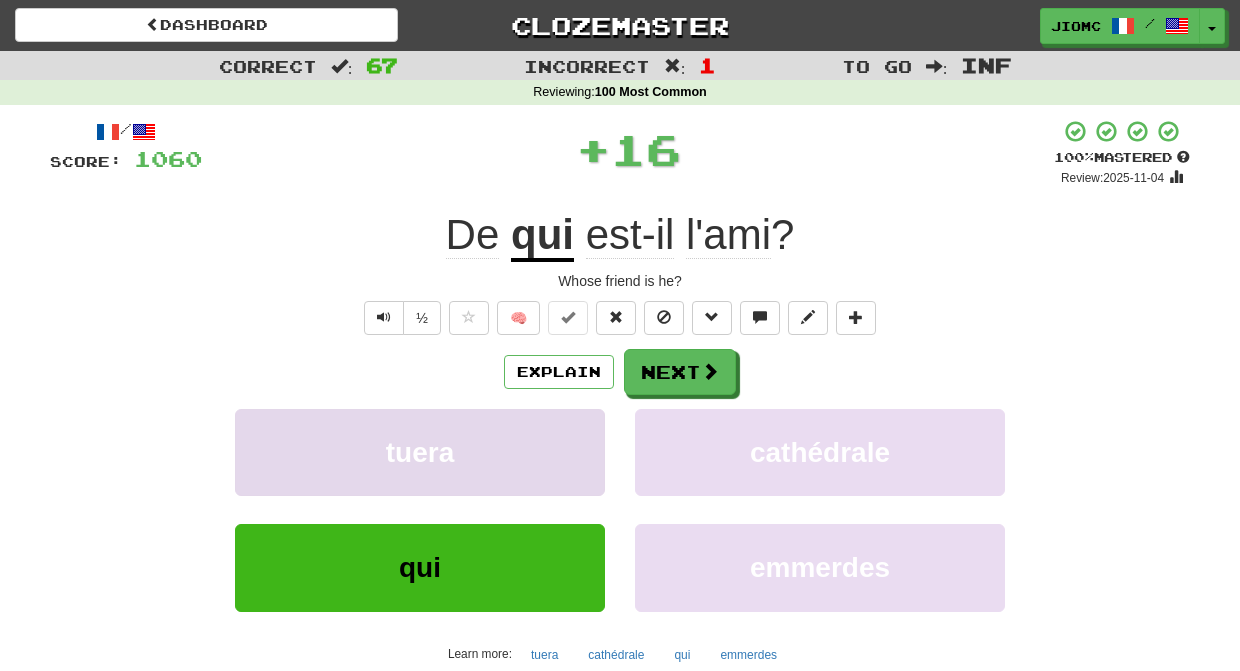click on "tuera" at bounding box center (420, 452) 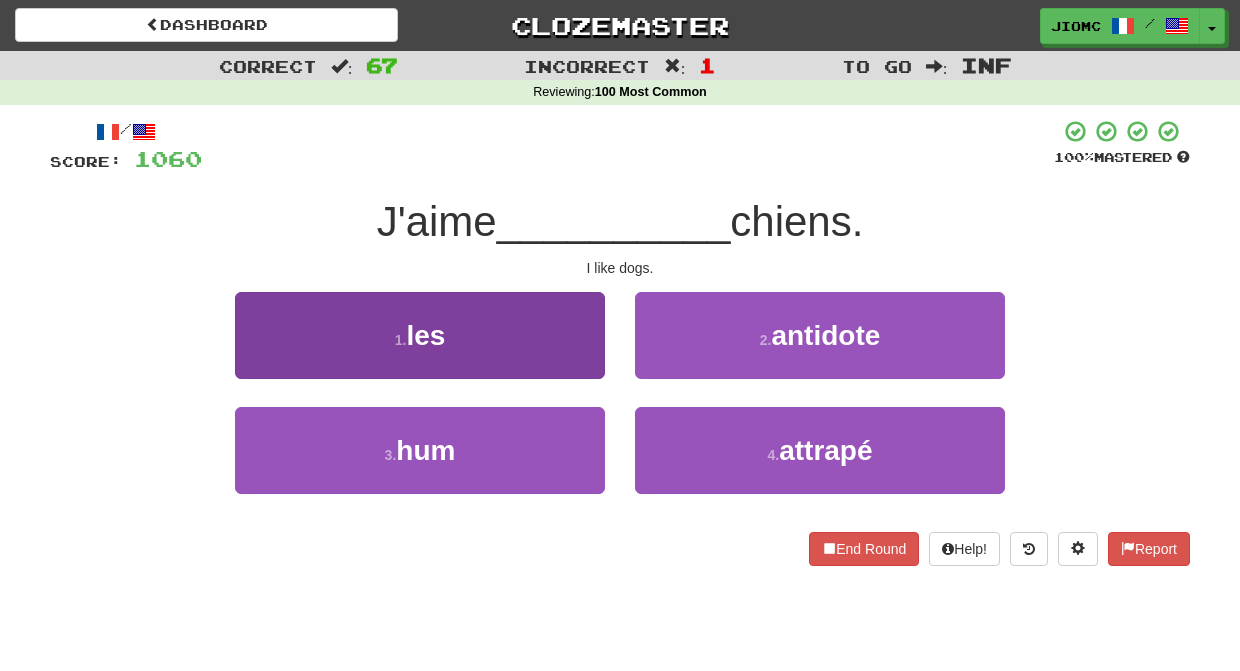 click on "1 .  les" at bounding box center [420, 335] 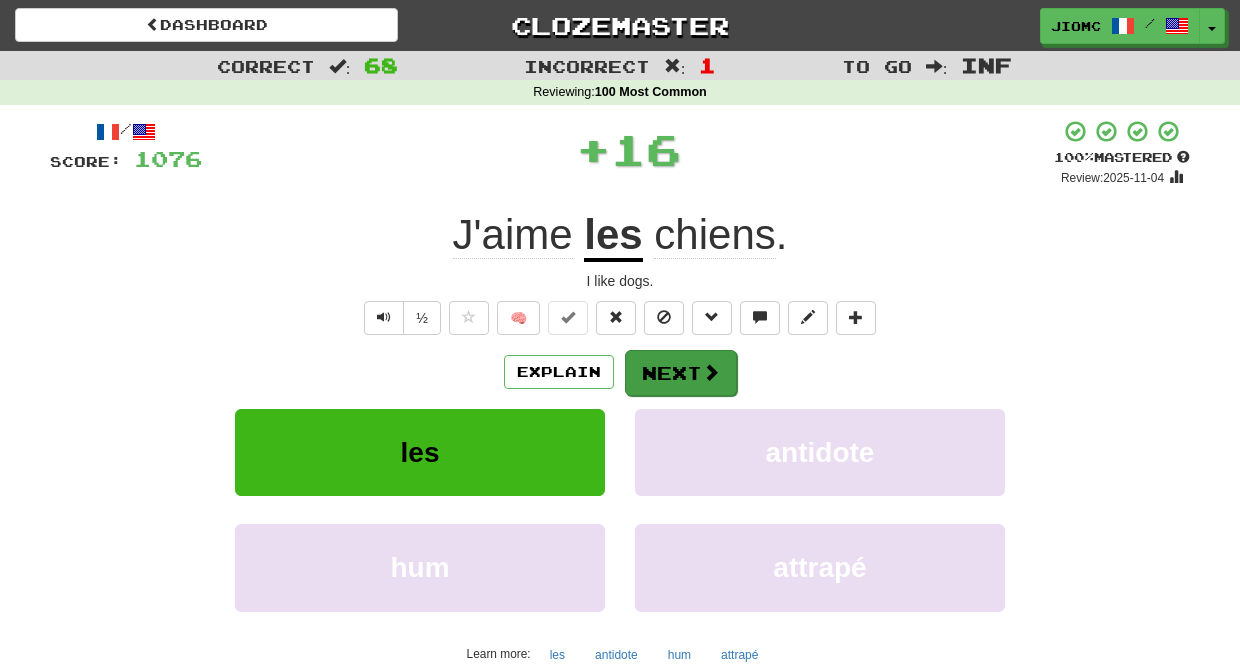 click on "Next" at bounding box center (681, 373) 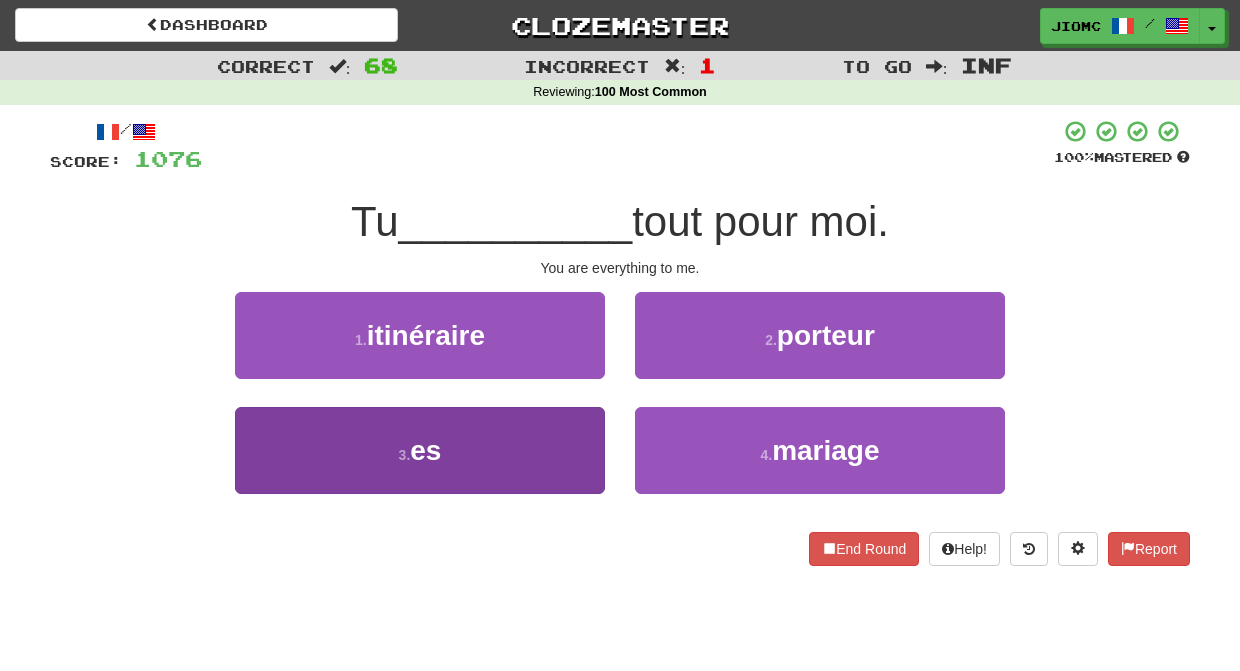 click on "3 .  es" at bounding box center [420, 450] 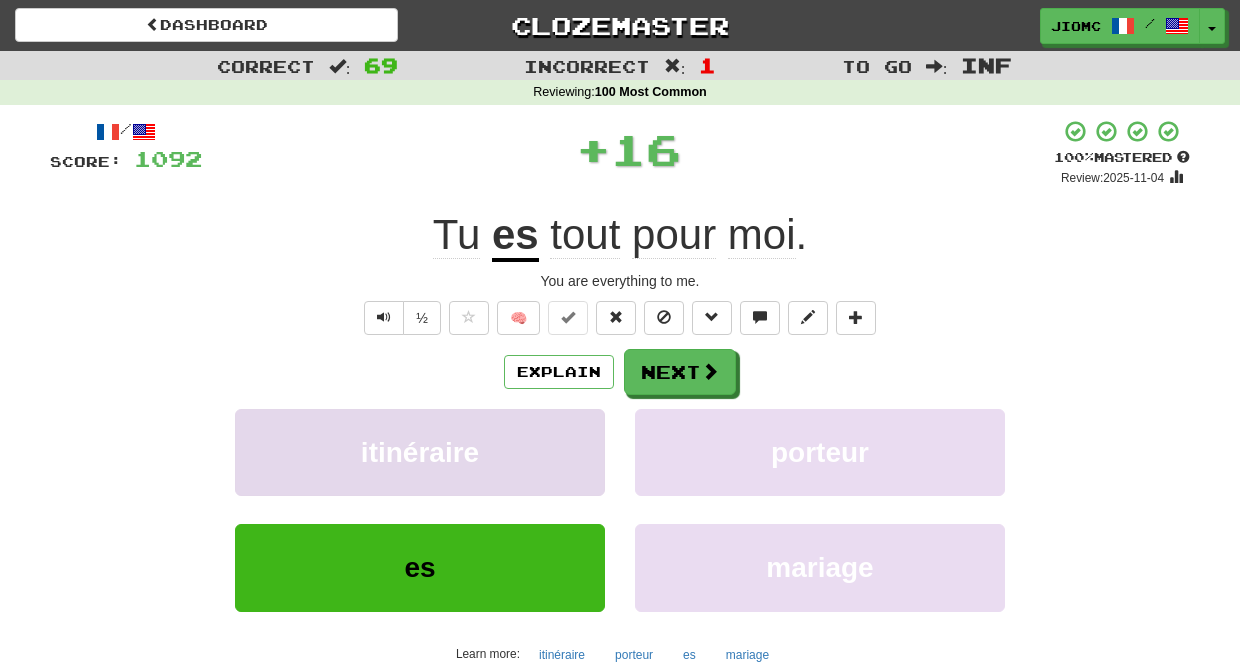 click on "itinéraire" at bounding box center [420, 452] 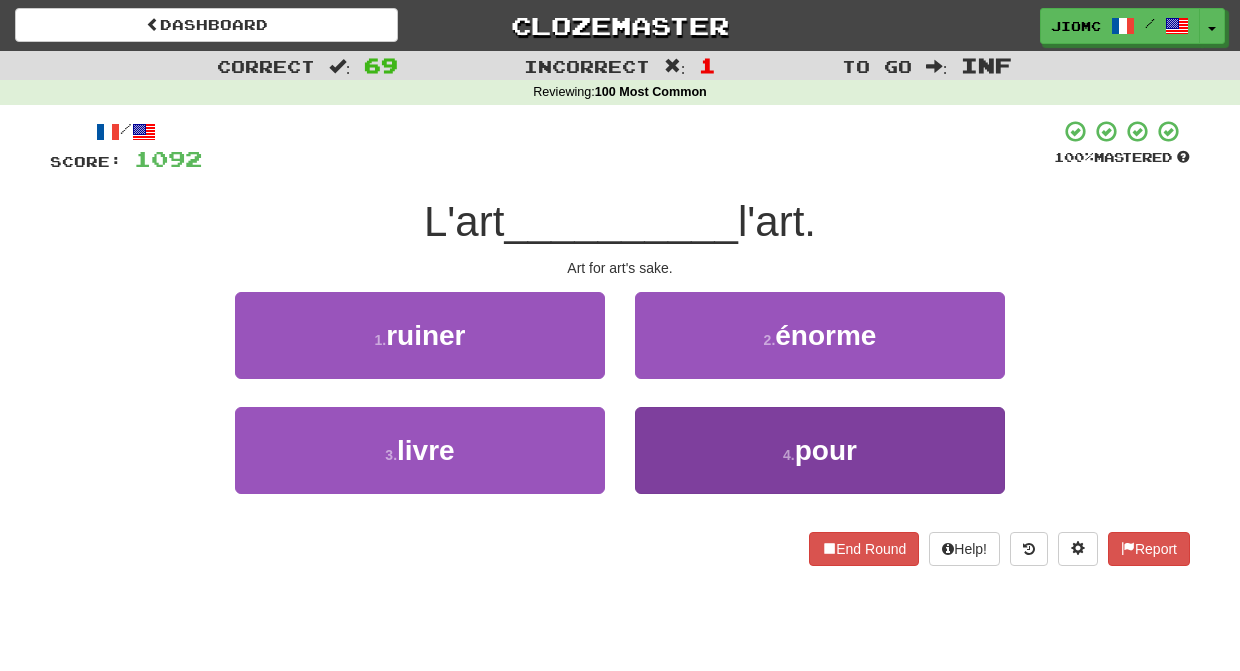click on "4 .  pour" at bounding box center [820, 450] 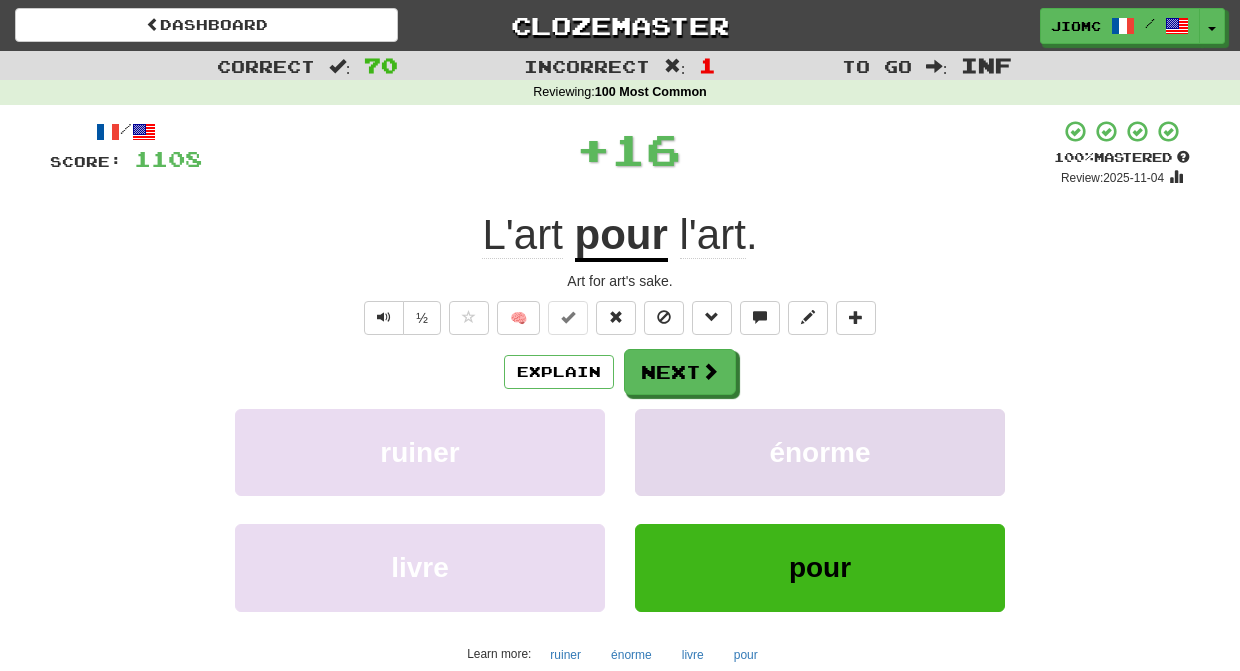 click on "énorme" at bounding box center [820, 452] 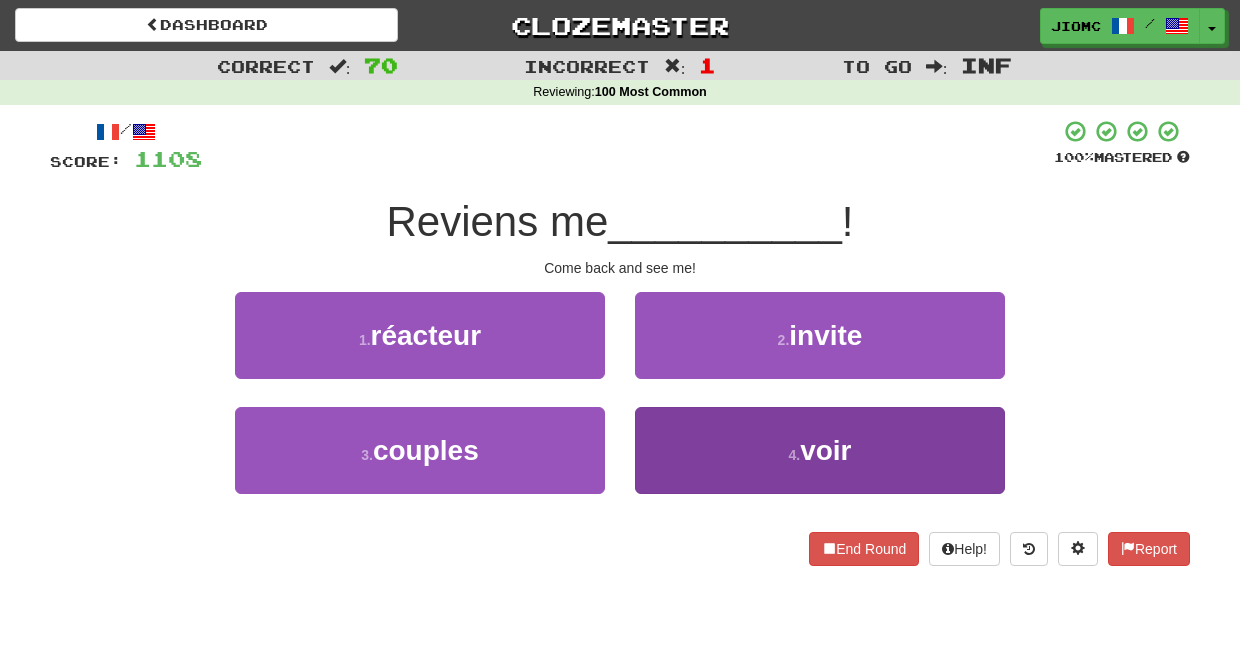 click on "4 .  voir" at bounding box center (820, 450) 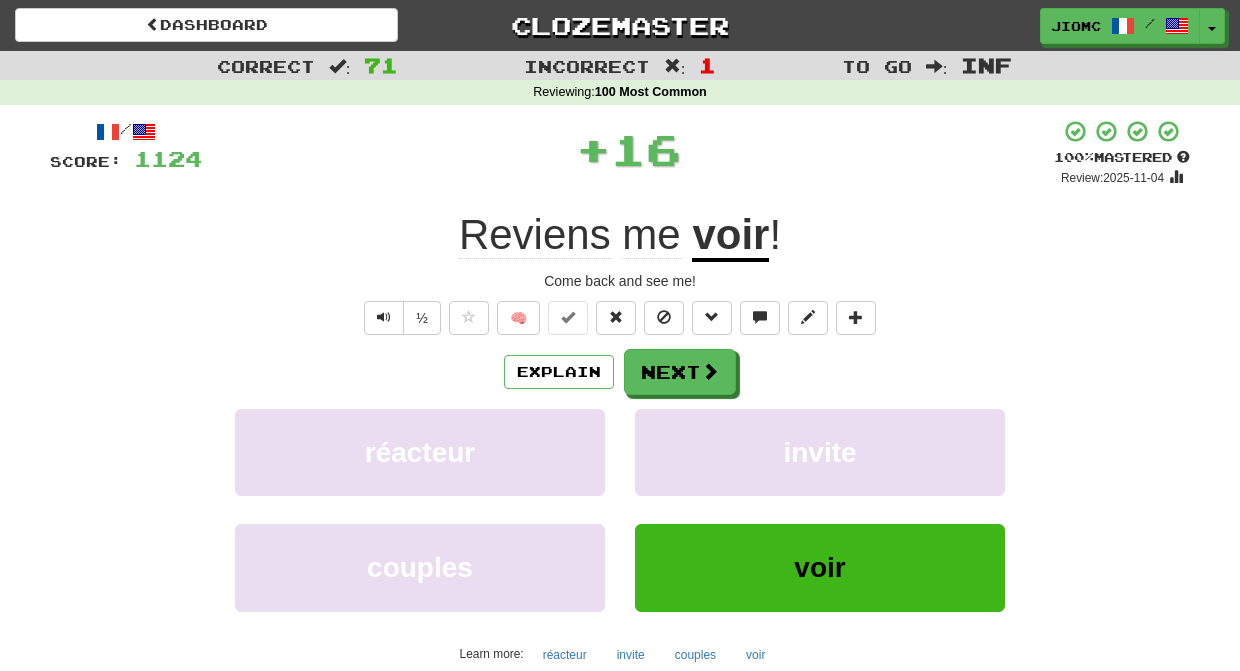 click on "invite" at bounding box center [820, 452] 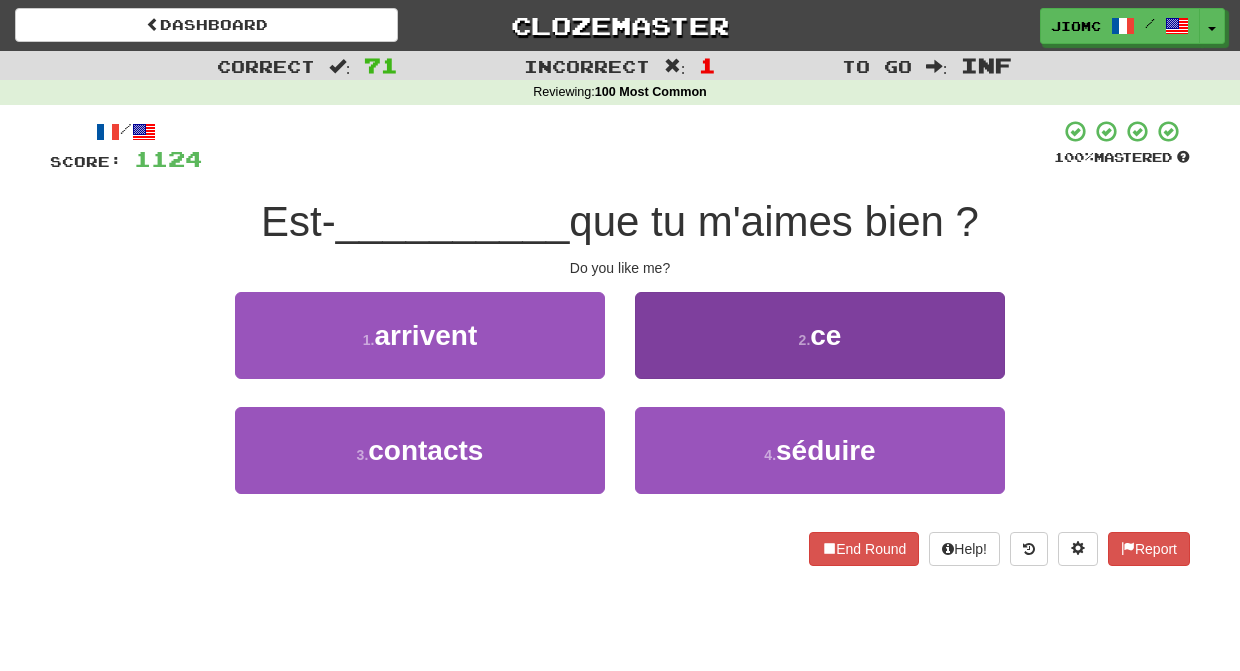 click on "2 .  ce" at bounding box center (820, 335) 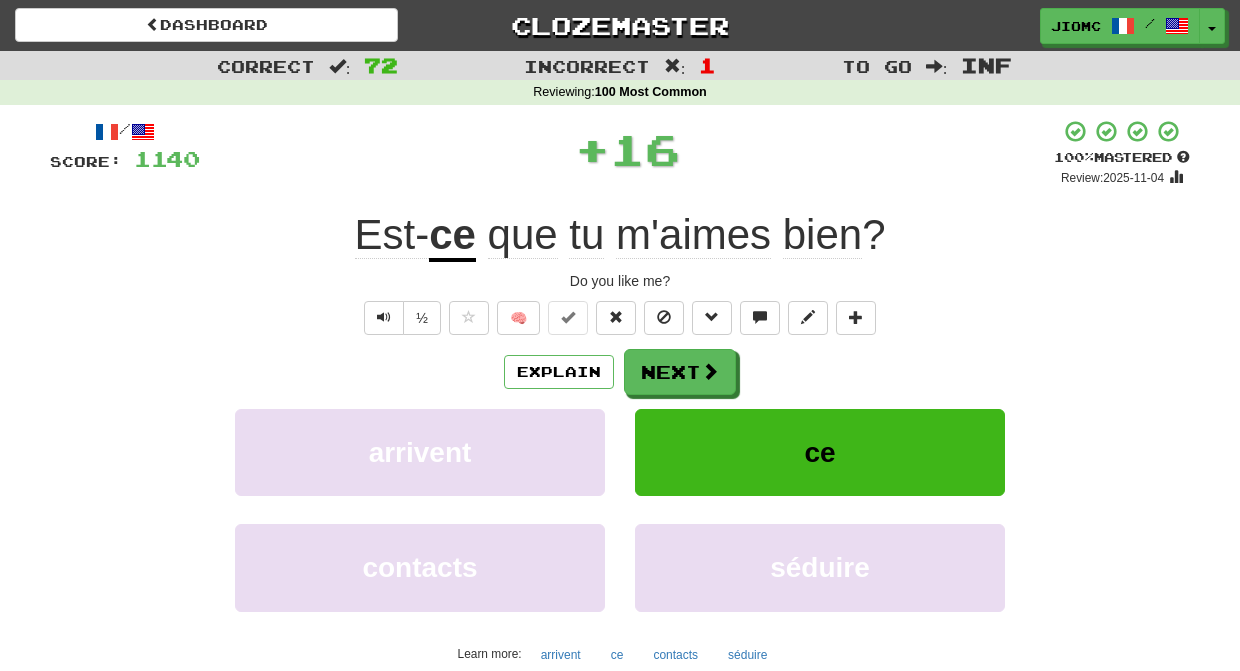 click on "Next" at bounding box center [680, 372] 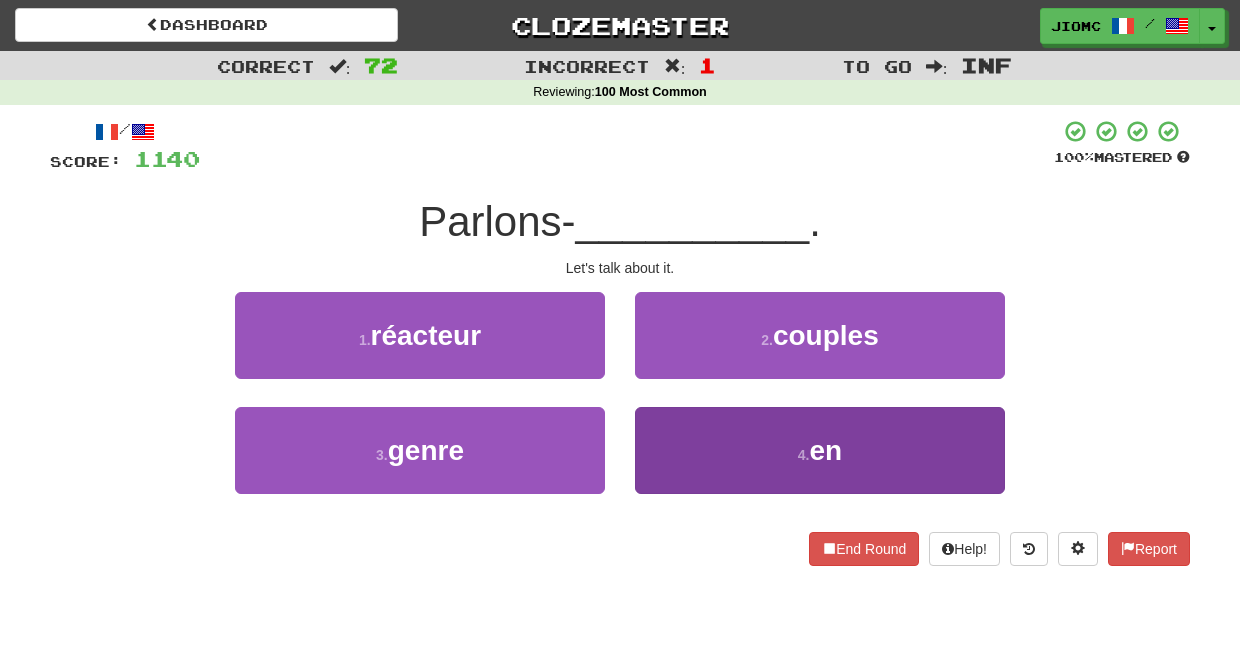 click on "4 .  en" at bounding box center [820, 450] 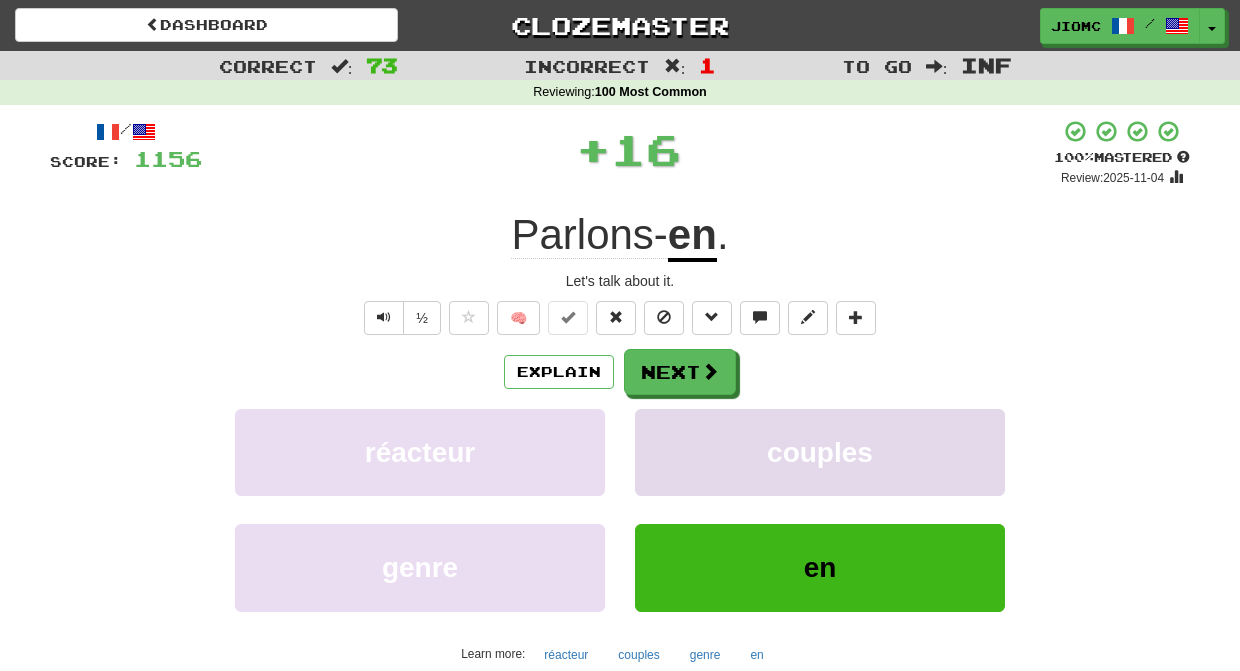 click on "couples" at bounding box center (820, 452) 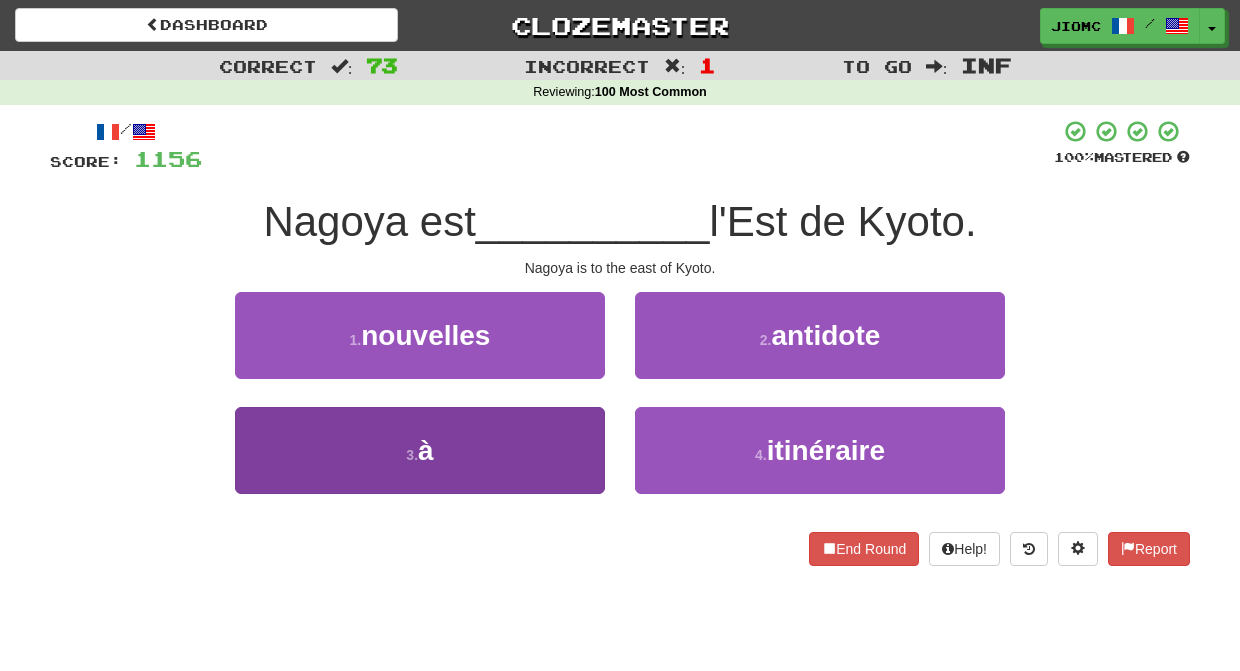 click on "3 .  à" at bounding box center [420, 450] 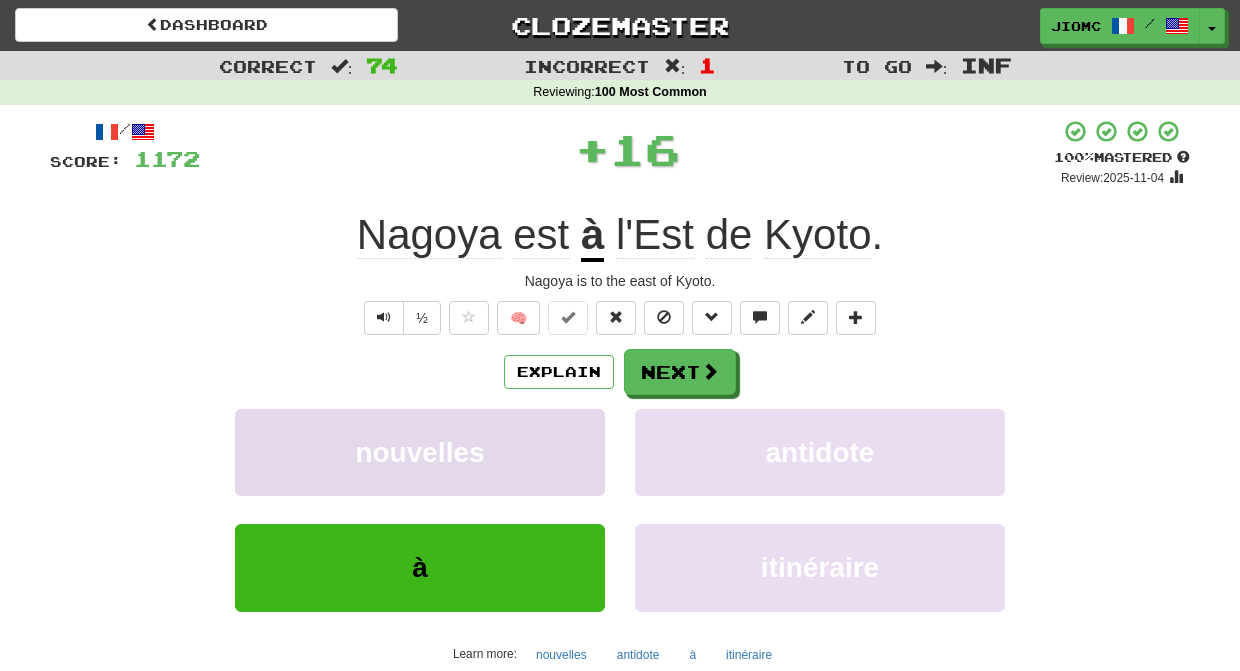 click on "nouvelles" at bounding box center (420, 452) 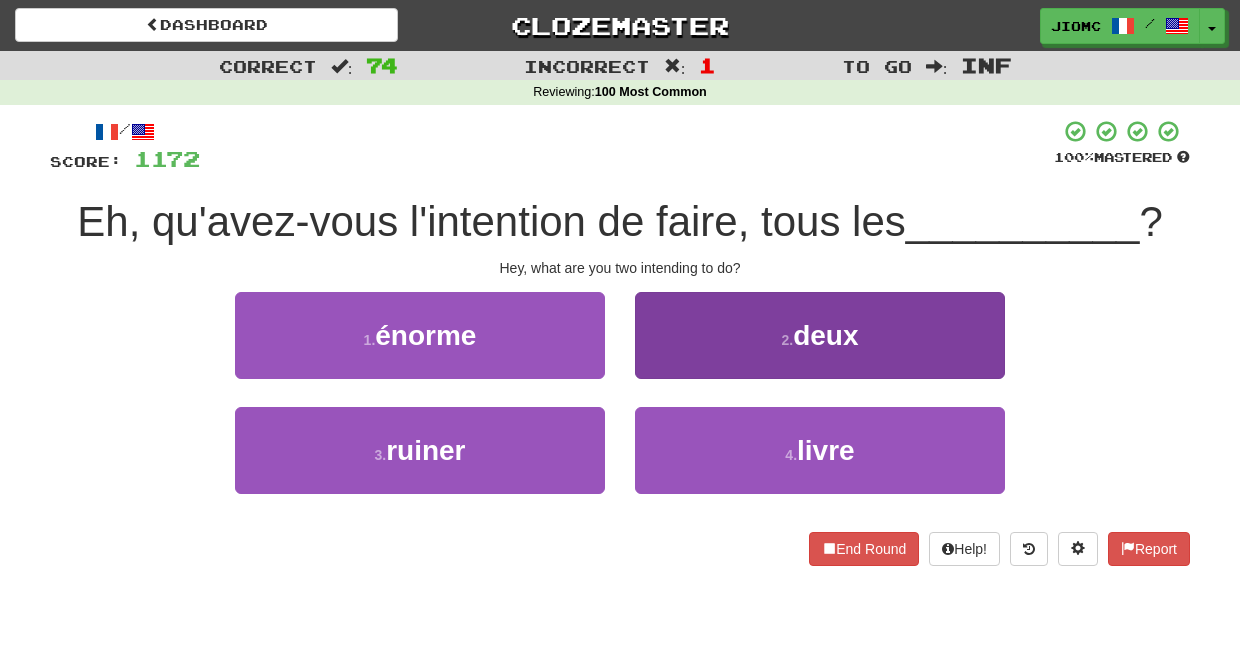 click on "2 .  deux" at bounding box center (820, 335) 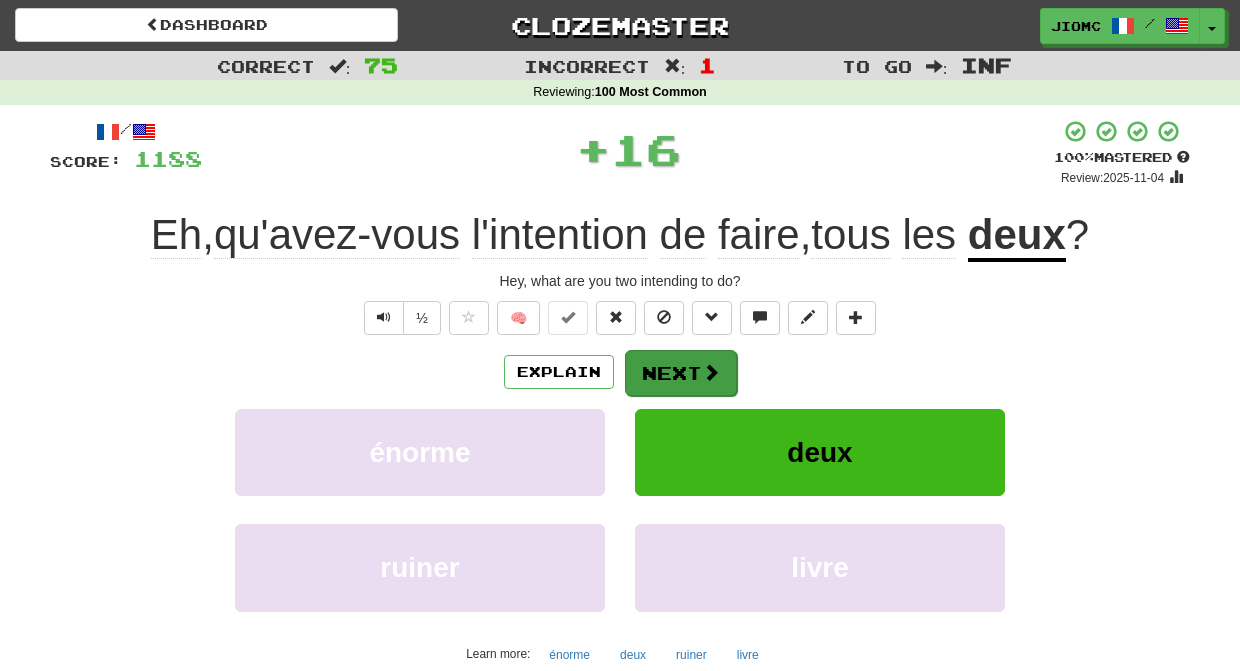 click on "Next" at bounding box center [681, 373] 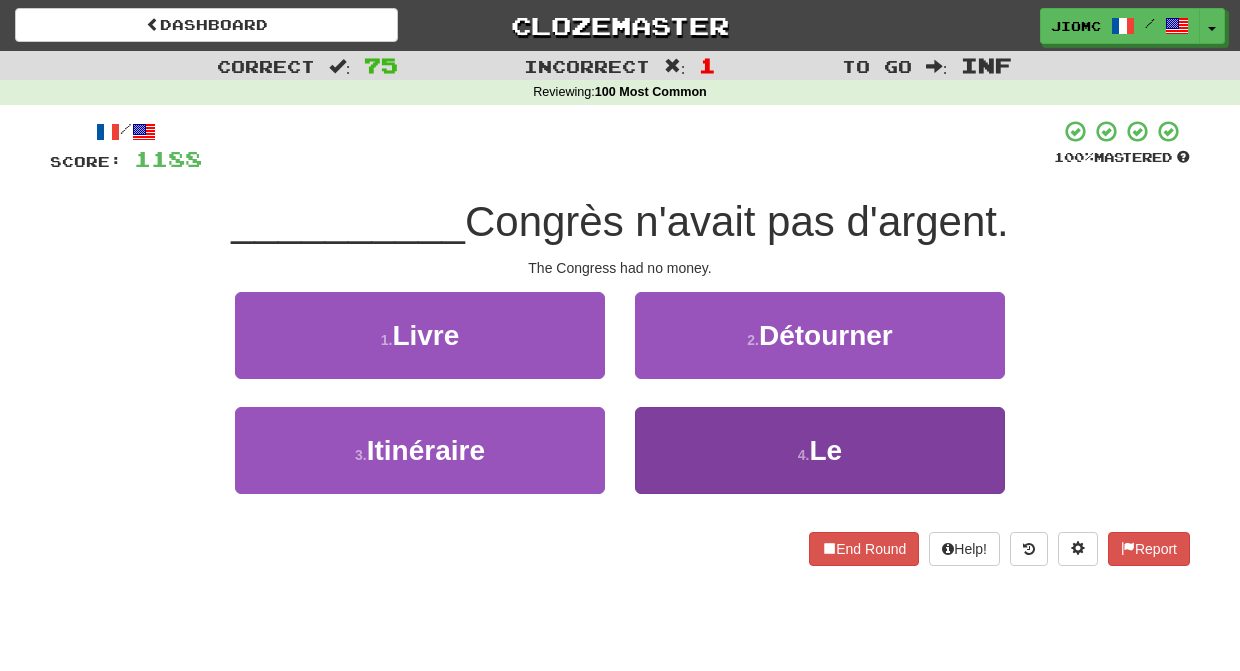 click on "4 .  Le" at bounding box center (820, 450) 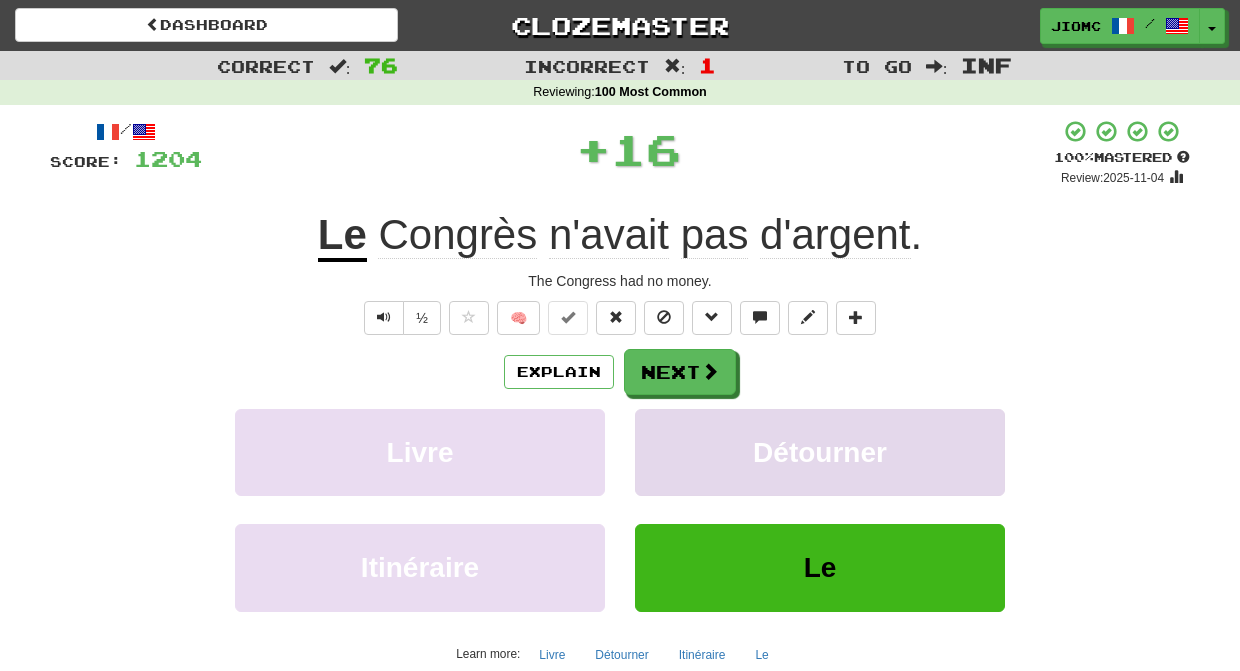 click on "Détourner" at bounding box center (820, 452) 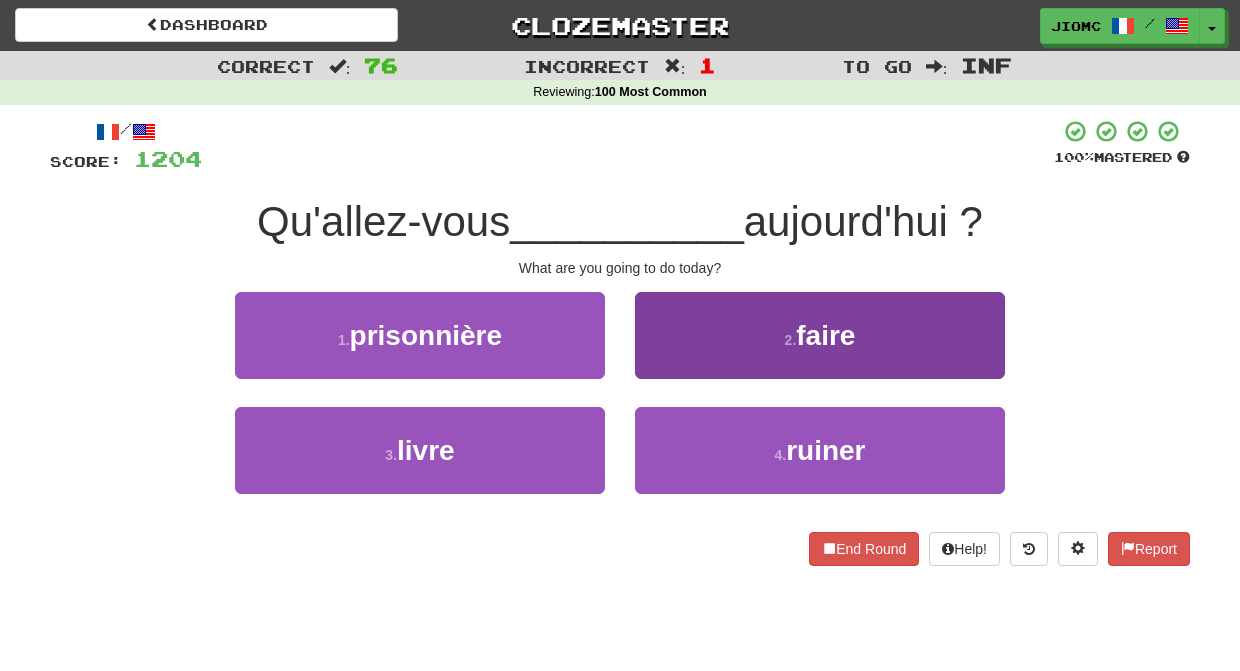 click on "2 .  faire" at bounding box center [820, 335] 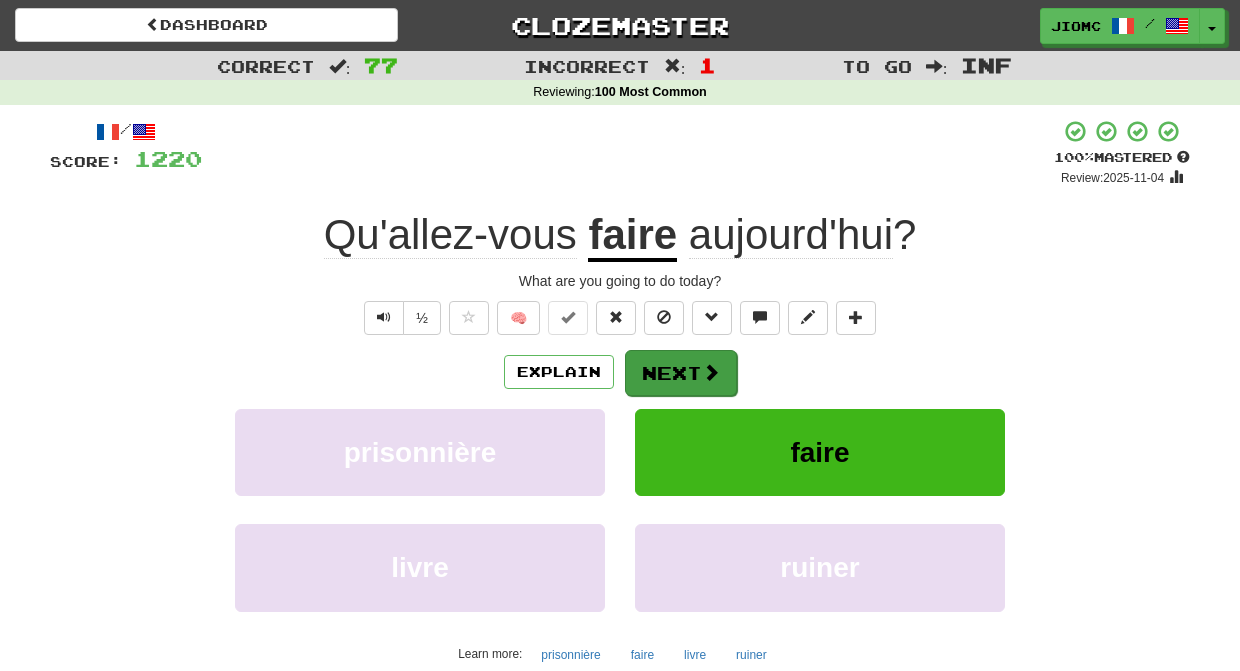 click on "Next" at bounding box center [681, 373] 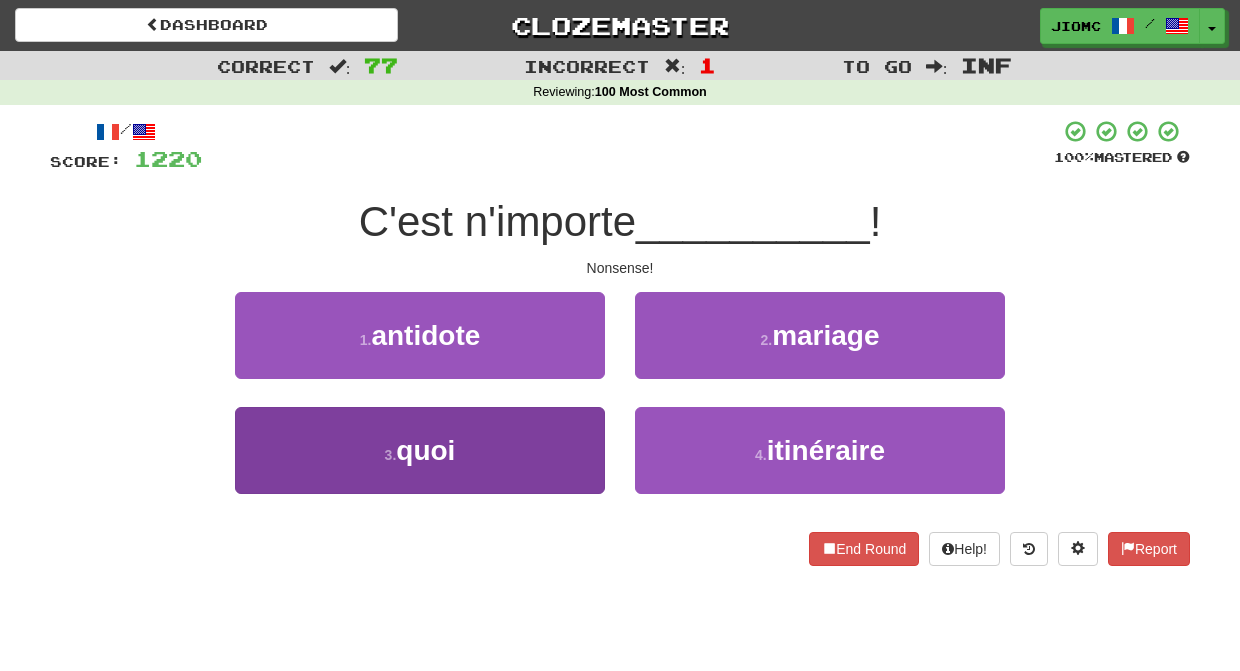 click on "3 .  quoi" at bounding box center [420, 450] 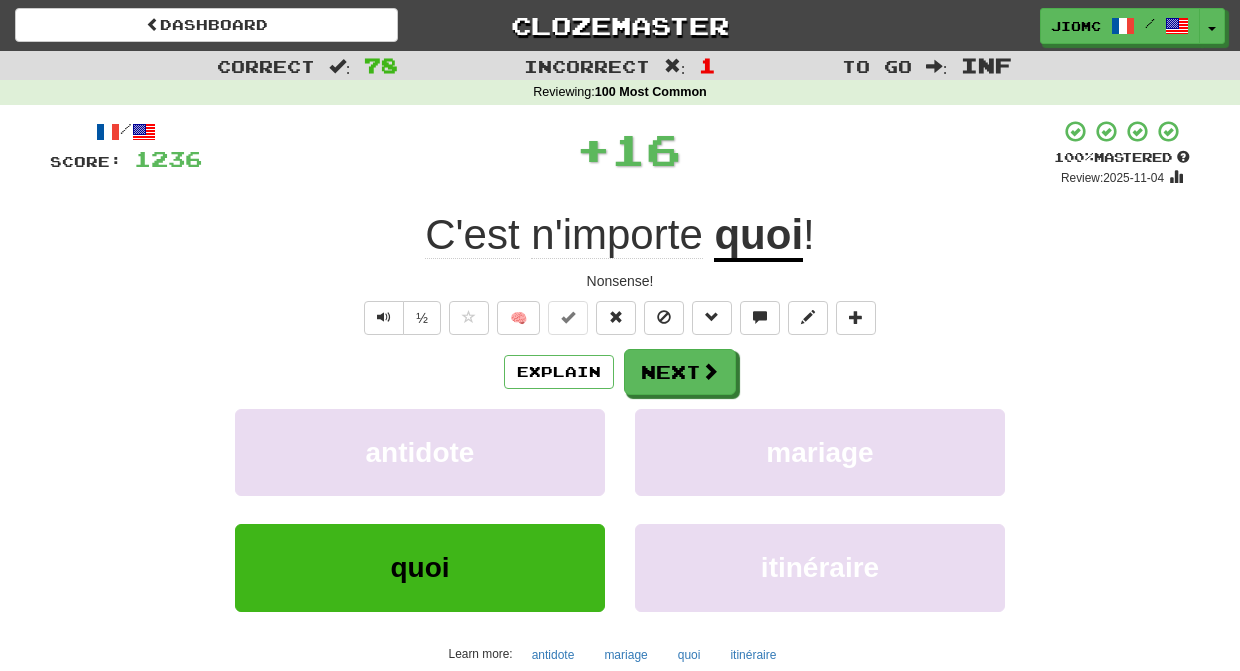 click on "antidote" at bounding box center [420, 452] 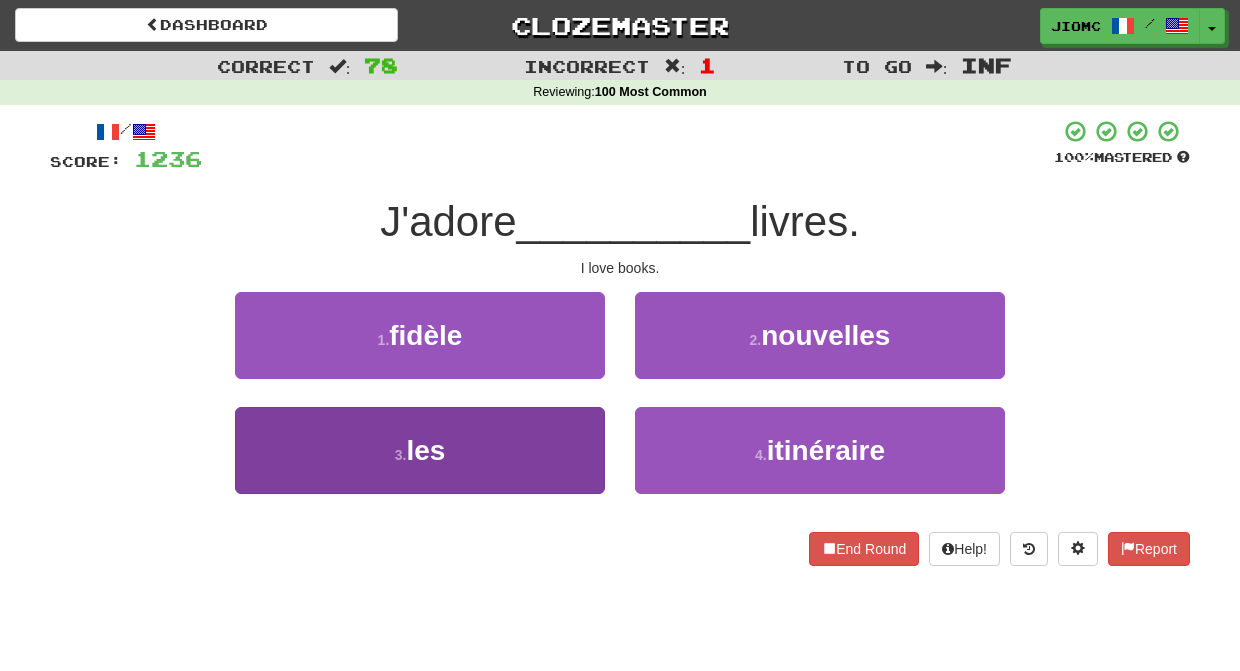click on "3 .  les" at bounding box center (420, 450) 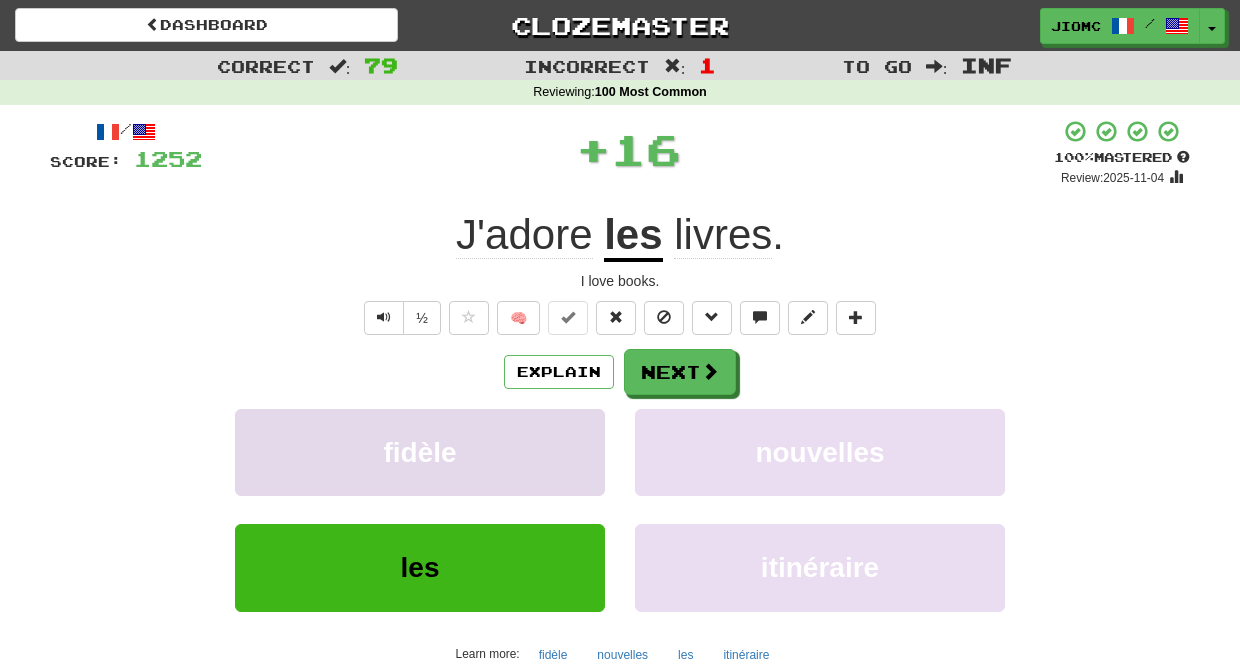 click on "fidèle" at bounding box center [420, 452] 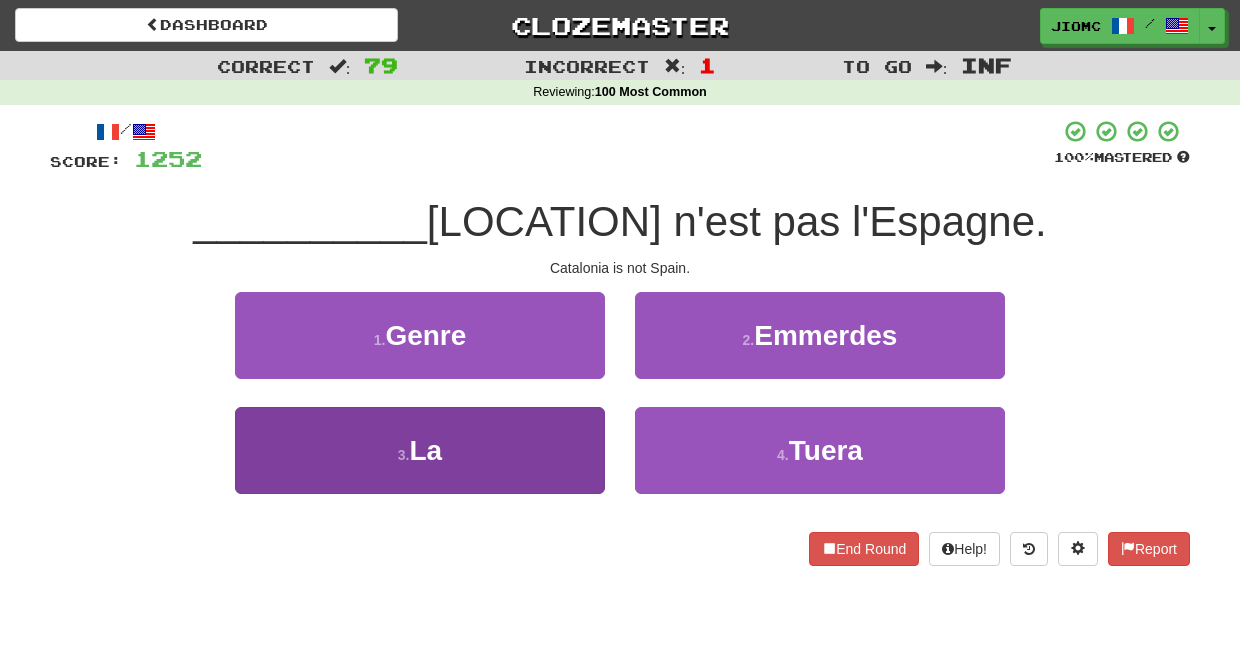 click on "3 .  La" at bounding box center (420, 450) 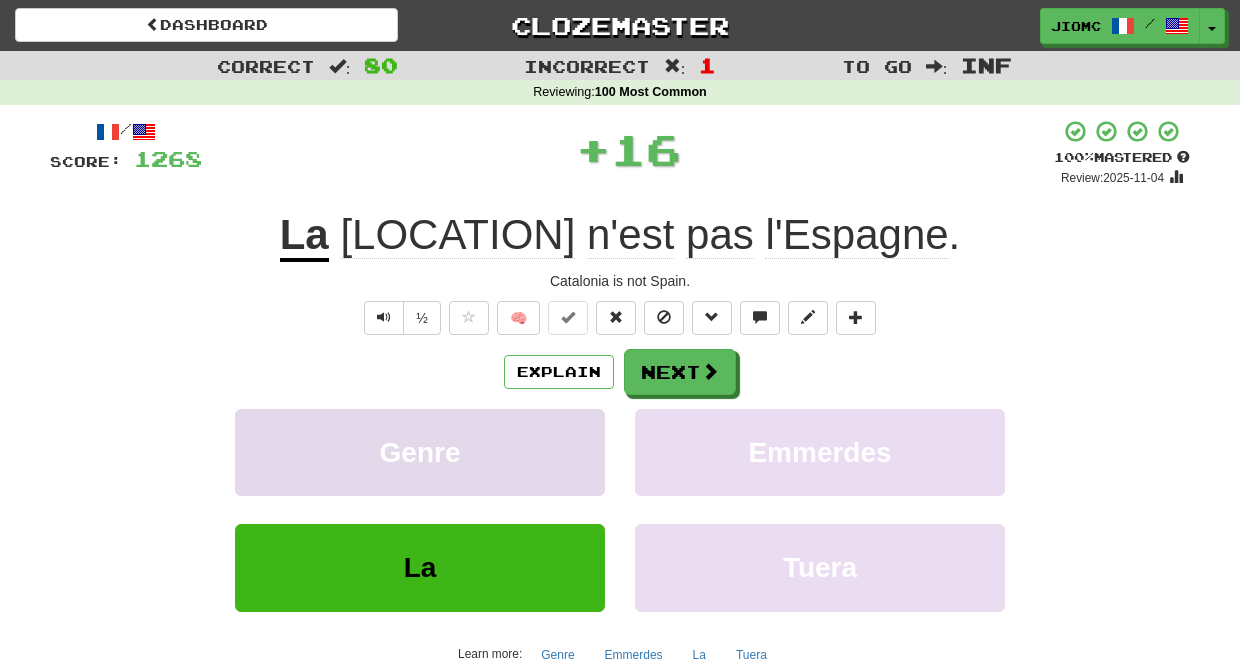 click on "Genre" at bounding box center [420, 452] 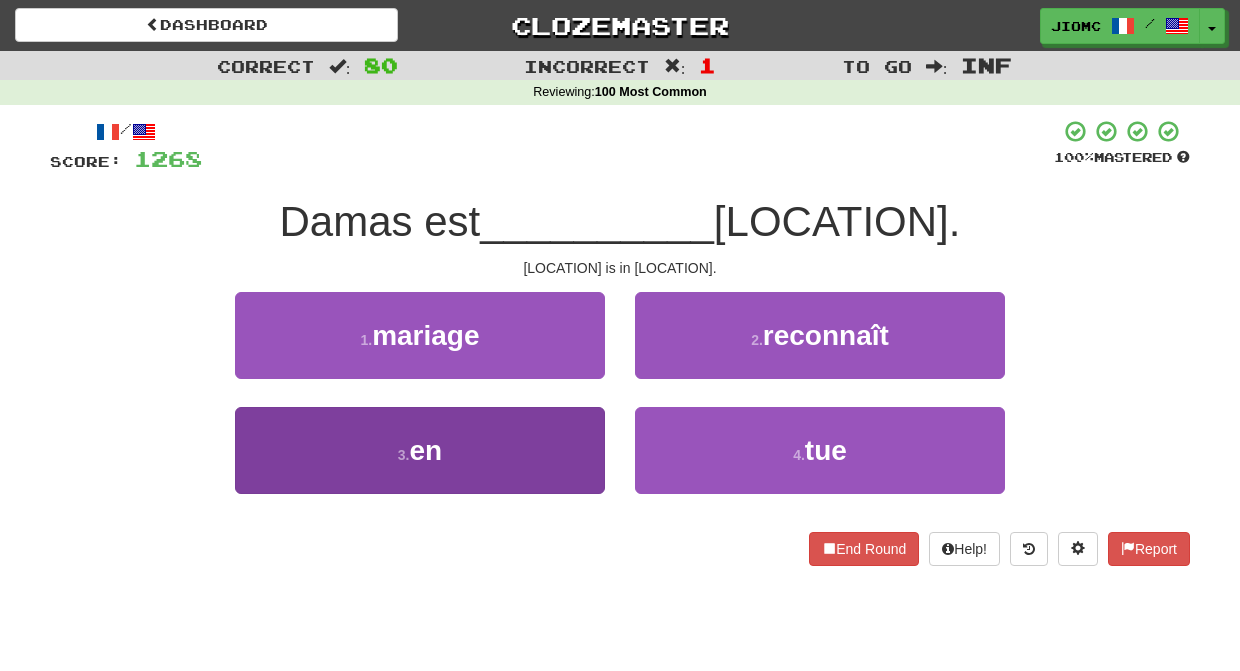 click on "3 .  en" at bounding box center [420, 450] 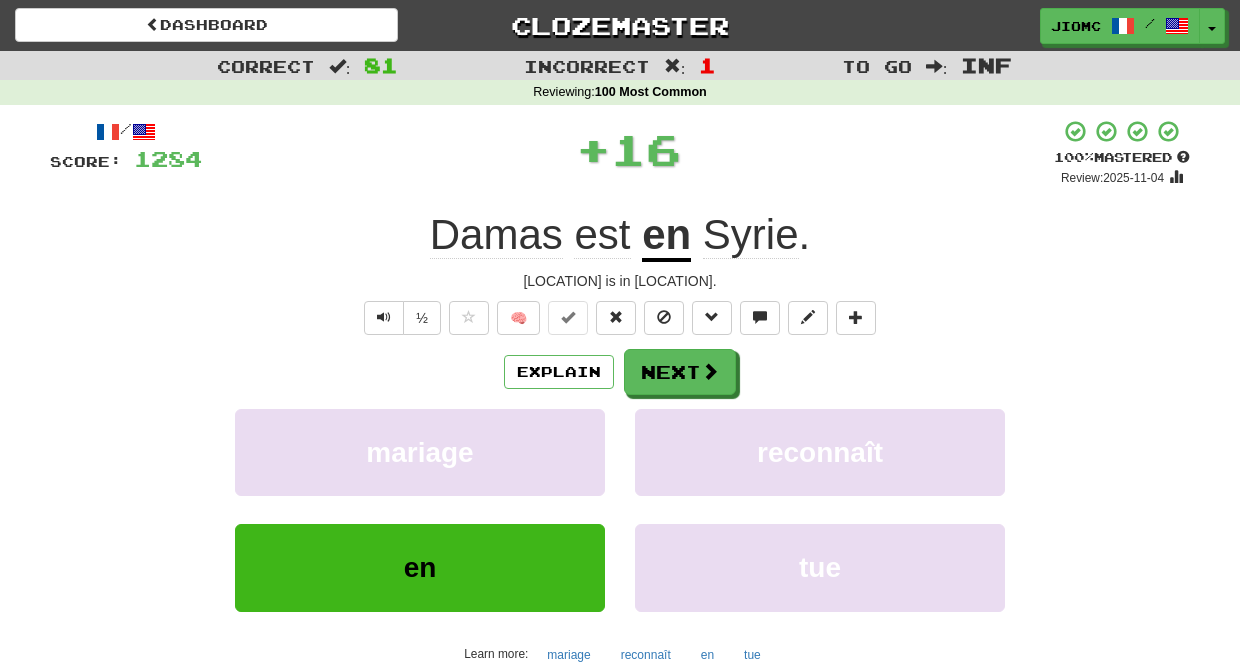 click on "mariage" at bounding box center (420, 452) 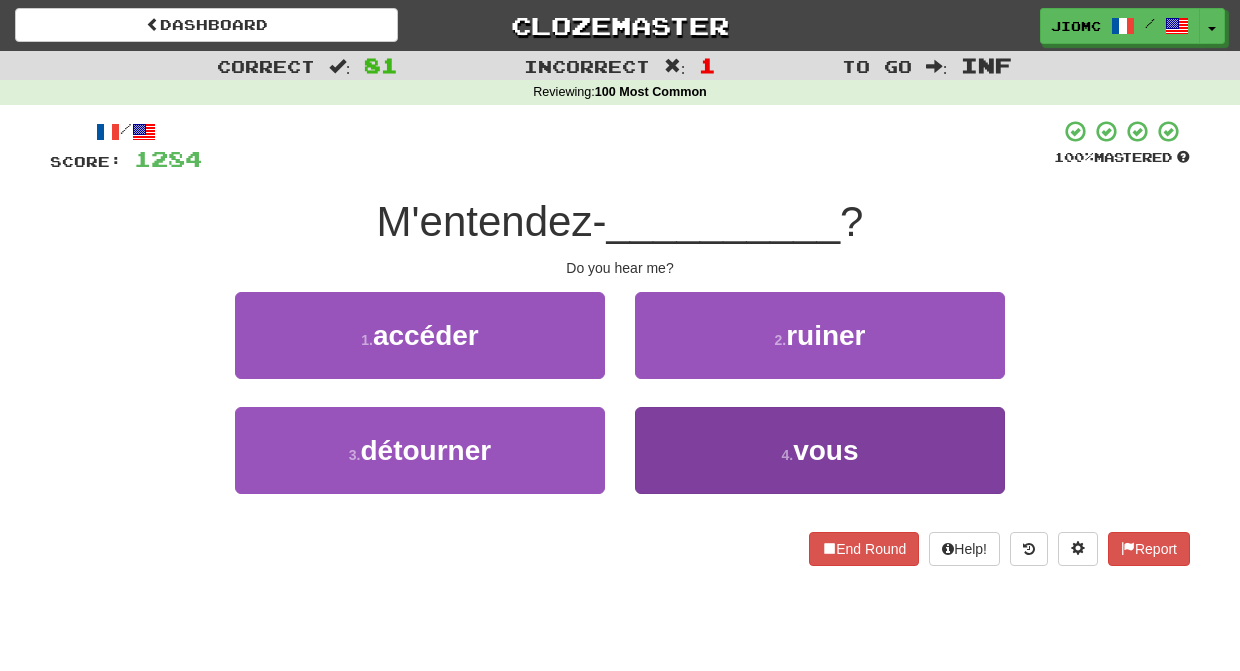 click on "4 .  vous" at bounding box center [820, 450] 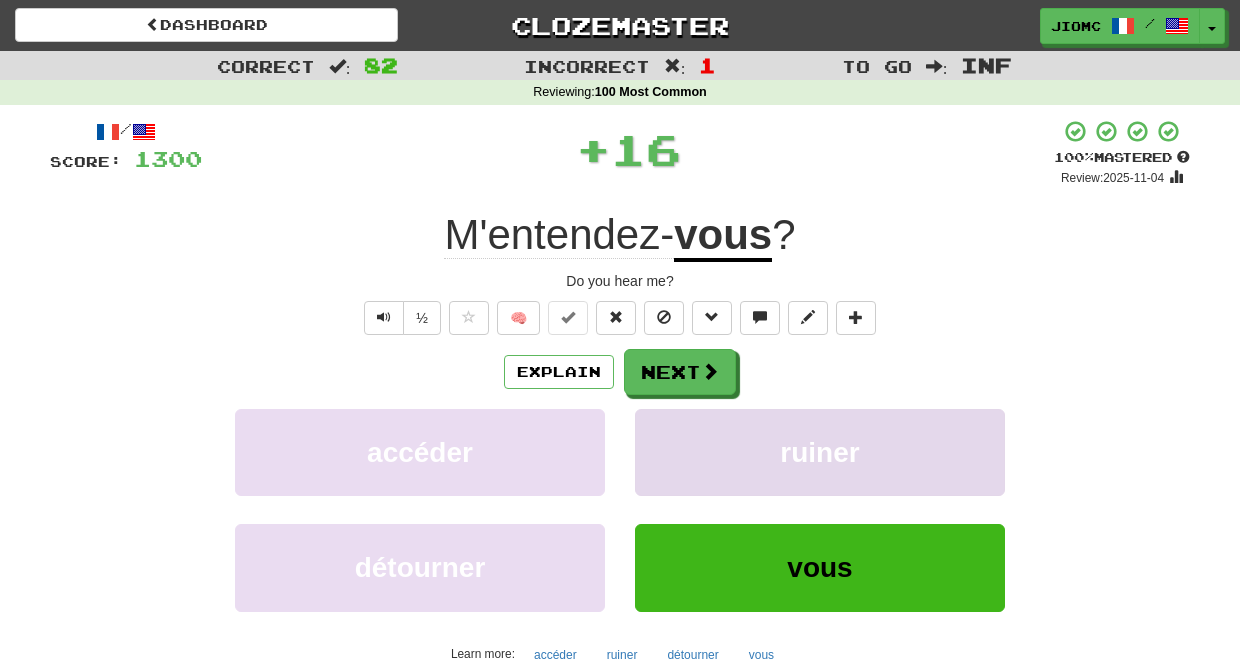 click on "ruiner" at bounding box center (820, 452) 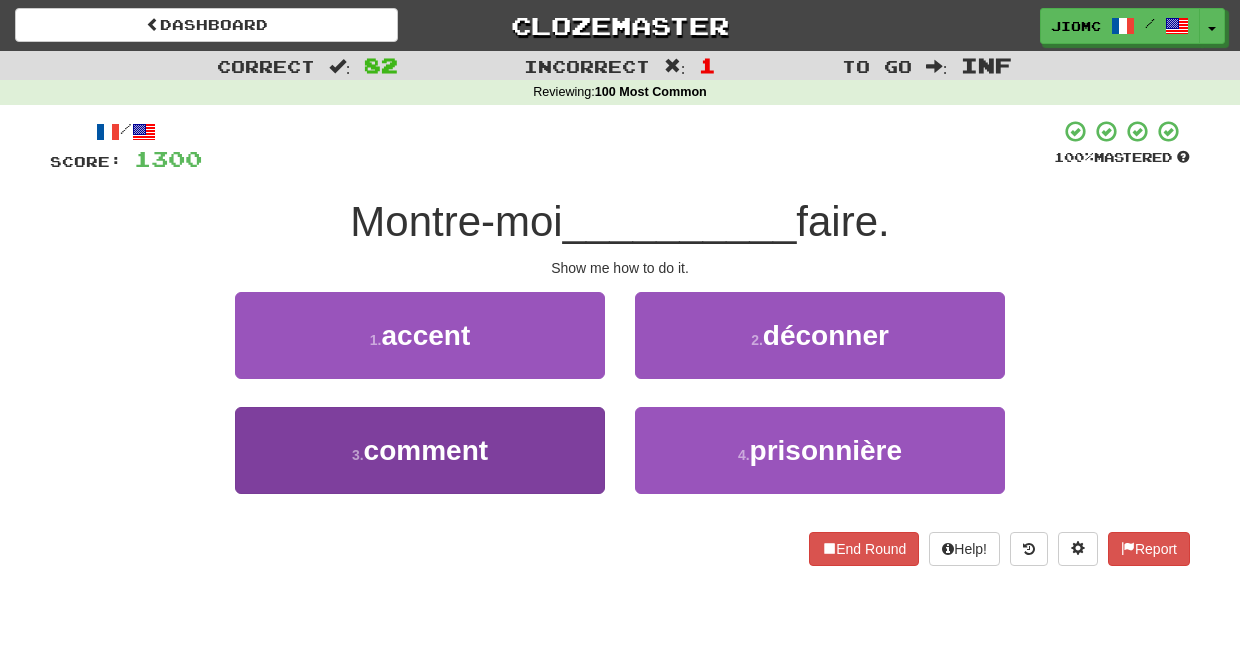 click on "3 .  comment" at bounding box center [420, 450] 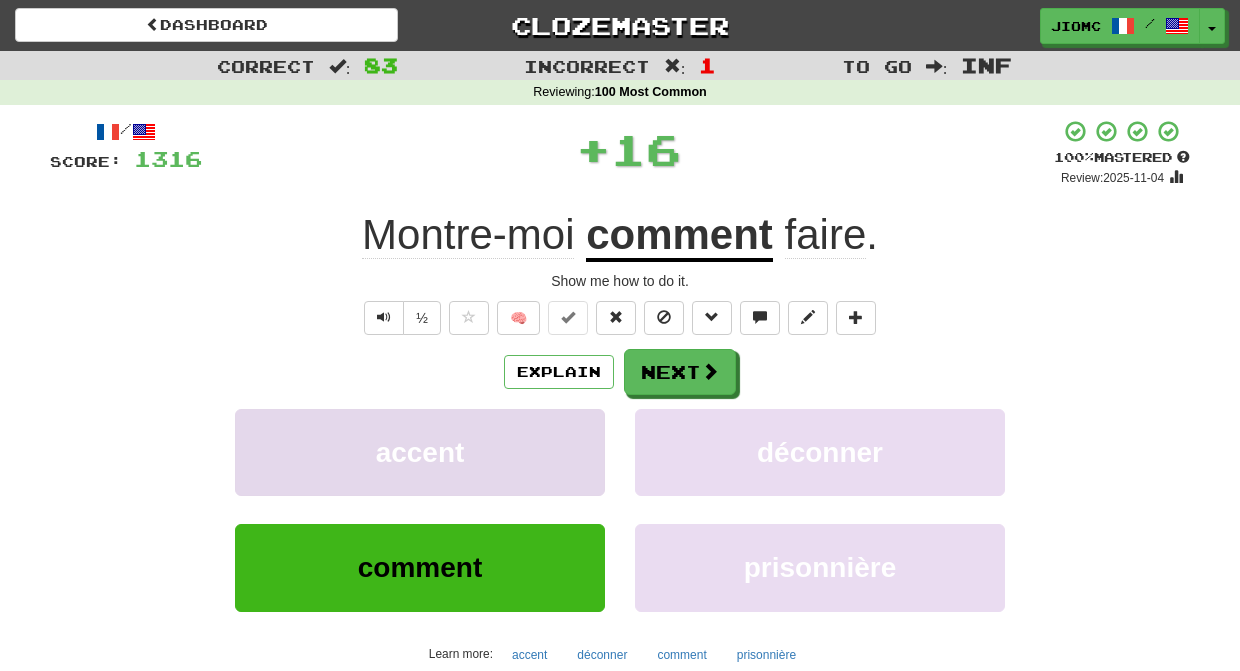 click on "accent" at bounding box center (420, 452) 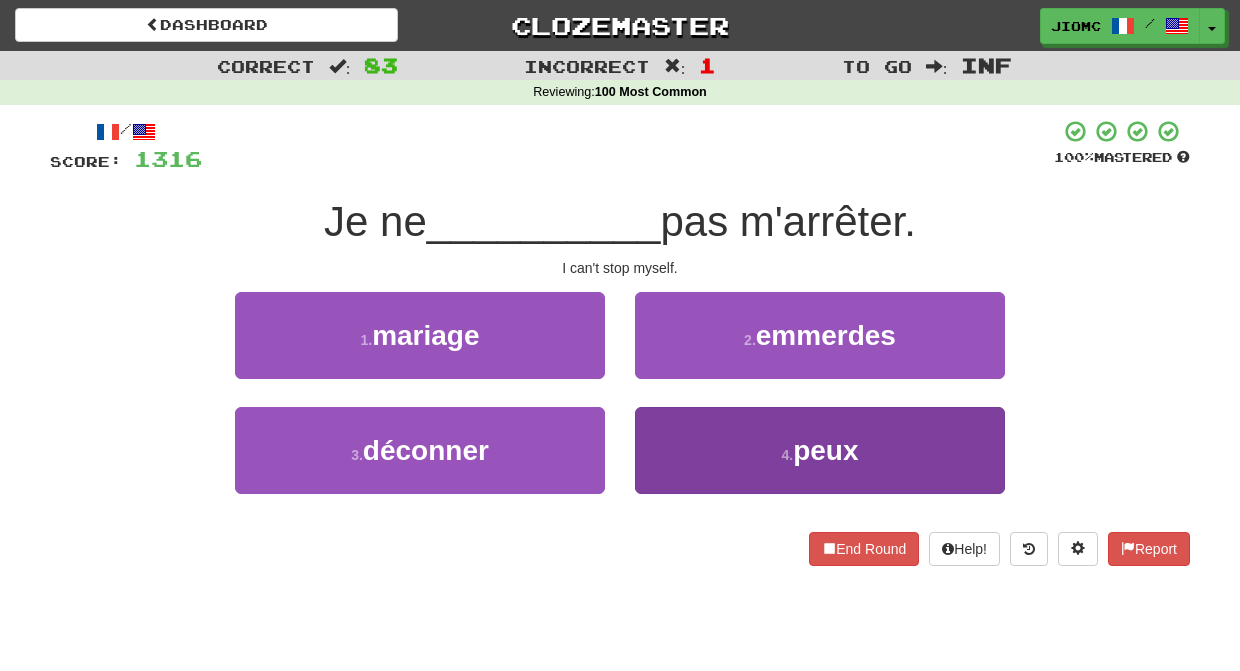 click on "4 .  peux" at bounding box center [820, 450] 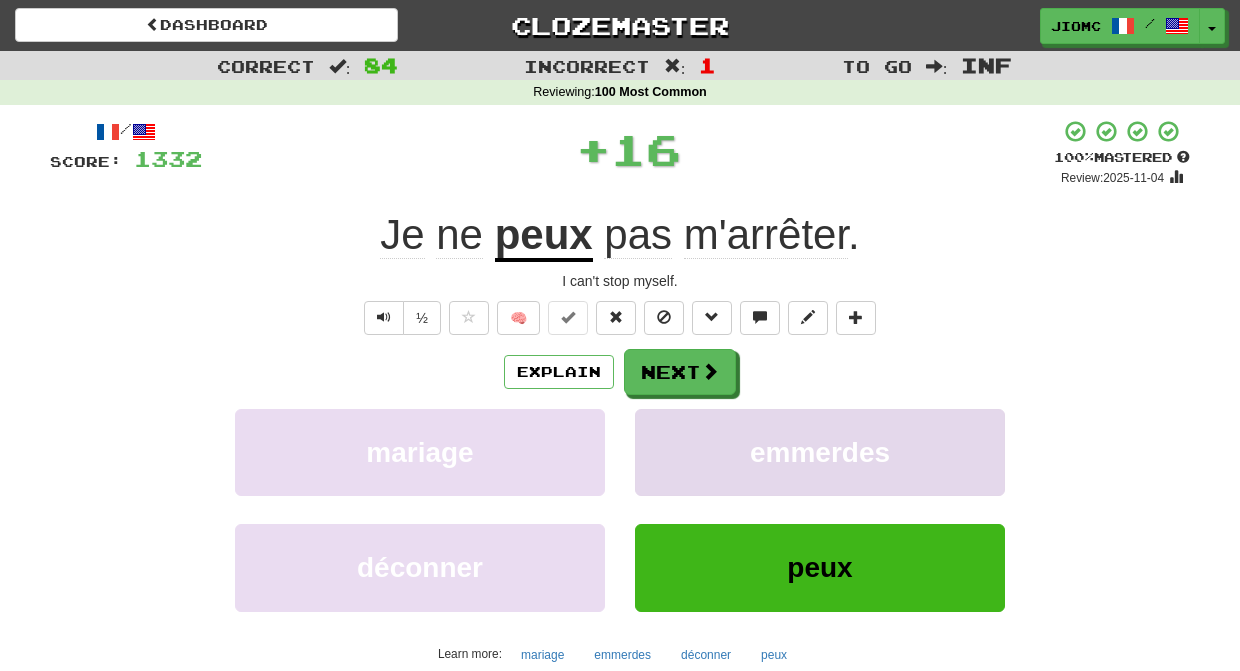 click on "emmerdes" at bounding box center (820, 452) 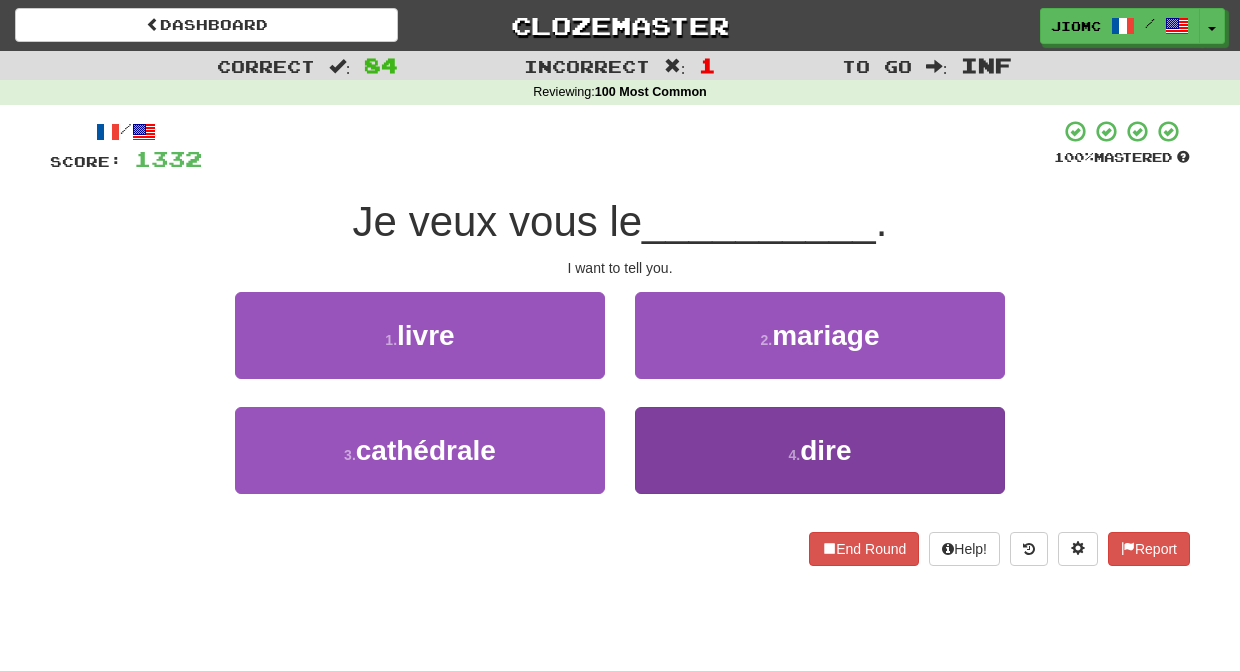 click on "4 .  dire" at bounding box center [820, 450] 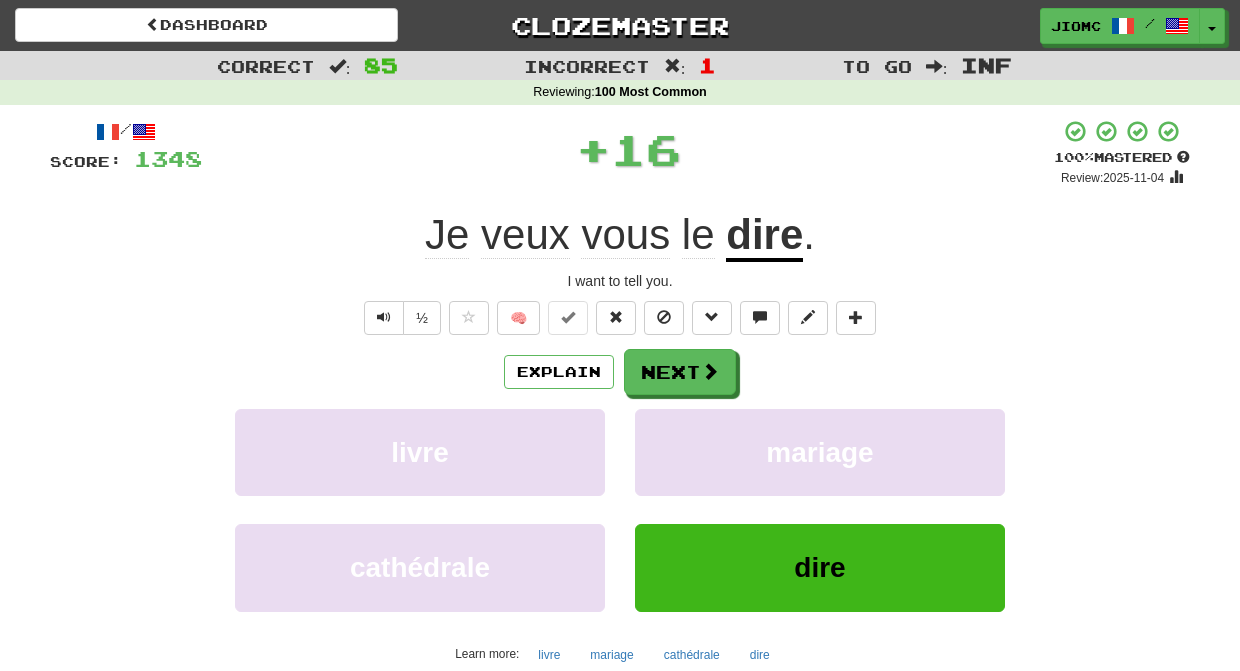 click on "mariage" at bounding box center [820, 452] 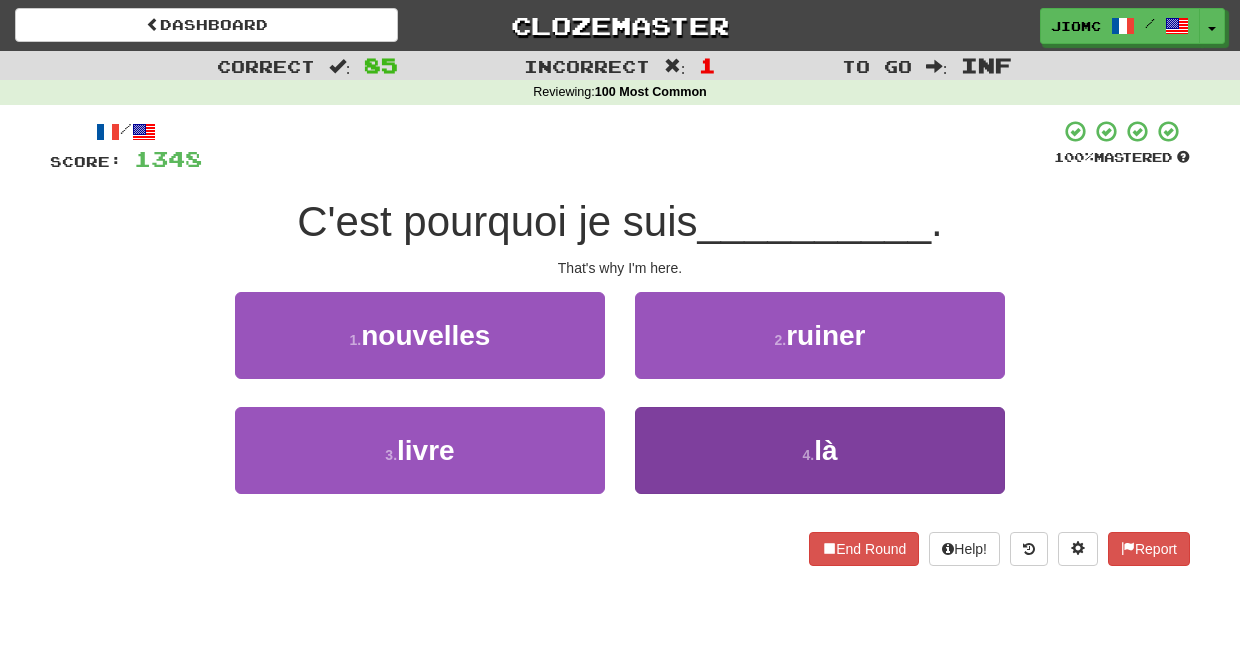 click on "4 .  là" at bounding box center [820, 450] 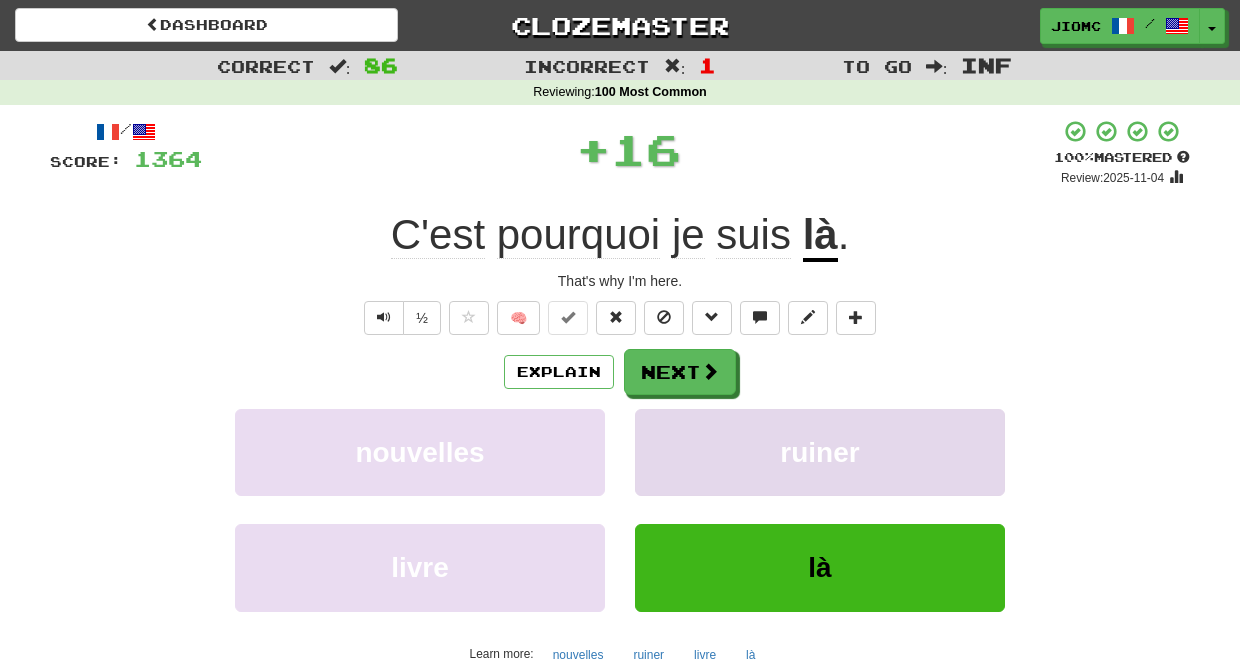 click on "ruiner" at bounding box center [820, 452] 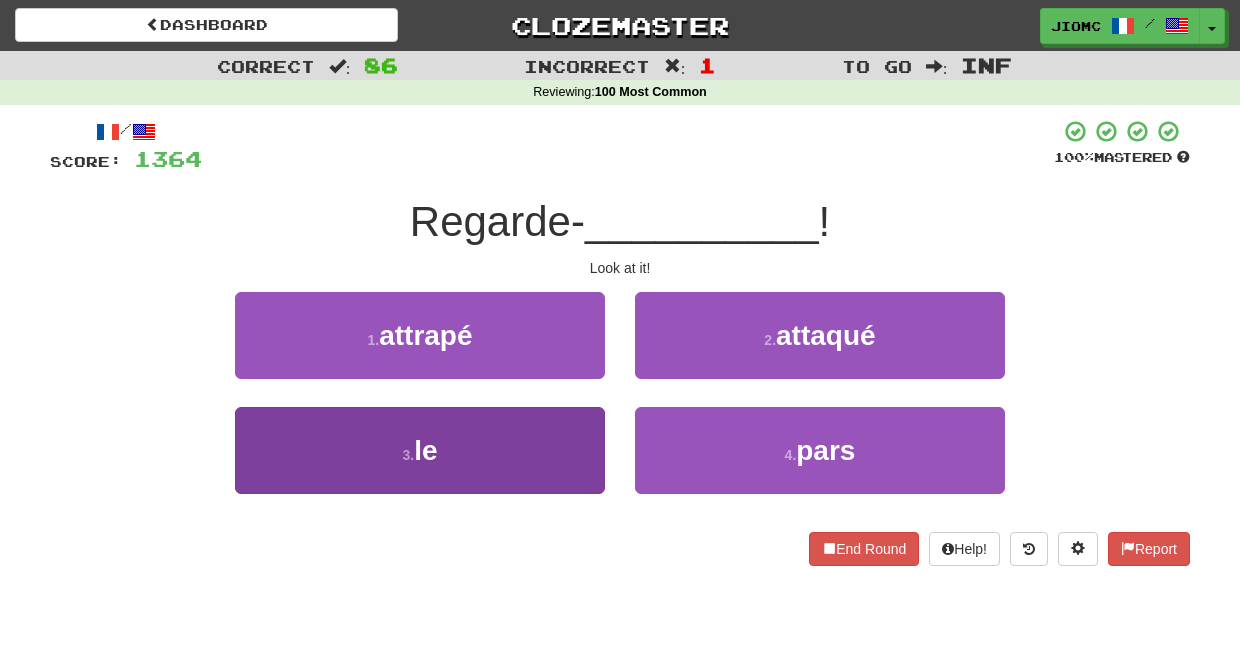 click on "3 .  le" at bounding box center [420, 450] 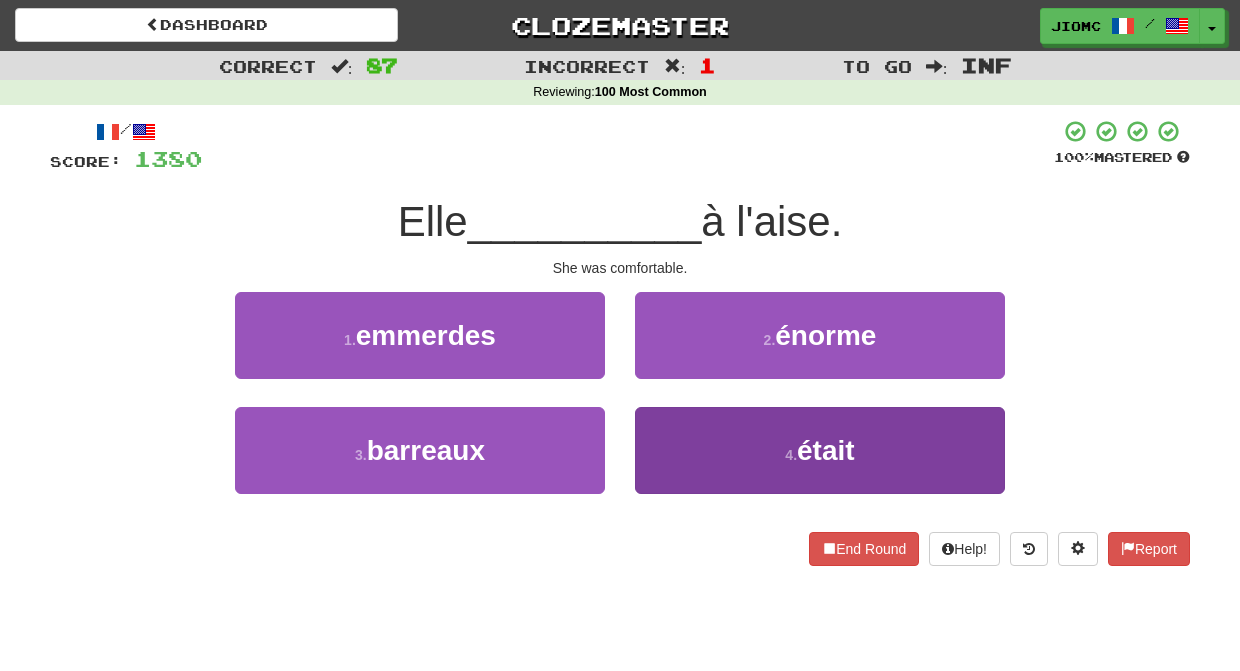click on "4 .  était" at bounding box center [820, 450] 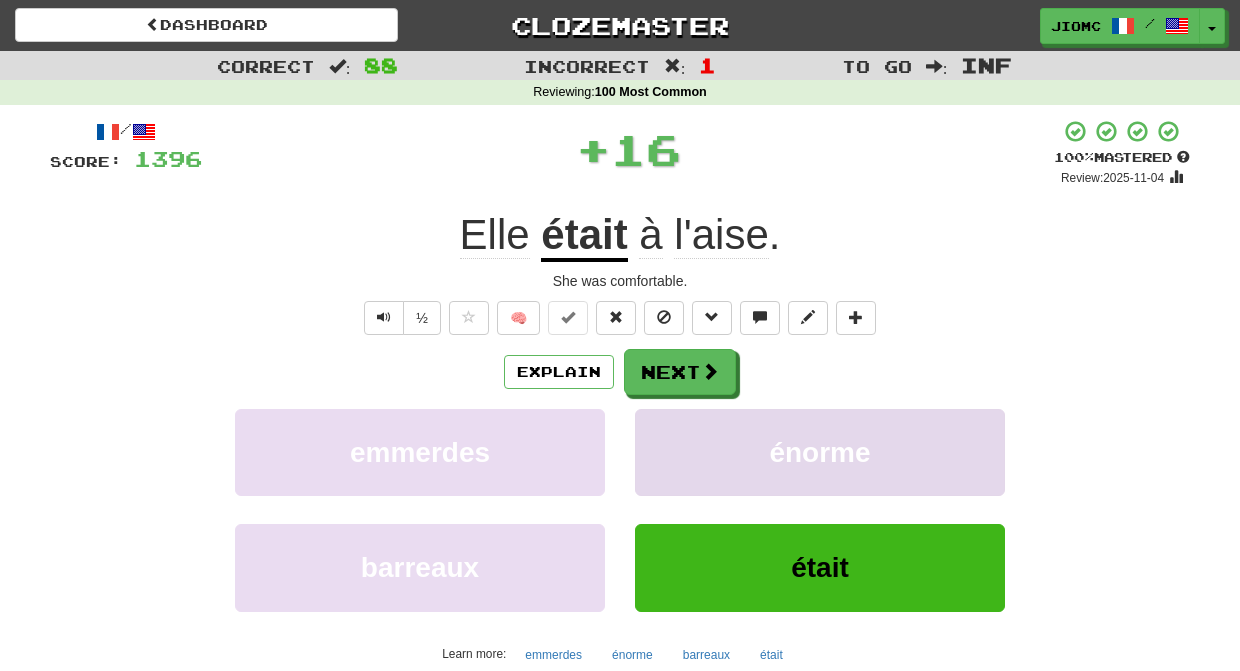 click on "énorme" at bounding box center [820, 452] 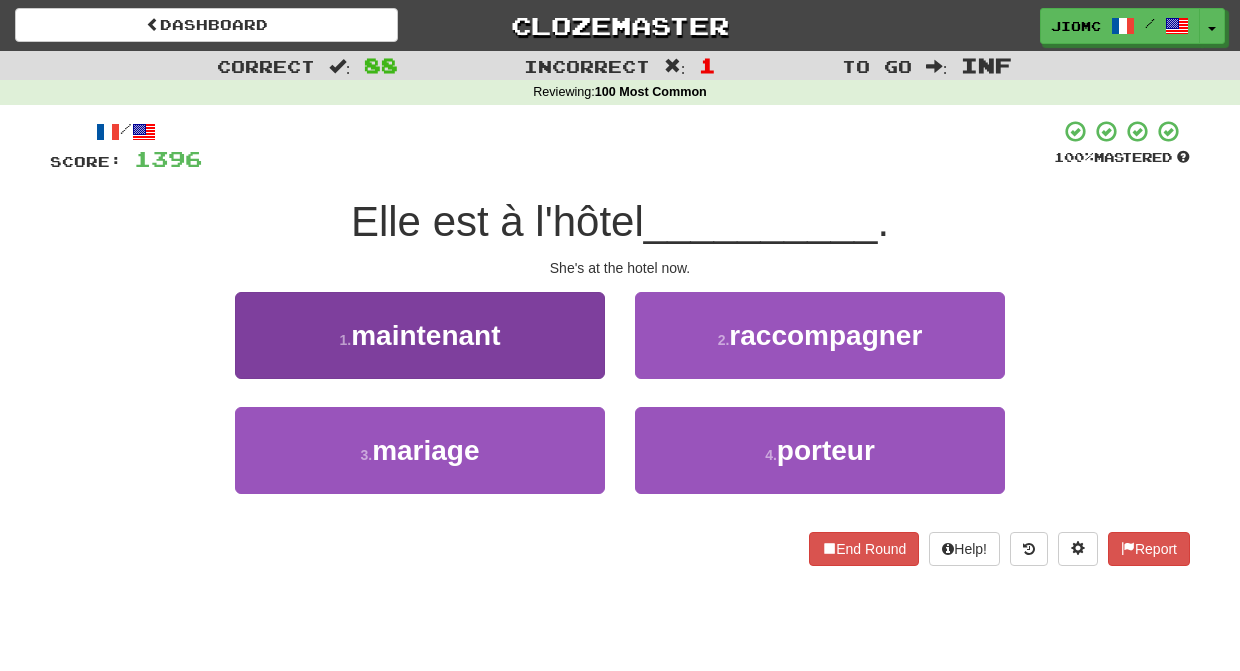 click on "1 .  maintenant" at bounding box center [420, 335] 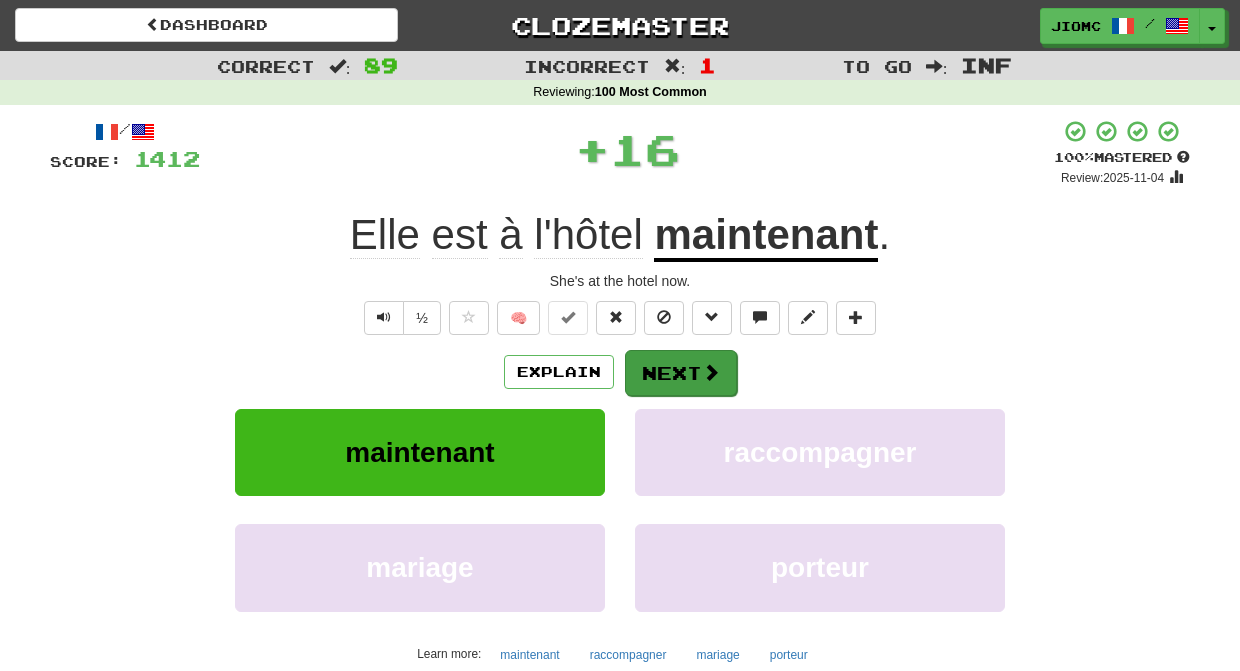 click on "Next" at bounding box center [681, 373] 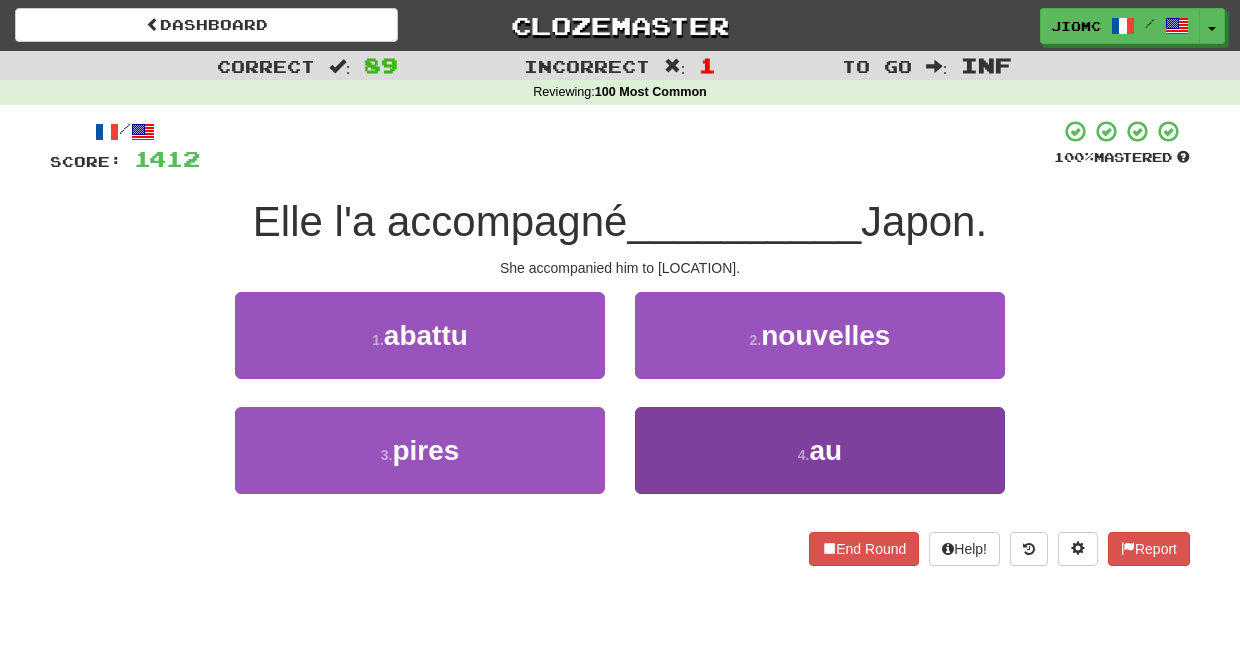 click on "4 .  au" at bounding box center (820, 450) 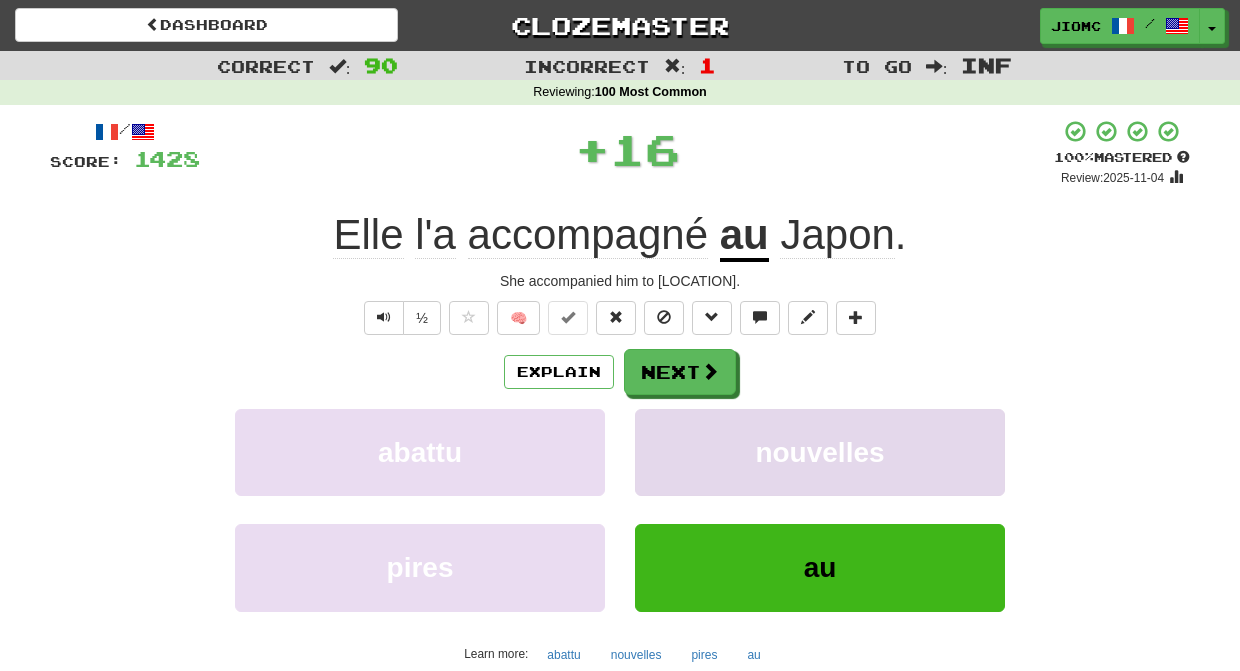 click on "nouvelles" at bounding box center [820, 452] 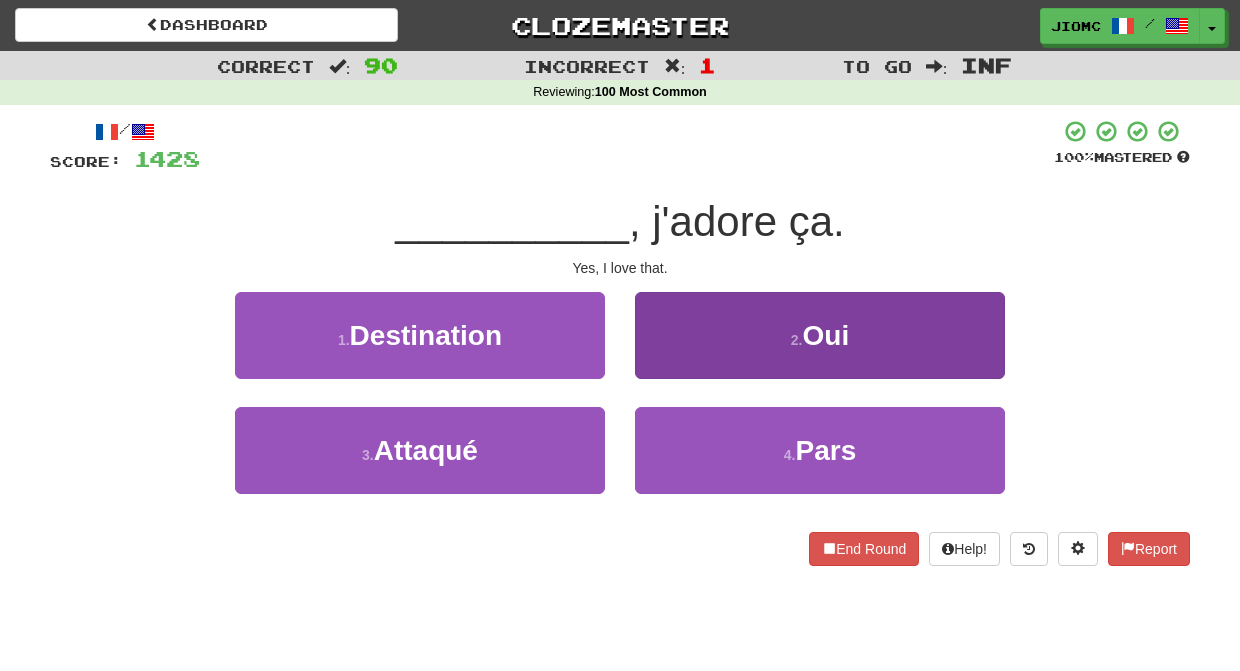 click on "2 .  Oui" at bounding box center [820, 335] 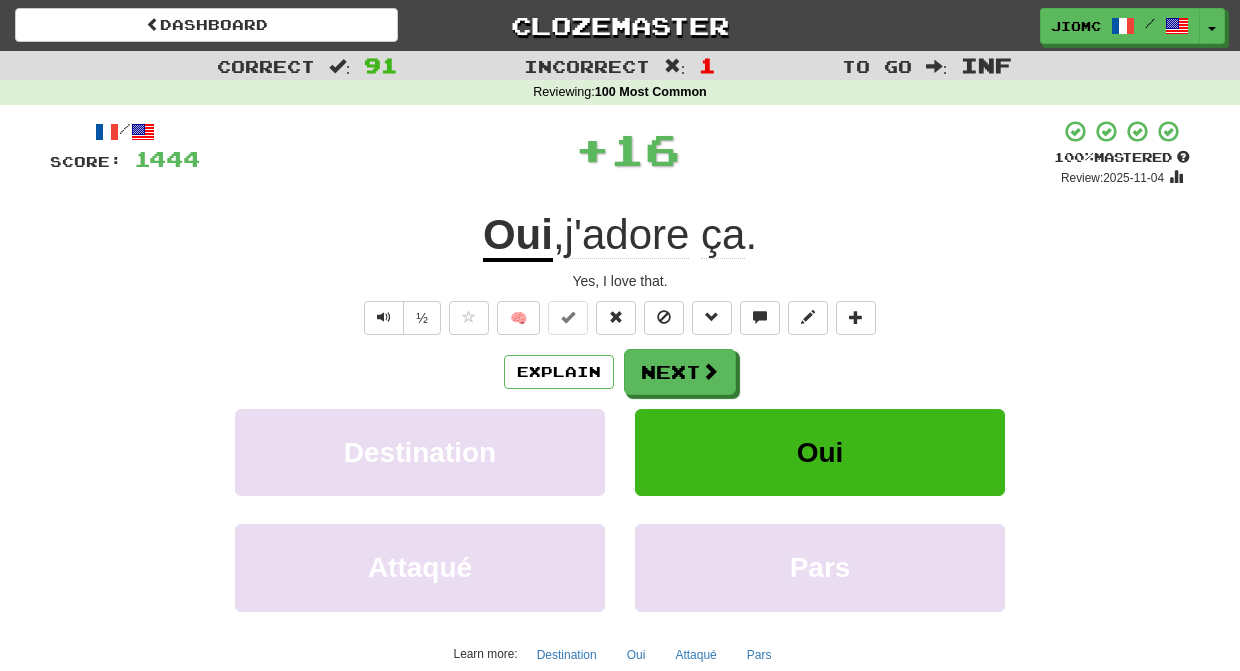 click on "Next" at bounding box center (680, 372) 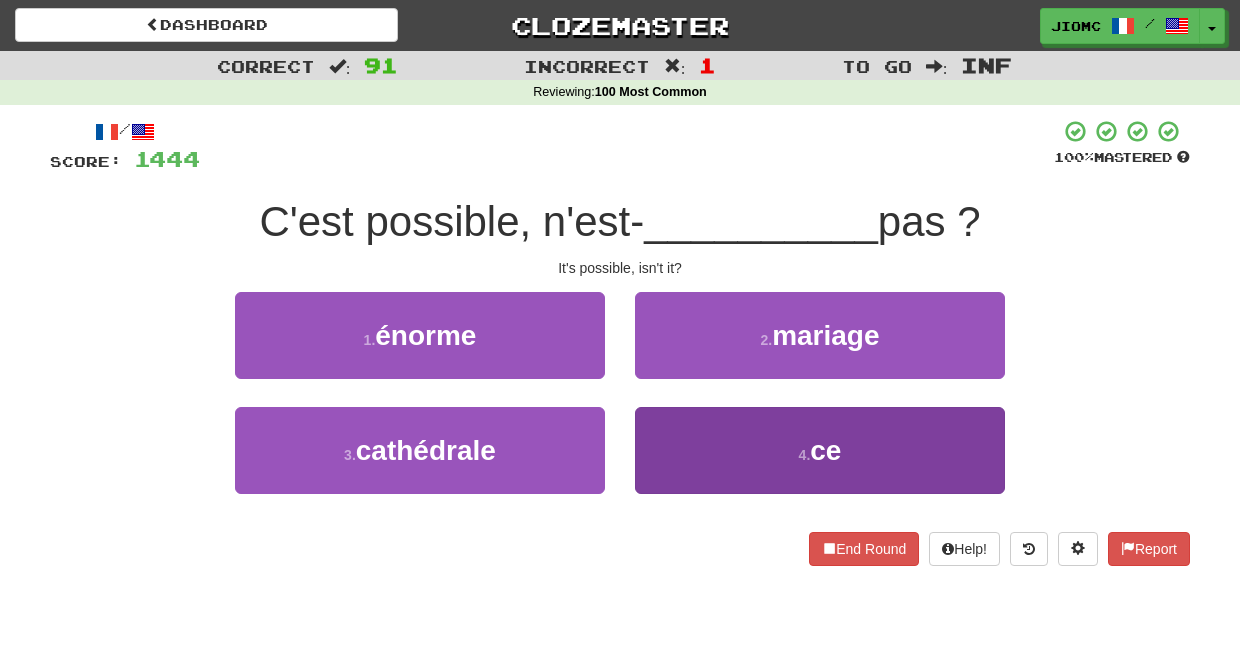 click on "4 .  ce" at bounding box center [820, 450] 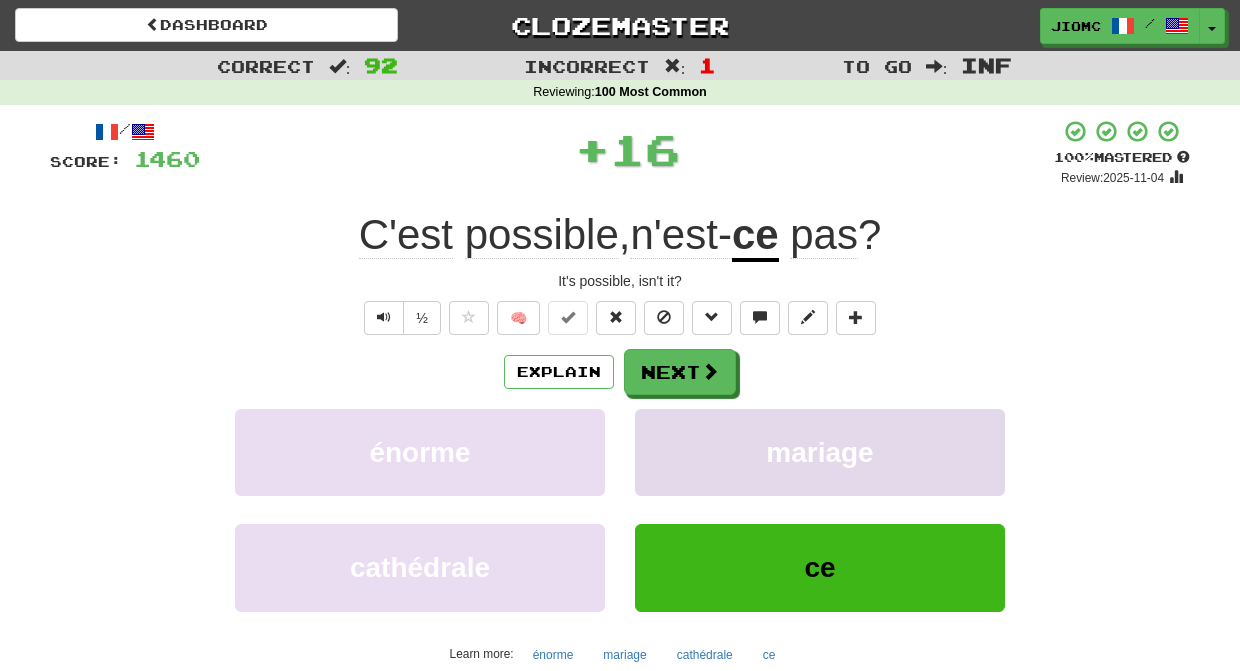 click on "mariage" at bounding box center (820, 452) 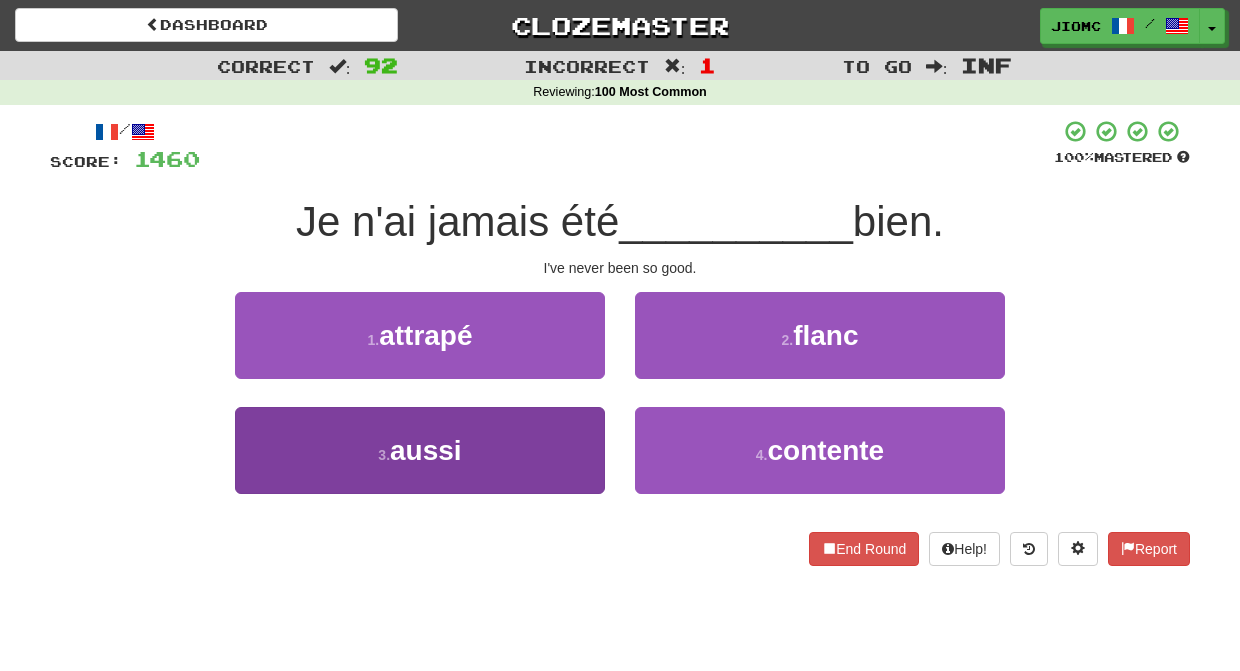 click on "3 .  aussi" at bounding box center (420, 450) 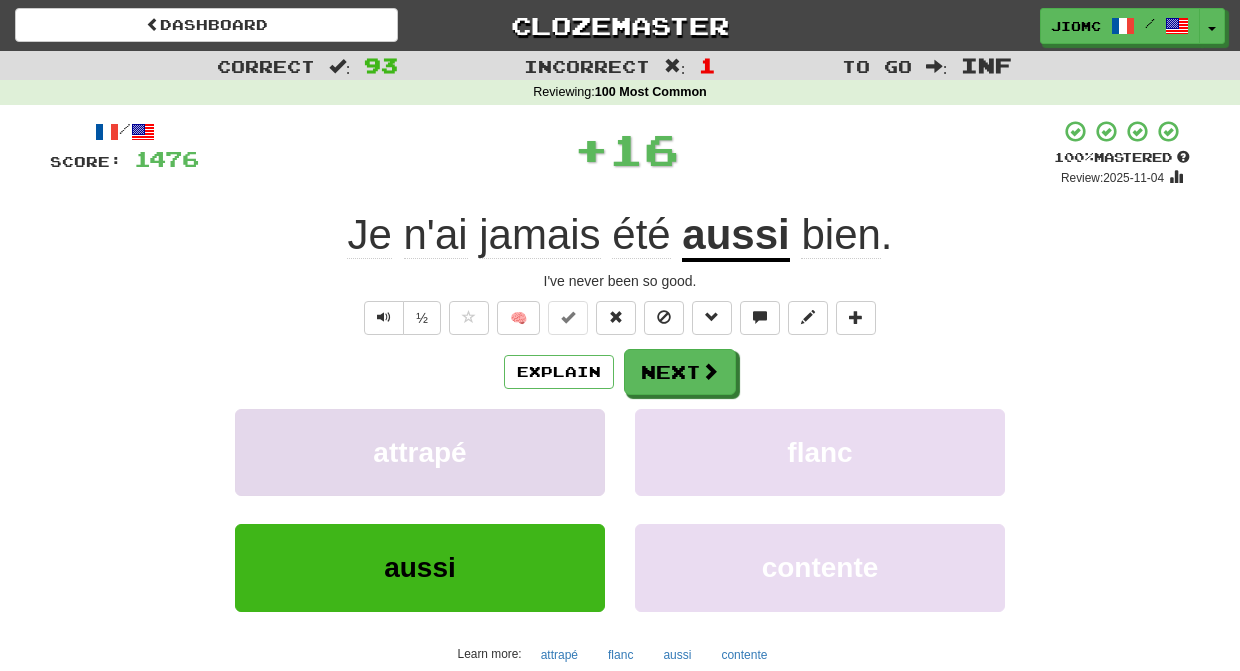 click on "attrapé" at bounding box center [420, 452] 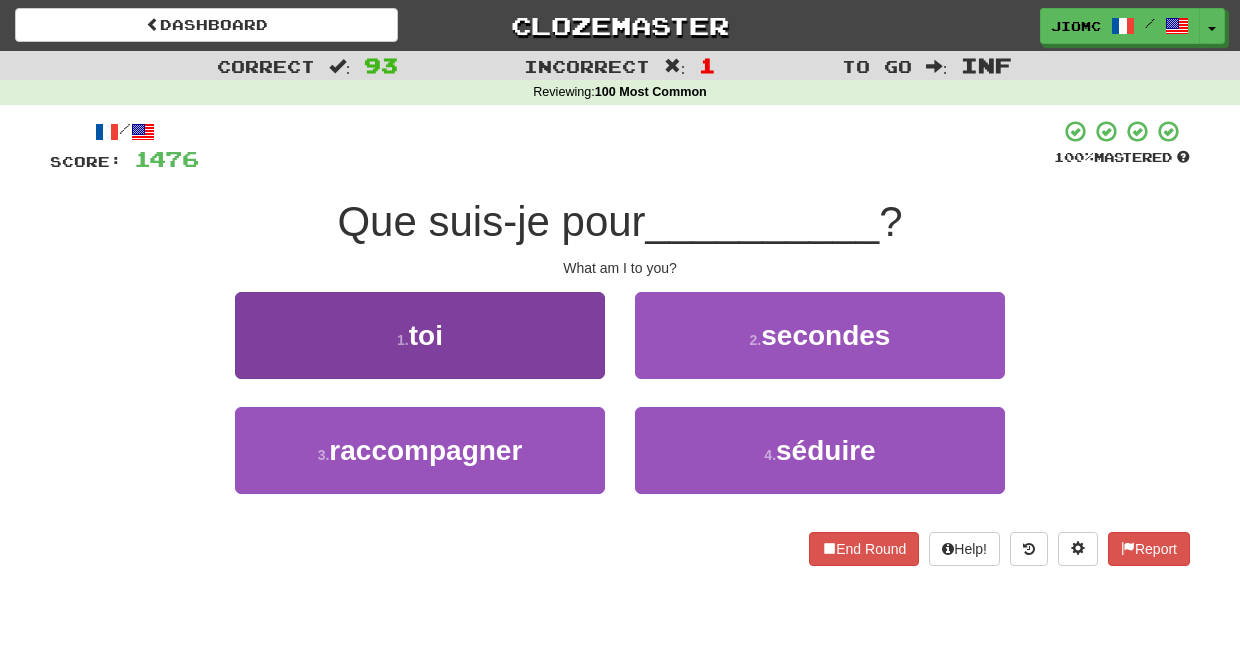 click on "1 .  toi" at bounding box center (420, 335) 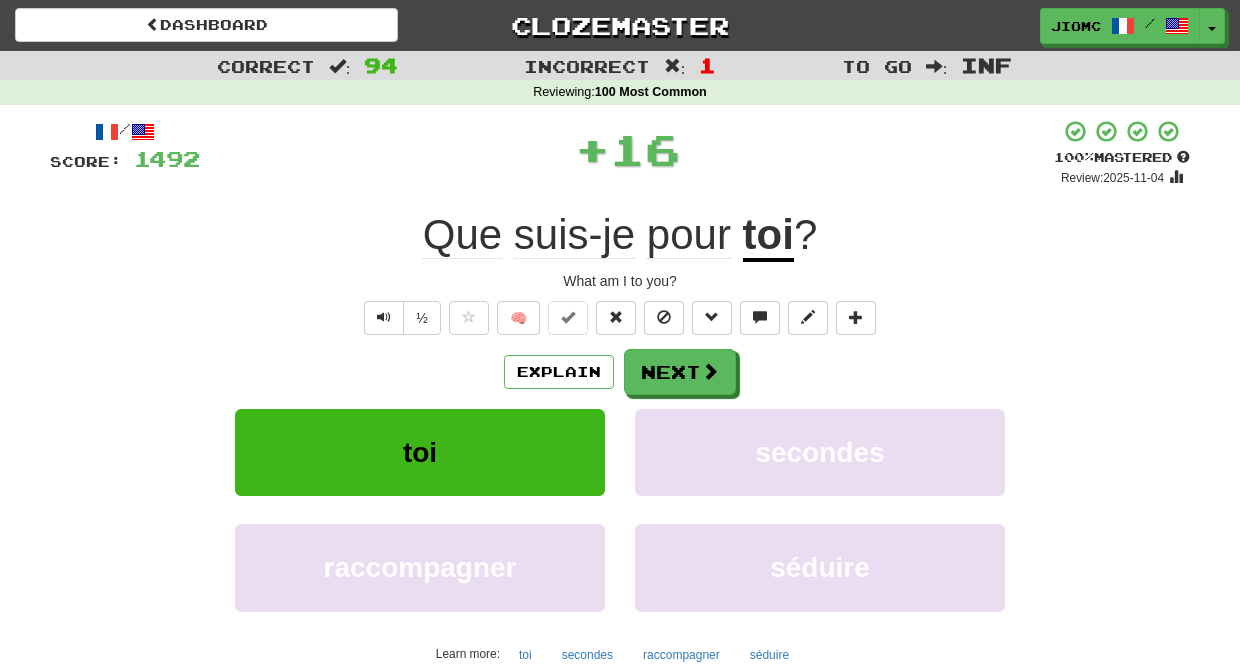 click on "/  Score:   1492 + 16 100 %  Mastered Review:  2025-11-04 Que   suis-je   pour   toi  ? What am I to you? ½ 🧠 Explain Next toi secondes raccompagner séduire Learn more: toi secondes raccompagner séduire  End Round  Help!  Report Sentence Source" at bounding box center (620, 432) 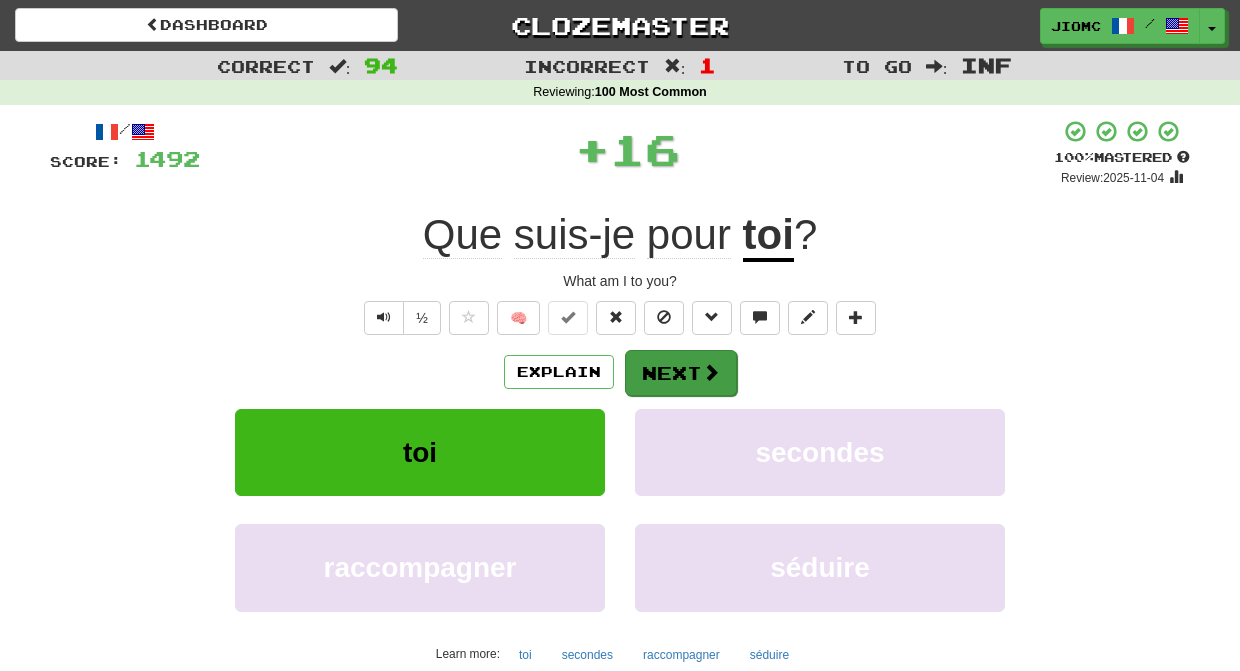 click on "Next" at bounding box center (681, 373) 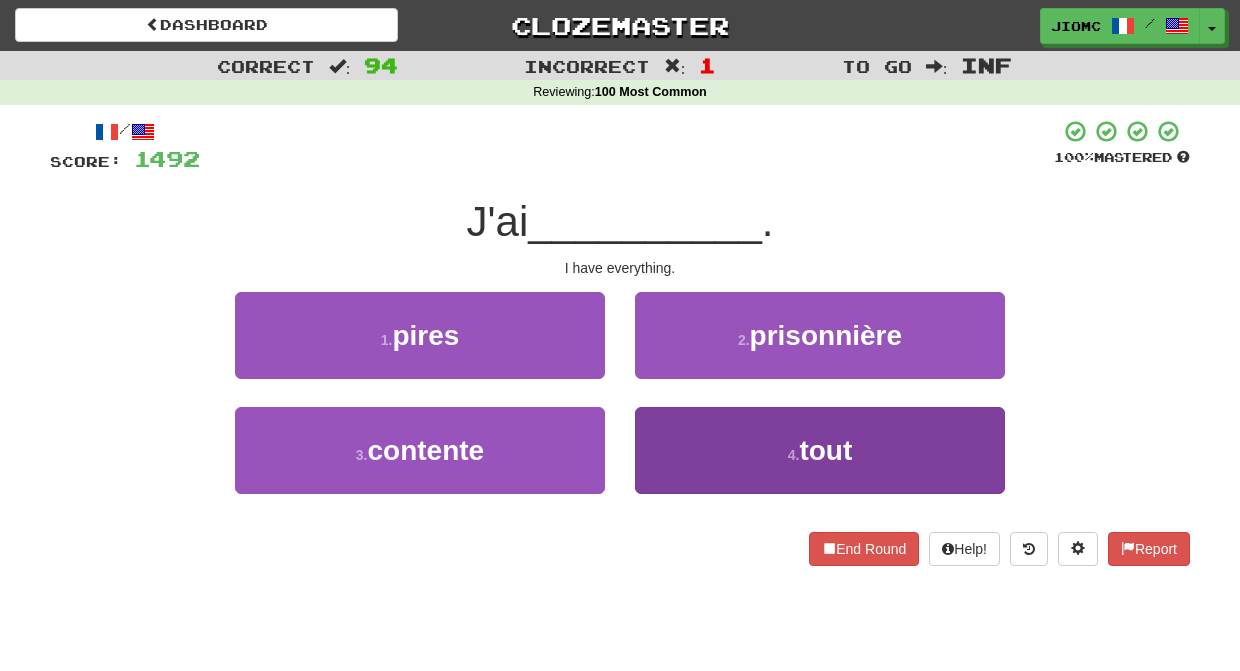 click on "4 .  tout" at bounding box center (820, 450) 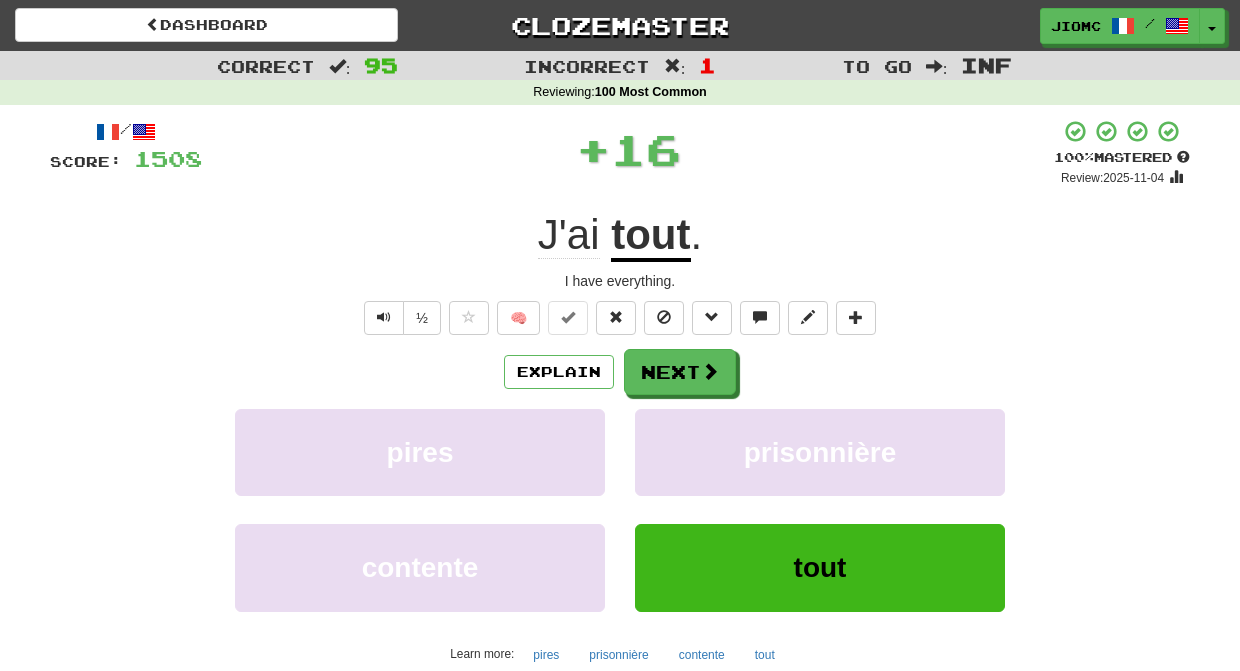 click on "prisonnière" at bounding box center (820, 452) 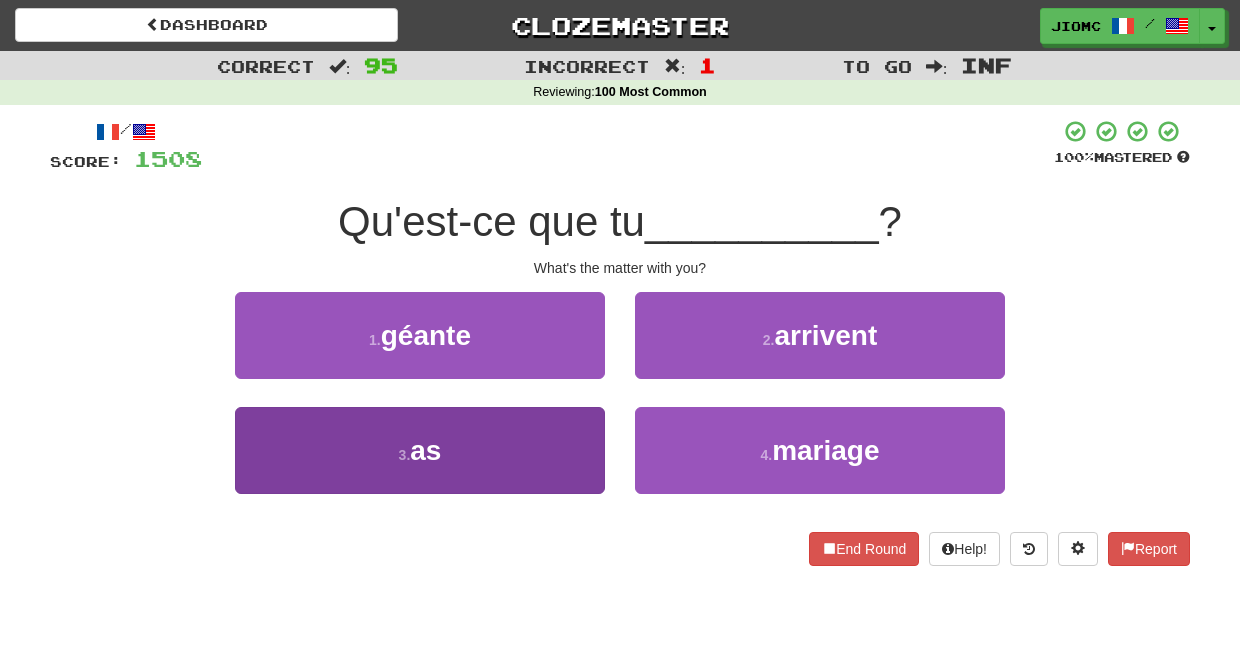 click on "3 .  as" at bounding box center (420, 450) 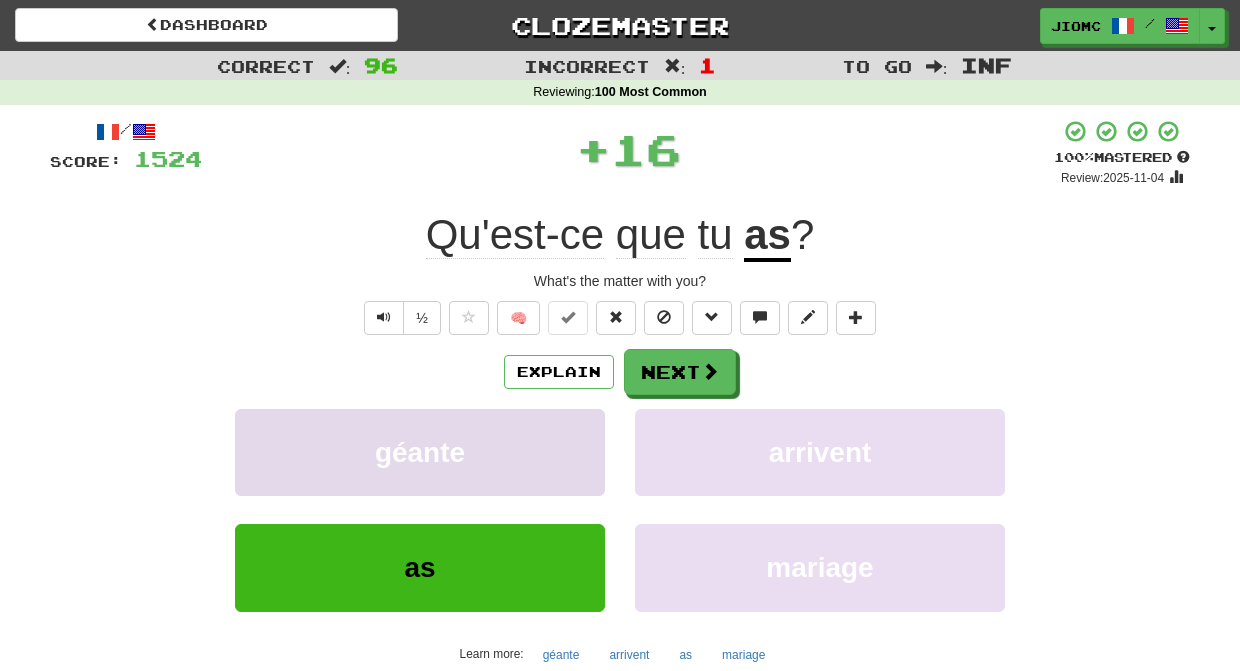 click on "géante" at bounding box center [420, 452] 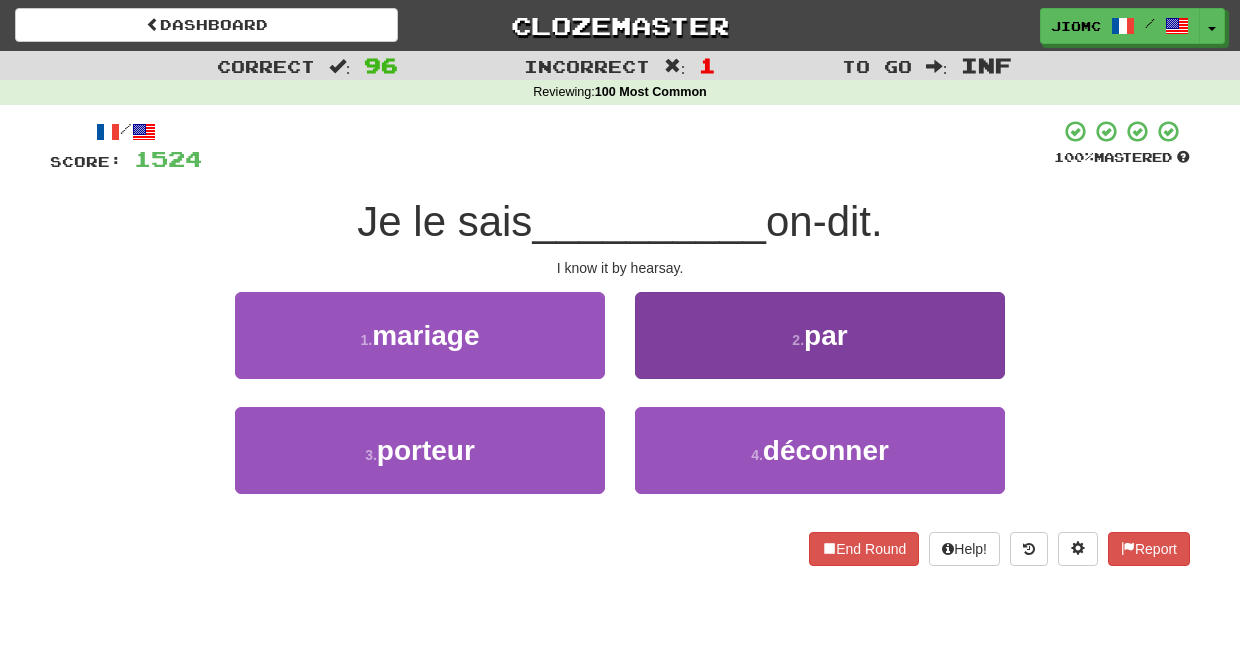 click on "2 .  par" at bounding box center (820, 335) 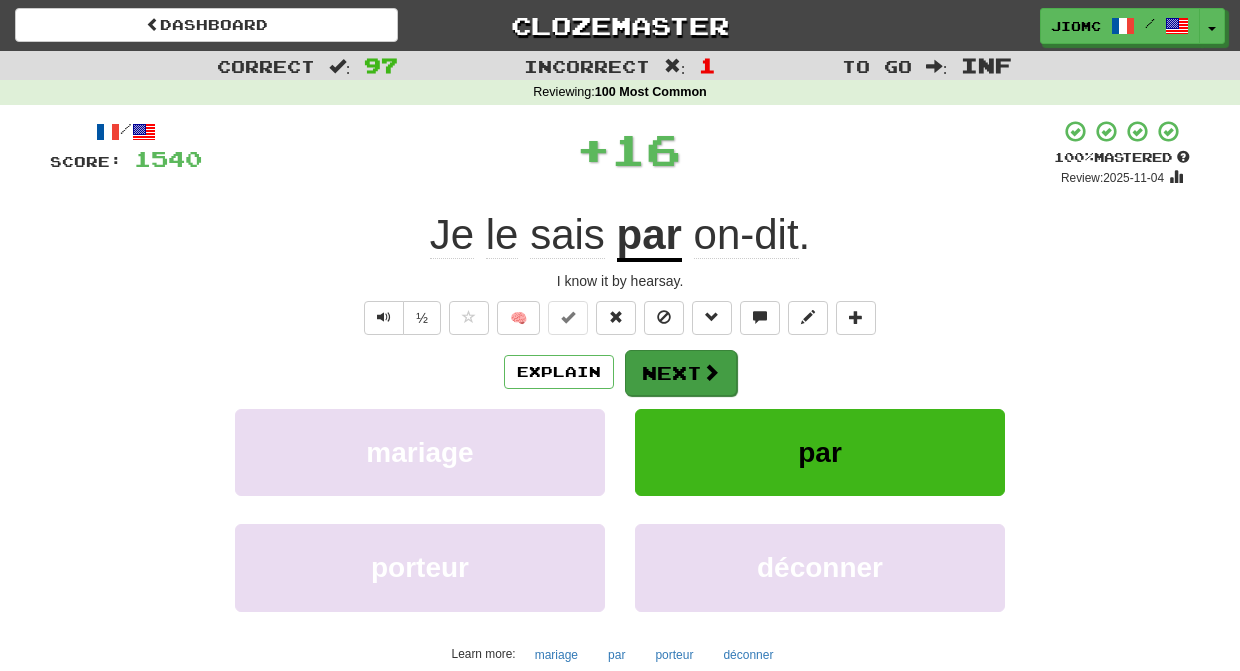 click on "Next" at bounding box center [681, 373] 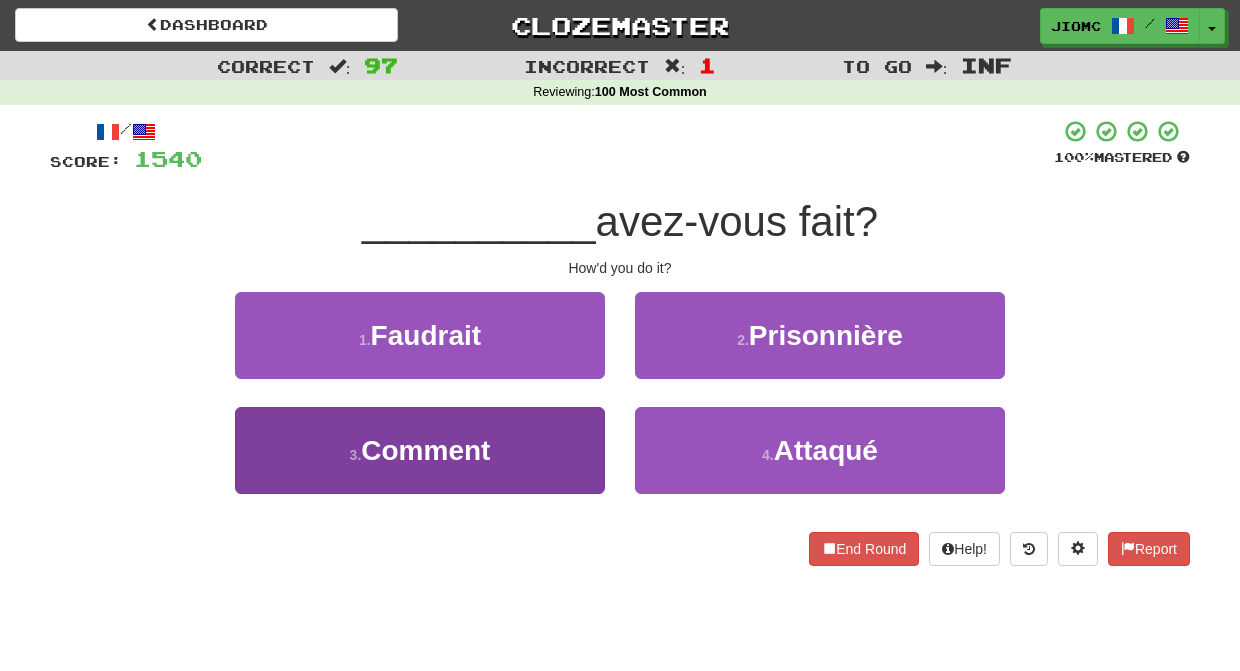 click on "3 .  Comment" at bounding box center (420, 450) 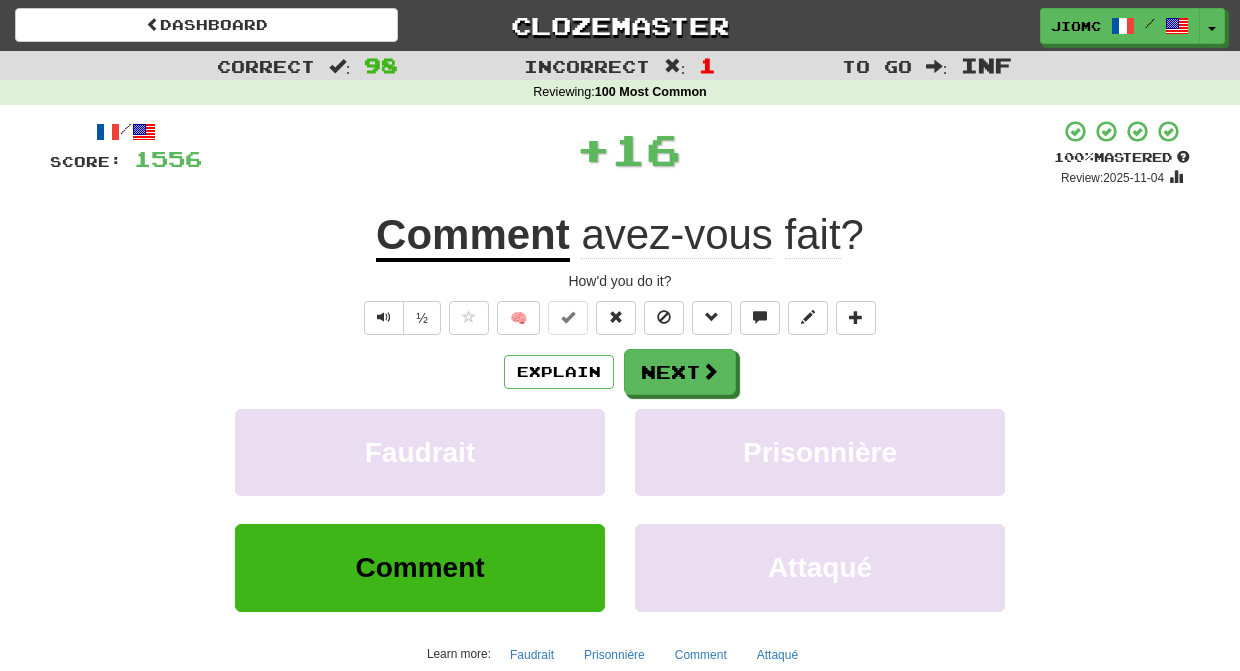 click on "Faudrait" at bounding box center (420, 452) 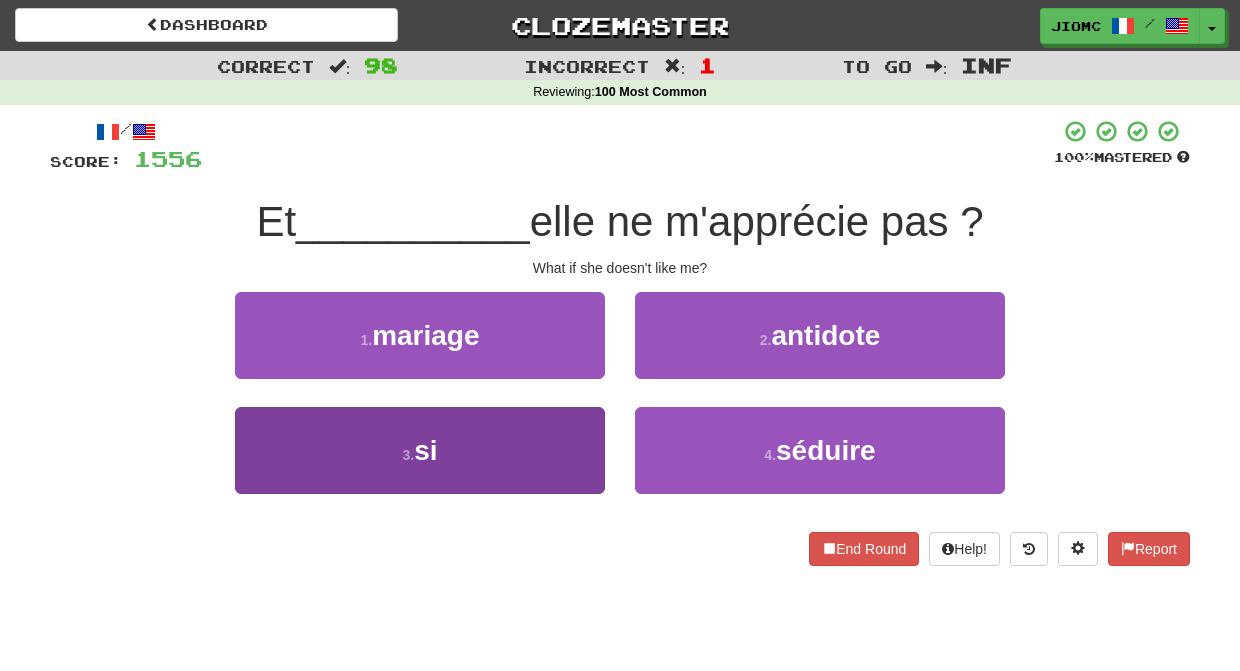 click on "3 .  si" at bounding box center [420, 450] 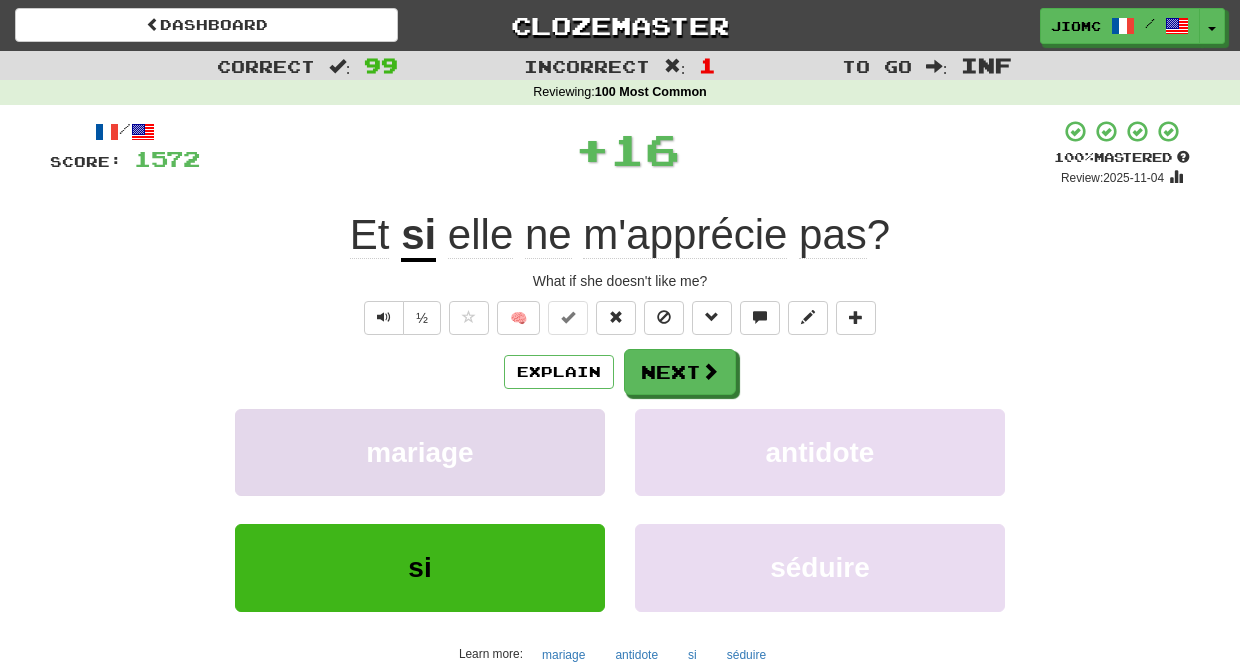 click on "mariage" at bounding box center [420, 452] 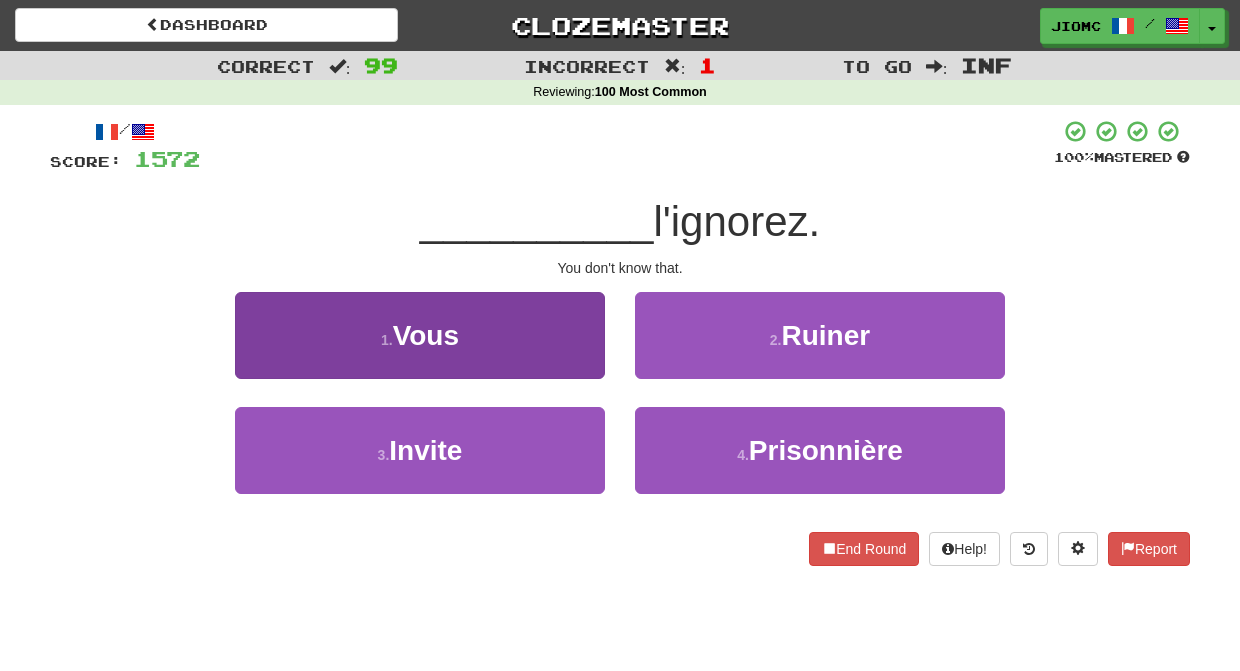 click on "1 .  Vous" at bounding box center [420, 335] 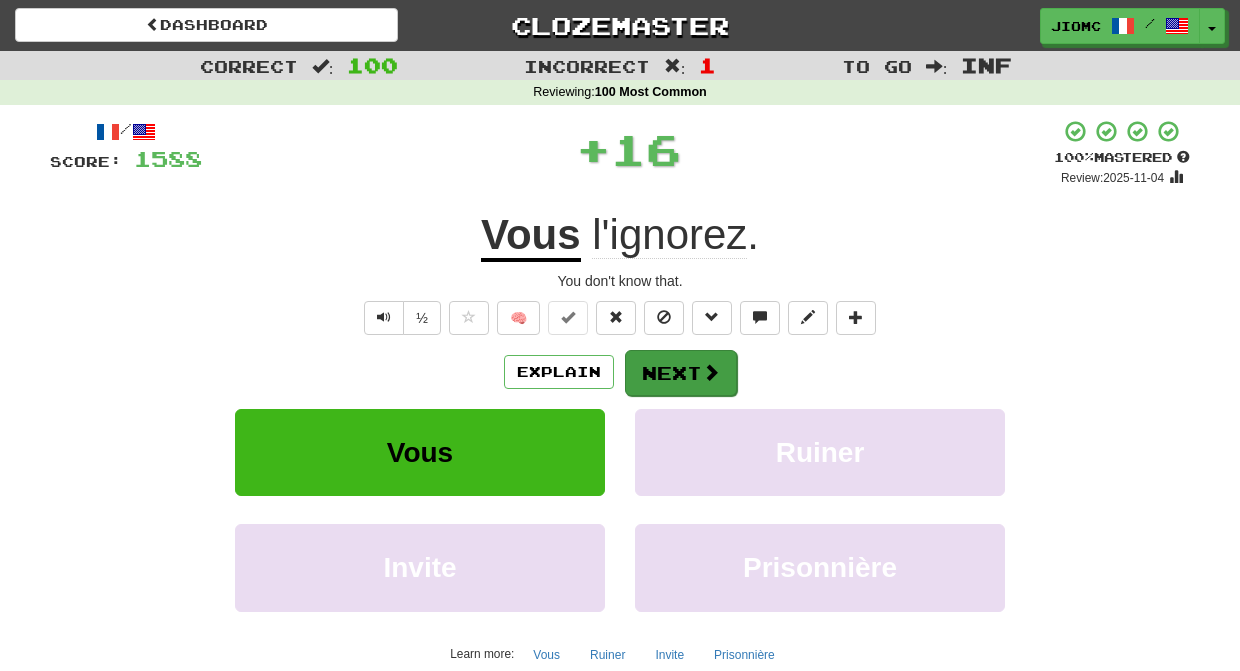 click on "Next" at bounding box center [681, 373] 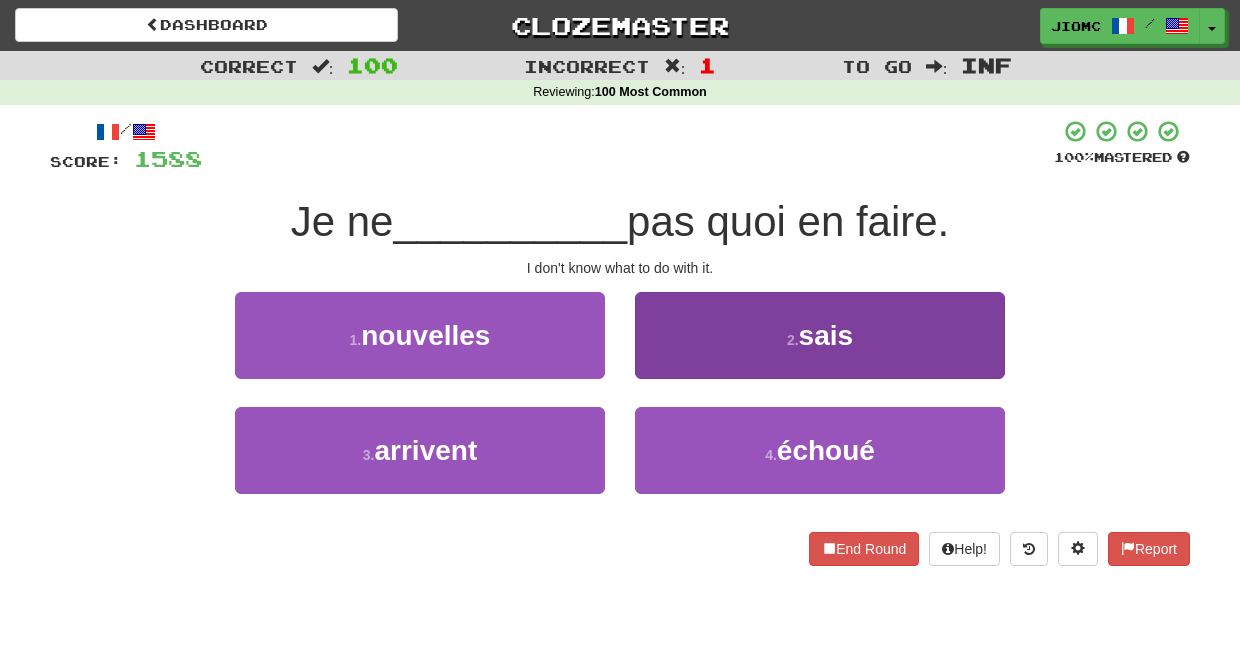 click on "2 .  sais" at bounding box center (820, 335) 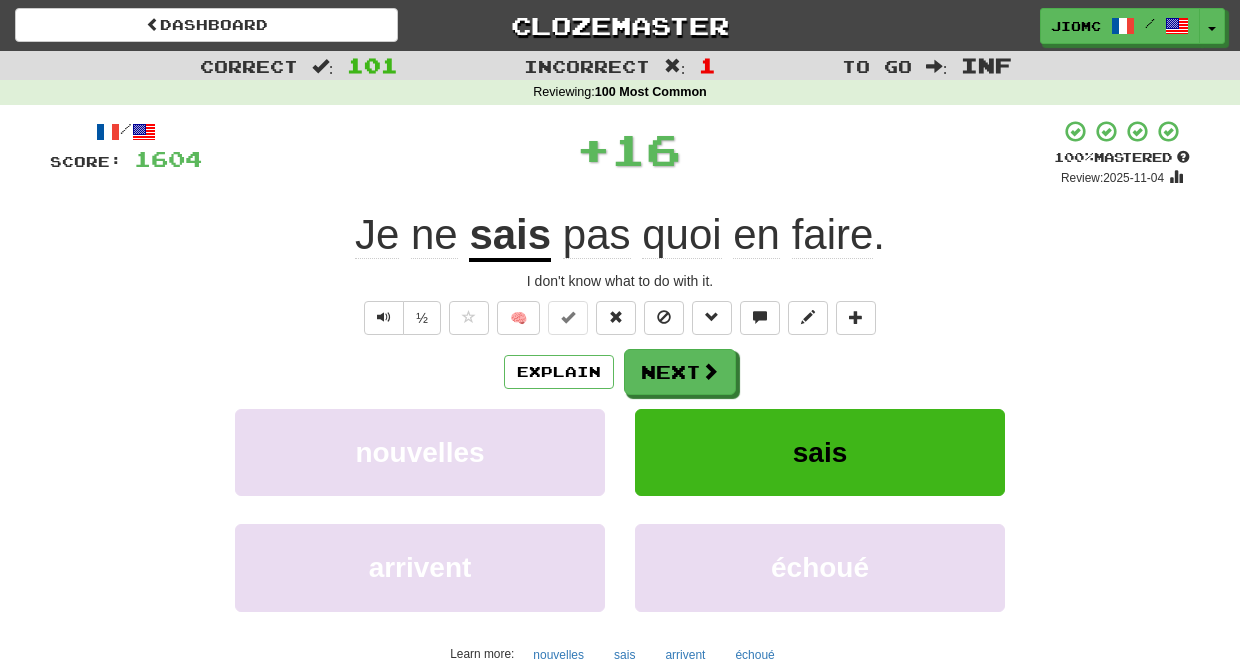 click on "Next" at bounding box center (680, 372) 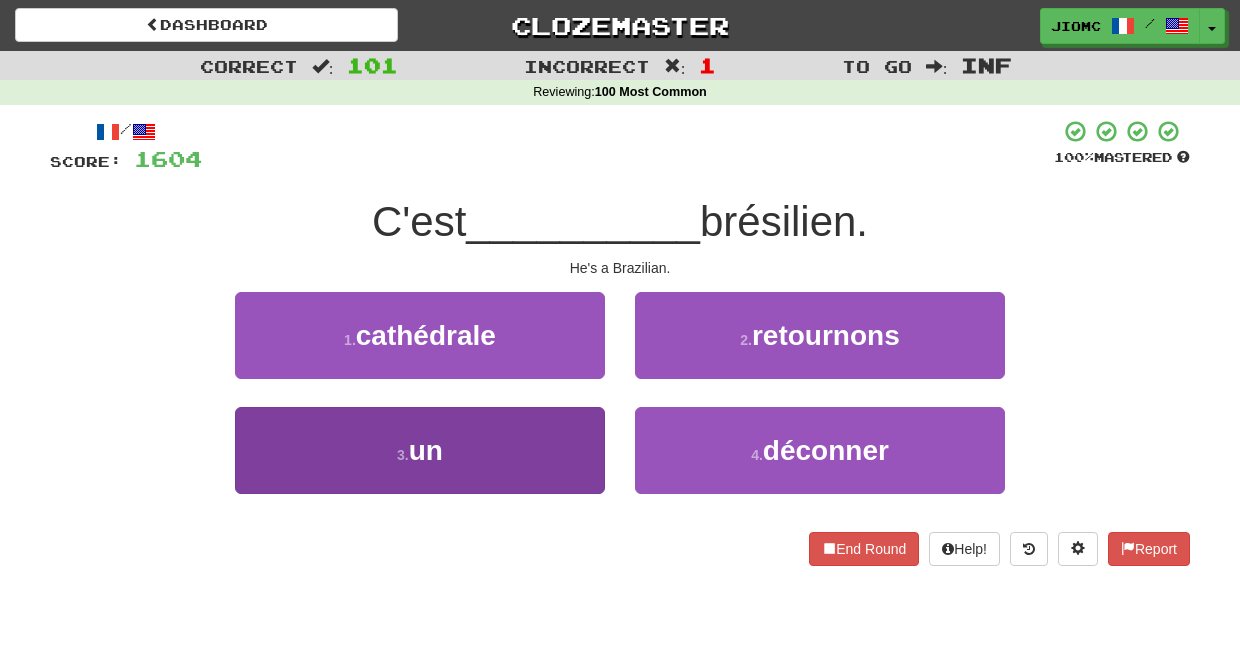 click on "3 .  un" at bounding box center (420, 450) 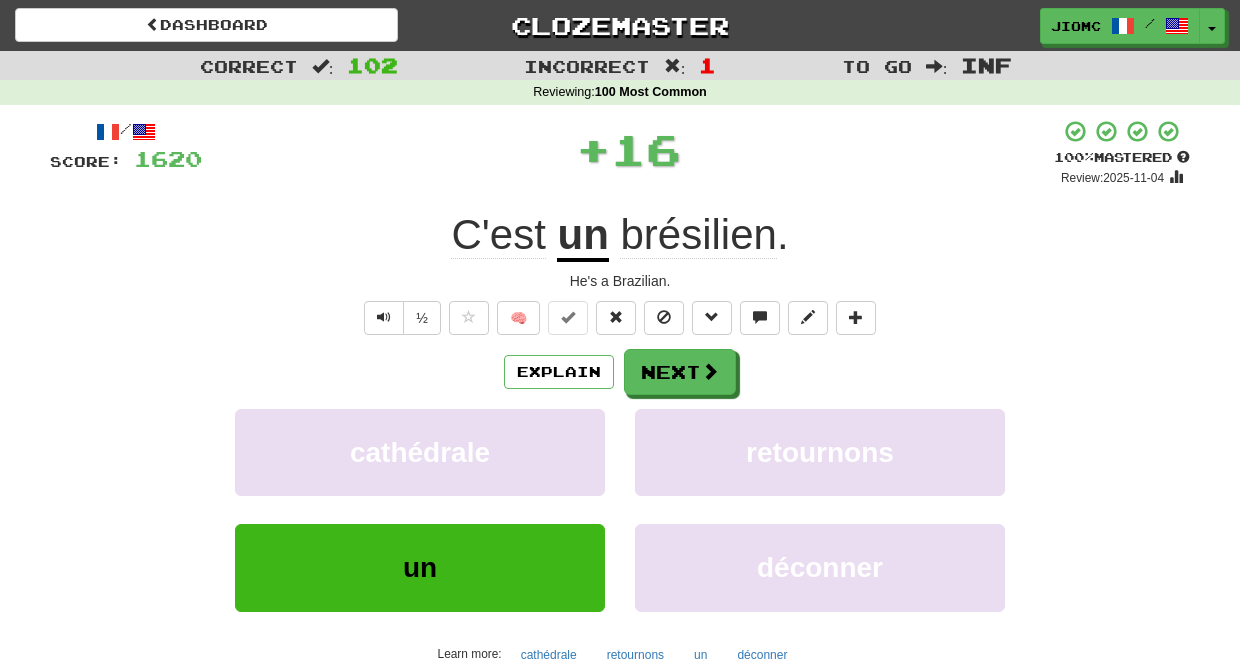 click on "cathédrale" at bounding box center [420, 452] 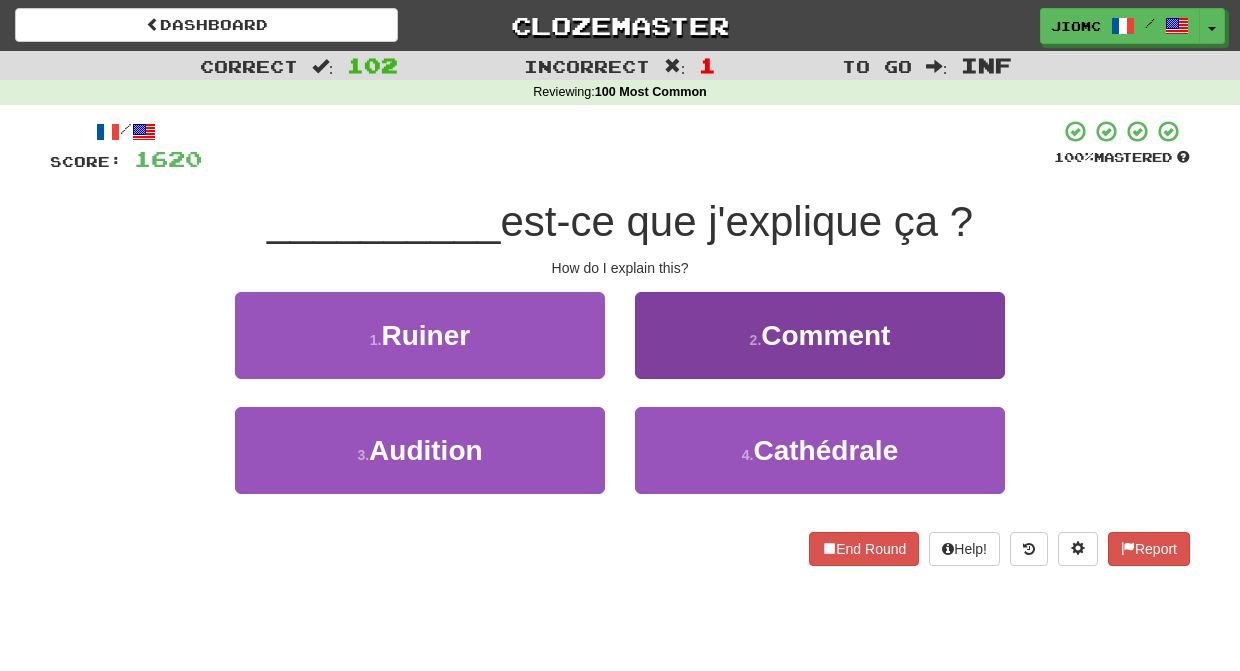 click on "2 .  Comment" at bounding box center (820, 335) 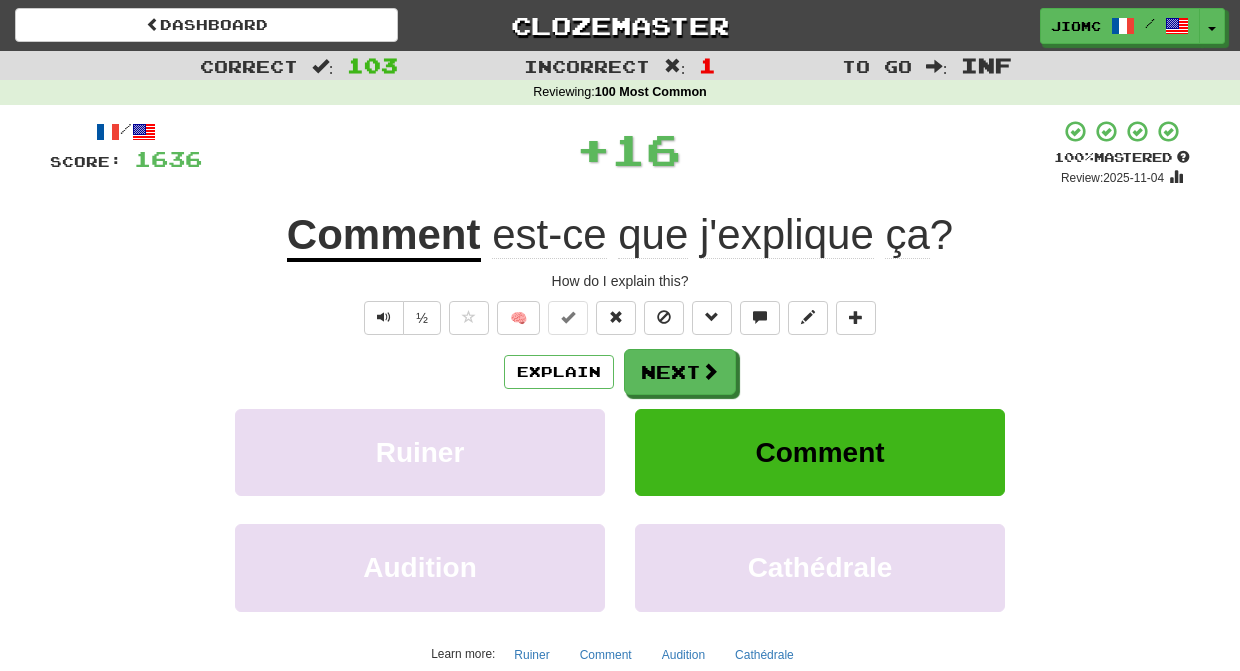 click on "Next" at bounding box center (680, 372) 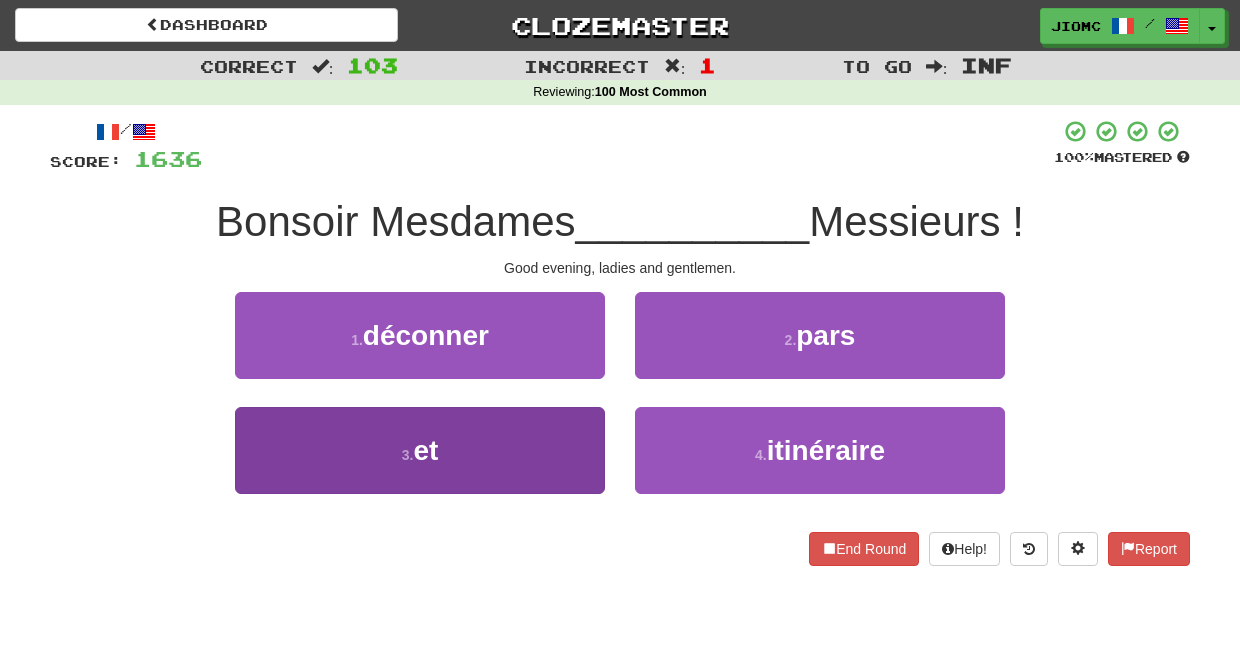 click on "3 .  et" at bounding box center (420, 450) 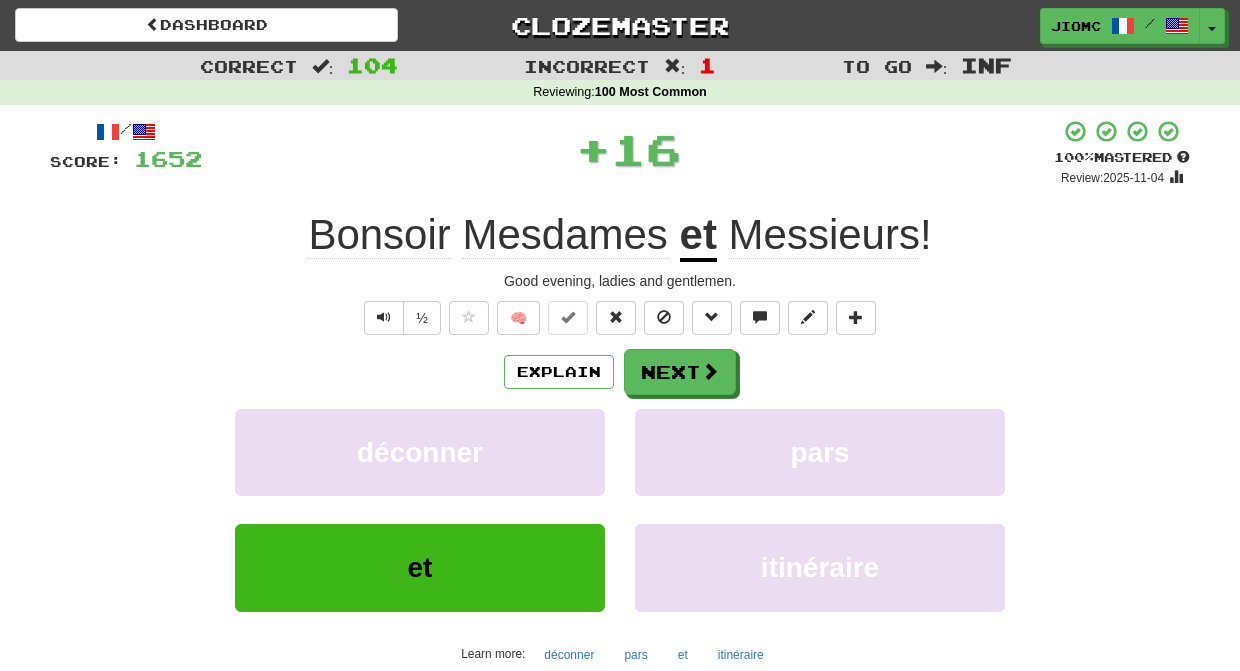 click on "déconner" at bounding box center (420, 452) 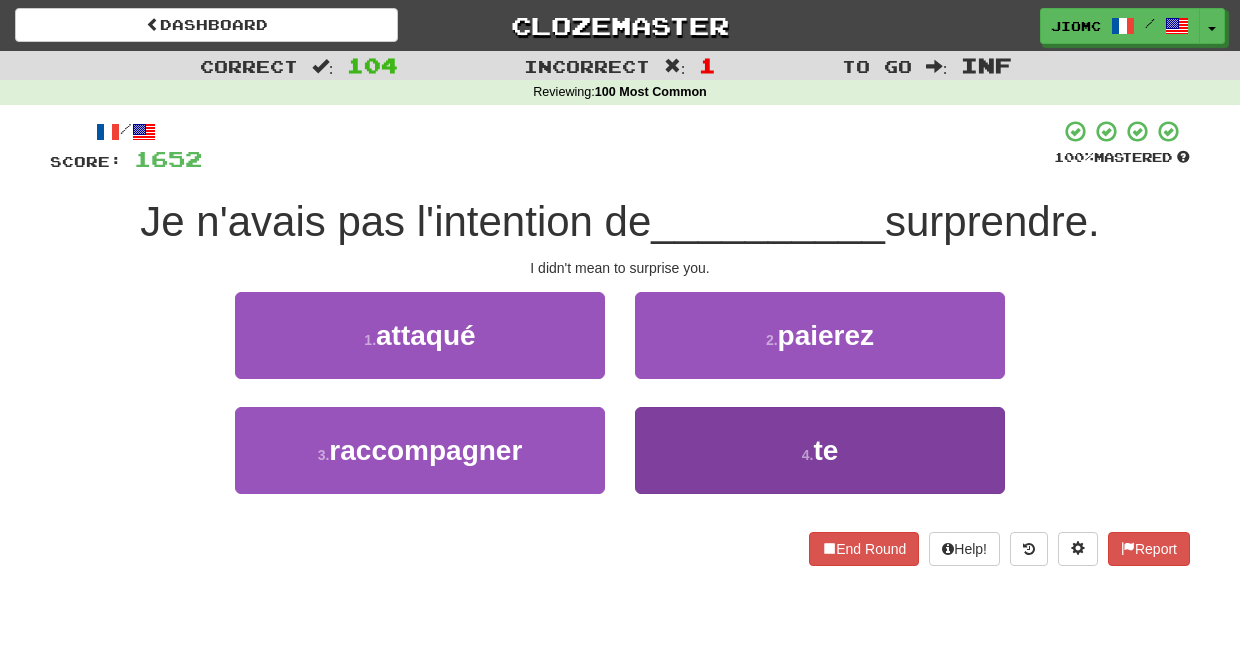 click on "4 .  te" at bounding box center (820, 450) 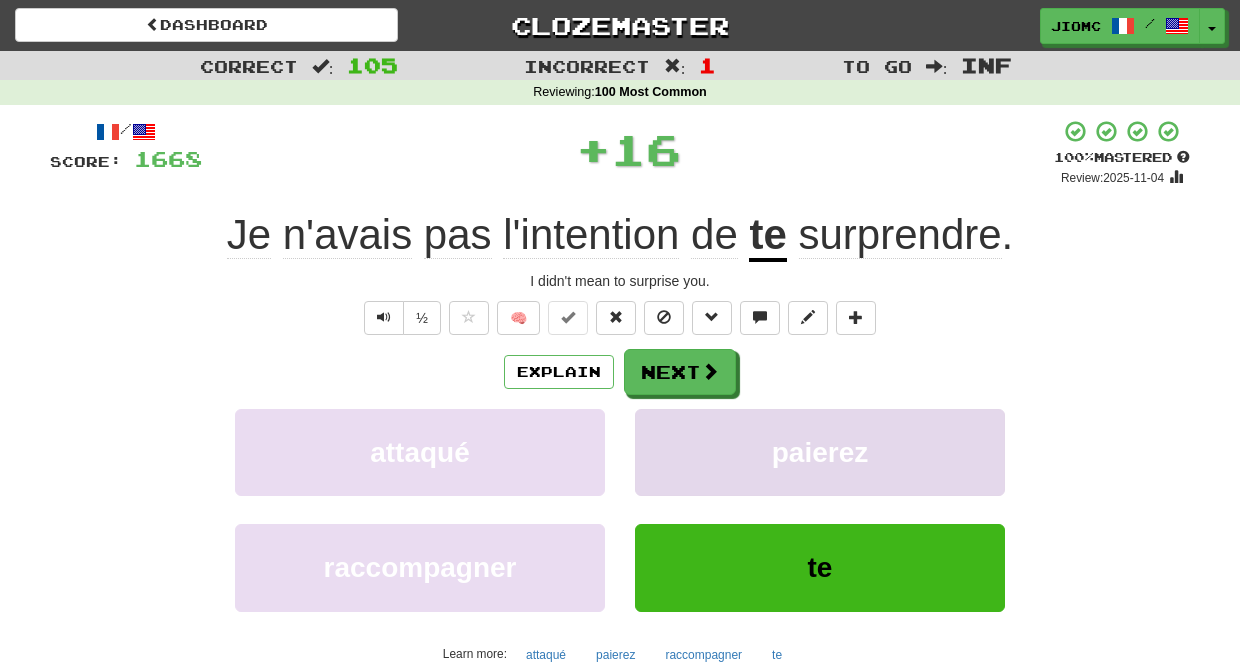 click on "paierez" at bounding box center (820, 452) 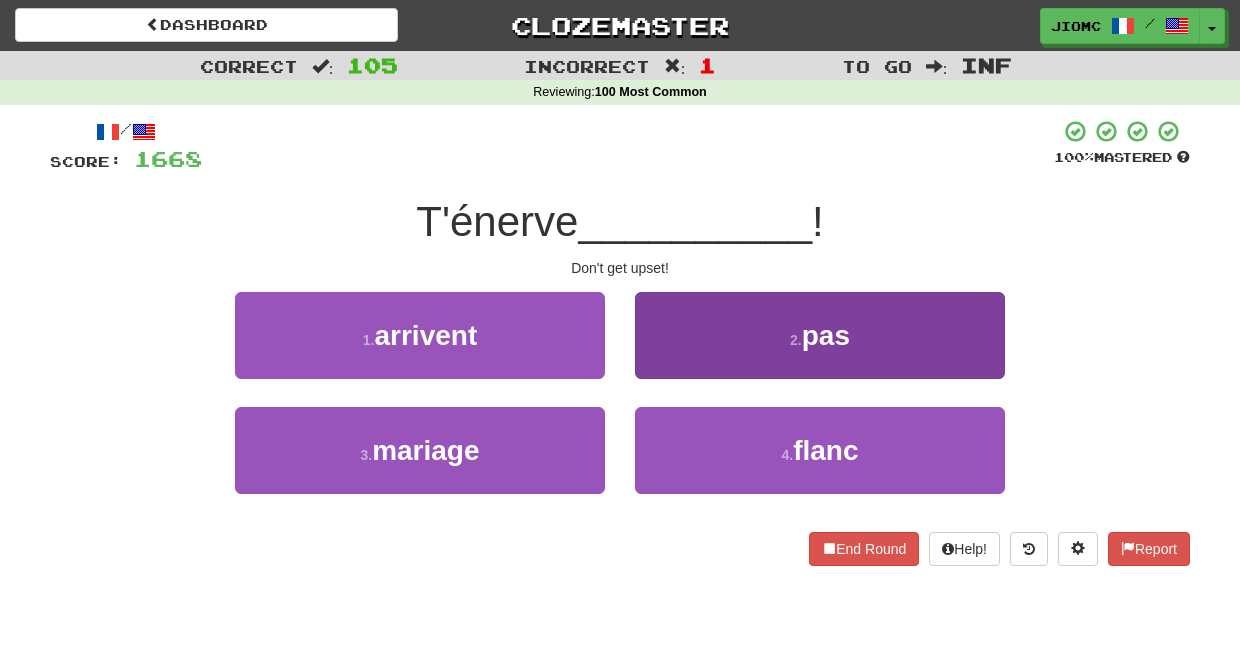 click on "2 .  pas" at bounding box center [820, 335] 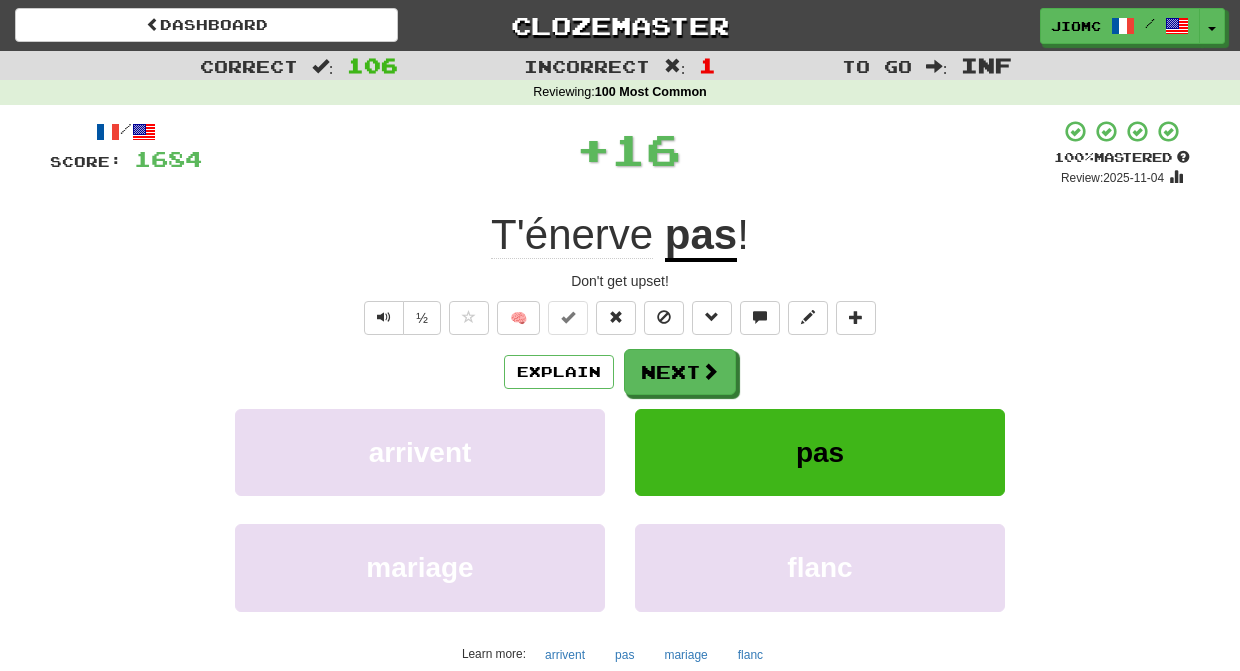 click on "Next" at bounding box center (680, 372) 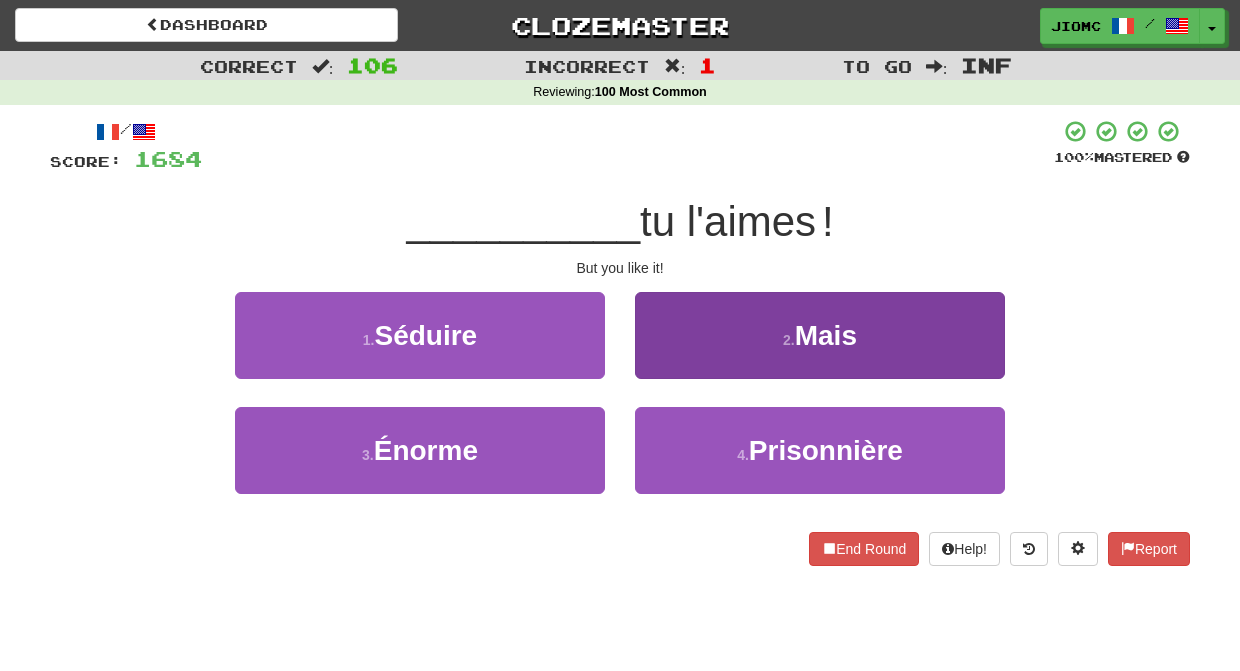 click on "2 .  Mais" at bounding box center (820, 335) 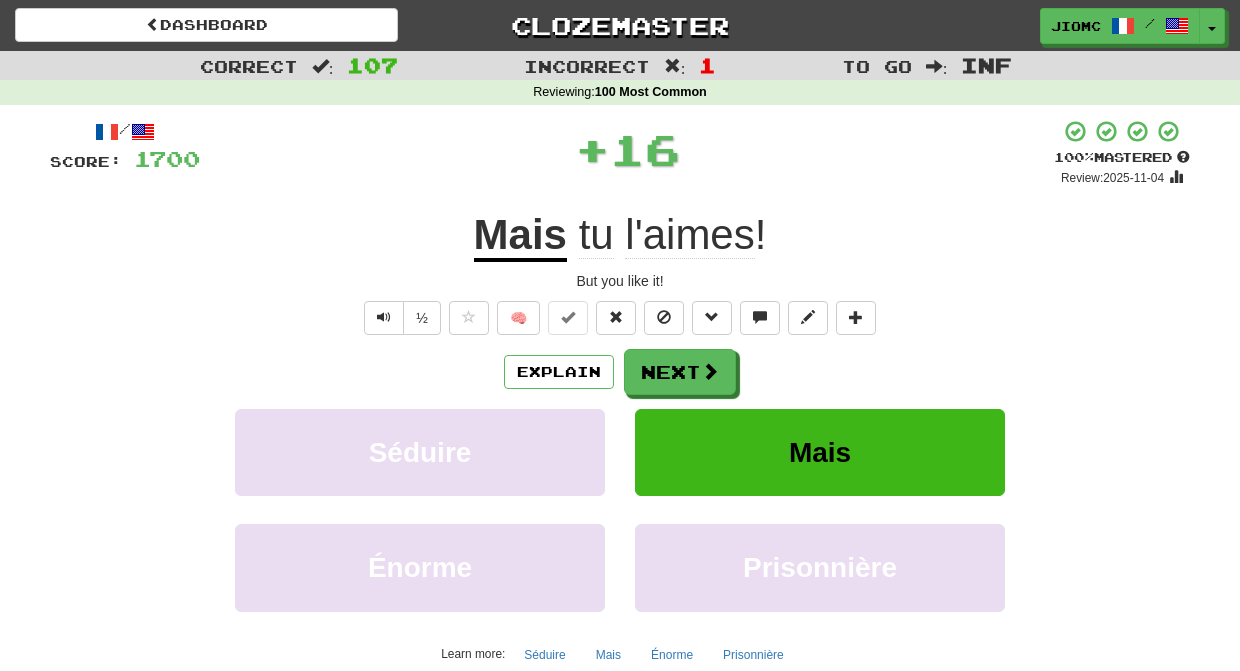 click on "Next" at bounding box center (680, 372) 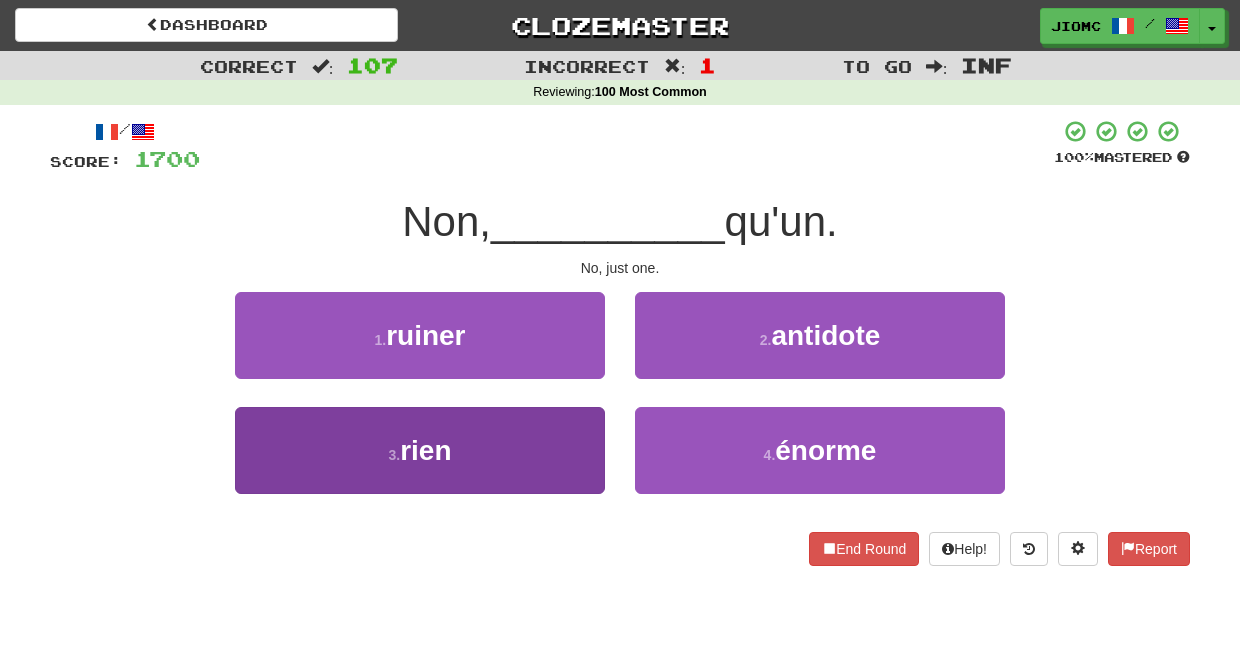 click on "3 .  rien" at bounding box center [420, 450] 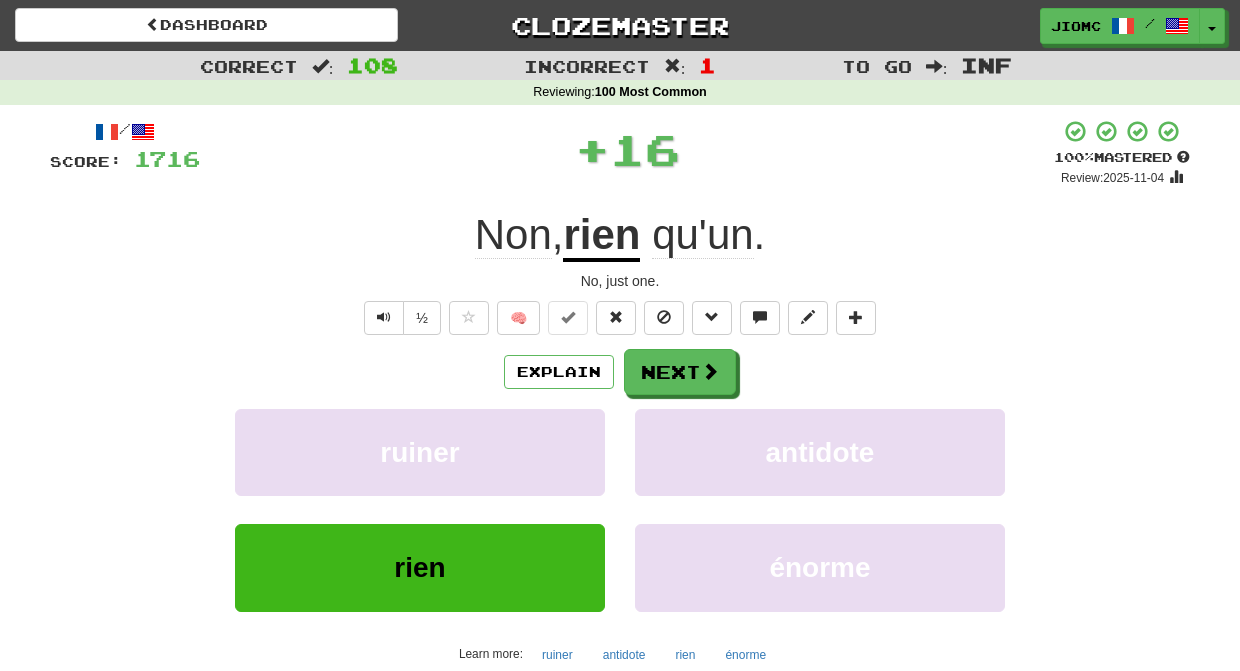 click on "ruiner" at bounding box center (420, 452) 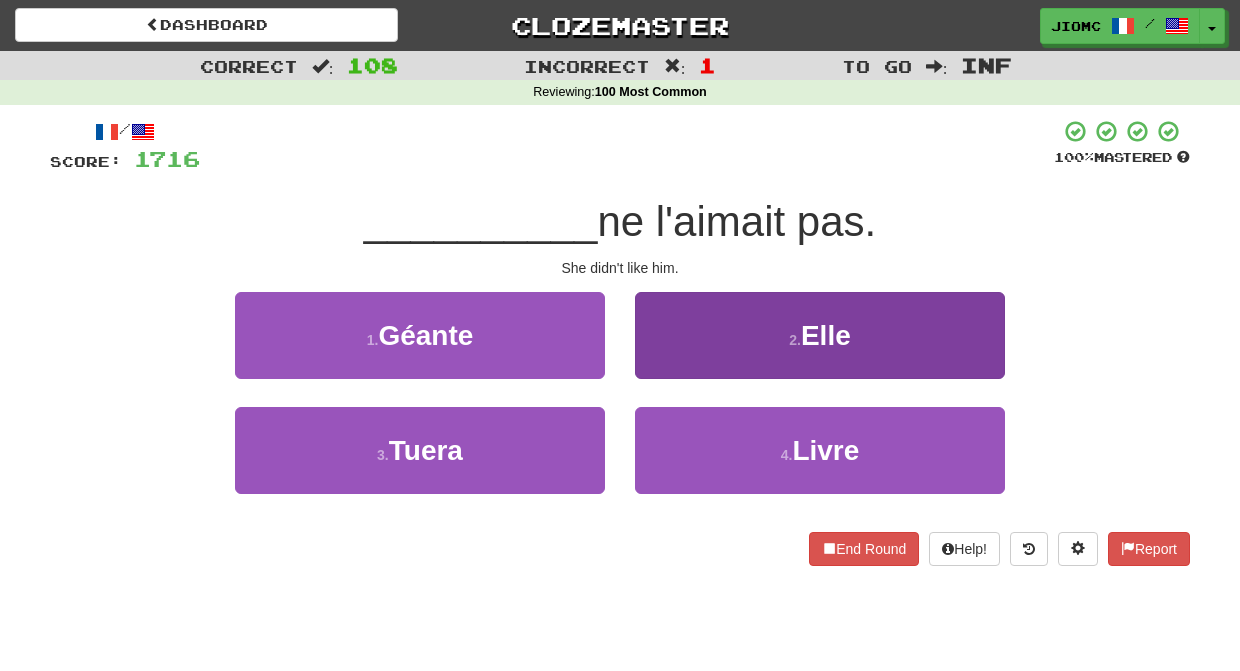 click on "2 .  Elle" at bounding box center [820, 335] 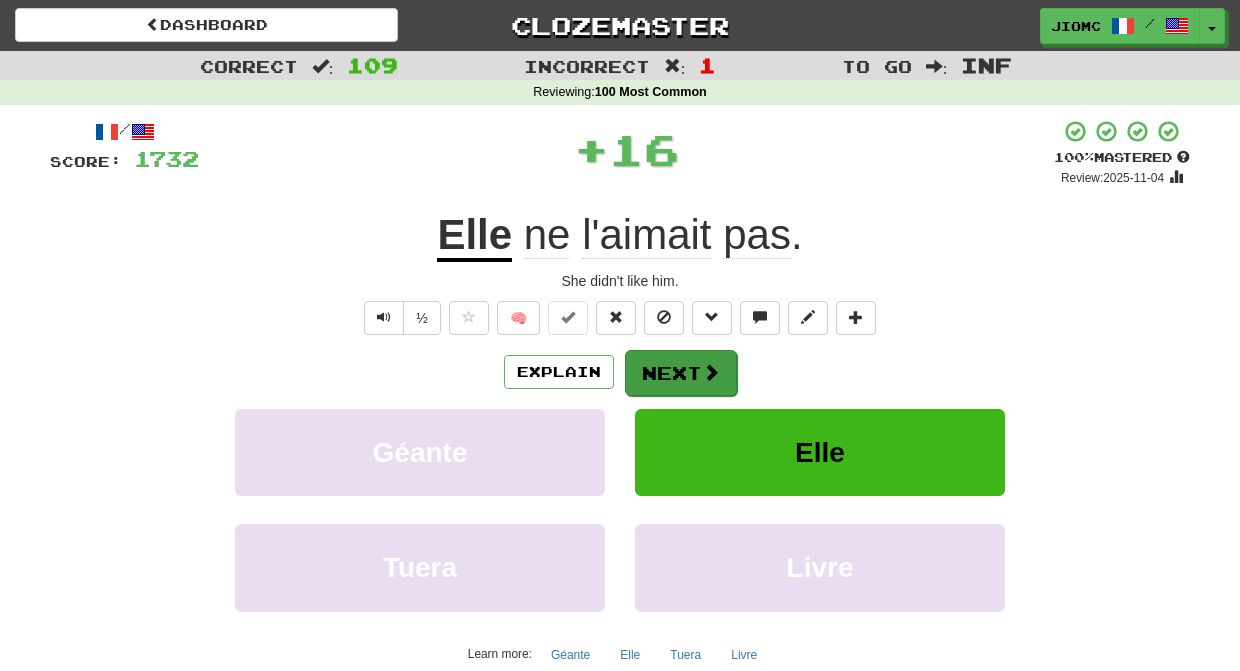 click on "Next" at bounding box center [681, 373] 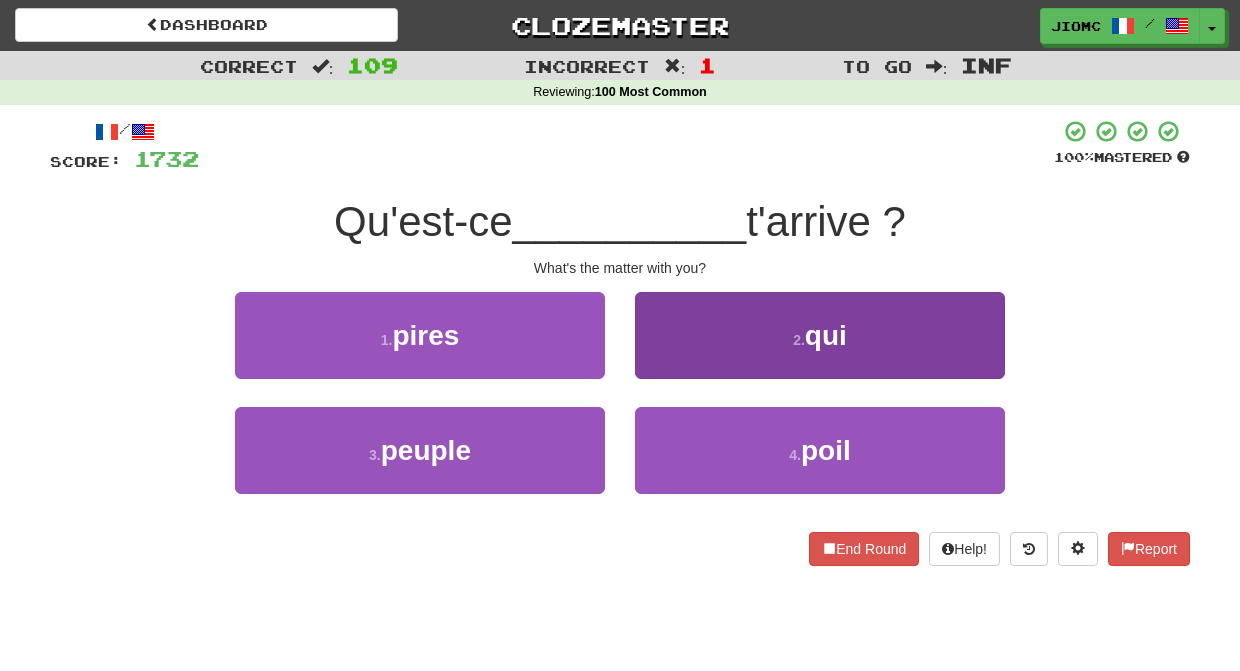 click on "2 .  qui" at bounding box center [820, 335] 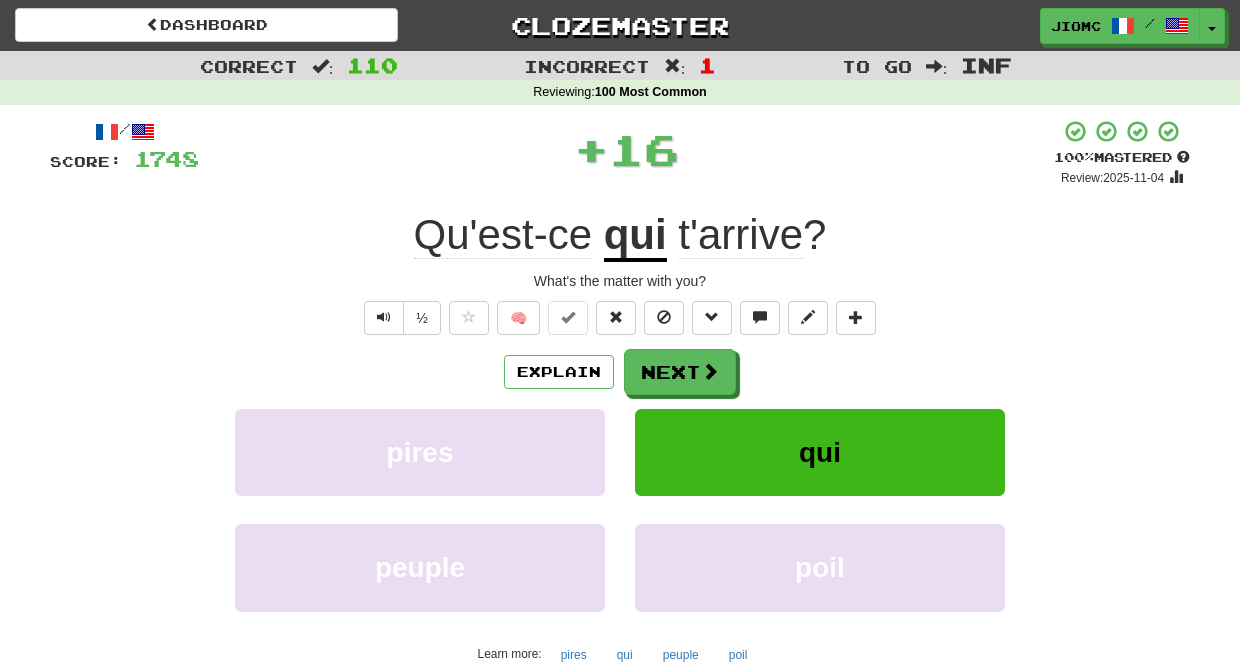 click on "Next" at bounding box center (680, 372) 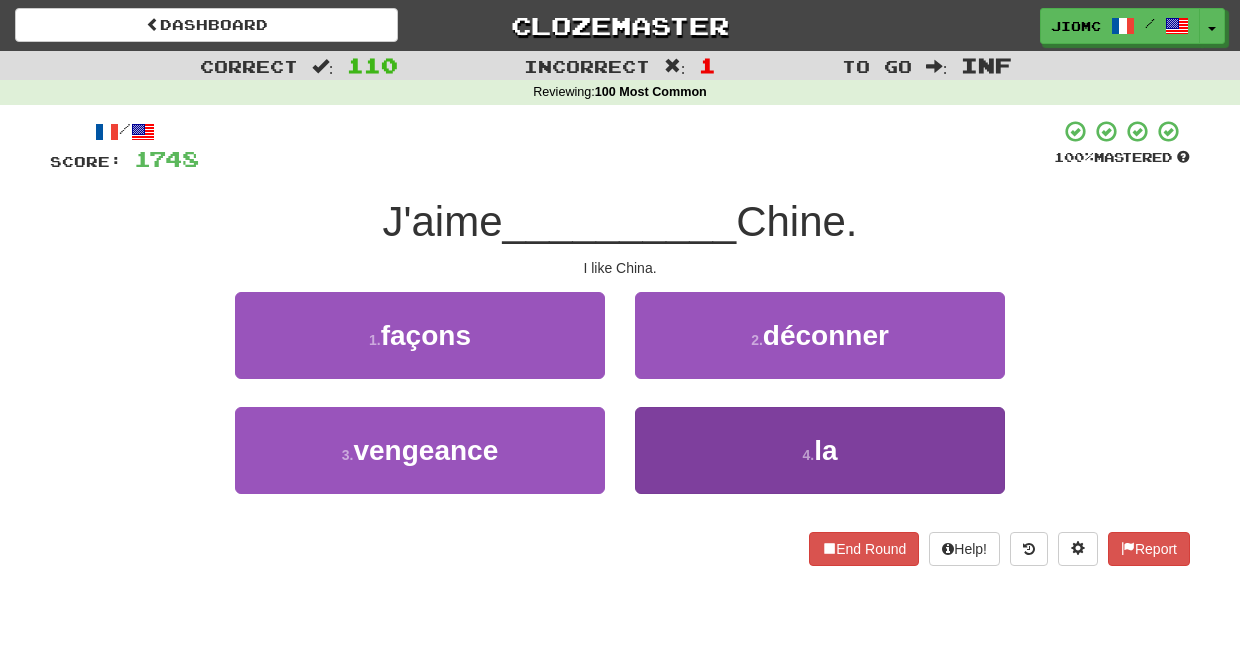 click on "4 .  la" at bounding box center (820, 450) 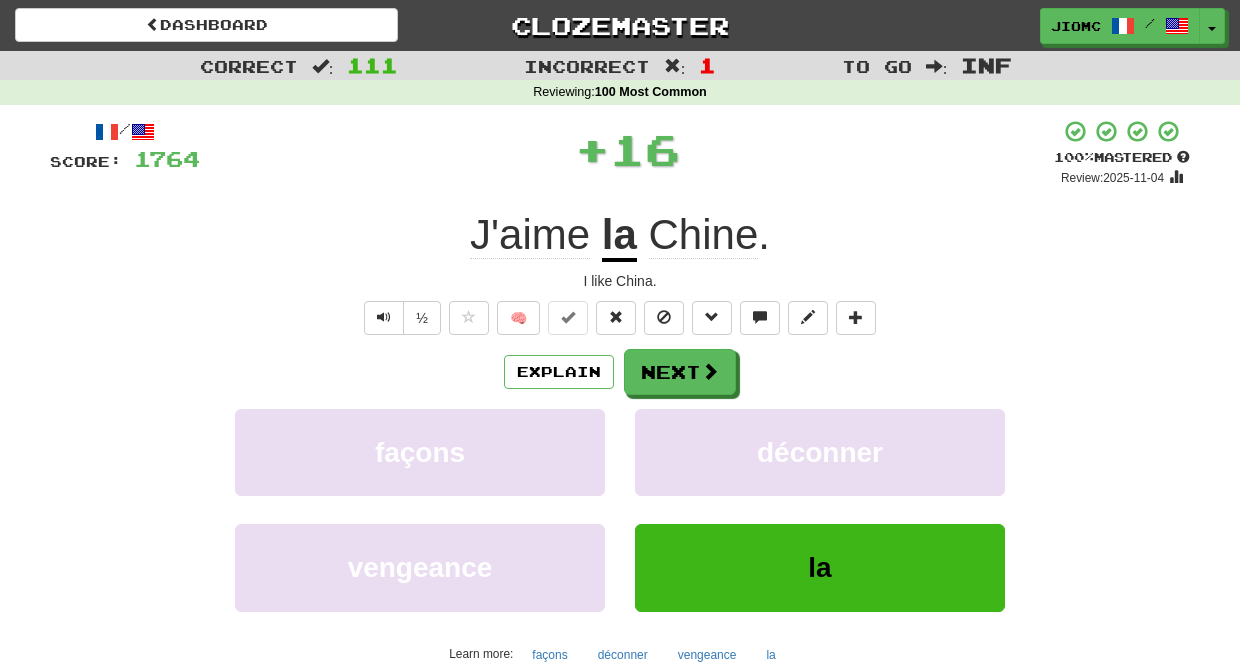 click on "déconner" at bounding box center [820, 452] 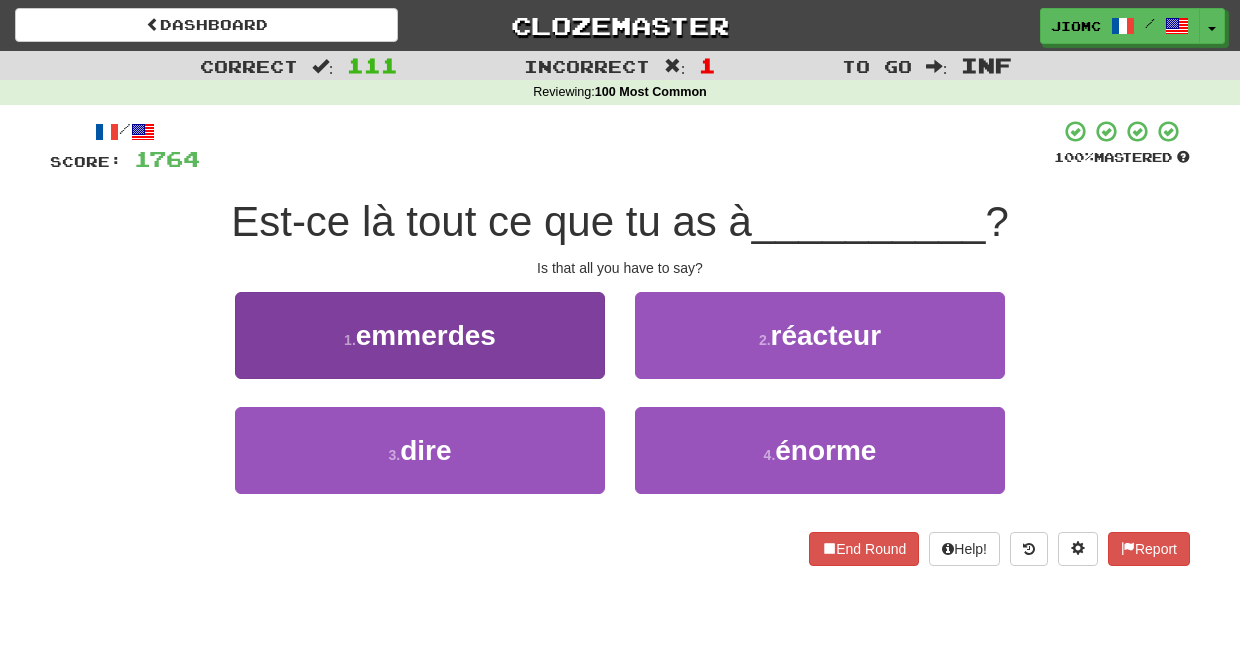 click on "3 .  dire" at bounding box center (420, 450) 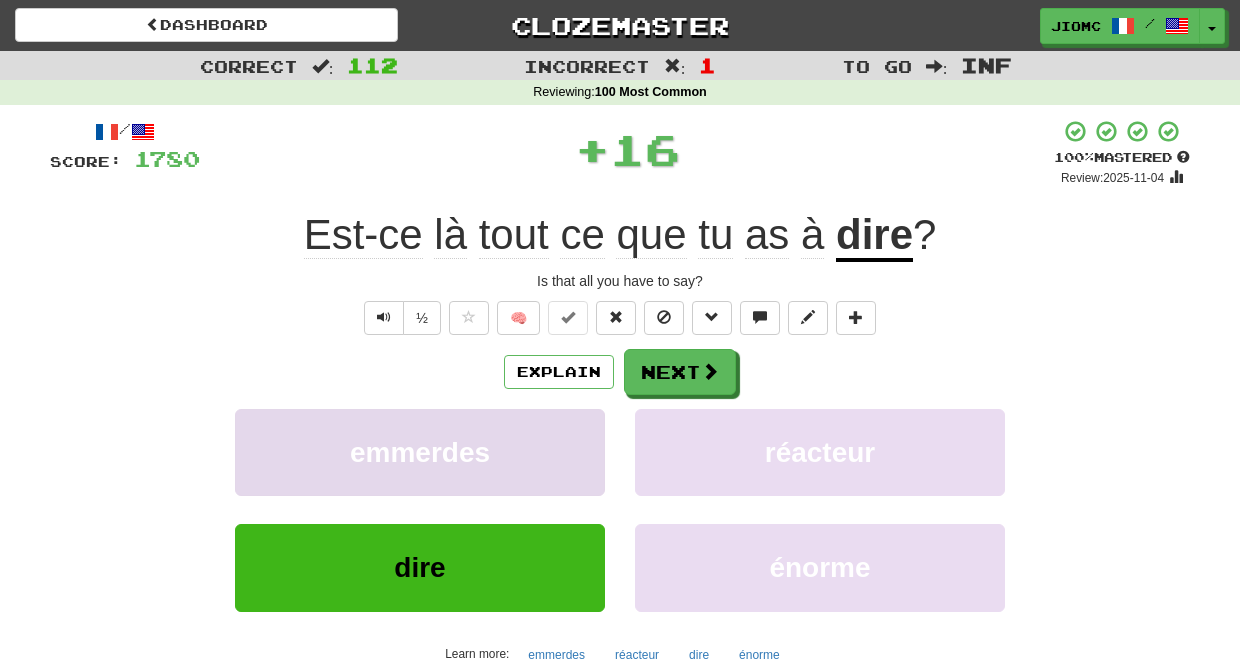 click on "emmerdes" at bounding box center [420, 452] 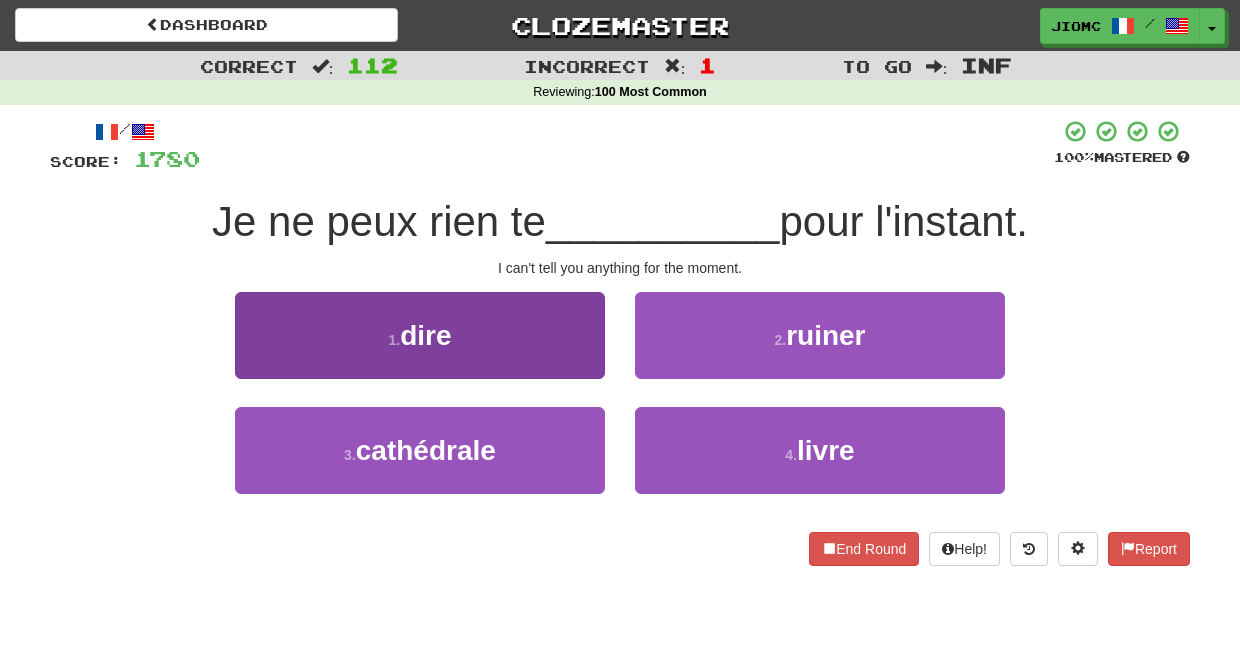 click on "1 .  dire" at bounding box center [420, 335] 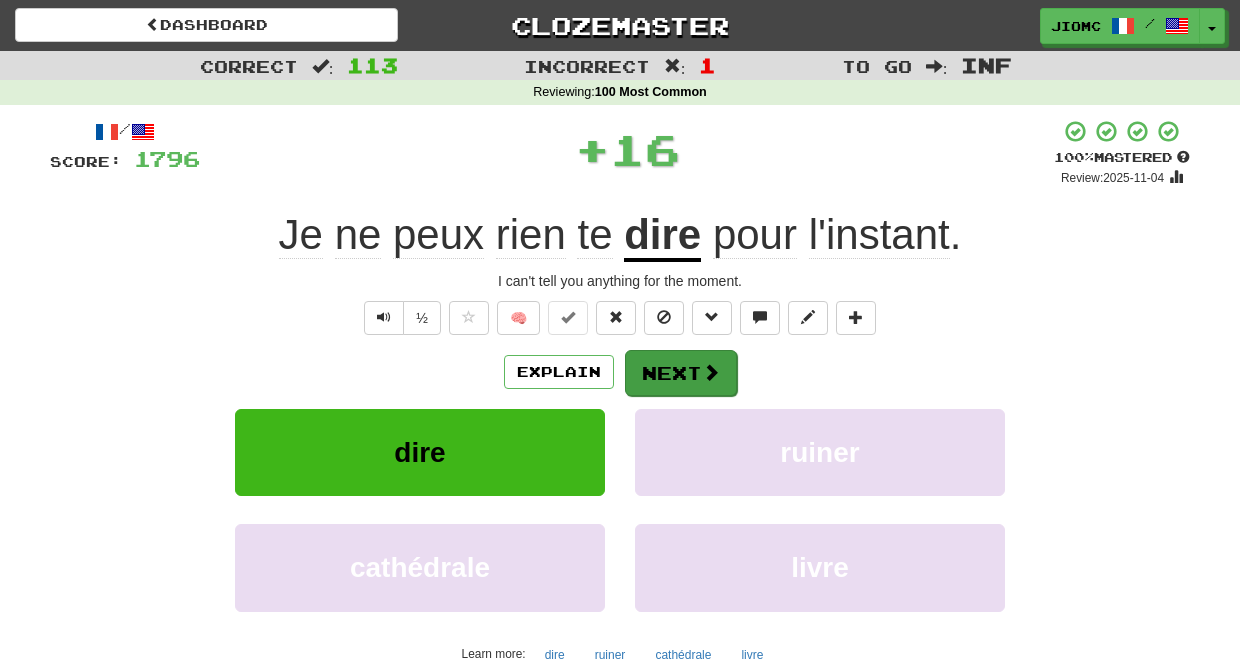 click on "Next" at bounding box center (681, 373) 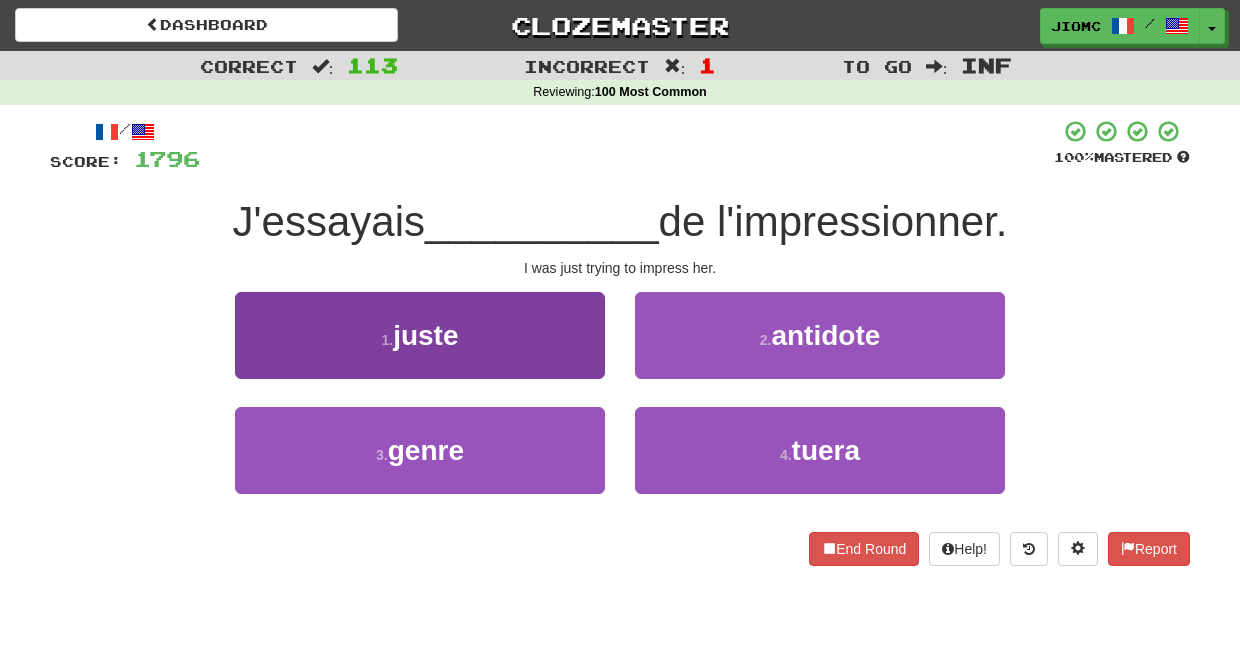 click on "1 .  juste" at bounding box center [420, 335] 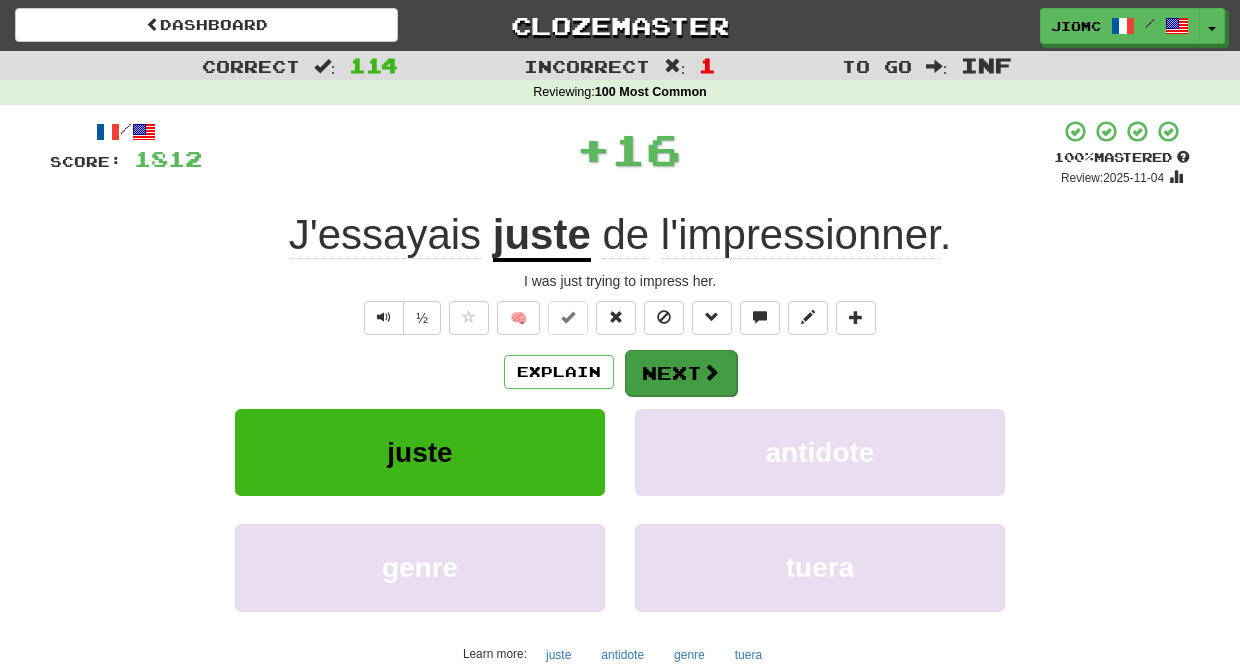 click on "Next" at bounding box center [681, 373] 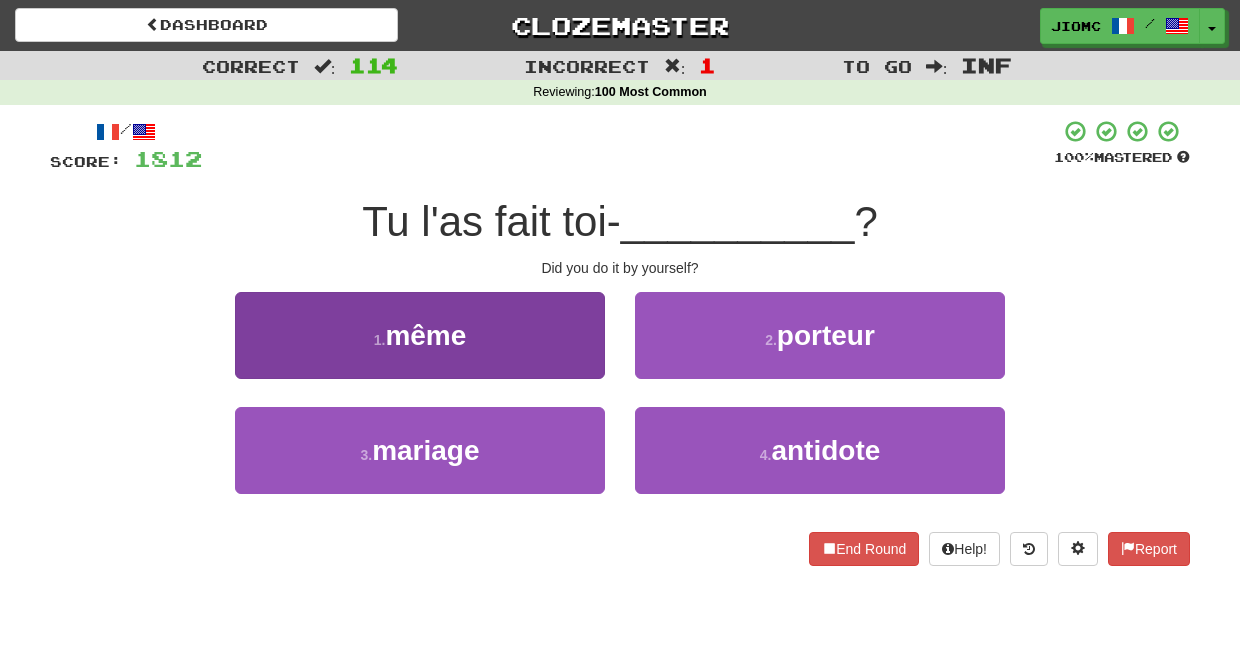 click on "1 .  même" at bounding box center (420, 335) 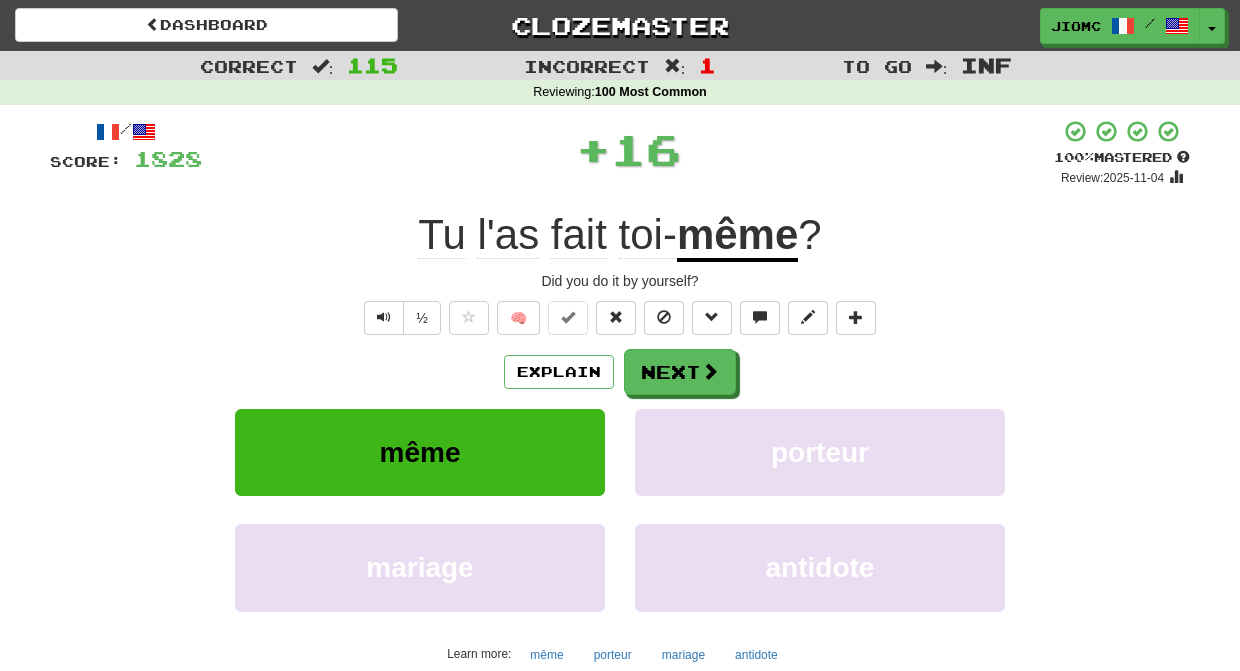 click on "Next" at bounding box center (680, 372) 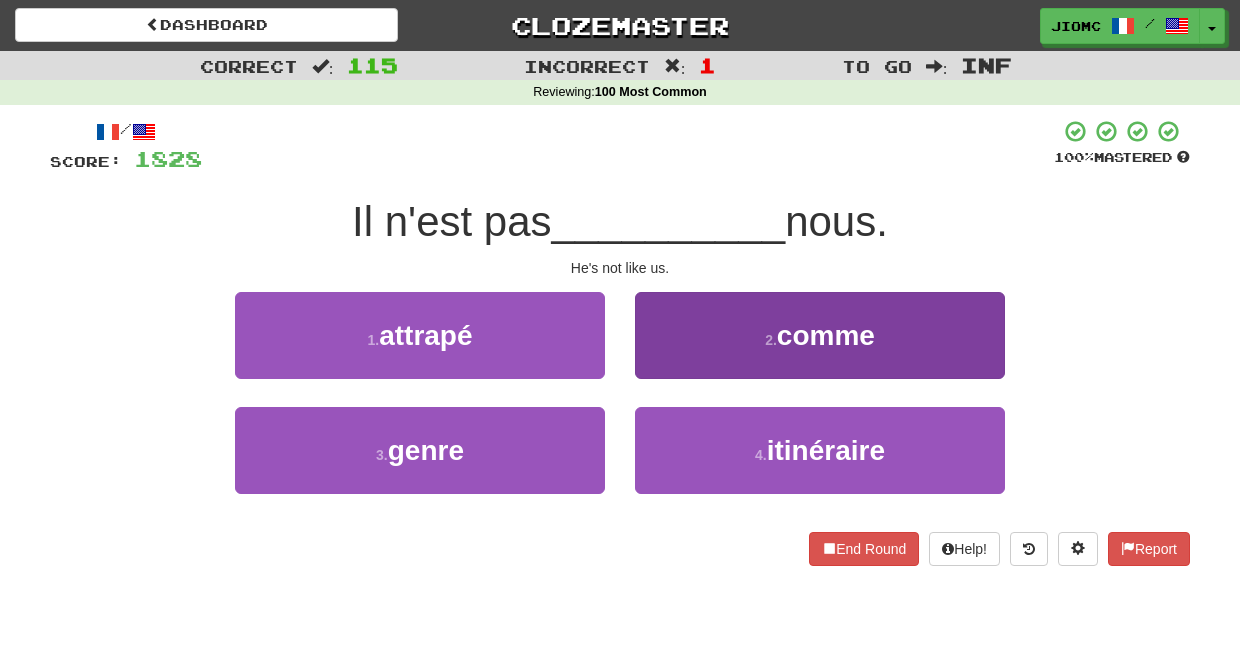 click on "2 .  comme" at bounding box center (820, 335) 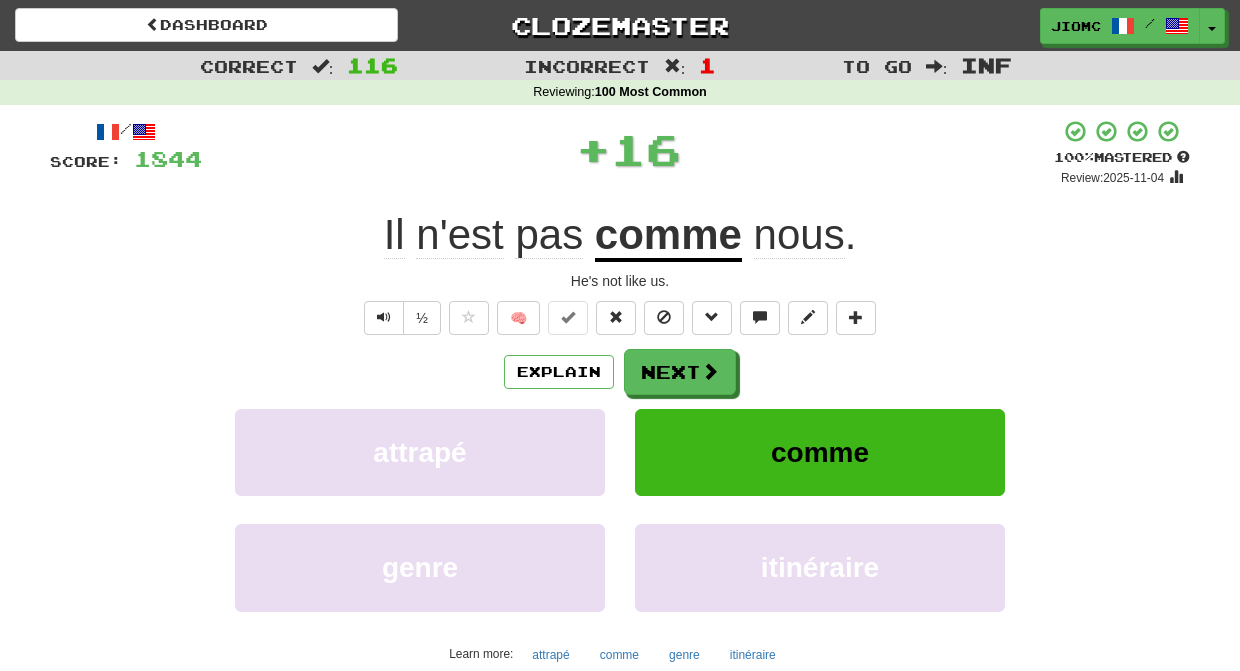 click on "Next" at bounding box center (680, 372) 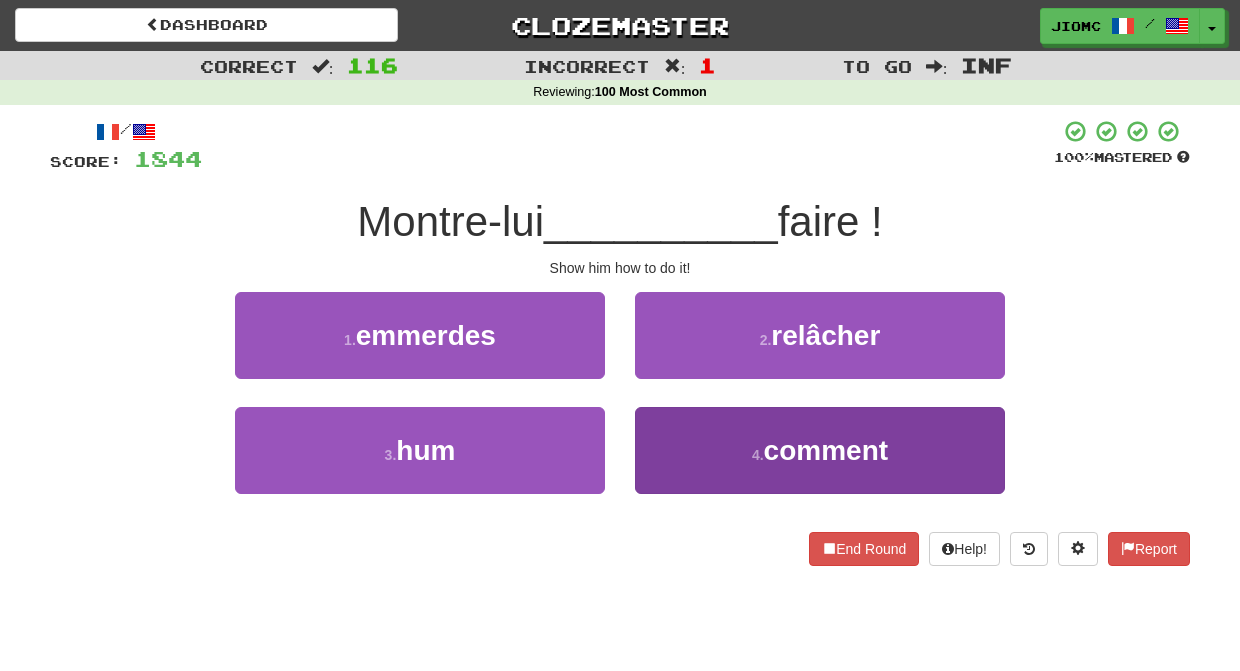 click on "4 .  comment" at bounding box center (820, 450) 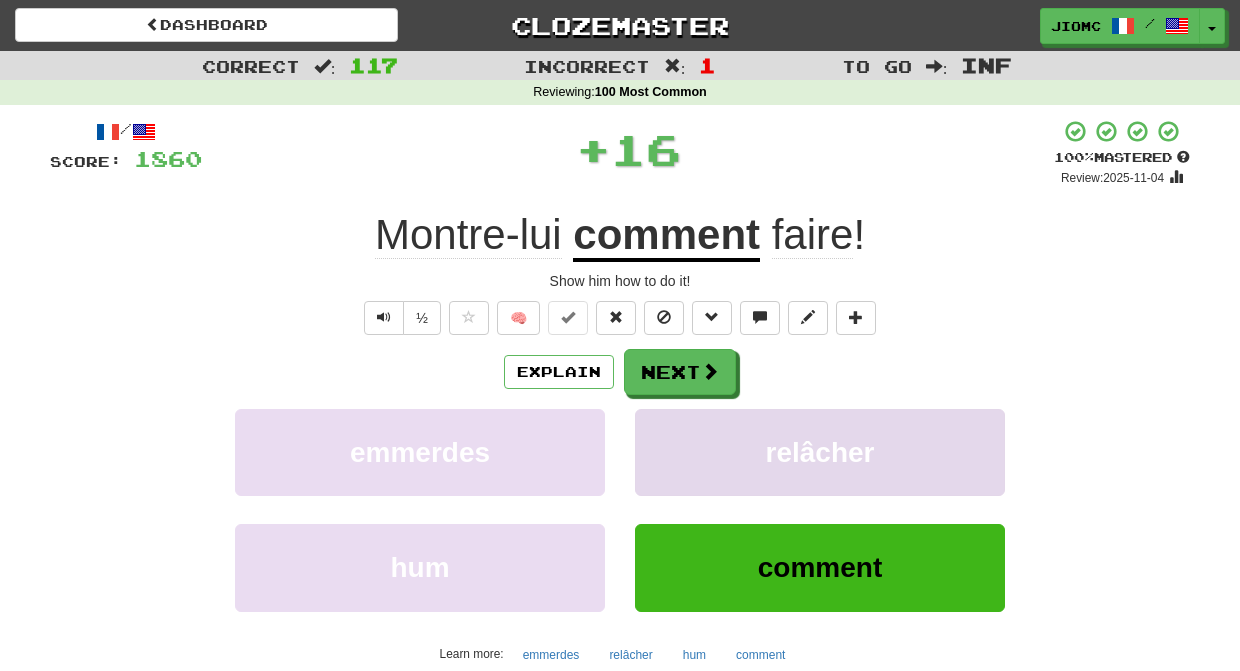 click on "relâcher" at bounding box center (820, 452) 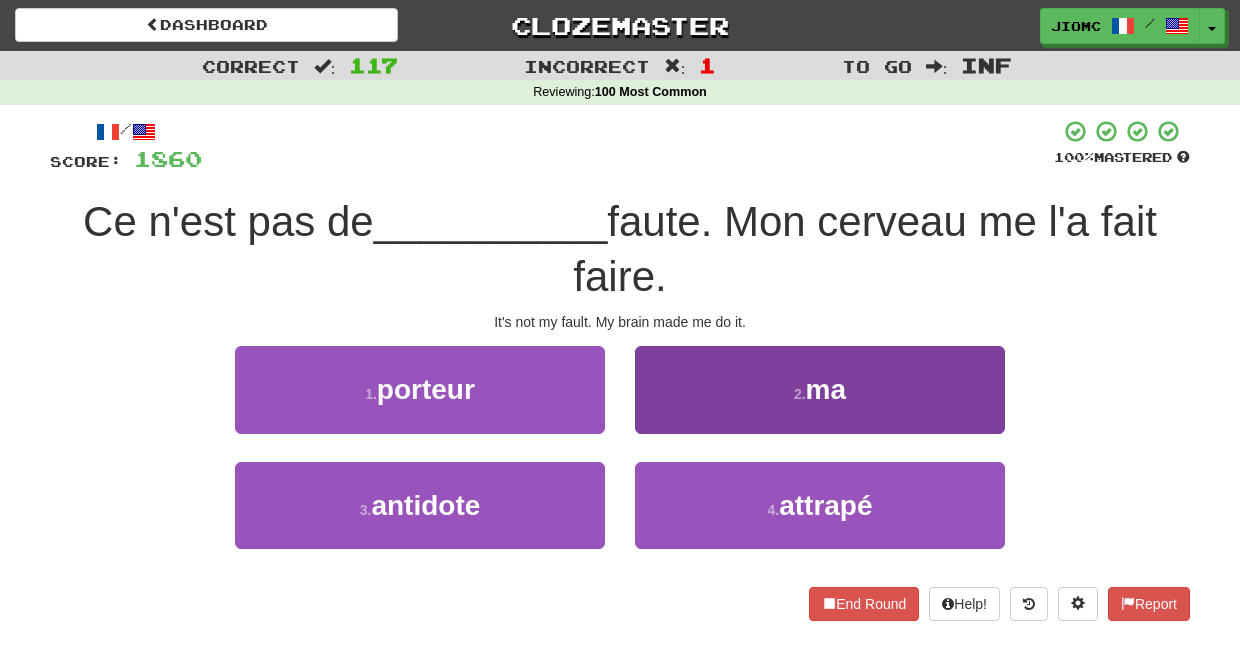click on "2 .  ma" at bounding box center [820, 389] 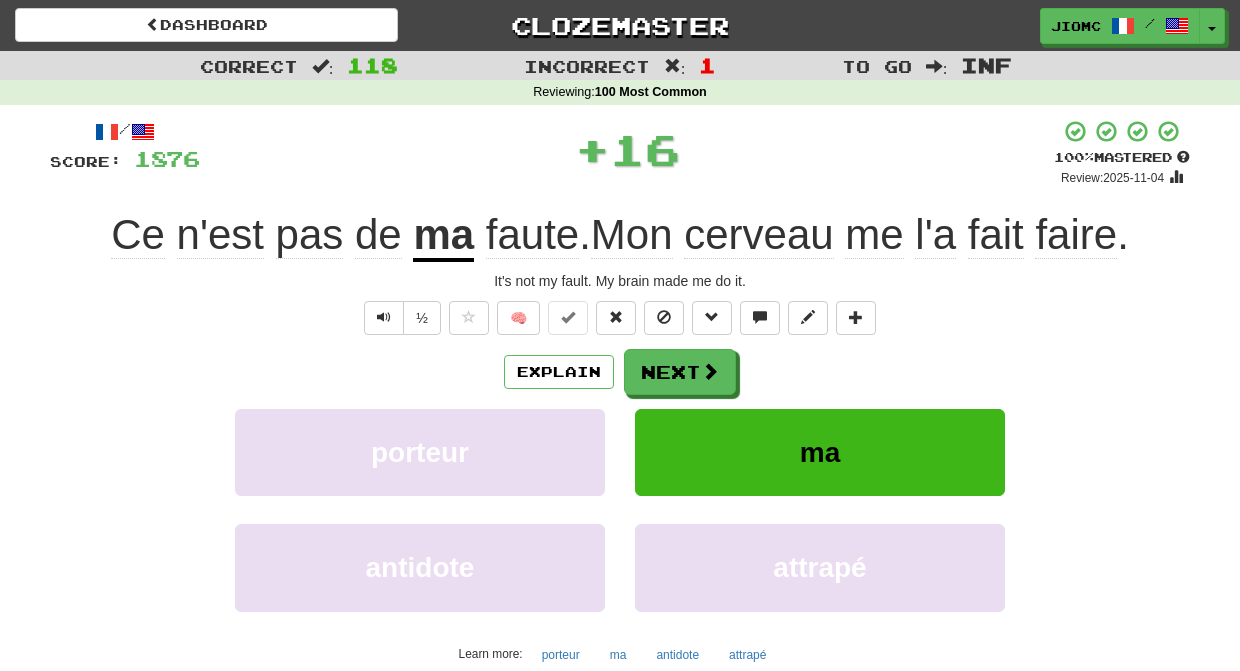 click on "ma" at bounding box center (820, 452) 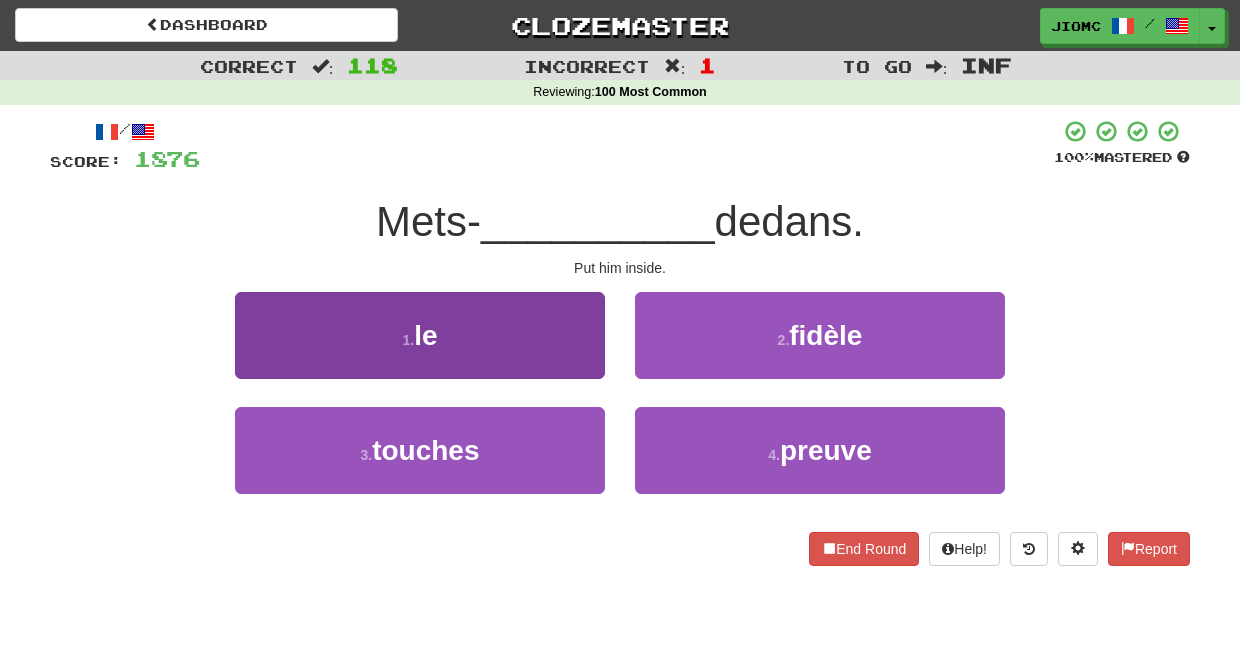 click on "1 .  le" at bounding box center (420, 335) 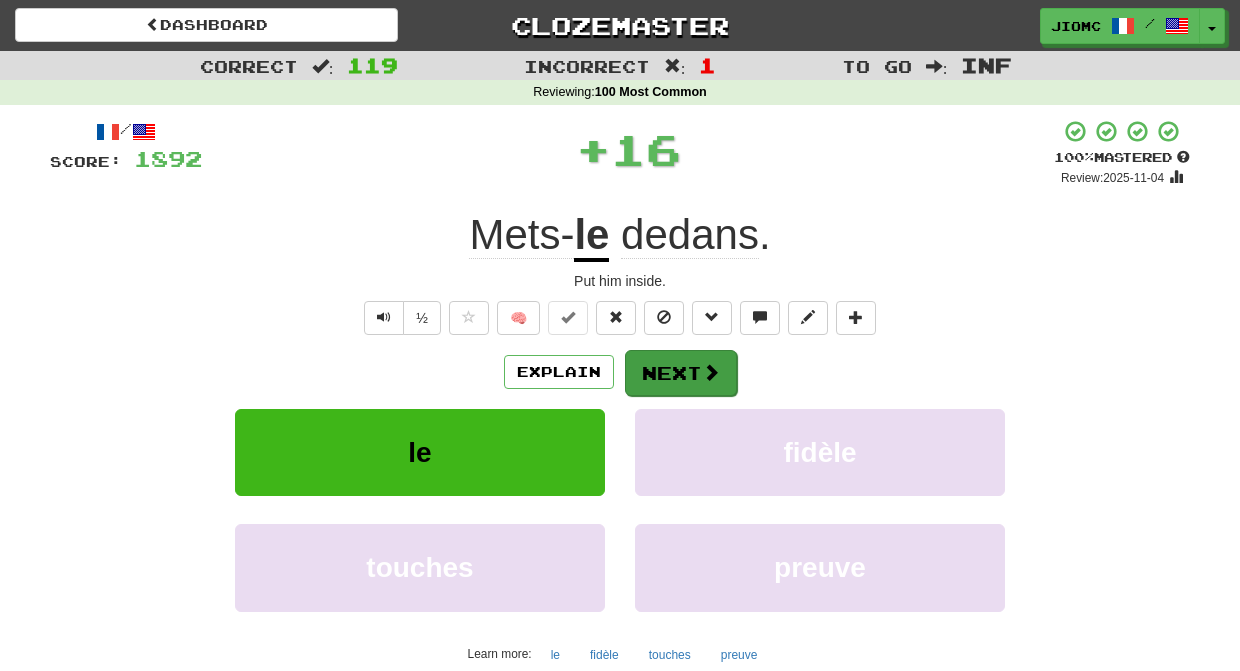 click on "Next" at bounding box center (681, 373) 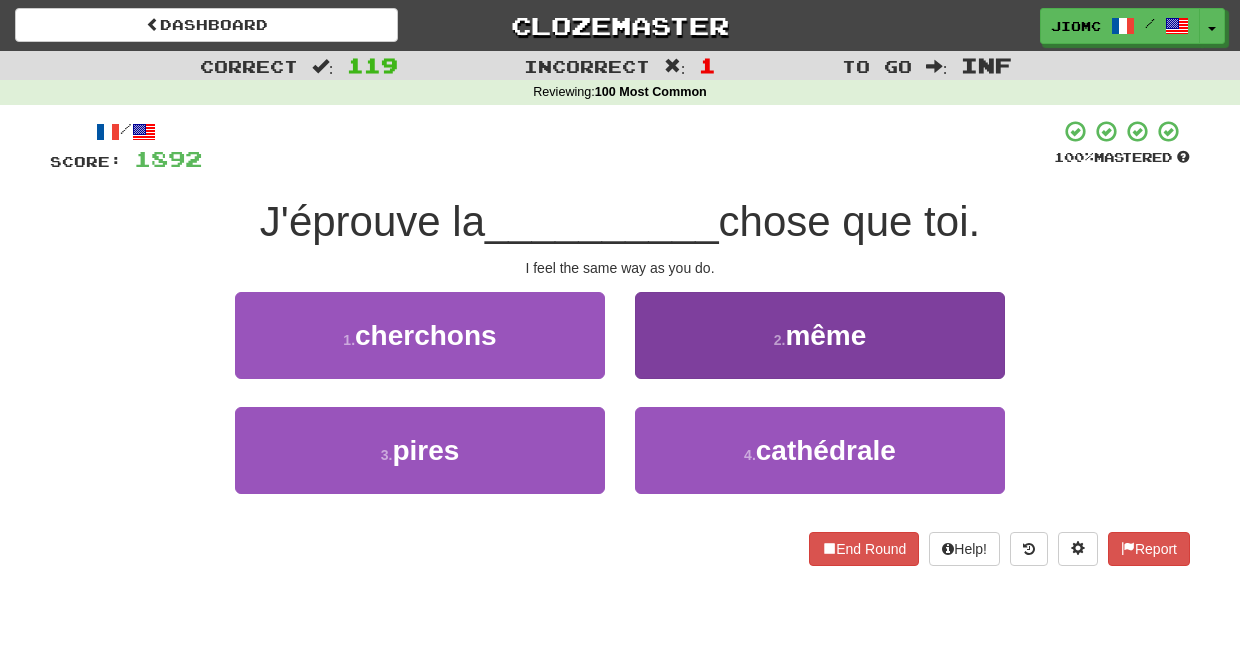 click on "2 .  même" at bounding box center [820, 335] 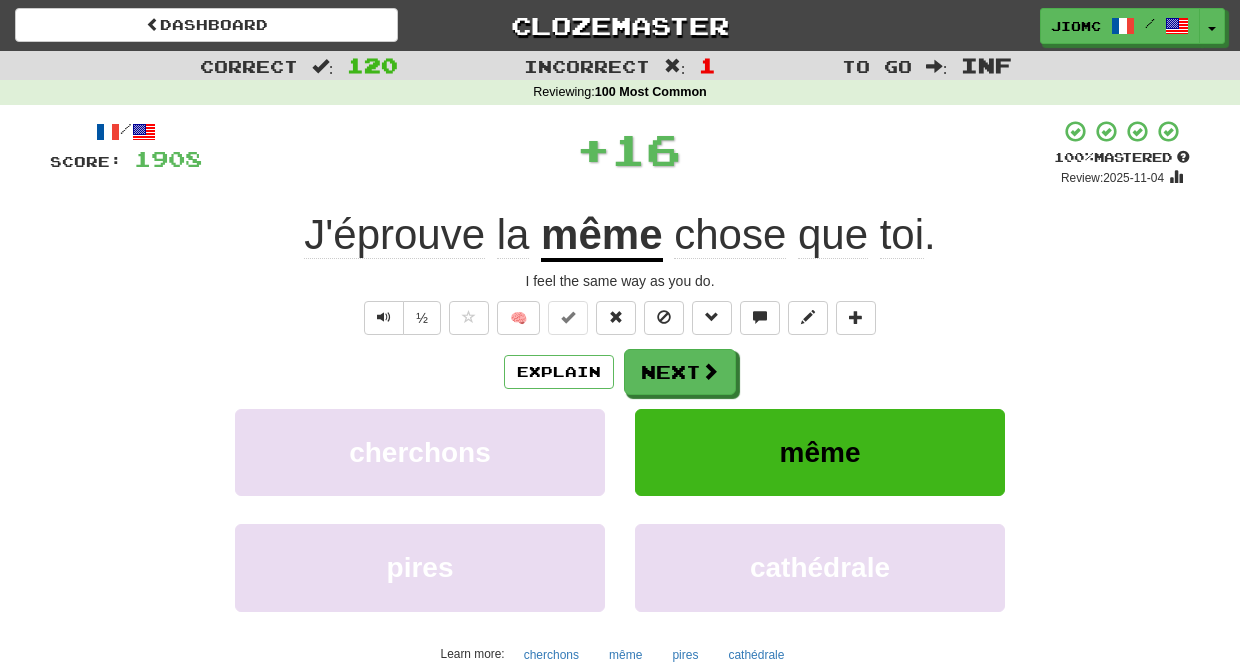 click on "Next" at bounding box center [680, 372] 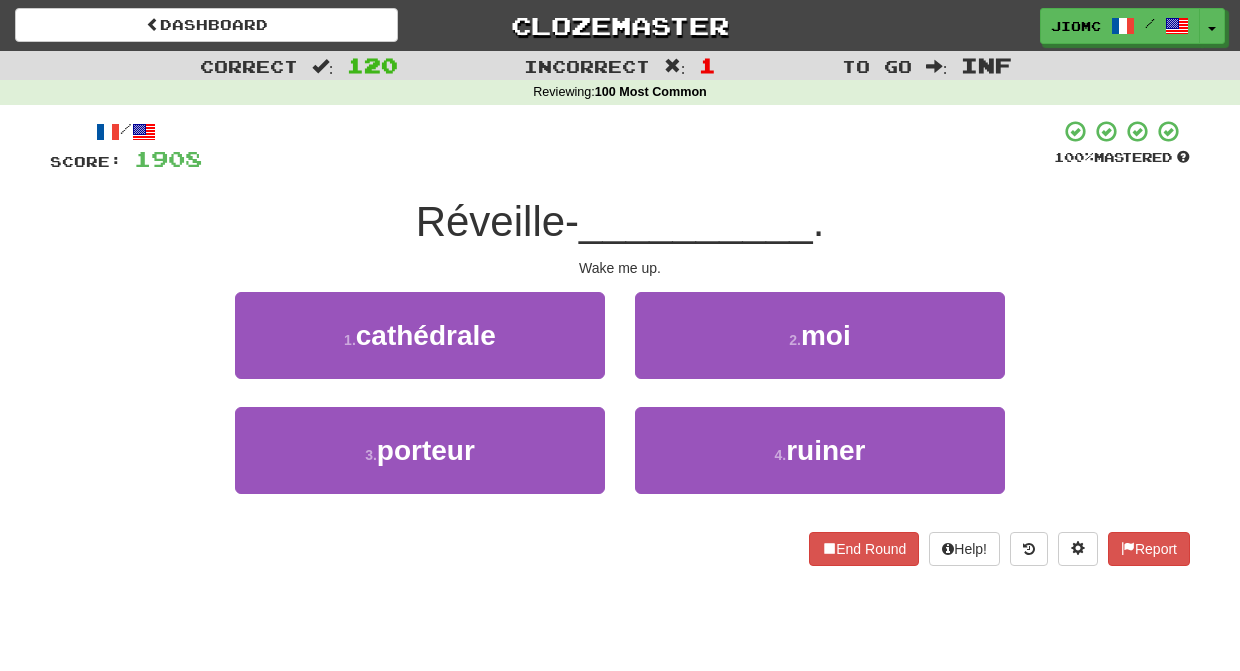 click on "2 .  moi" at bounding box center (820, 335) 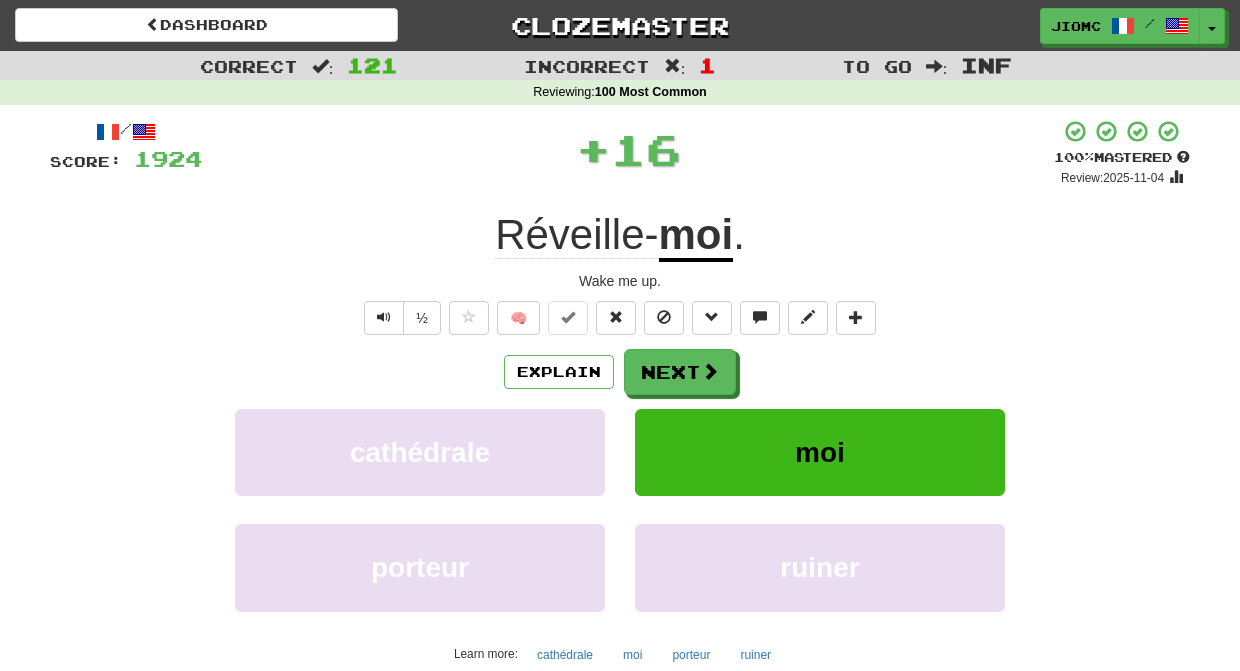 click on "Next" at bounding box center (680, 372) 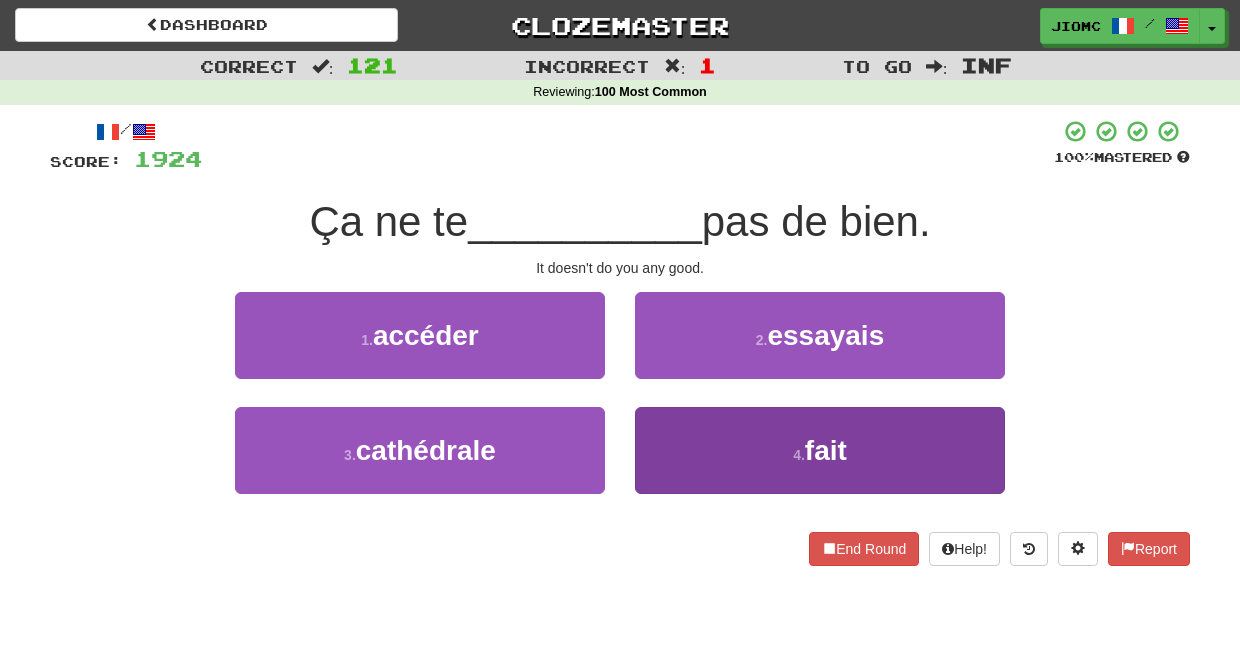 click on "4 .  fait" at bounding box center (820, 450) 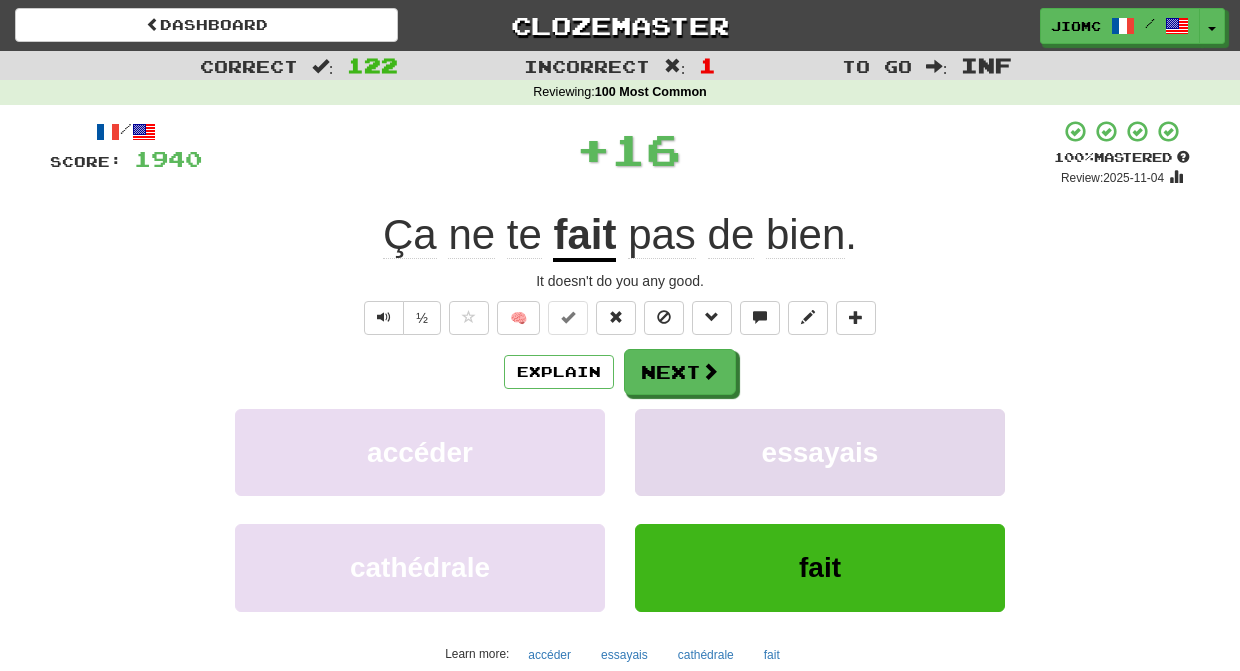 click on "essayais" at bounding box center (820, 452) 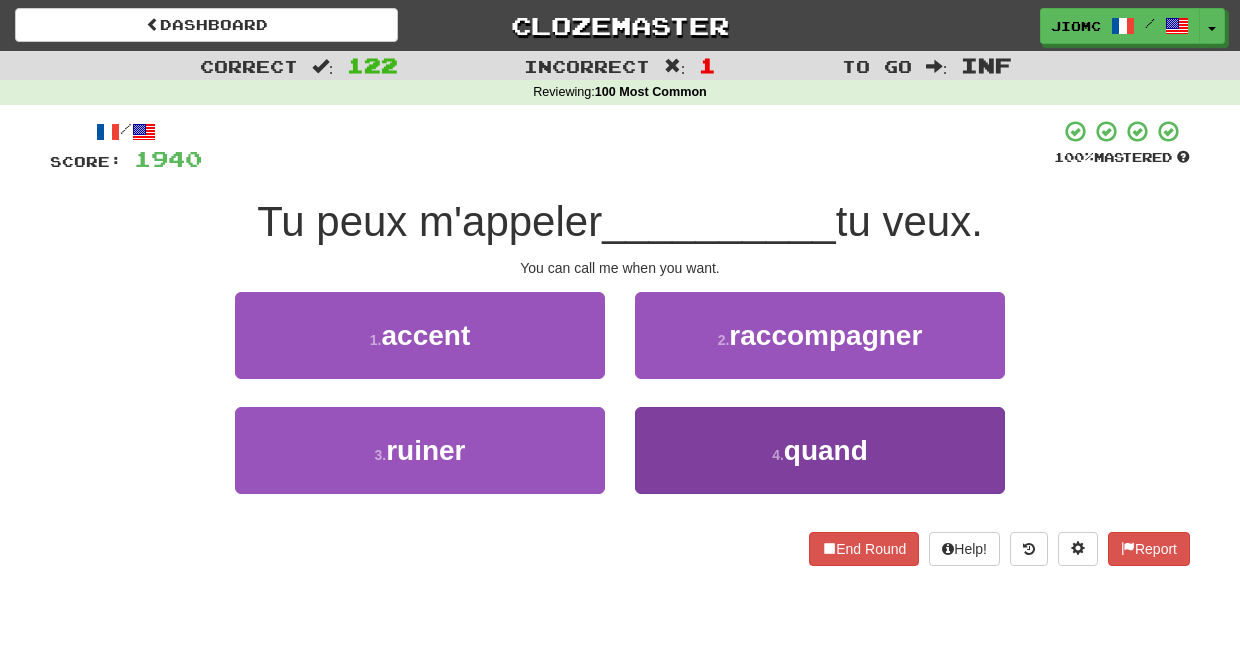 click on "4 .  quand" at bounding box center [820, 450] 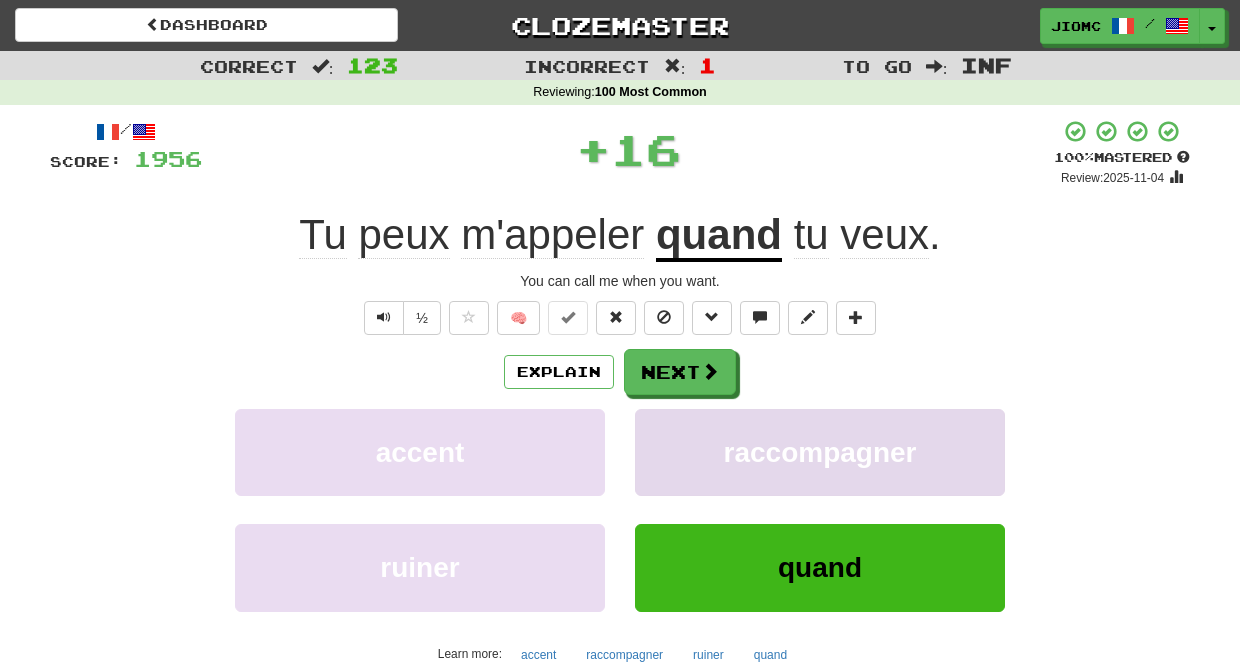 click on "raccompagner" at bounding box center [820, 452] 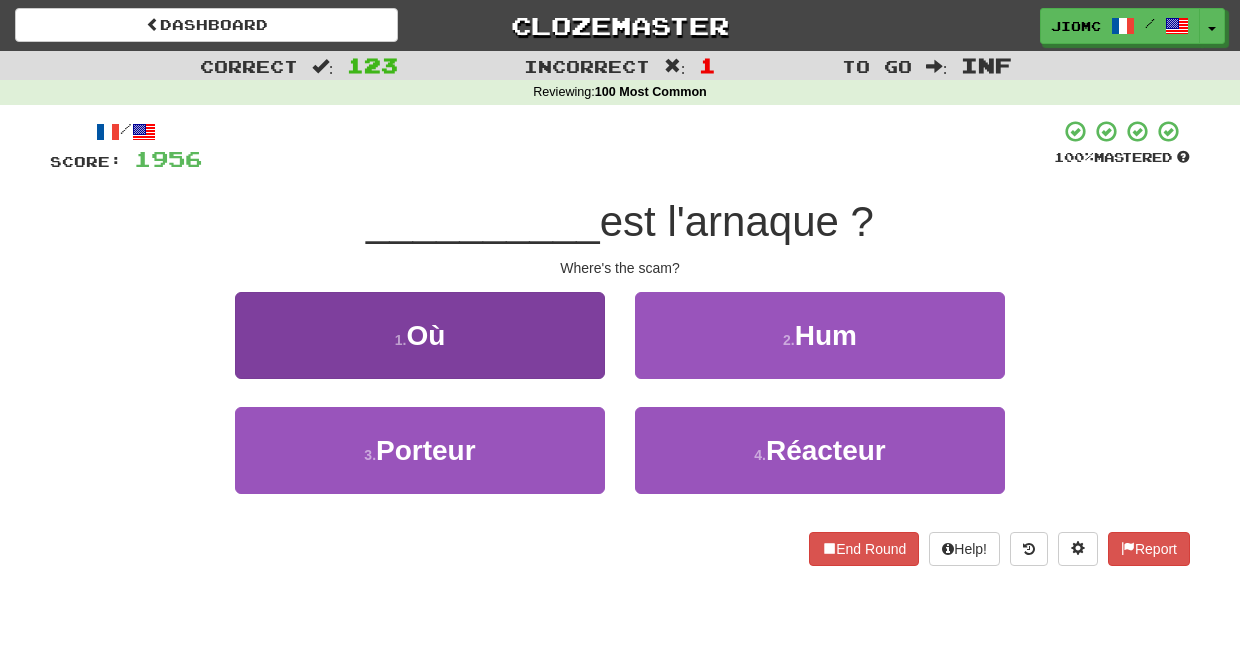 click on "1 .  Où" at bounding box center (420, 335) 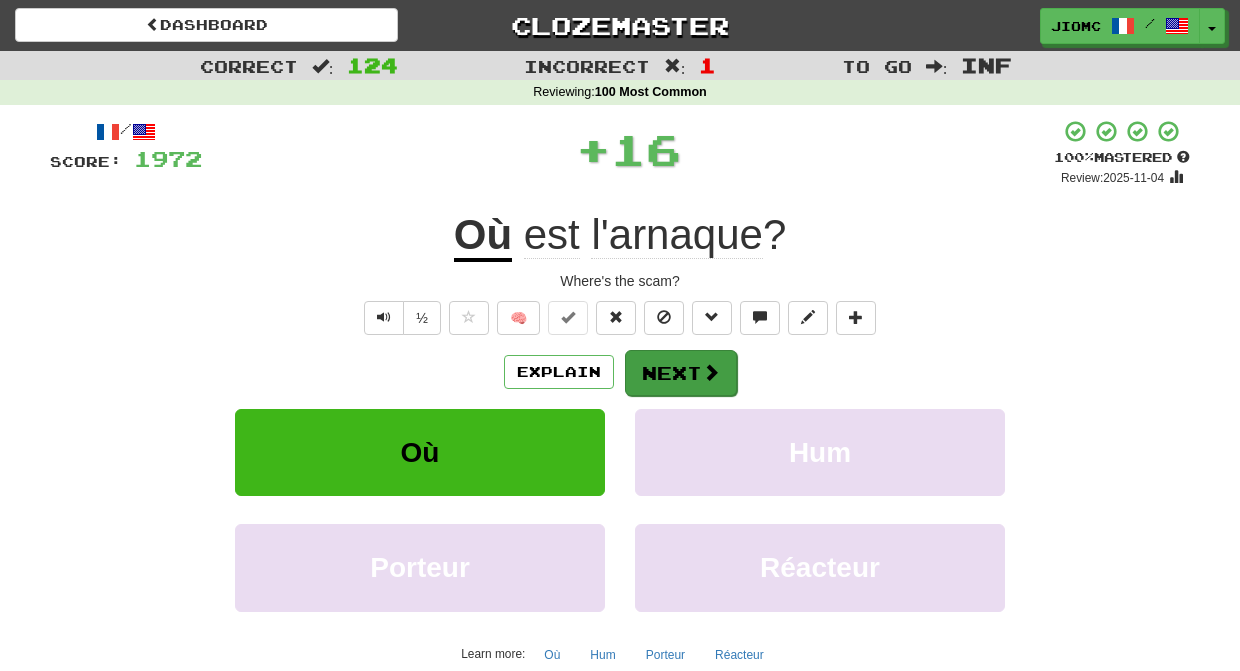 click on "Next" at bounding box center [681, 373] 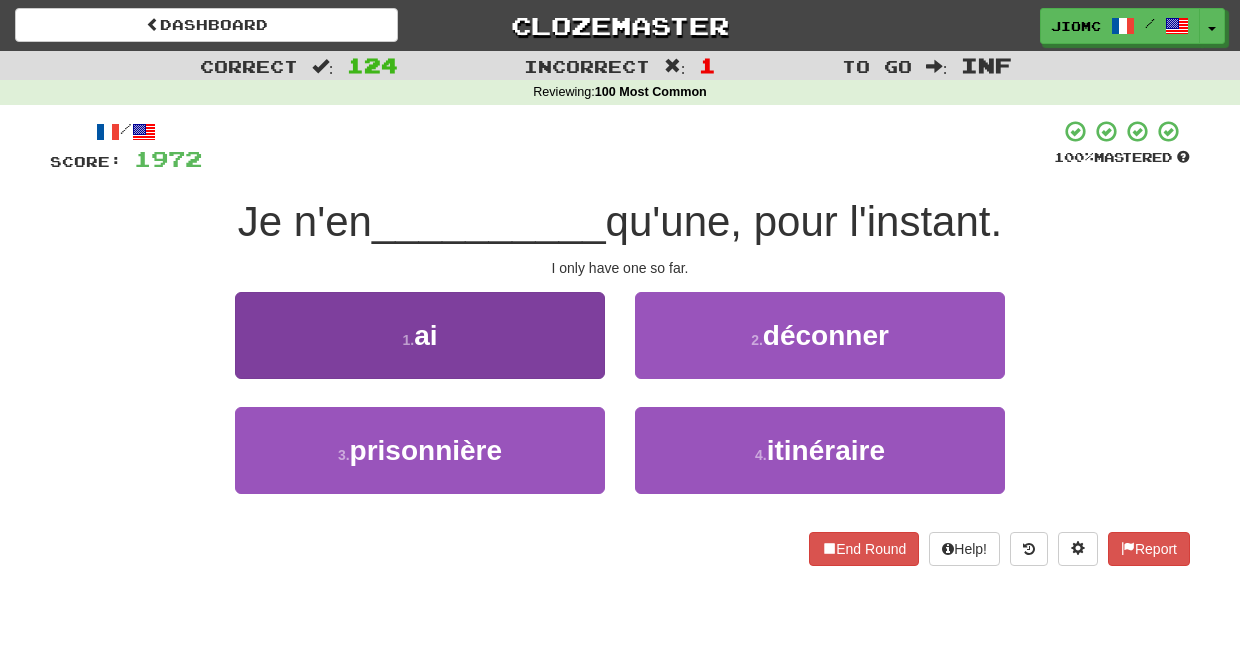 click on "1 .  ai" at bounding box center [420, 335] 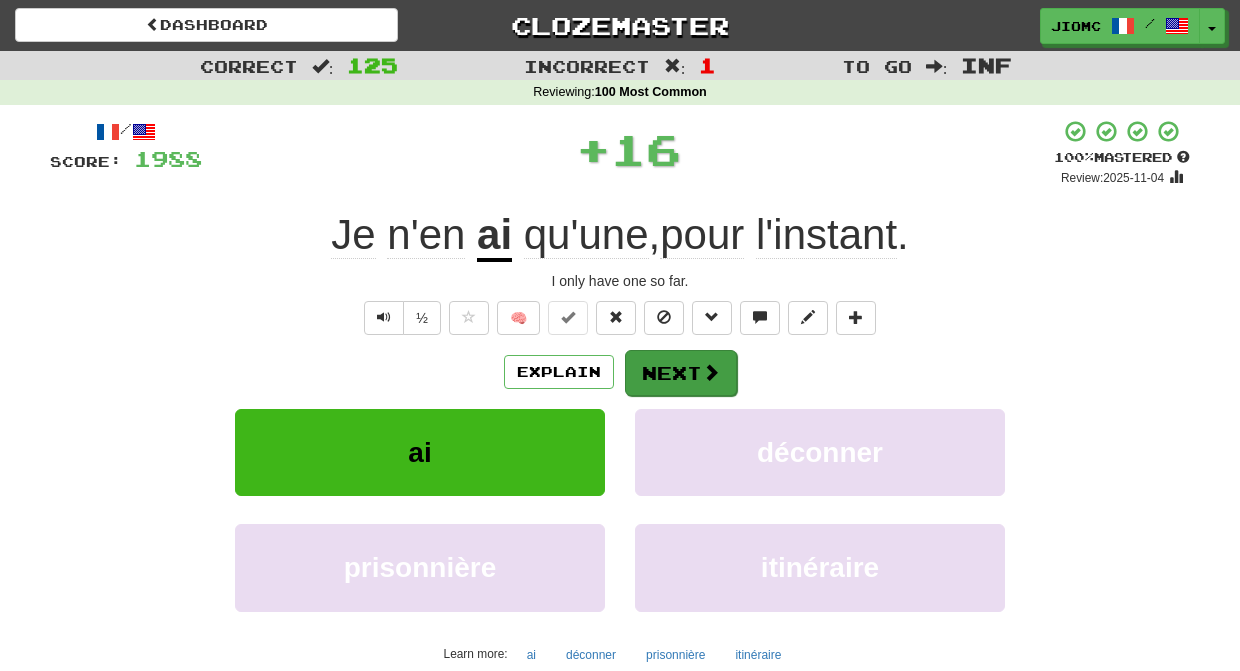 click on "Next" at bounding box center (681, 373) 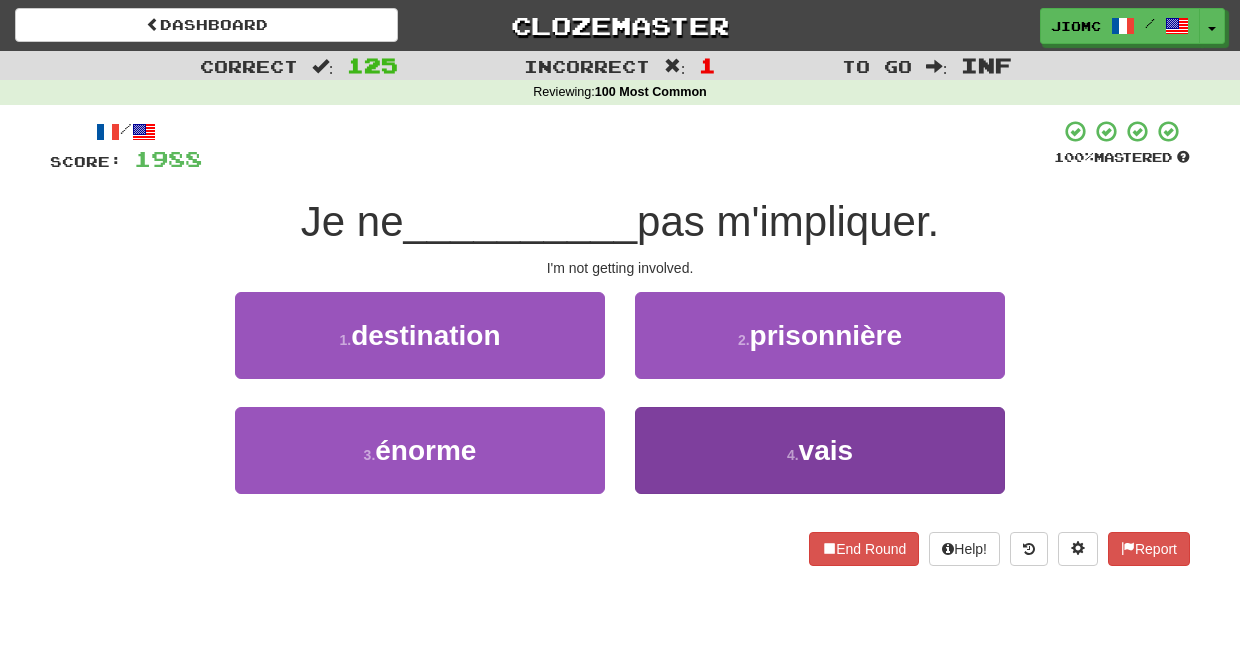 click on "4 .  vais" at bounding box center (820, 450) 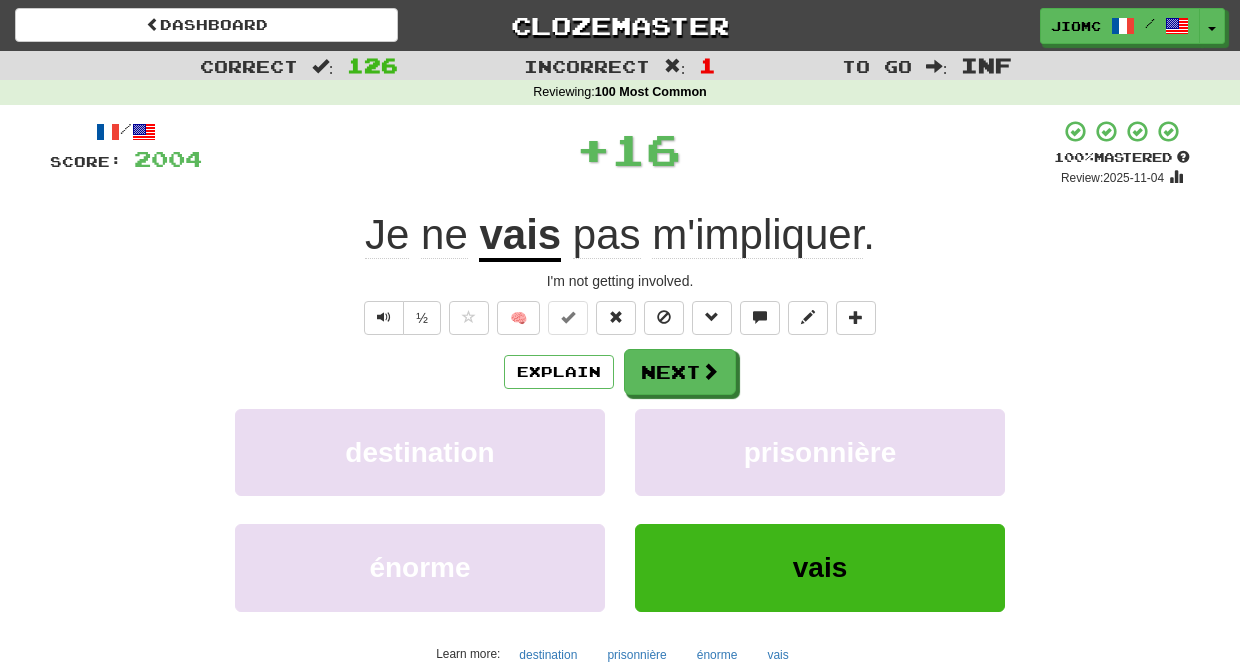 click on "prisonnière" at bounding box center (820, 452) 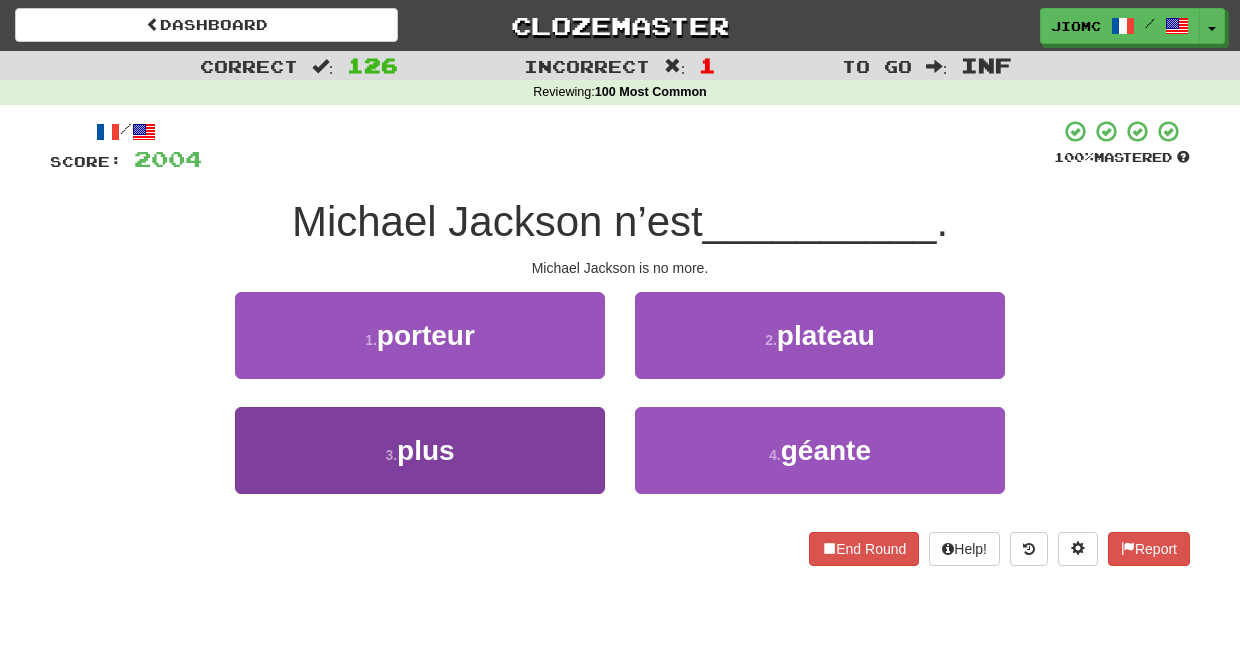 click on "3 .  plus" at bounding box center [420, 450] 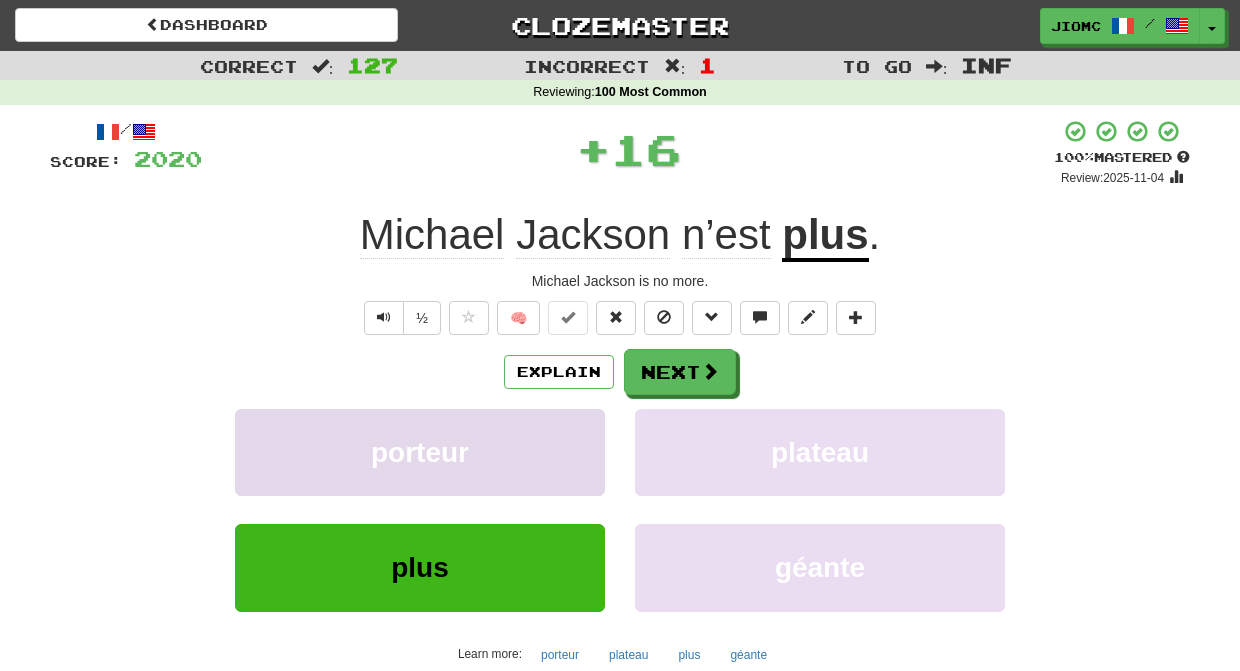 click on "porteur" at bounding box center (420, 452) 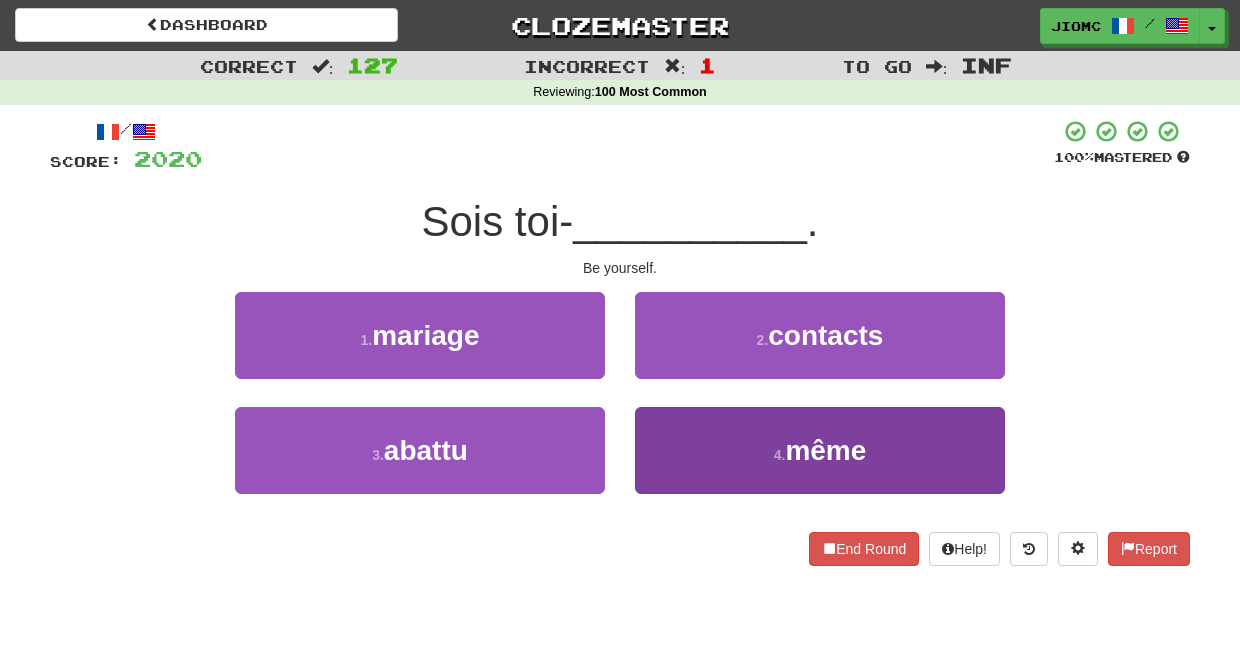 click on "4 .  même" at bounding box center (820, 450) 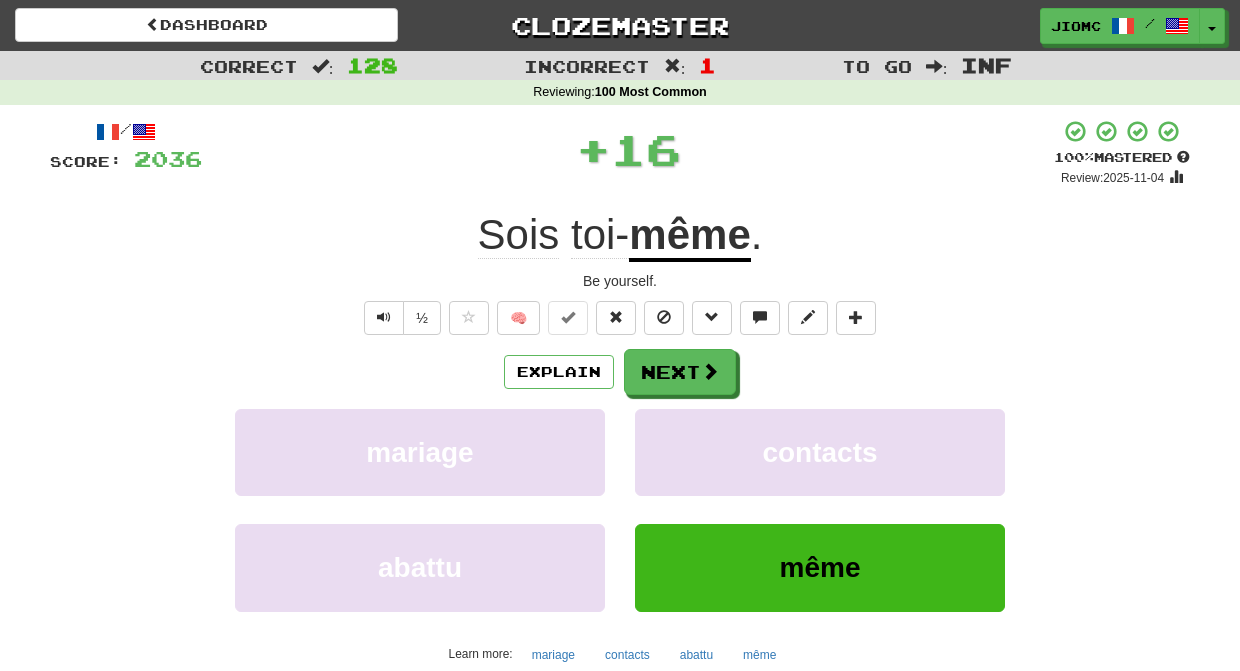 click on "contacts" at bounding box center (820, 452) 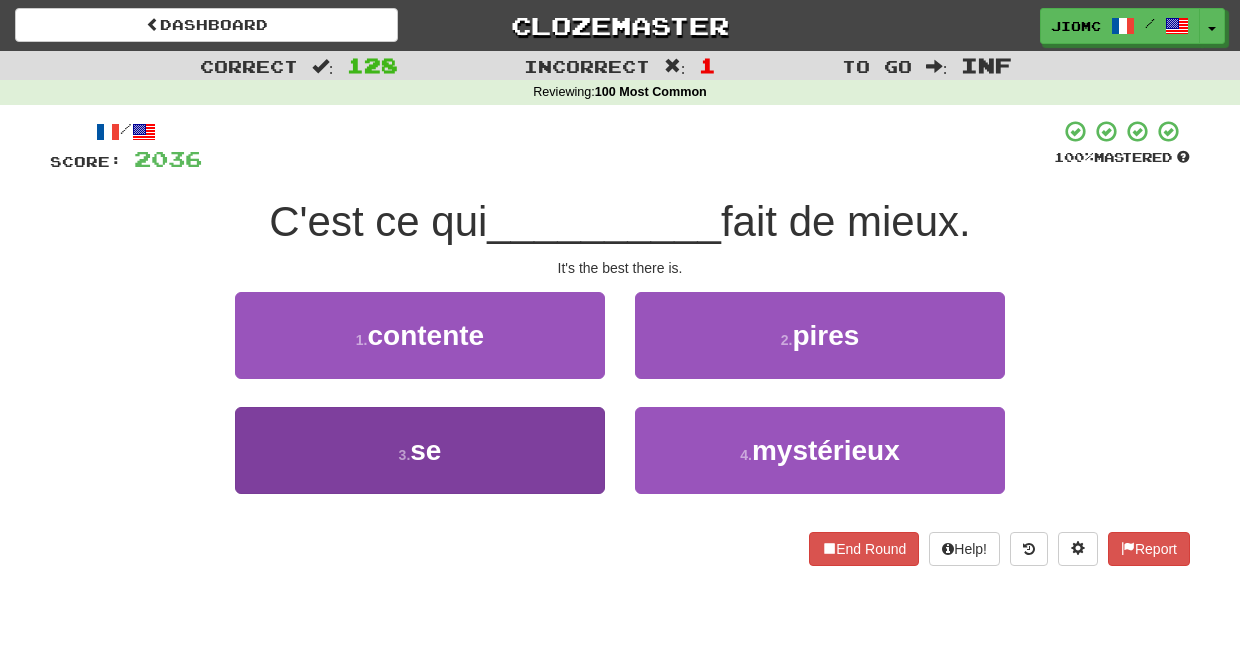 click on "3 .  se" at bounding box center [420, 450] 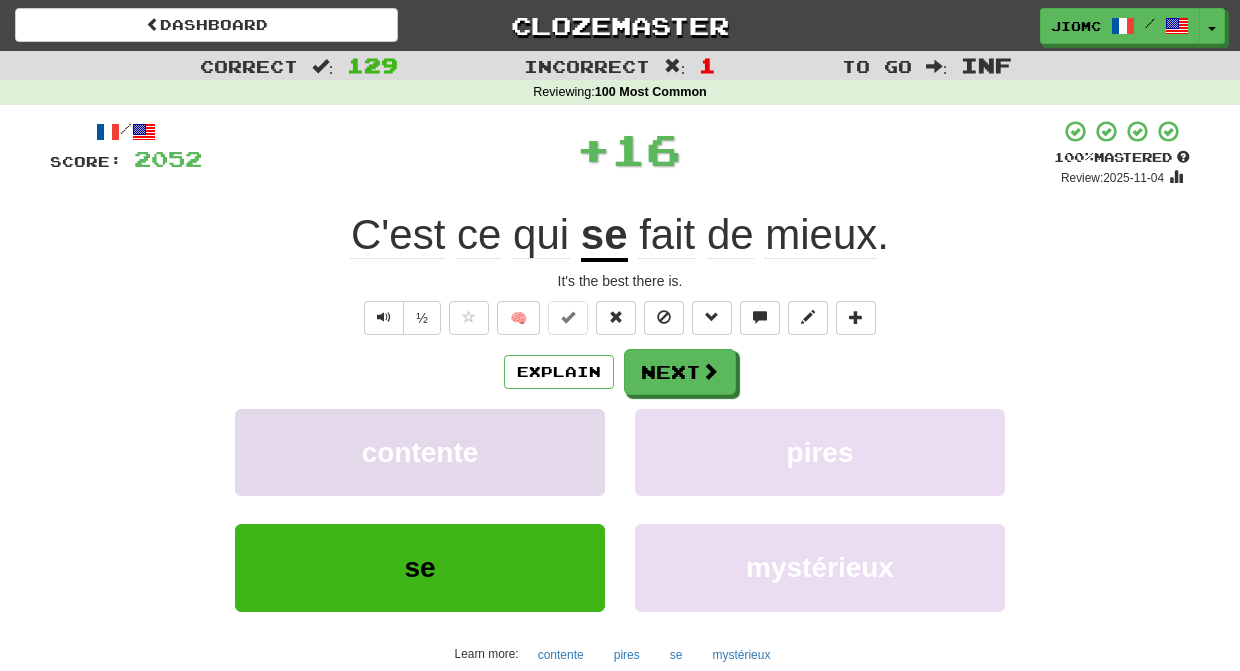 click on "contente" at bounding box center [420, 452] 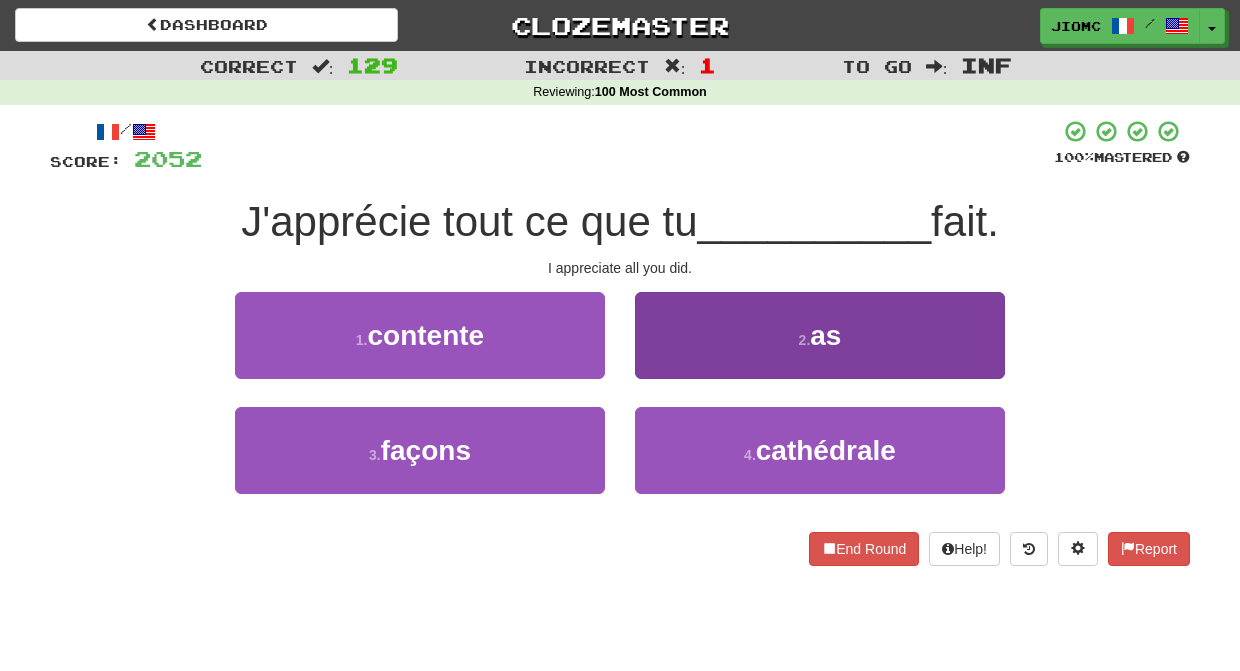 click on "2 .  as" at bounding box center [820, 335] 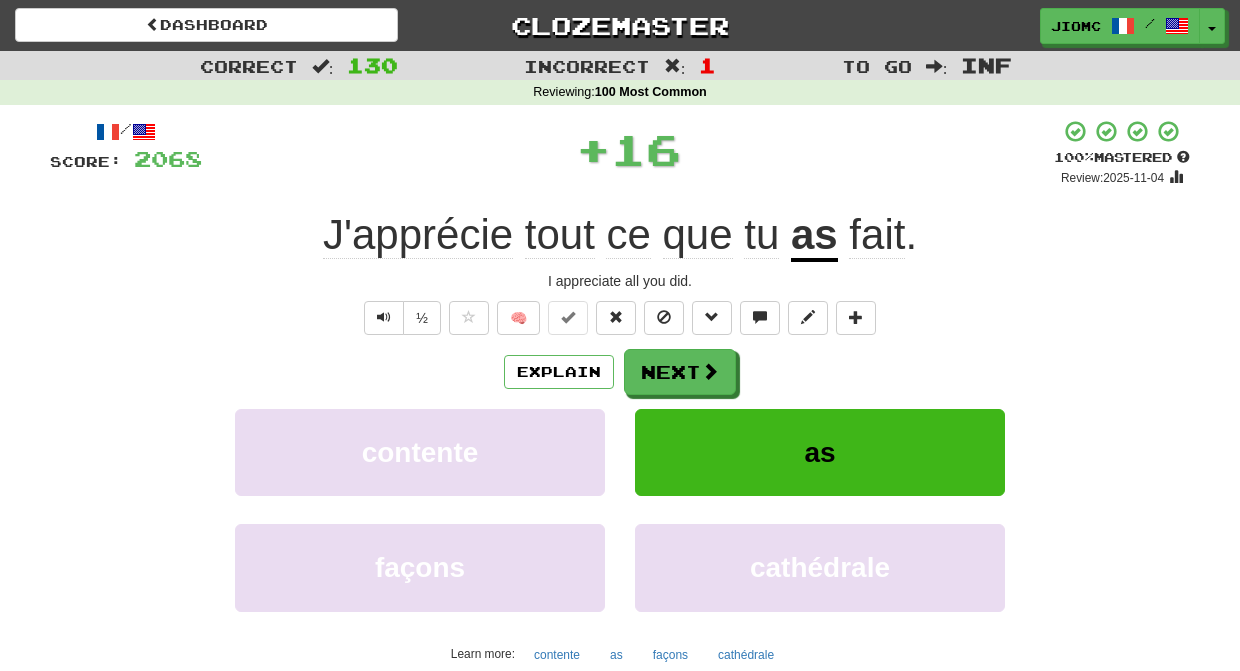 click on "Next" at bounding box center (680, 372) 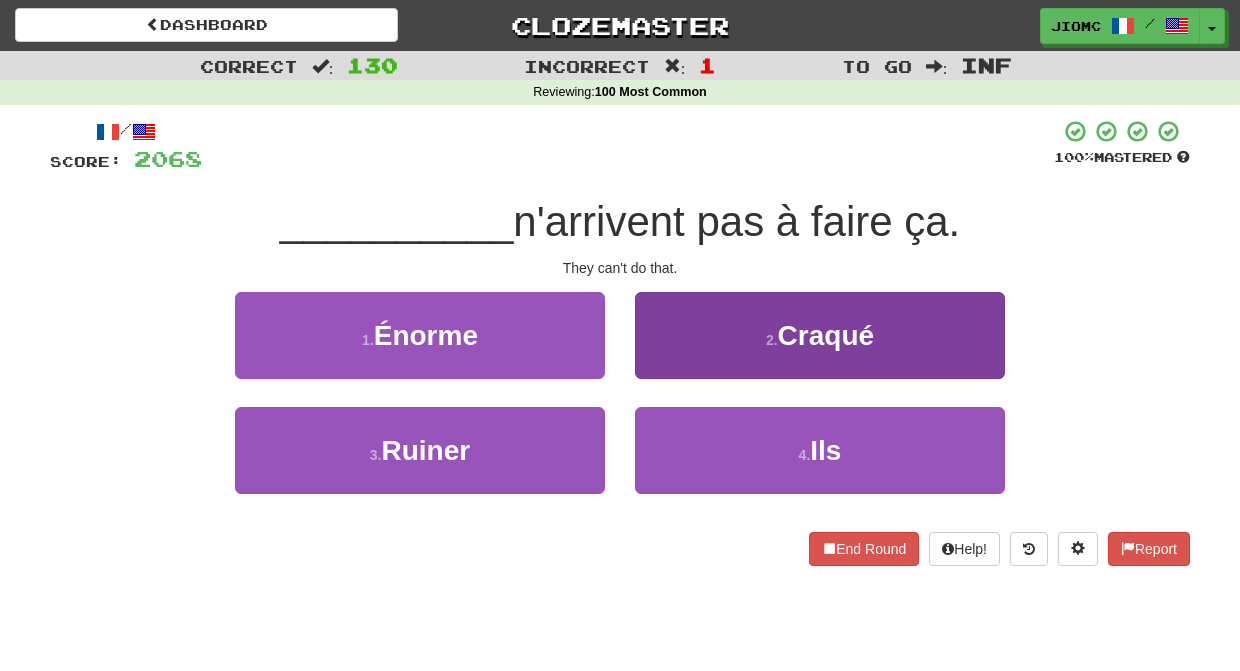click on "4 .  Ils" at bounding box center [820, 450] 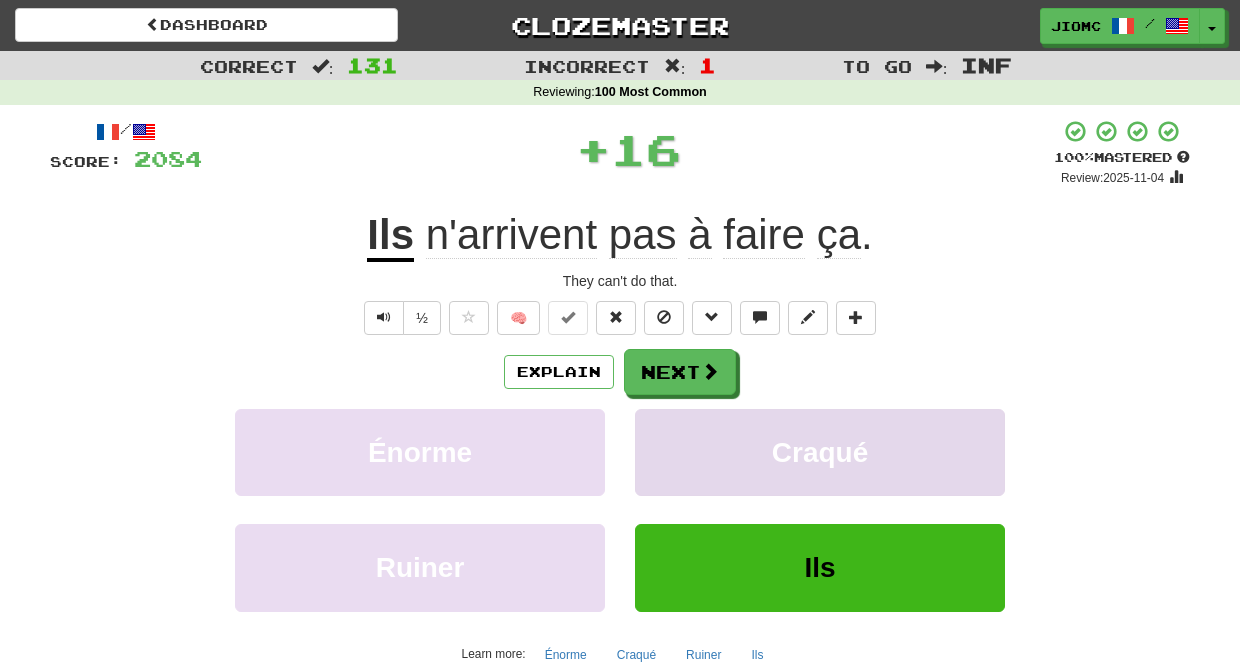 click on "Craqué" at bounding box center [820, 452] 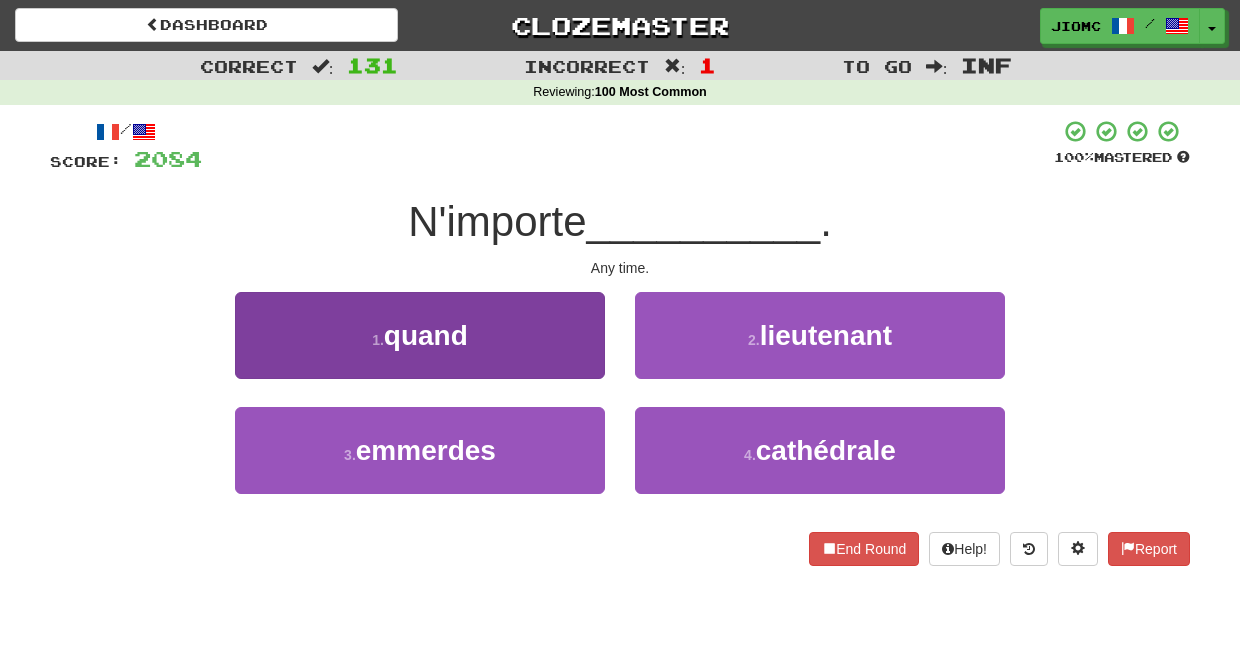 click on "1 .  quand" at bounding box center [420, 335] 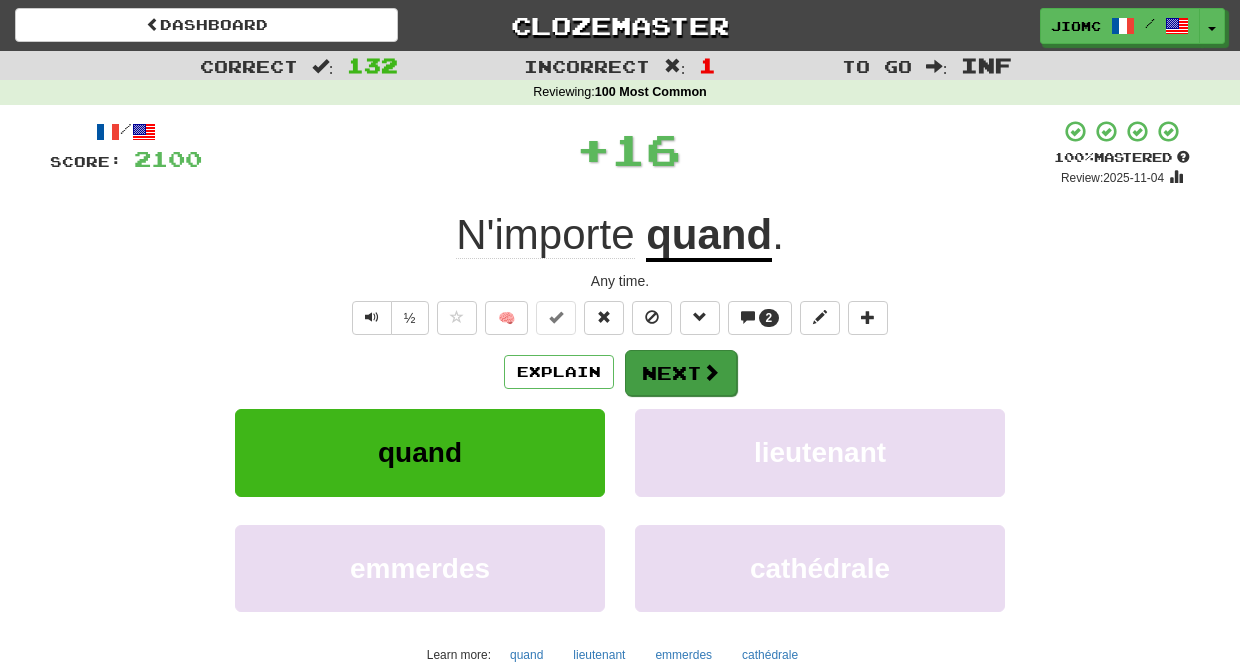 click on "Next" at bounding box center [681, 373] 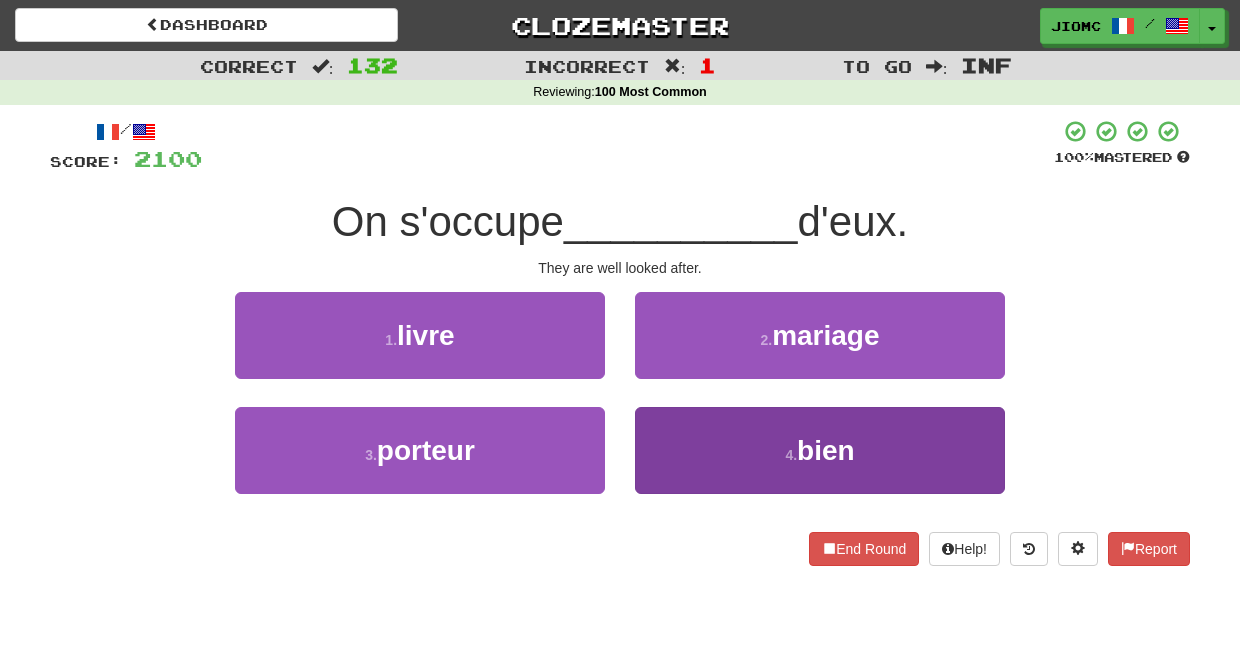 click on "4 .  bien" at bounding box center (820, 450) 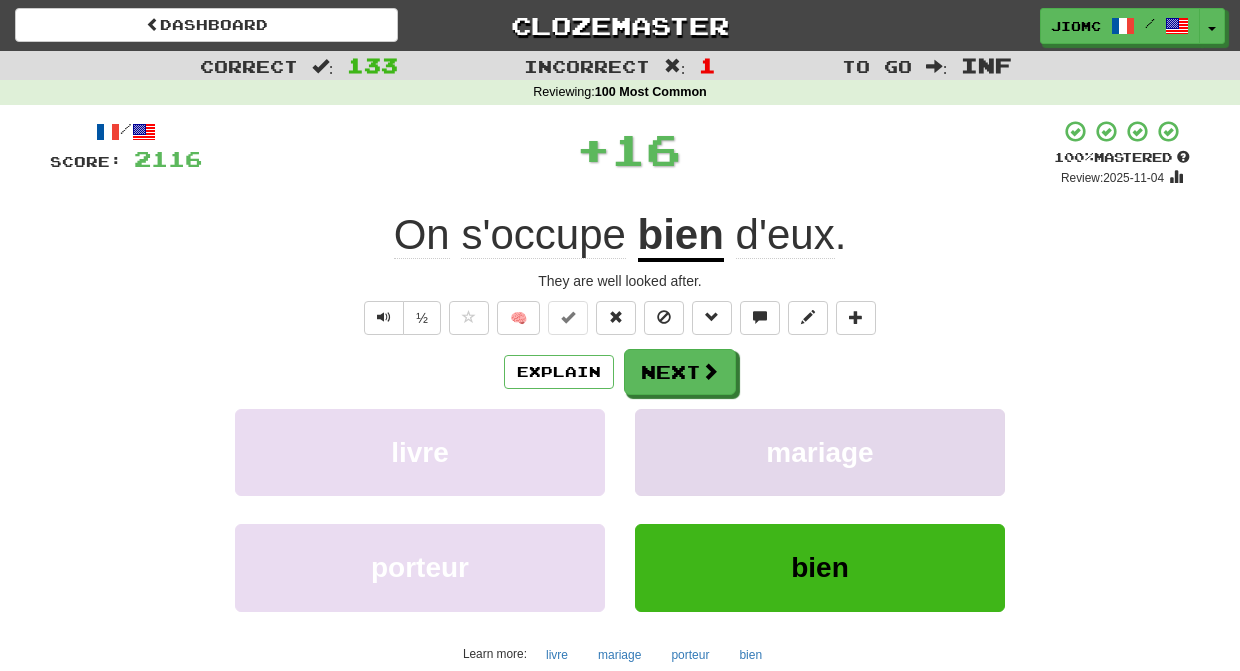 click on "mariage" at bounding box center [820, 452] 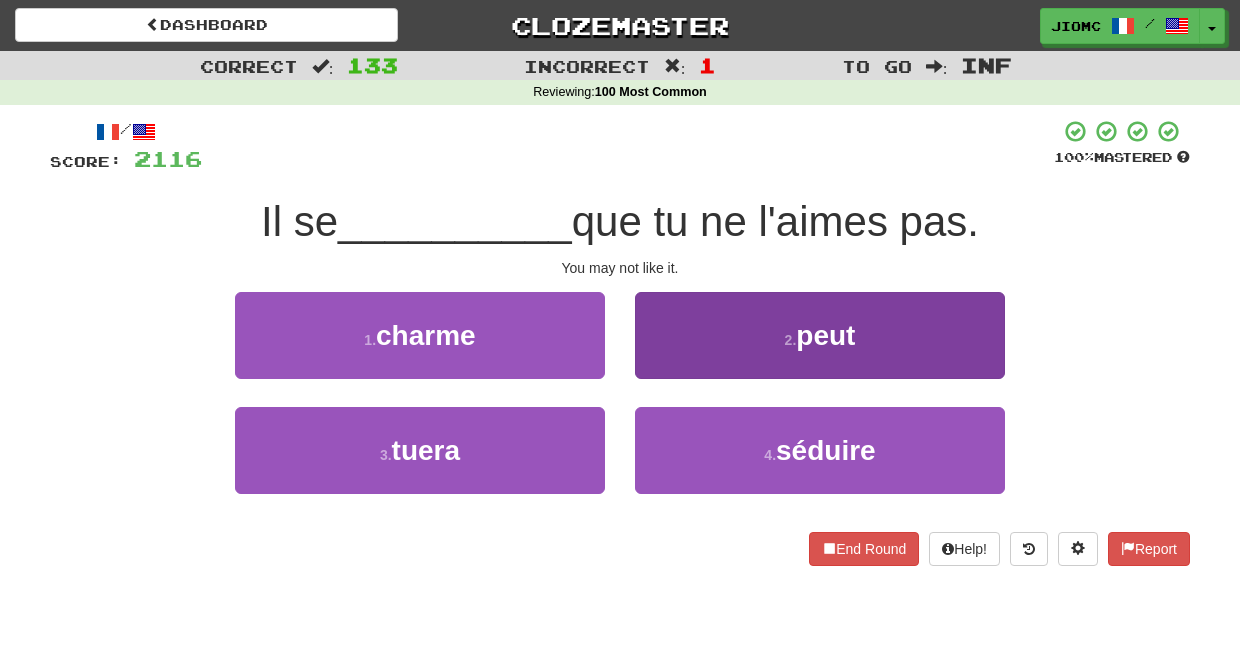 click on "2 .  peut" at bounding box center [820, 335] 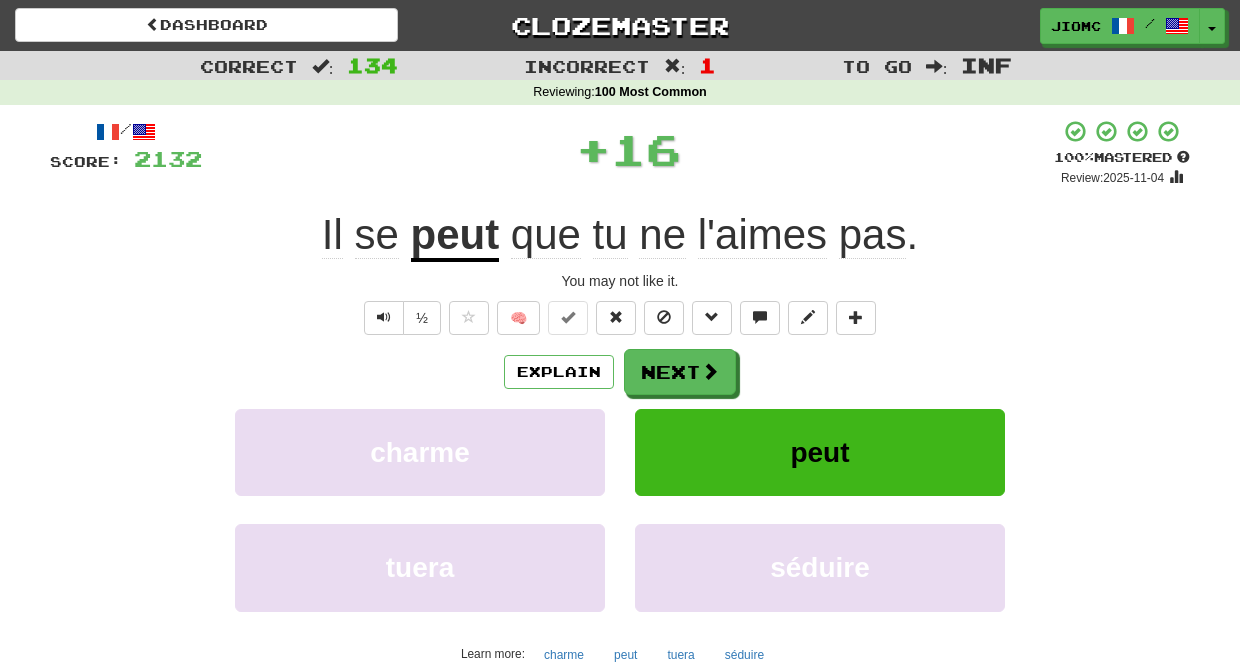 click on "Next" at bounding box center [680, 372] 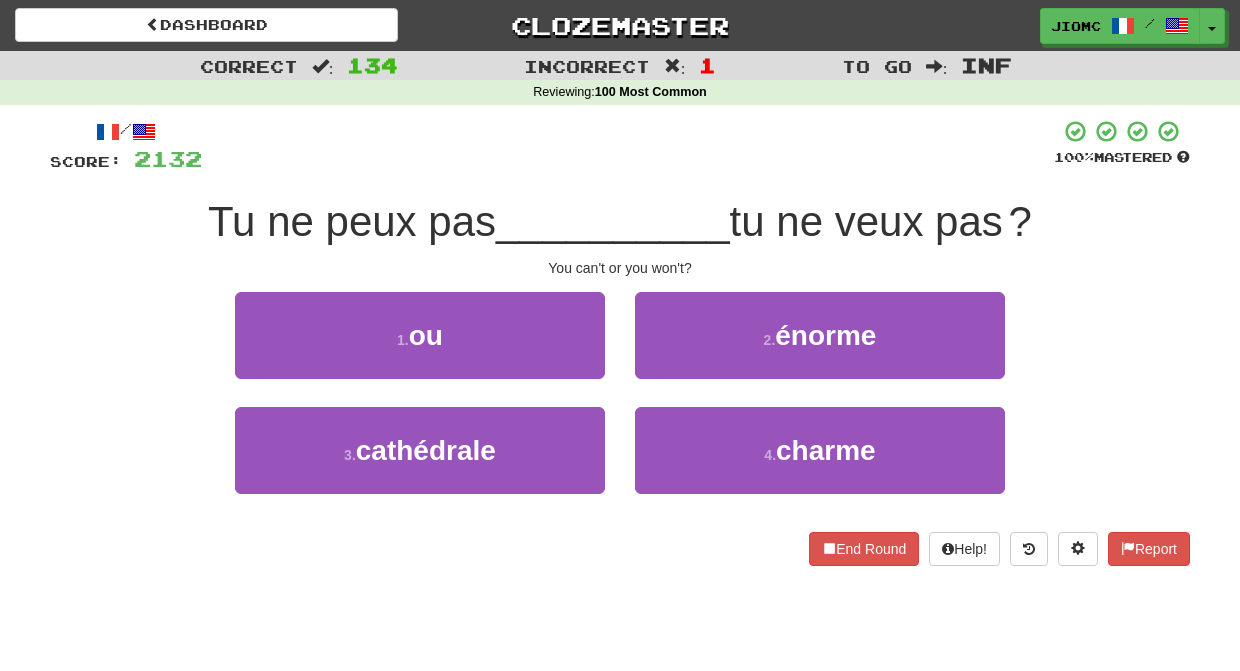 click on "1 .  ou" at bounding box center (420, 349) 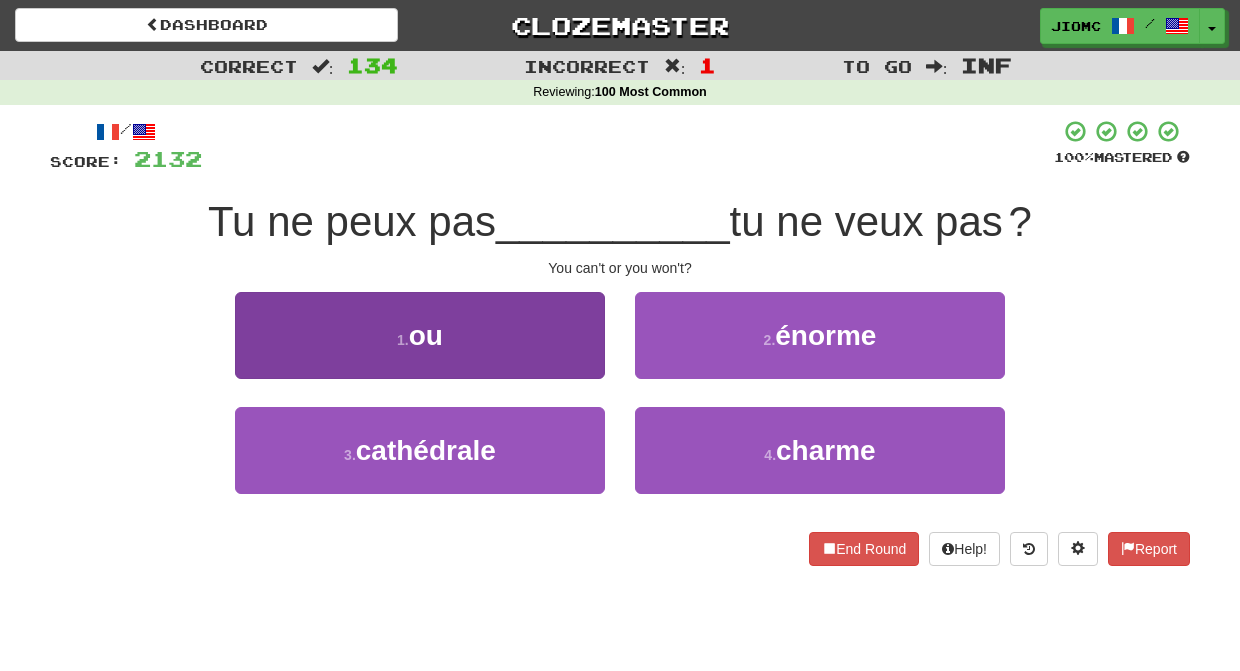 click on "1 .  ou" at bounding box center [420, 335] 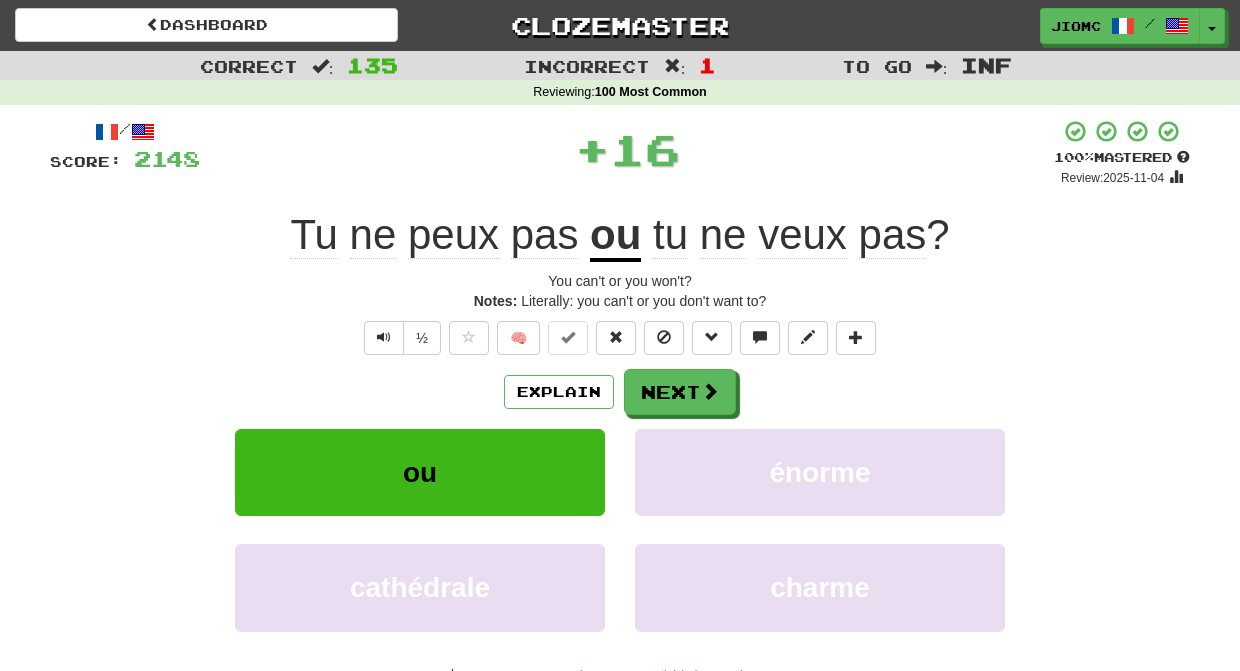 click on "/  Score:   2148 + 16 100 %  Mastered Review:  2025-11-04 Tu   ne   peux   pas   ou   tu   ne   veux   pas  ? You can't or you won't? Notes:   Literally: you can't or you don't want to? ½ 🧠 Explain Next ou énorme cathédrale charme Learn more: ou énorme cathédrale charme  End Round  Help!  Report Sentence Source" at bounding box center [620, 442] 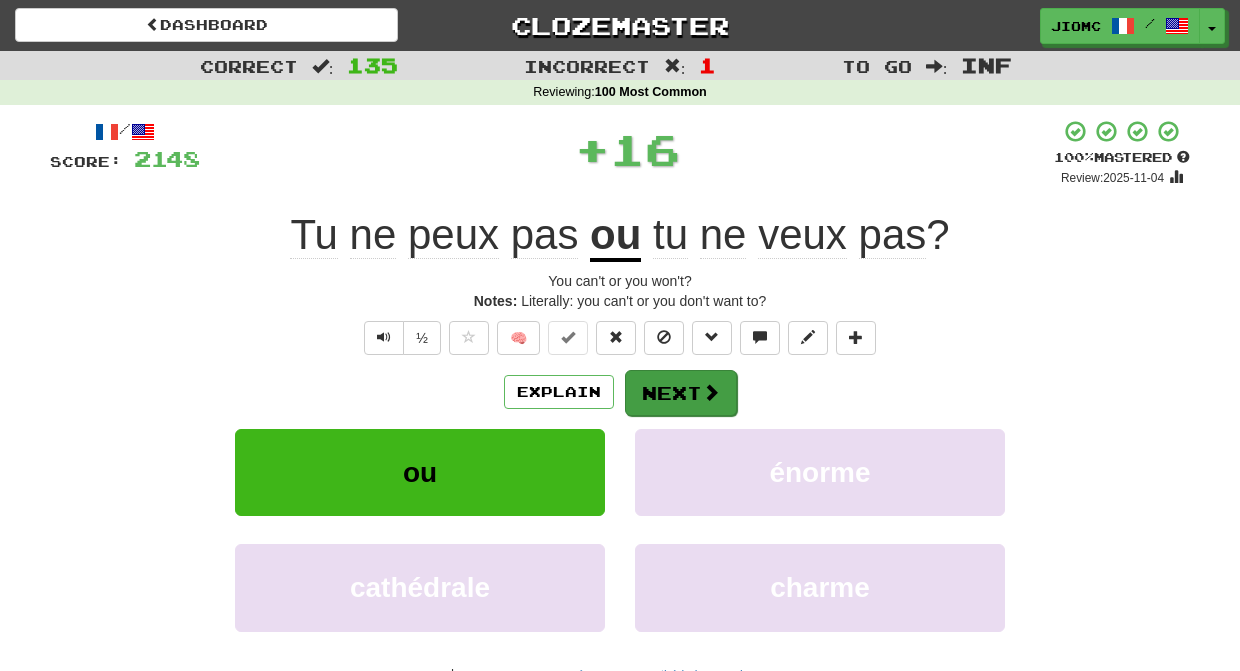 click on "Next" at bounding box center [681, 393] 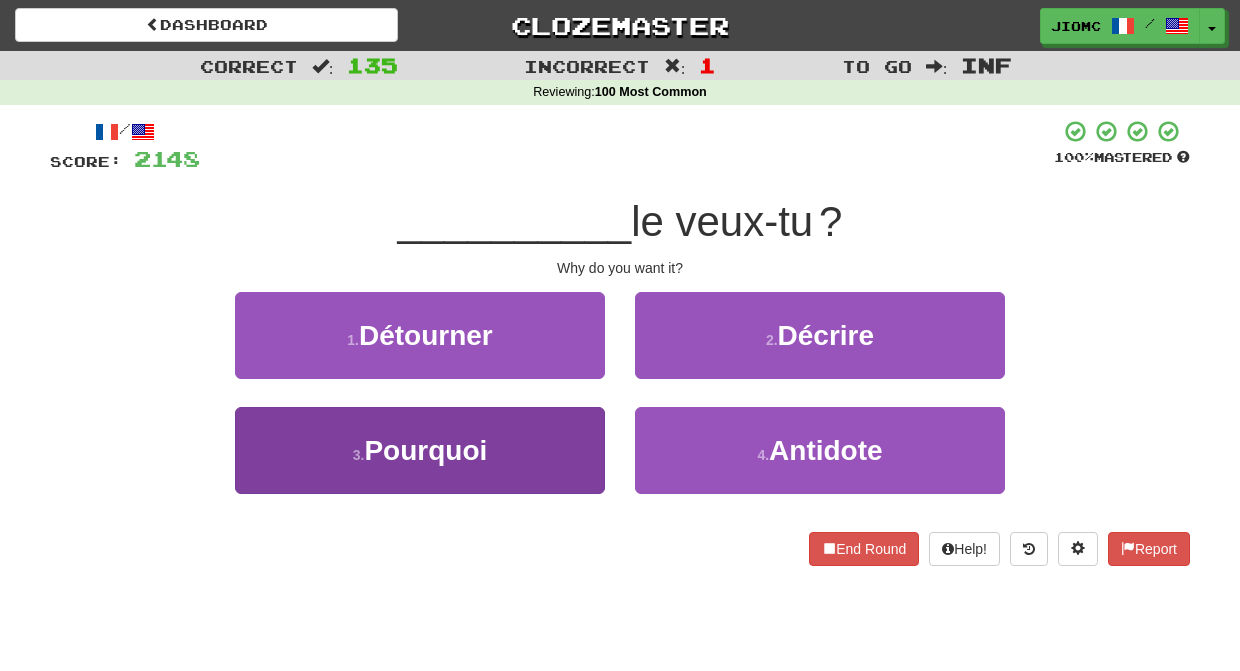 click on "3 .  Pourquoi" at bounding box center [420, 450] 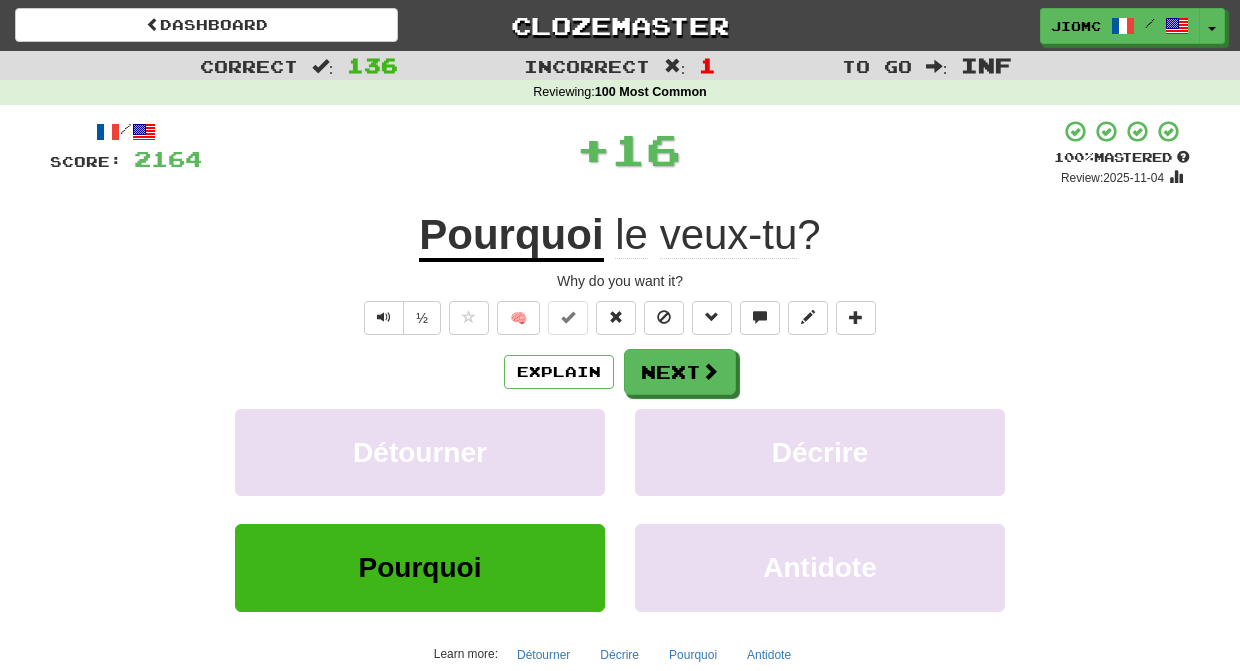 click on "Détourner" at bounding box center [420, 452] 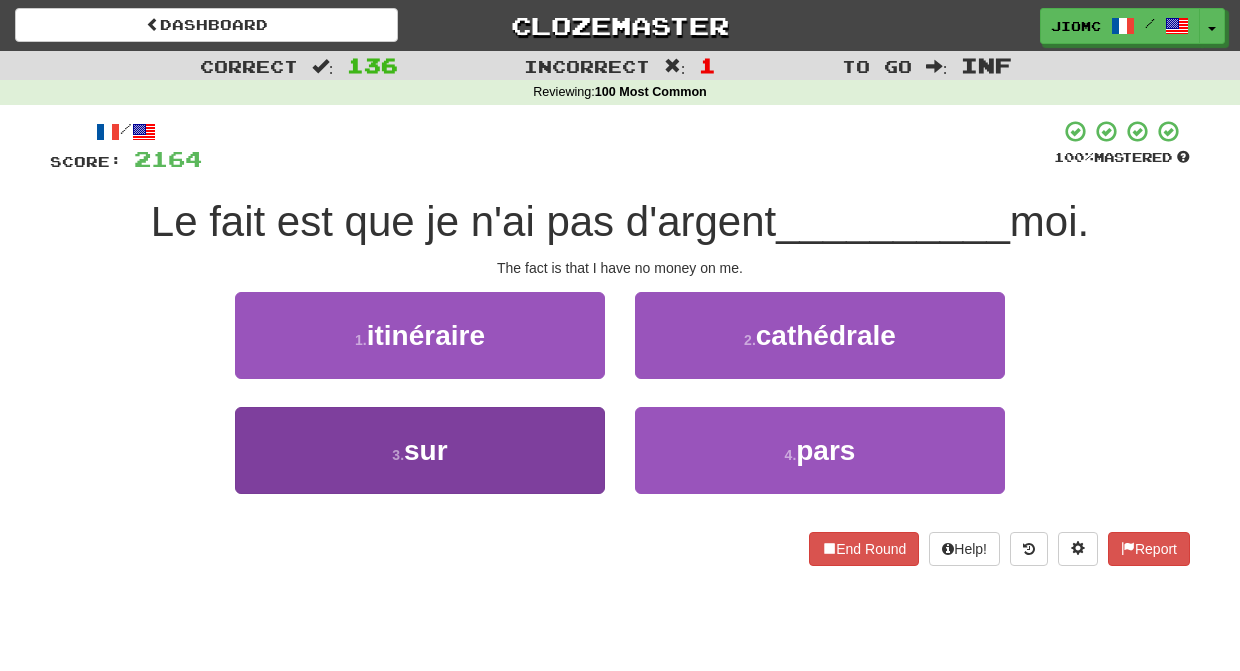 click on "3 .  sur" at bounding box center [420, 450] 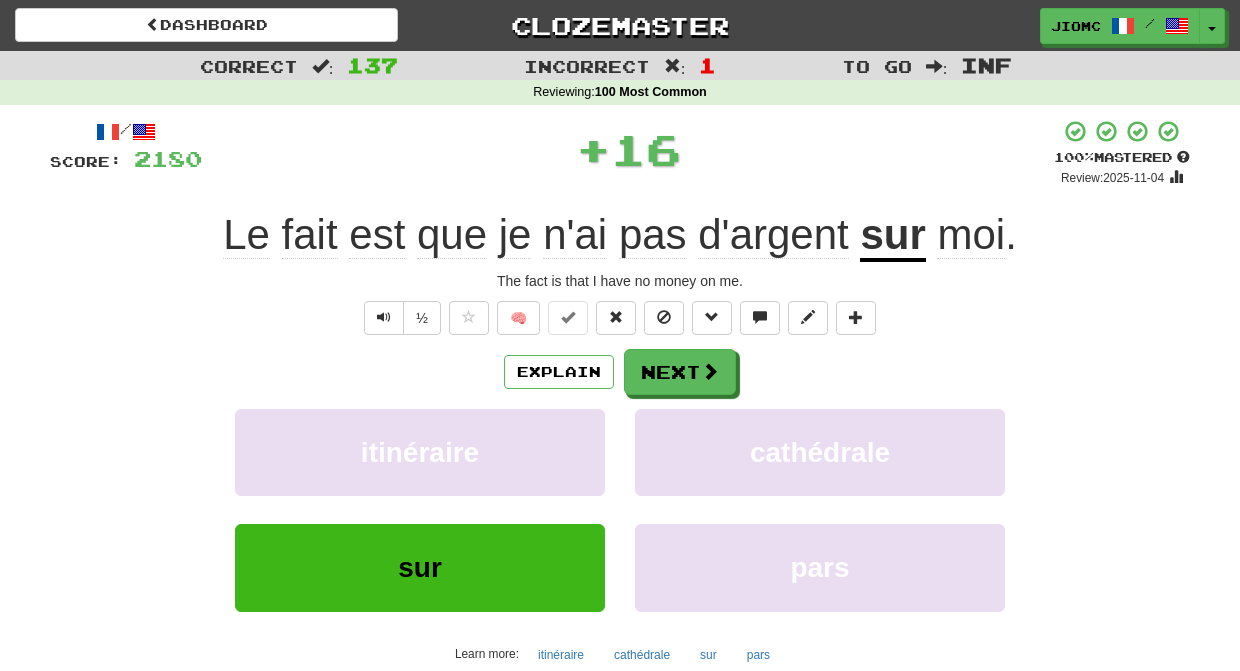 click on "itinéraire" at bounding box center (420, 452) 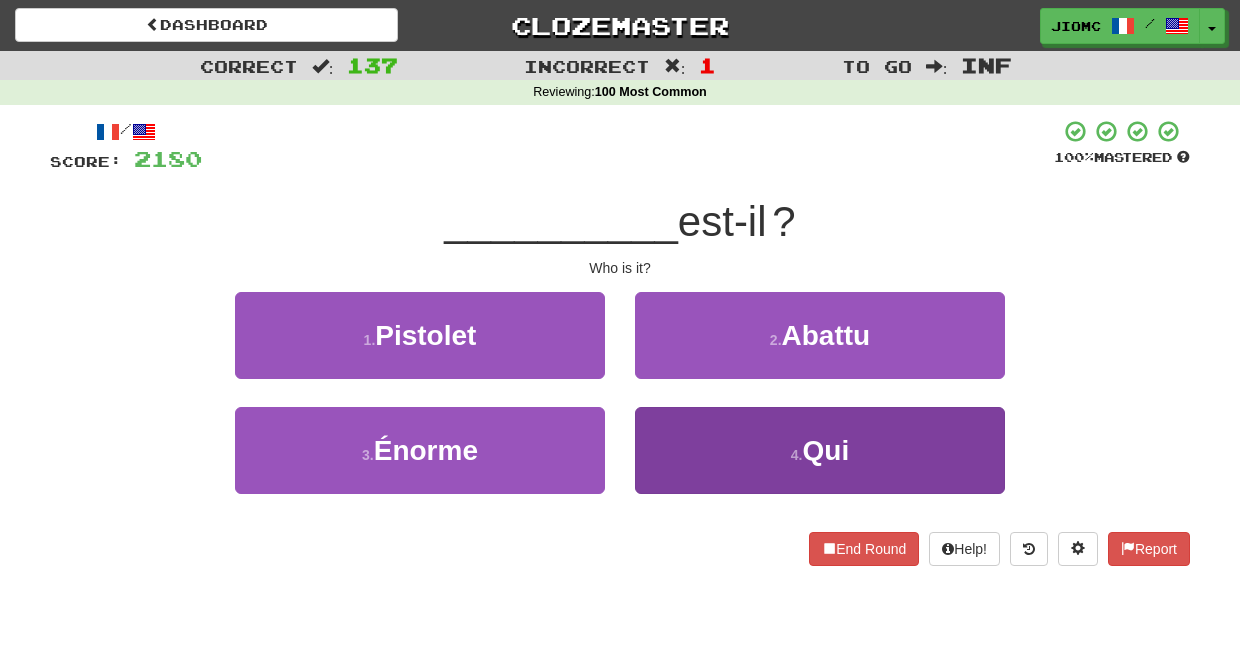 click on "4 .  Qui" at bounding box center [820, 450] 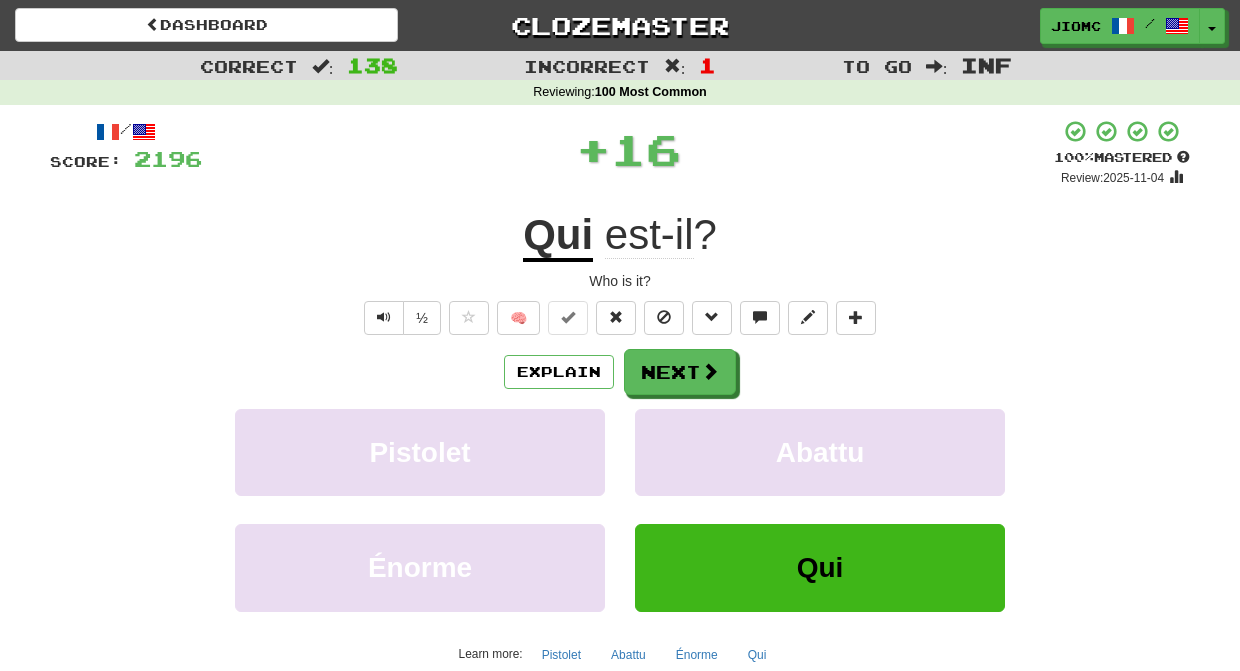click on "Abattu" at bounding box center (820, 452) 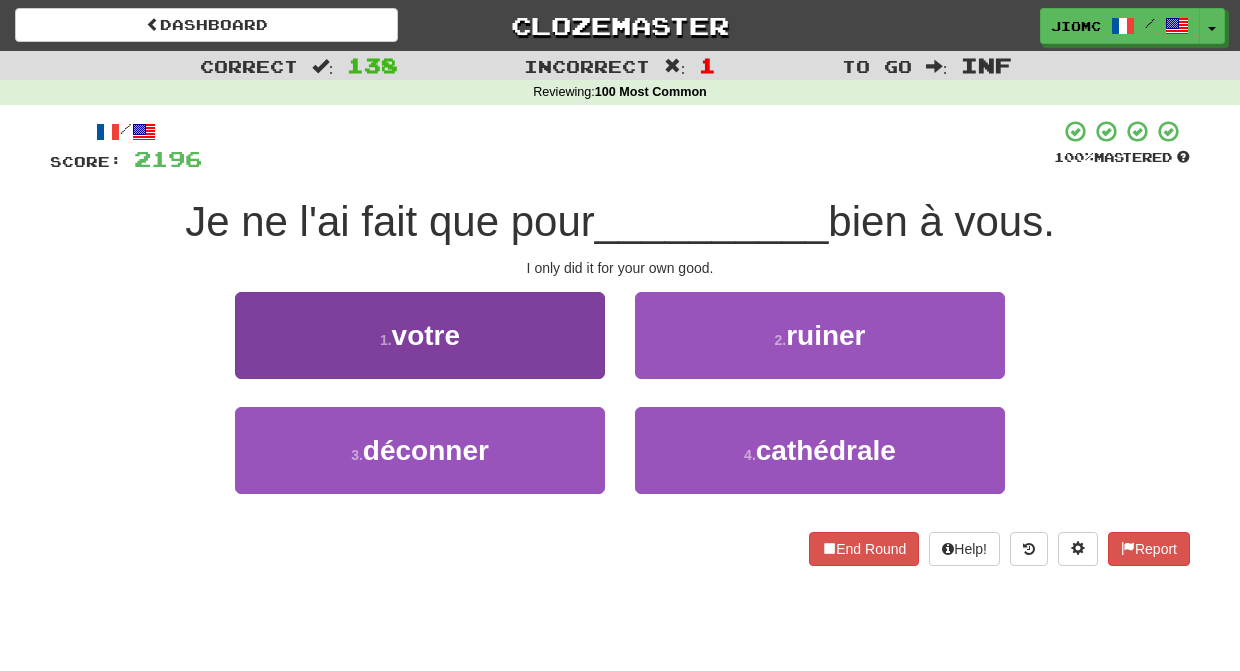 click on "1 .  votre" at bounding box center [420, 335] 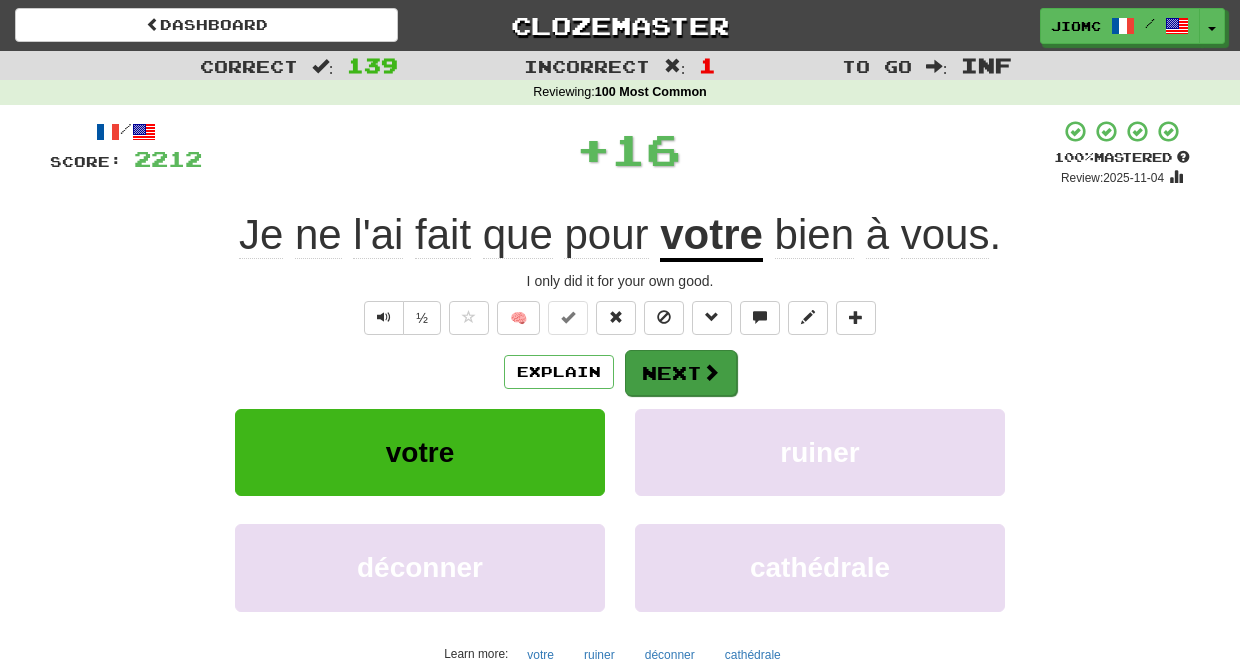 click on "Next" at bounding box center [681, 373] 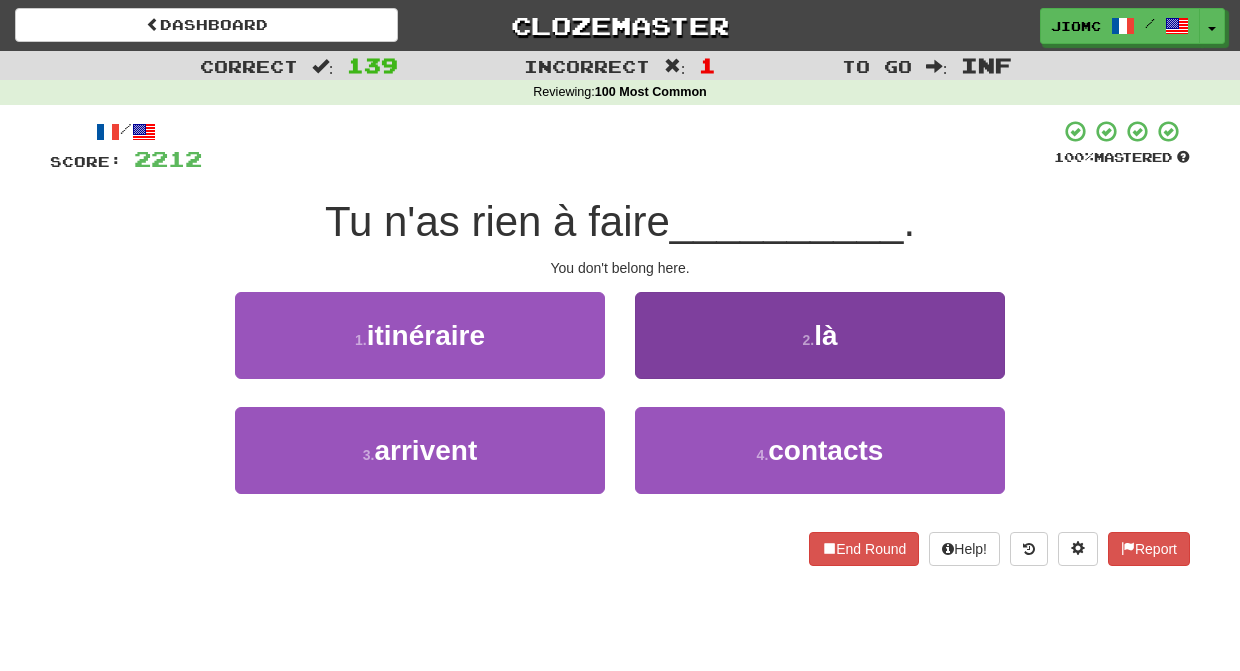 click on "2 .  là" at bounding box center [820, 335] 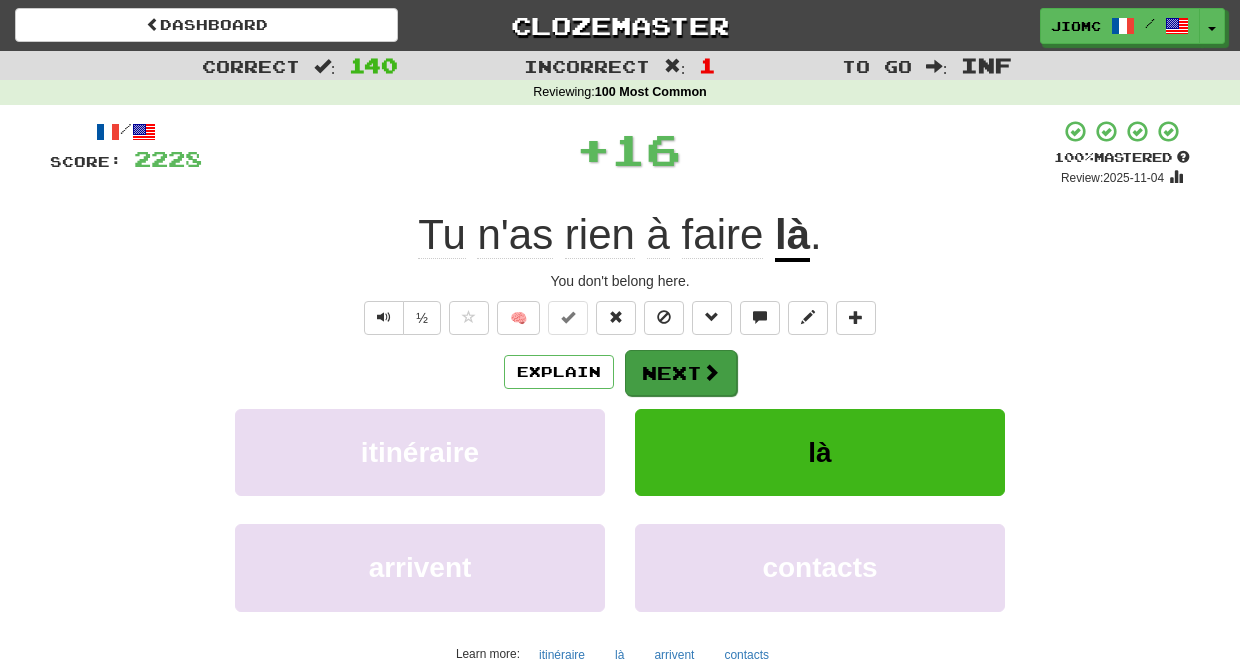 click on "Next" at bounding box center [681, 373] 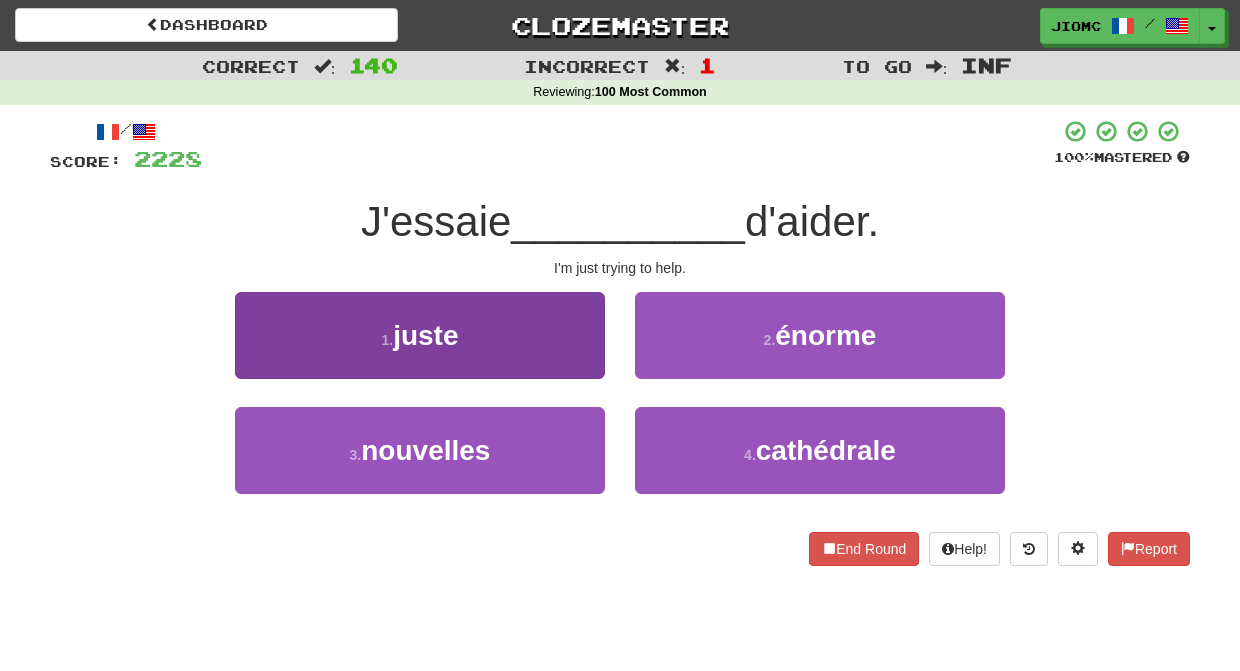 click on "1 .  juste" at bounding box center [420, 335] 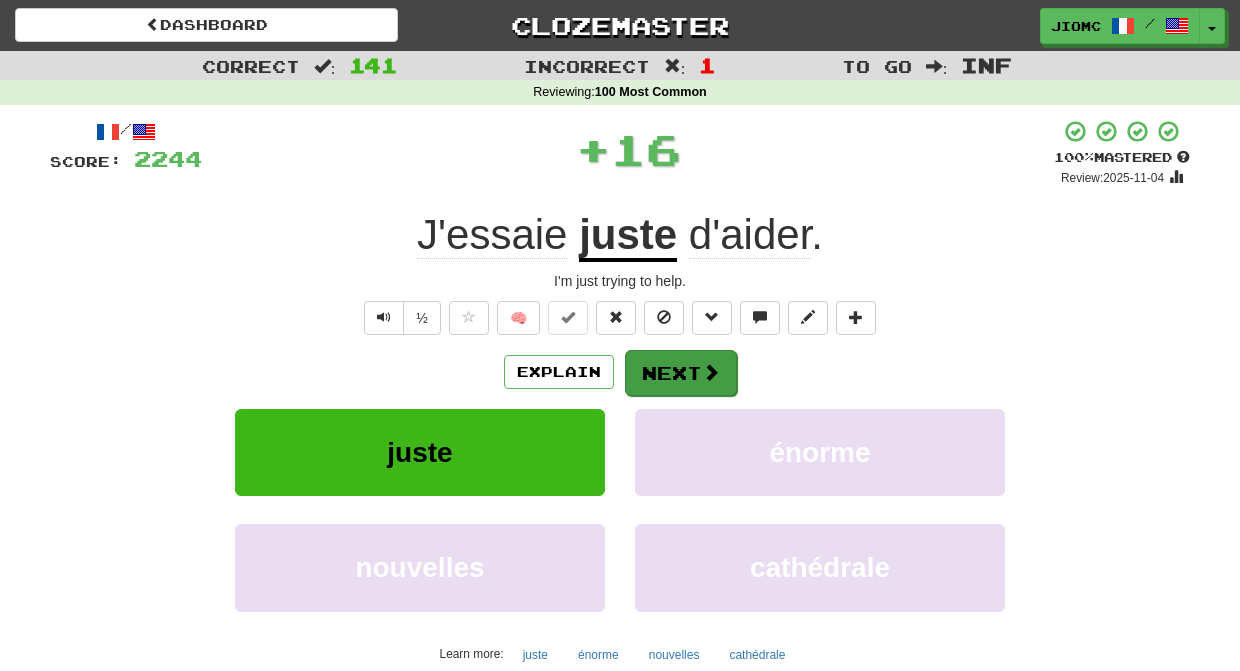 click on "Next" at bounding box center [681, 373] 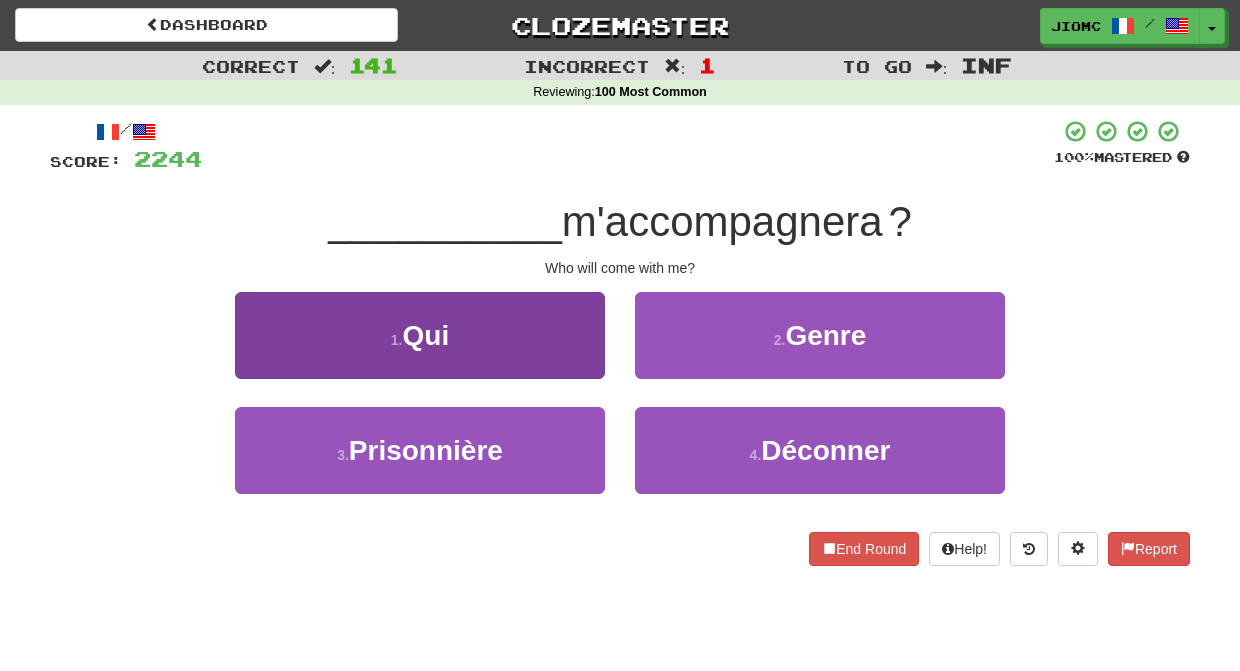 click on "1 .  Qui" at bounding box center [420, 335] 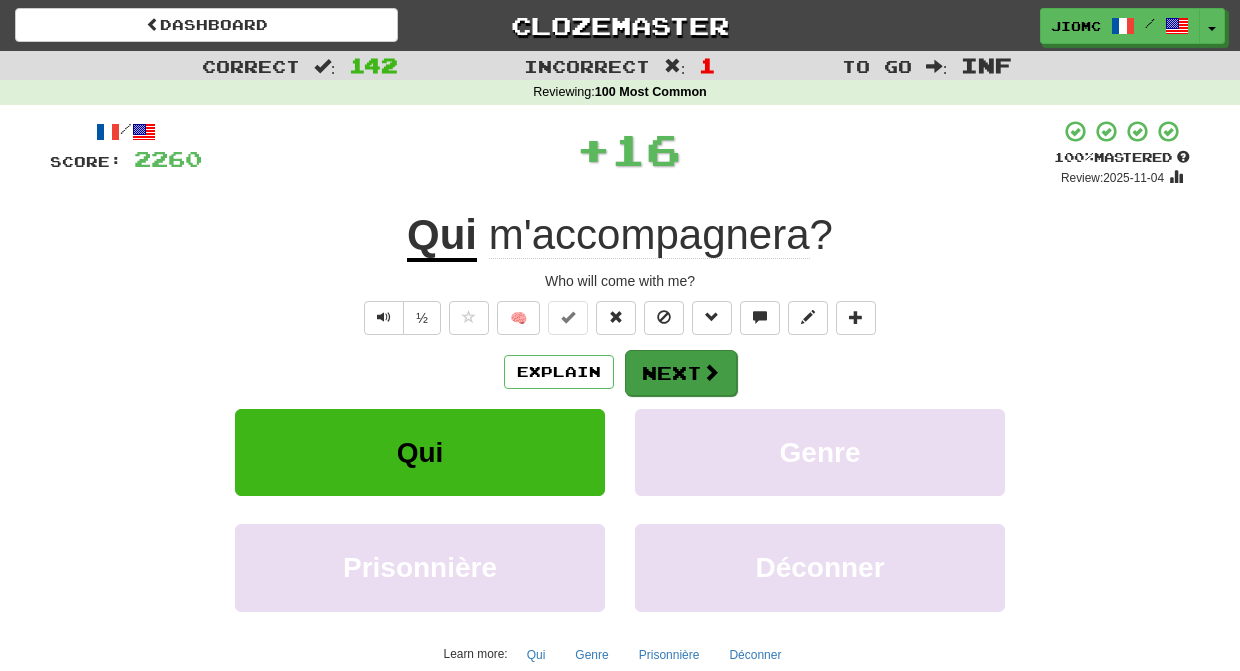 click on "Next" at bounding box center [681, 373] 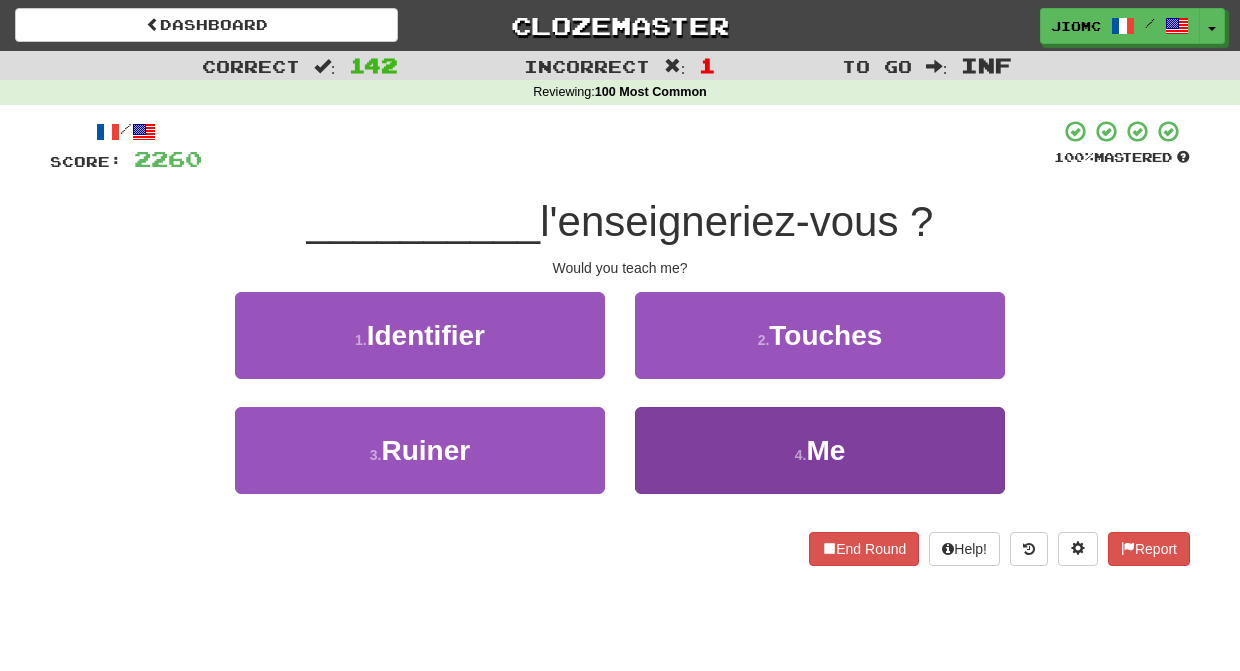 click on "4 .  Me" at bounding box center [820, 450] 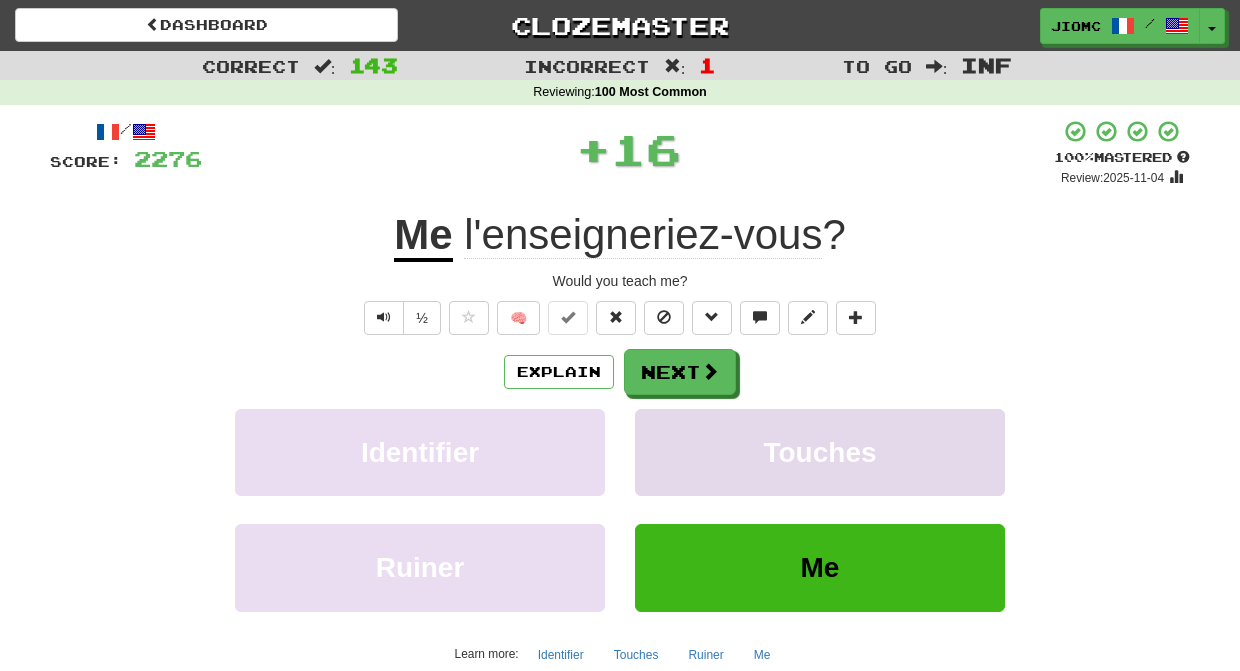 click on "Touches" at bounding box center (820, 452) 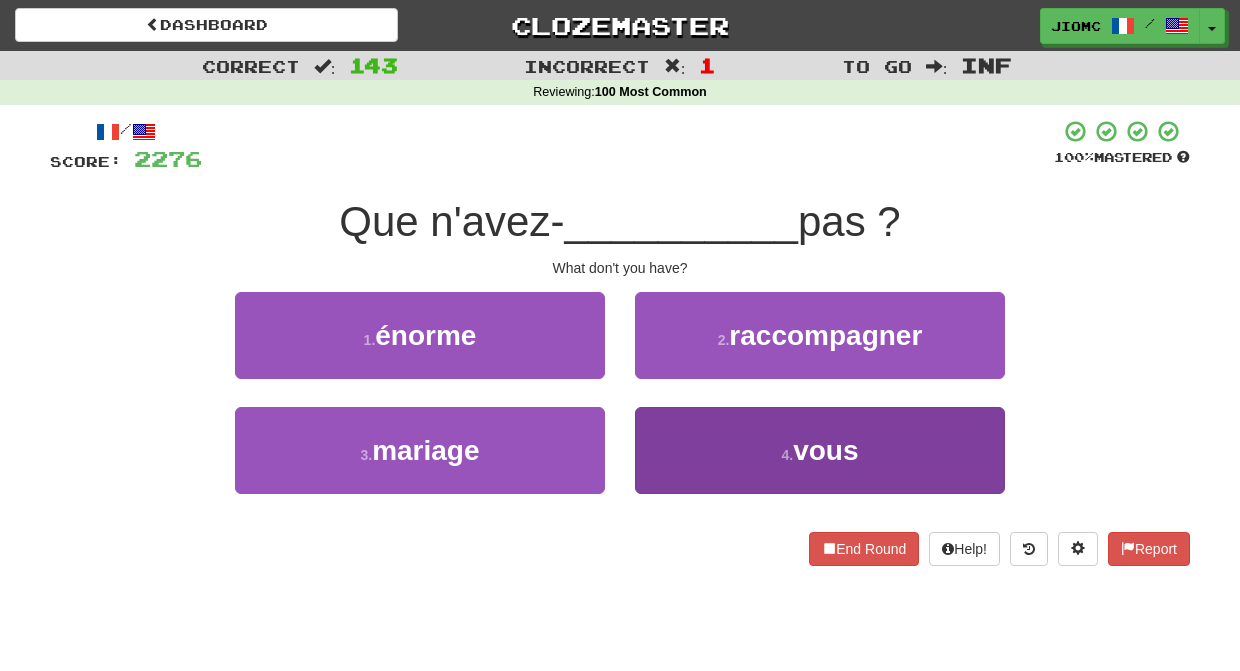click on "4 .  vous" at bounding box center (820, 450) 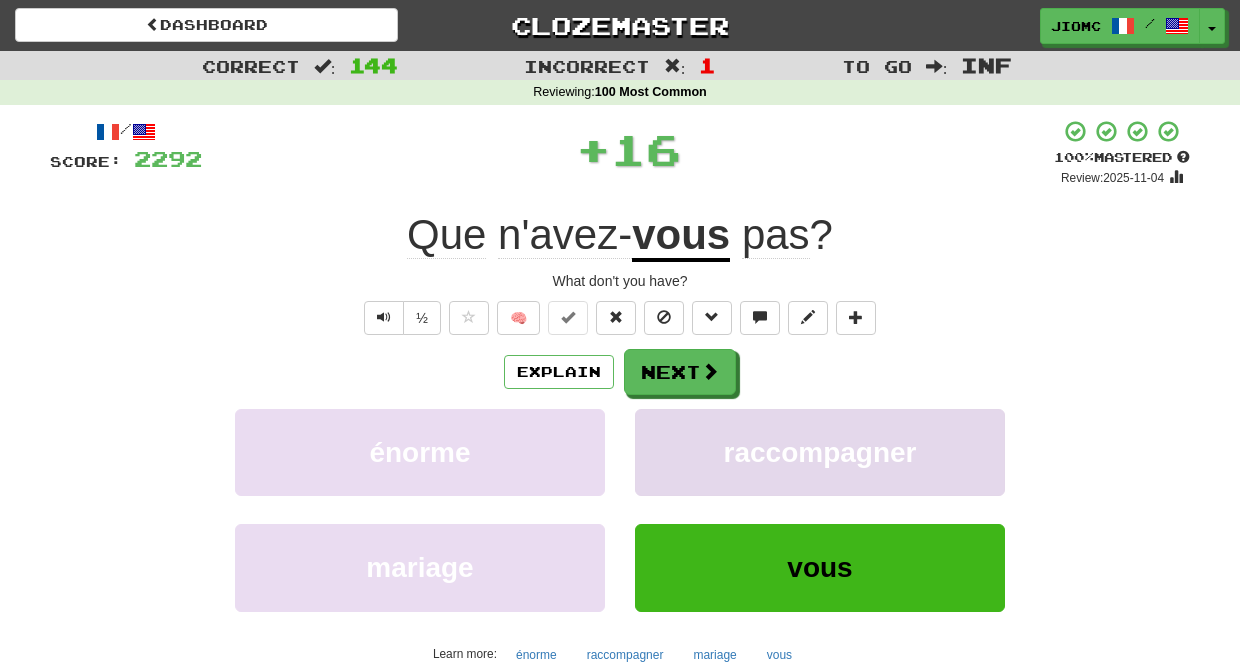 click on "raccompagner" at bounding box center (820, 452) 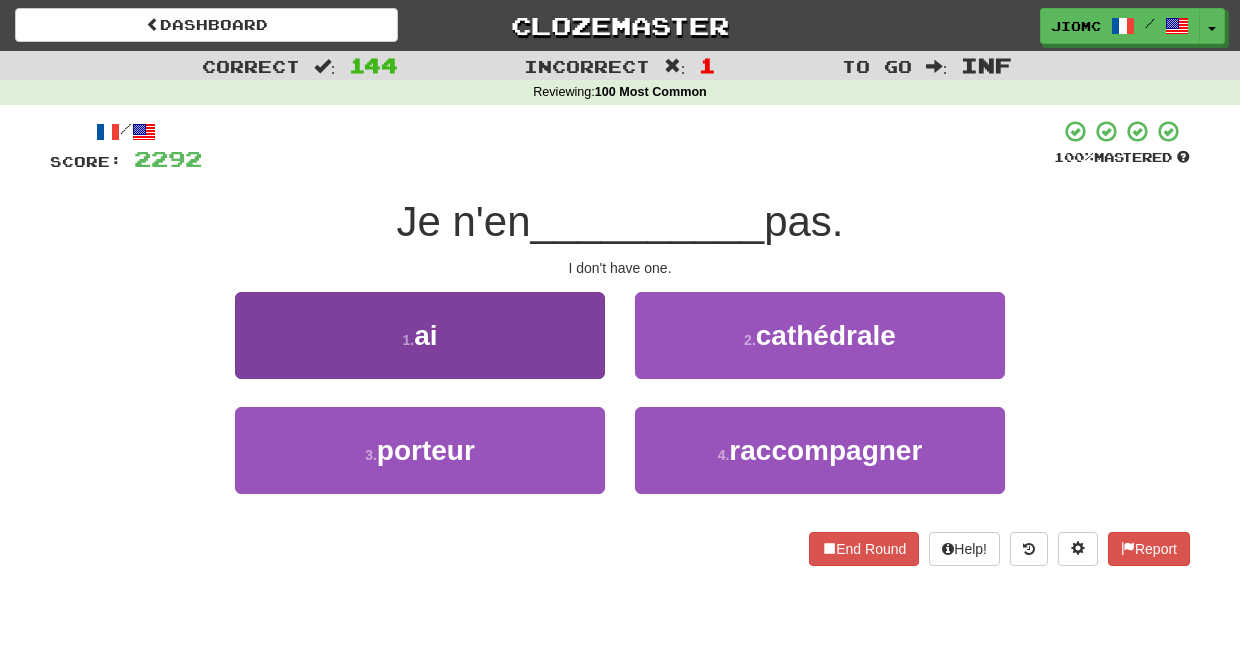 click on "1 .  ai" at bounding box center [420, 335] 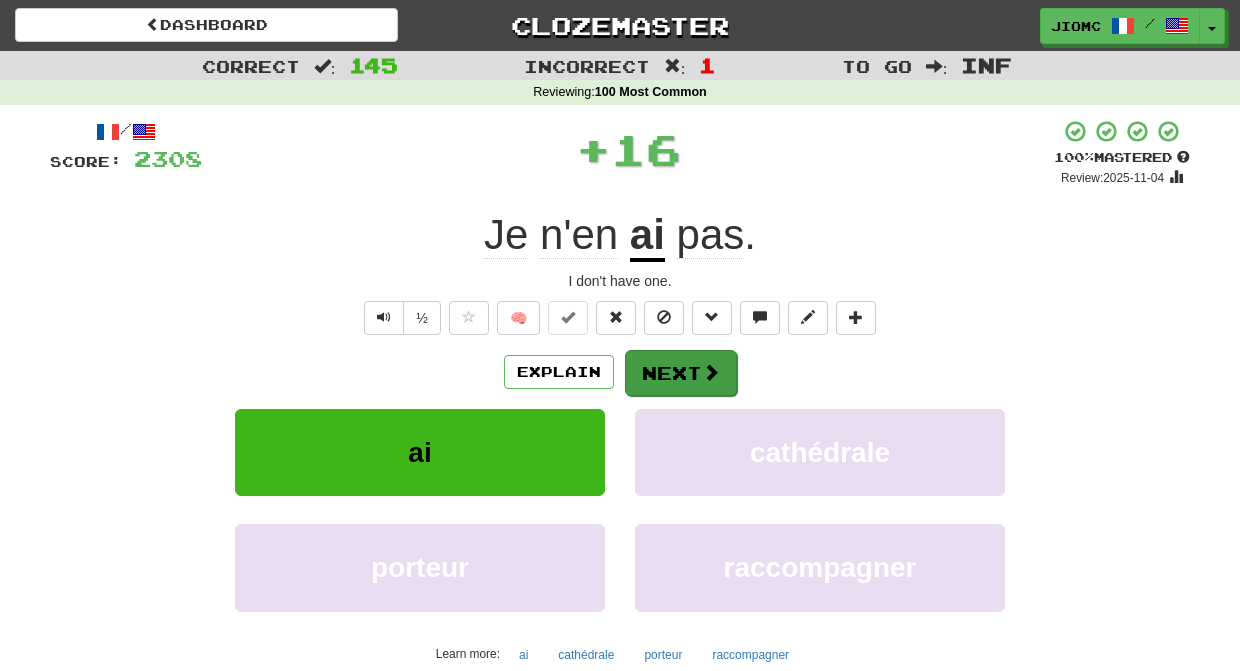 click on "Next" at bounding box center [681, 373] 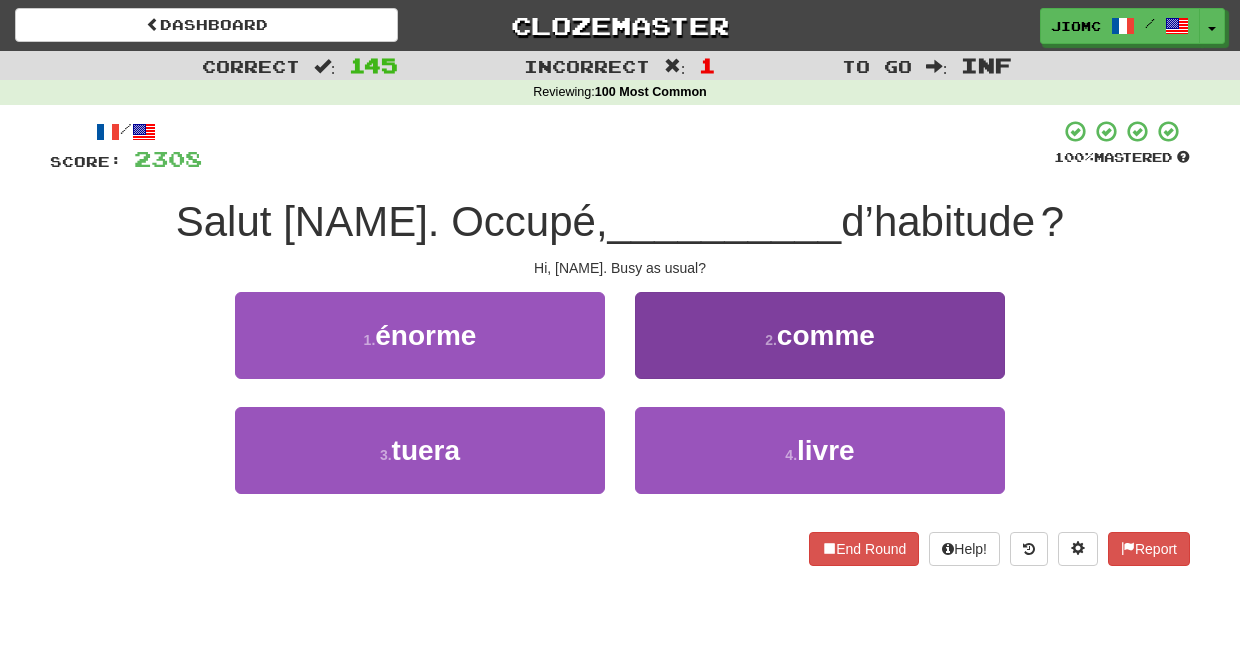 click on "2 .  comme" at bounding box center (820, 335) 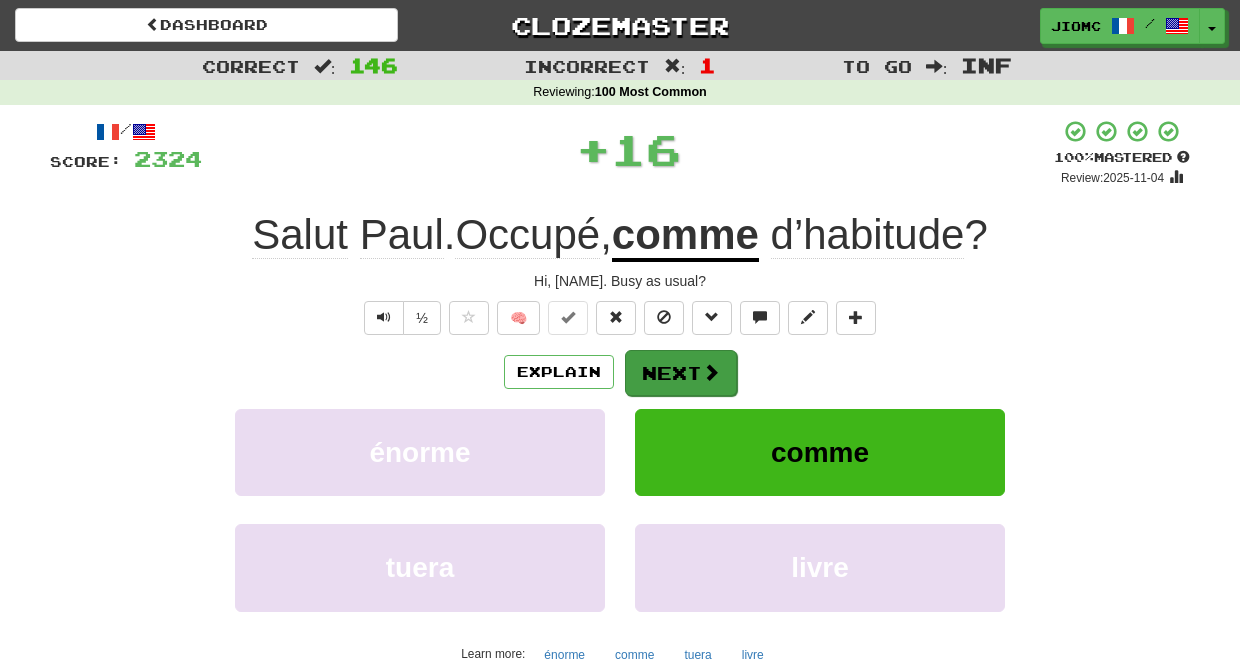 click on "Next" at bounding box center [681, 373] 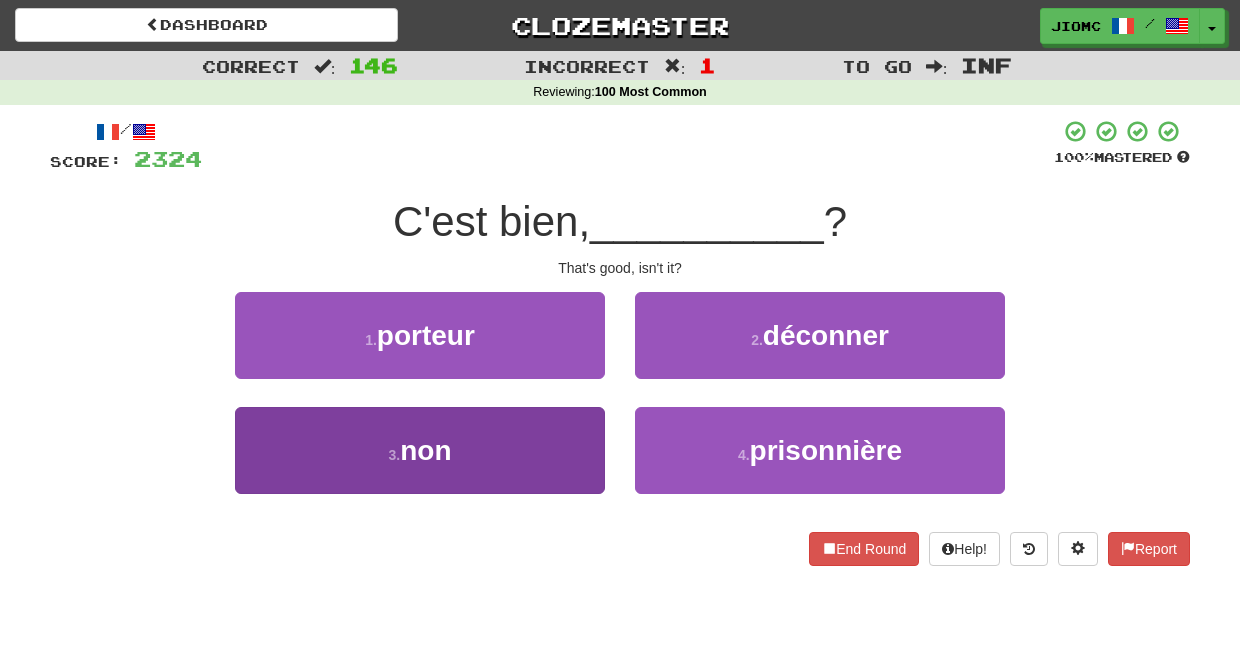 click on "3 .  non" at bounding box center [420, 450] 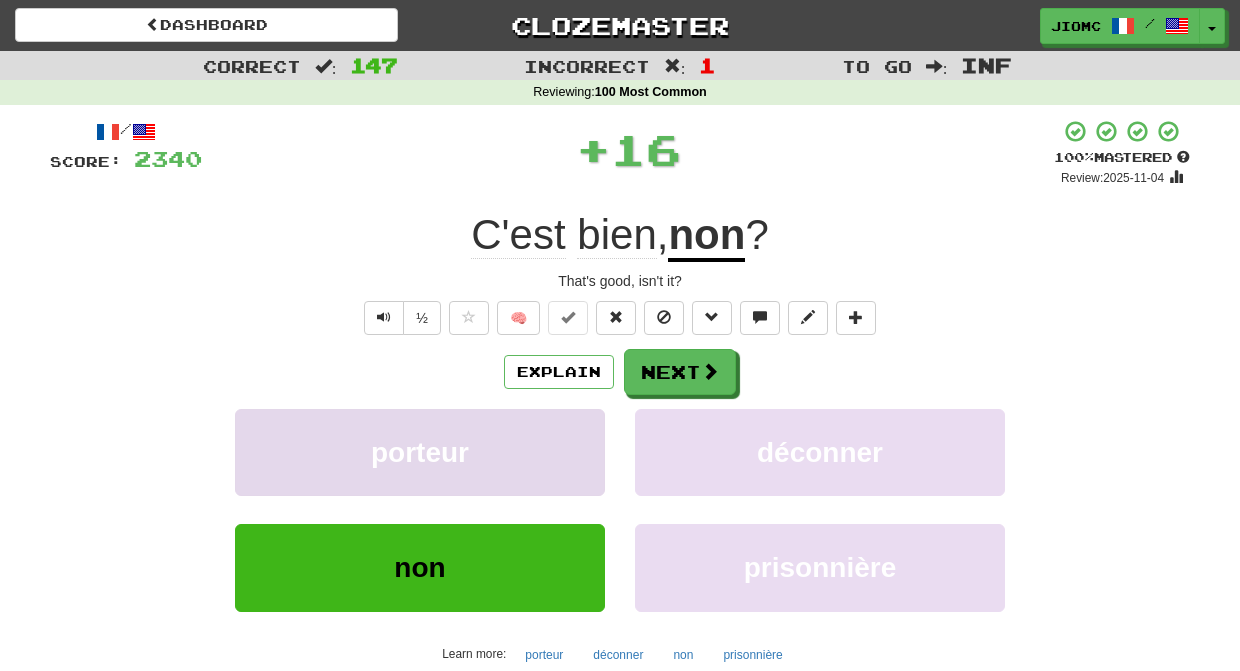 click on "porteur" at bounding box center [420, 452] 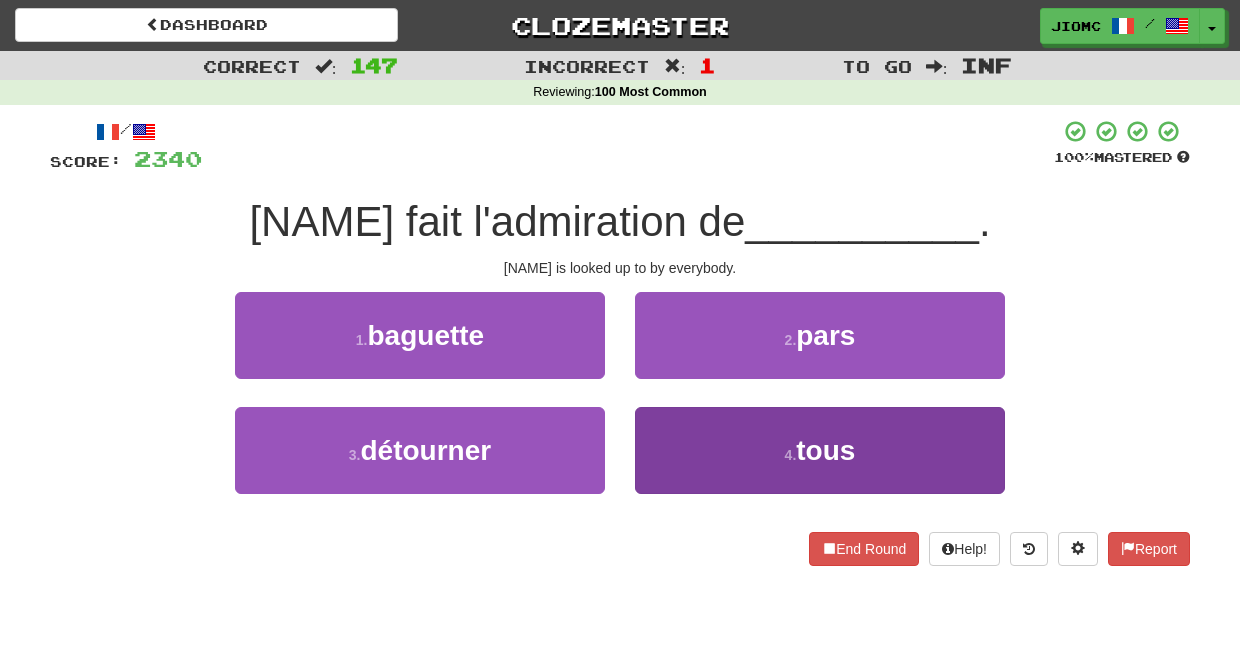click on "4 .  tous" at bounding box center (820, 450) 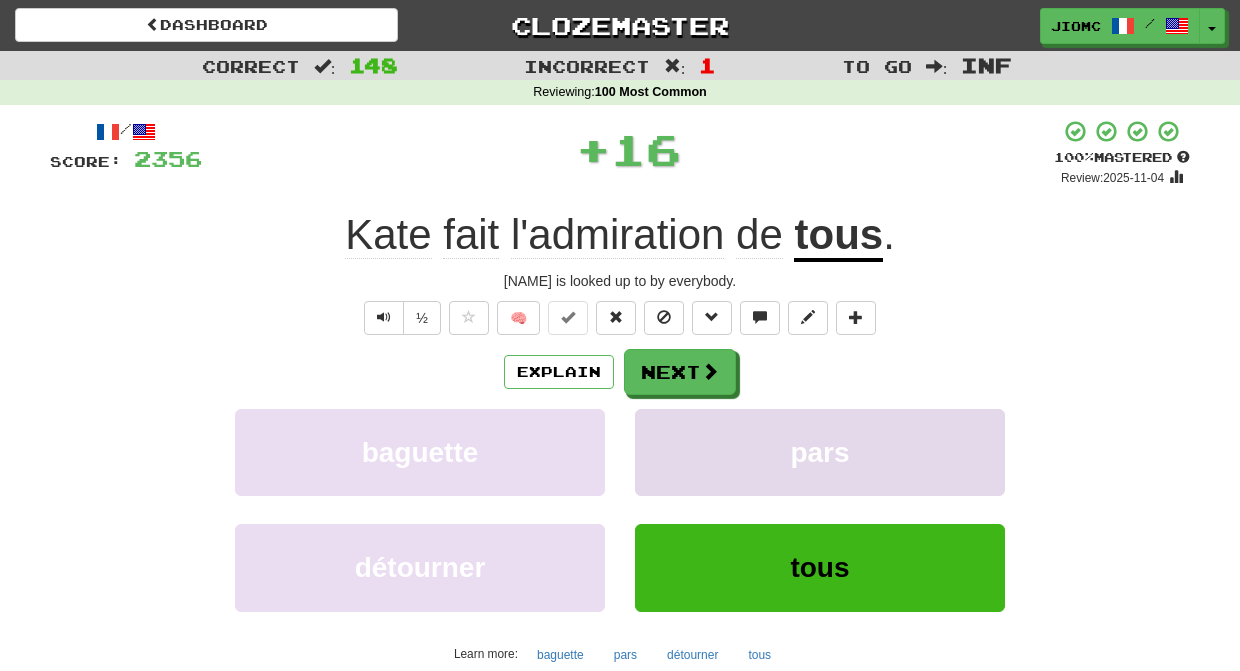 click on "pars" at bounding box center (820, 452) 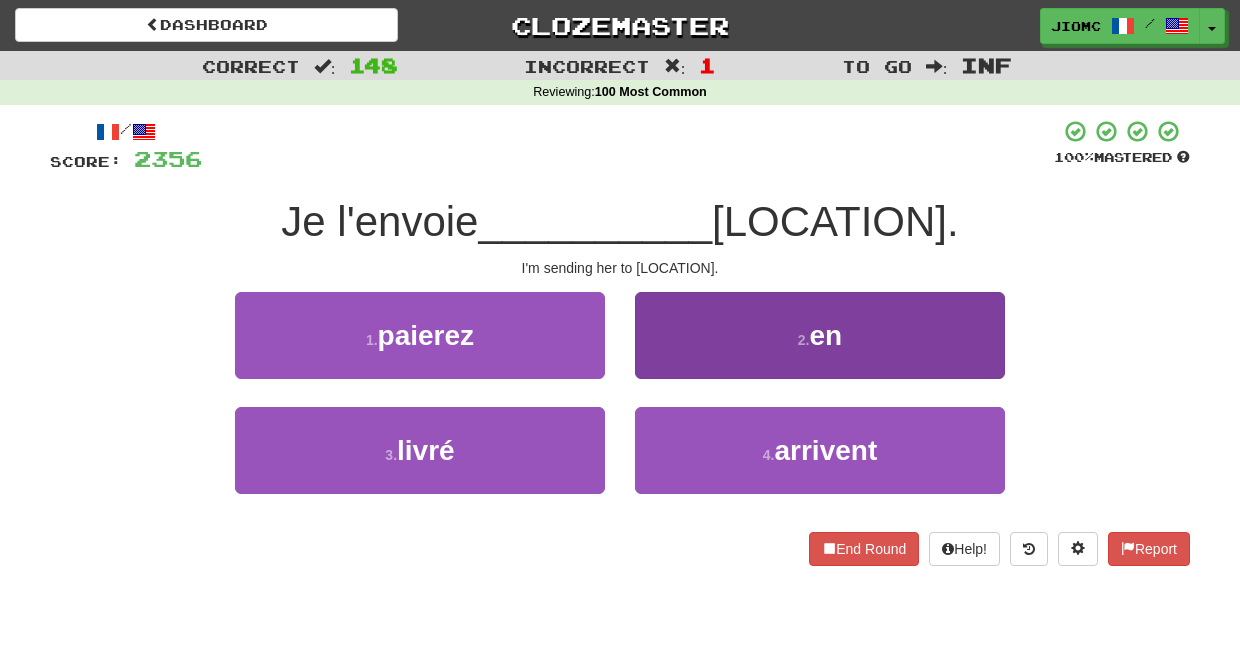click on "2 .  en" at bounding box center (820, 335) 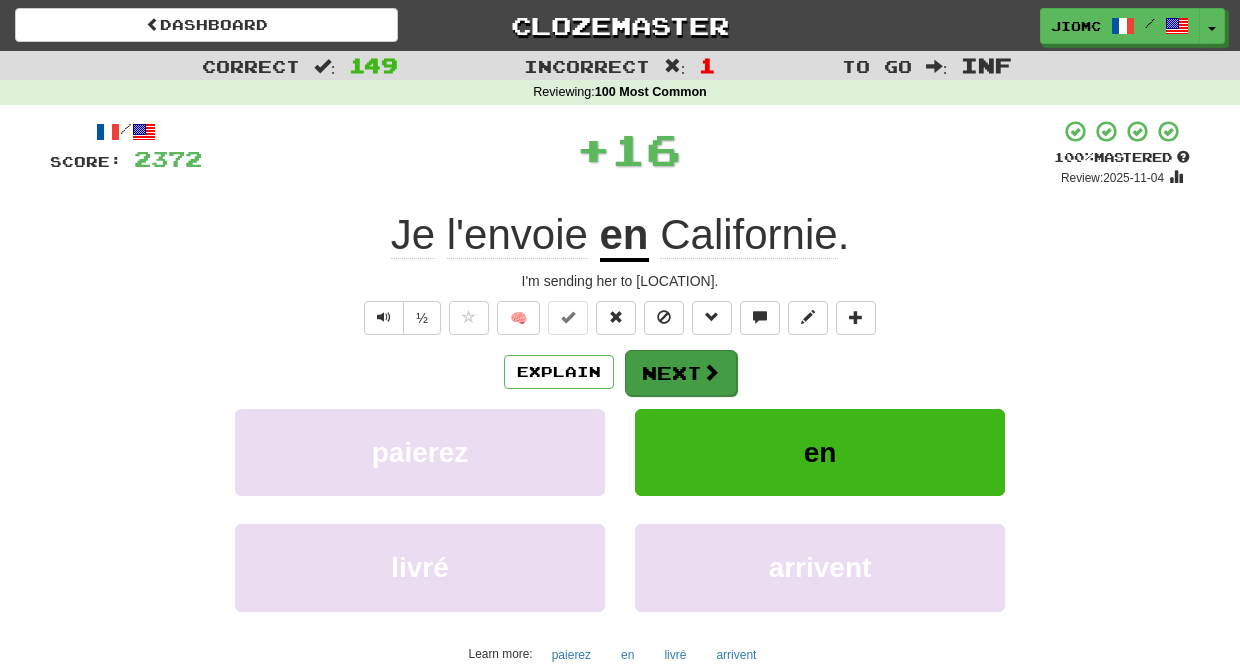 click on "Next" at bounding box center (681, 373) 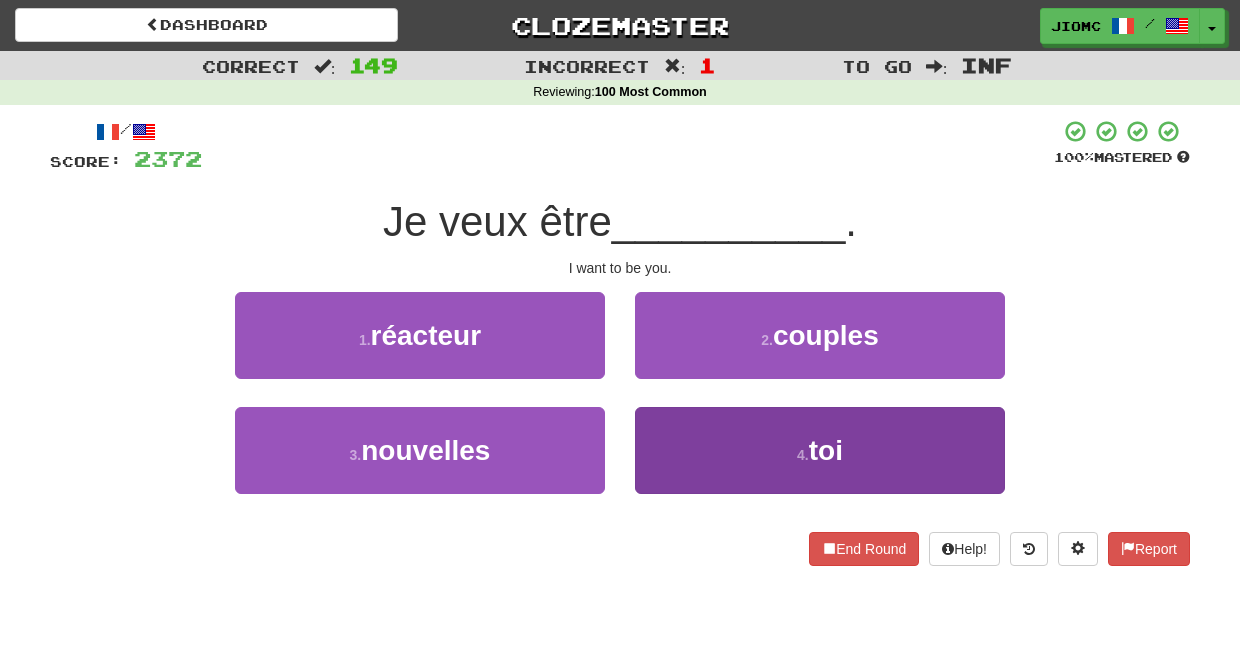 click on "4 .  toi" at bounding box center (820, 450) 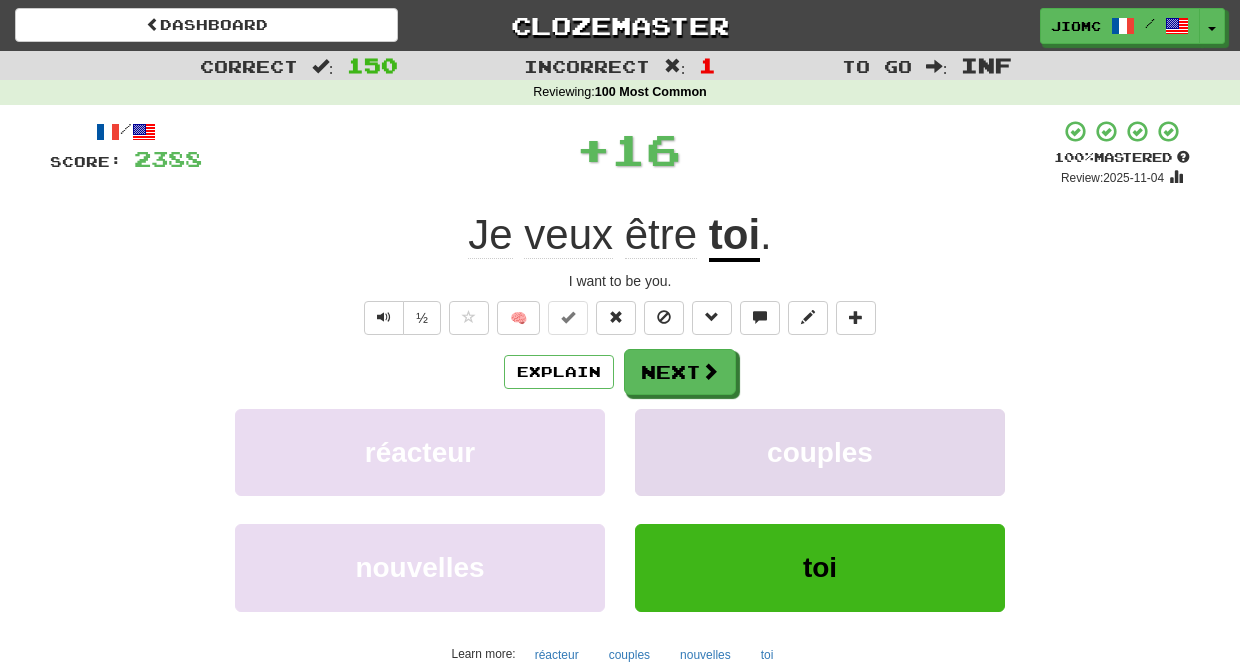 click on "couples" at bounding box center (820, 452) 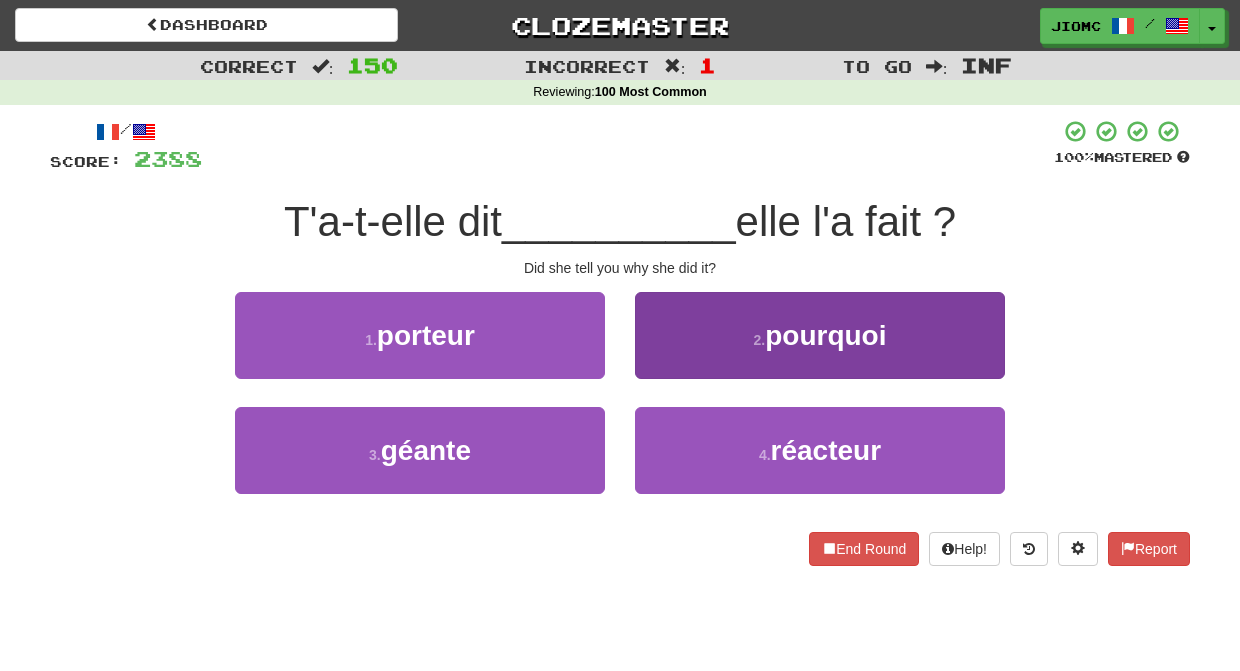 click on "2 .  pourquoi" at bounding box center (820, 335) 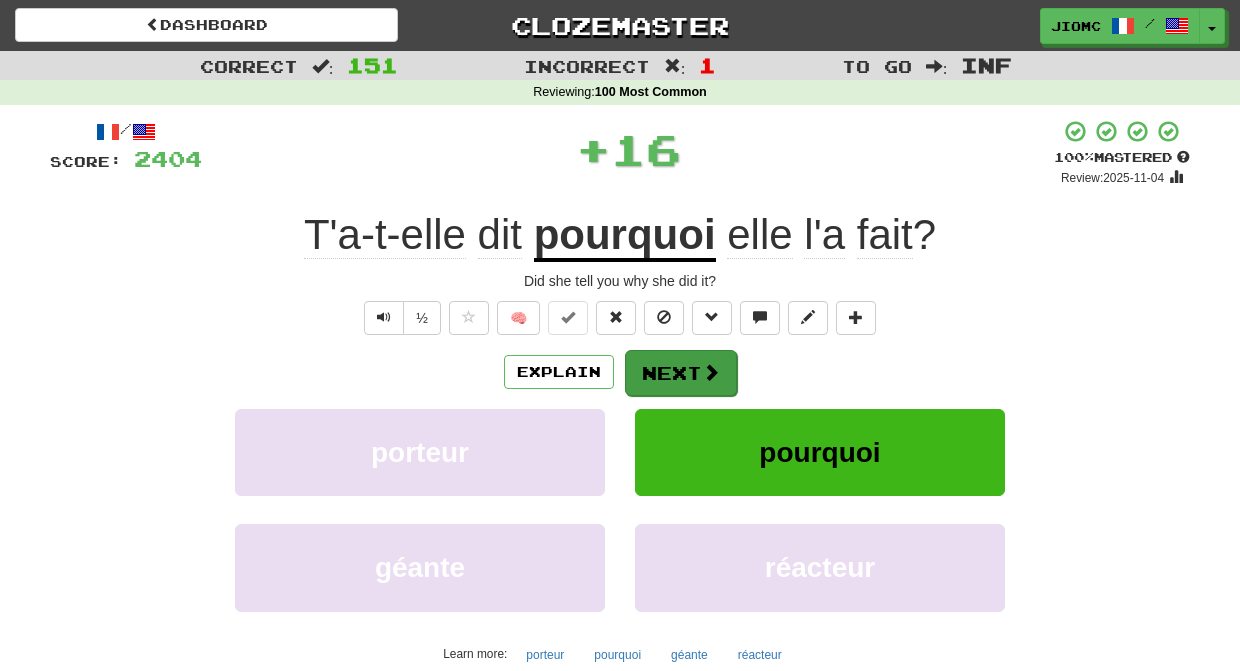 click on "Next" at bounding box center [681, 373] 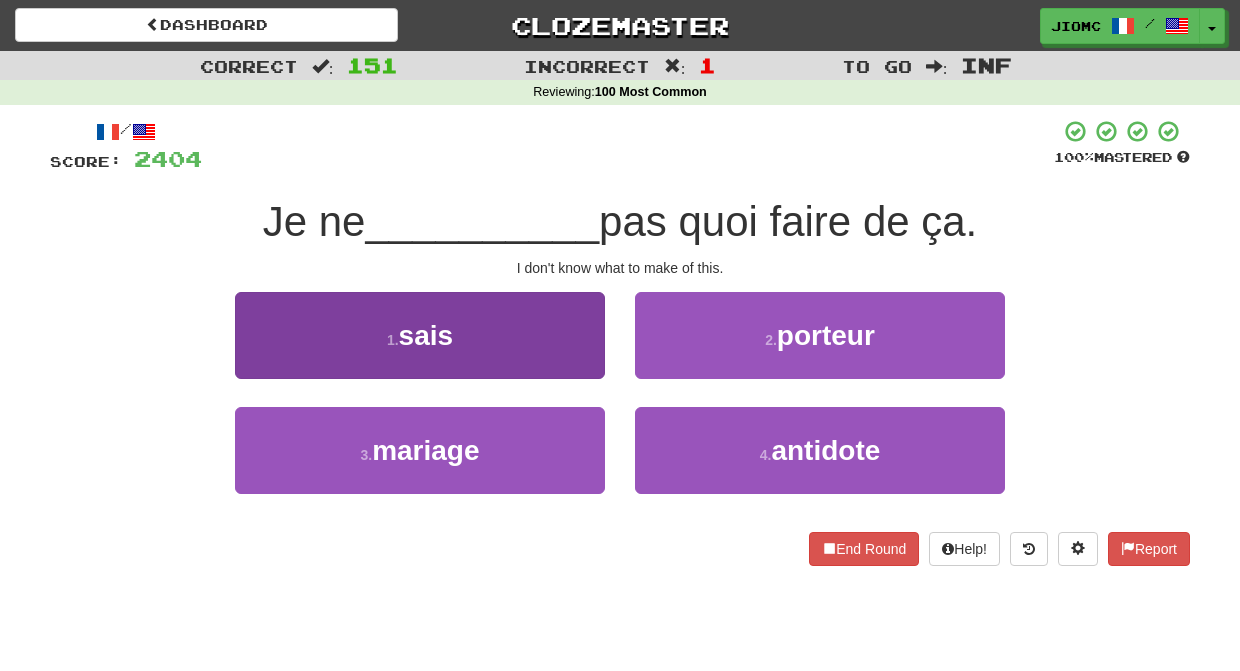 click on "1 .  sais" at bounding box center (420, 335) 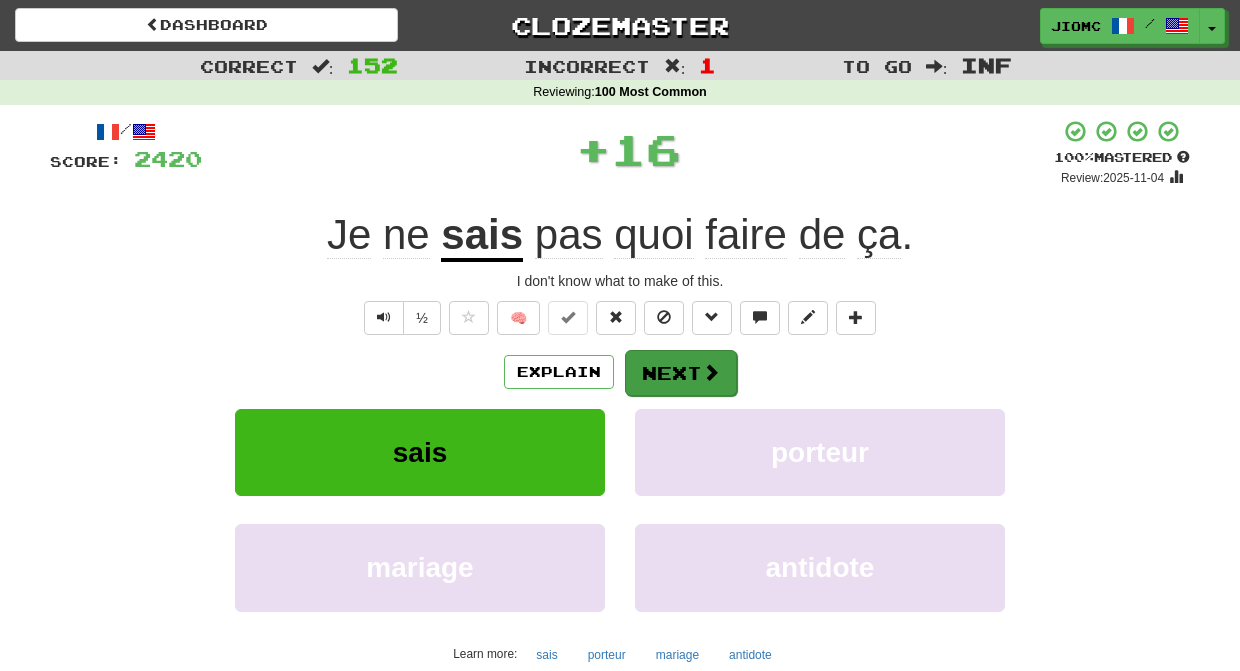 click on "Next" at bounding box center (681, 373) 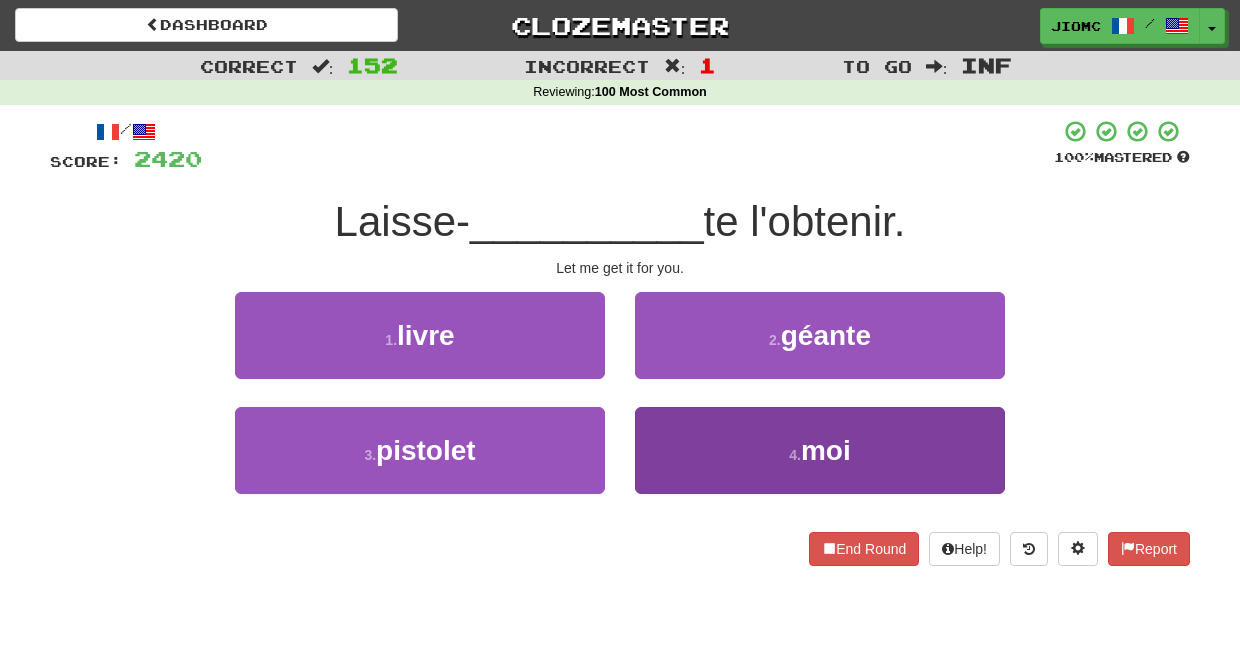 click on "4 .  moi" at bounding box center [820, 450] 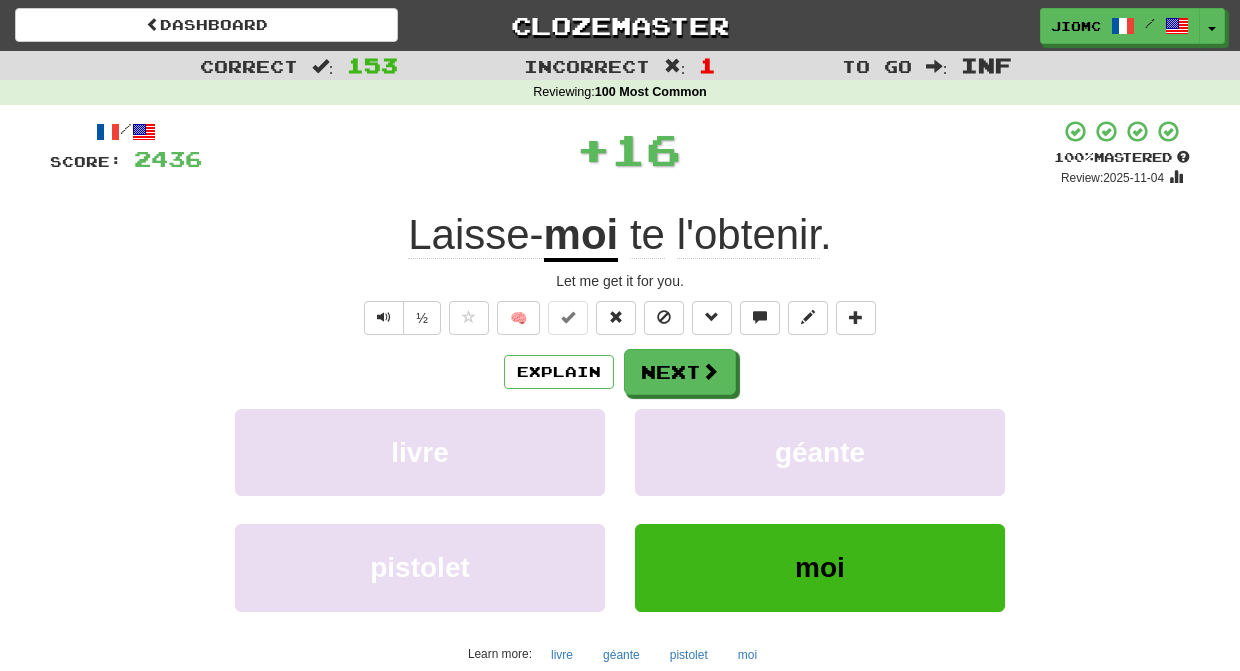 click on "géante" at bounding box center [820, 452] 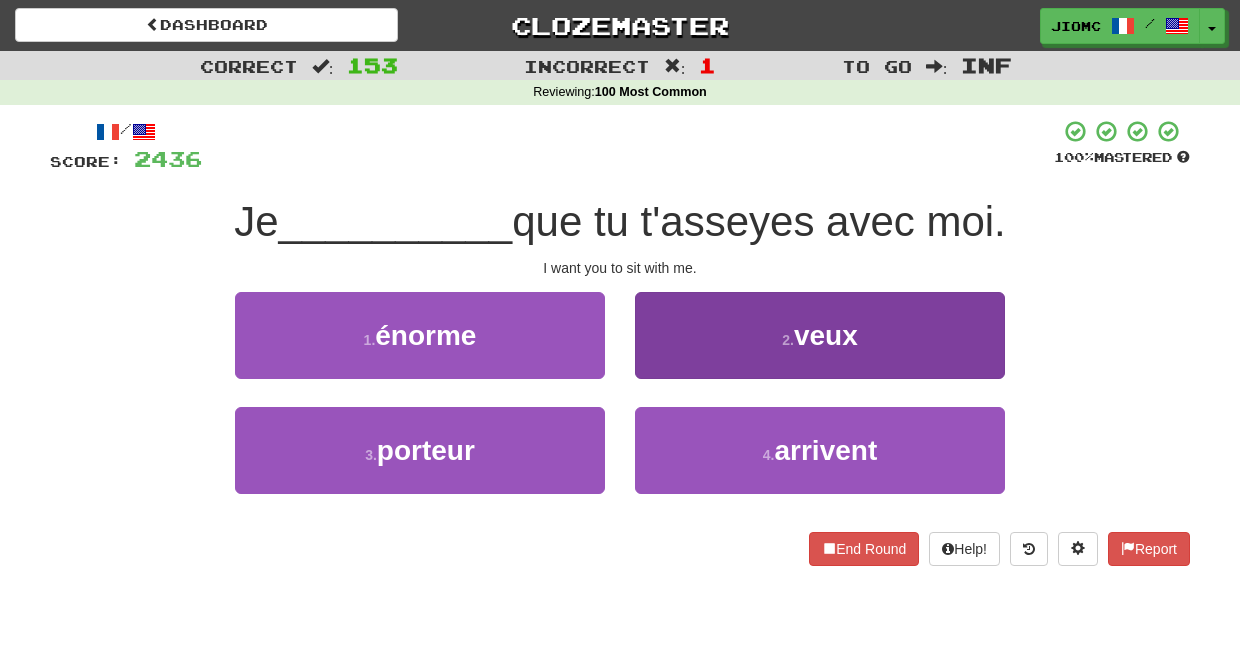 click on "2 .  veux" at bounding box center [820, 335] 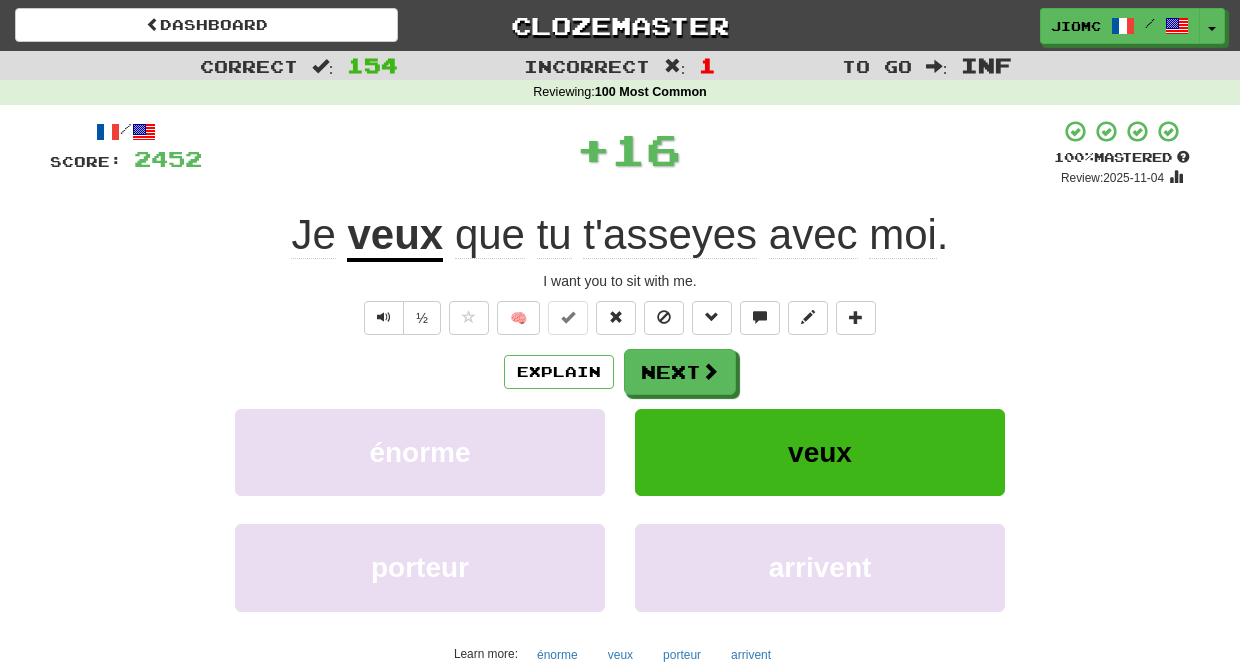 click on "Next" at bounding box center (680, 372) 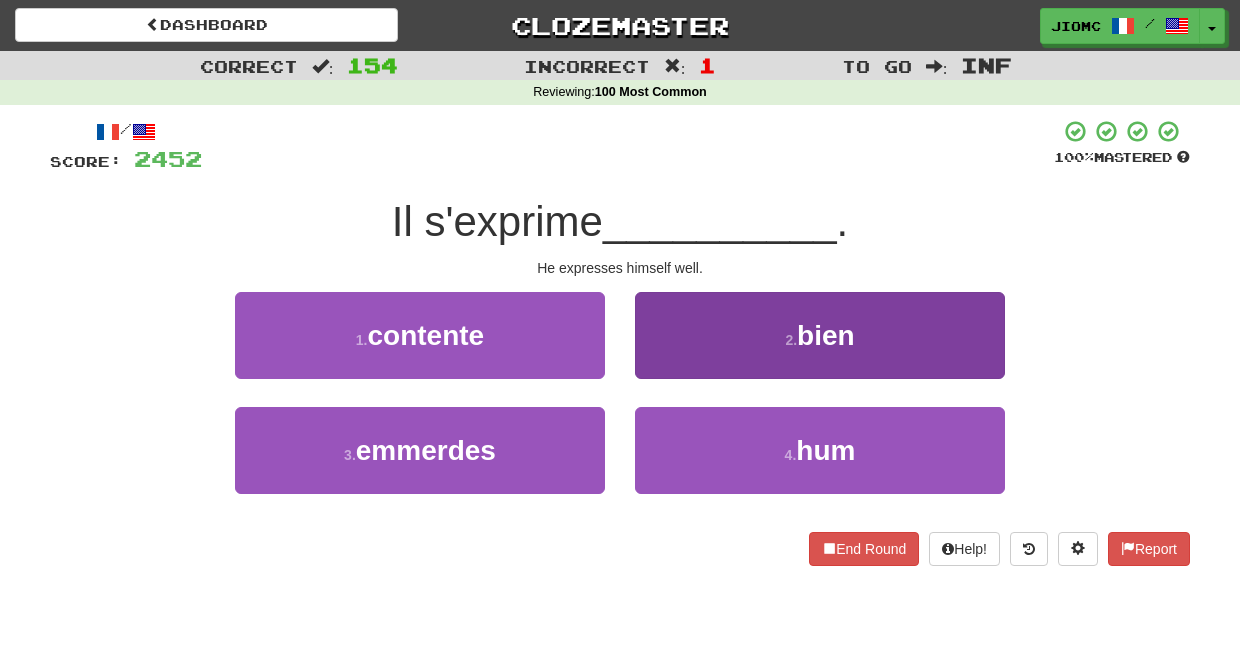 click on "2 .  bien" at bounding box center [820, 335] 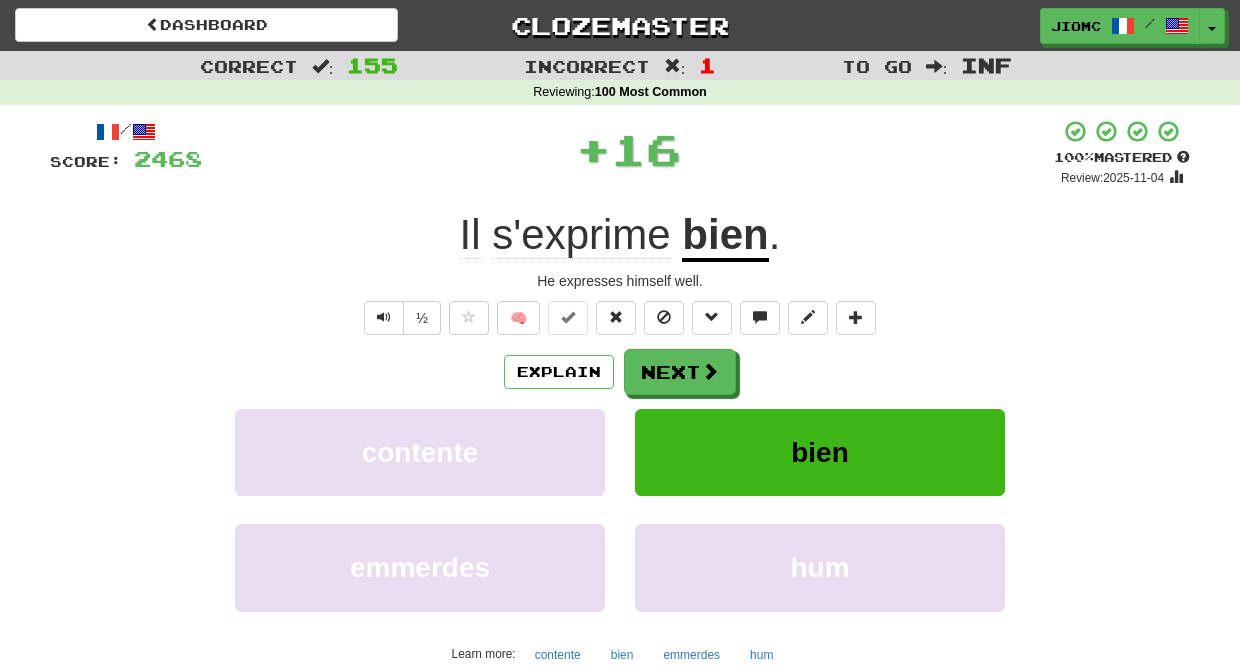 click on "Next" at bounding box center (680, 372) 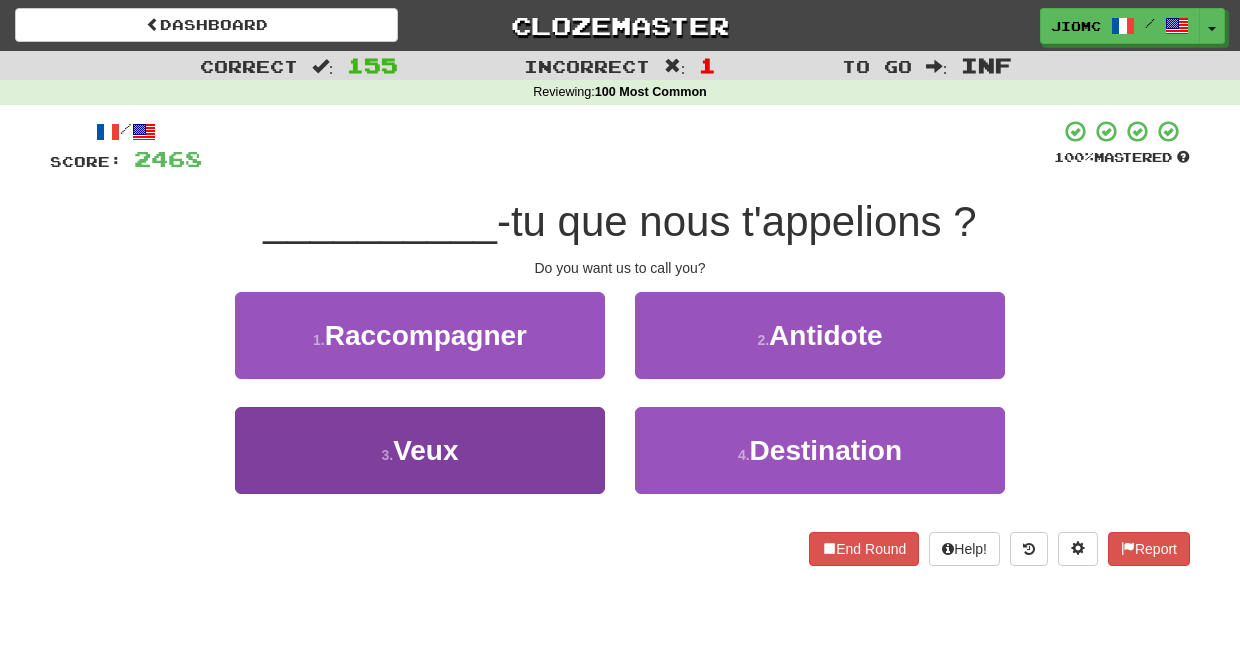 click on "3 .  Veux" at bounding box center [420, 450] 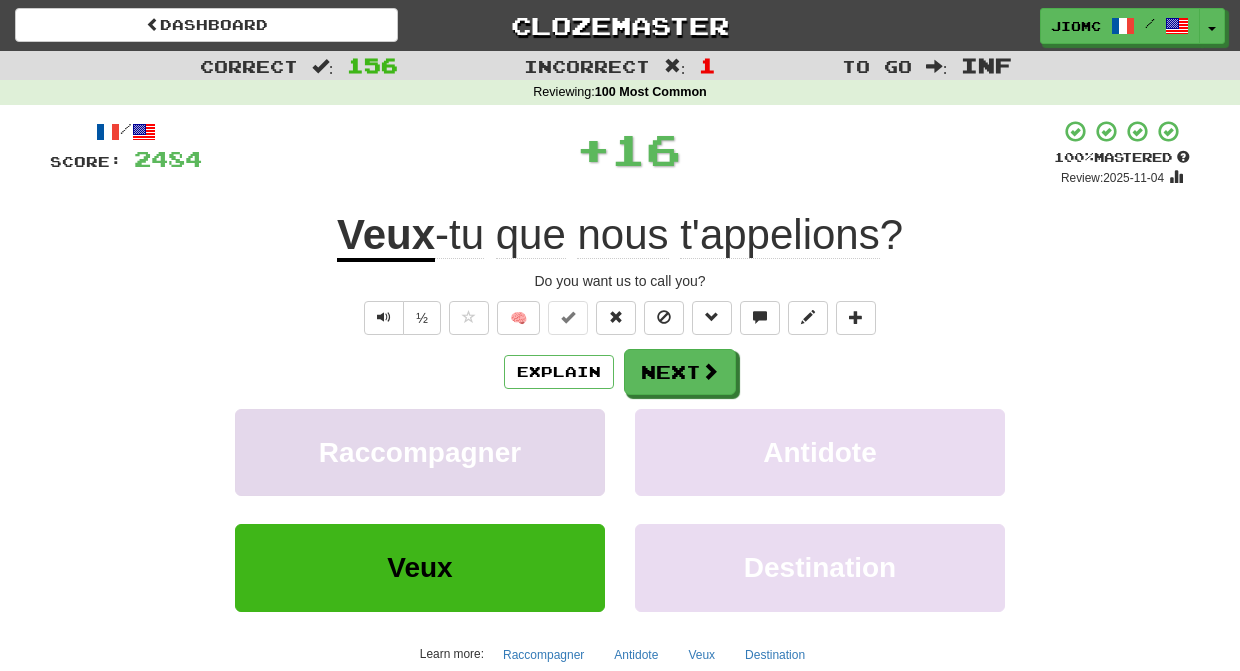 click on "Raccompagner" at bounding box center [420, 452] 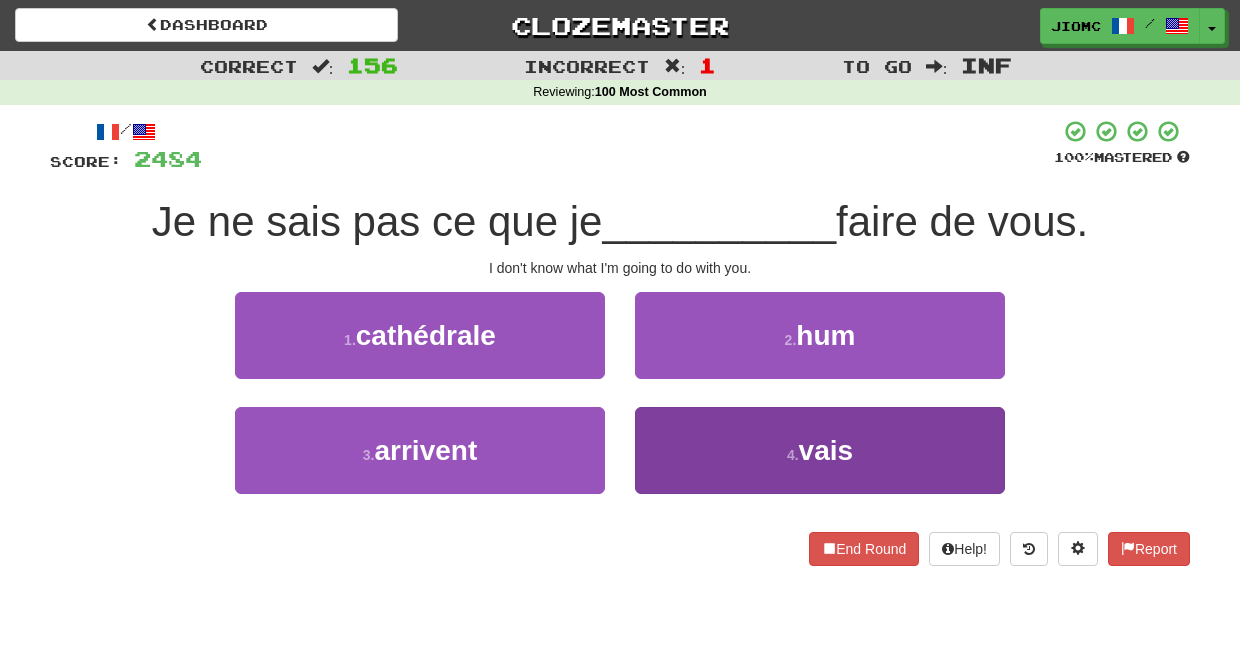 click on "4 .  vais" at bounding box center (820, 450) 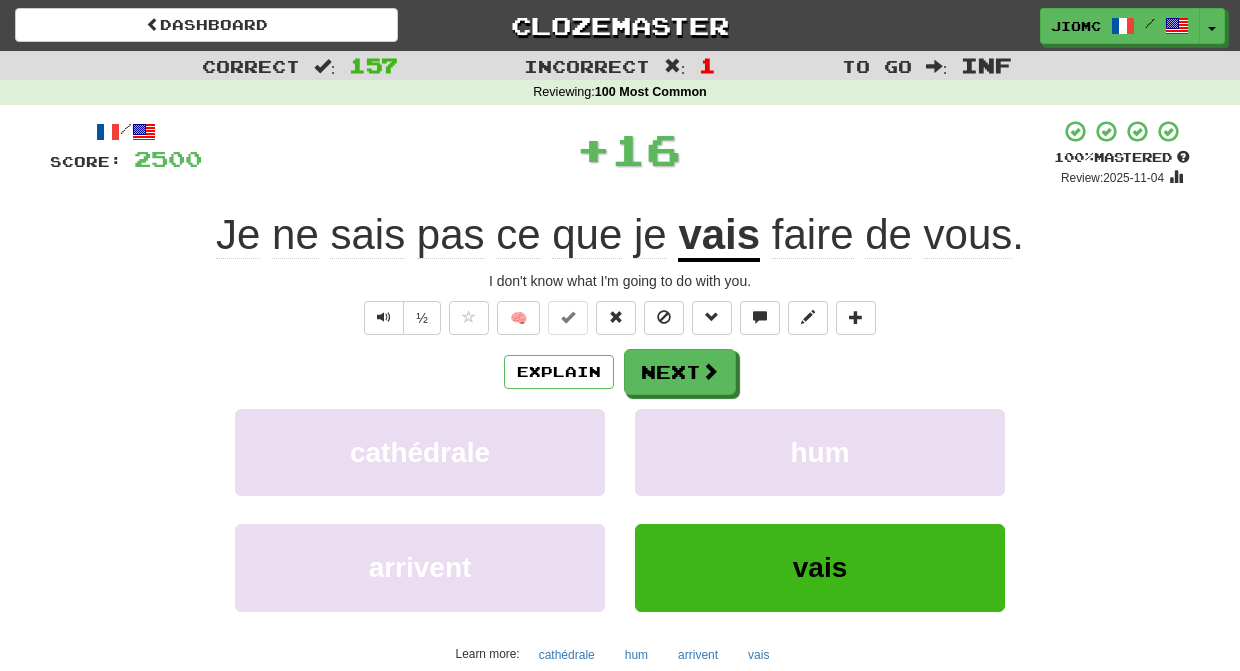 click on "hum" at bounding box center (820, 452) 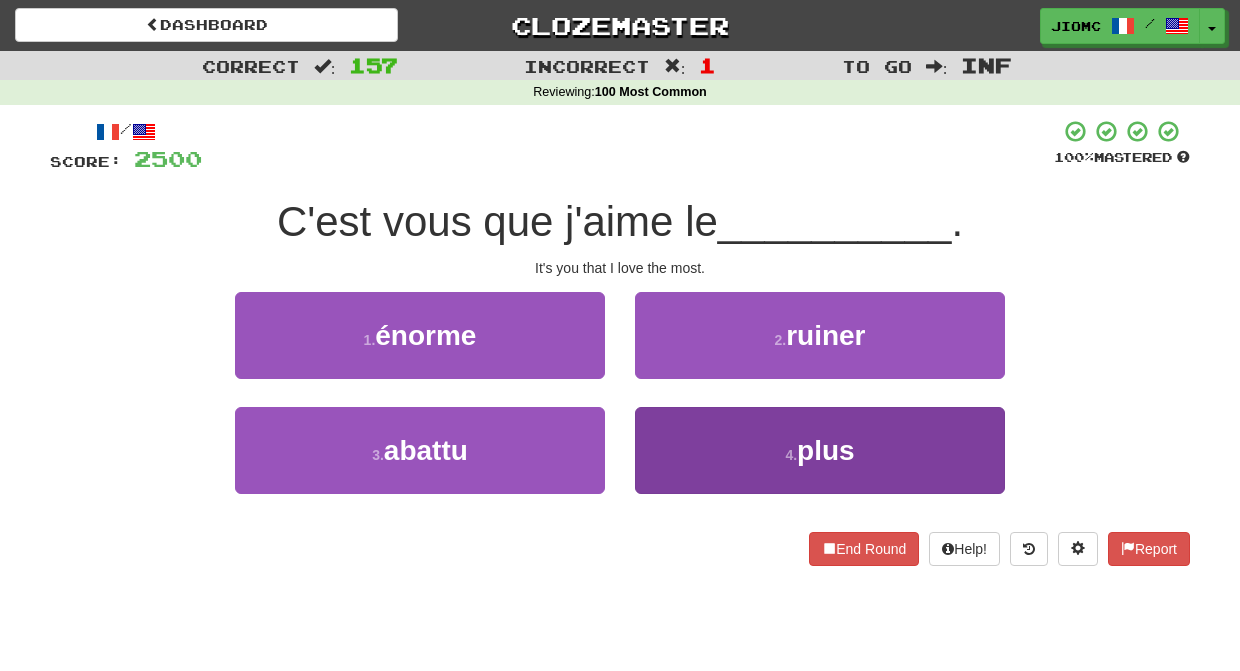 click on "4 .  plus" at bounding box center (820, 450) 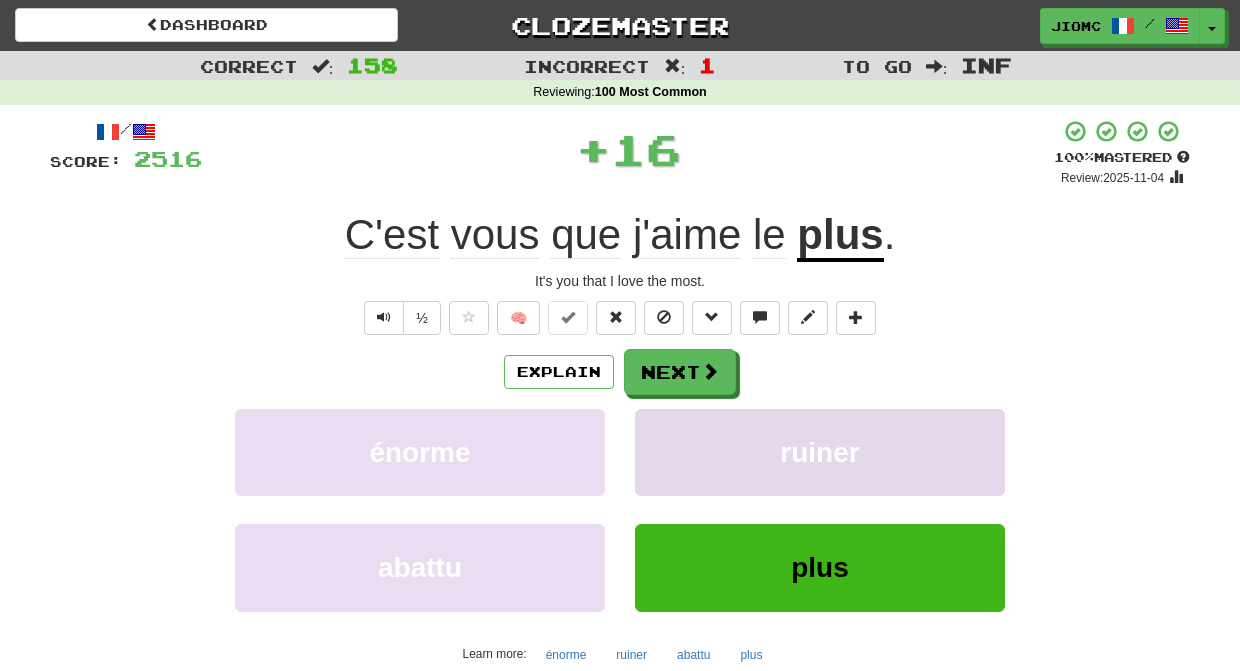 click on "ruiner" at bounding box center [820, 452] 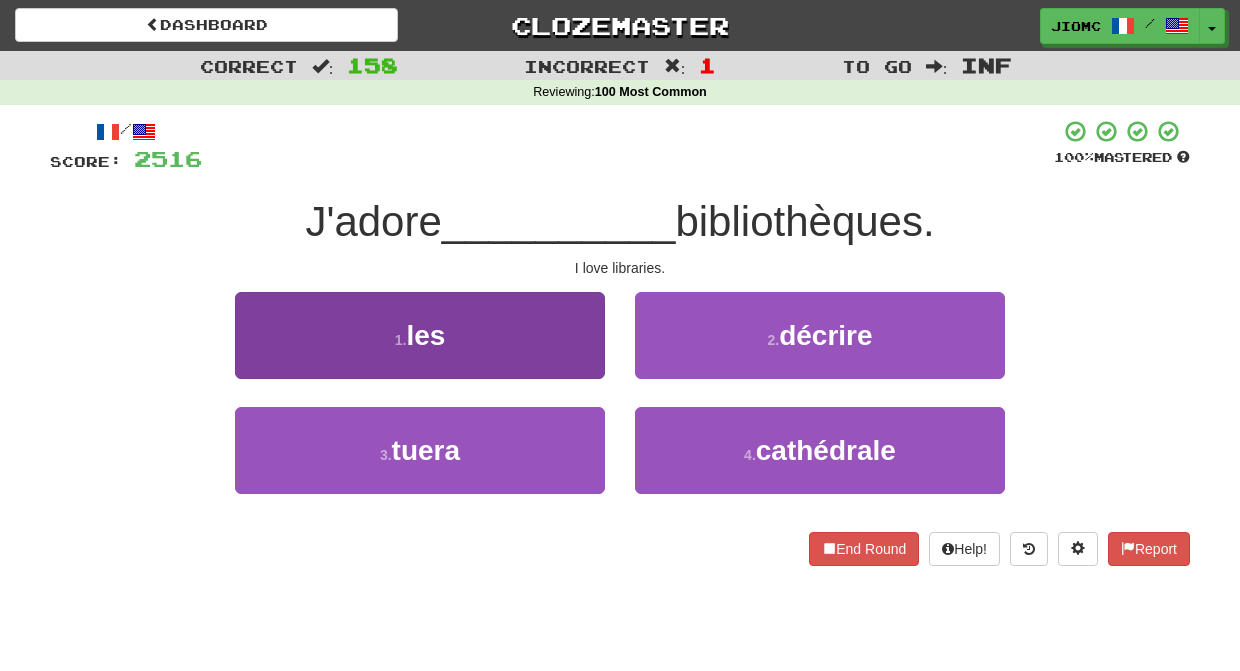click on "1 .  les" at bounding box center (420, 335) 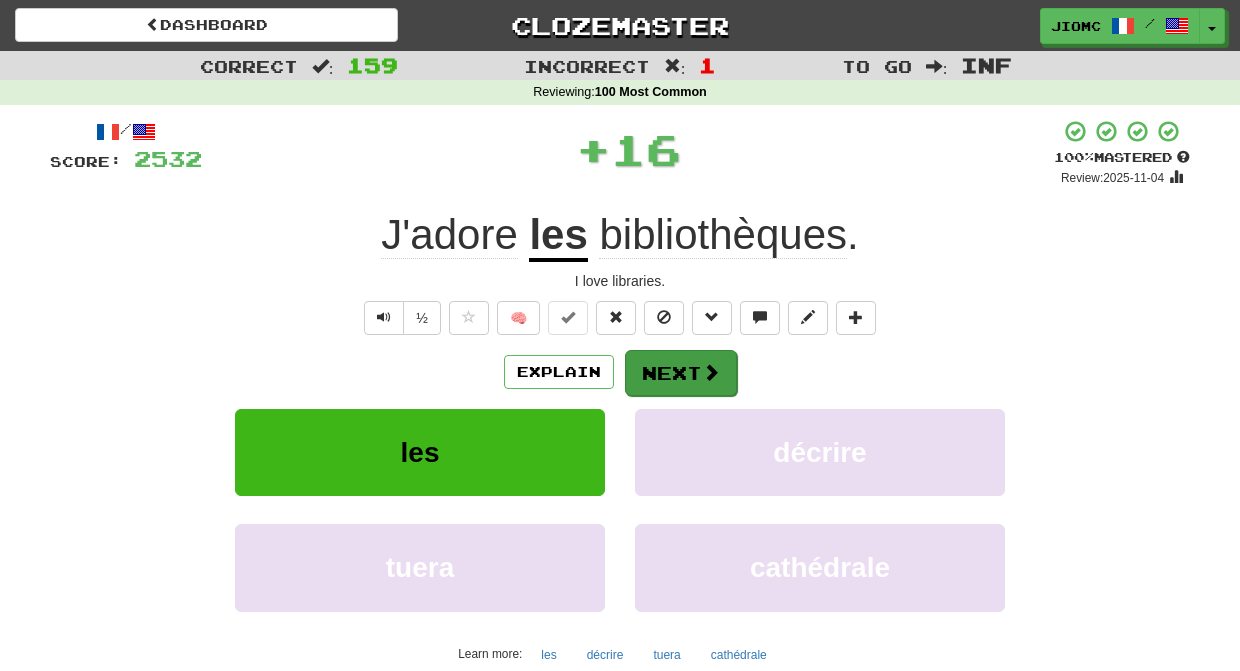 click on "Next" at bounding box center (681, 373) 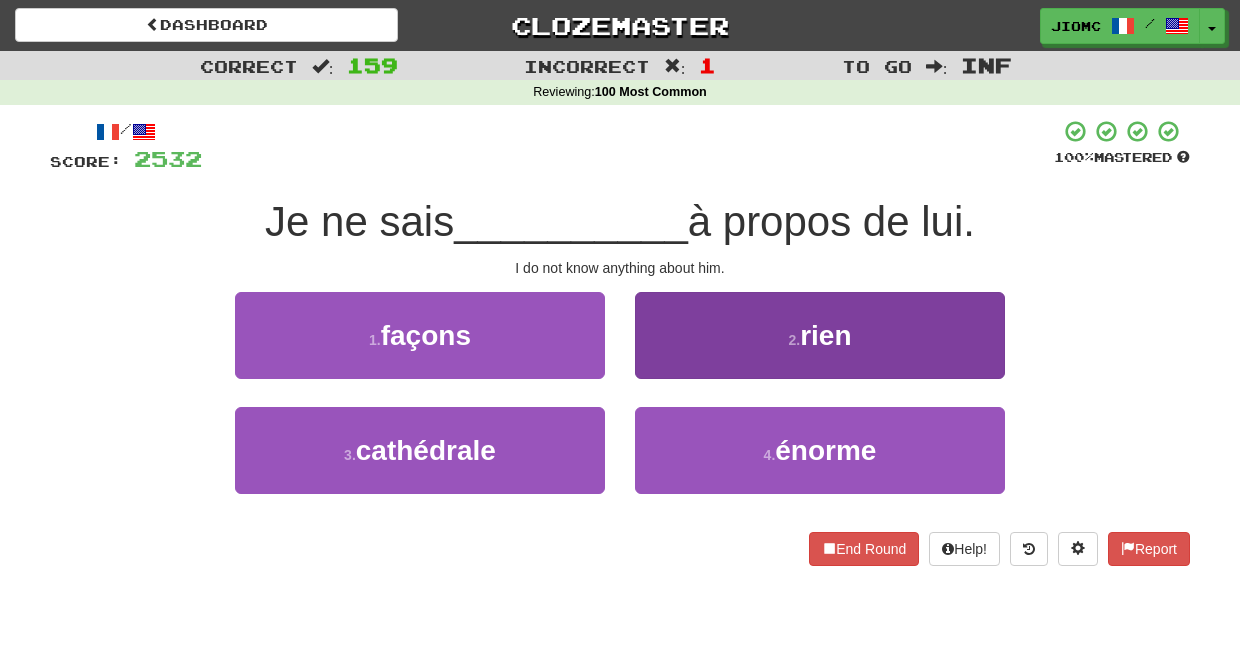 click on "2 .  rien" at bounding box center [820, 335] 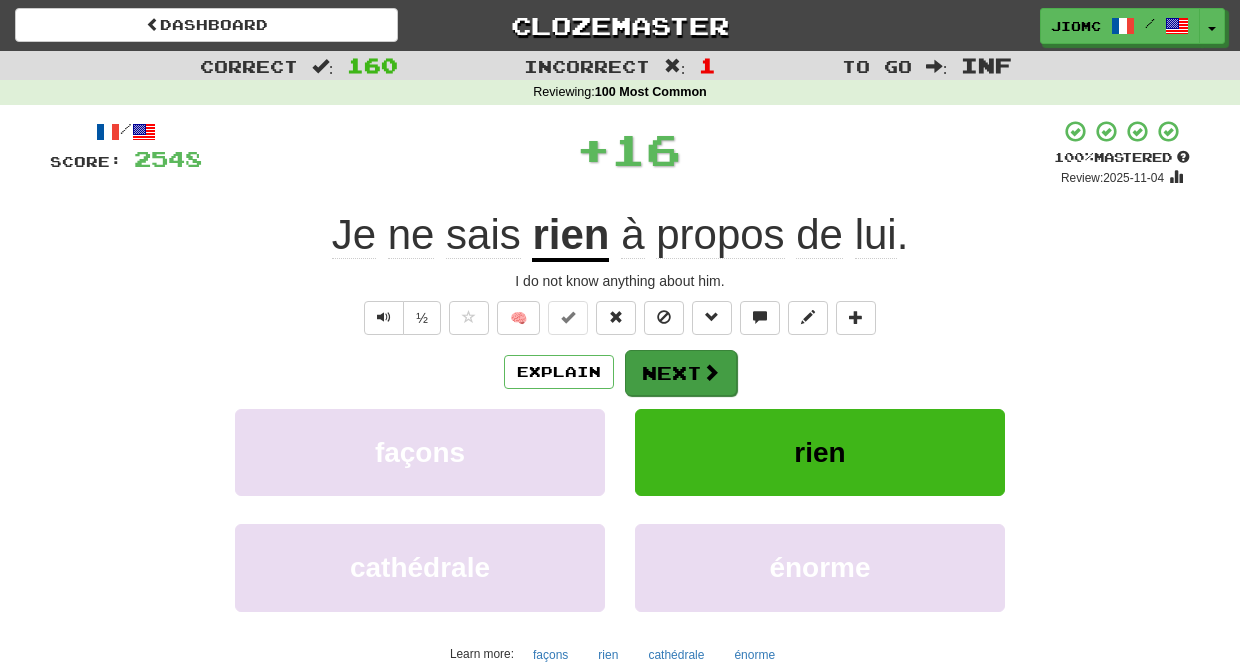 click on "Next" at bounding box center (681, 373) 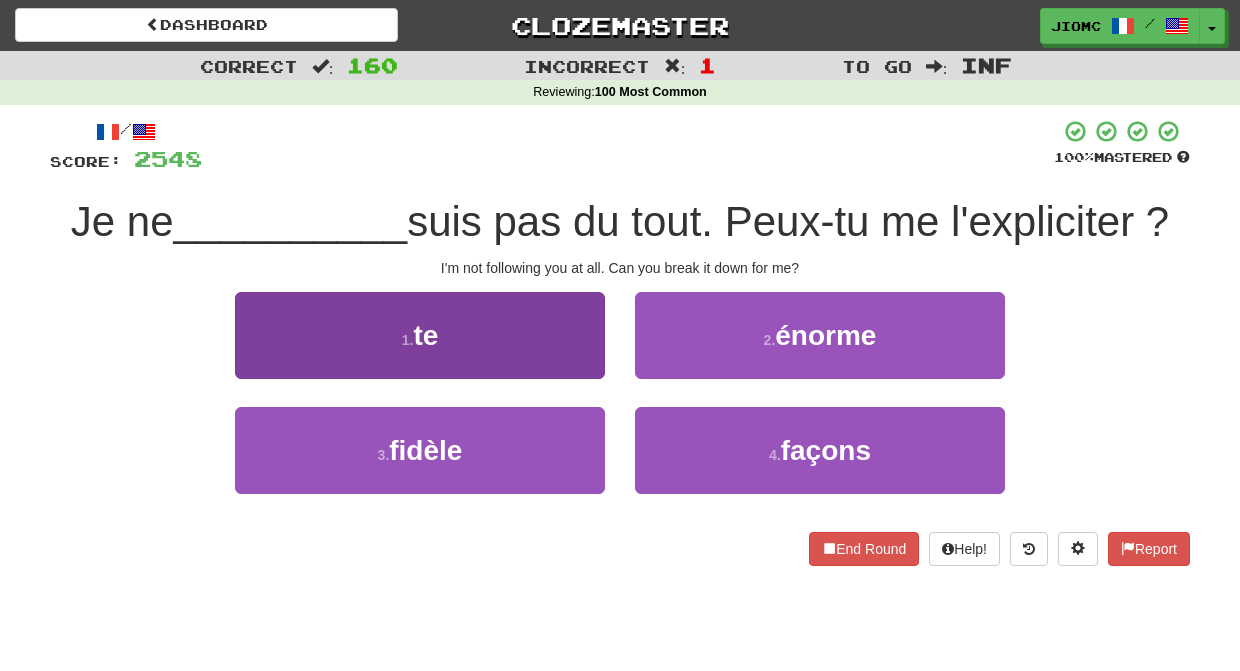 click on "1 .  te" at bounding box center (420, 335) 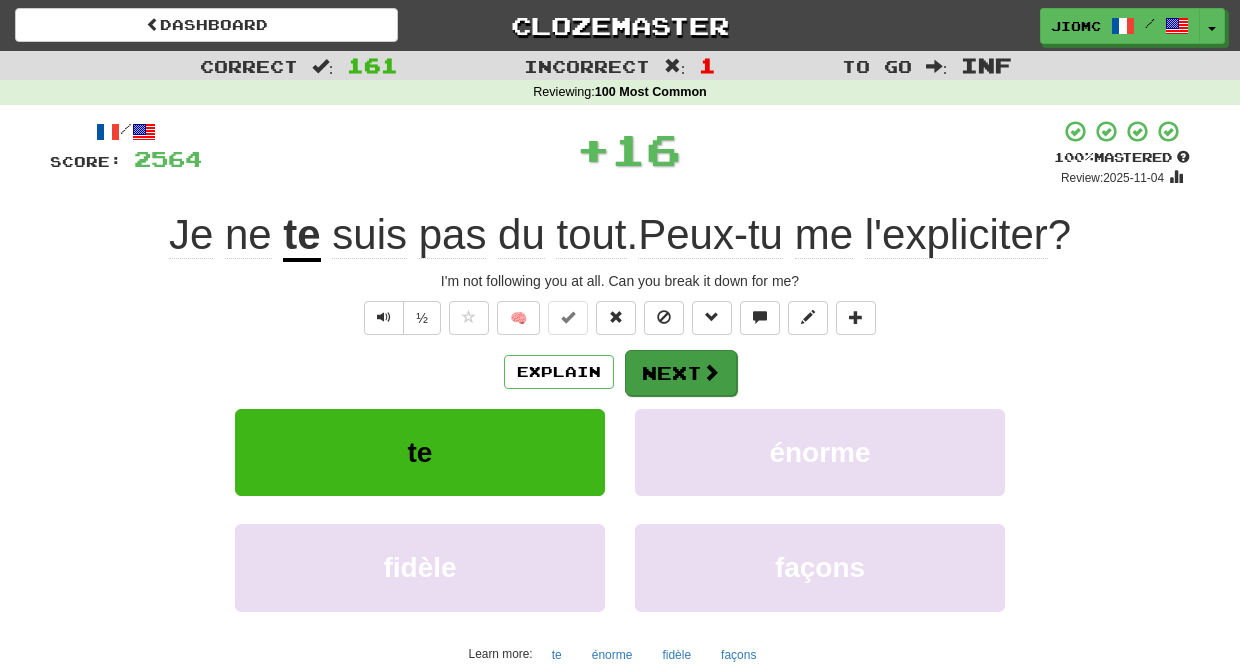 click on "Next" at bounding box center [681, 373] 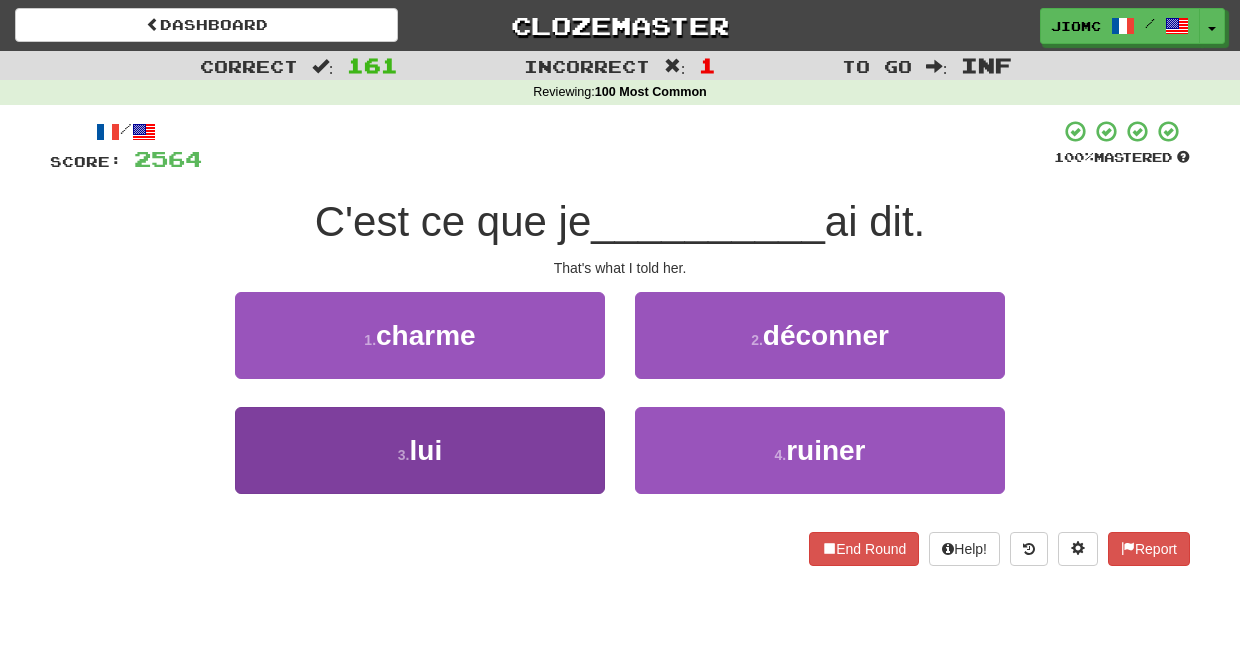 click on "3 .  lui" at bounding box center (420, 450) 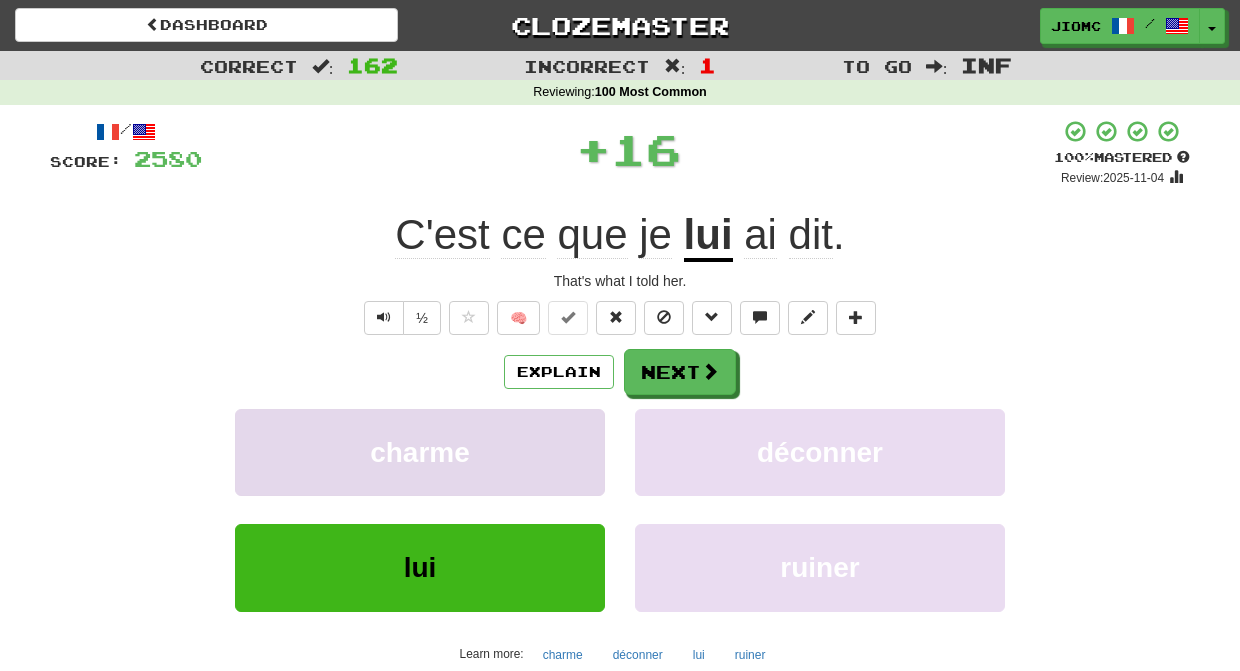 click on "charme" at bounding box center (420, 452) 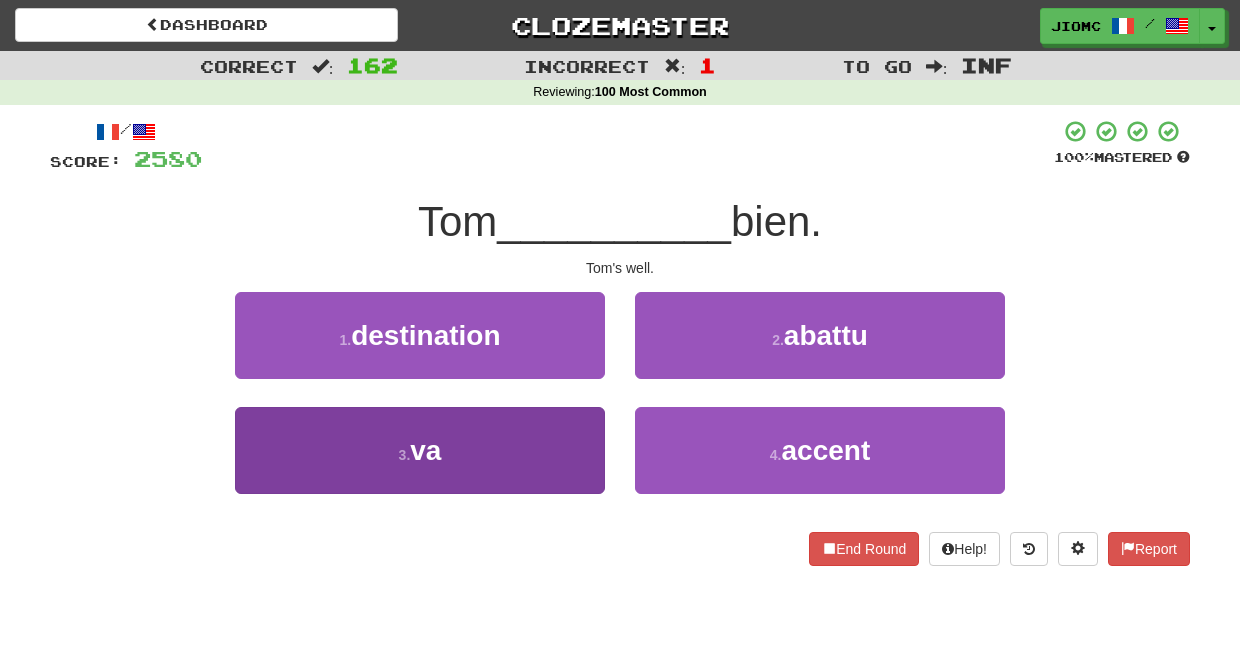 click on "3 .  va" at bounding box center [420, 450] 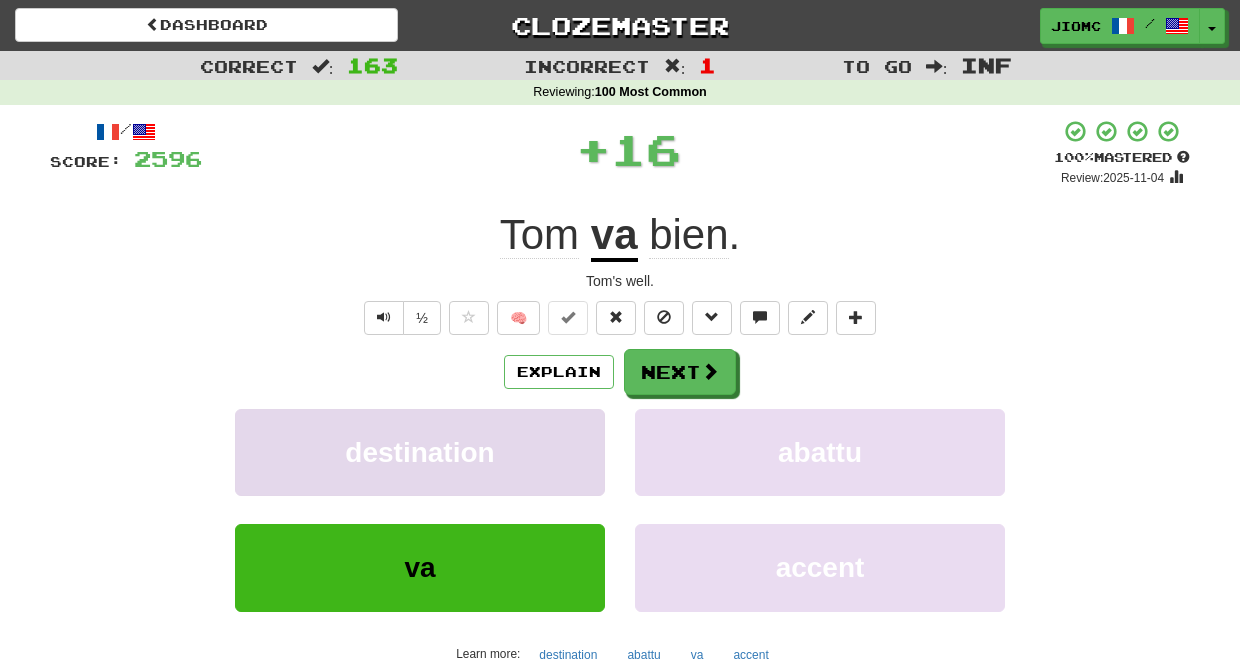 click on "destination" at bounding box center (420, 452) 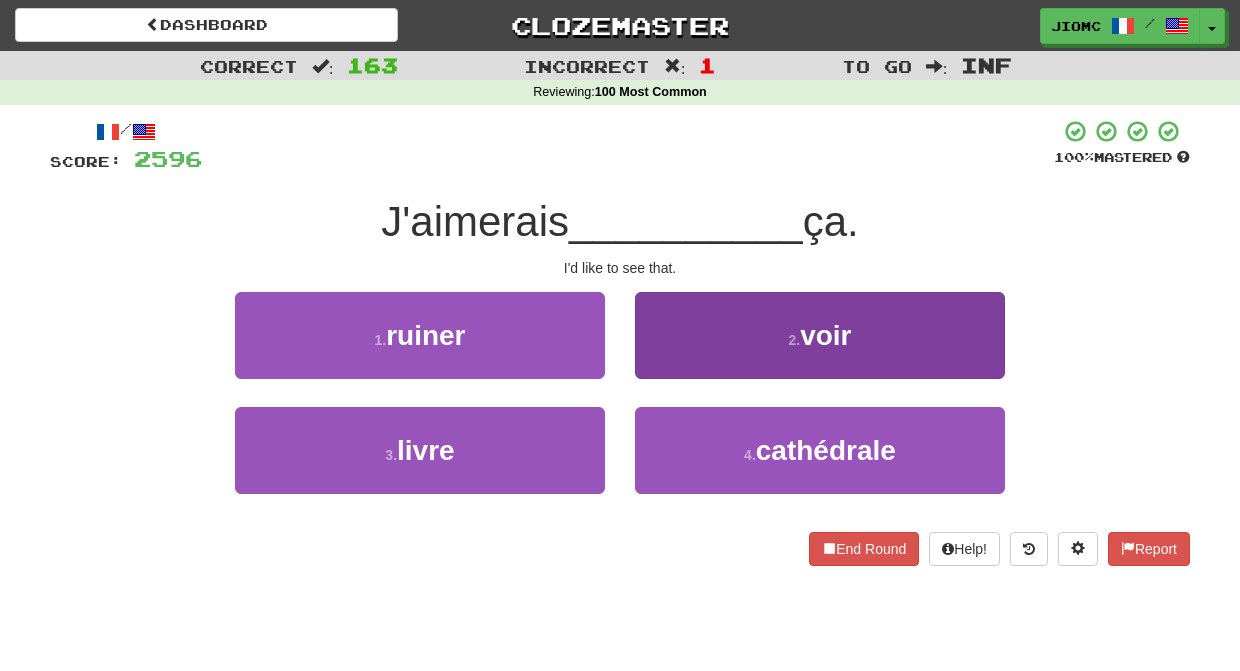 click on "2 .  voir" at bounding box center [820, 335] 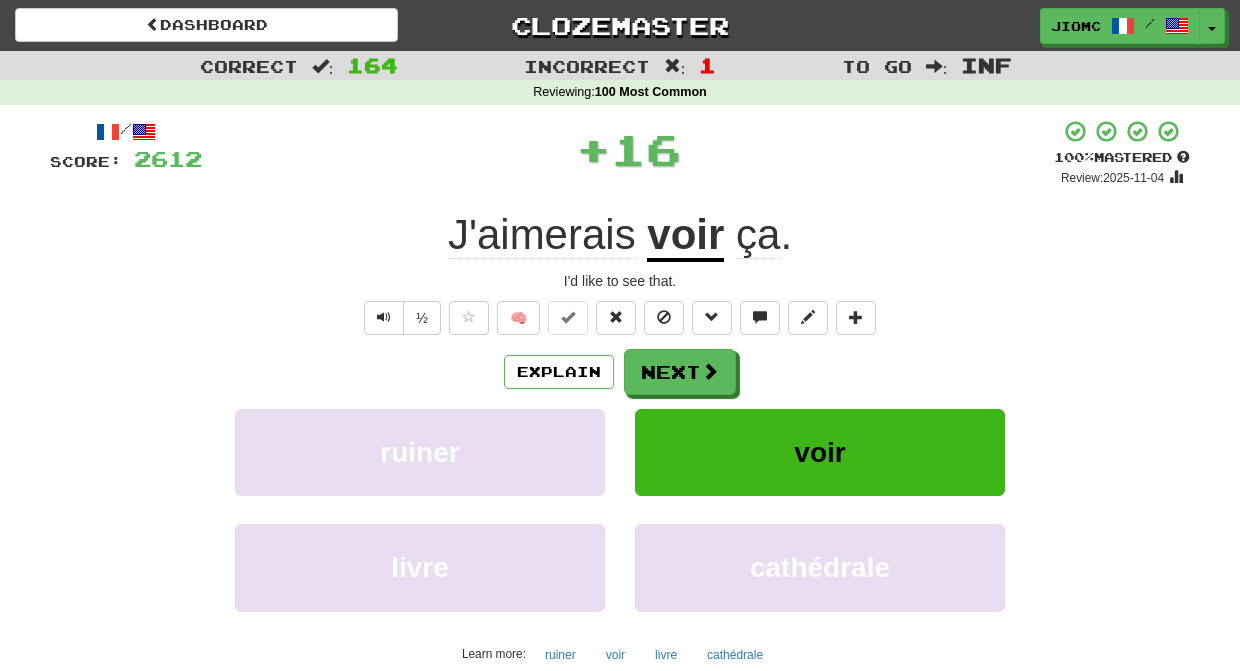 click on "Next" at bounding box center [680, 372] 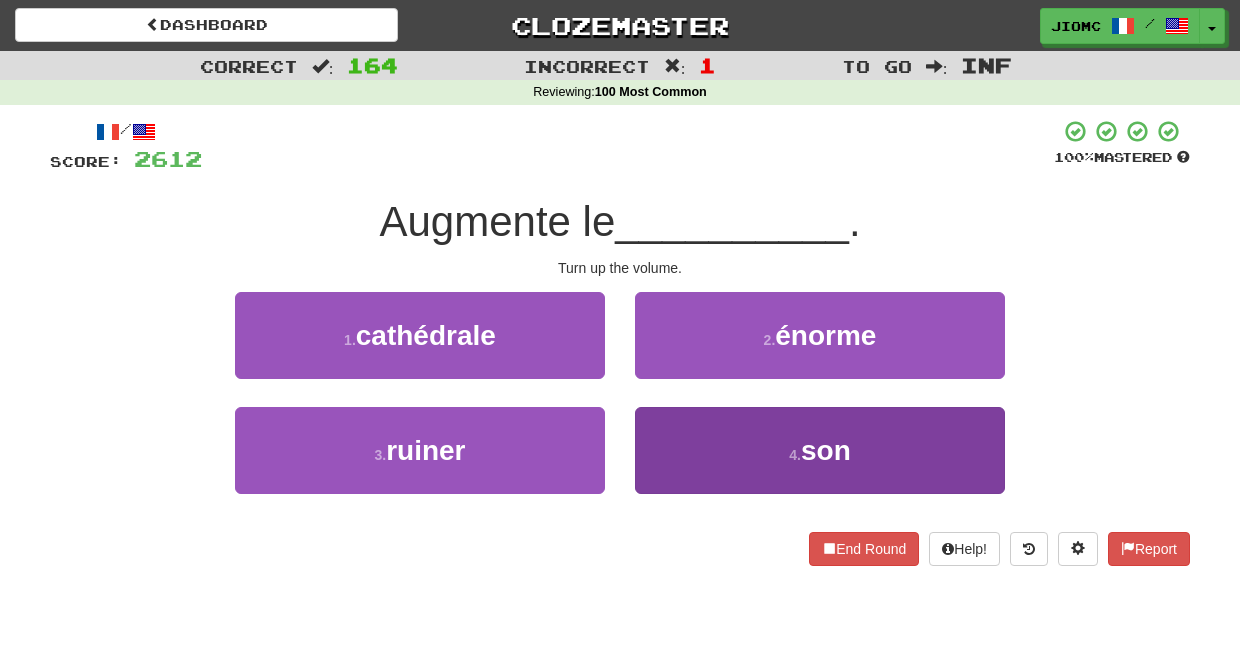 click on "4 .  son" at bounding box center (820, 450) 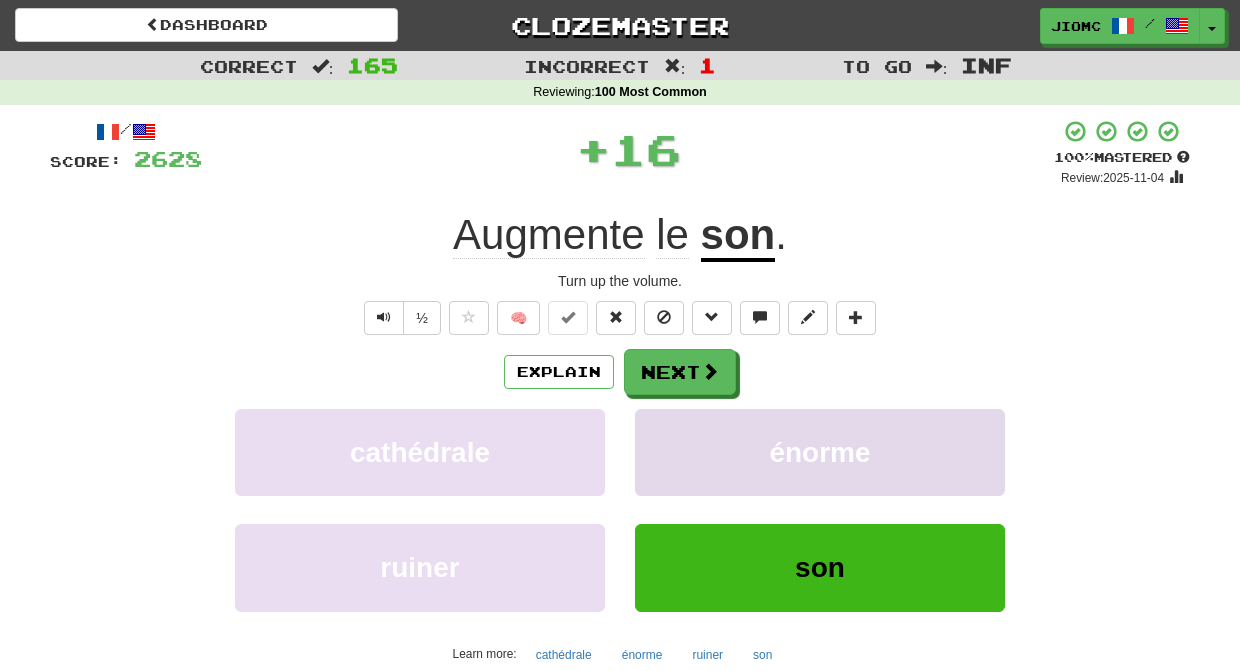 click on "énorme" at bounding box center (820, 452) 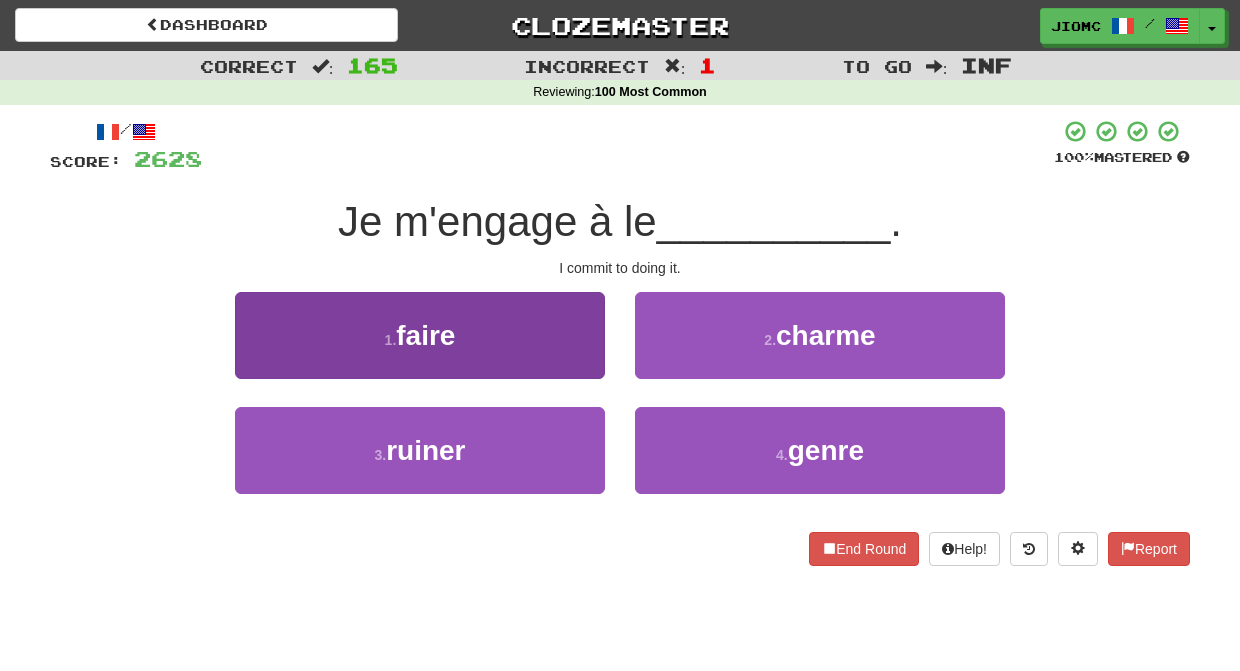 click on "1 .  faire" at bounding box center [420, 335] 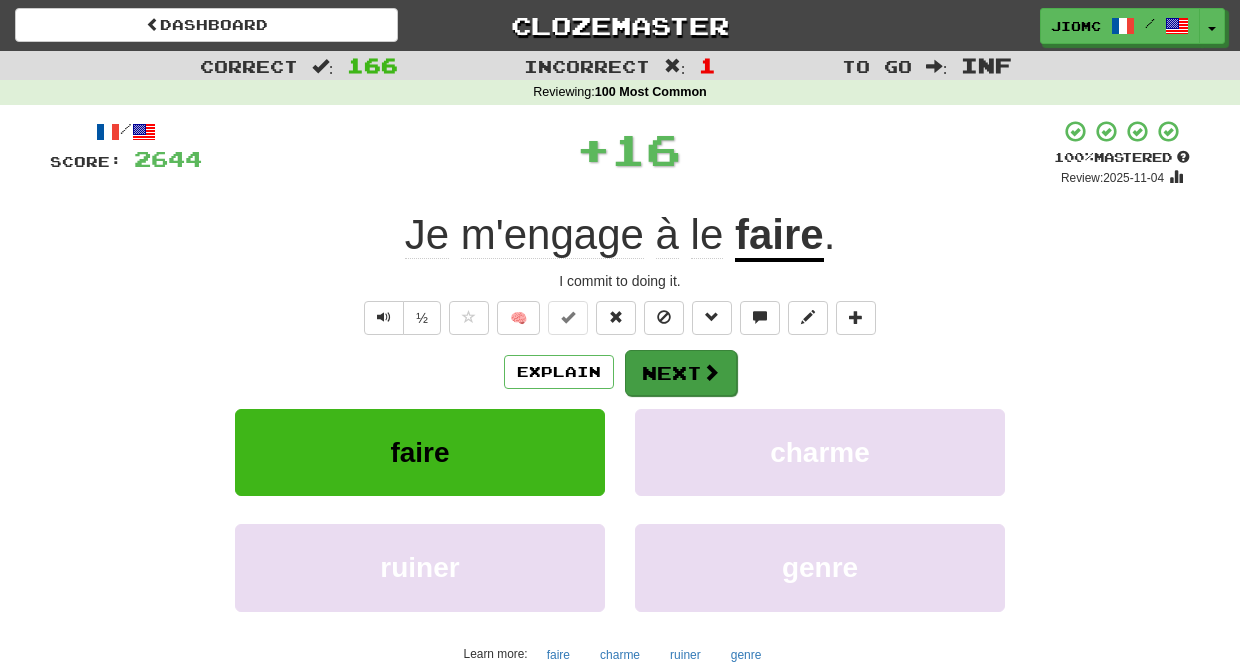 click on "Next" at bounding box center (681, 373) 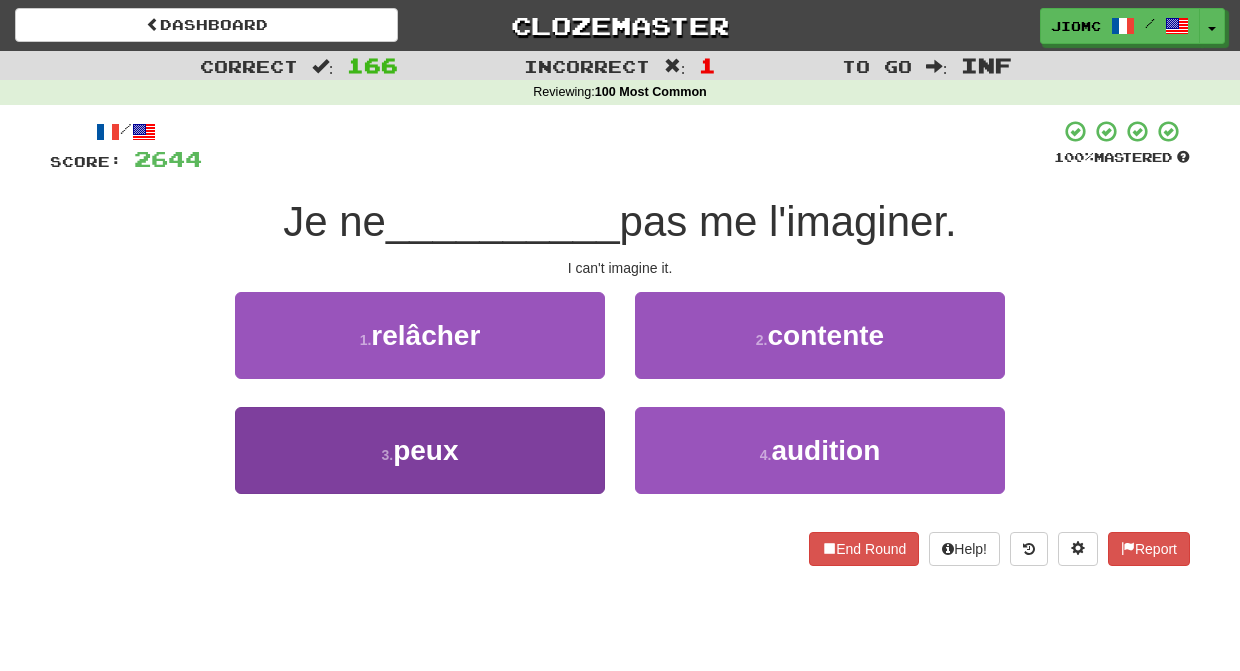 click on "3 .  peux" at bounding box center (420, 450) 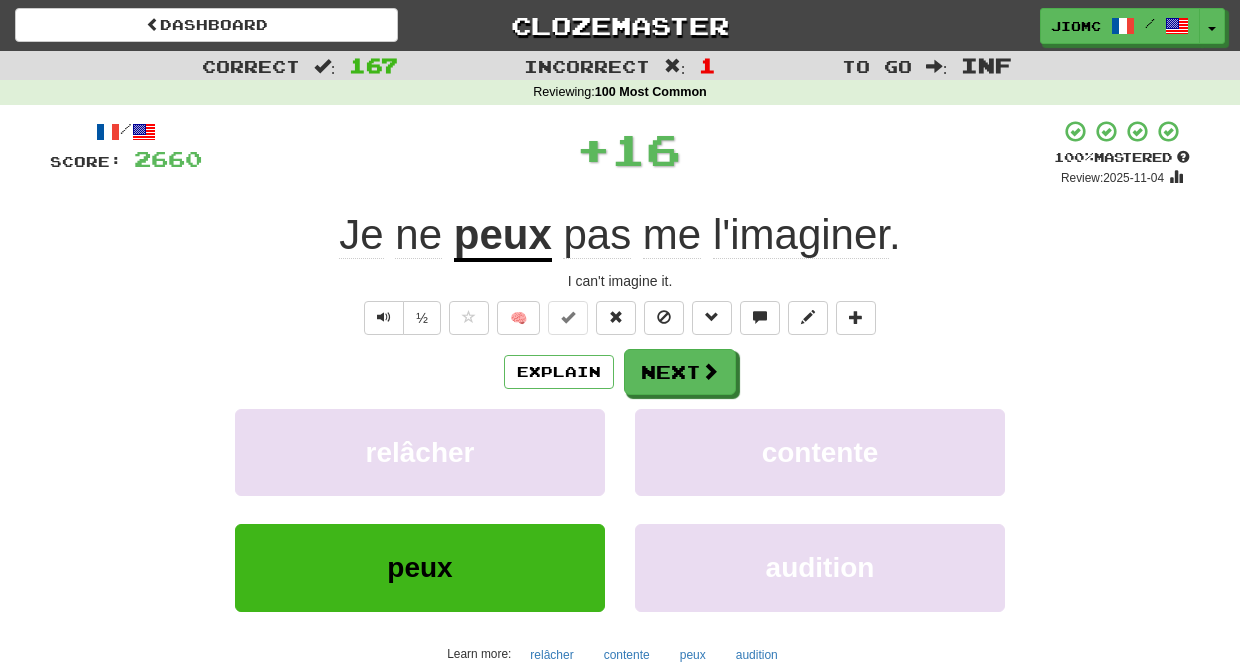 click on "relâcher" at bounding box center [420, 452] 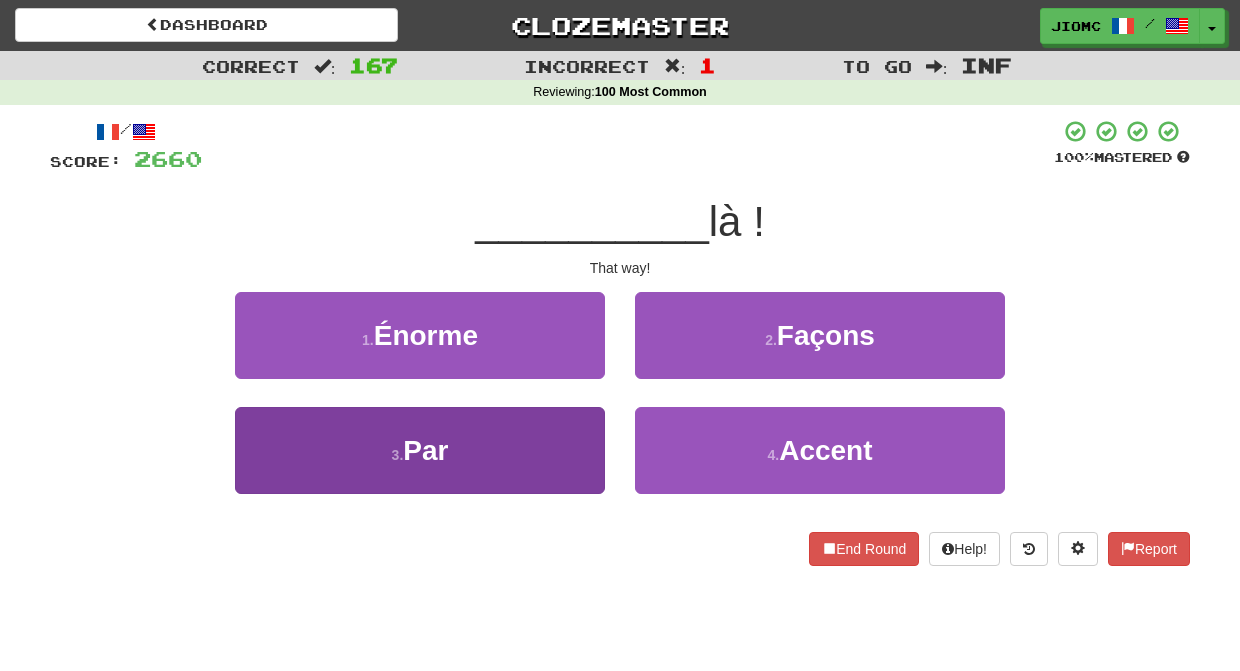 click on "3 .  Par" at bounding box center (420, 450) 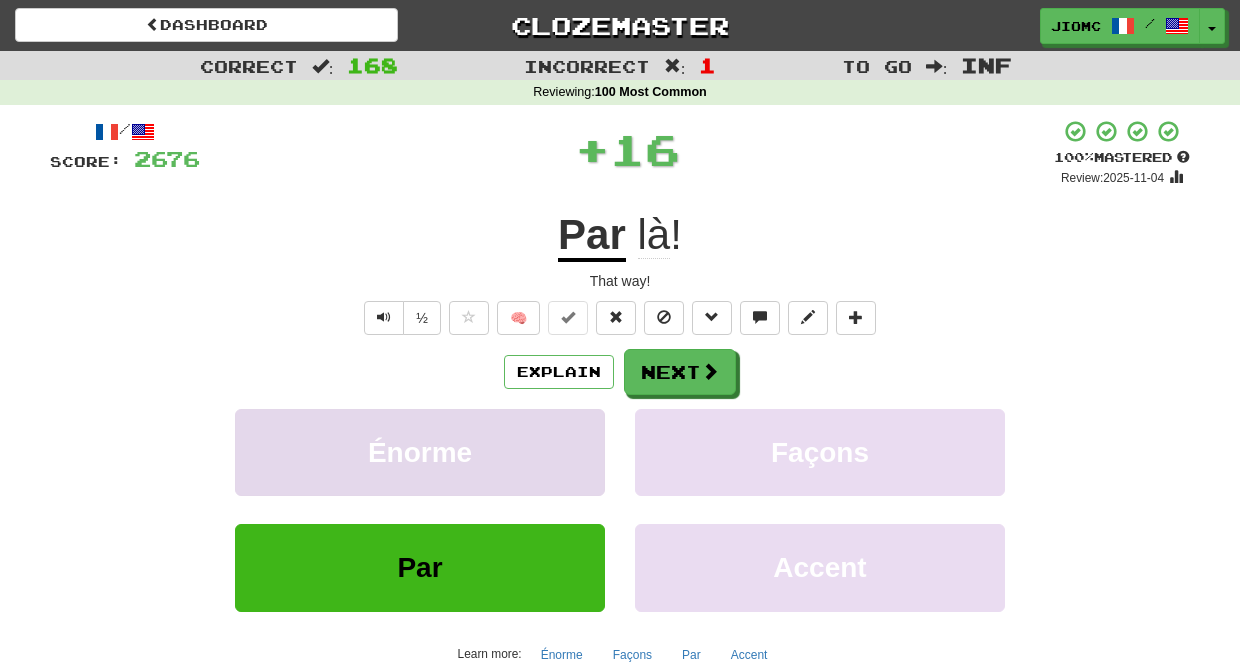 click on "Énorme" at bounding box center (420, 452) 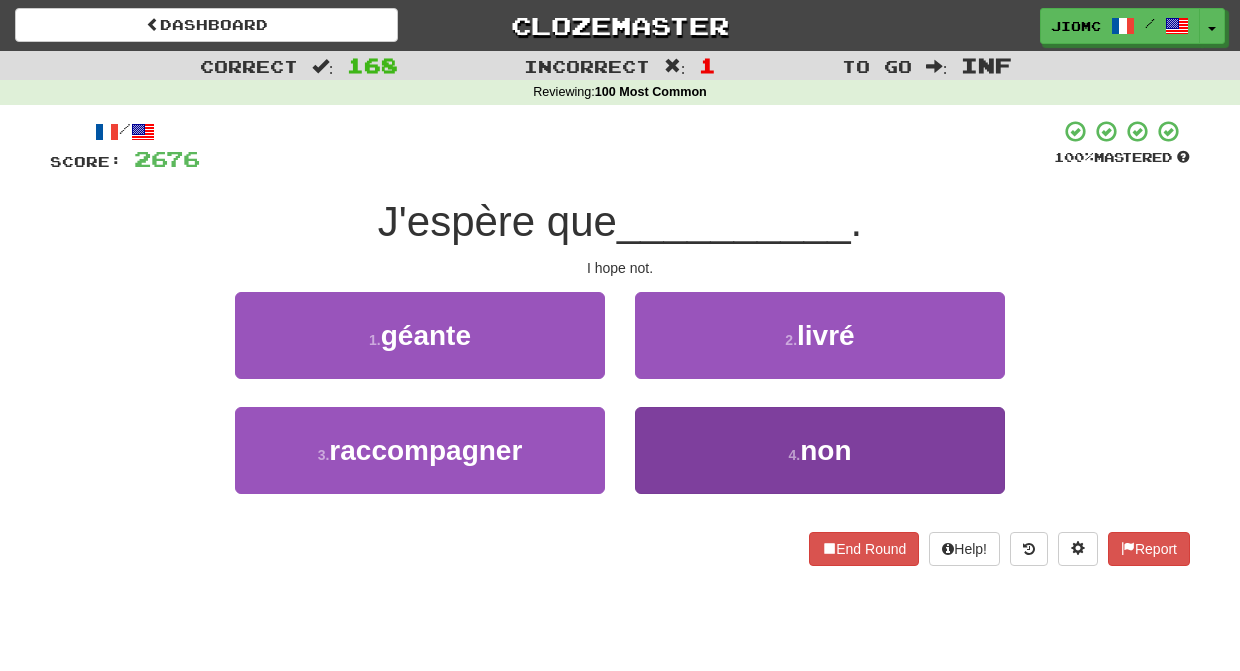 click on "4 .  non" at bounding box center [820, 450] 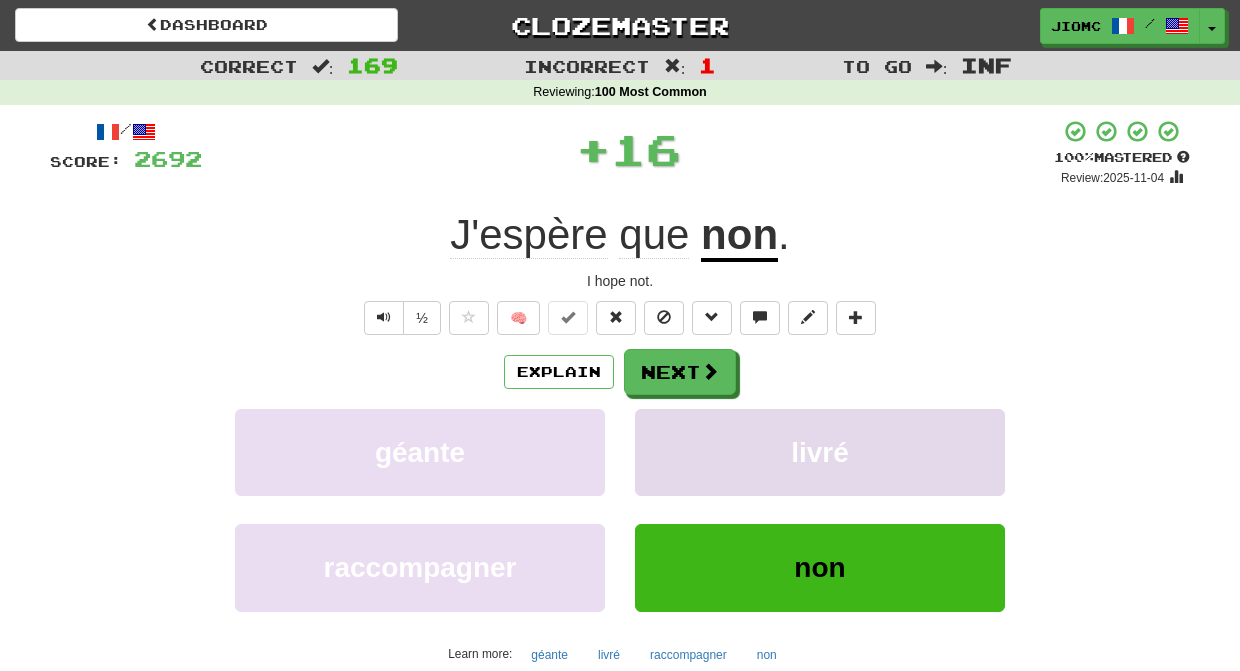click on "livré" at bounding box center [820, 452] 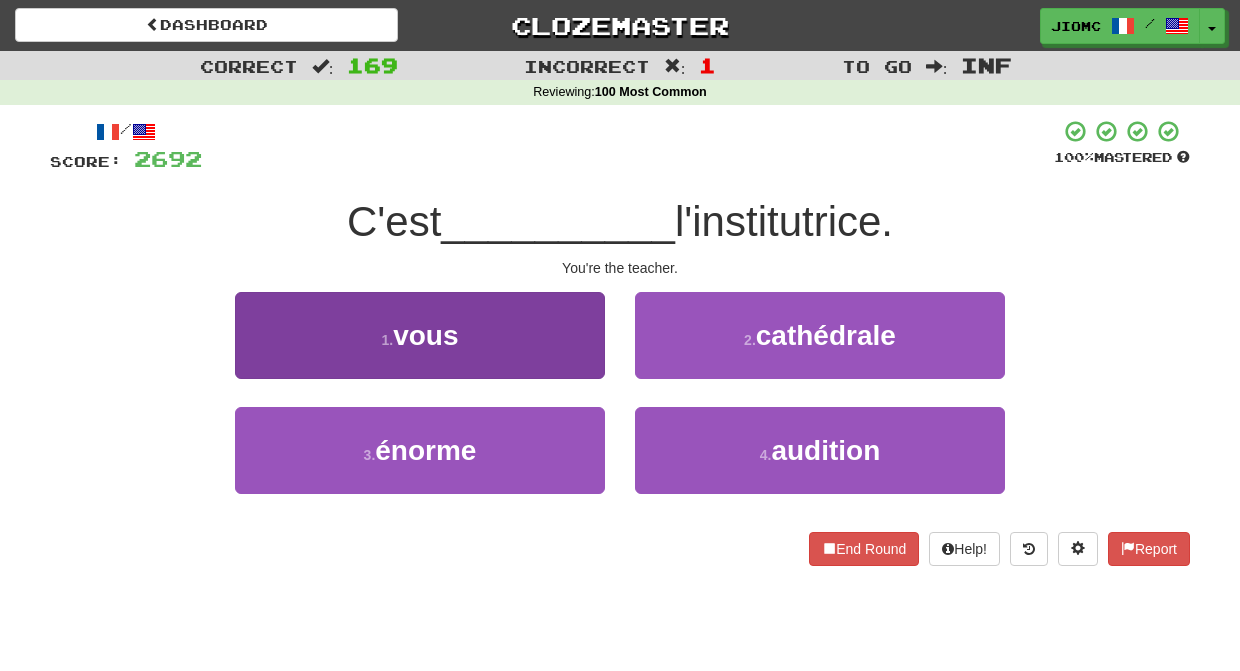 click on "1 .  vous" at bounding box center (420, 335) 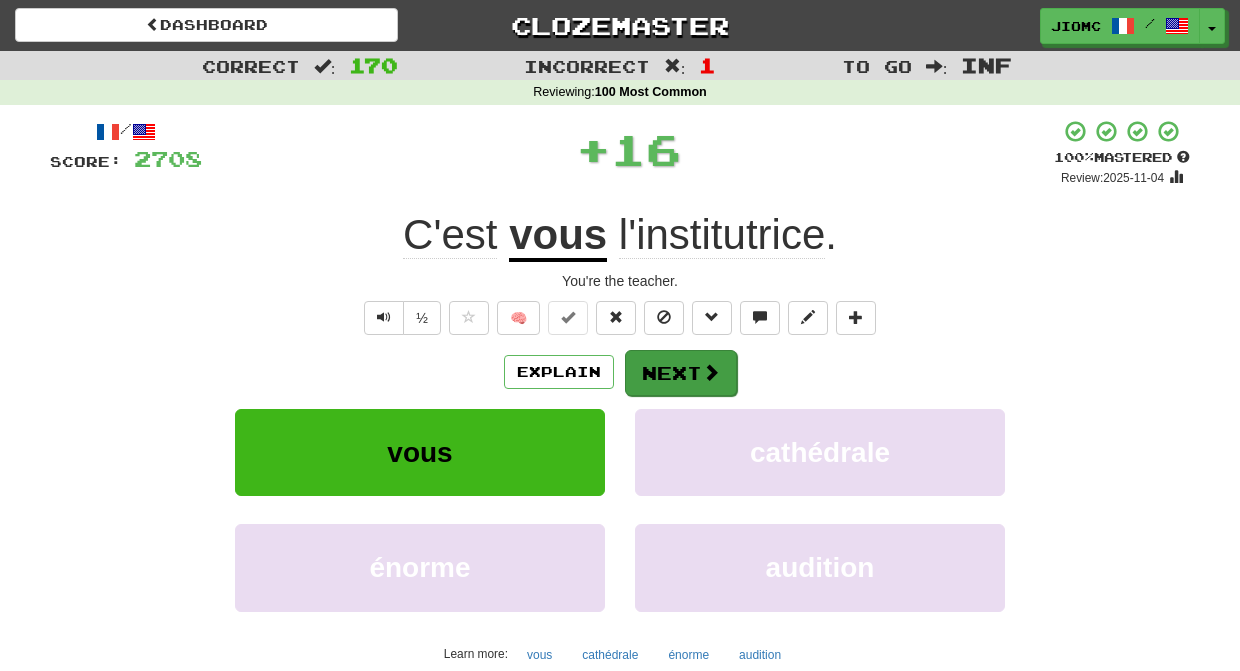 click on "Next" at bounding box center [681, 373] 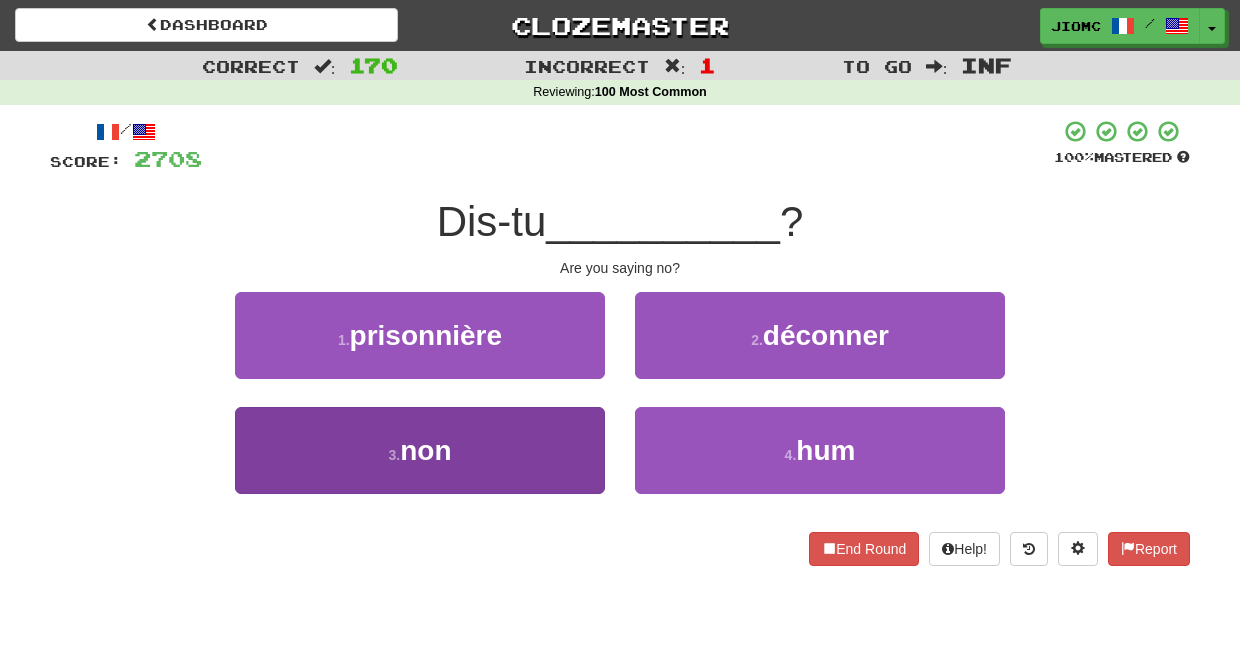 click on "3 .  non" at bounding box center [420, 450] 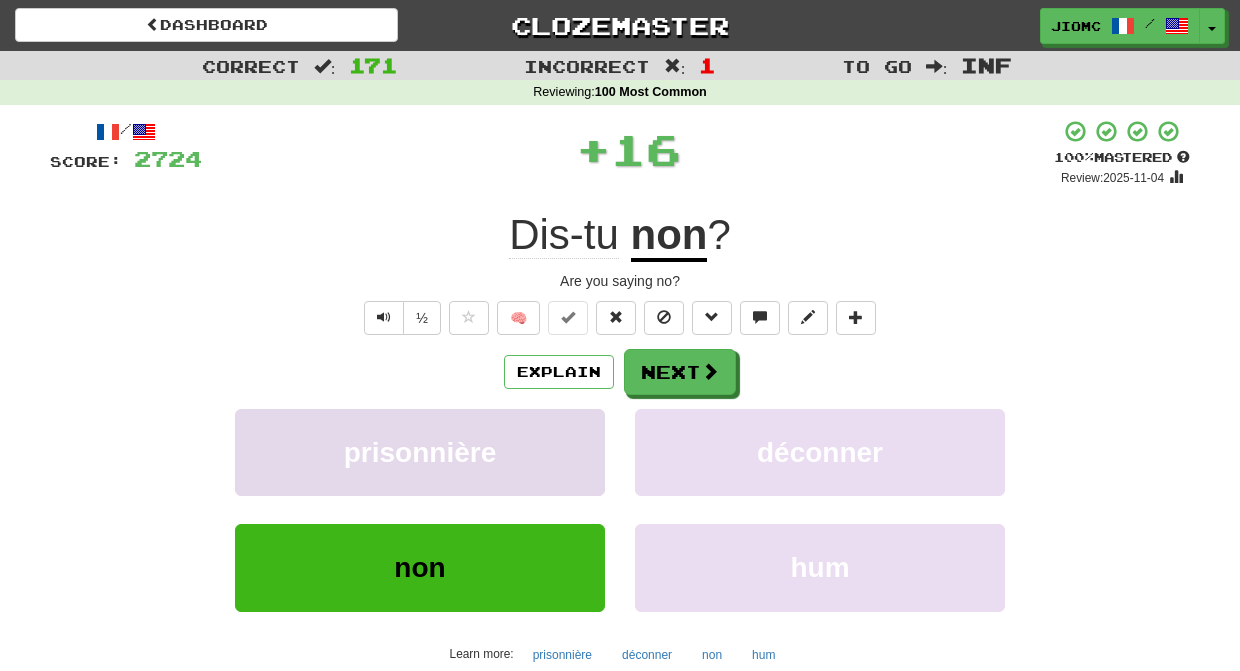 click on "prisonnière" at bounding box center [420, 452] 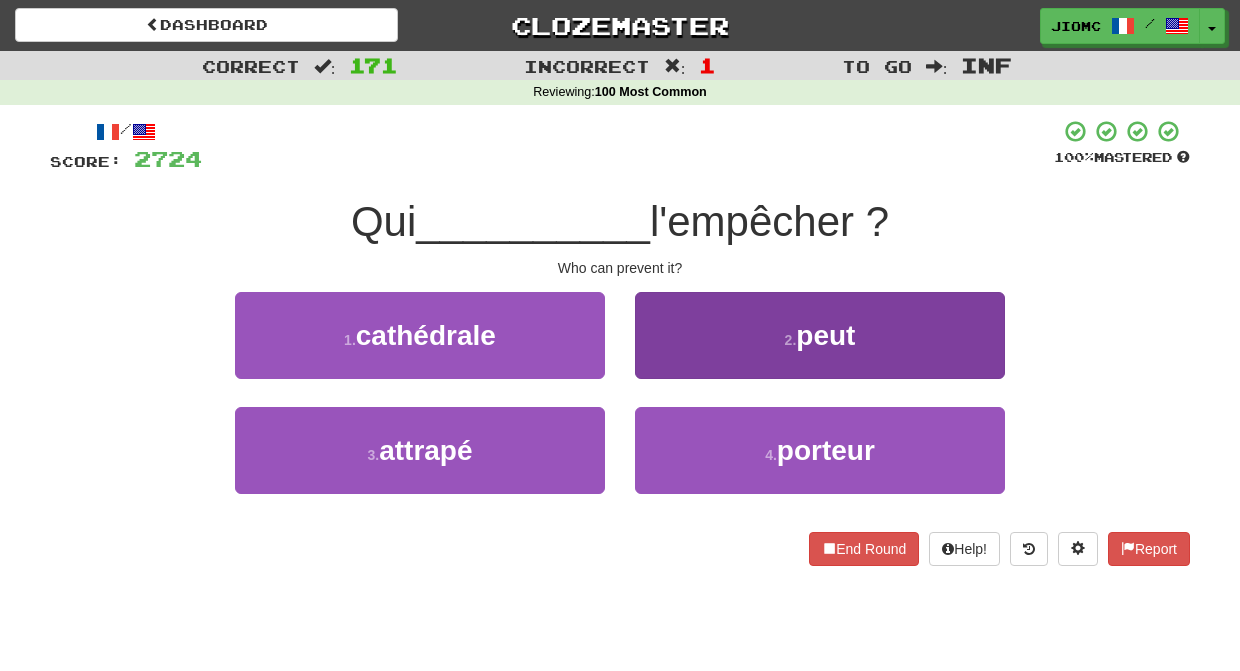 click on "2 .  peut" at bounding box center [820, 335] 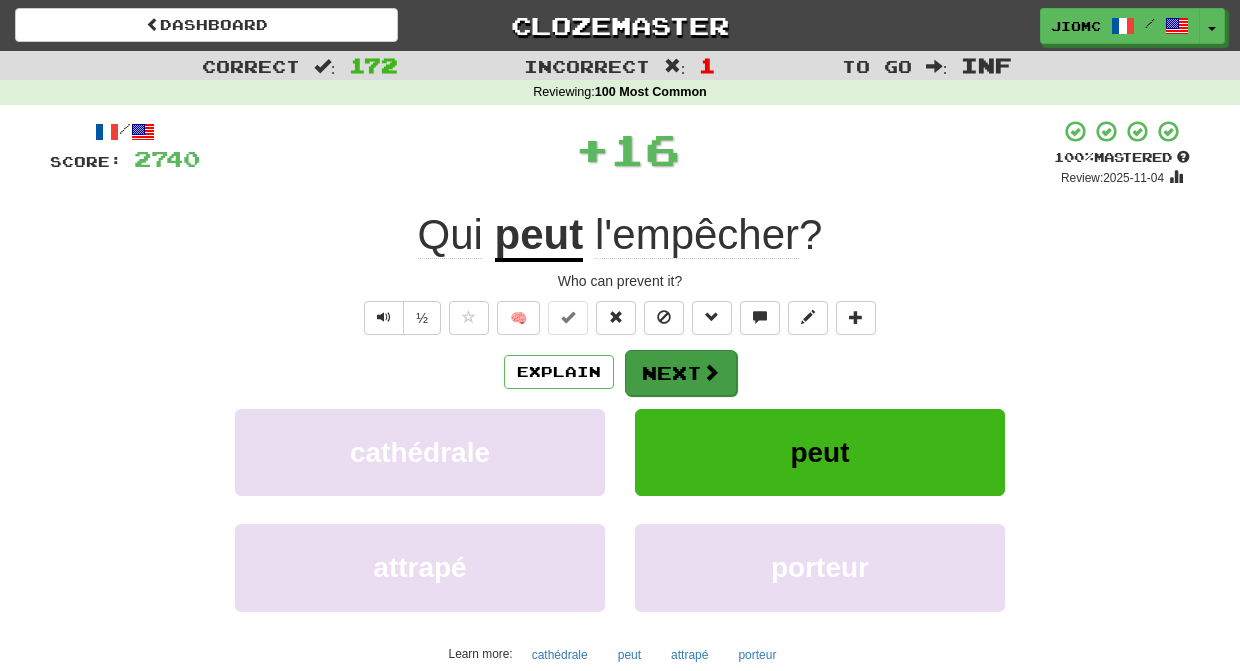 click on "Next" at bounding box center [681, 373] 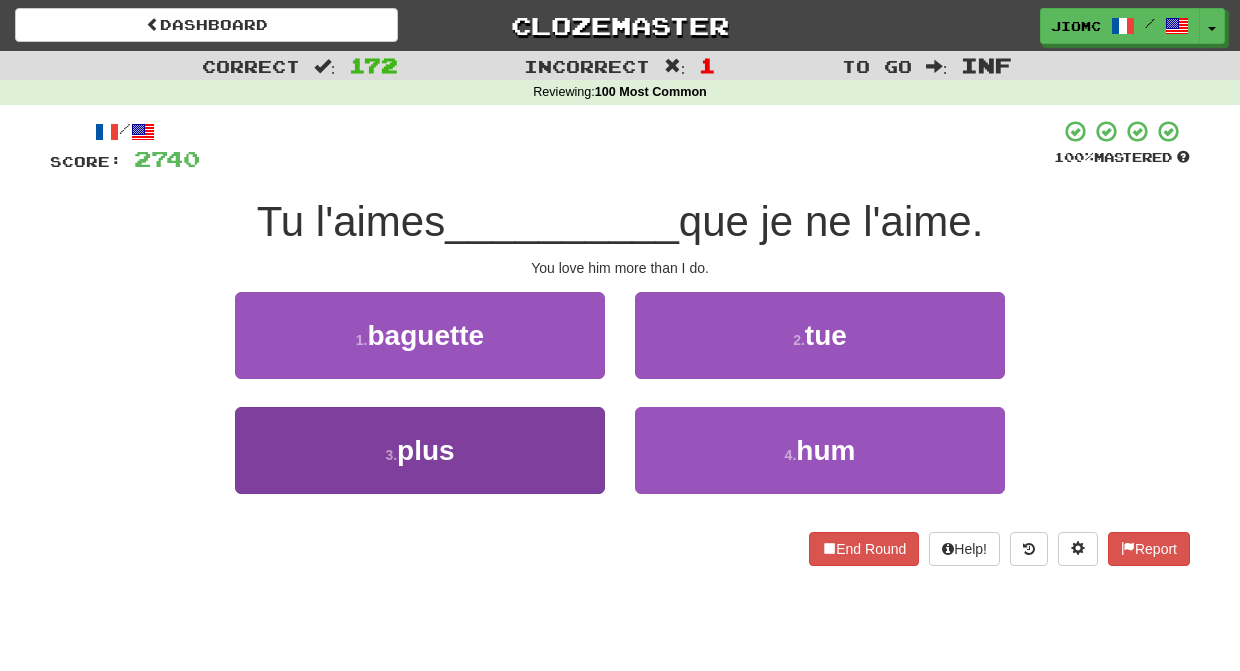 click on "3 .  plus" at bounding box center (420, 450) 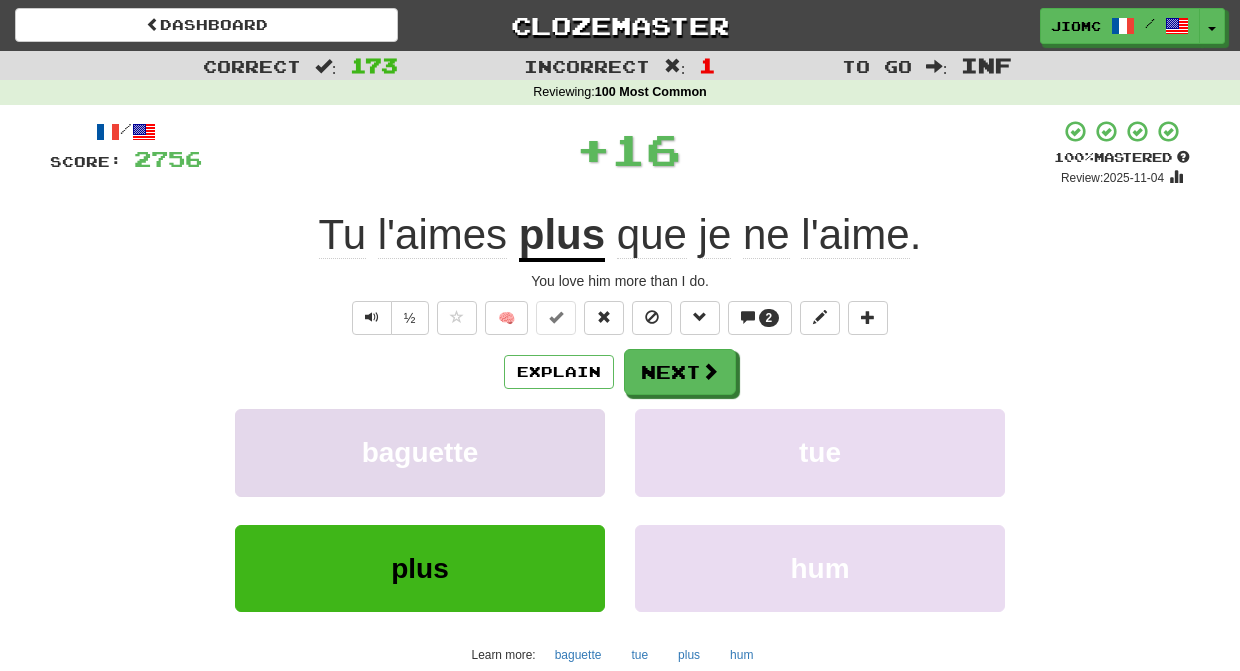click on "baguette" at bounding box center [420, 452] 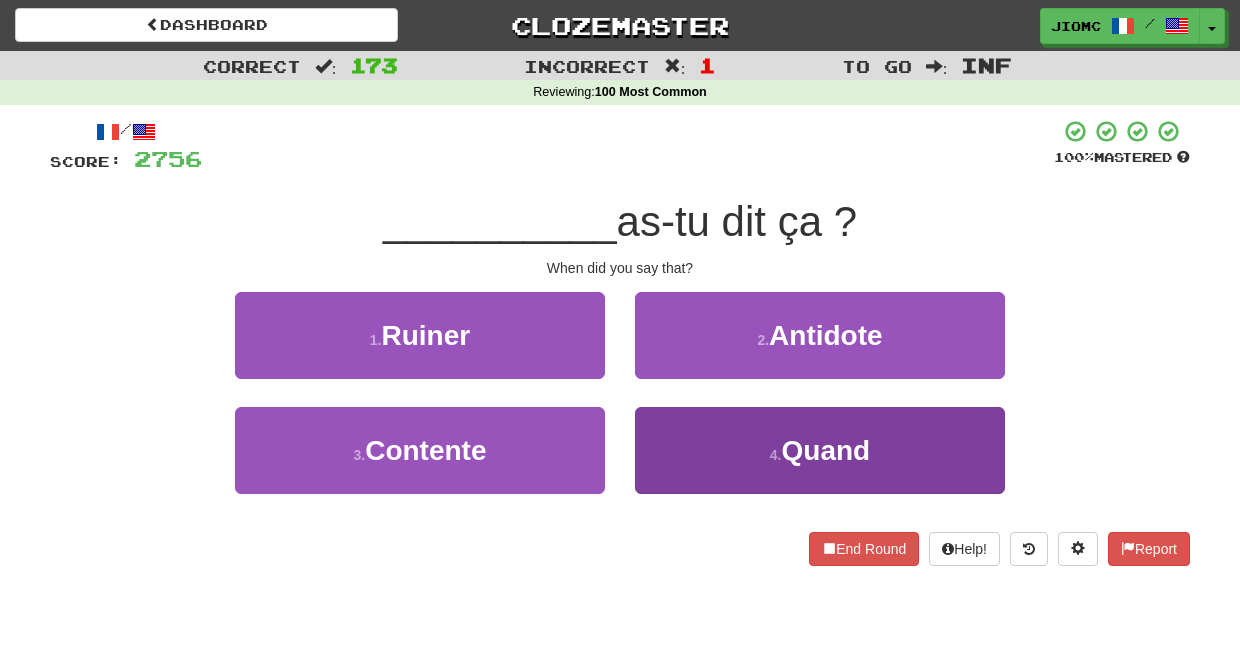 click on "4 .  Quand" at bounding box center [820, 450] 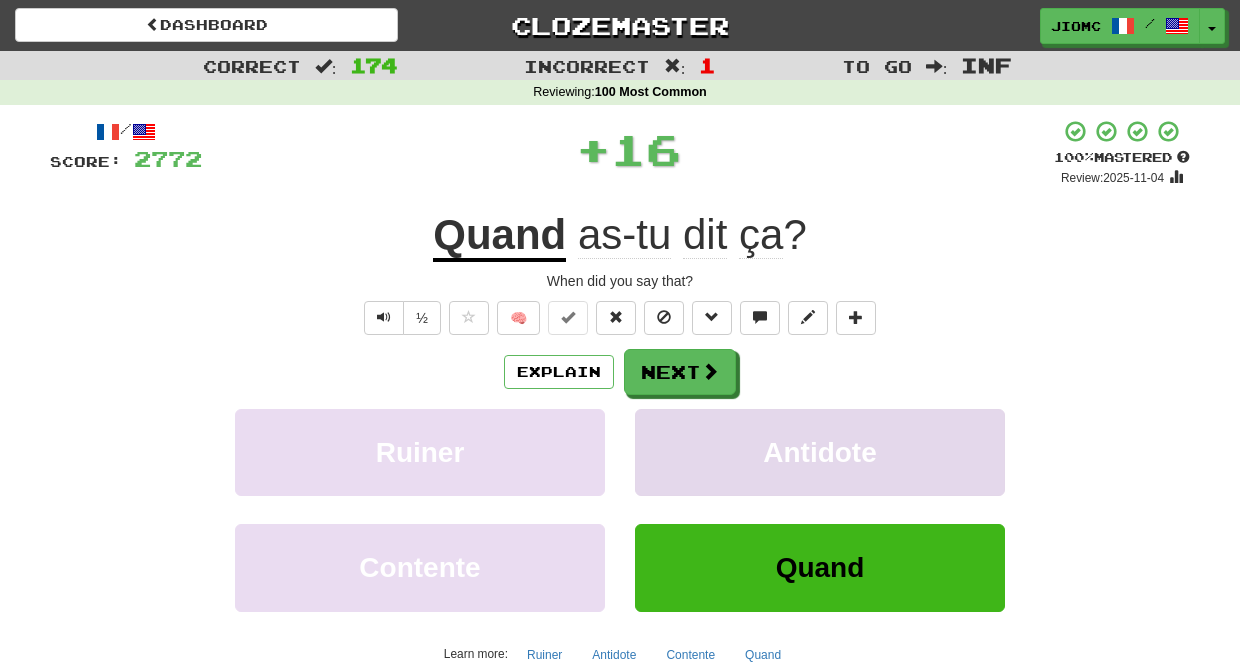 click on "Antidote" at bounding box center (820, 452) 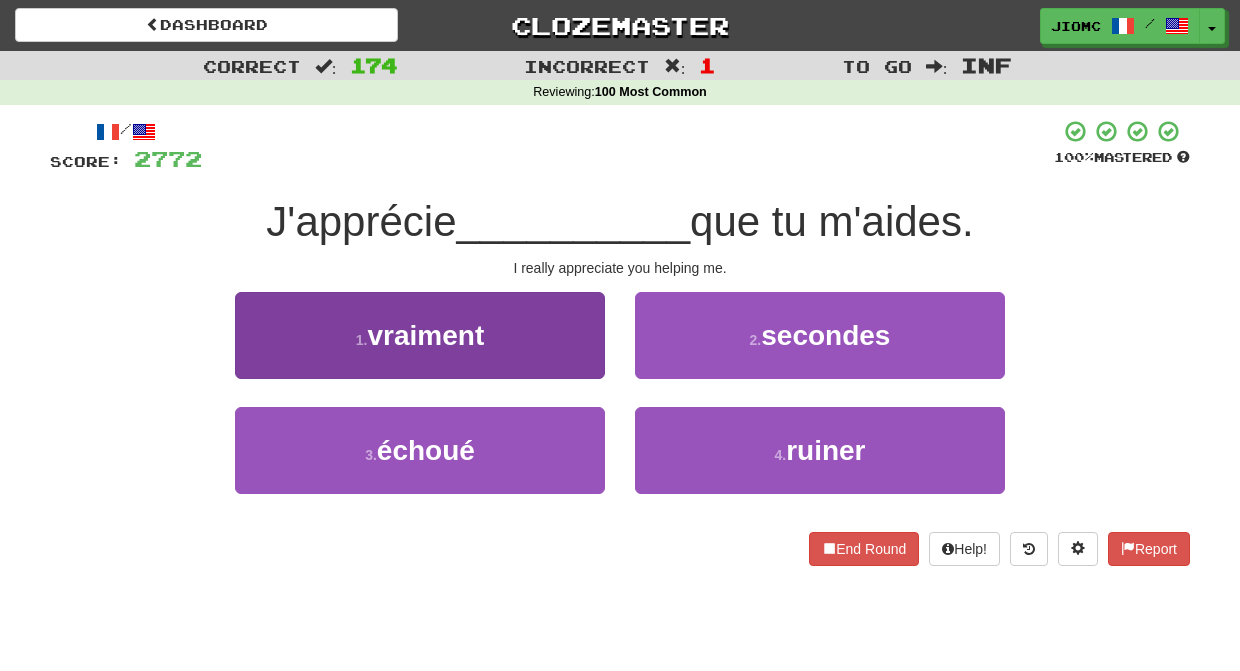 click on "1 .  vraiment" at bounding box center [420, 335] 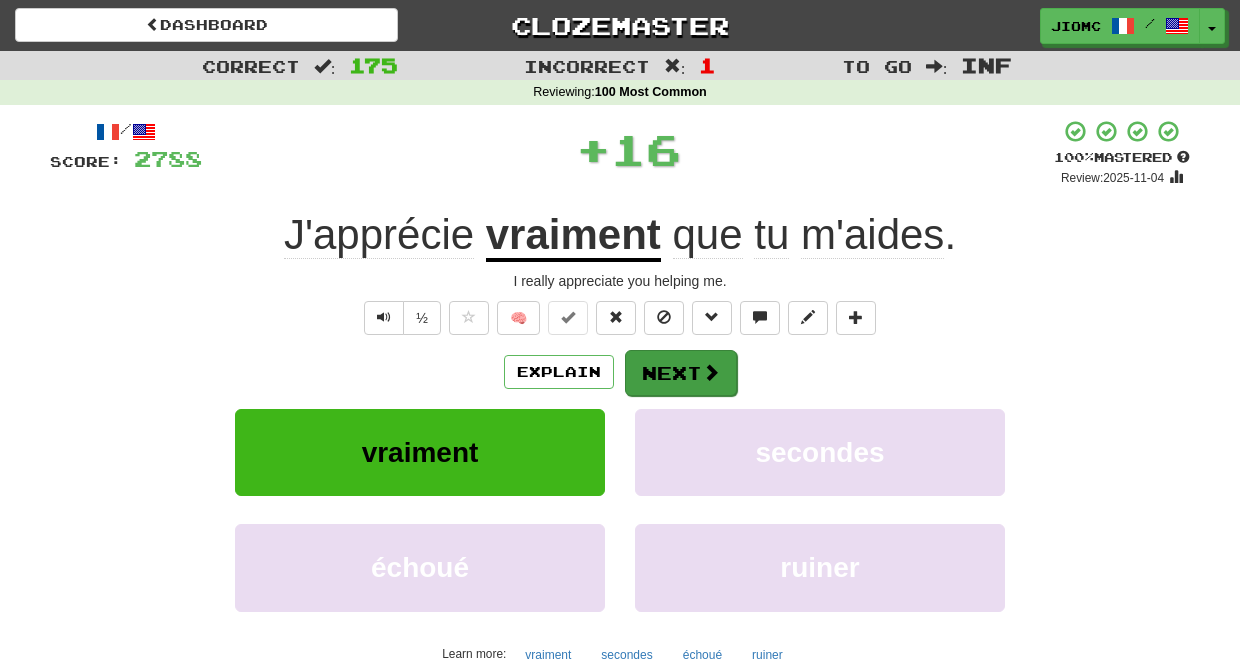 click on "Next" at bounding box center [681, 373] 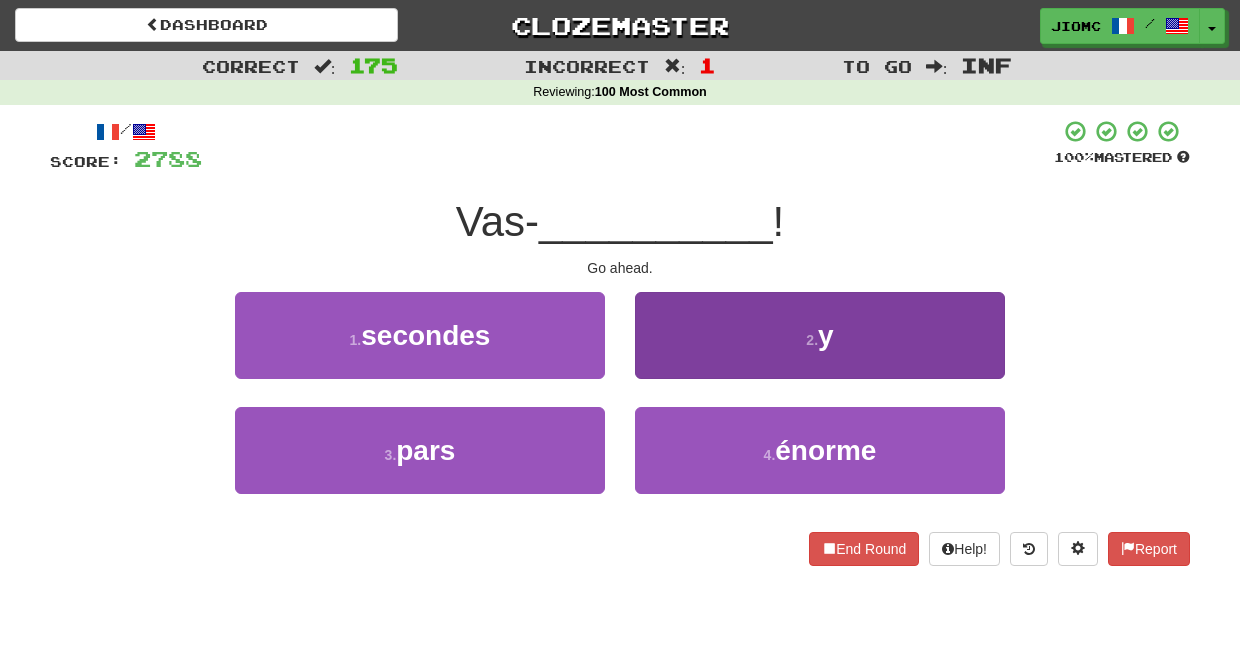 click on "2 .  y" at bounding box center (820, 335) 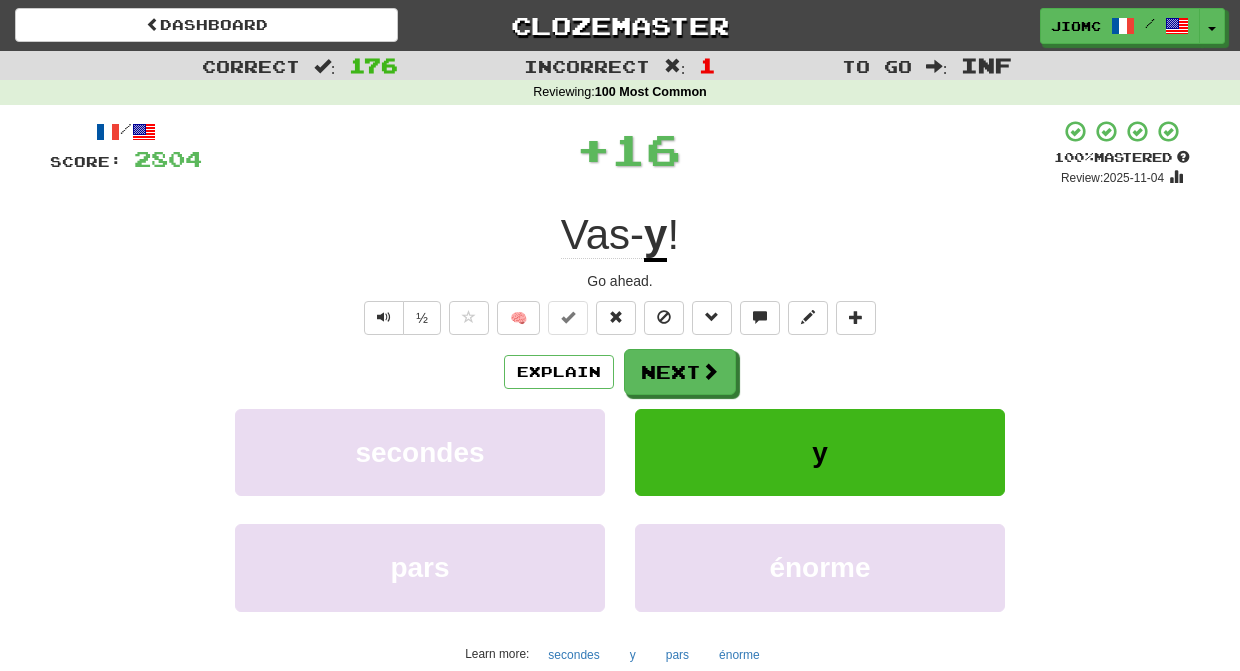 click on "Next" at bounding box center [680, 372] 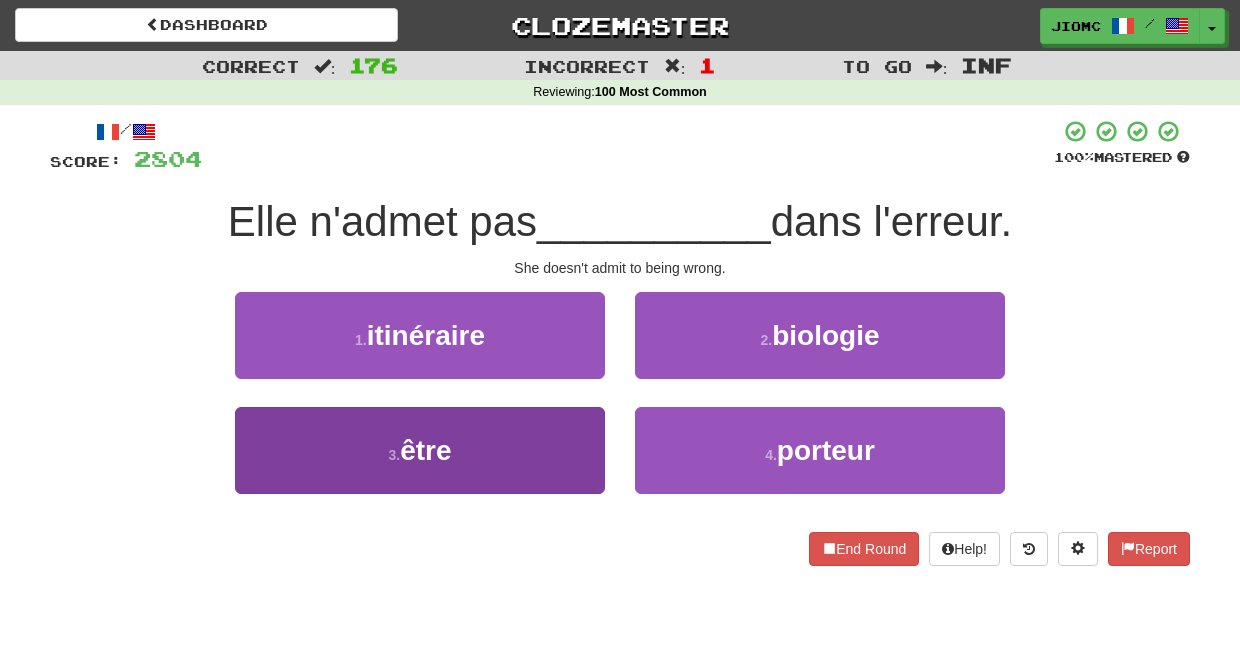 click on "3 .  être" at bounding box center [420, 450] 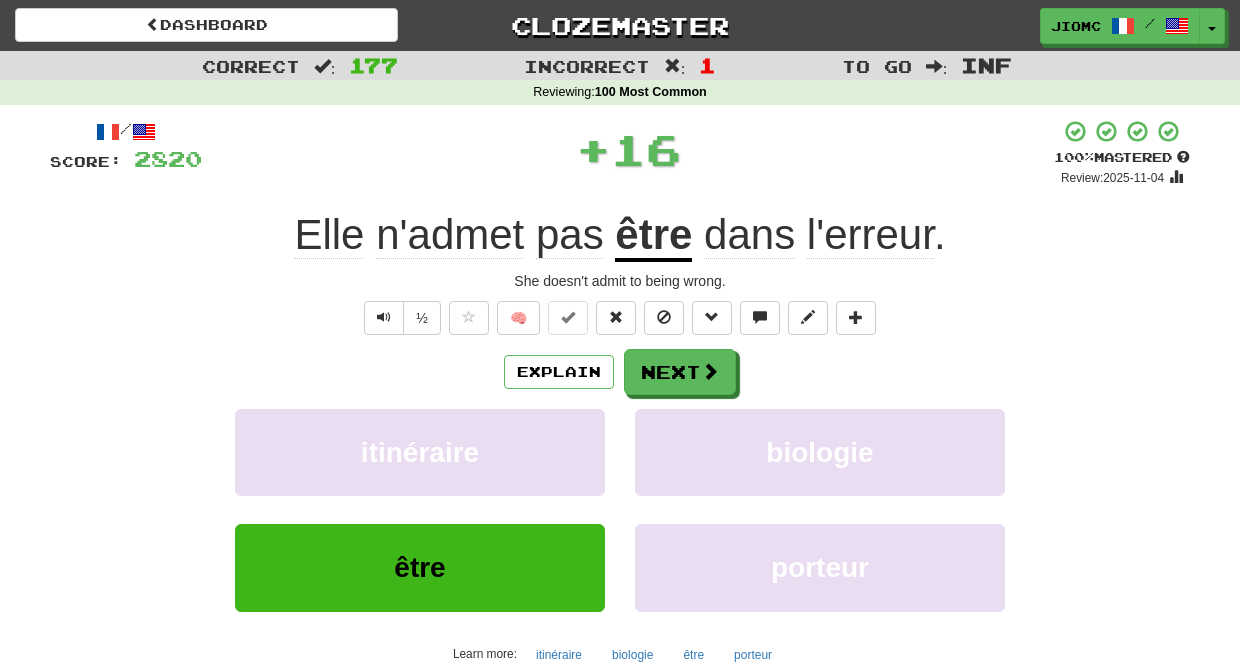 click on "itinéraire" at bounding box center (420, 452) 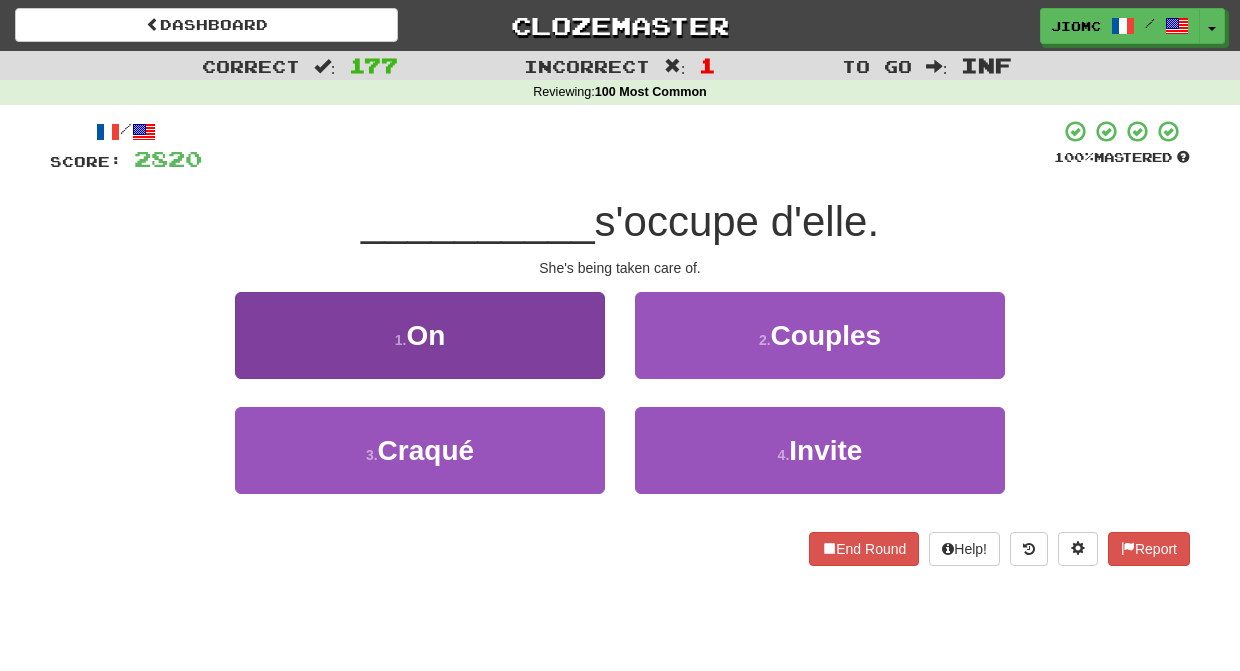 click on "1 .  On" at bounding box center (420, 335) 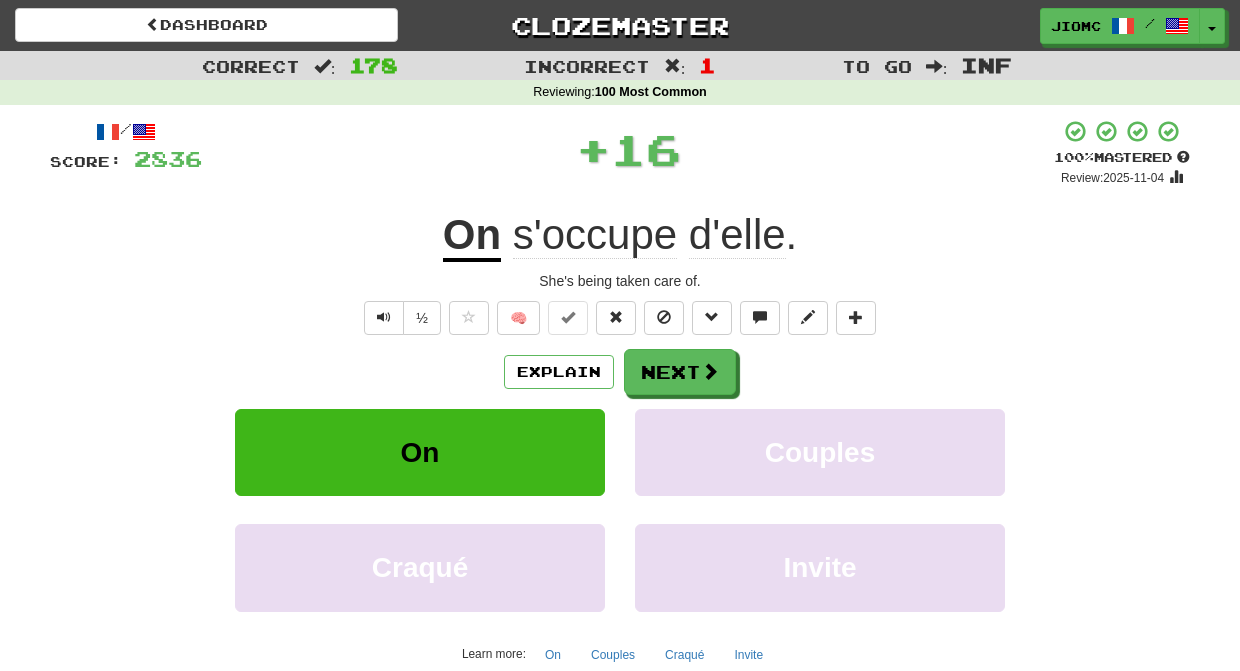 click on "Next" at bounding box center (680, 372) 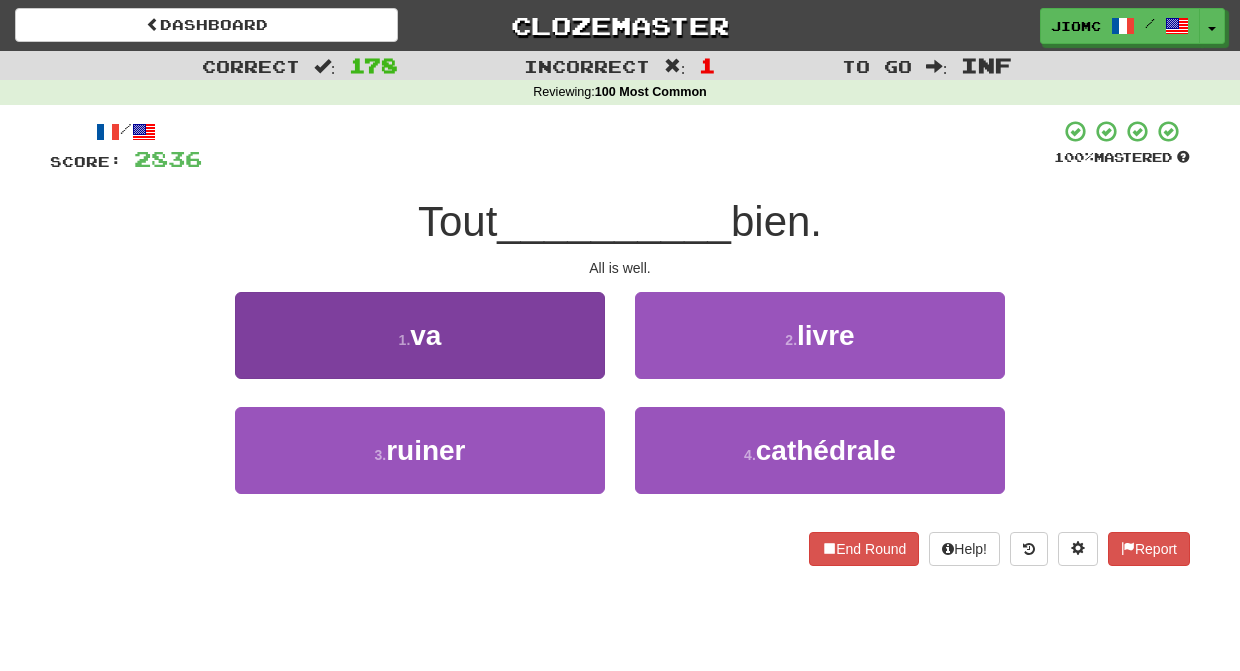 click on "1 .  va" at bounding box center [420, 335] 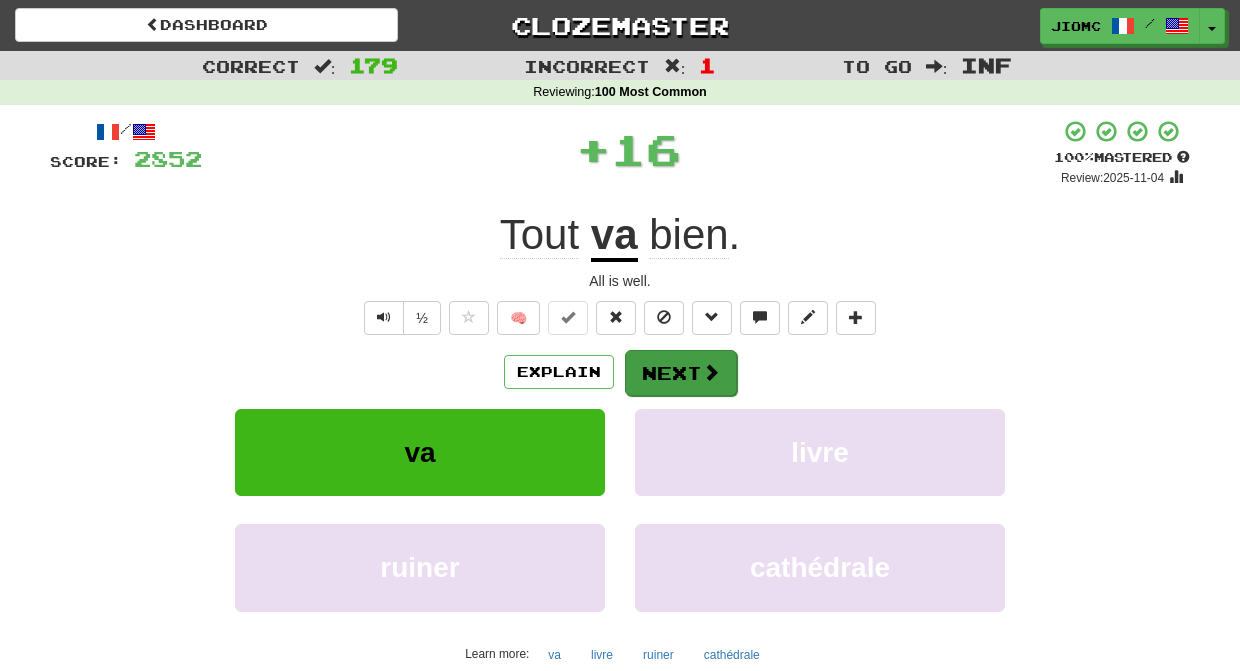 click on "Next" at bounding box center [681, 373] 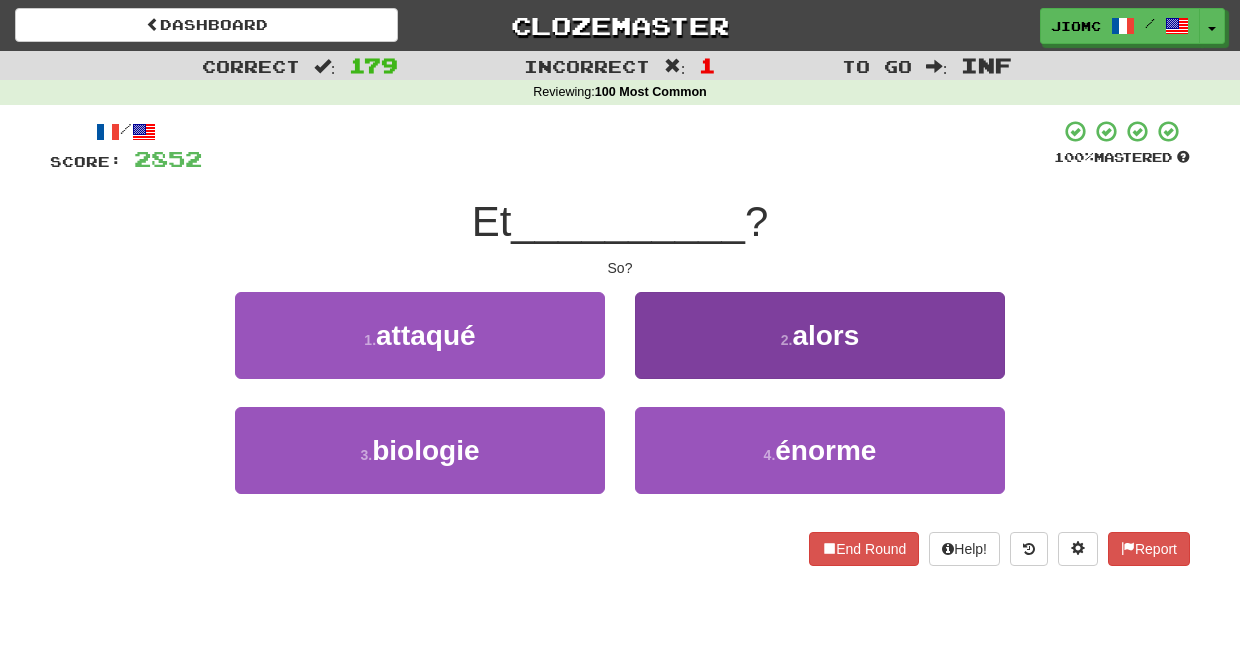 click on "2 .  alors" at bounding box center [820, 335] 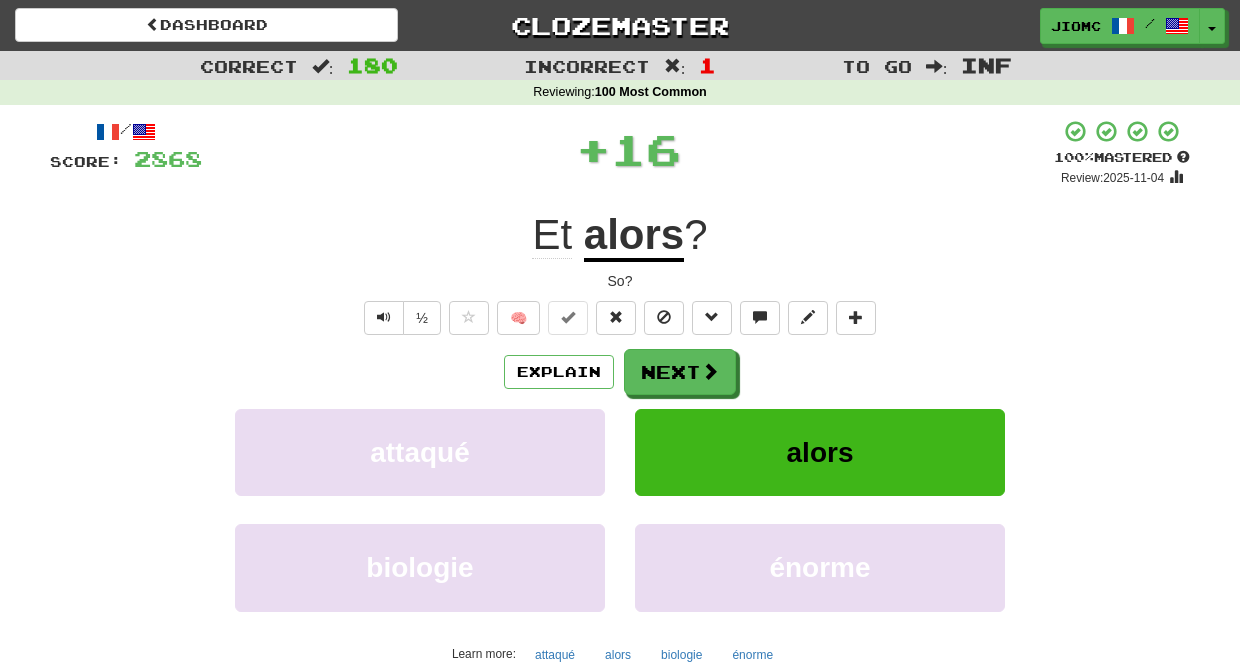 click on "Next" at bounding box center (680, 372) 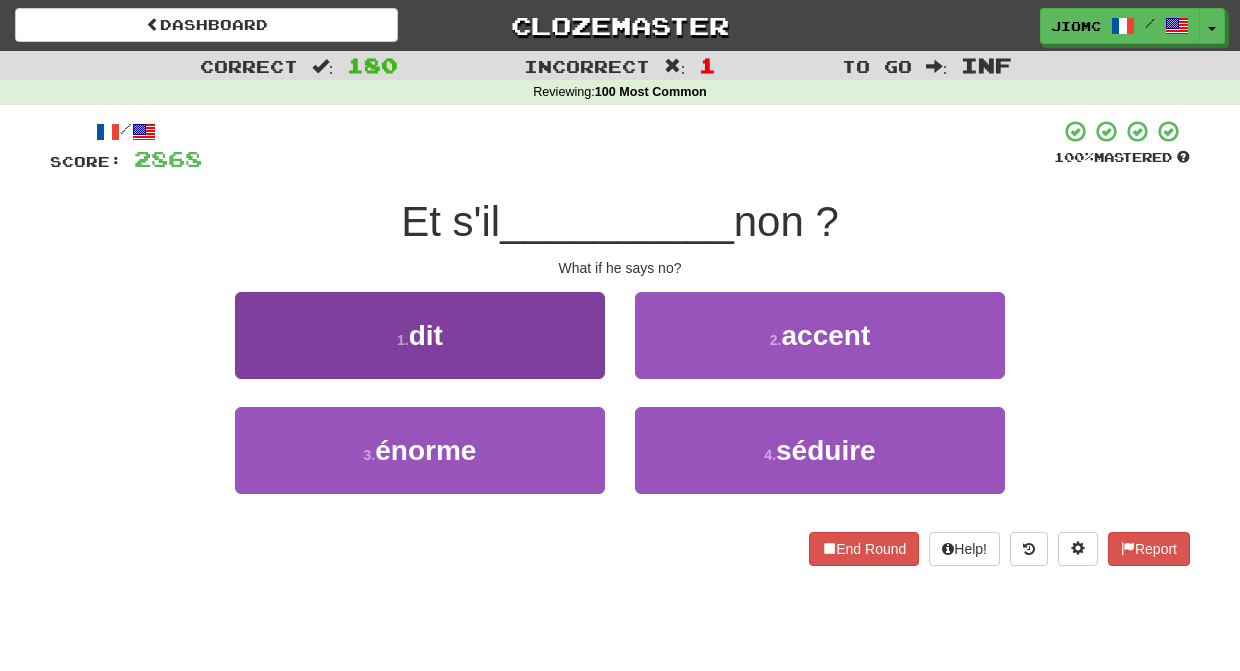 click on "1 .  dit" at bounding box center [420, 335] 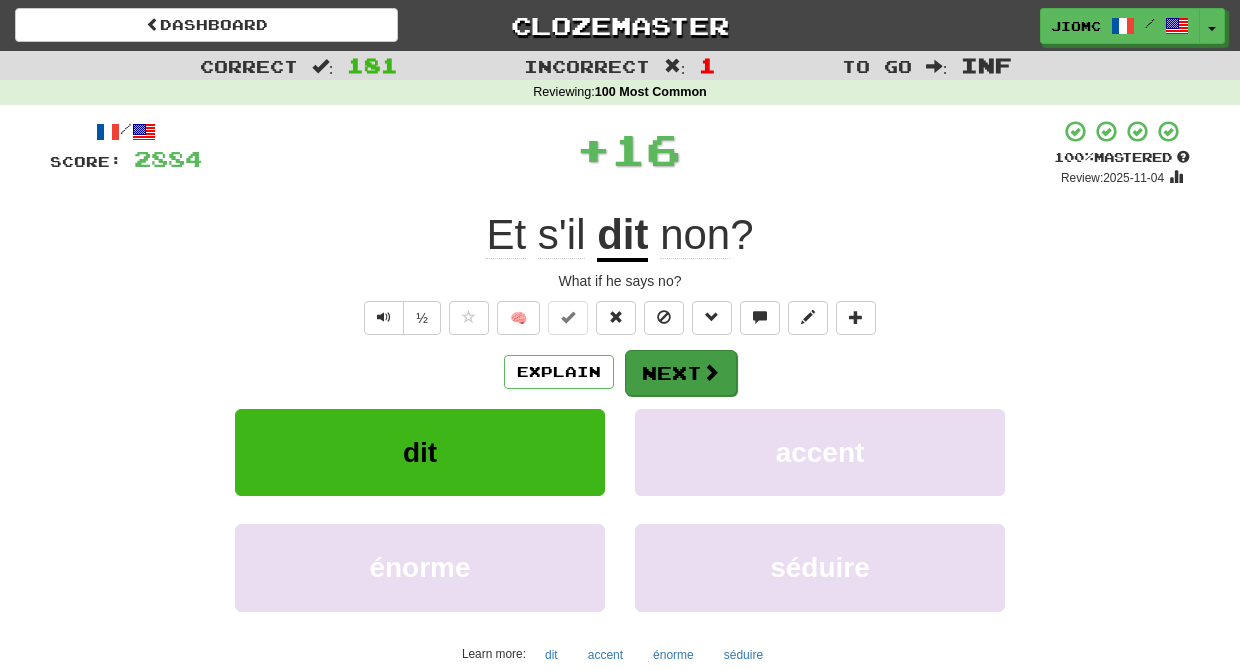 click on "Next" at bounding box center [681, 373] 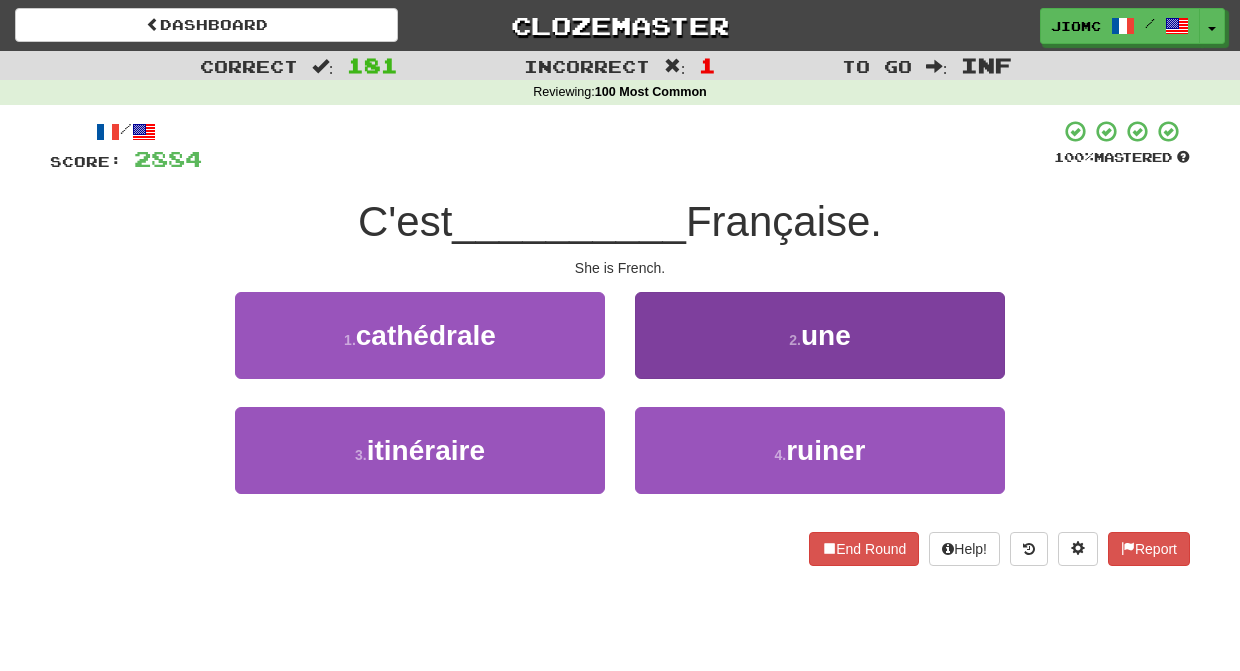 click on "2 .  une" at bounding box center [820, 335] 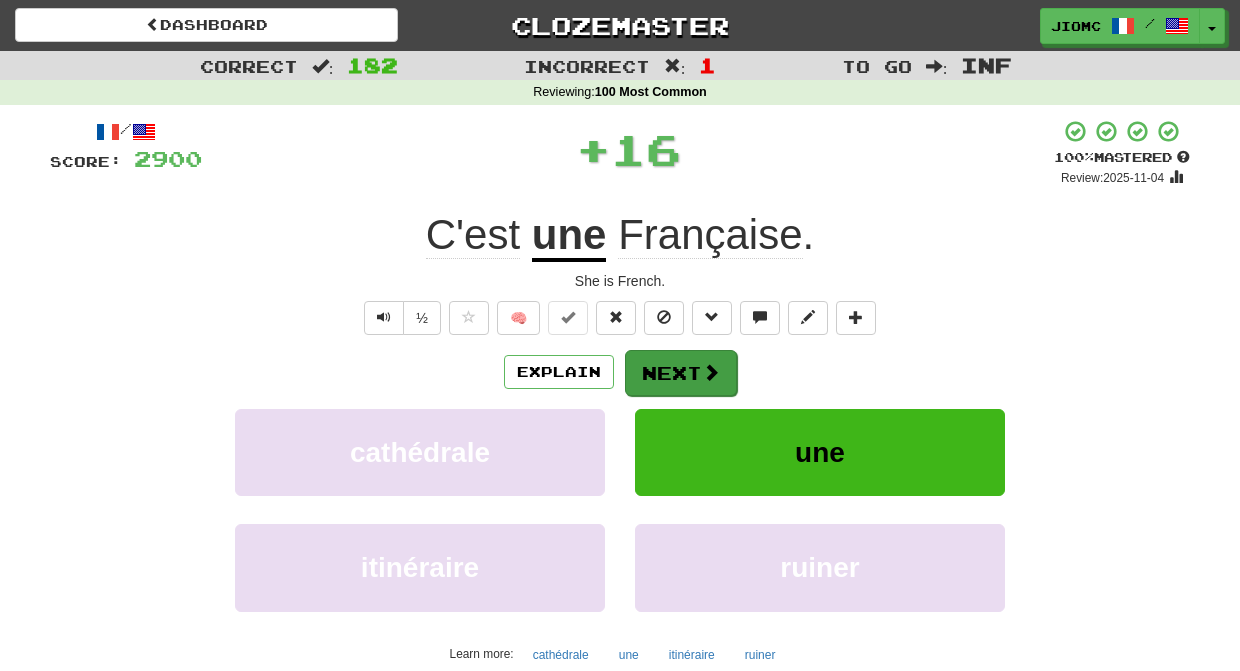 click on "Next" at bounding box center [681, 373] 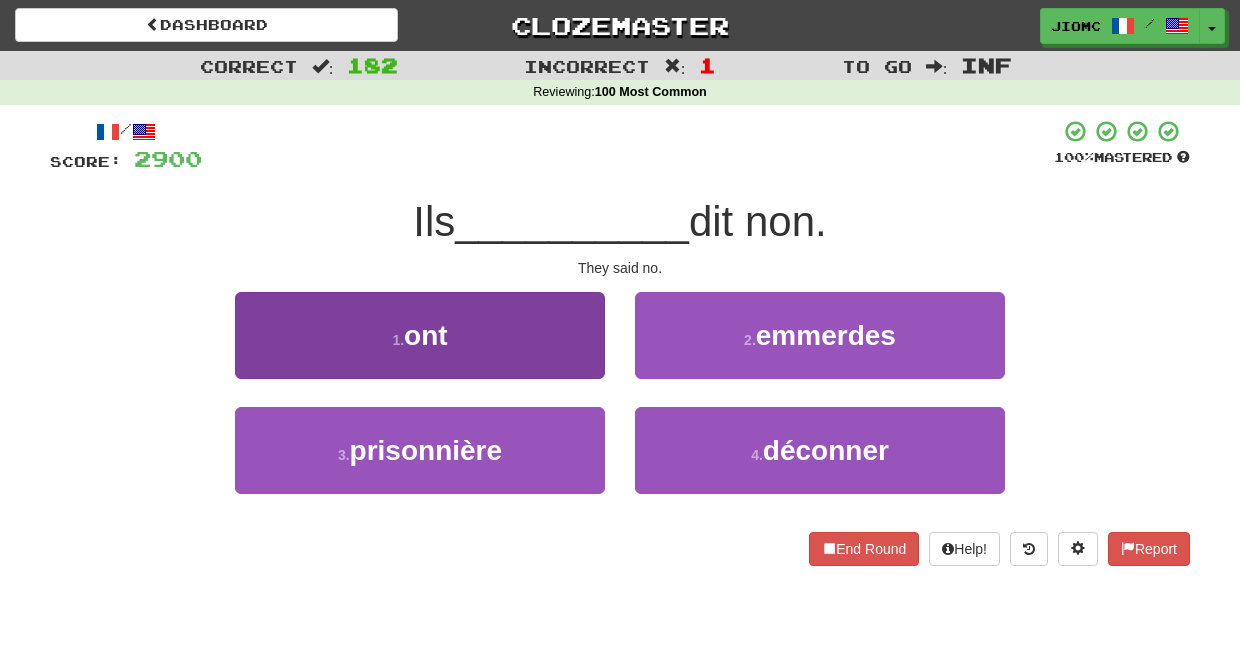 click on "1 .  ont" at bounding box center [420, 335] 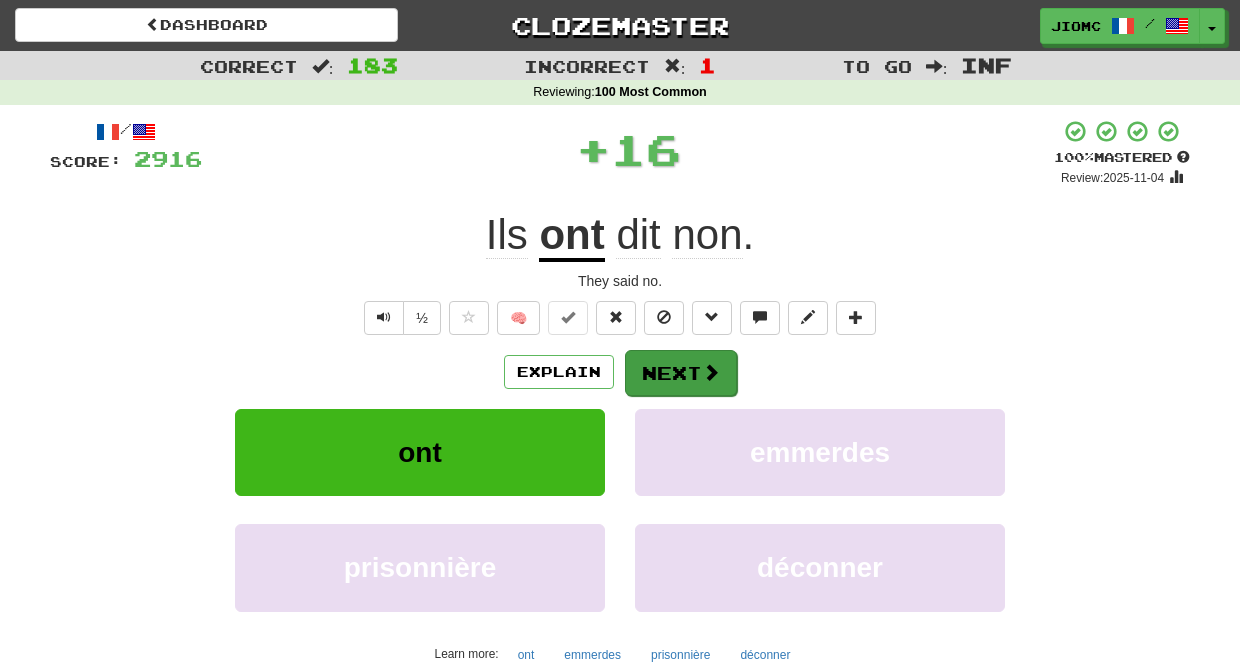 click on "Next" at bounding box center (681, 373) 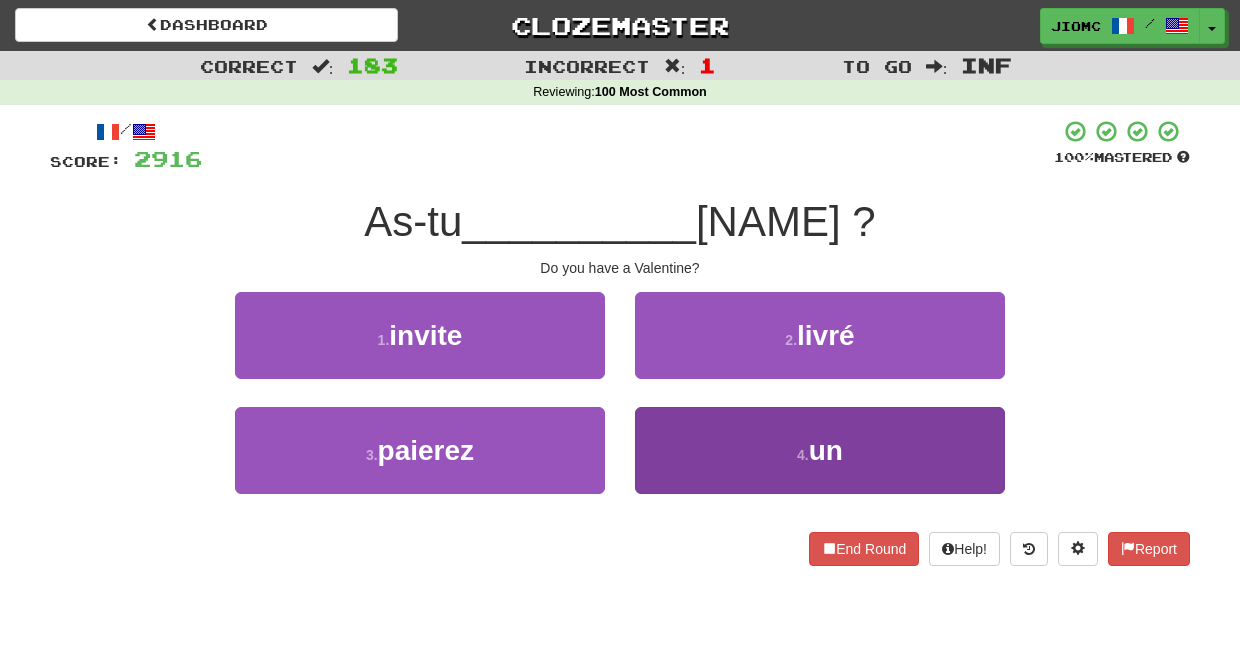 click on "4 .  un" at bounding box center [820, 450] 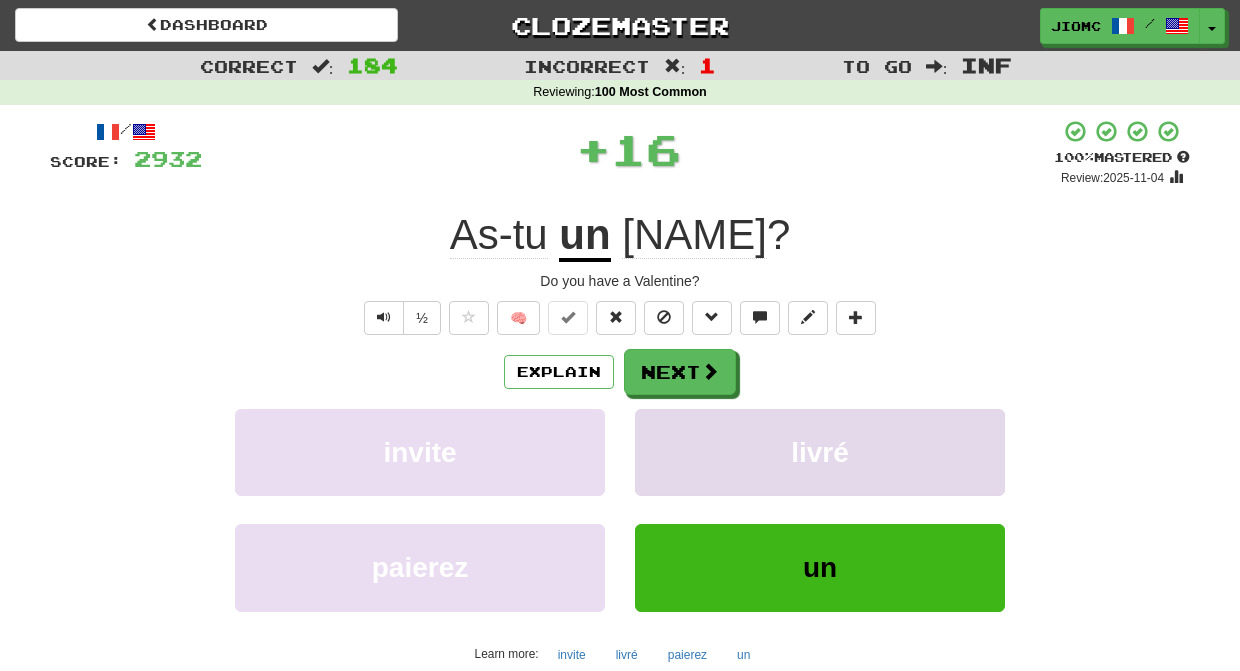 click on "livré" at bounding box center (820, 452) 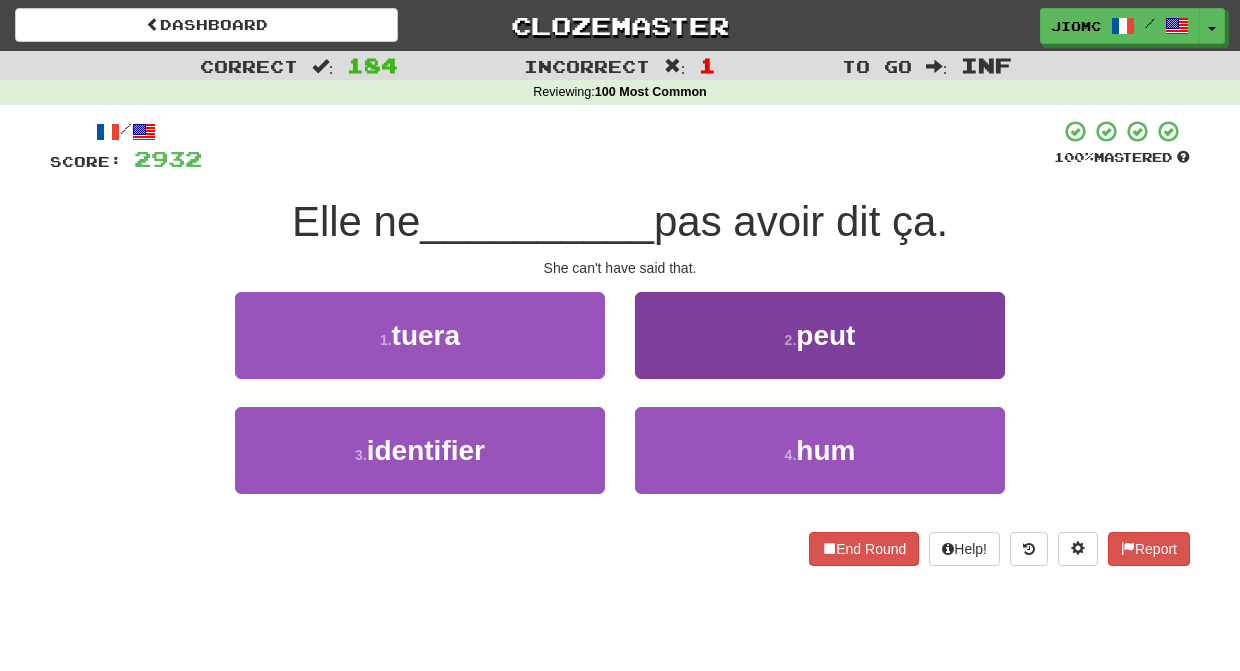 click on "2 .  peut" at bounding box center [820, 335] 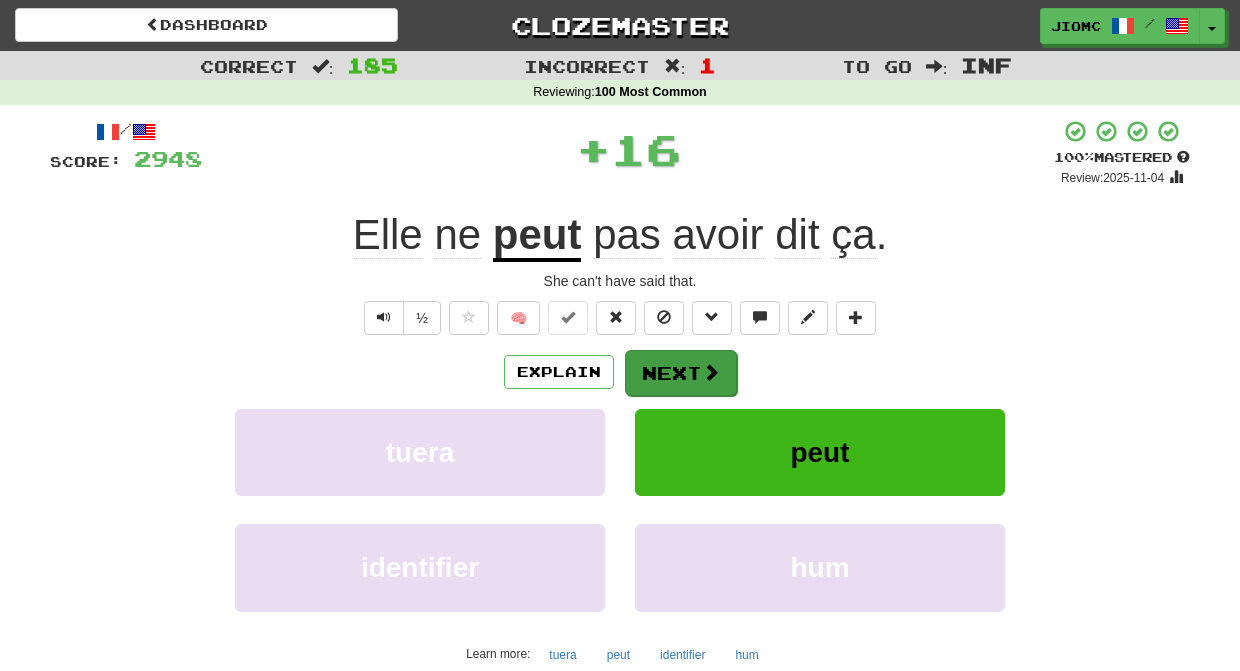 click on "Next" at bounding box center [681, 373] 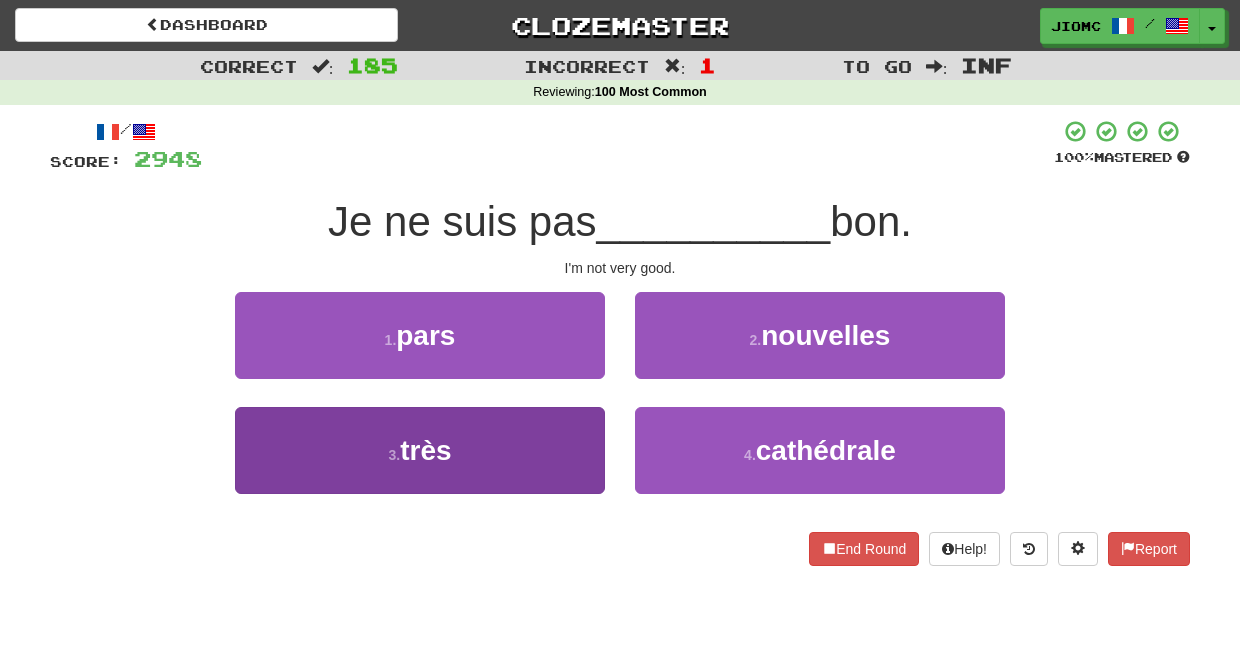 click on "3 .  très" at bounding box center [420, 450] 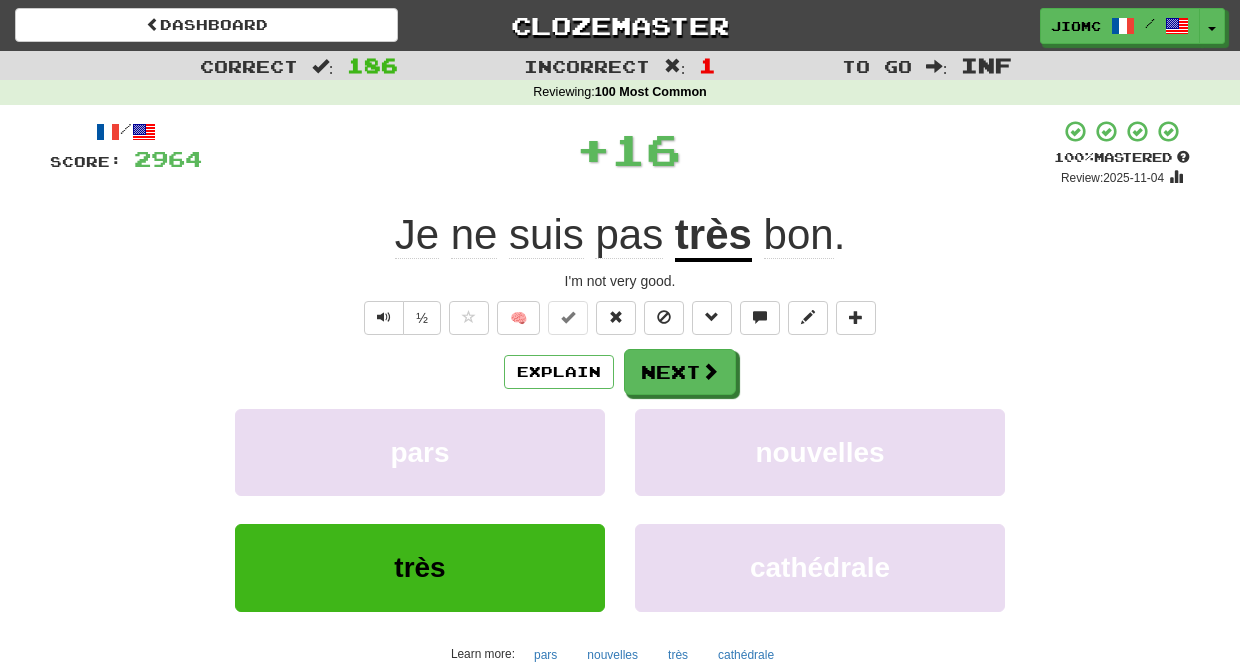 click on "pars" at bounding box center (420, 452) 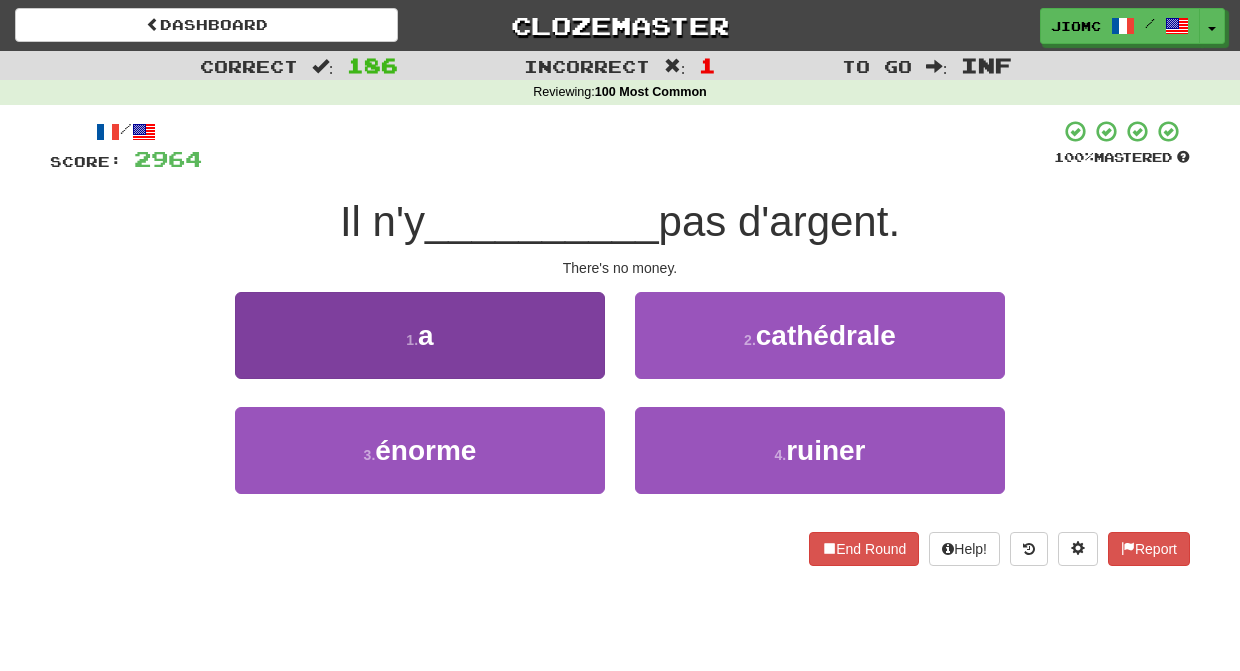 click on "1 .  a" at bounding box center [420, 335] 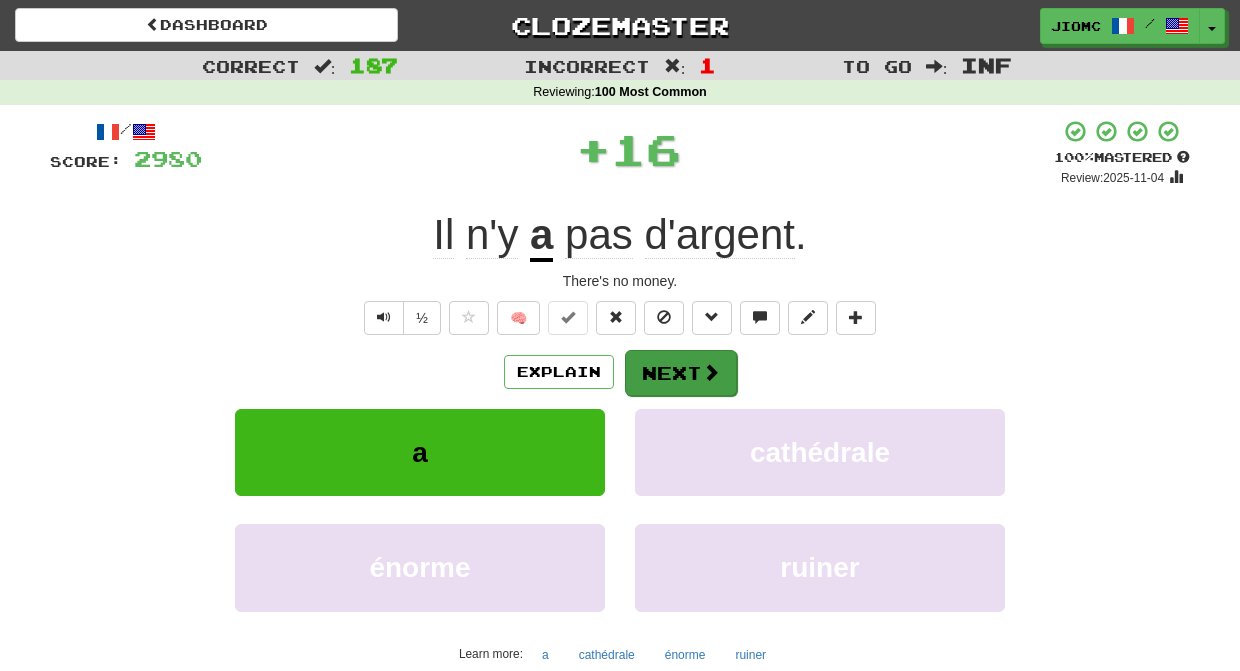 click on "Next" at bounding box center [681, 373] 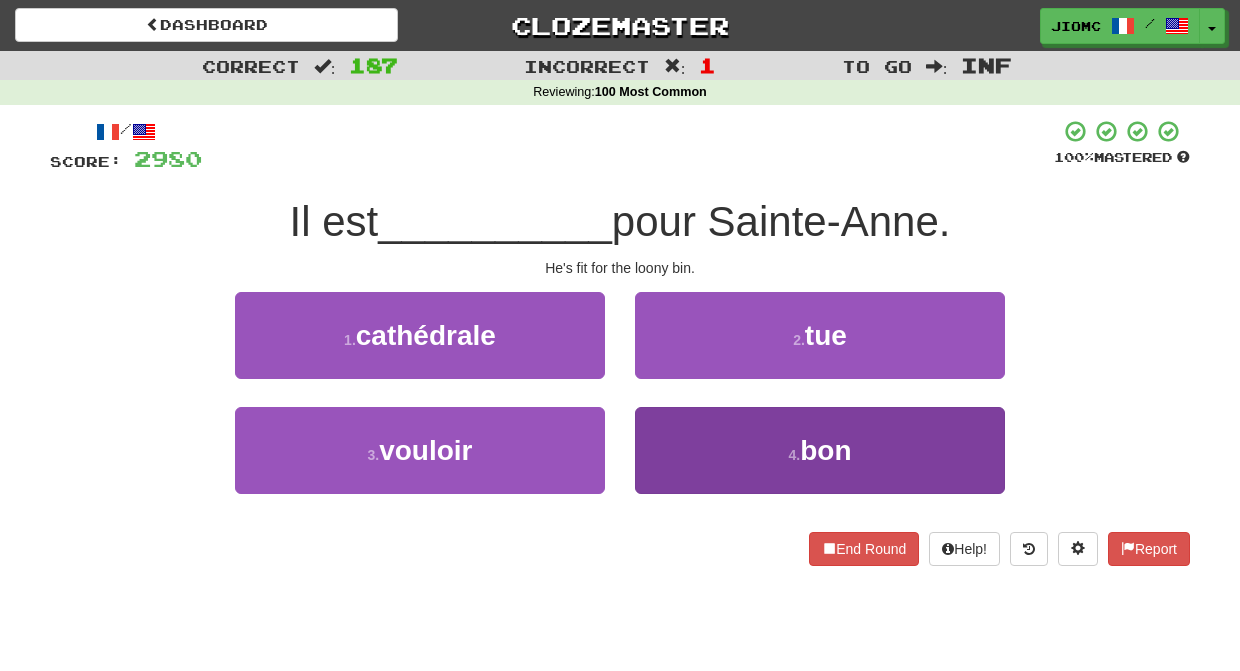 click on "4 .  bon" at bounding box center (820, 450) 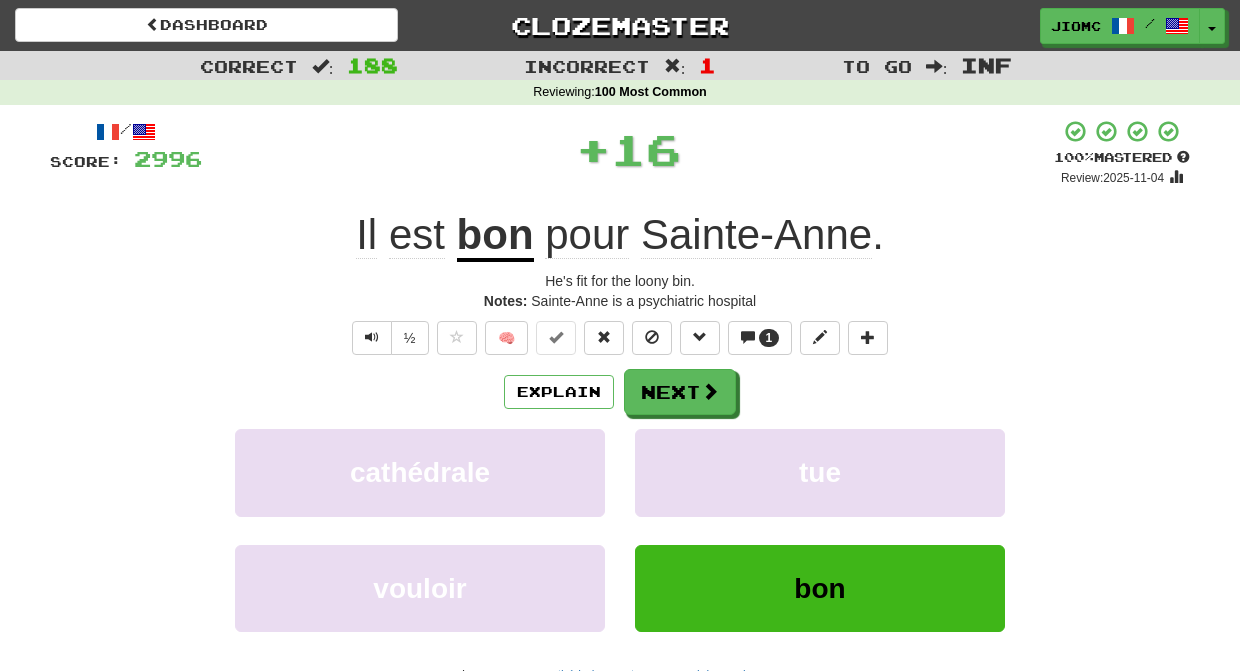 click on "tue" at bounding box center [820, 472] 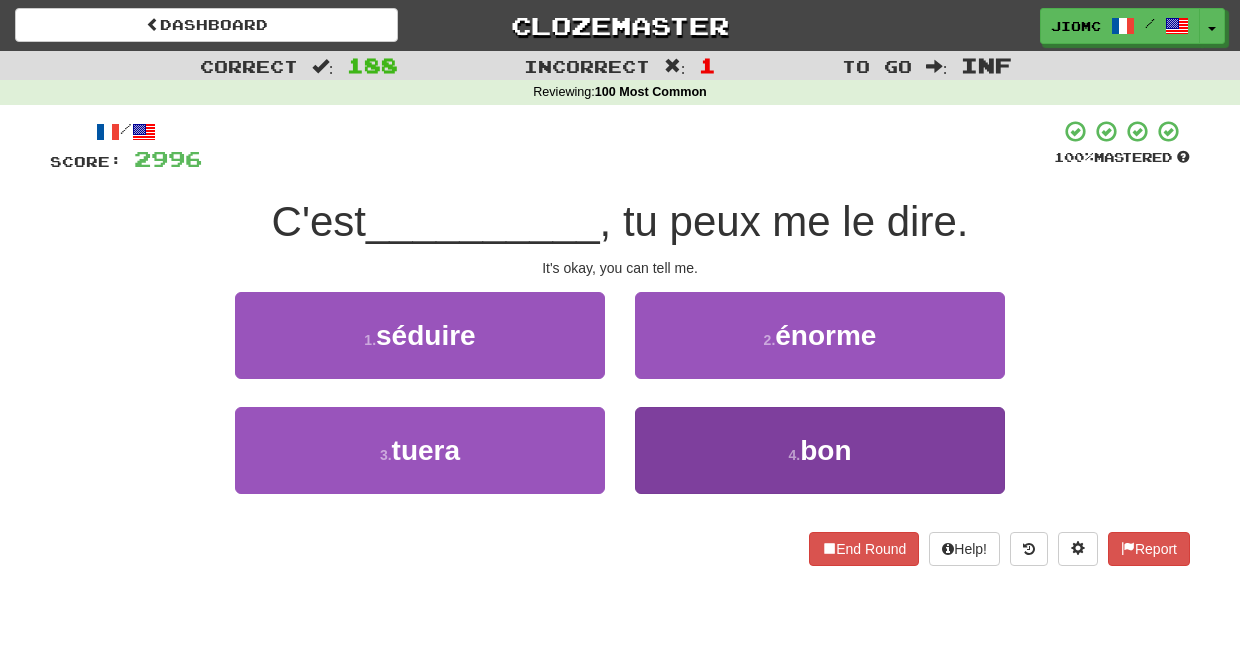 click on "4 .  bon" at bounding box center (820, 450) 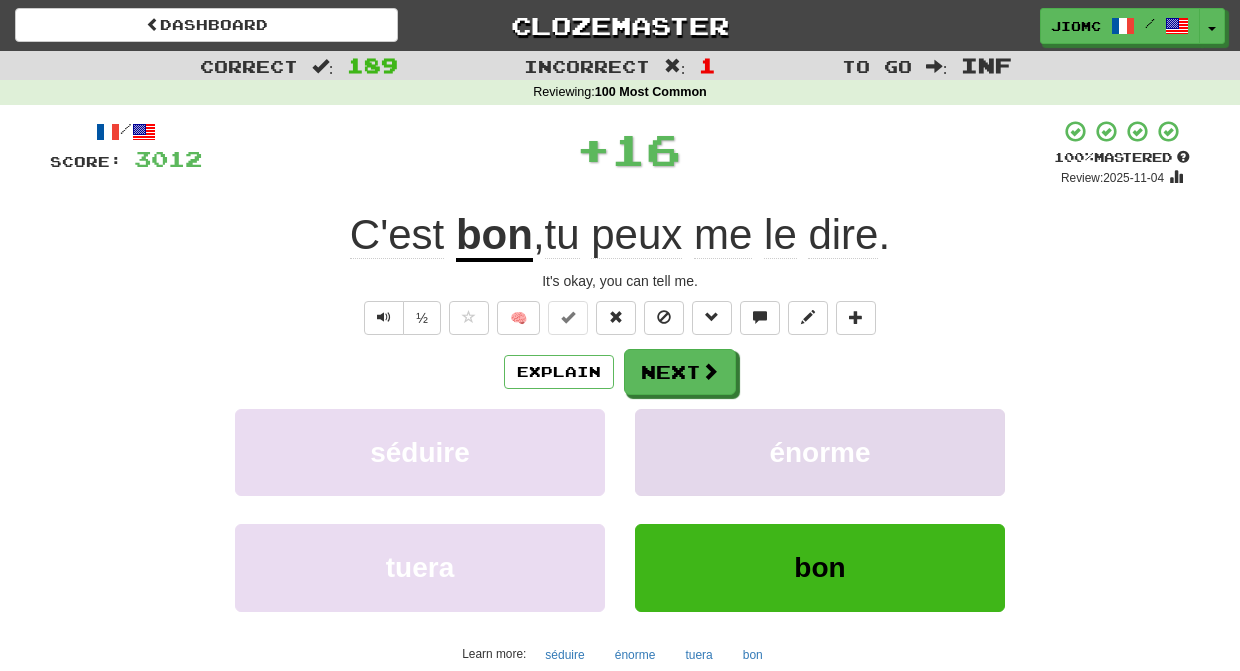 click on "énorme" at bounding box center (820, 452) 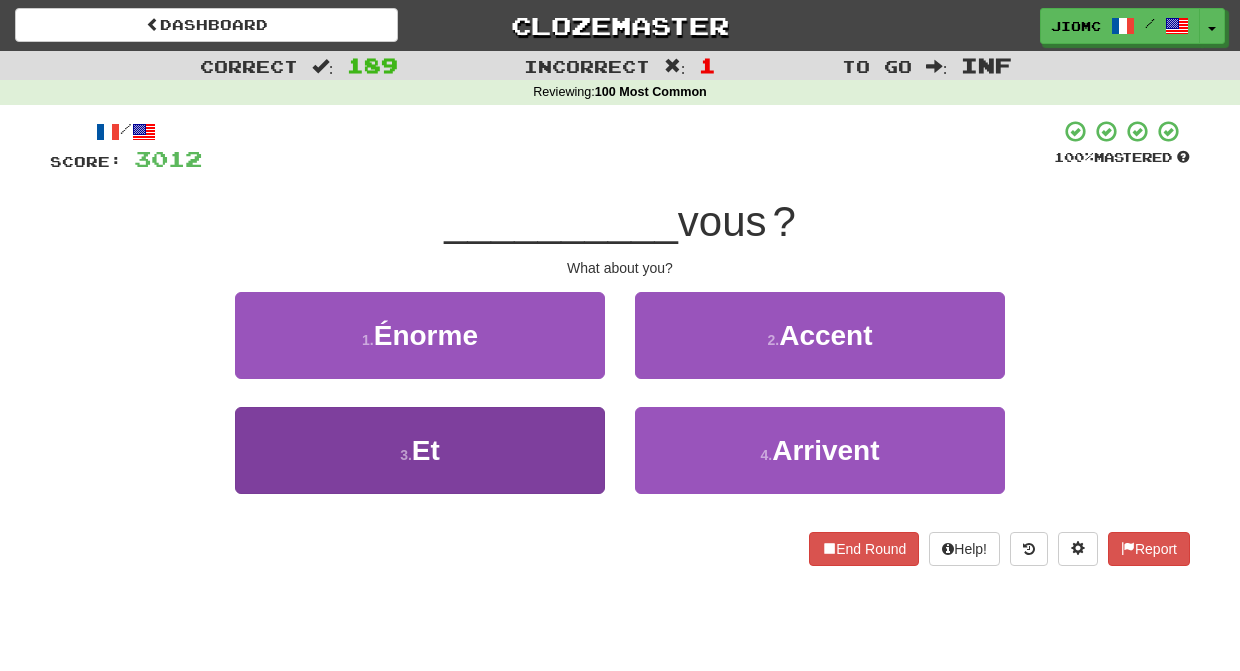 click on "3 .  Et" at bounding box center (420, 450) 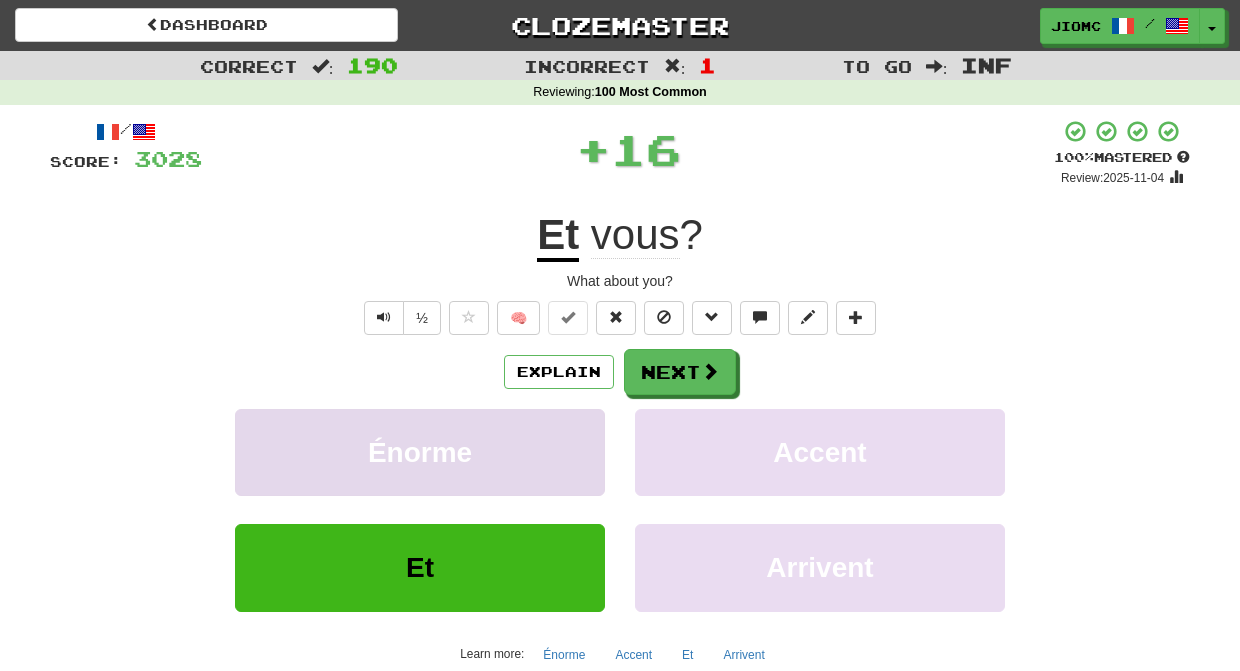click on "Énorme" at bounding box center (420, 452) 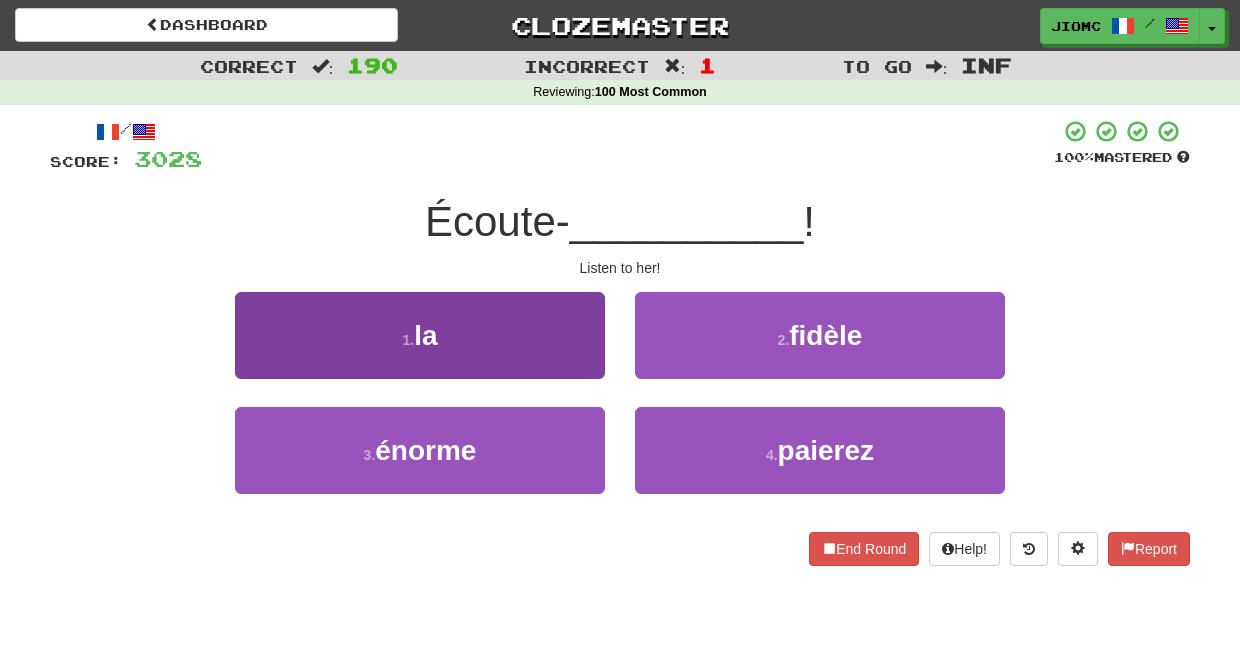click on "1 .  la" at bounding box center [420, 335] 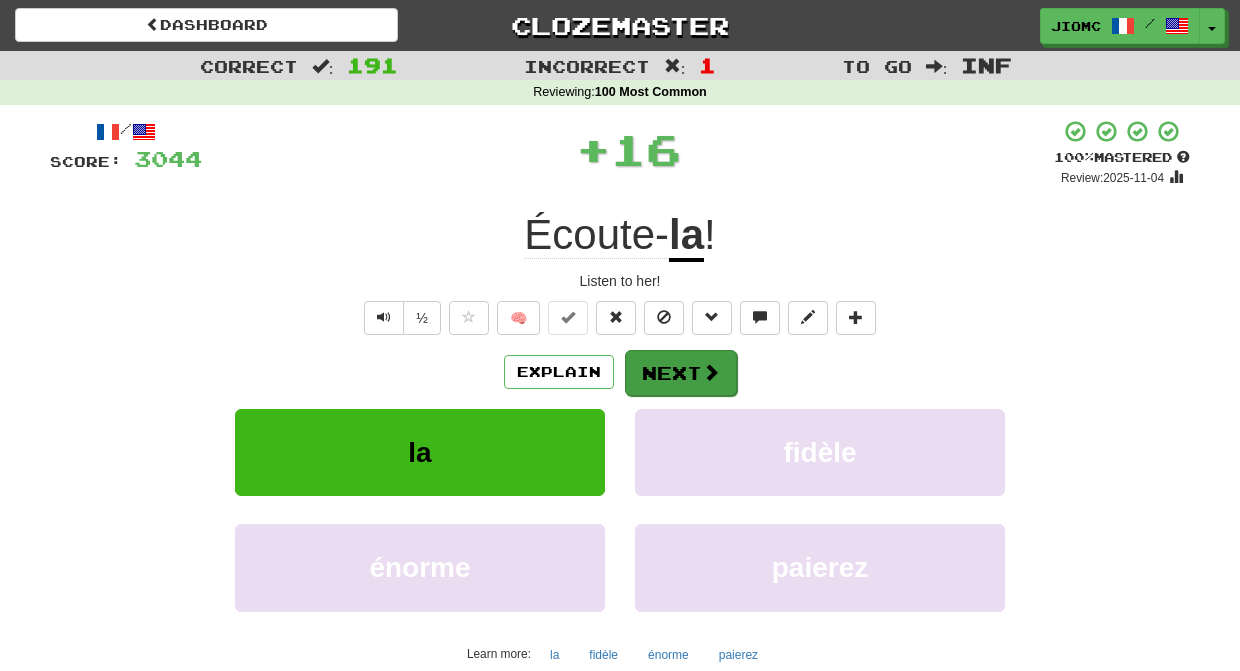 click on "Next" at bounding box center (681, 373) 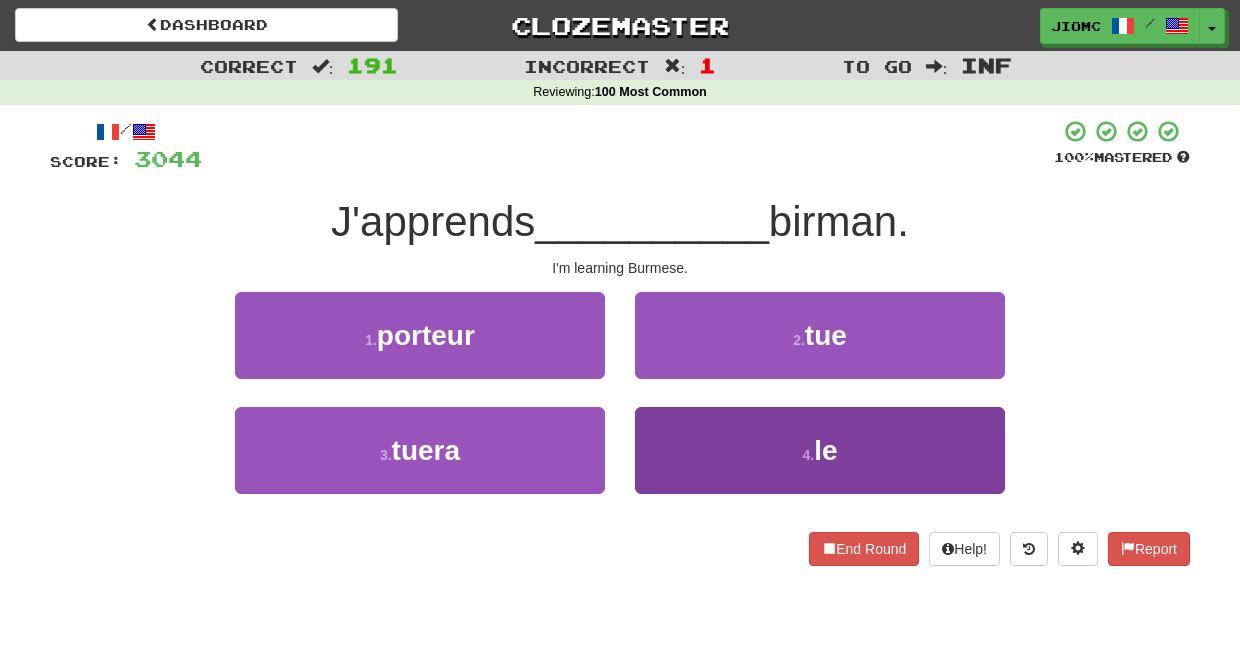 click on "4 .  le" at bounding box center (820, 450) 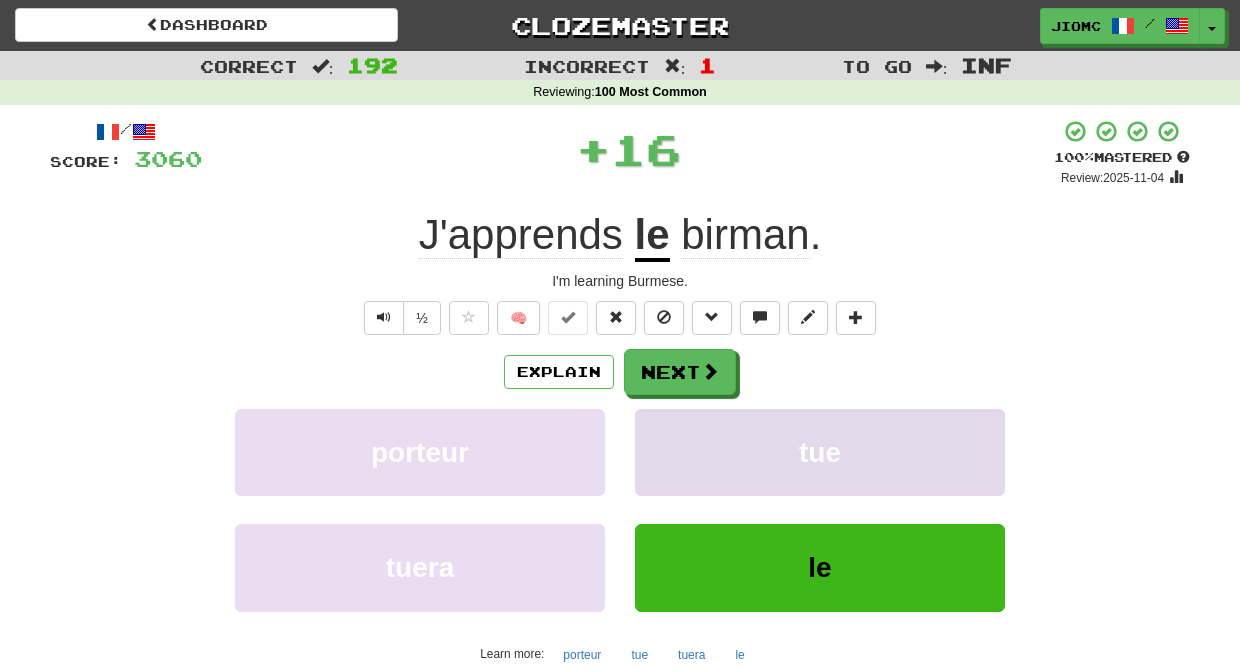 click on "tue" at bounding box center [820, 452] 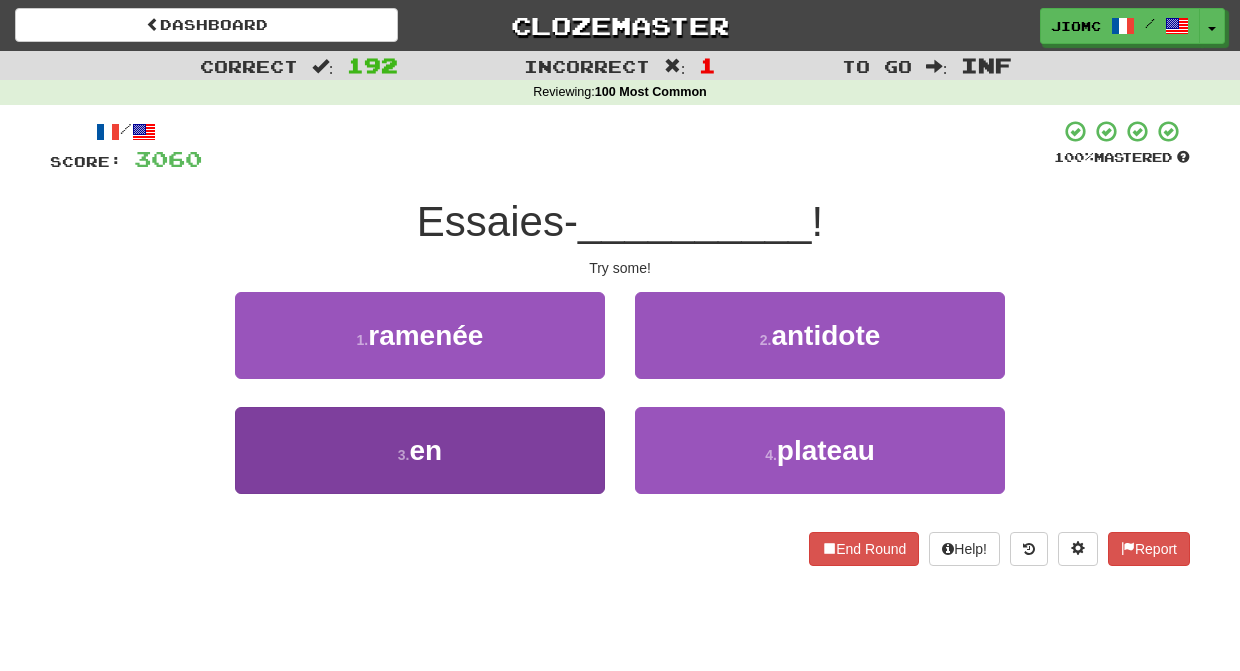 click on "3 .  en" at bounding box center [420, 450] 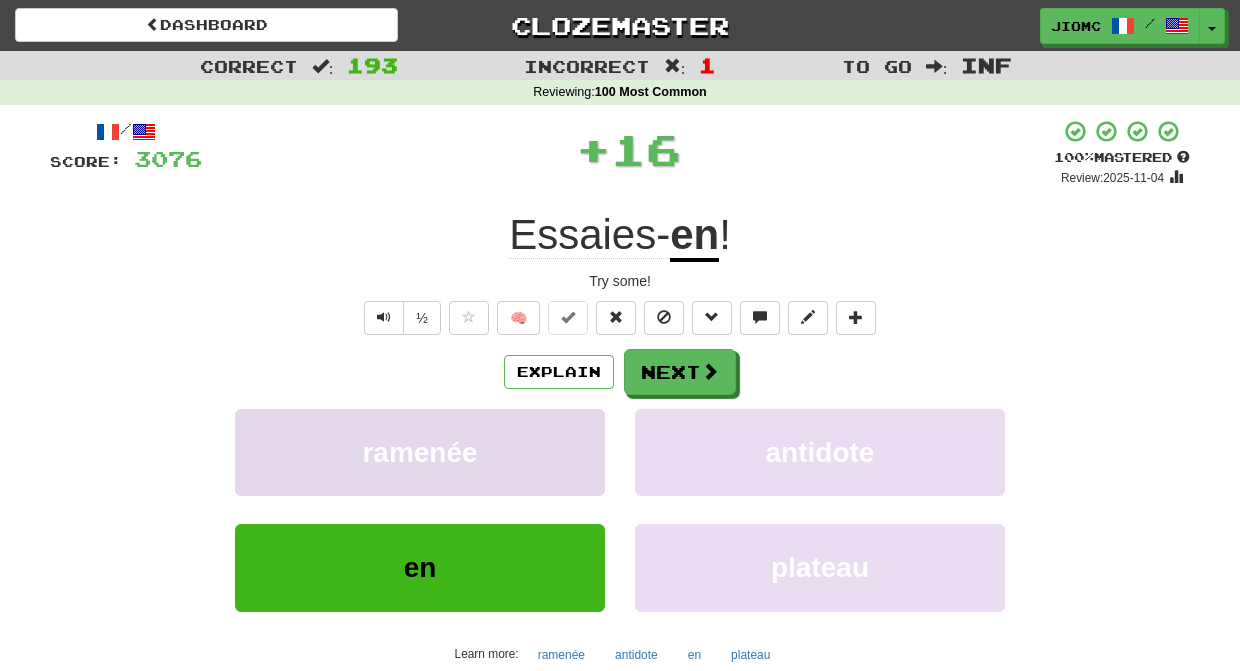 click on "ramenée" at bounding box center (420, 452) 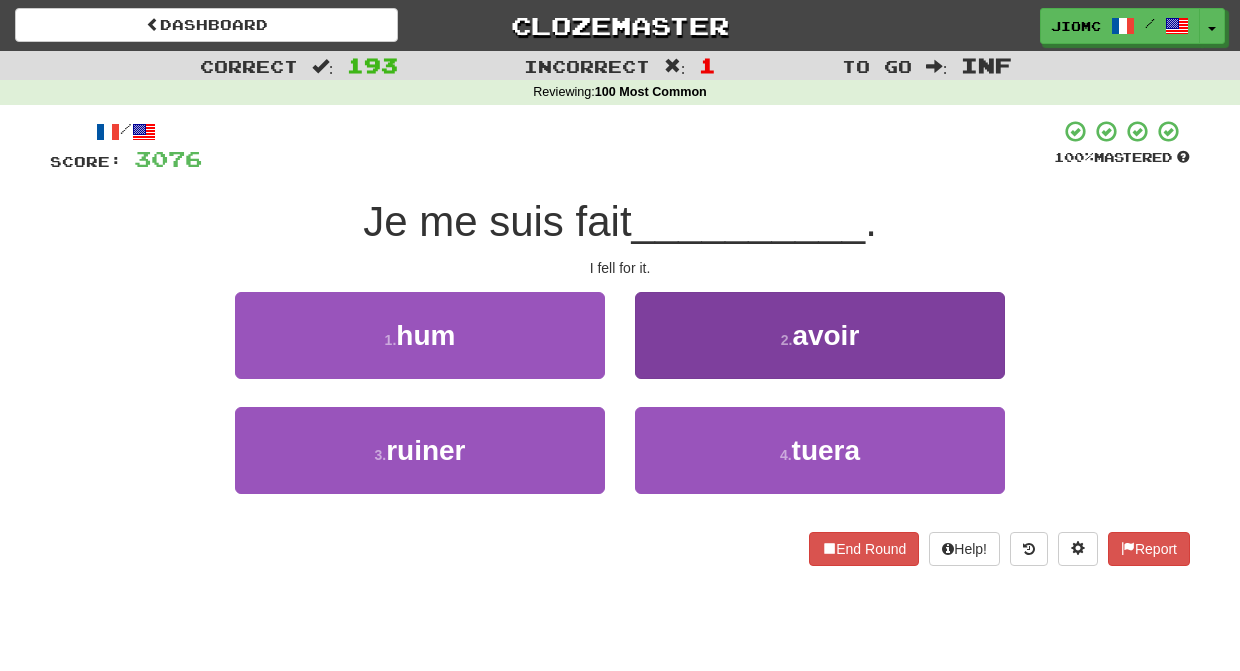 click on "2 .  avoir" at bounding box center (820, 335) 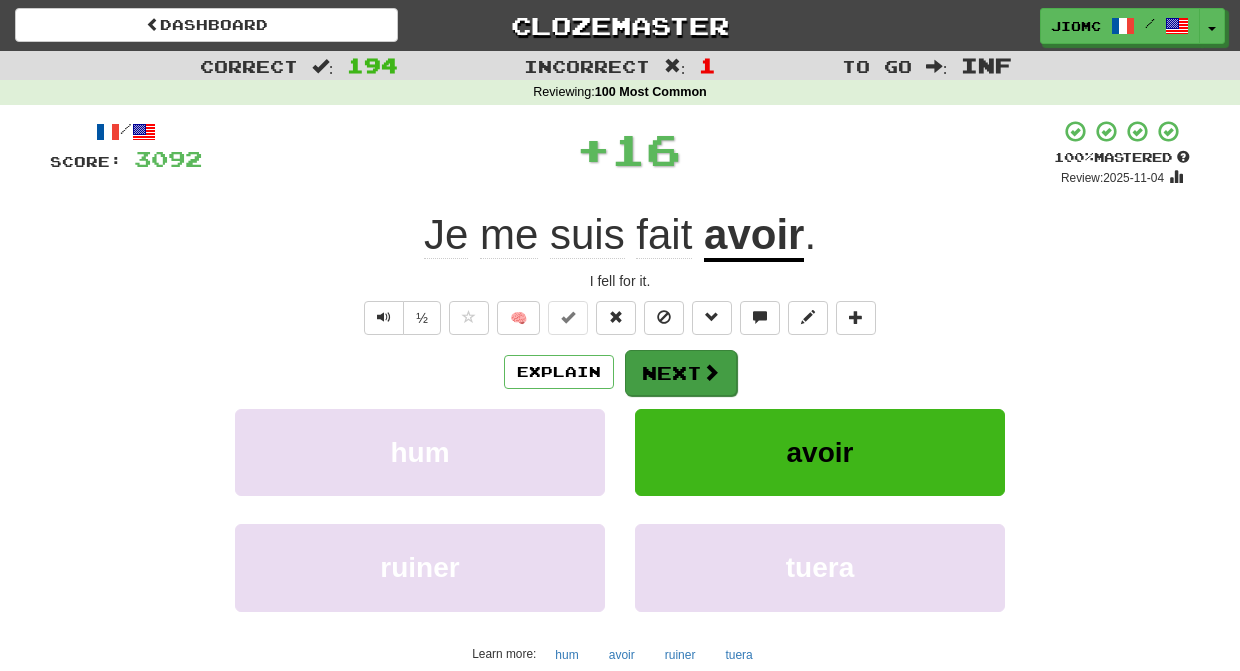 click on "Next" at bounding box center (681, 373) 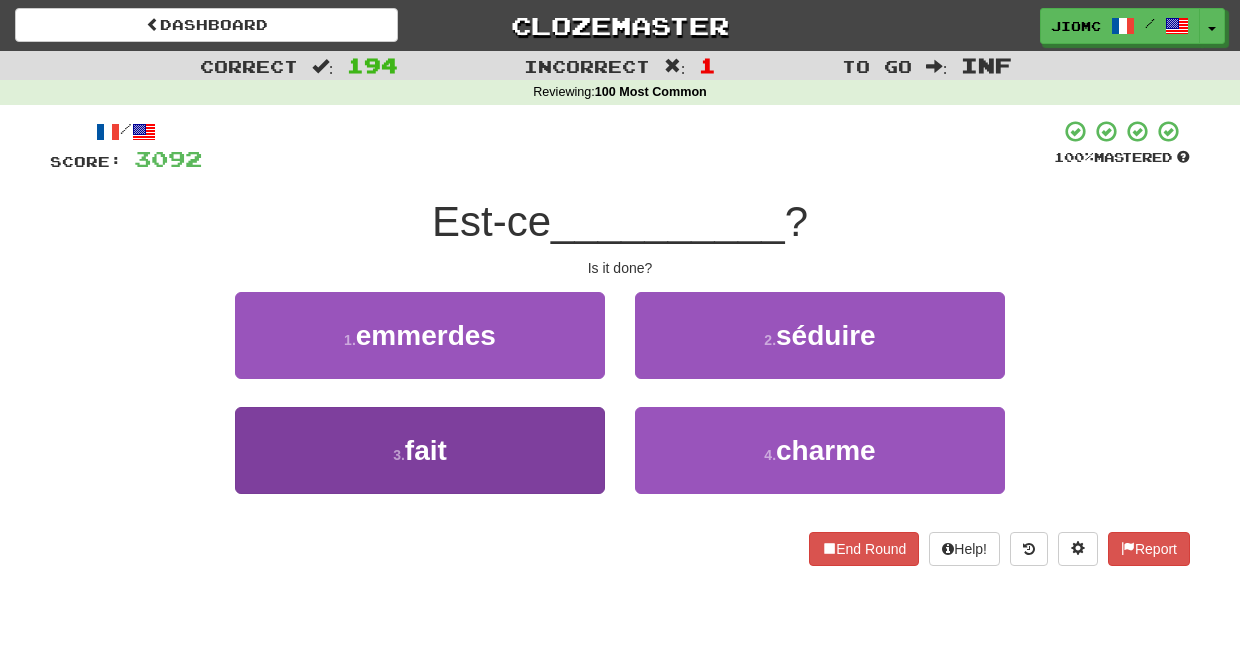 click on "3 .  fait" at bounding box center [420, 450] 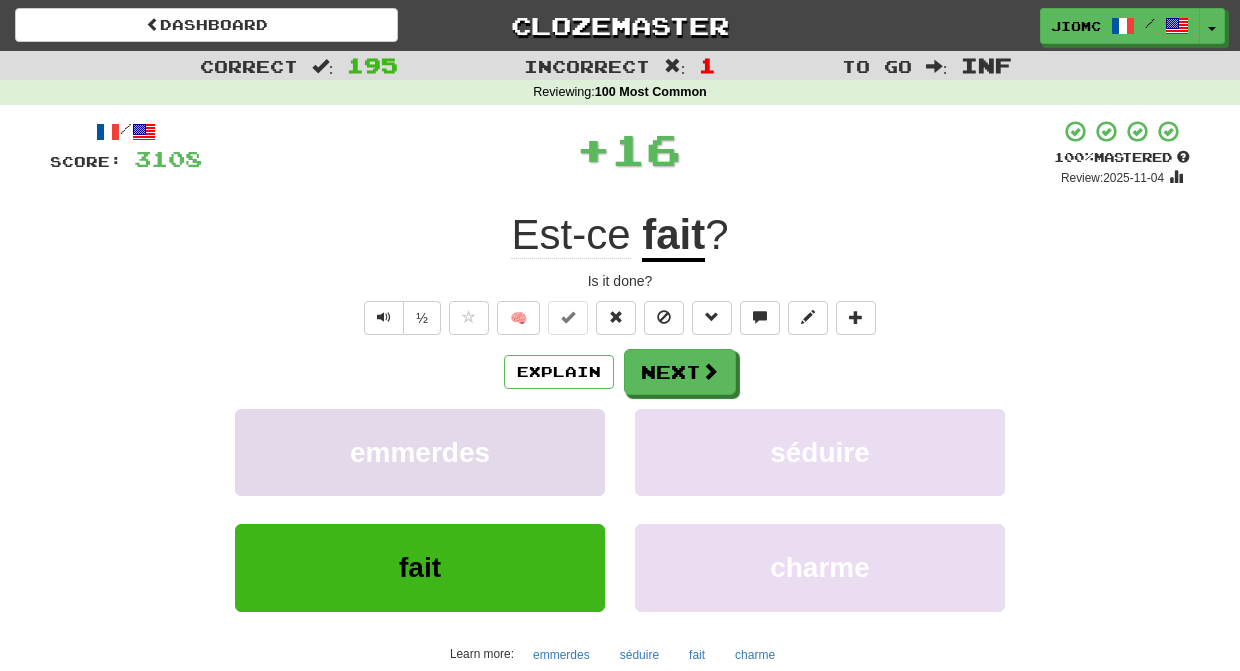click on "emmerdes" at bounding box center [420, 452] 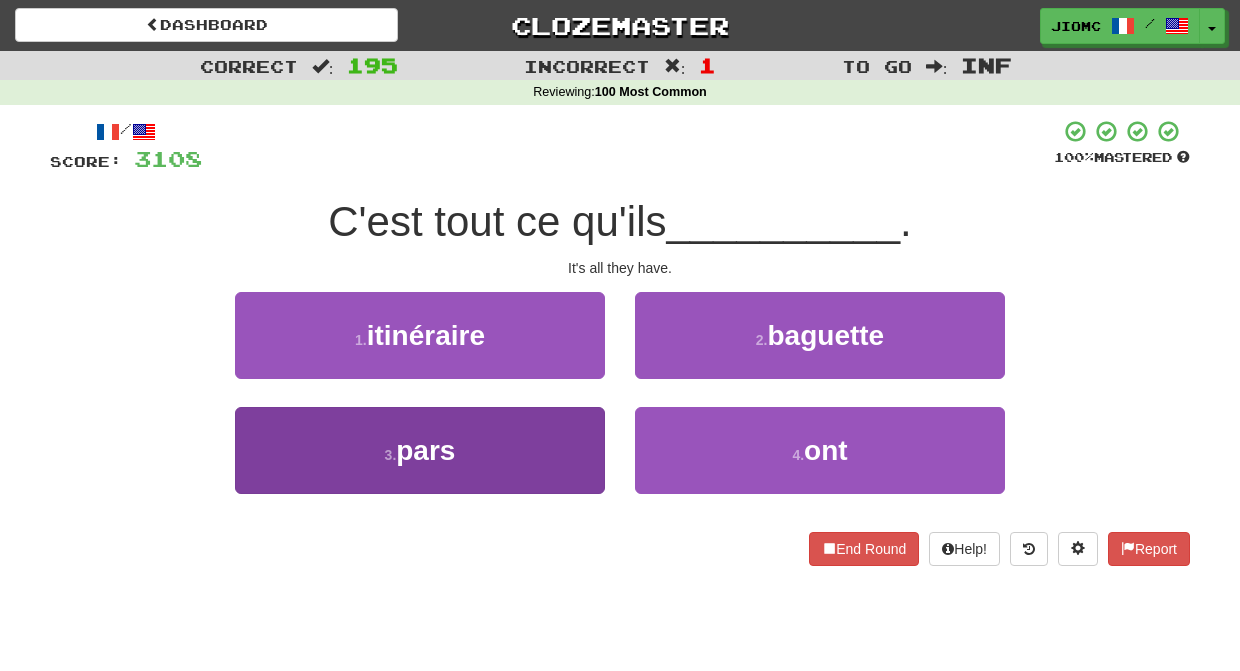 click on "3 .  pars" at bounding box center [420, 450] 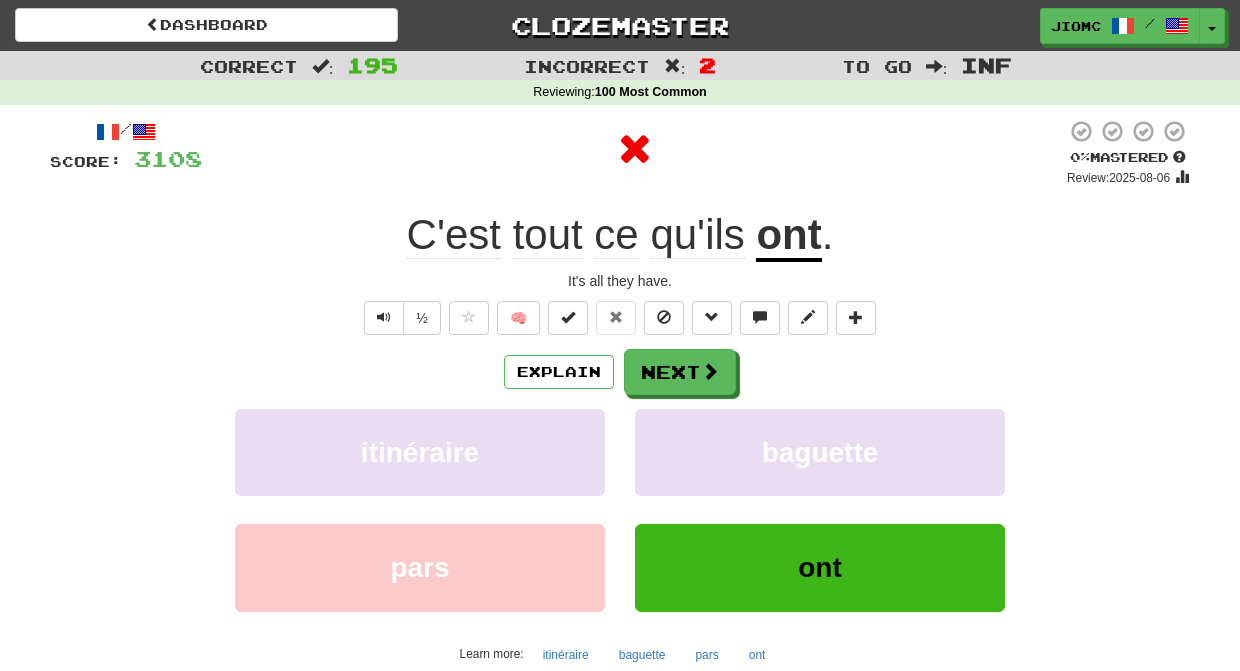 click on "itinéraire" at bounding box center (420, 452) 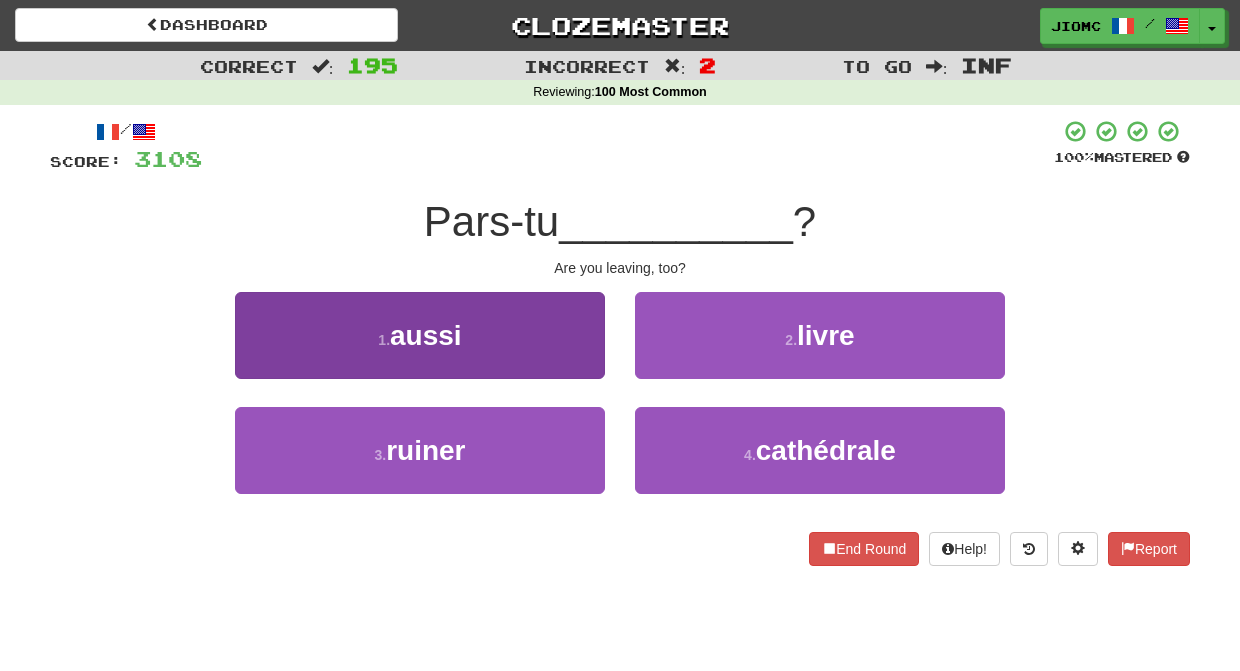 click on "1 .  aussi" at bounding box center [420, 335] 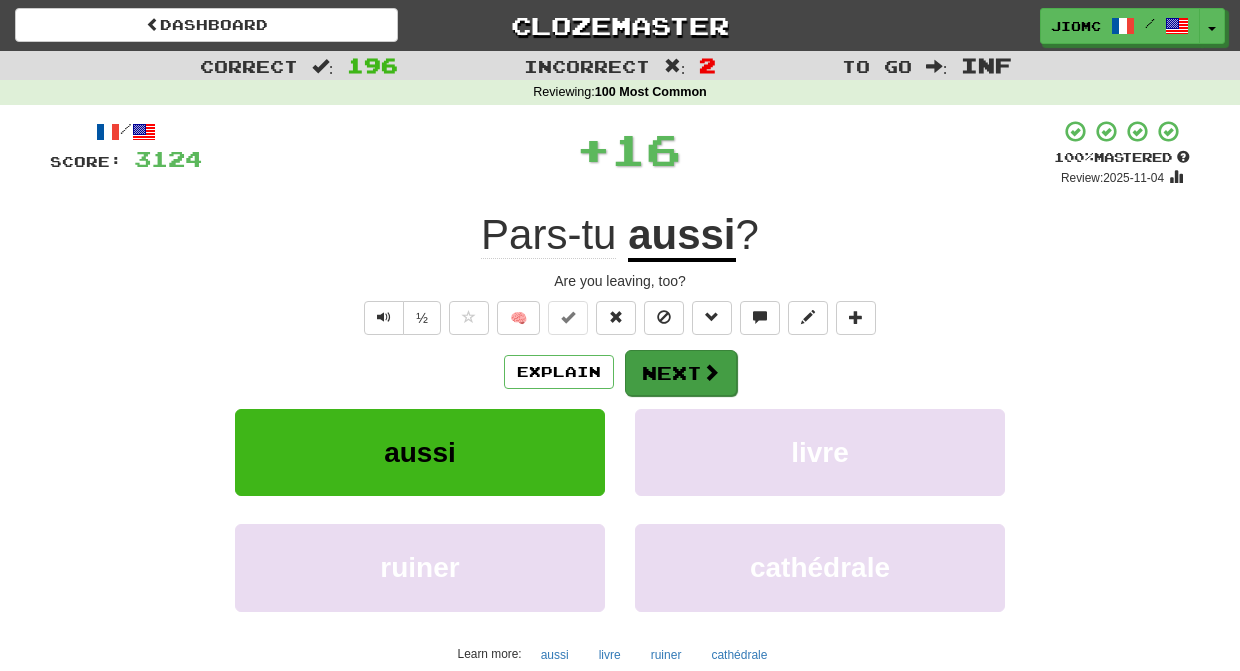 click on "Next" at bounding box center [681, 373] 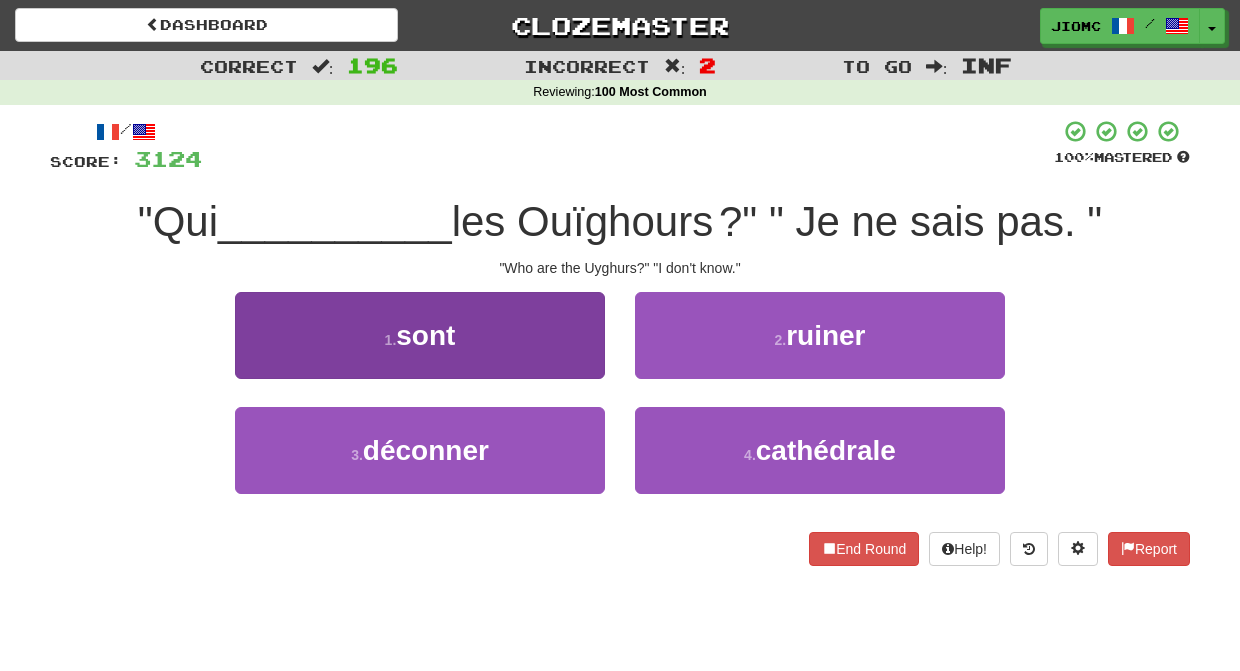 click on "1 .  sont" at bounding box center [420, 335] 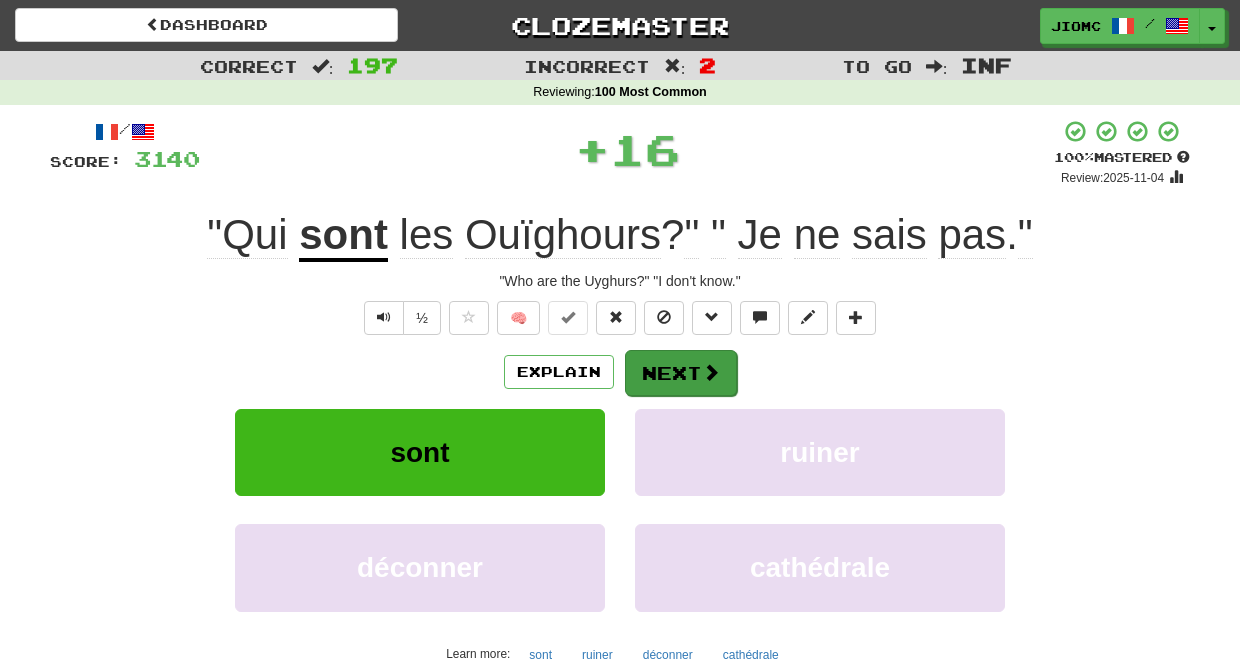 click on "Next" at bounding box center (681, 373) 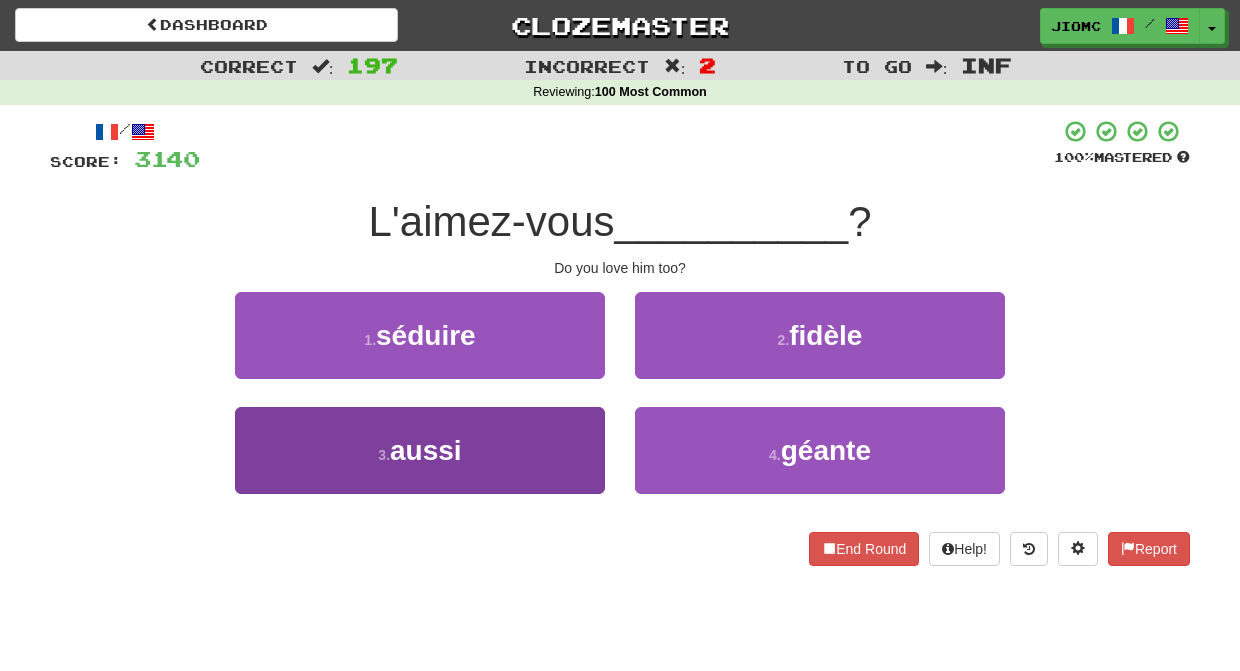 click on "3 .  aussi" at bounding box center [420, 450] 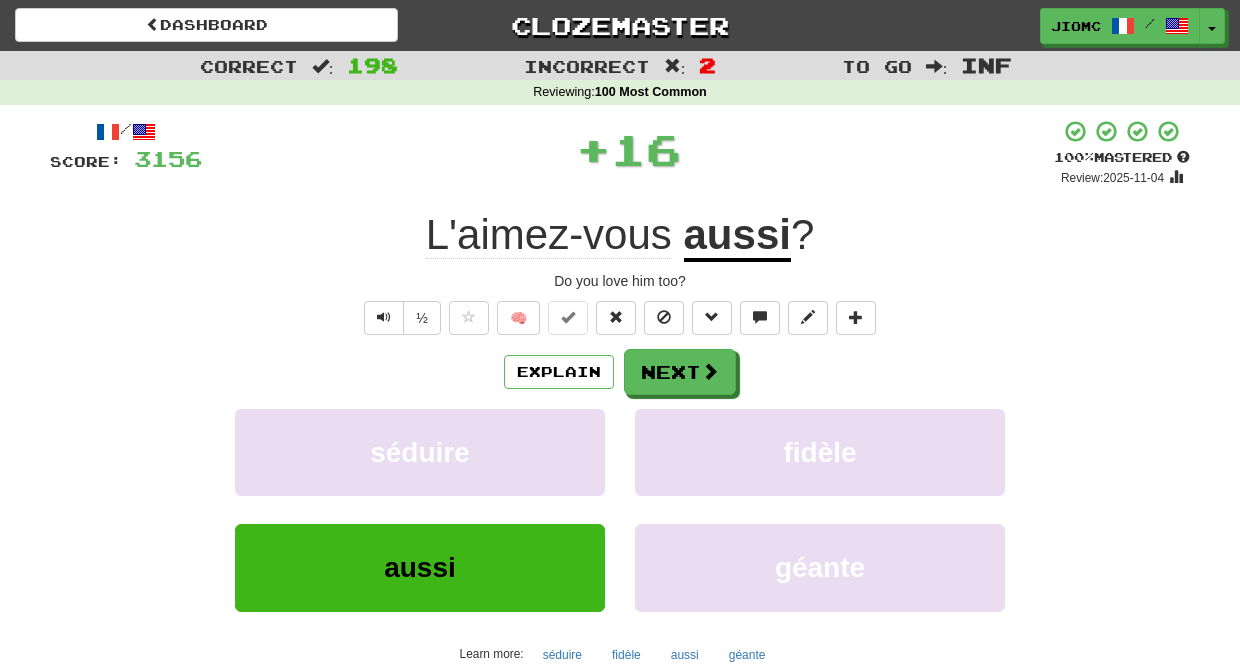 click on "séduire" at bounding box center (420, 452) 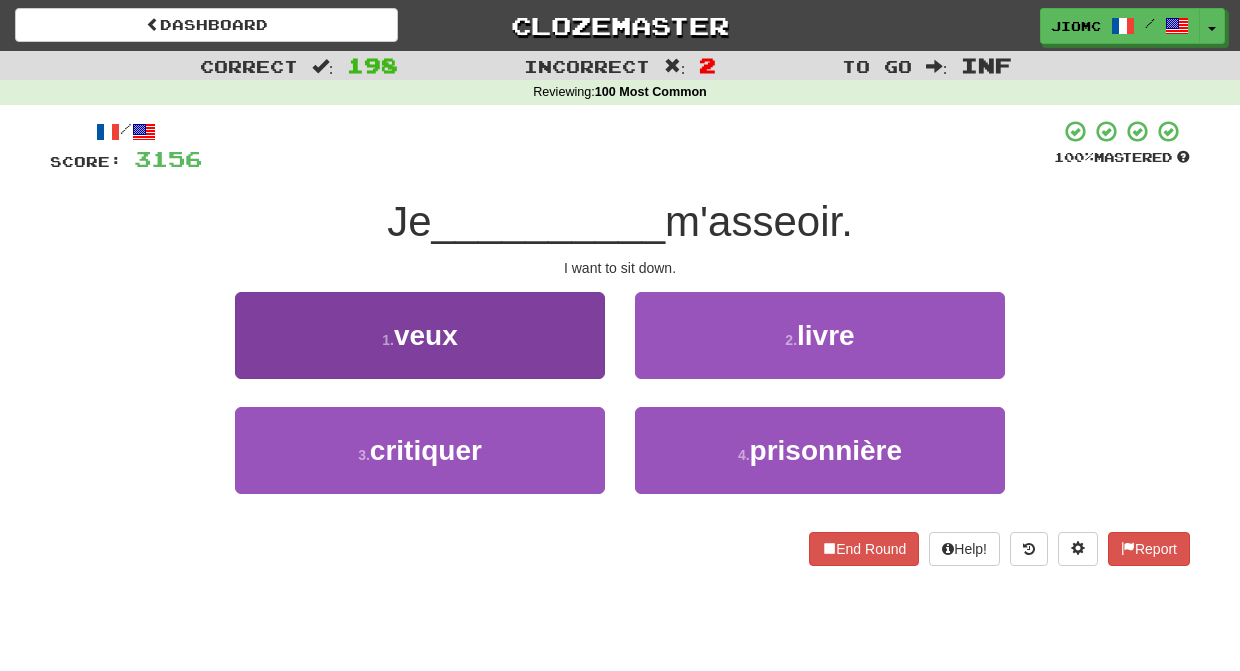 click on "1 .  veux" at bounding box center [420, 335] 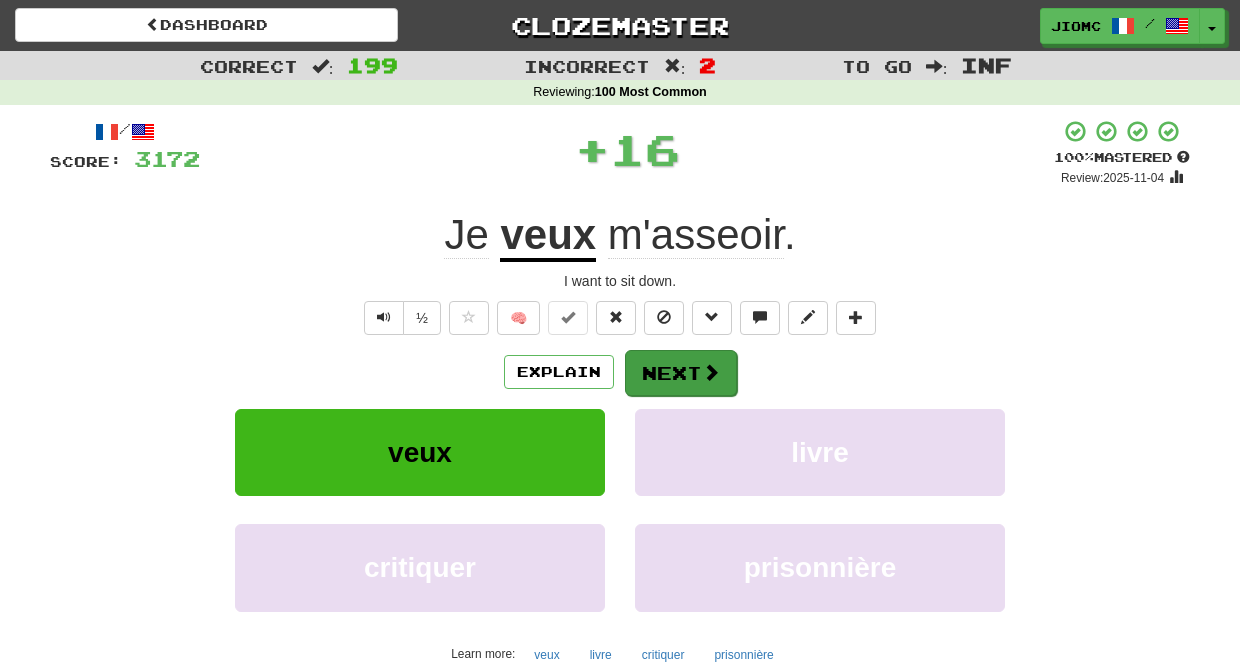 click on "Next" at bounding box center [681, 373] 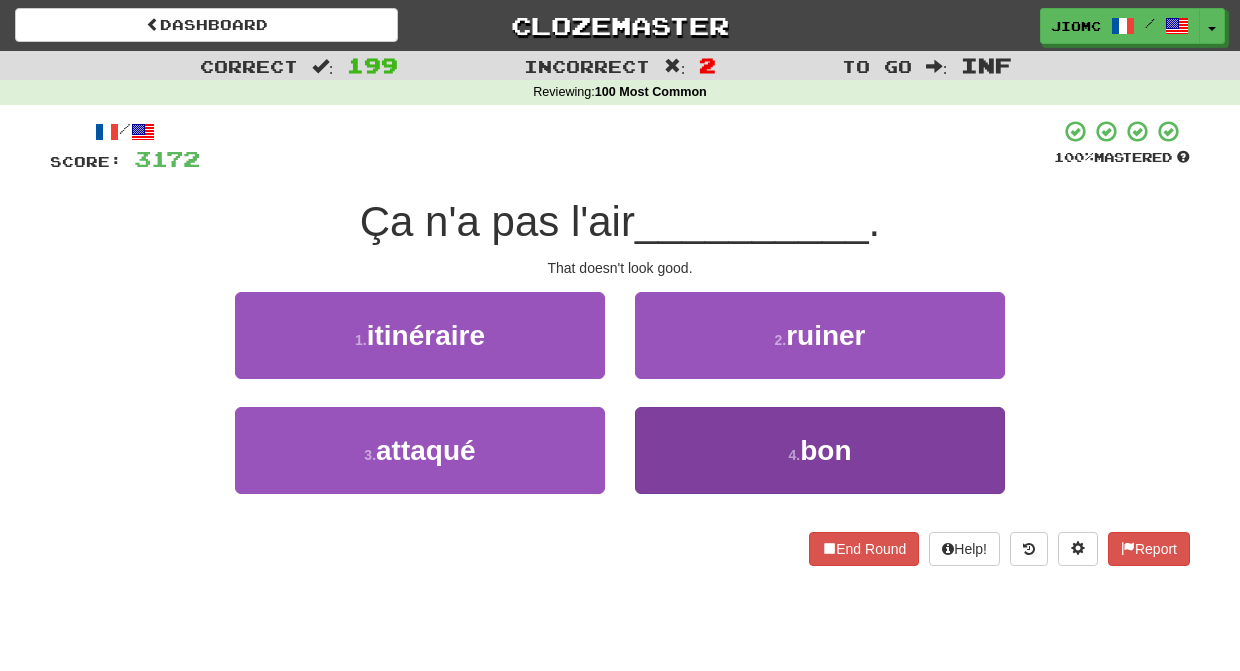 click on "4 .  bon" at bounding box center (820, 450) 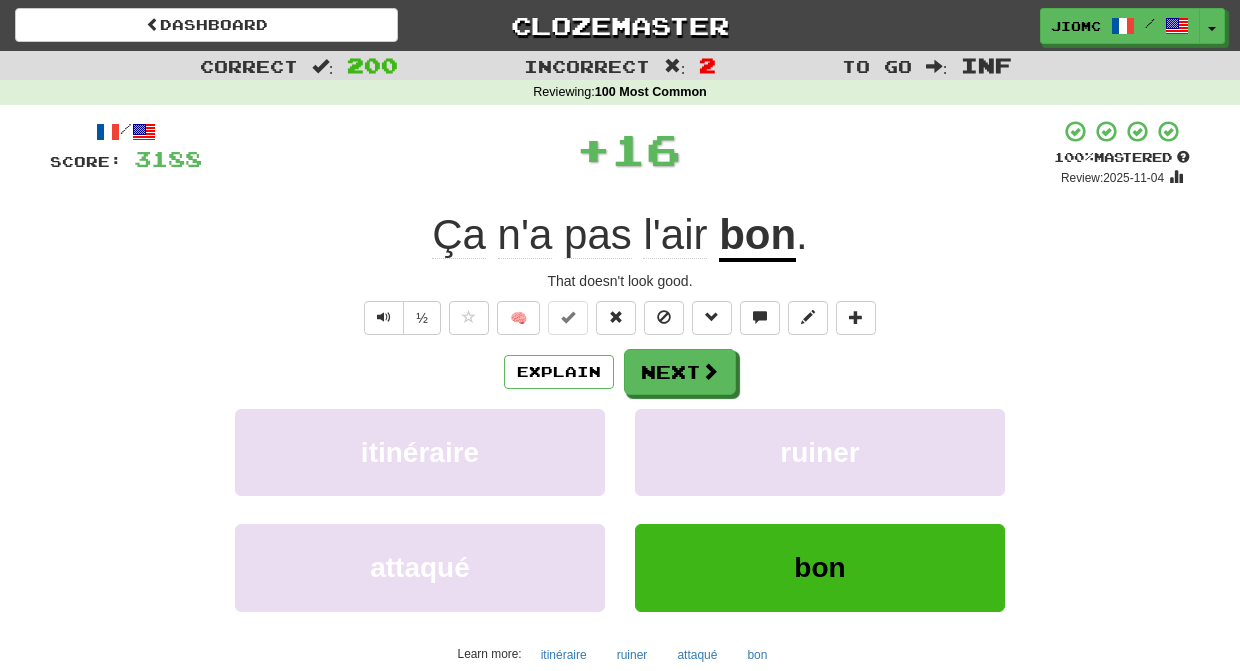click on "ruiner" at bounding box center [820, 452] 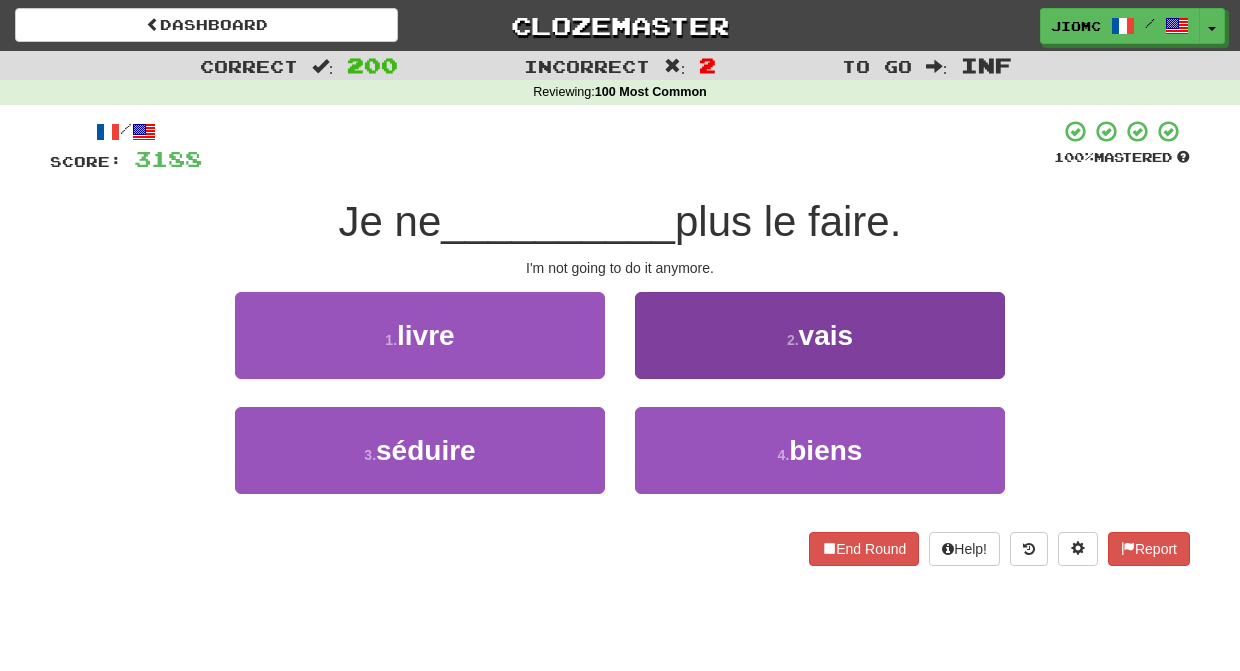 click on "2 .  vais" at bounding box center (820, 335) 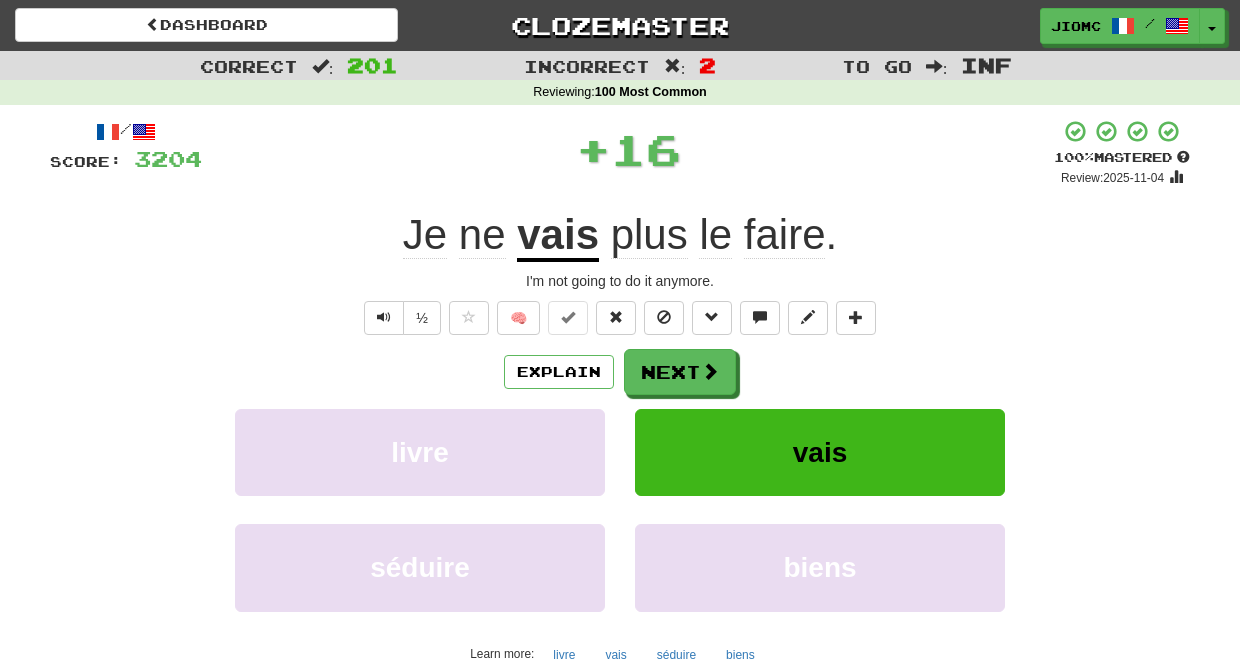 click on "Next" at bounding box center (680, 372) 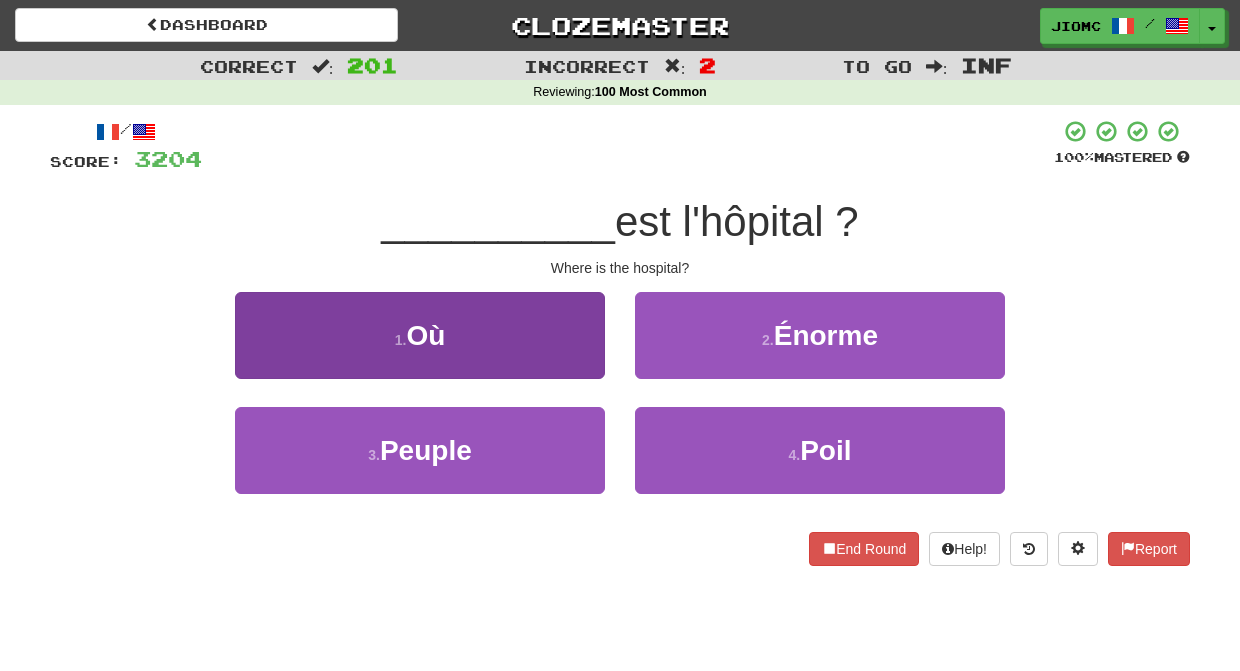 click on "1 .  Où" at bounding box center (420, 335) 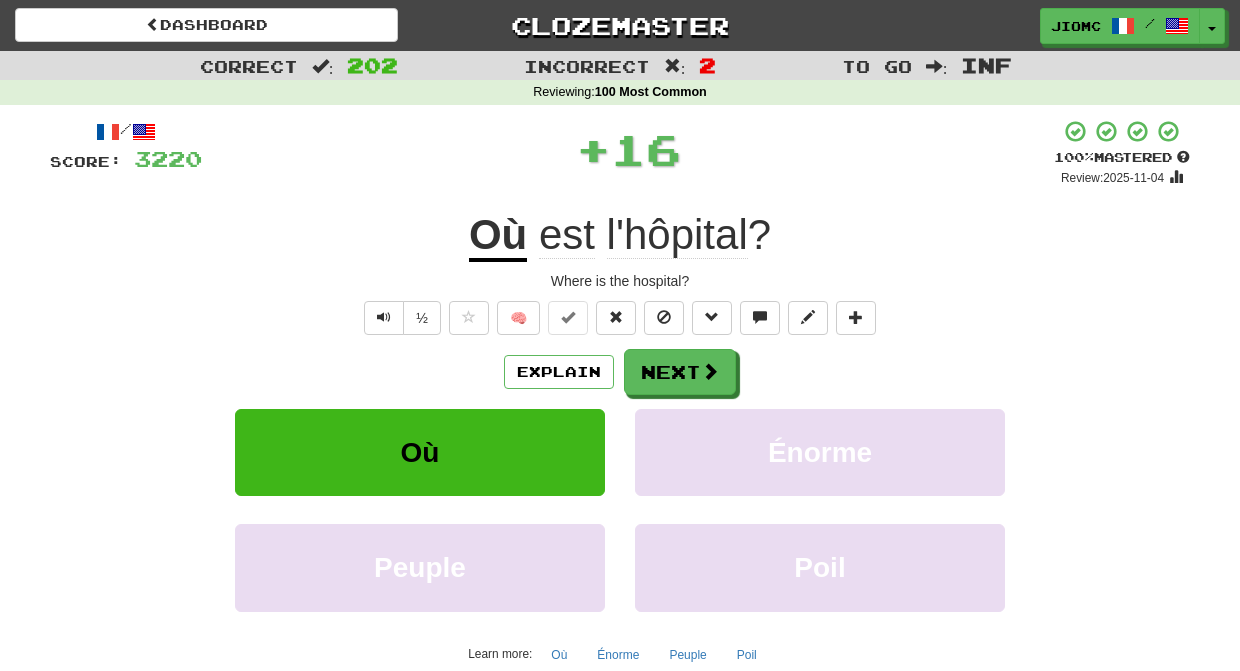 click on "Next" at bounding box center (680, 372) 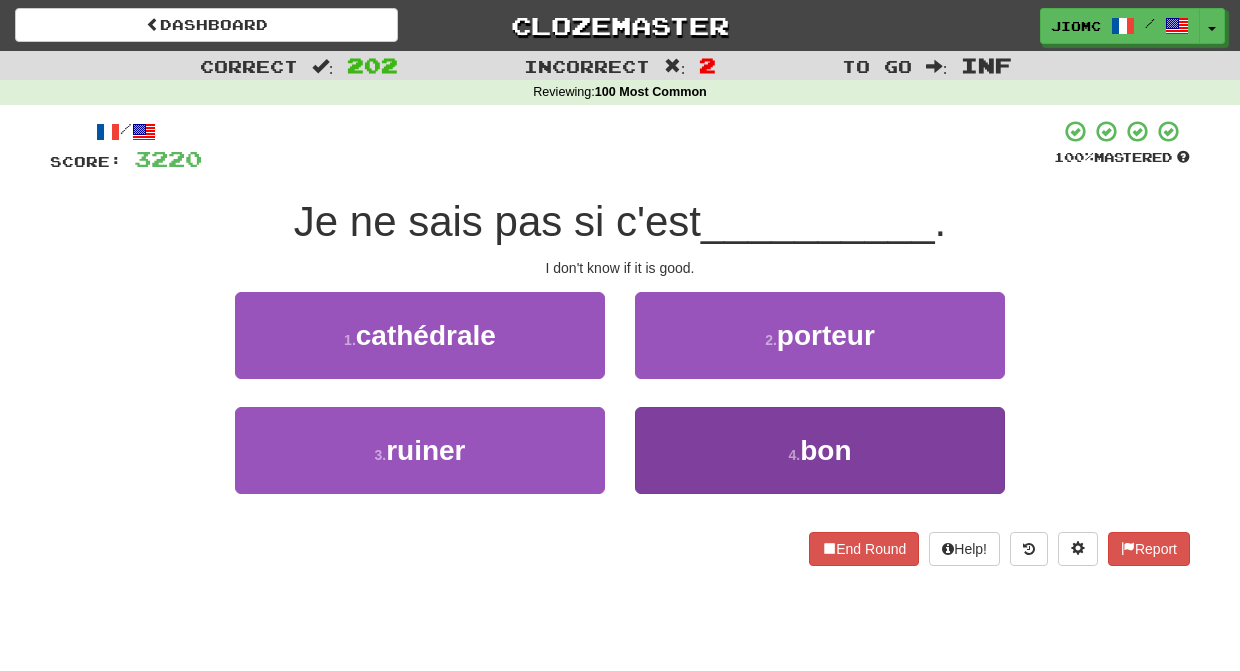 click on "4 .  bon" at bounding box center [820, 450] 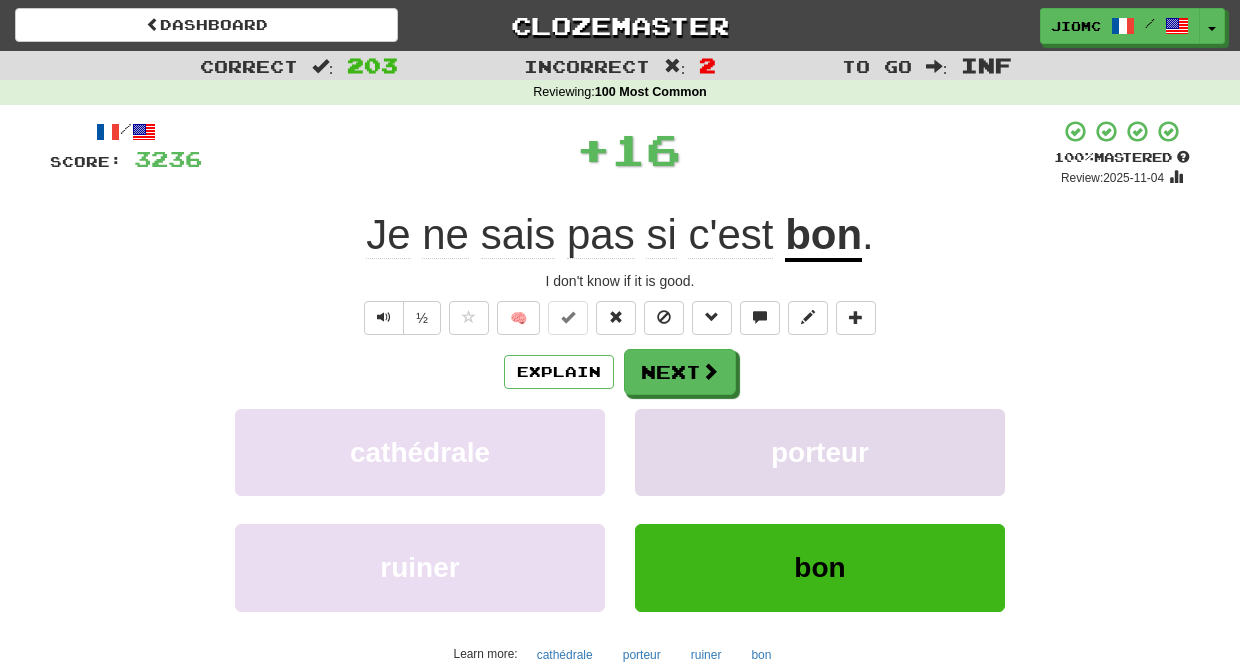 click on "porteur" at bounding box center (820, 452) 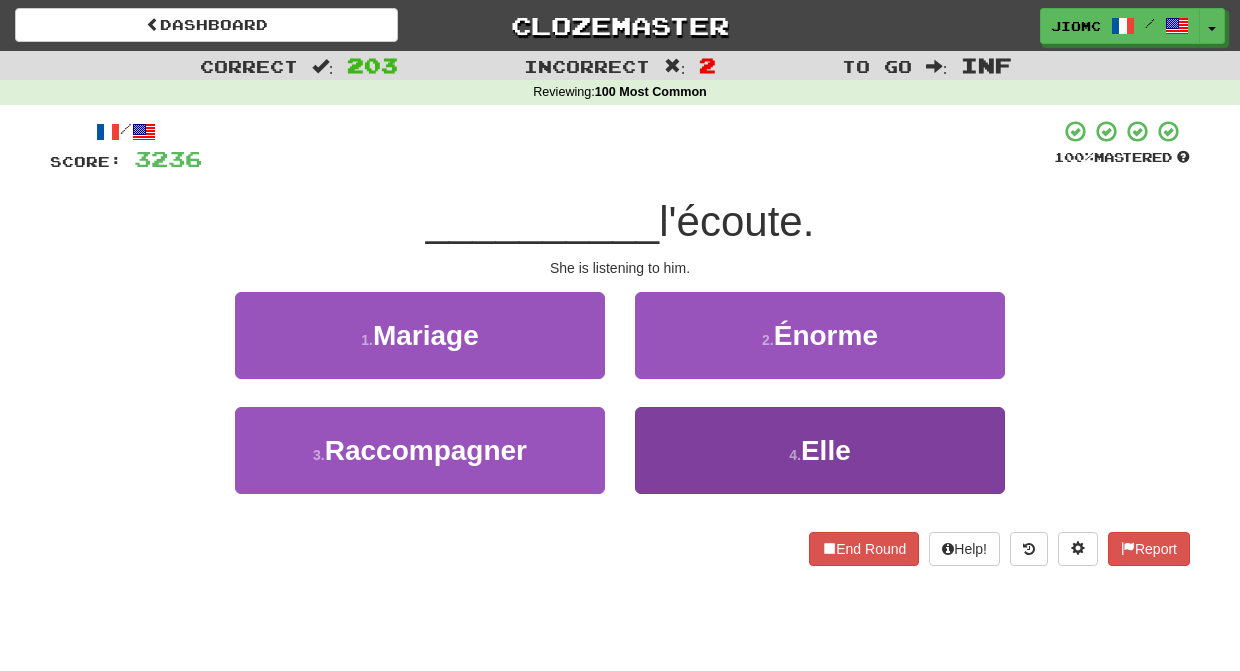 click on "4 .  Elle" at bounding box center (820, 450) 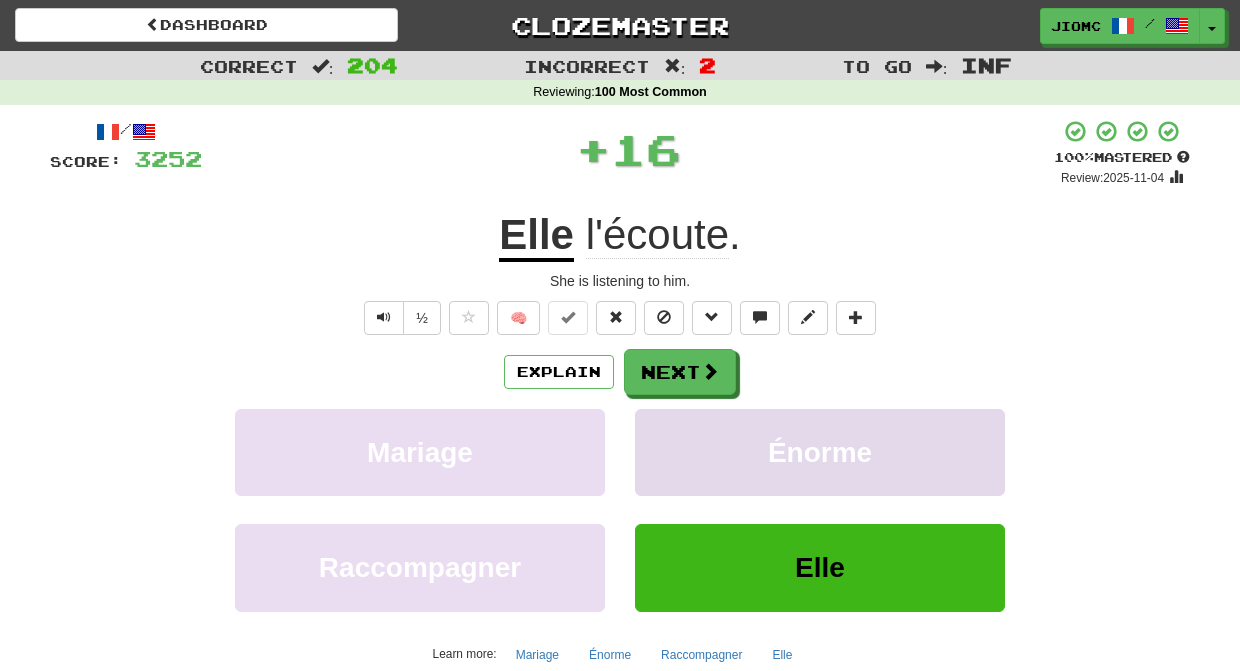 click on "Énorme" at bounding box center [820, 452] 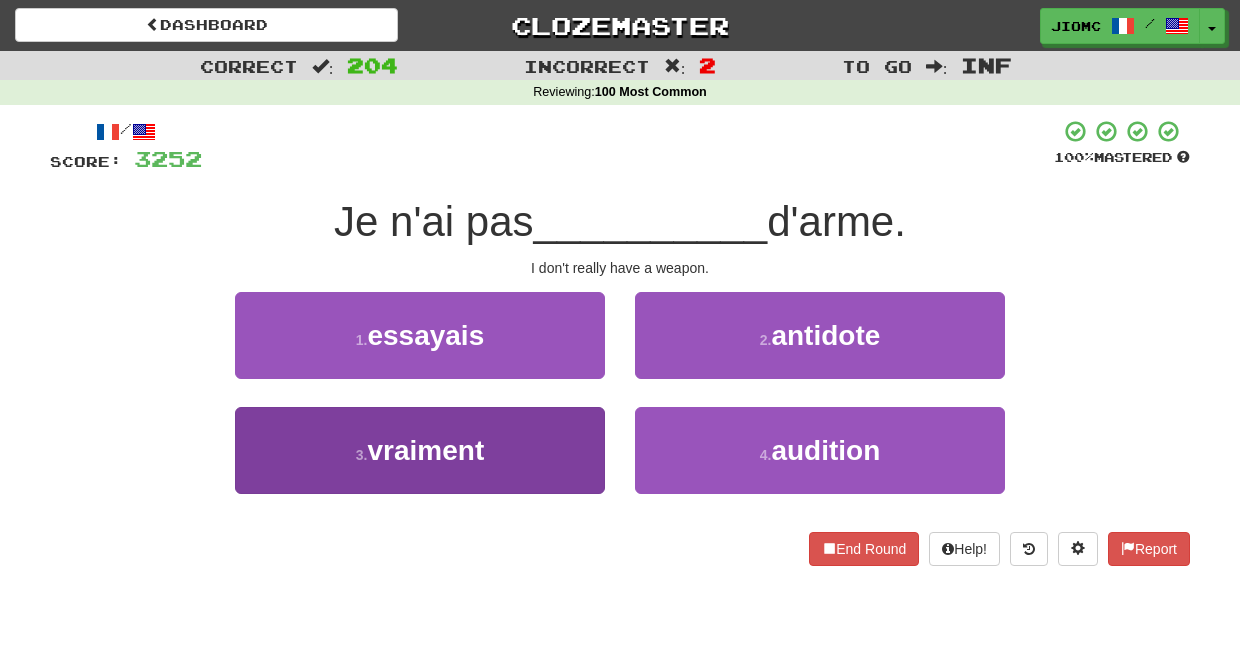 click on "3 .  vraiment" at bounding box center [420, 450] 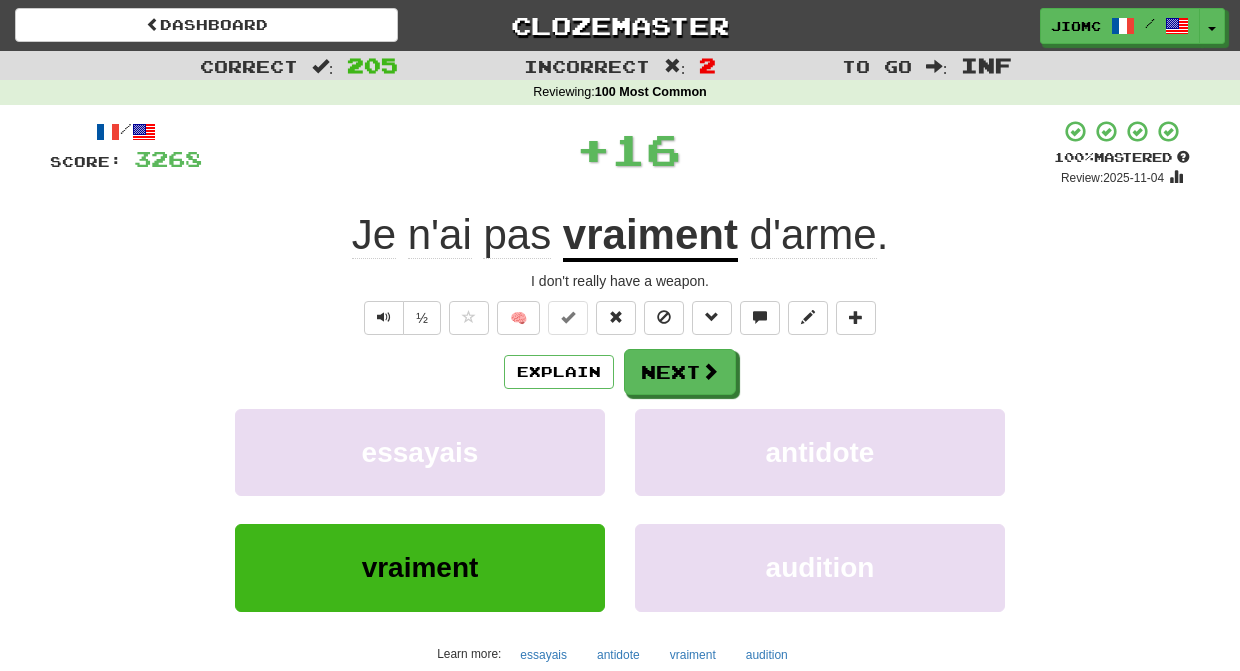 click on "essayais" at bounding box center (420, 452) 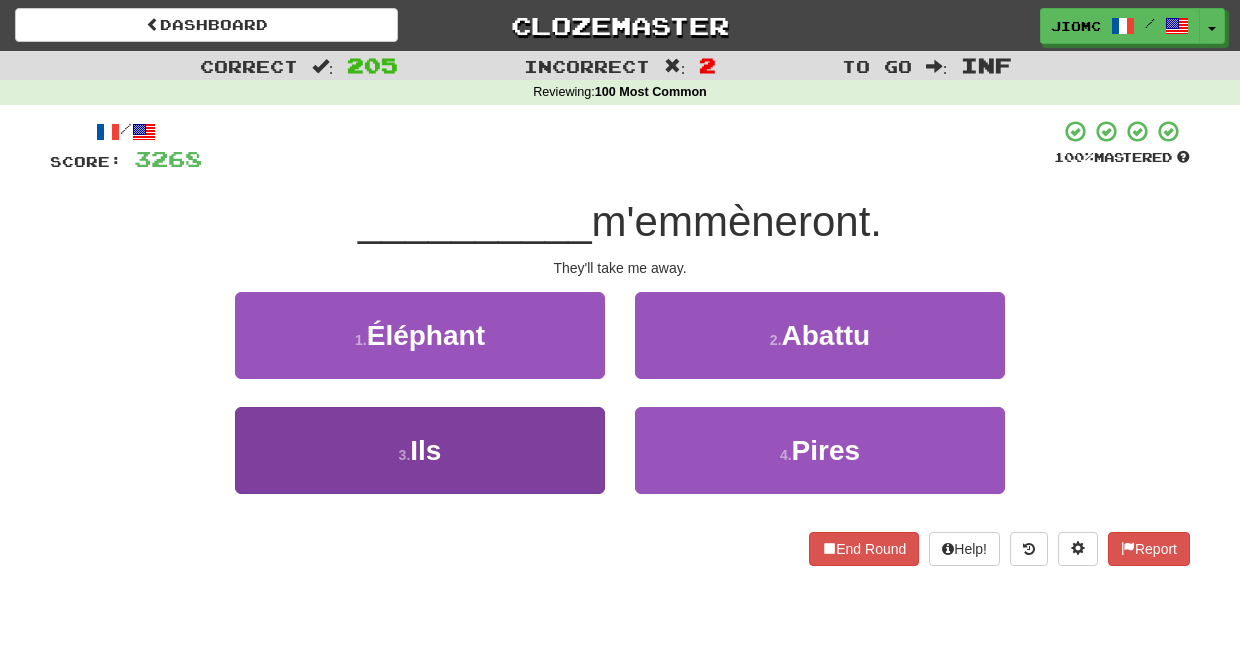 click on "3 .  Ils" at bounding box center (420, 450) 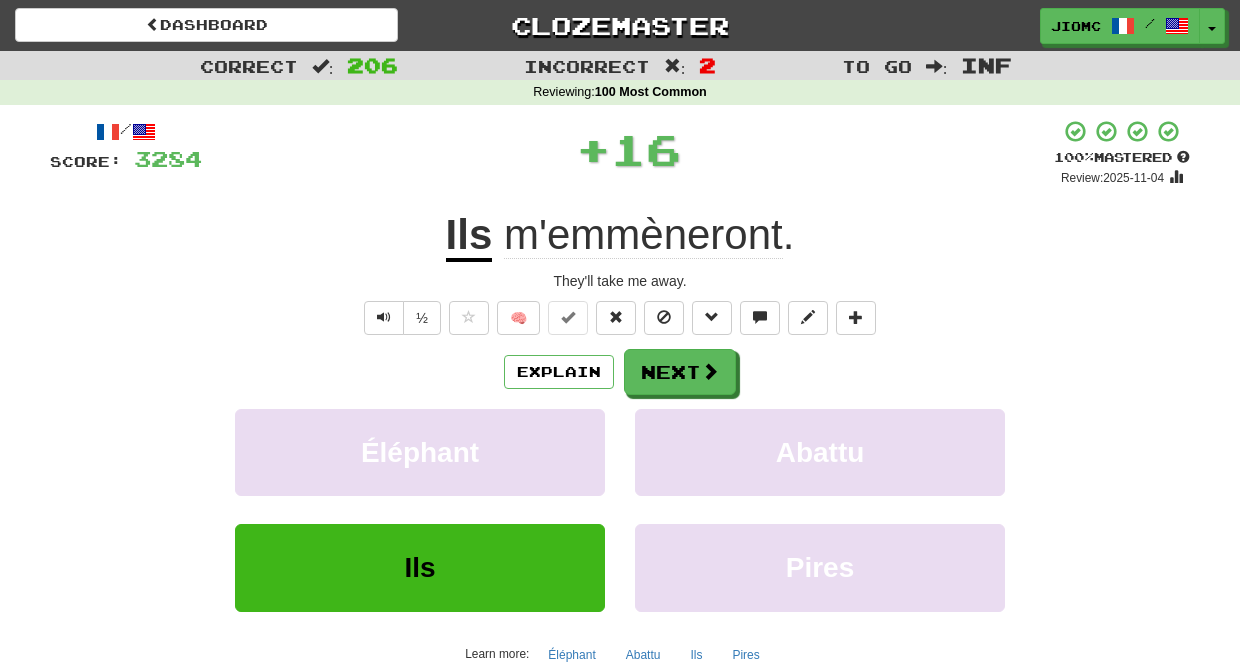 click on "Éléphant" at bounding box center [420, 452] 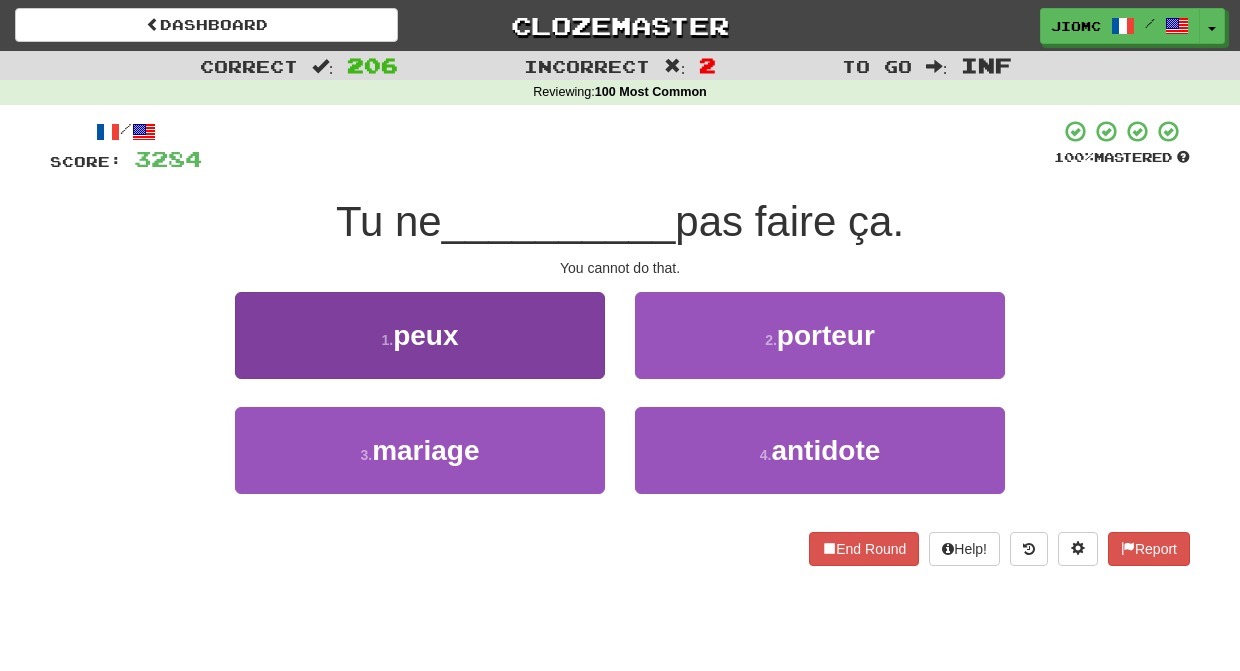 drag, startPoint x: 581, startPoint y: 360, endPoint x: 593, endPoint y: 363, distance: 12.369317 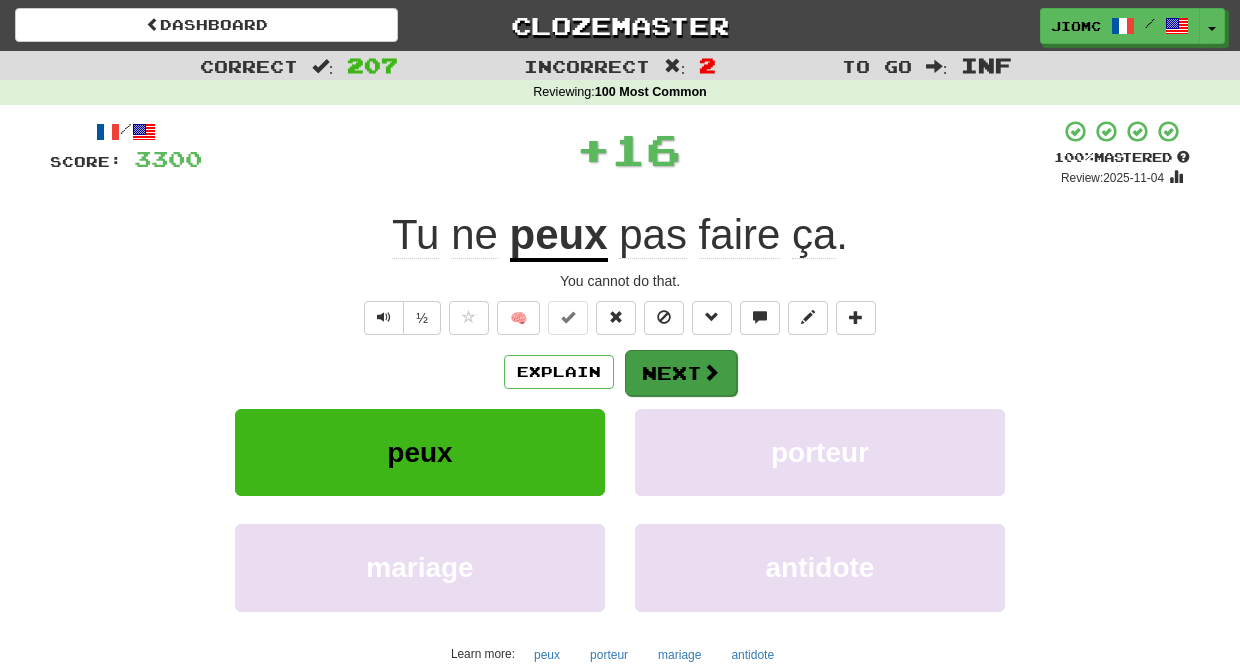 click on "Next" at bounding box center [681, 373] 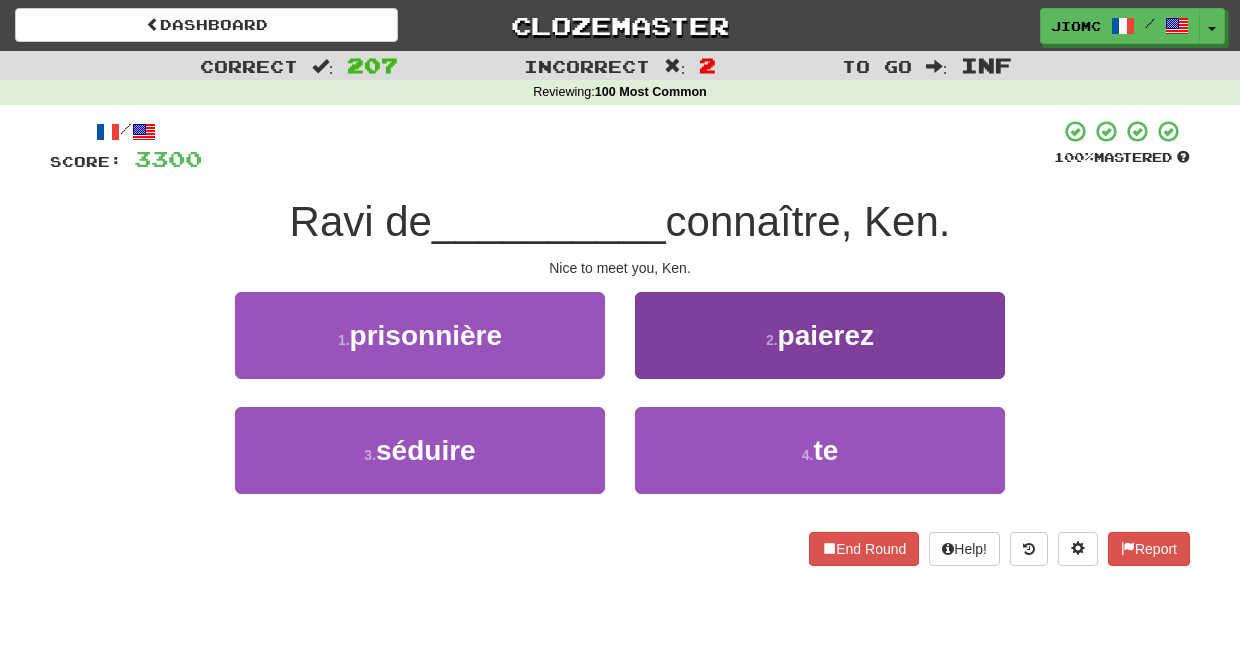 click on "4 .  te" at bounding box center [820, 450] 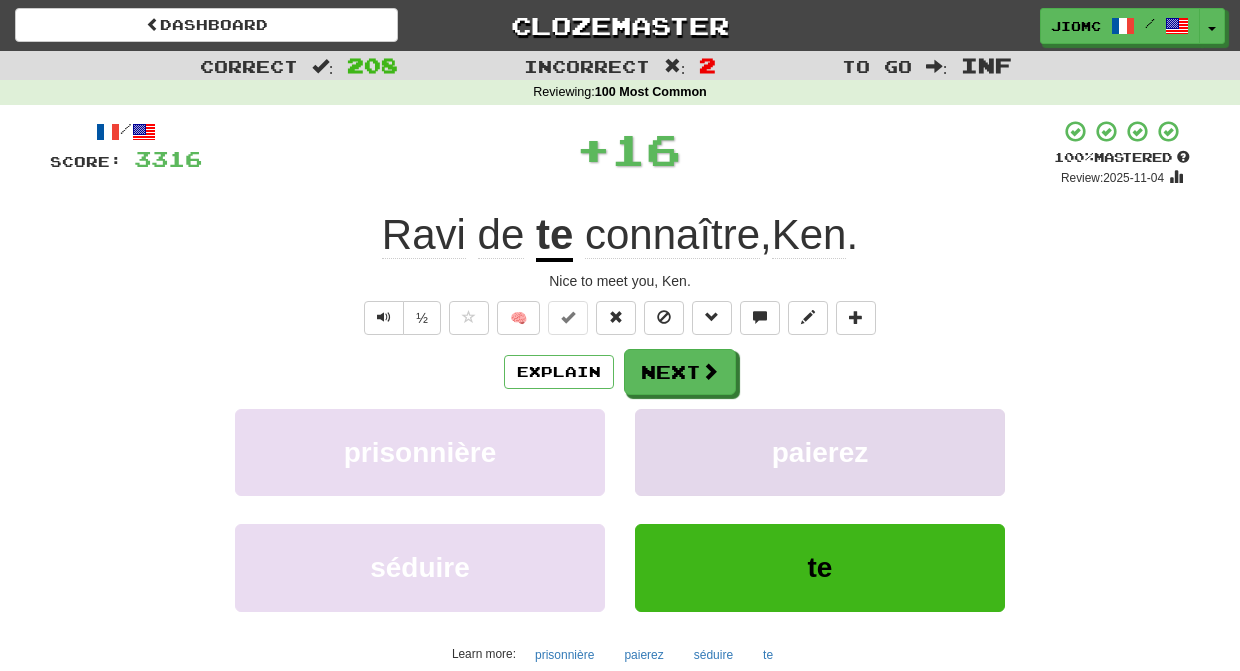 click on "paierez" at bounding box center (820, 452) 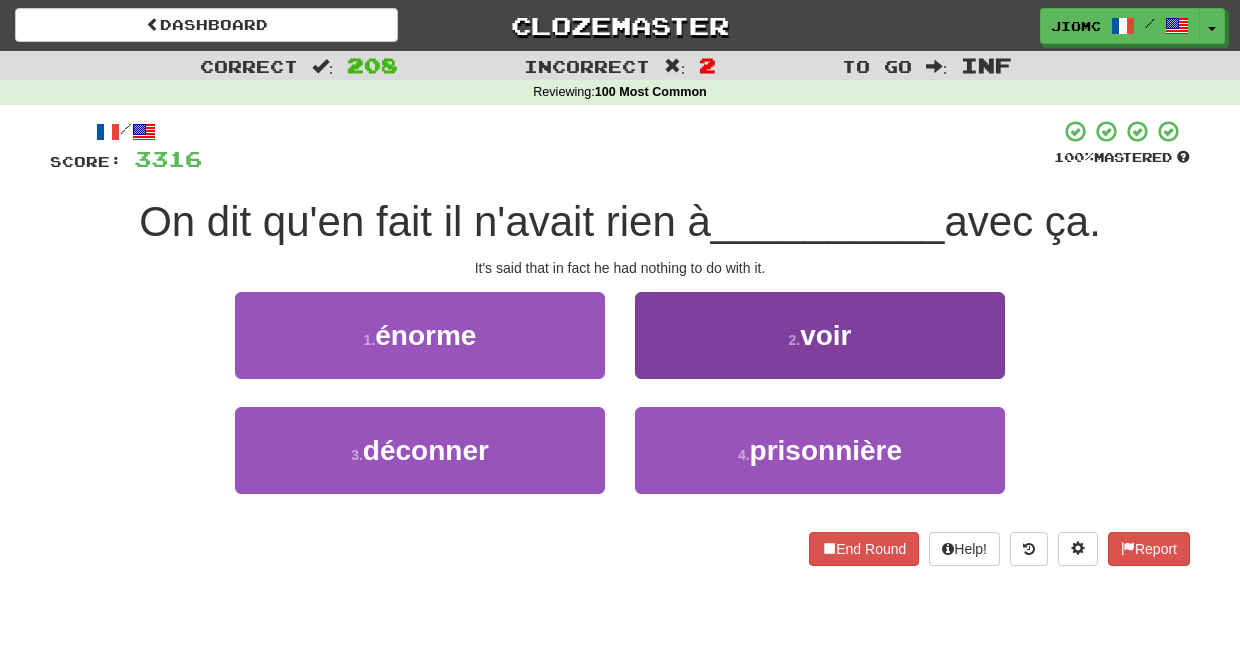click on "2 .  voir" at bounding box center [820, 335] 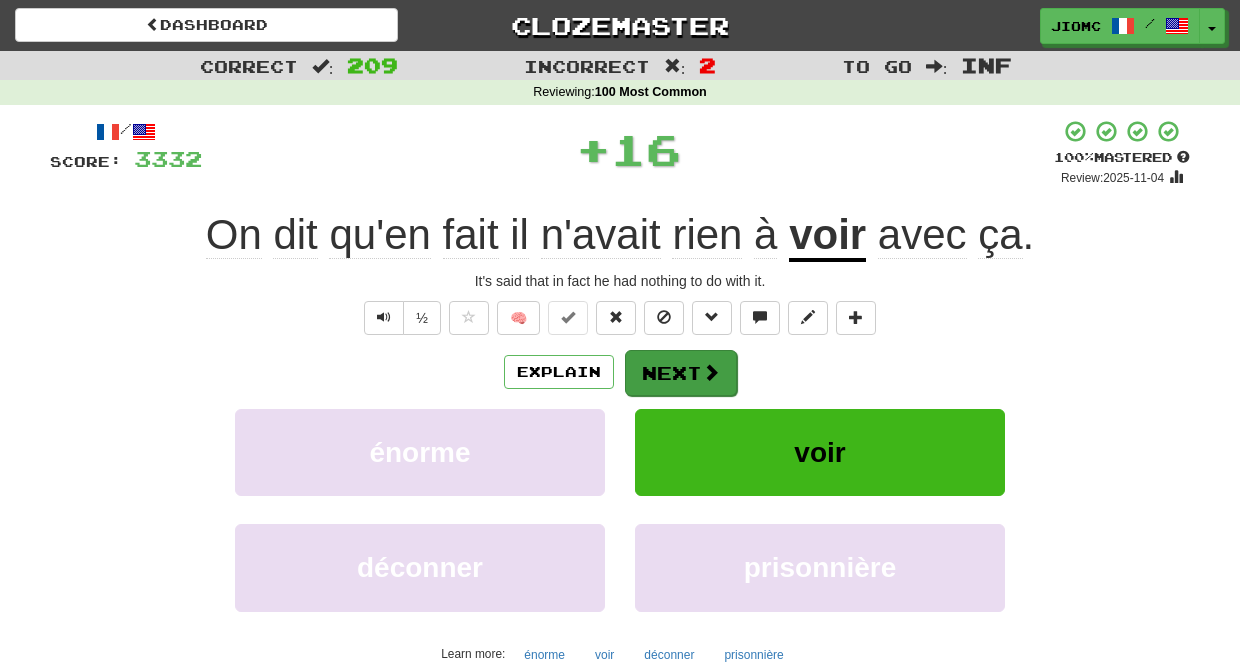 click on "Next" at bounding box center [681, 373] 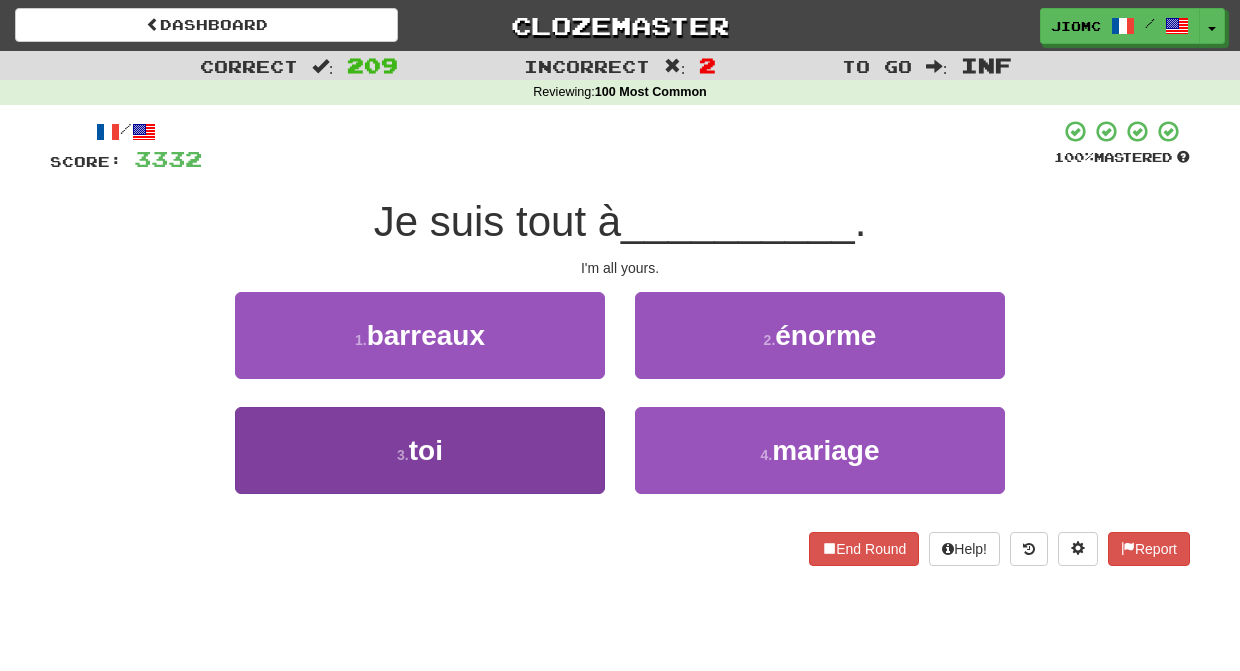 click on "3 .  toi" at bounding box center (420, 450) 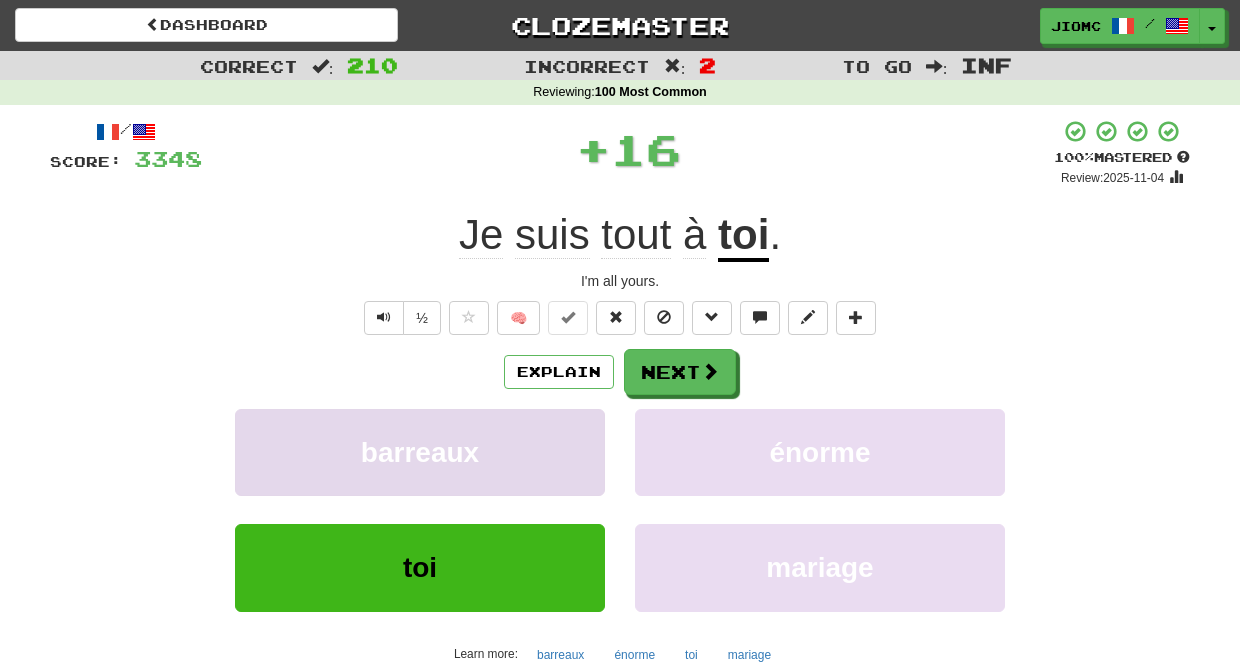 click on "barreaux" at bounding box center (420, 452) 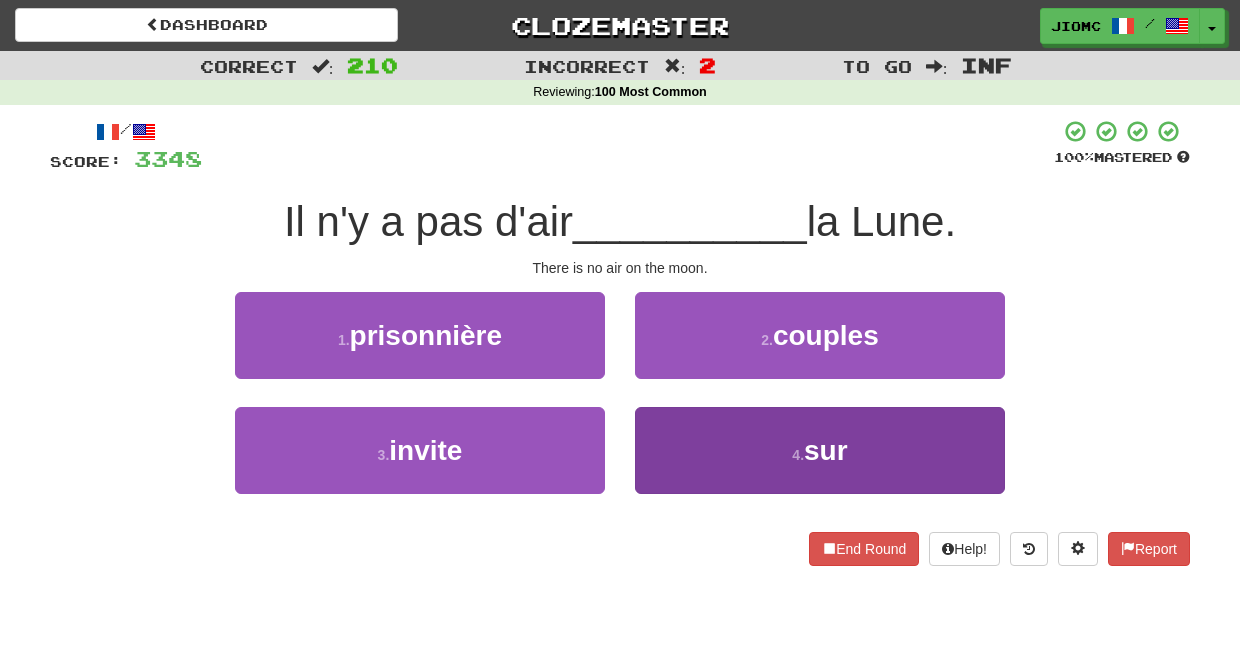 click on "4 .  sur" at bounding box center [820, 450] 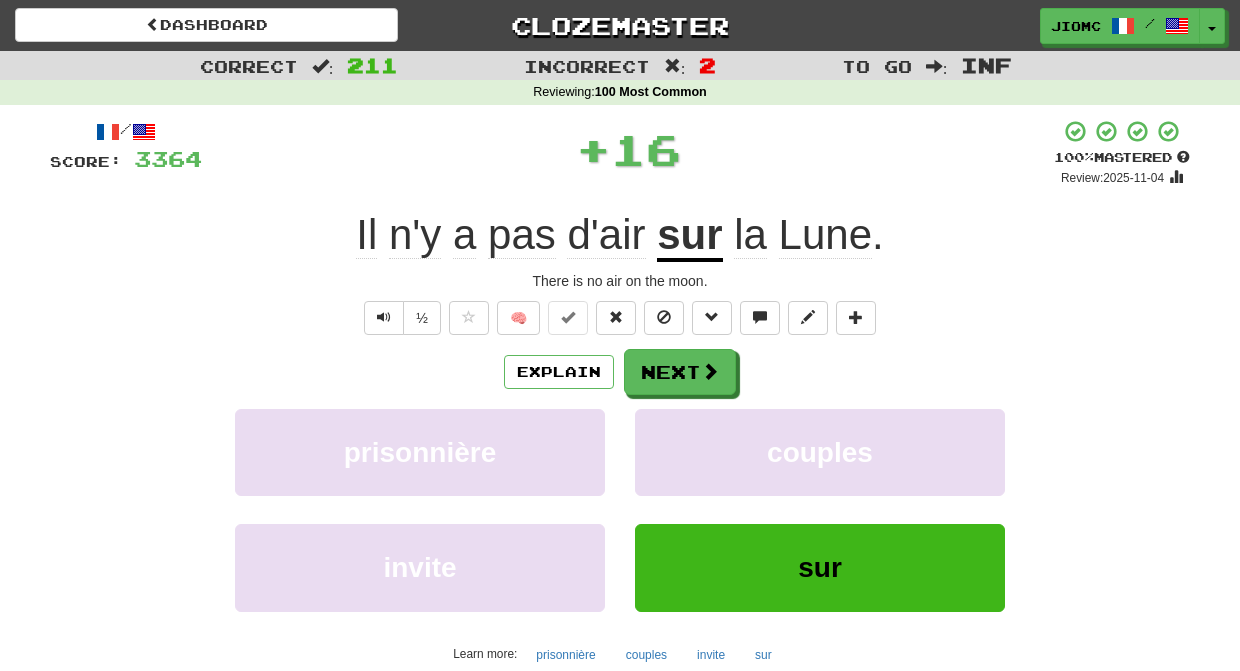 click on "couples" at bounding box center (820, 452) 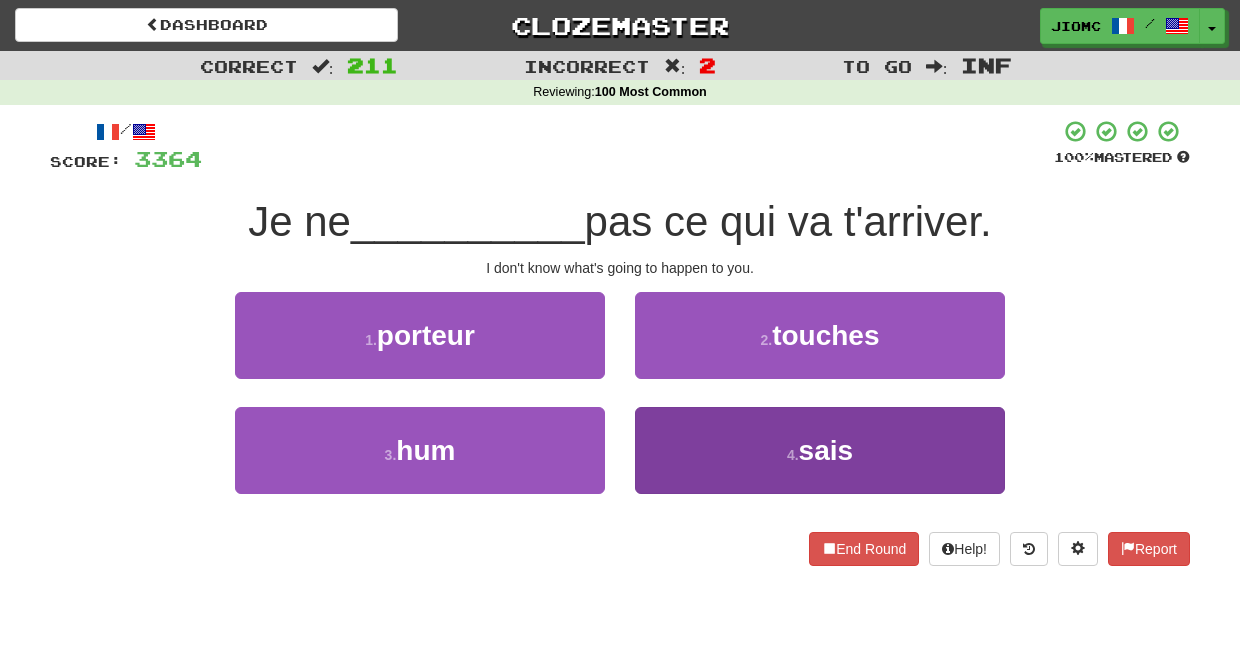 click on "4 .  sais" at bounding box center (820, 450) 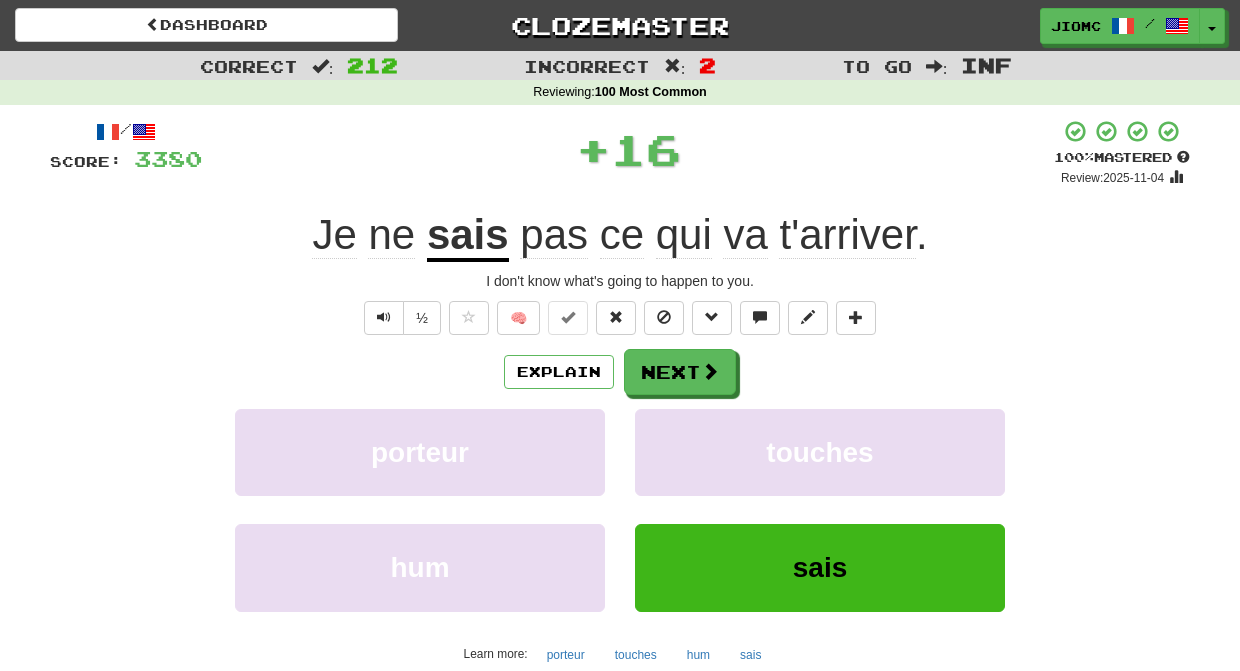 click on "touches" at bounding box center [820, 452] 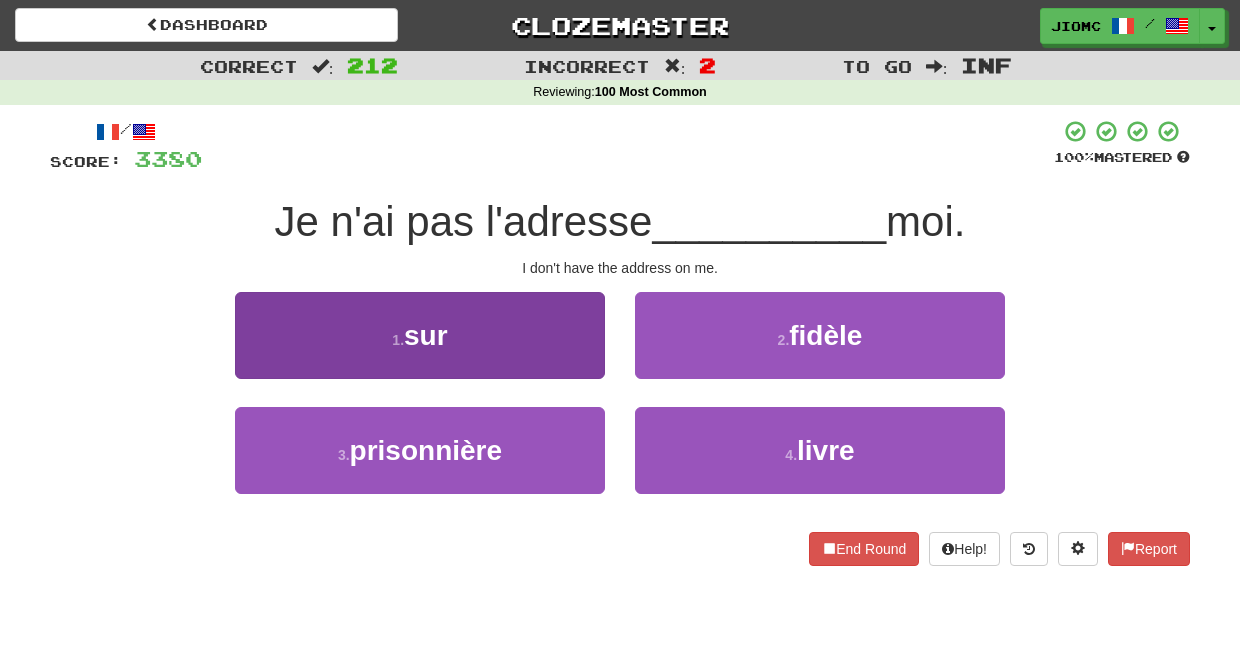 click on "1 .  sur" at bounding box center (420, 335) 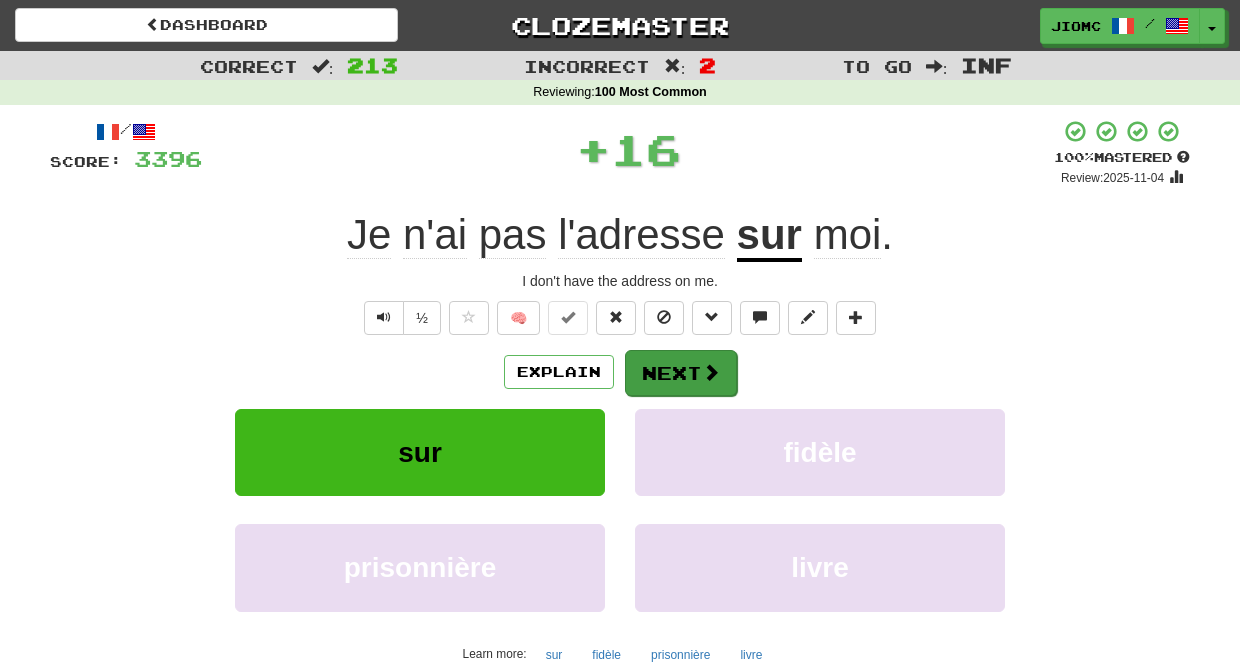 click on "Next" at bounding box center [681, 373] 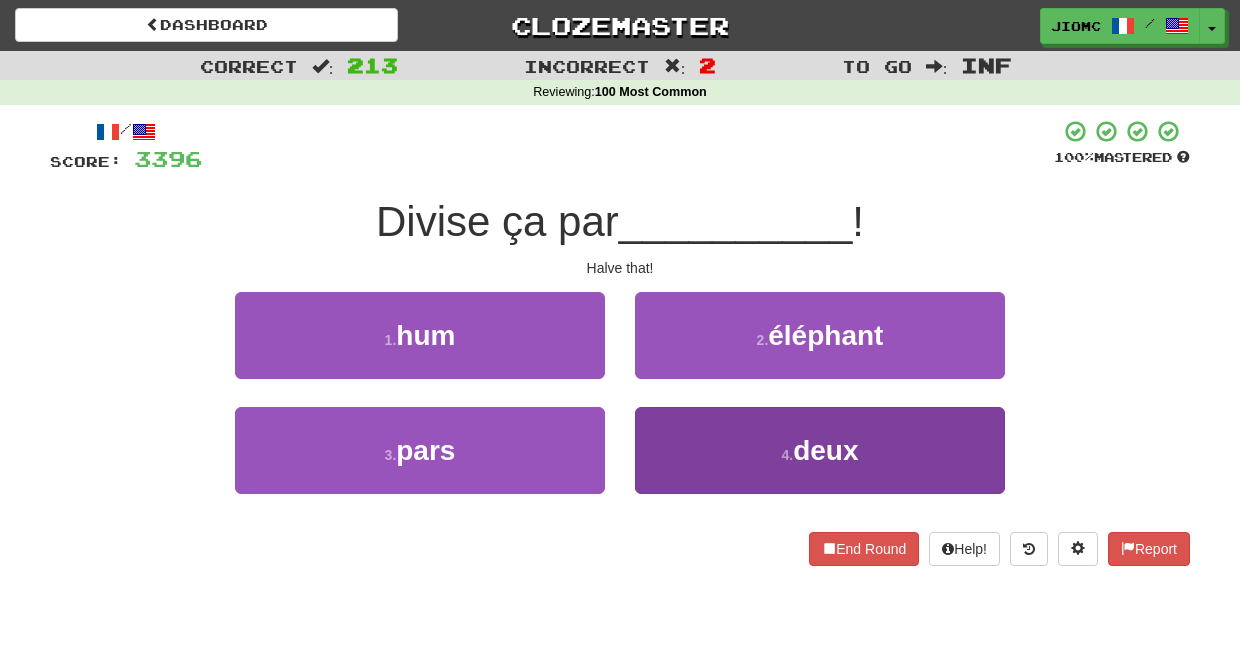 click on "4 .  deux" at bounding box center (820, 450) 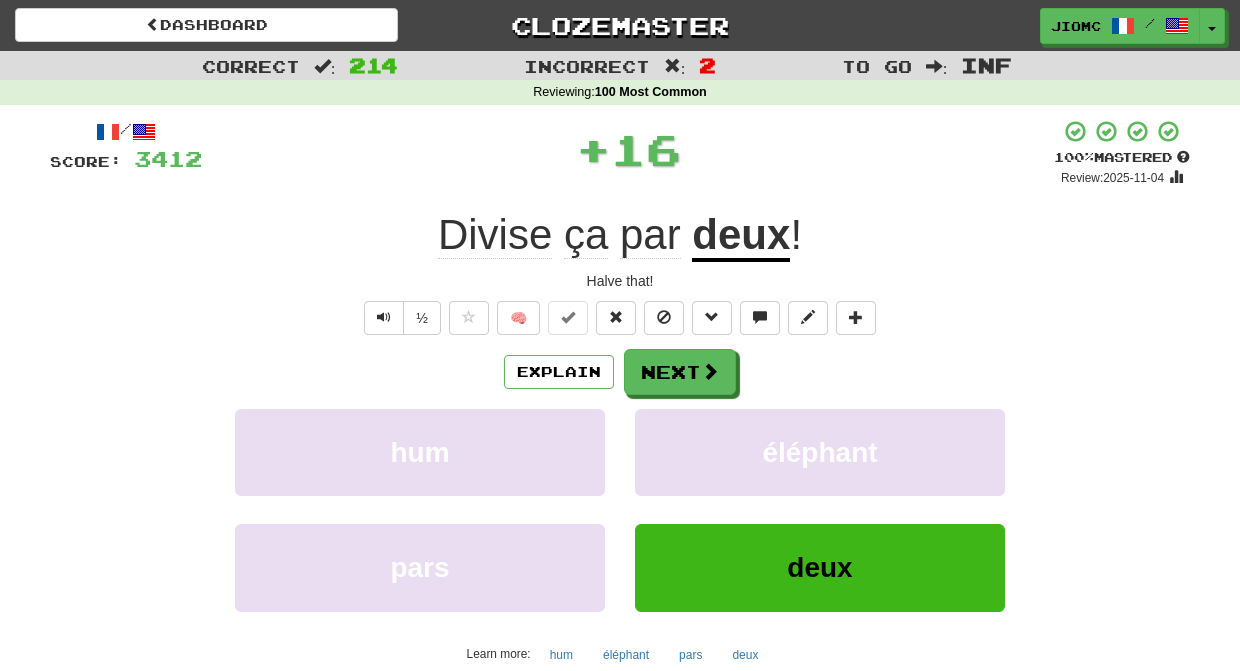 click on "éléphant" at bounding box center [820, 452] 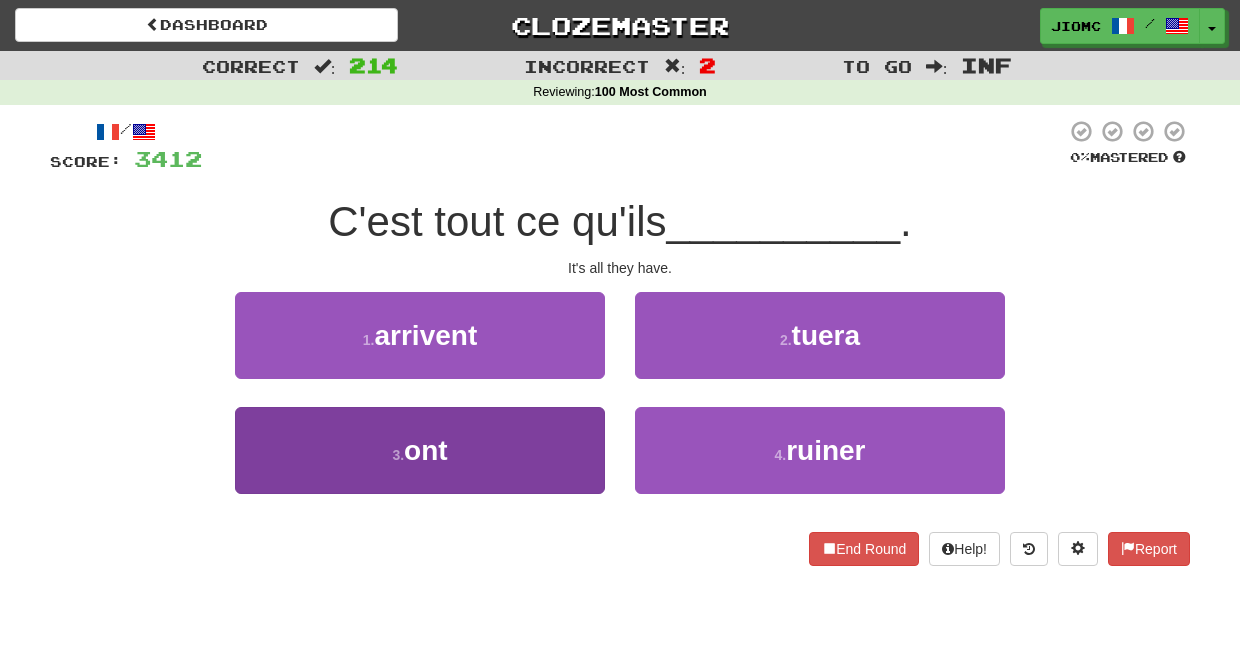 click on "3 .  ont" at bounding box center (420, 450) 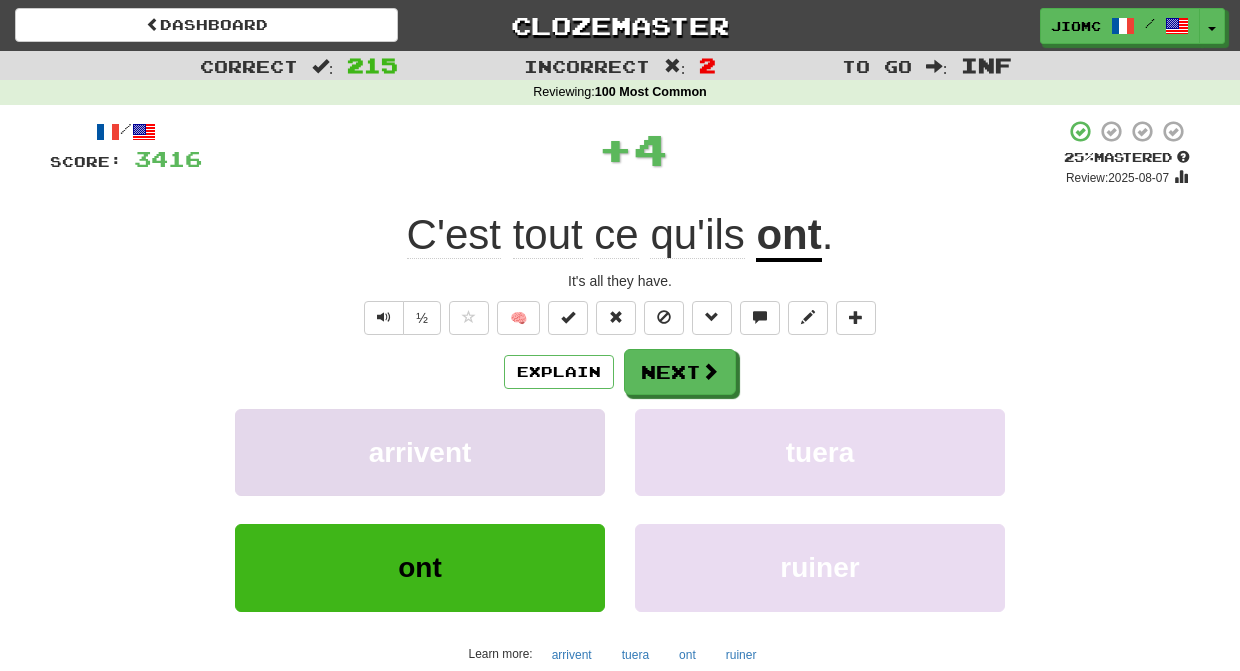 click on "arrivent" at bounding box center (420, 452) 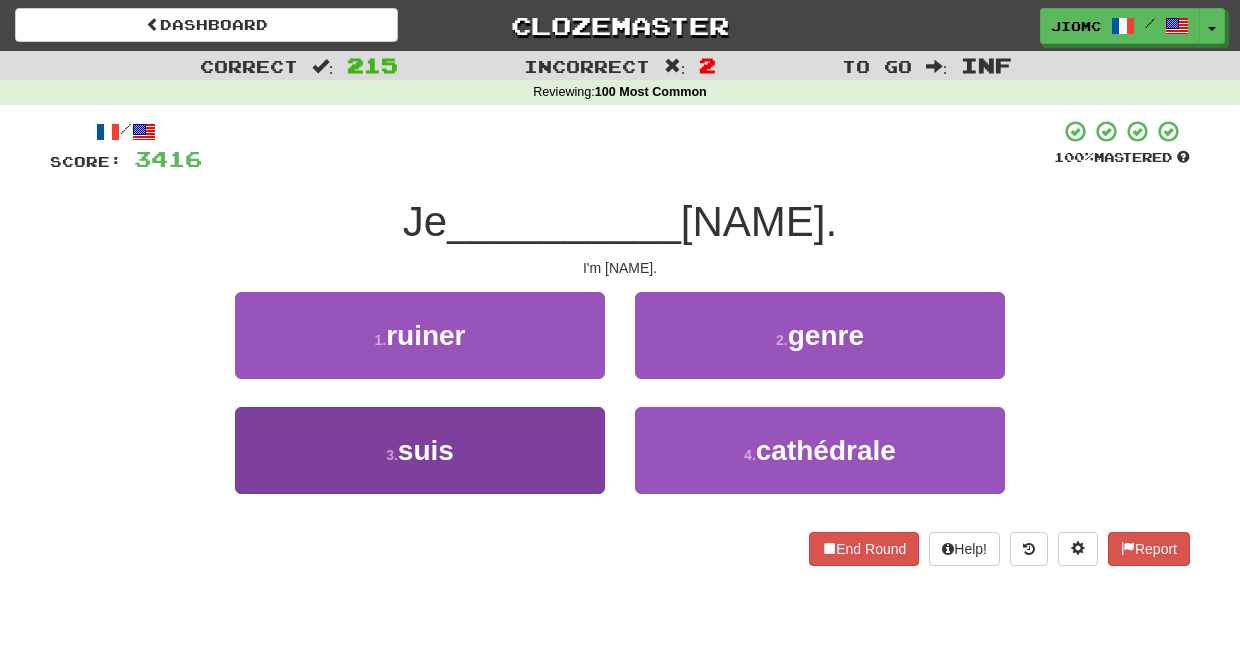 click on "3 .  suis" at bounding box center [420, 450] 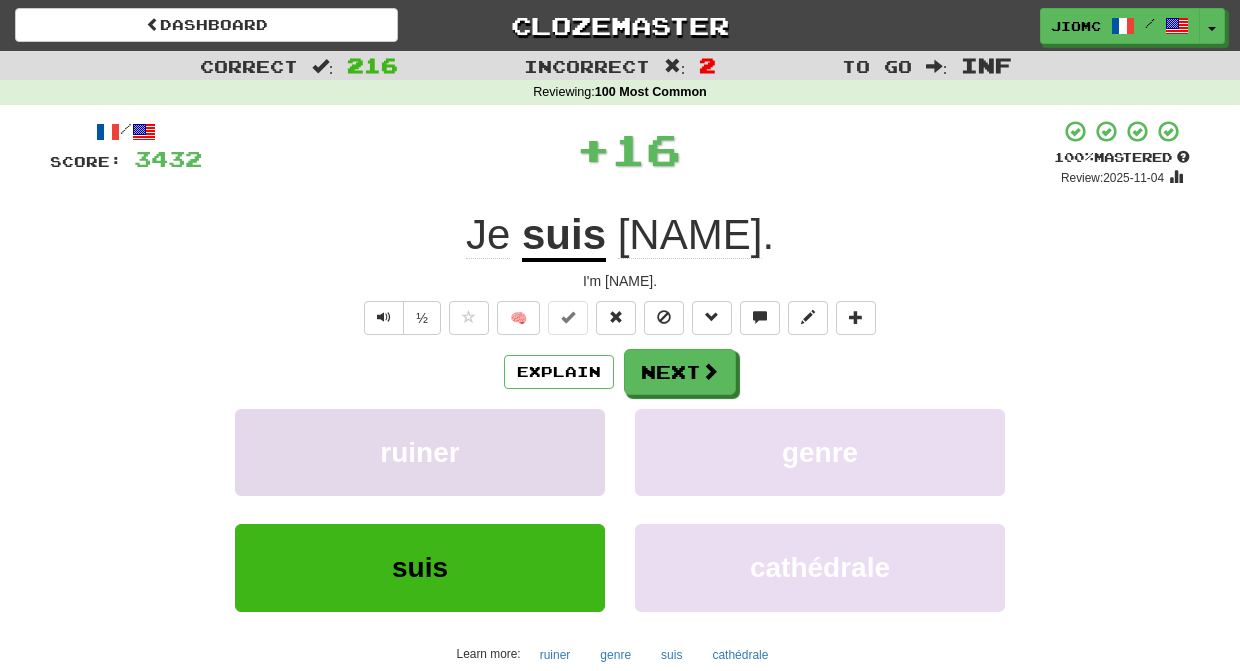 click on "ruiner" at bounding box center (420, 452) 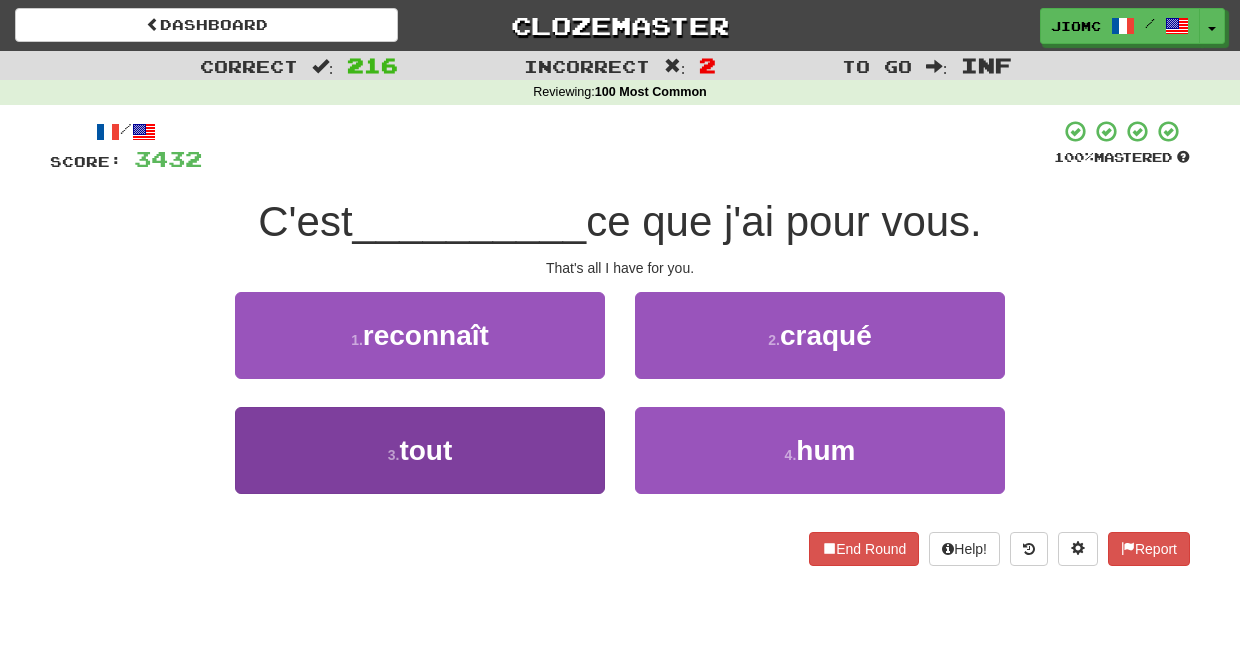 click on "3 .  tout" at bounding box center [420, 450] 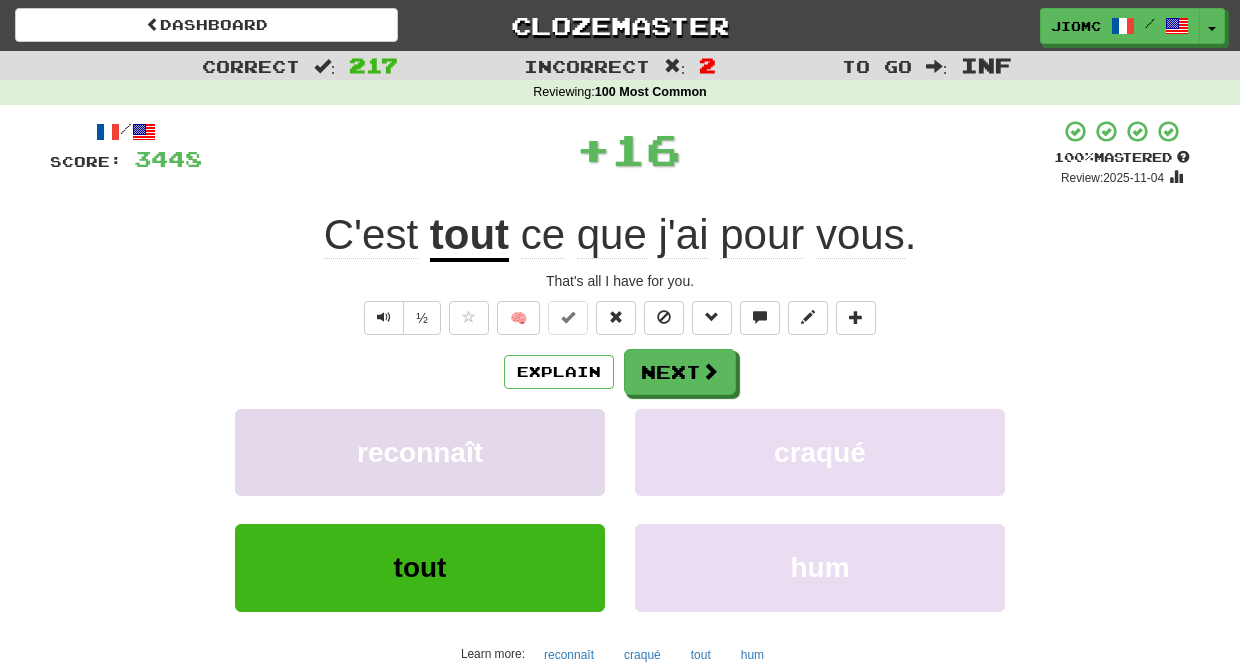 click on "reconnaît" at bounding box center (420, 452) 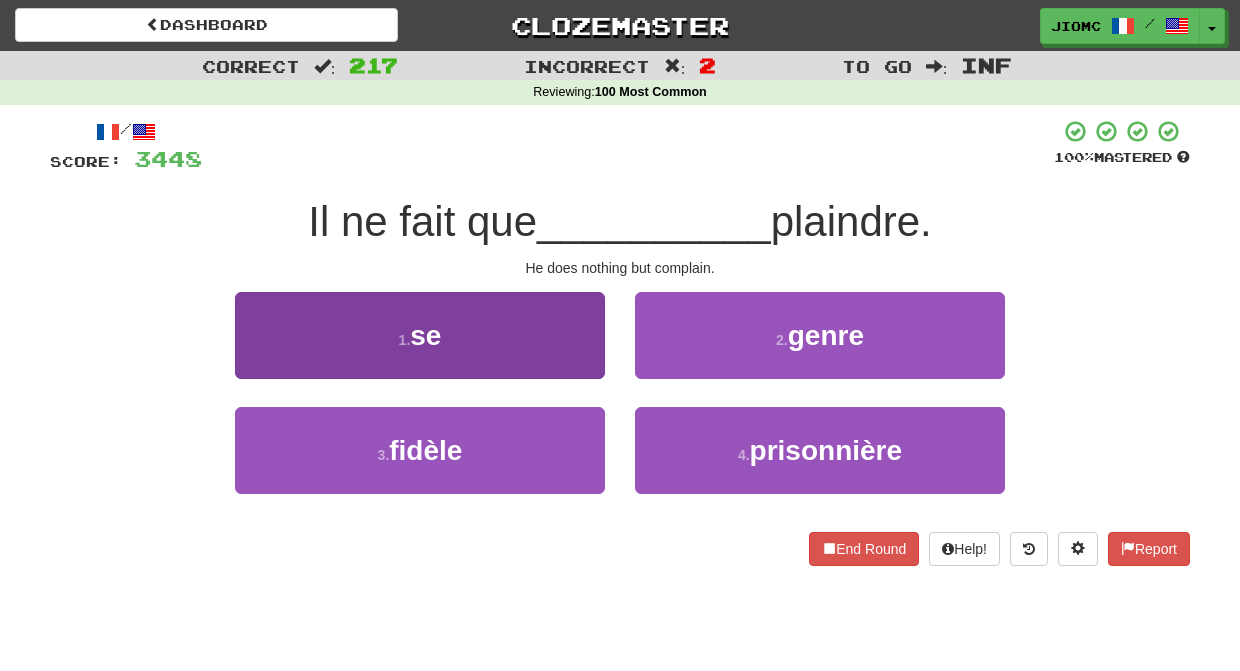 click on "1 .  se" at bounding box center (420, 335) 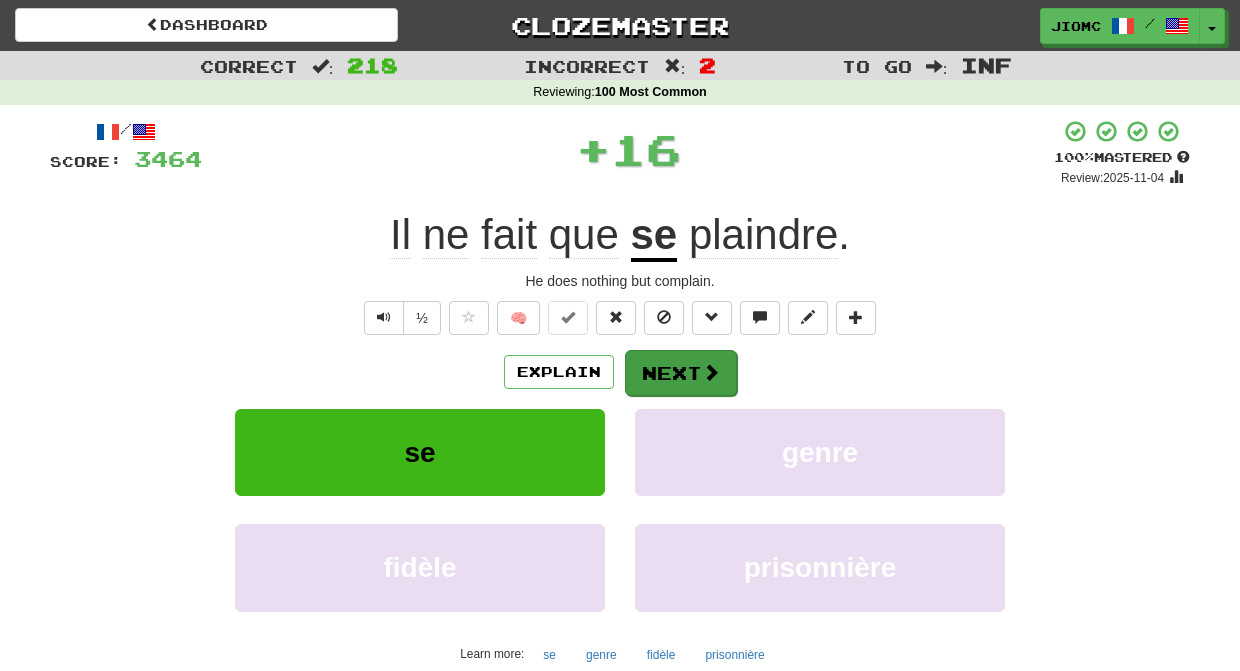 click on "Next" at bounding box center [681, 373] 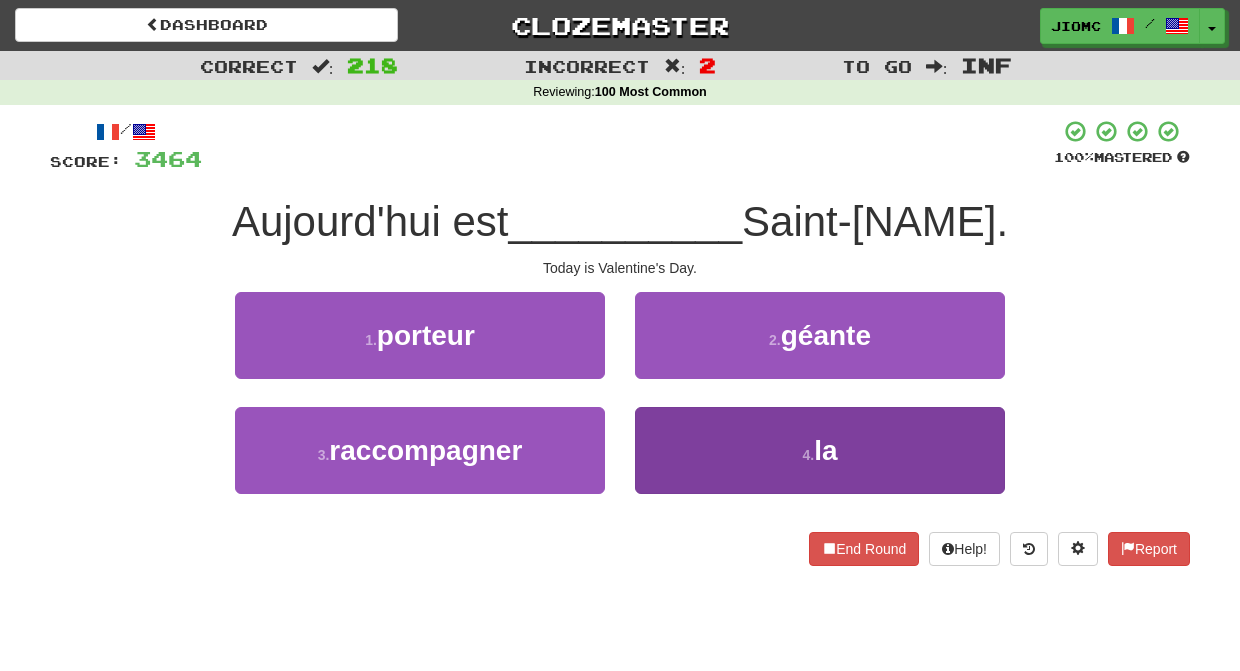 click on "4 .  la" at bounding box center [820, 450] 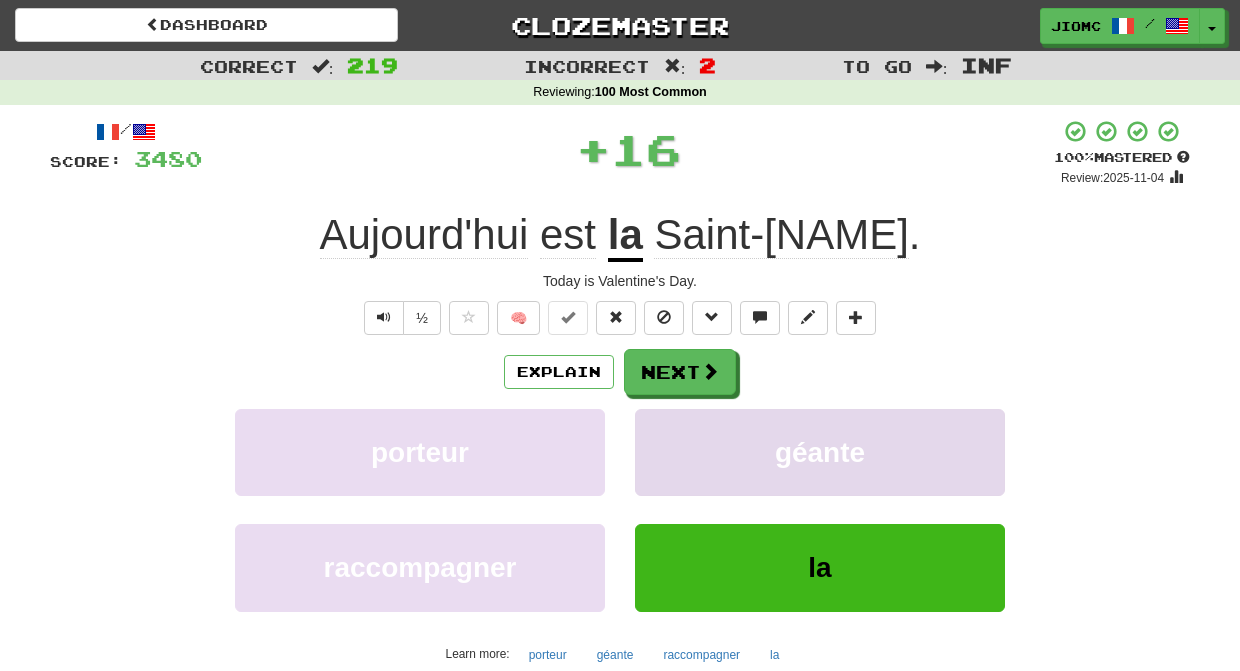 click on "géante" at bounding box center [820, 452] 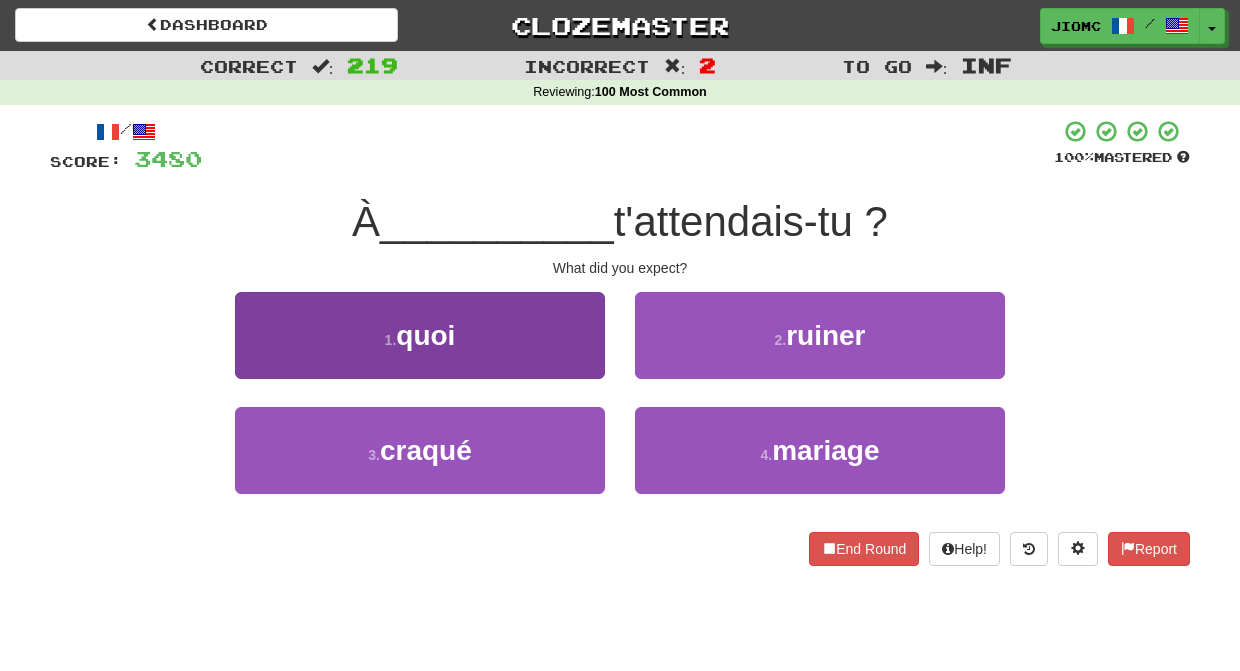 click on "1 .  quoi" at bounding box center [420, 335] 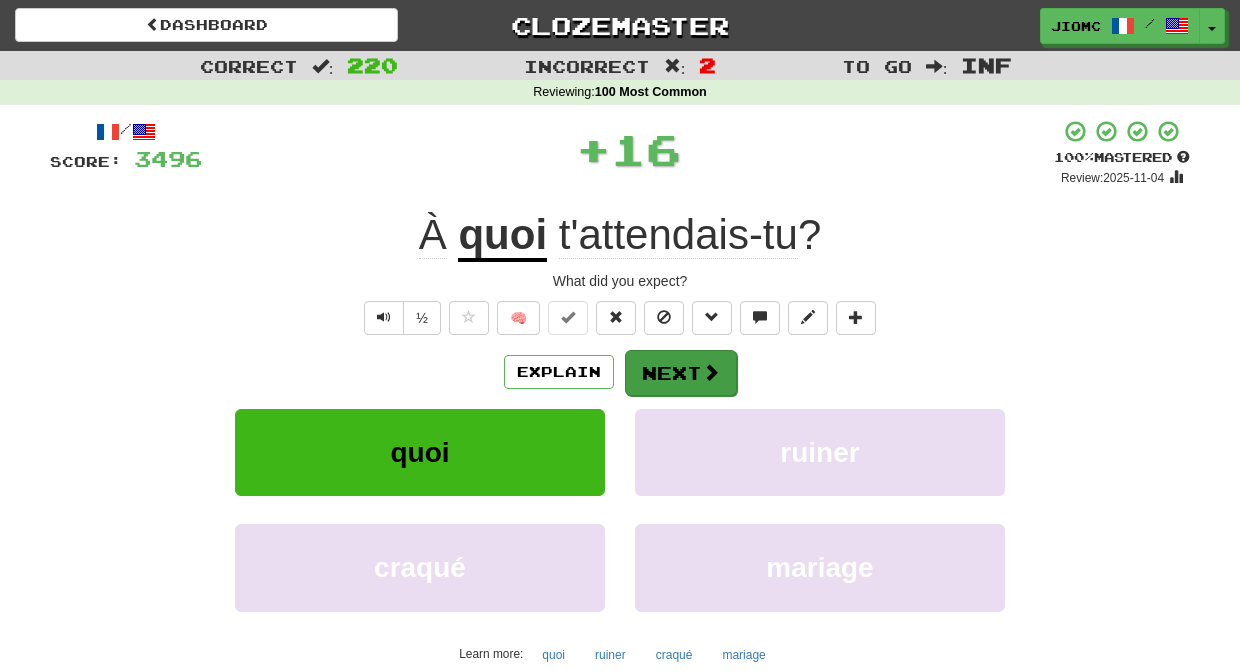 click on "Next" at bounding box center (681, 373) 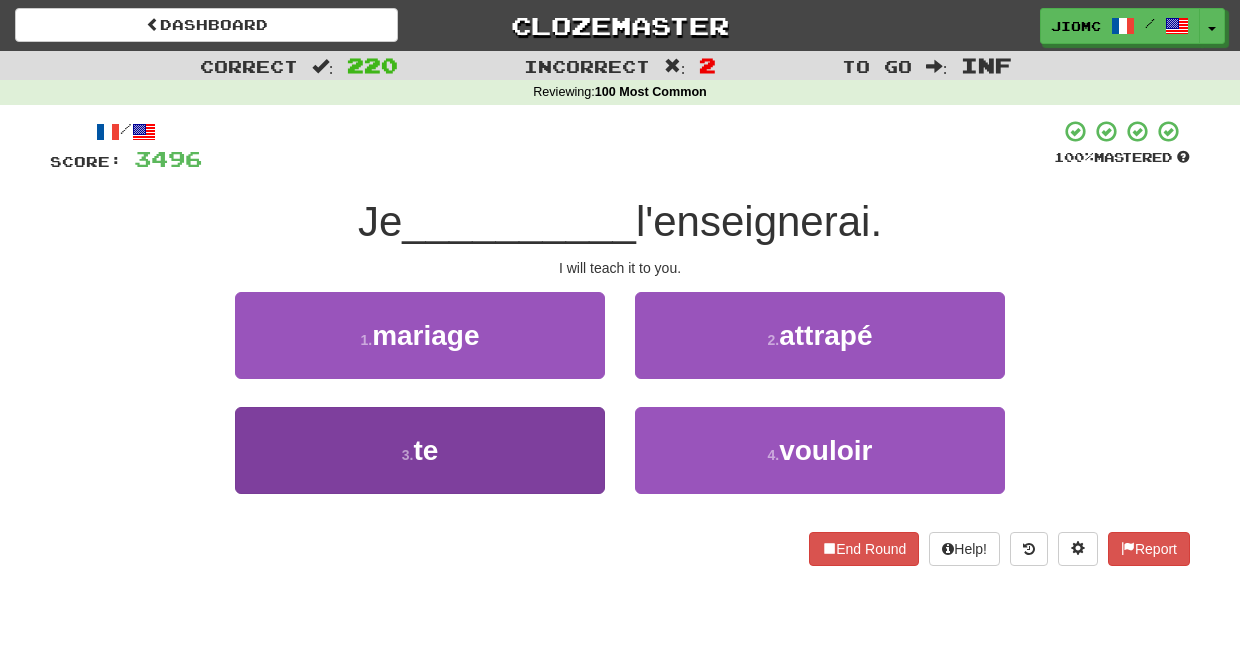 click on "3 .  te" at bounding box center (420, 450) 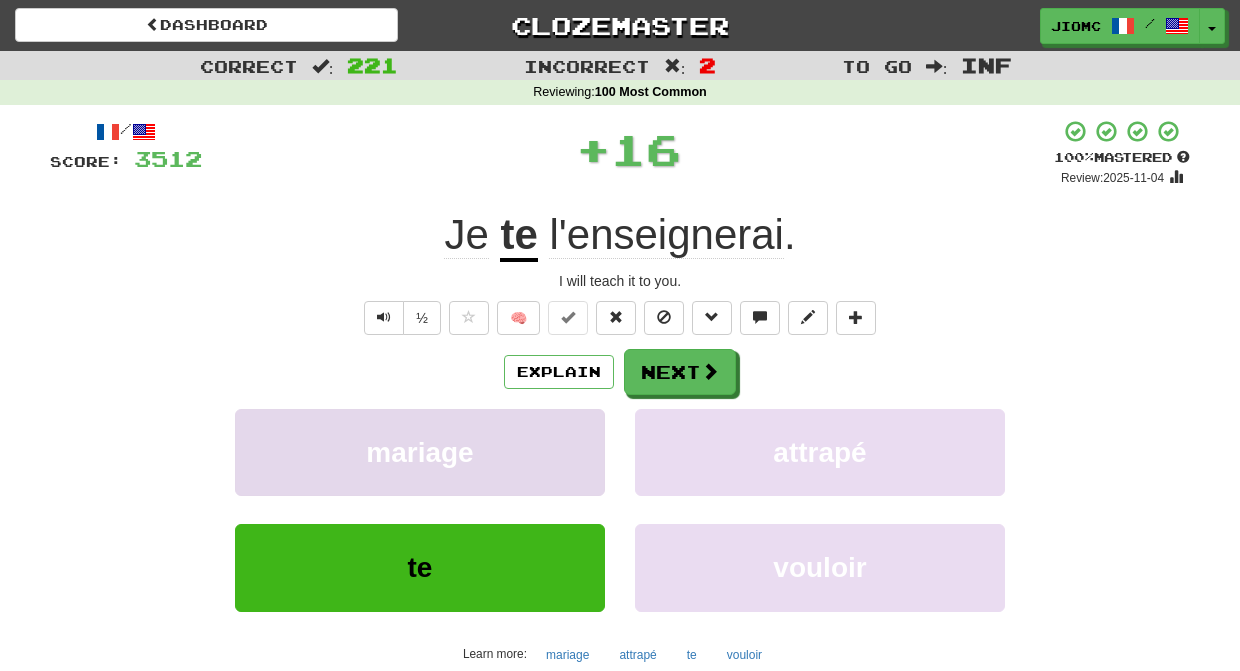 click on "mariage" at bounding box center [420, 452] 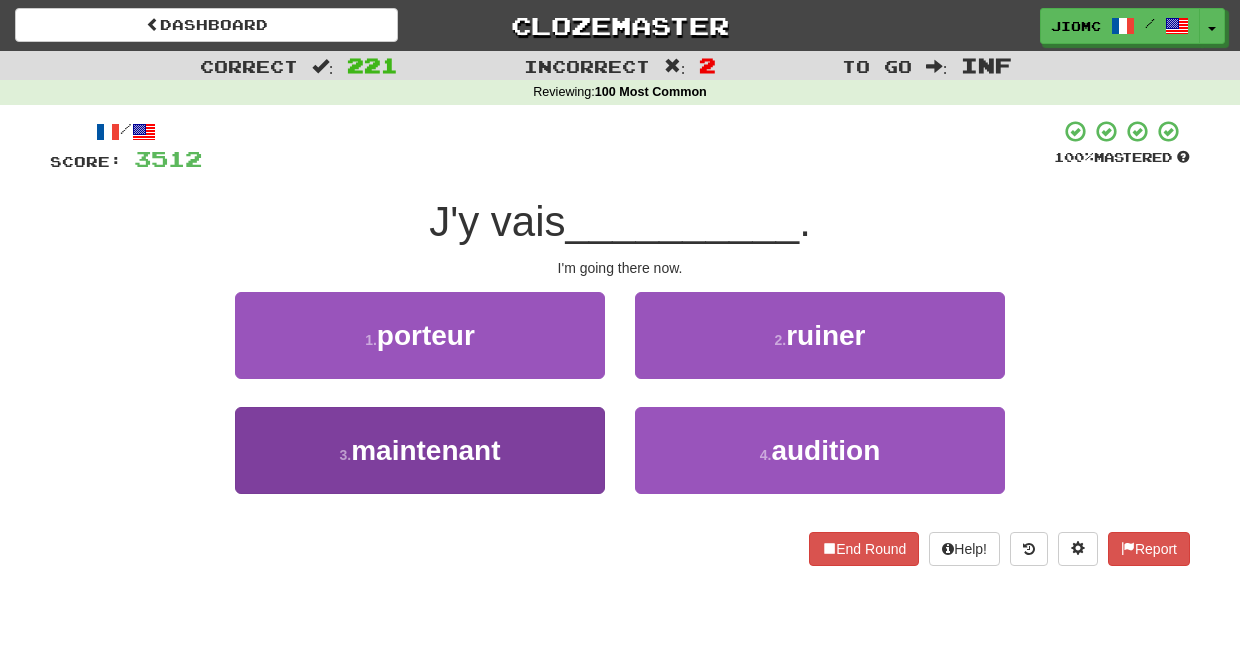 click on "3 .  maintenant" at bounding box center [420, 450] 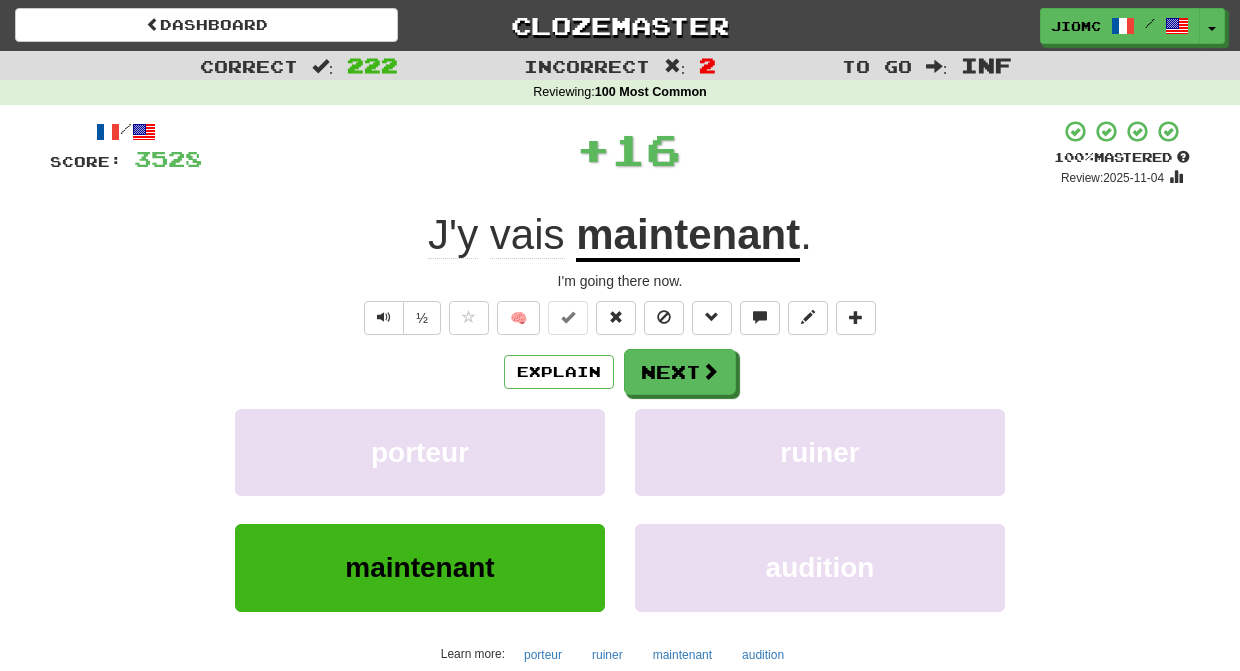 click on "porteur" at bounding box center (420, 452) 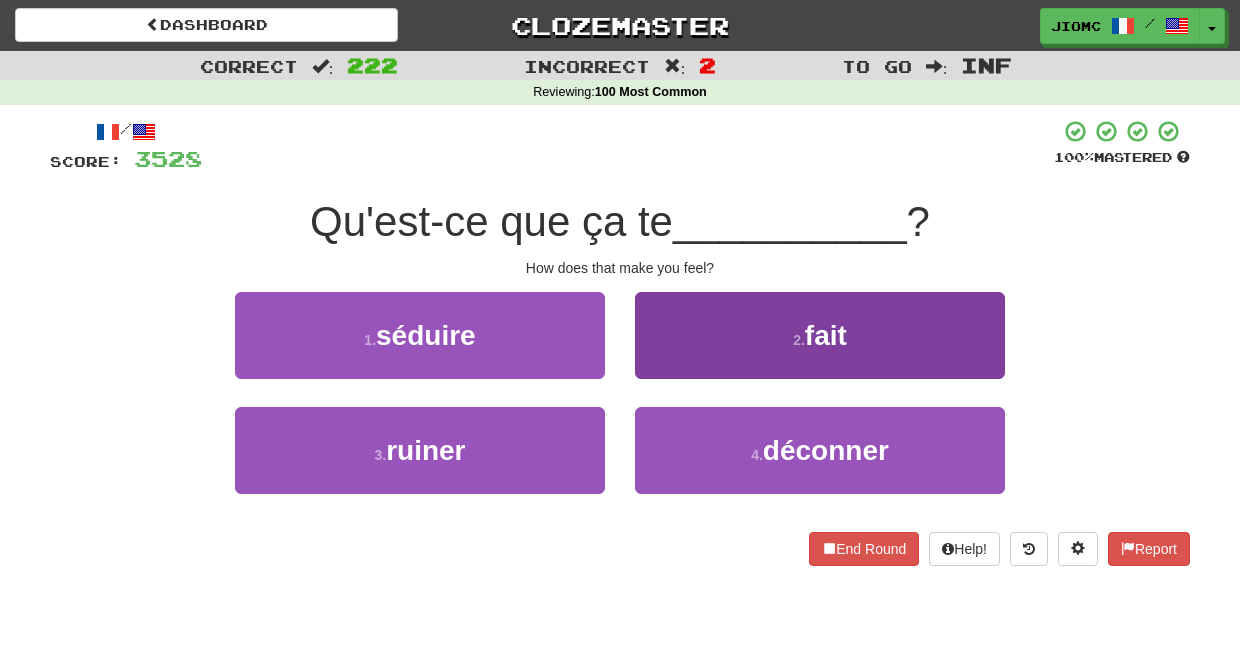 click on "2 .  fait" at bounding box center [820, 335] 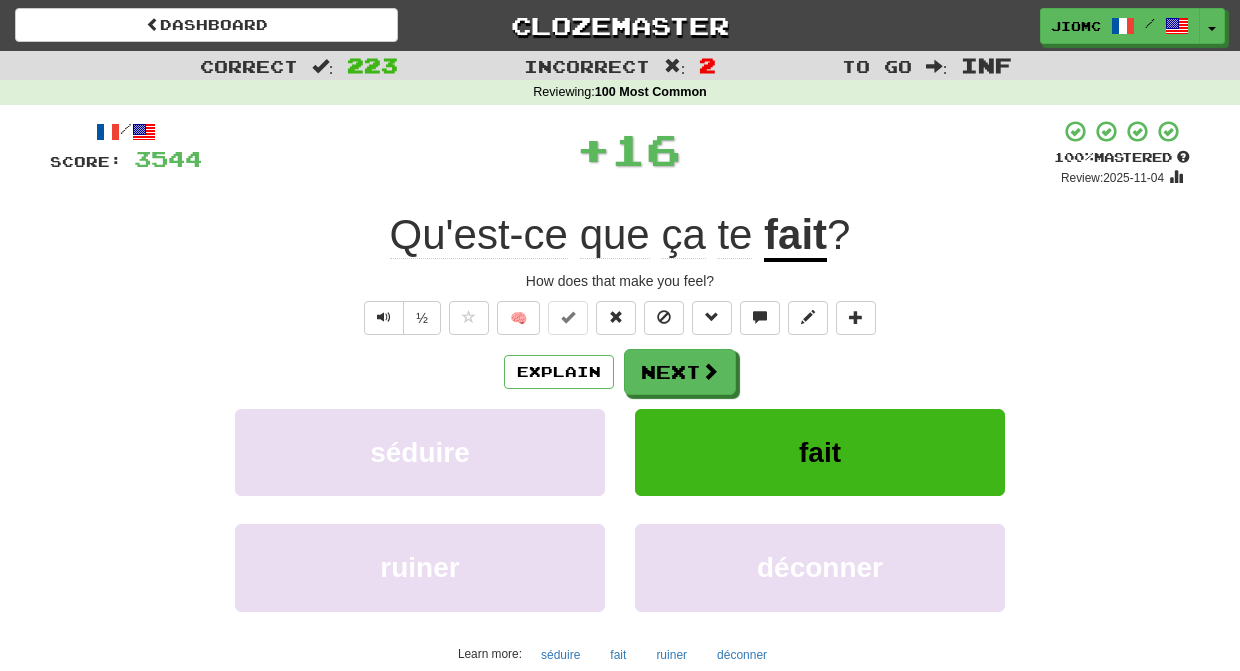 click on "Next" at bounding box center (680, 372) 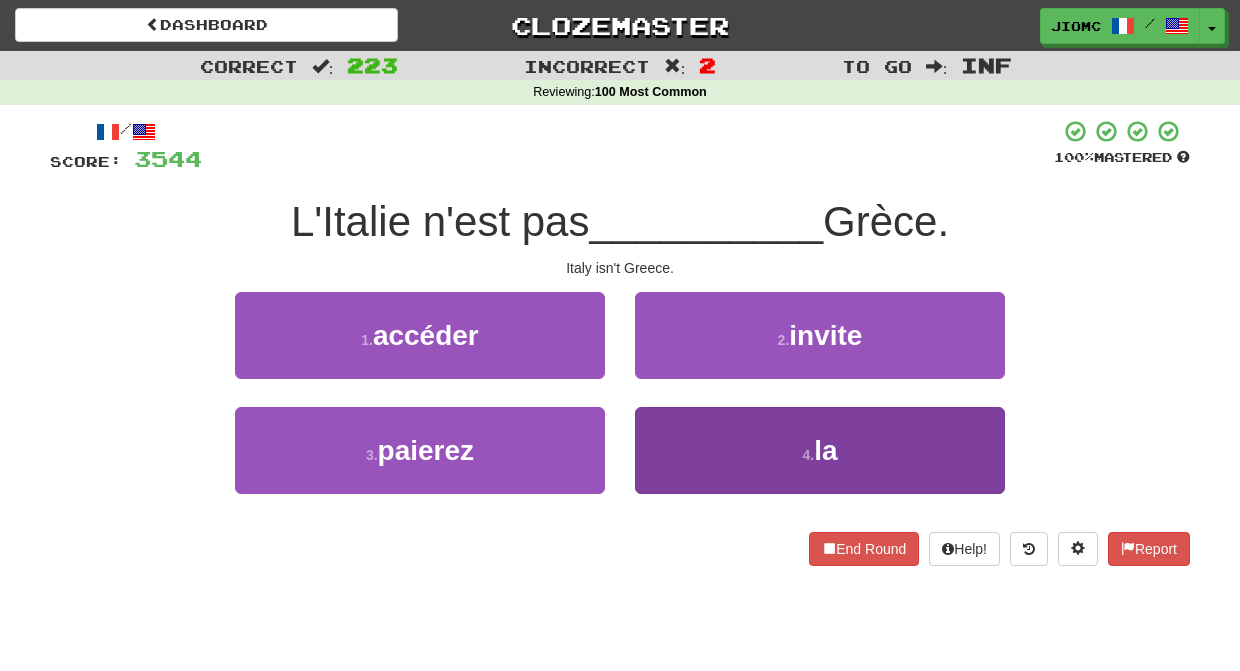 click on "4 .  la" at bounding box center (820, 450) 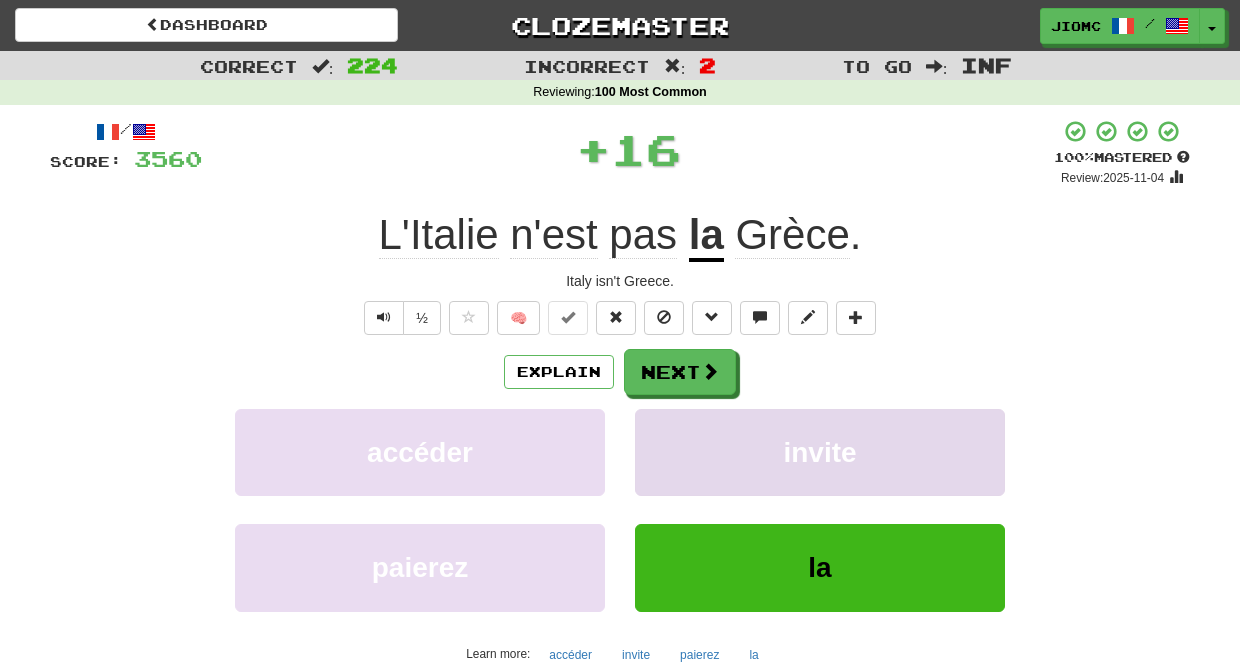 click on "invite" at bounding box center [820, 452] 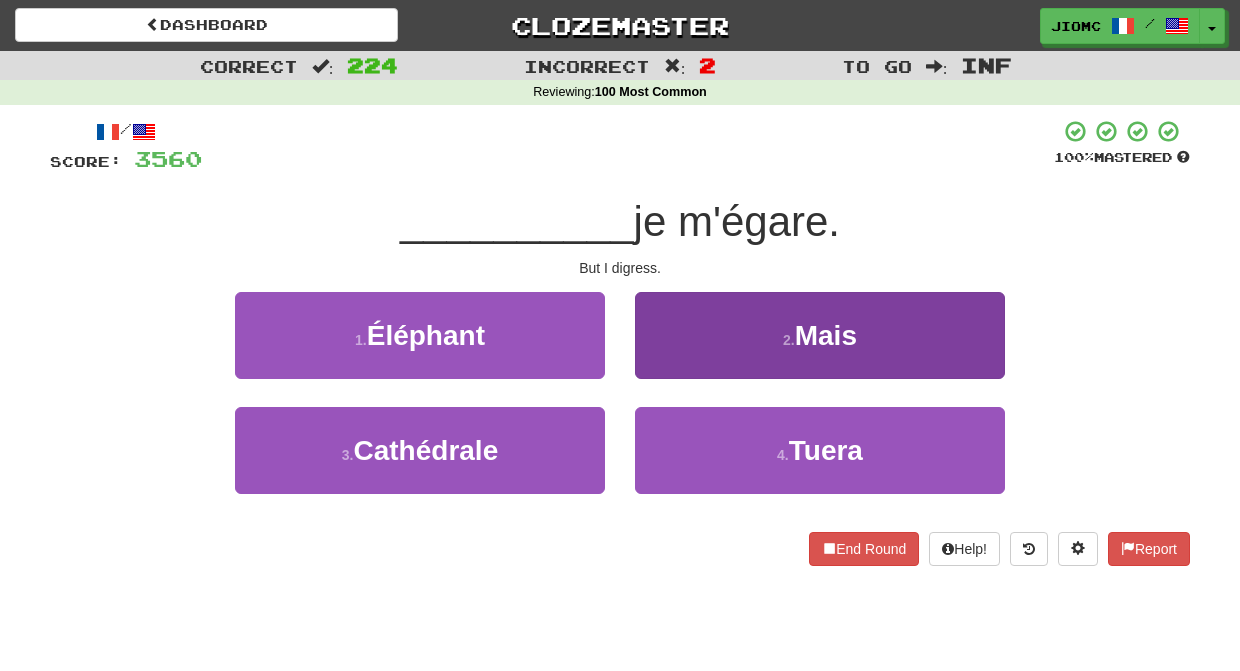 click on "2 .  Mais" at bounding box center (820, 335) 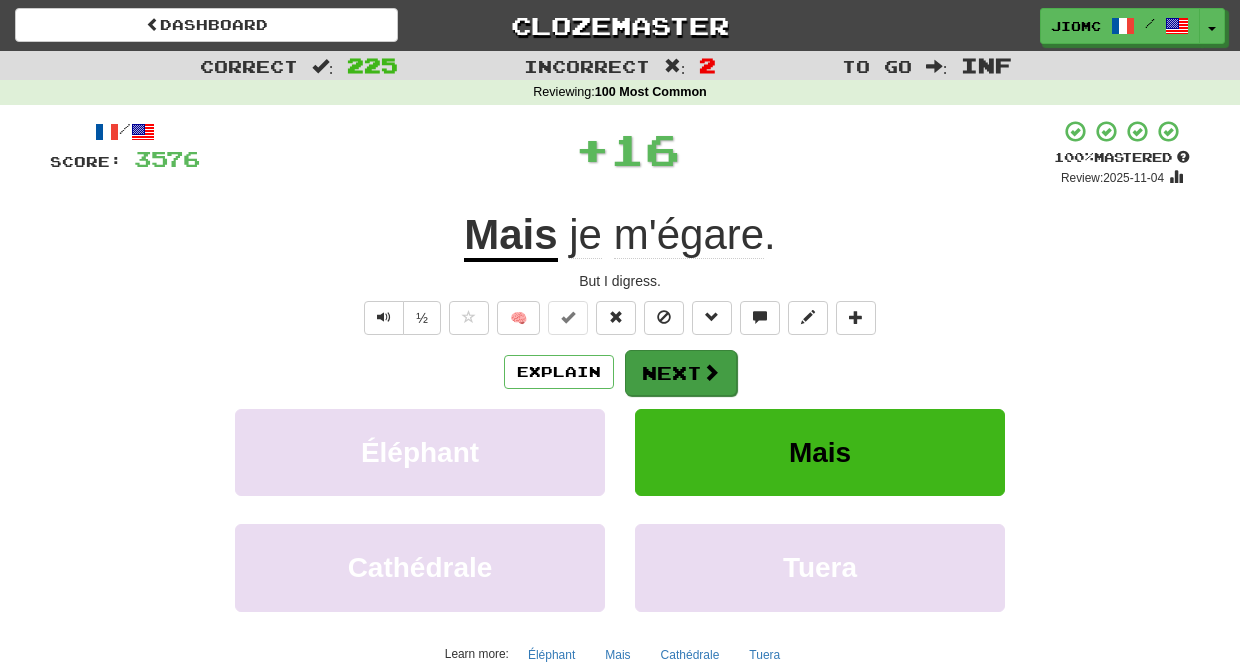 click on "Next" at bounding box center (681, 373) 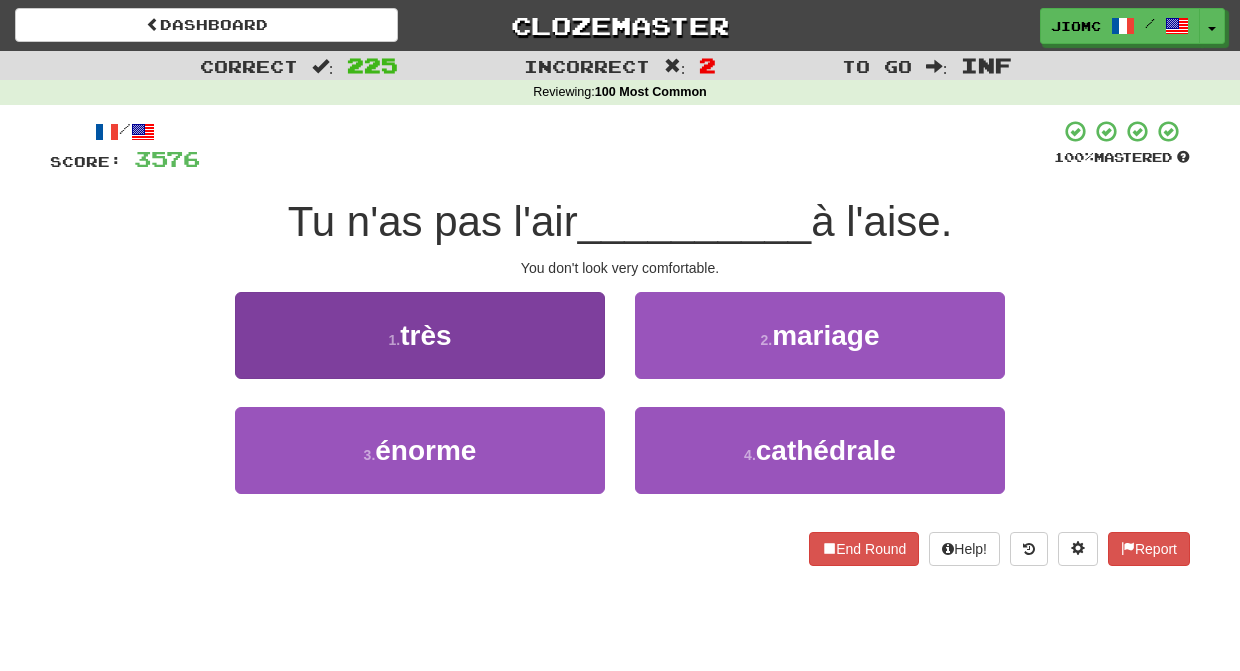 click on "1 .  très" at bounding box center (420, 335) 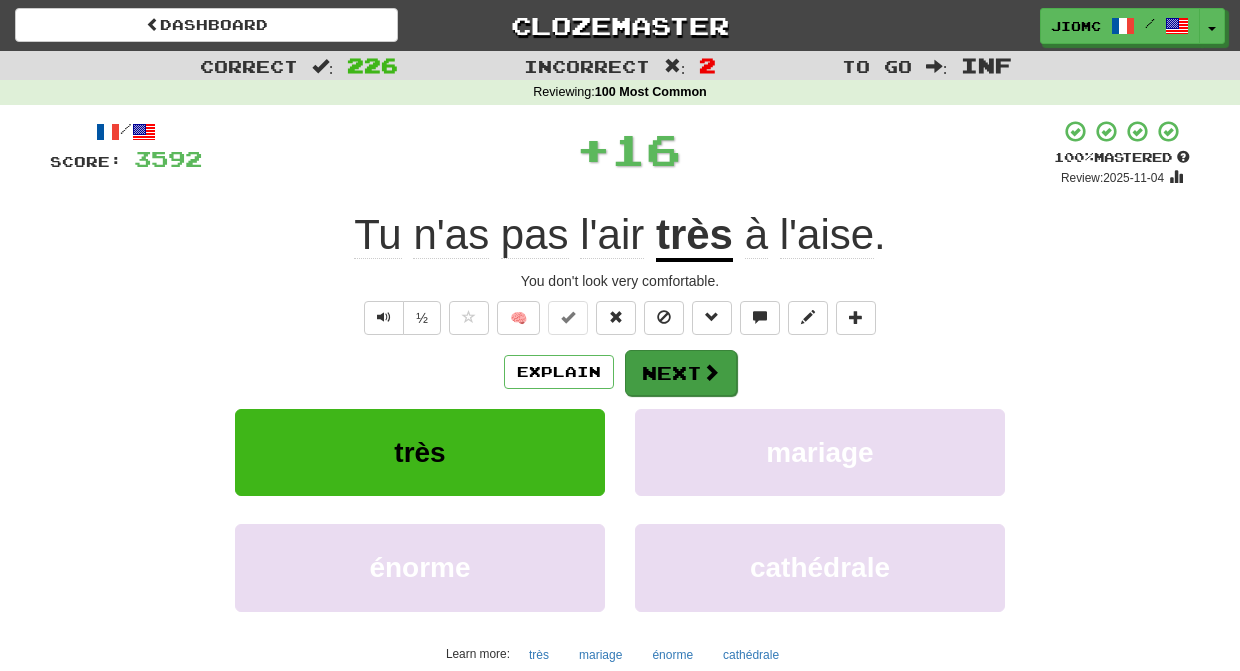 click on "Next" at bounding box center (681, 373) 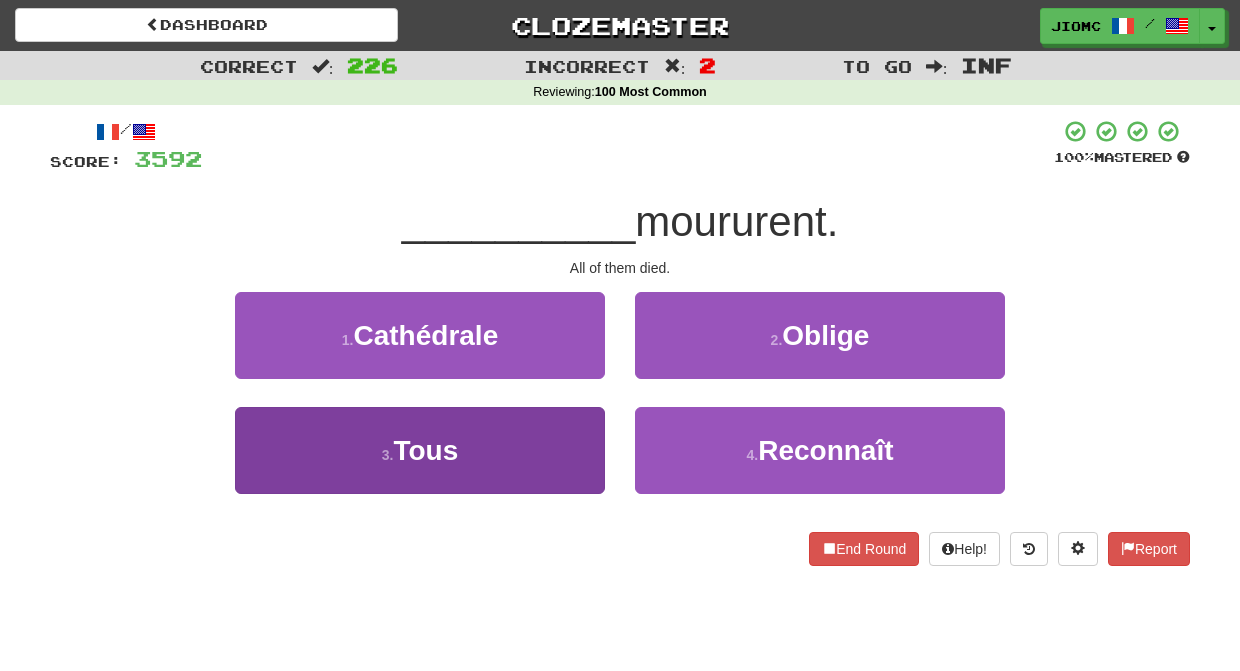 click on "3 .  Tous" at bounding box center (420, 450) 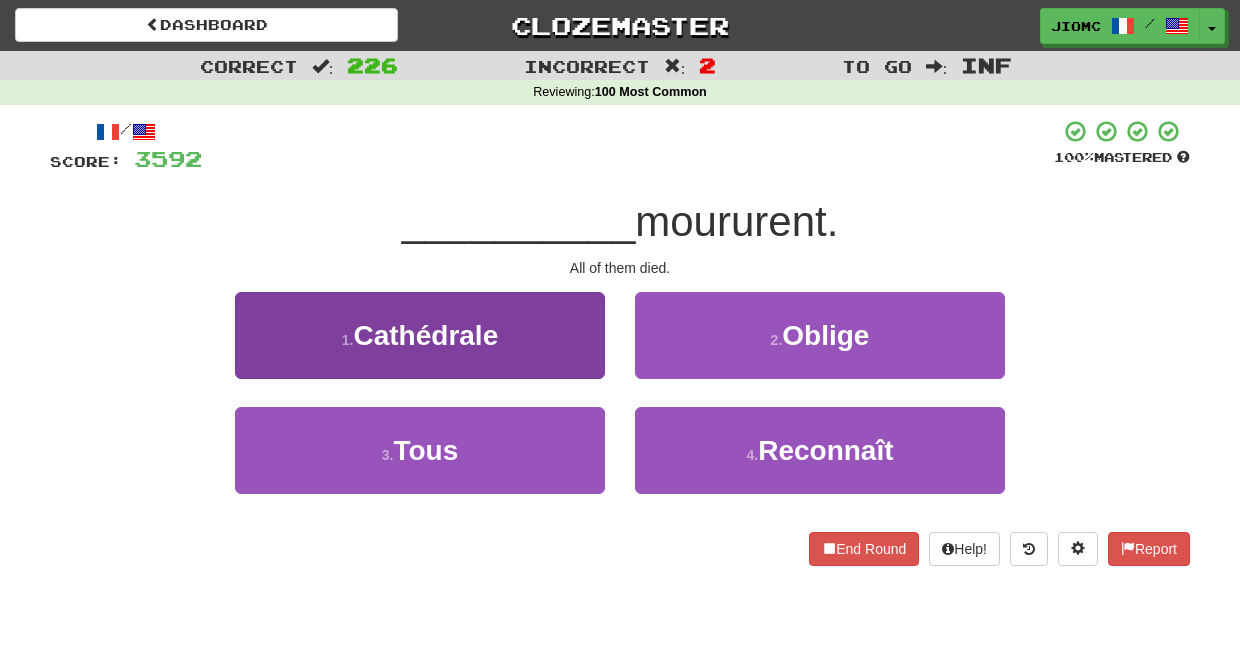 click on "1 .  Cathédrale" at bounding box center [420, 335] 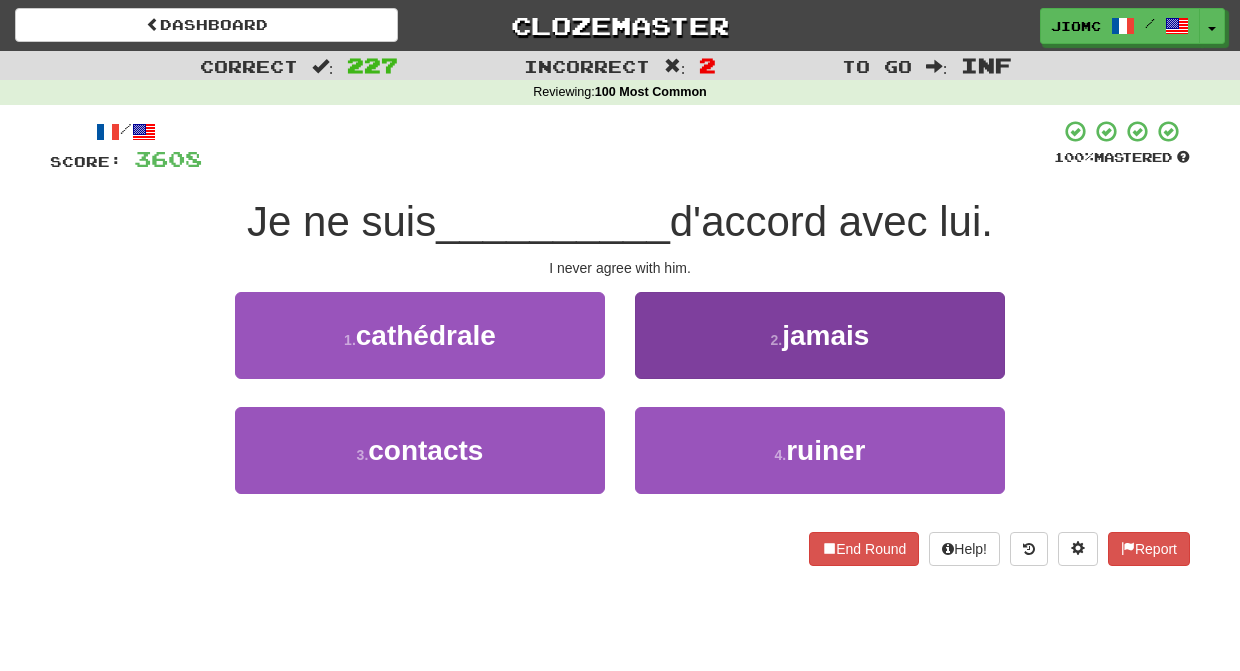 click on "2 .  jamais" at bounding box center (820, 335) 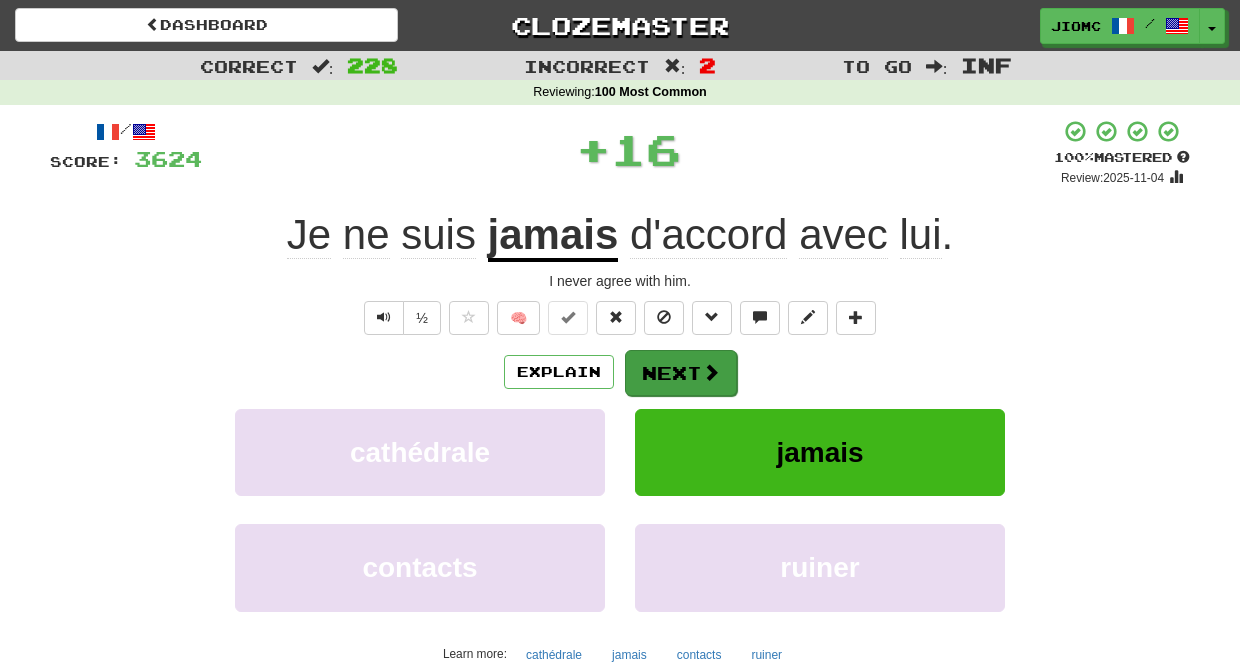 click on "Next" at bounding box center (681, 373) 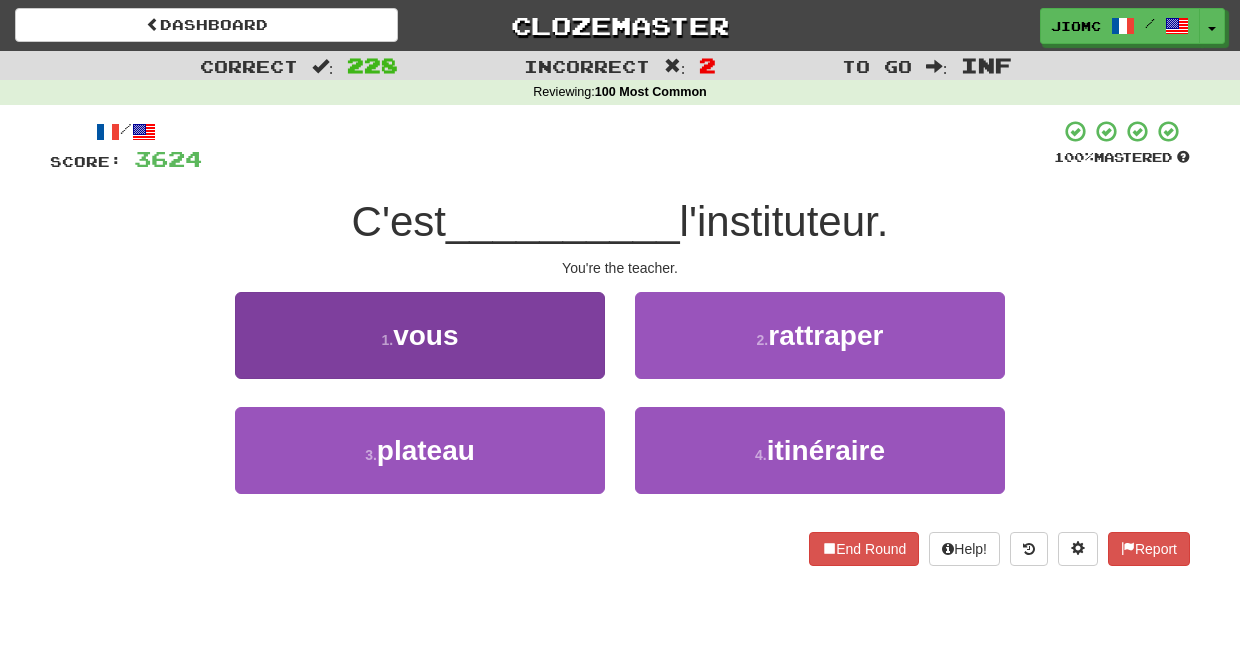 click on "1 .  vous" at bounding box center (420, 335) 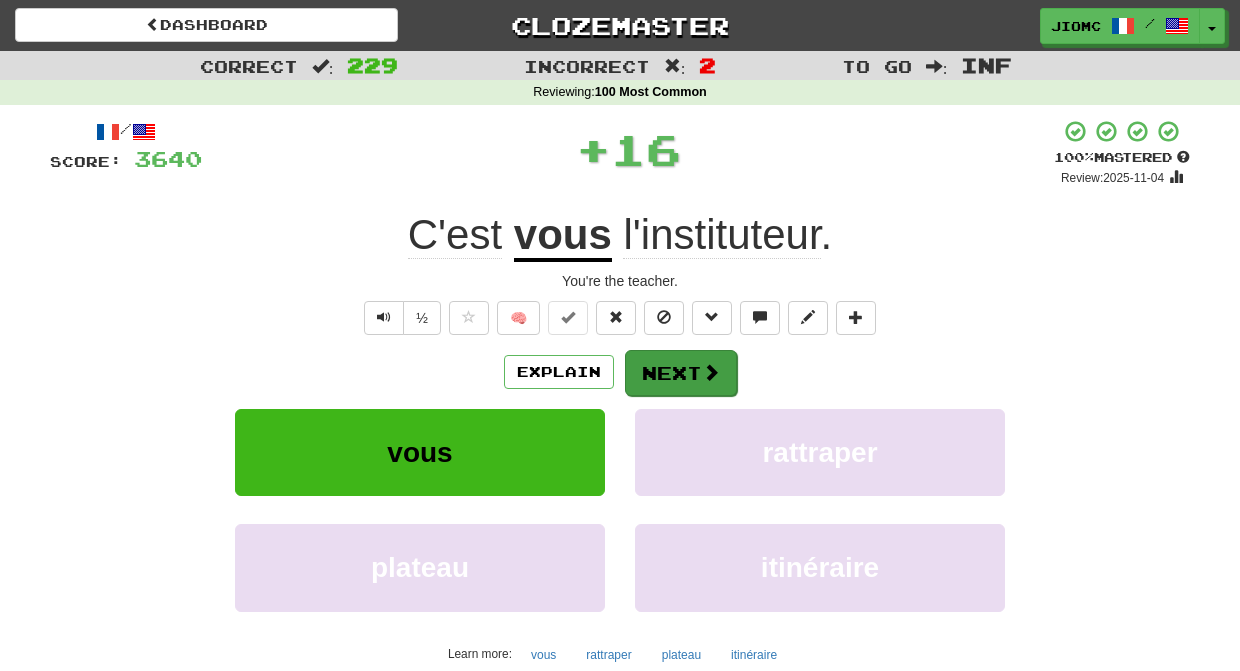 click on "Next" at bounding box center (681, 373) 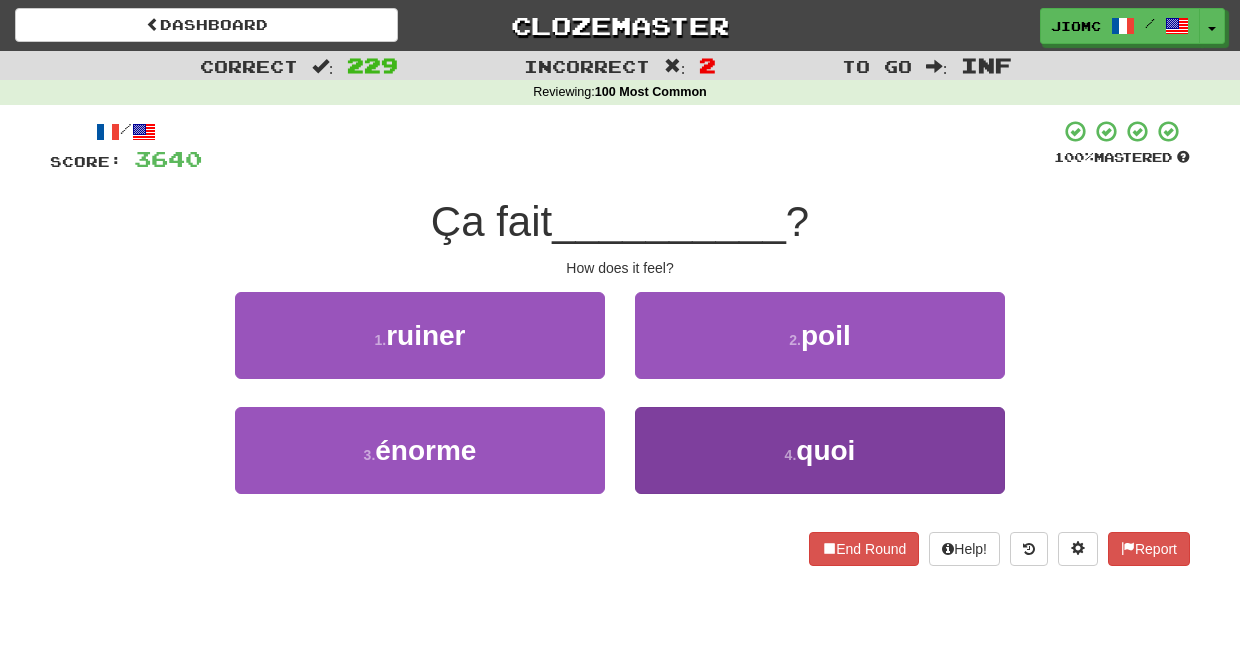 click on "4 .  quoi" at bounding box center [820, 450] 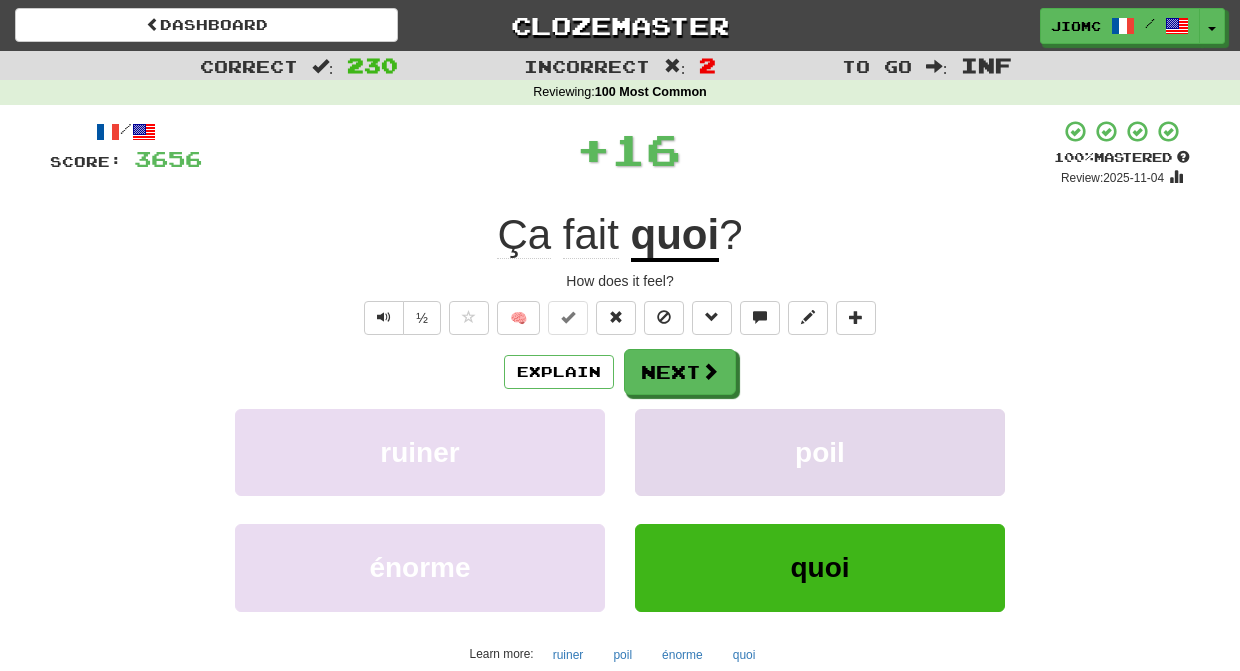 click on "poil" at bounding box center (820, 452) 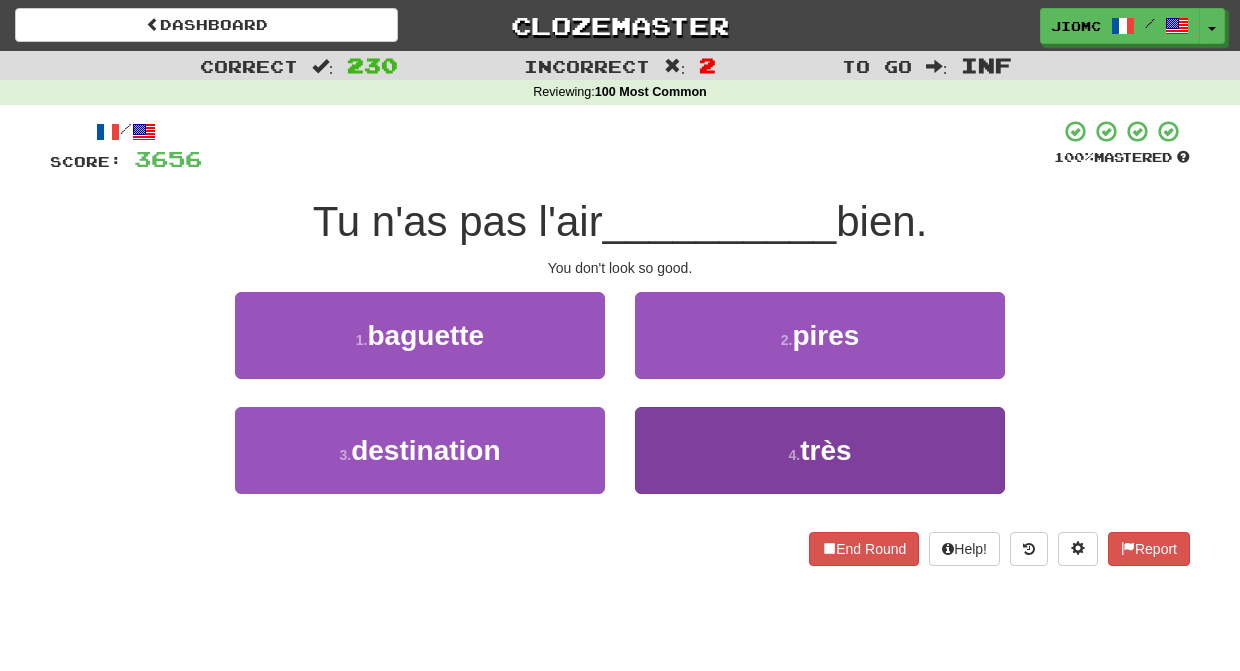click on "4 .  très" at bounding box center [820, 450] 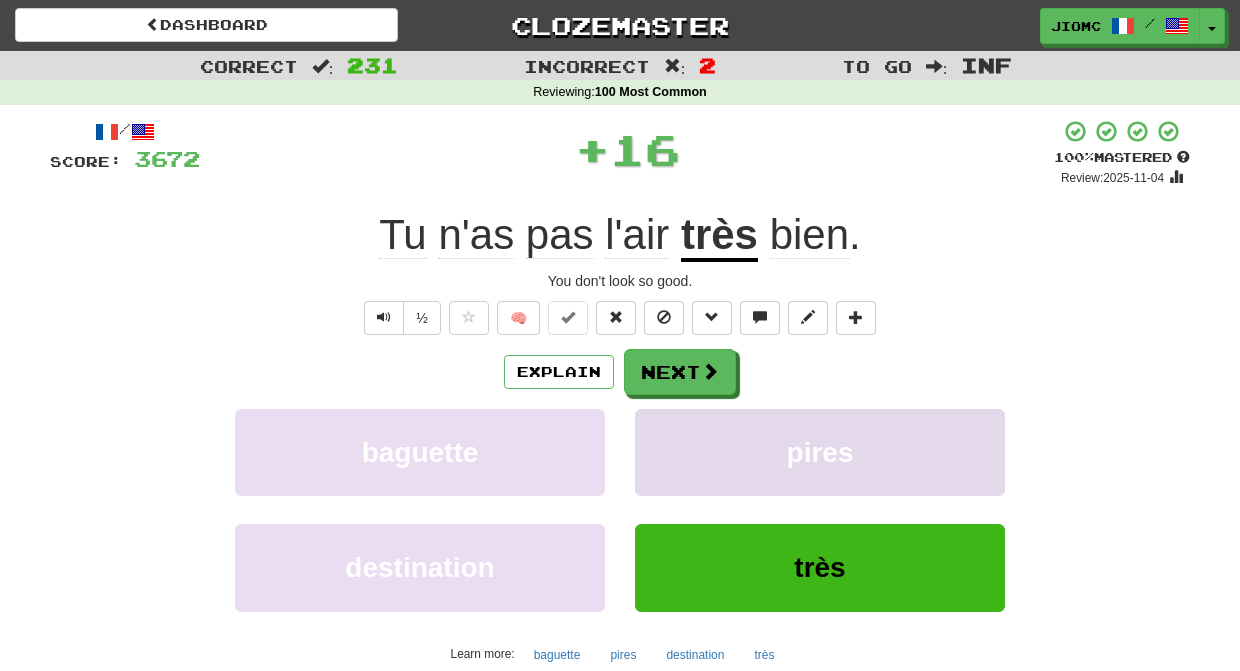 click on "pires" at bounding box center [820, 452] 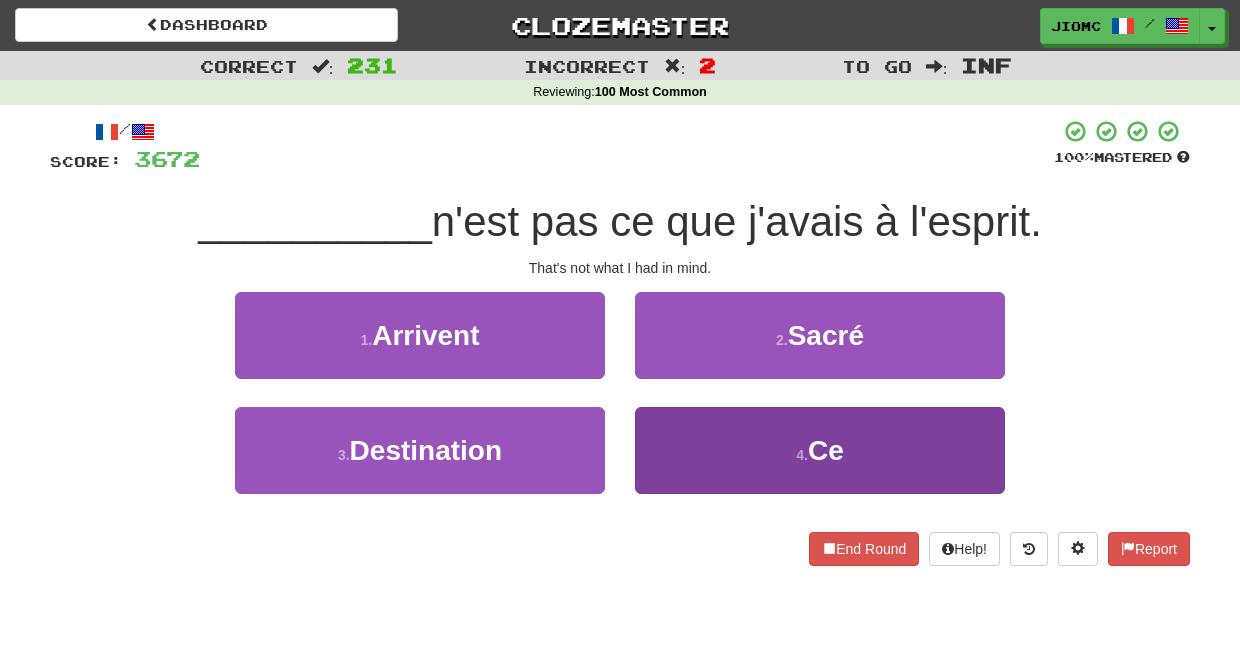click on "4 .  Ce" at bounding box center (820, 450) 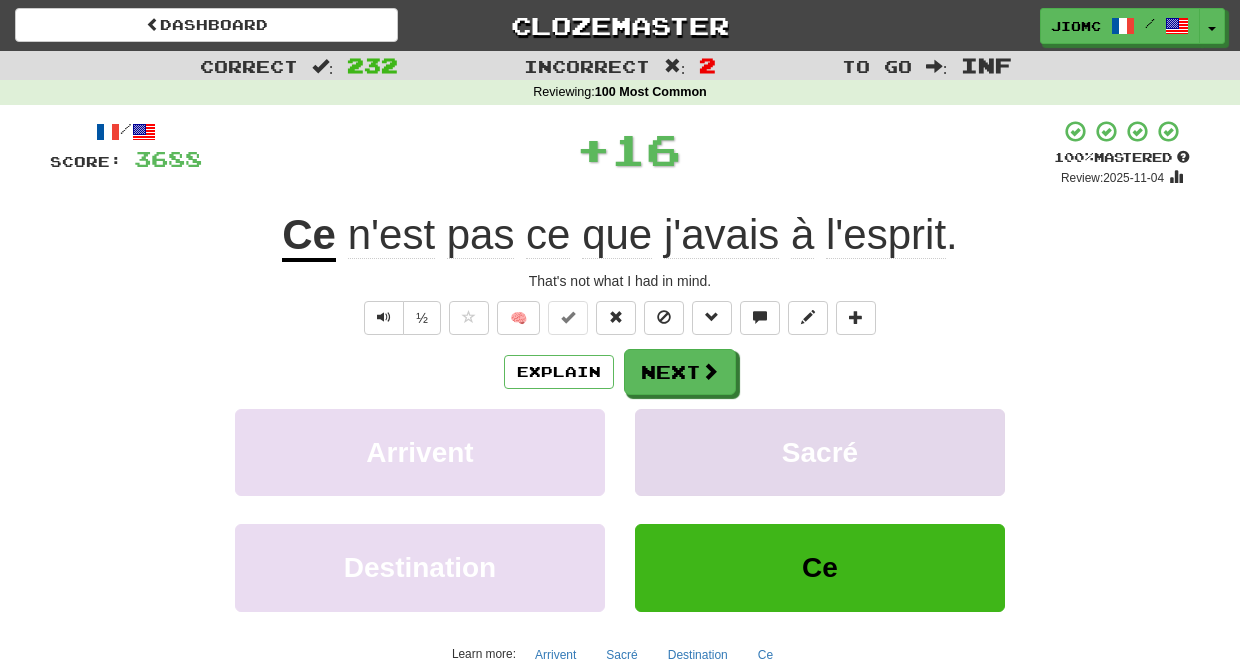click on "Sacré" at bounding box center (820, 452) 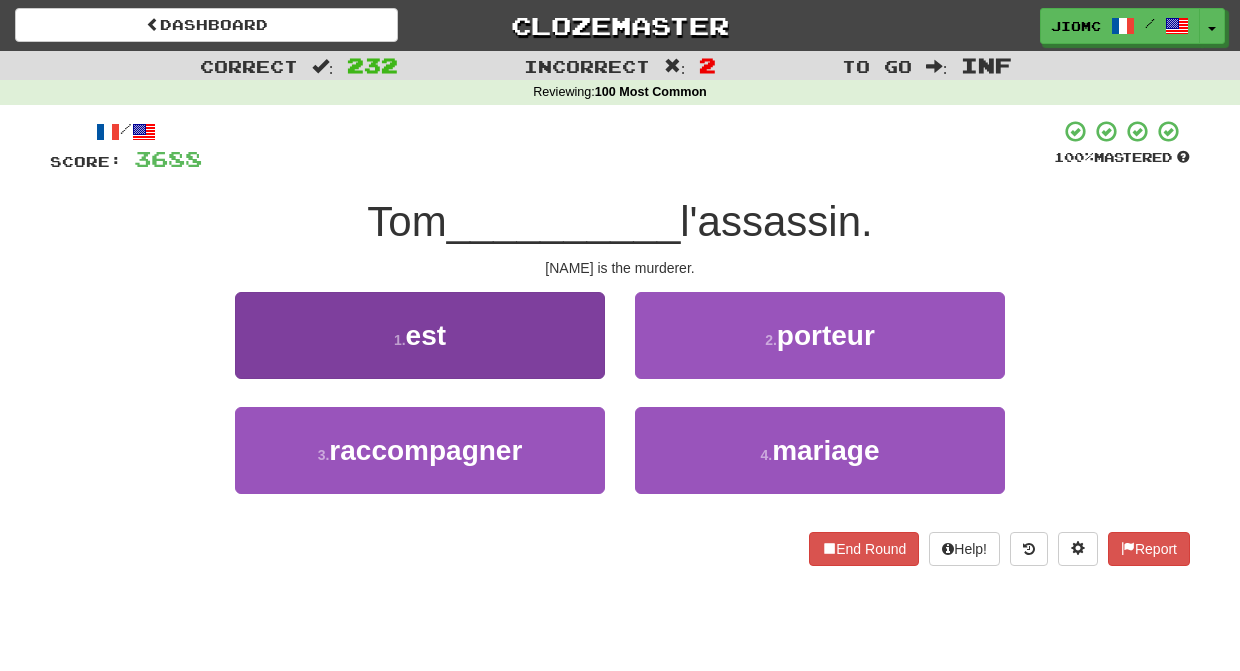 click on "1 .  est" at bounding box center [420, 335] 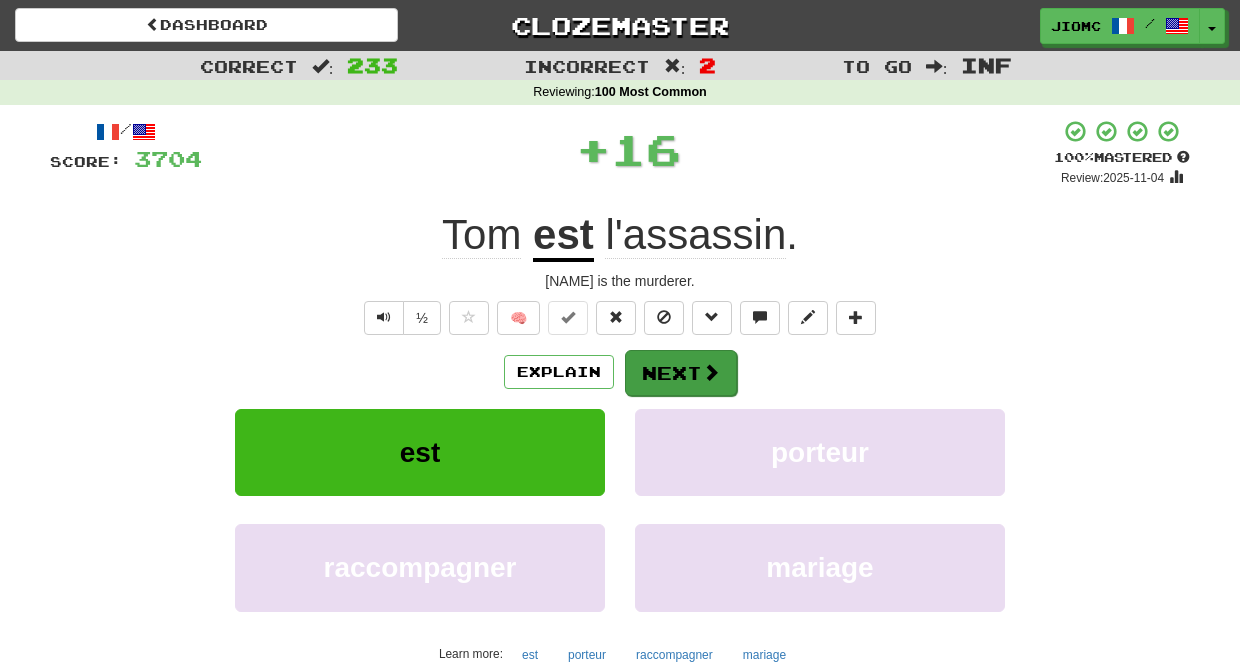 click on "Next" at bounding box center [681, 373] 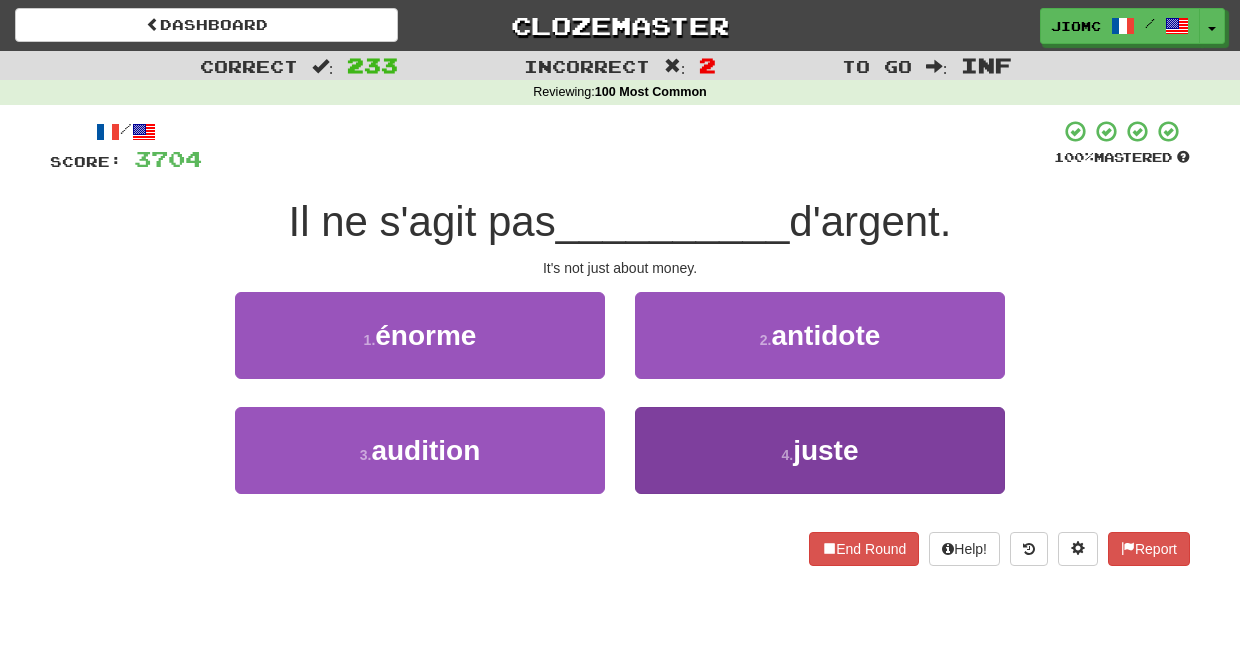 click on "4 .  juste" at bounding box center [820, 450] 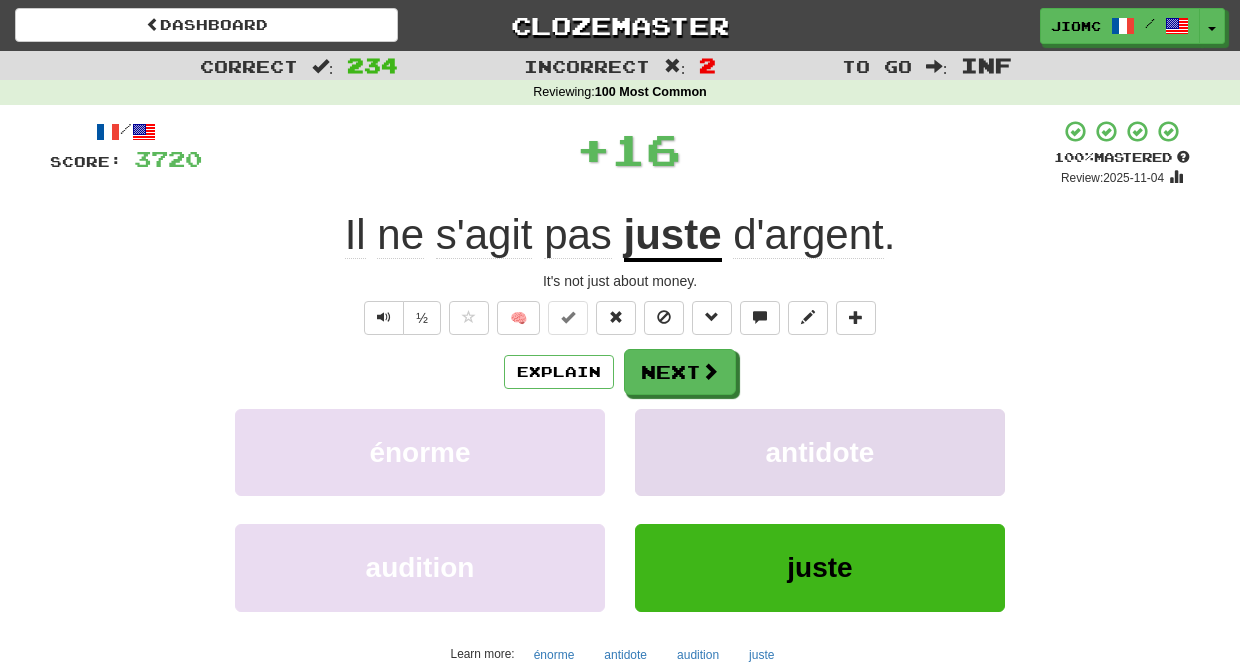 click on "antidote" at bounding box center [820, 452] 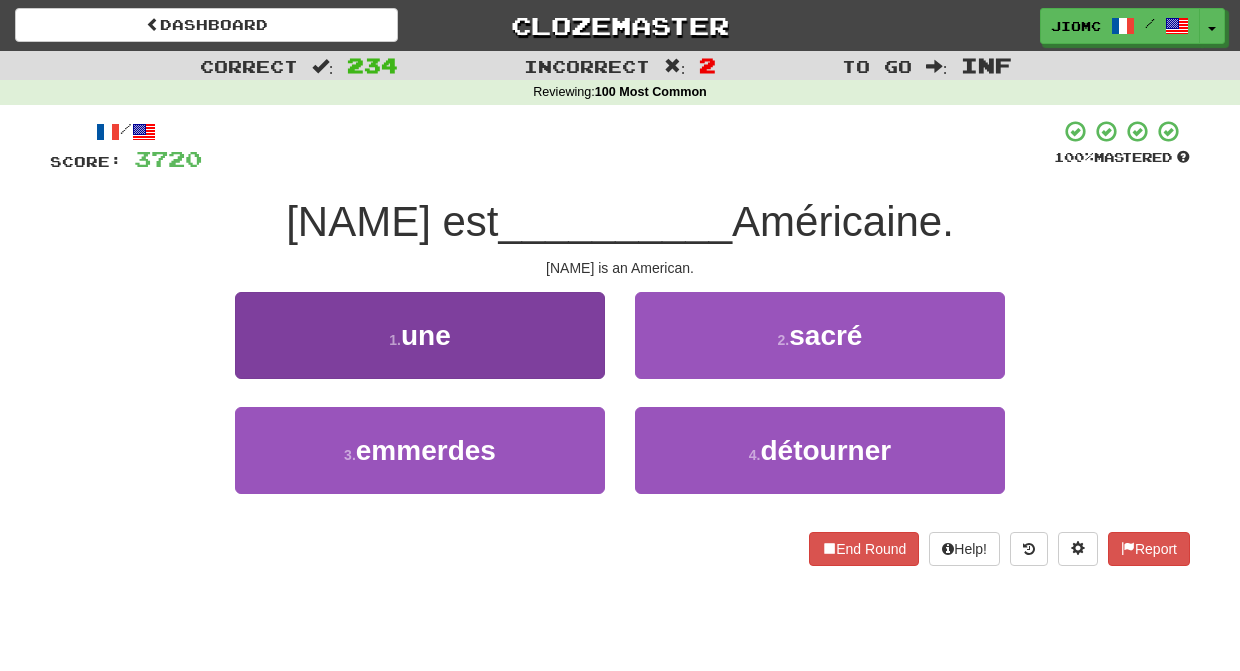 click on "1 .  une" at bounding box center (420, 335) 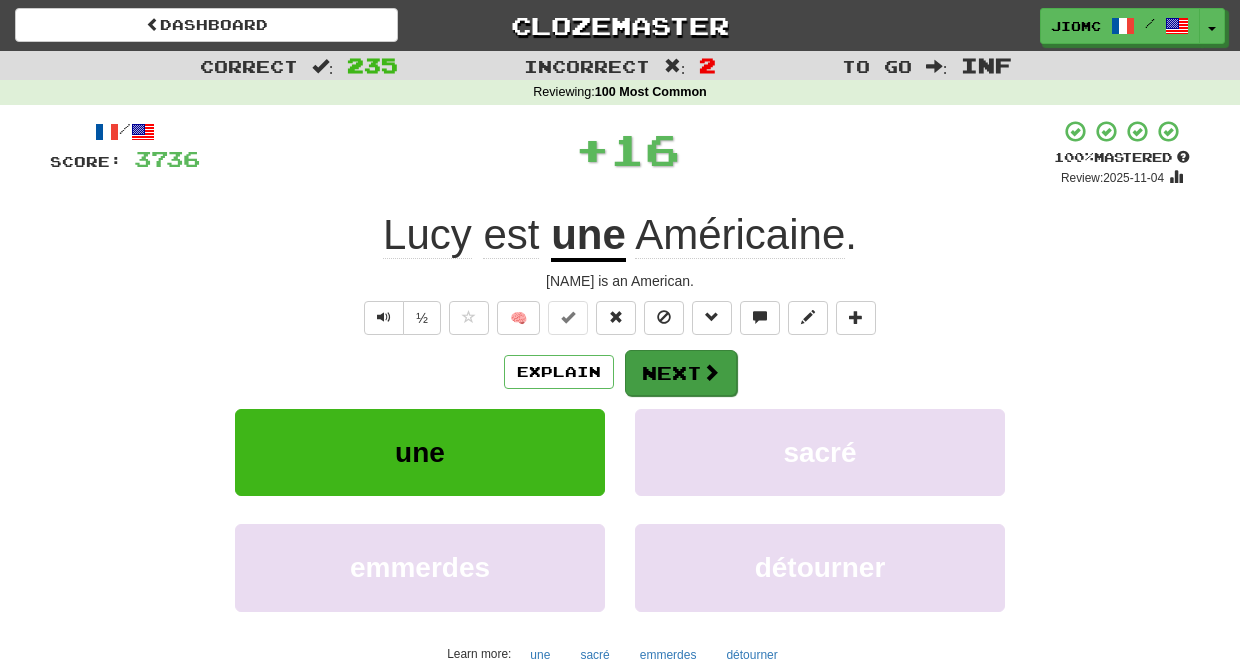 click on "Next" at bounding box center [681, 373] 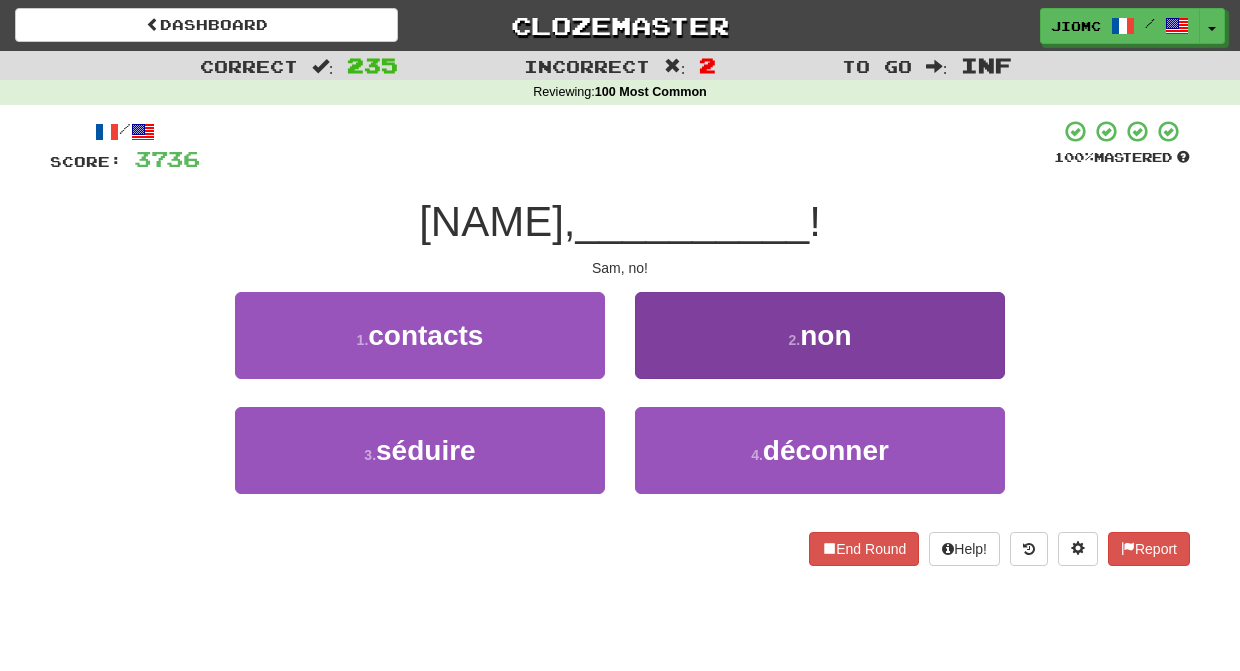 click on "2 .  non" at bounding box center (820, 335) 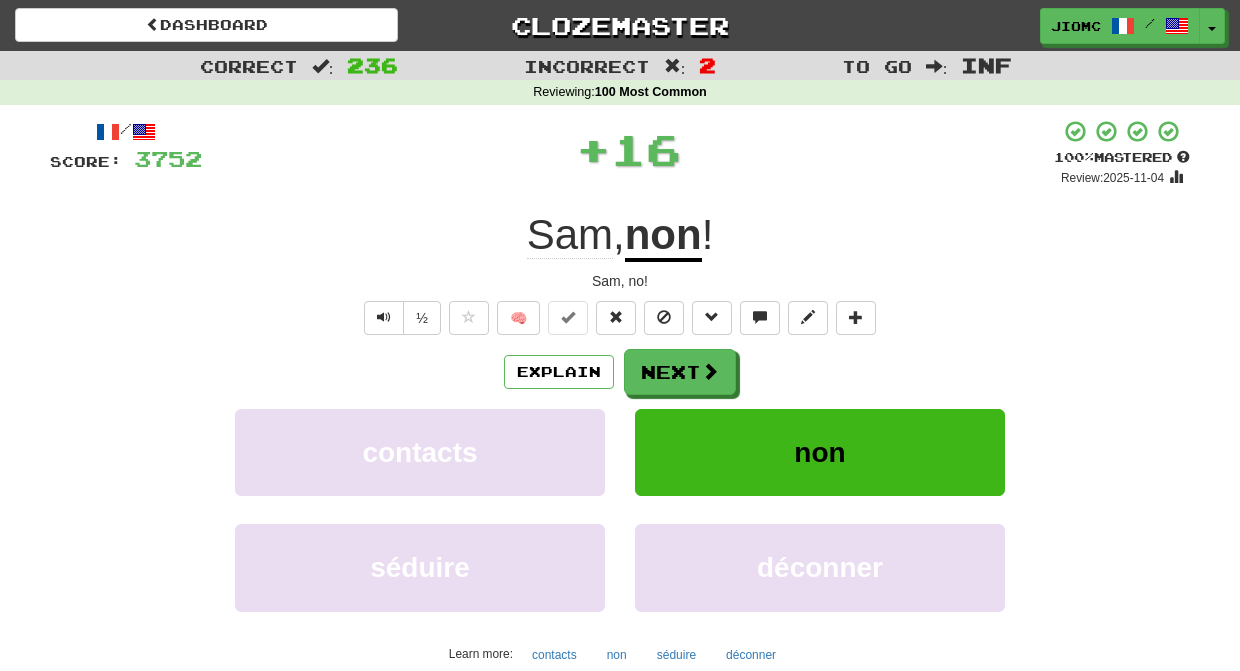 click on "Next" at bounding box center [680, 372] 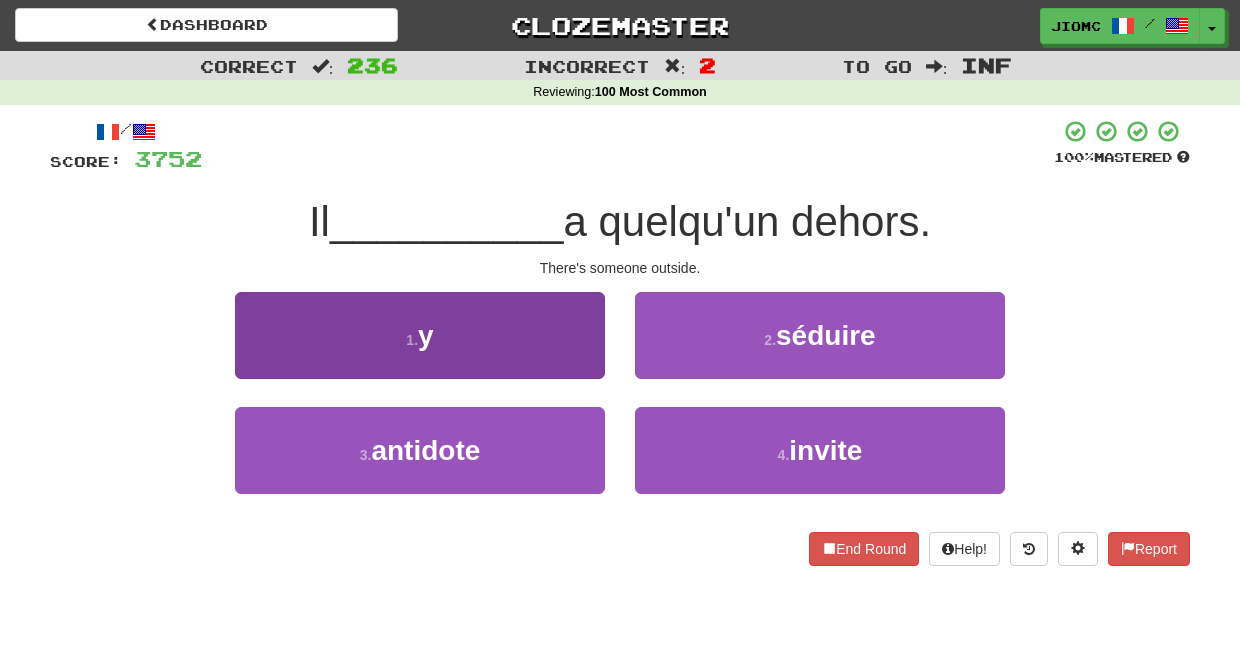 click on "1 .  y" at bounding box center [420, 335] 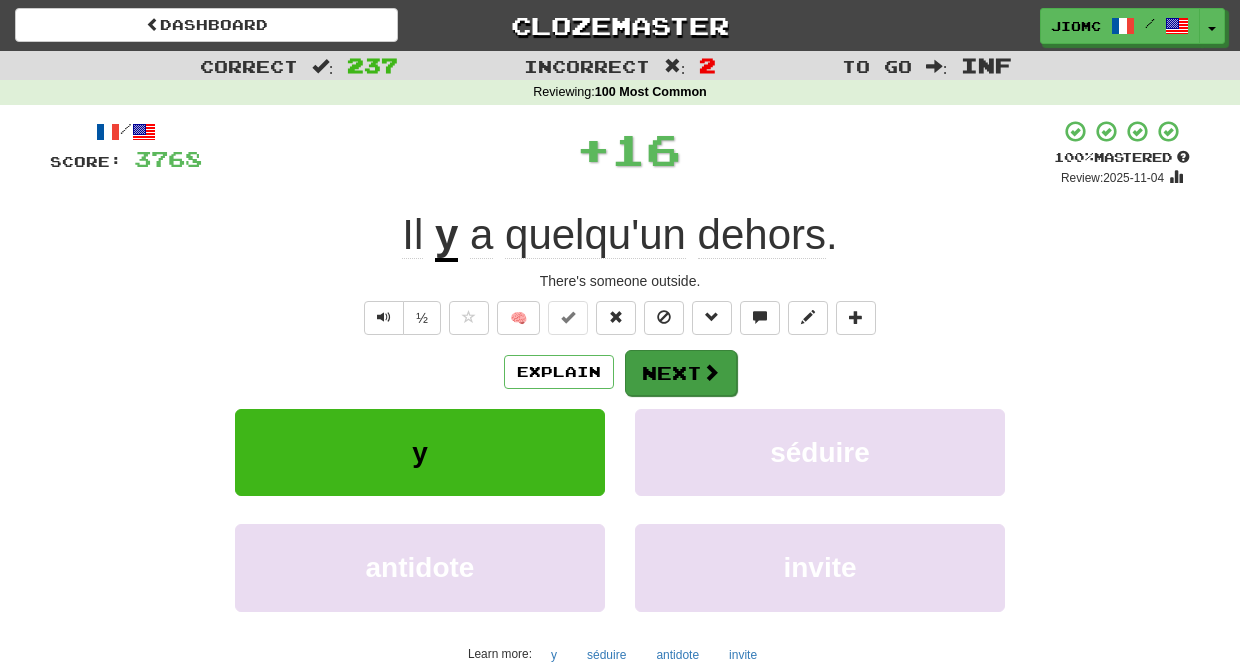click on "Next" at bounding box center (681, 373) 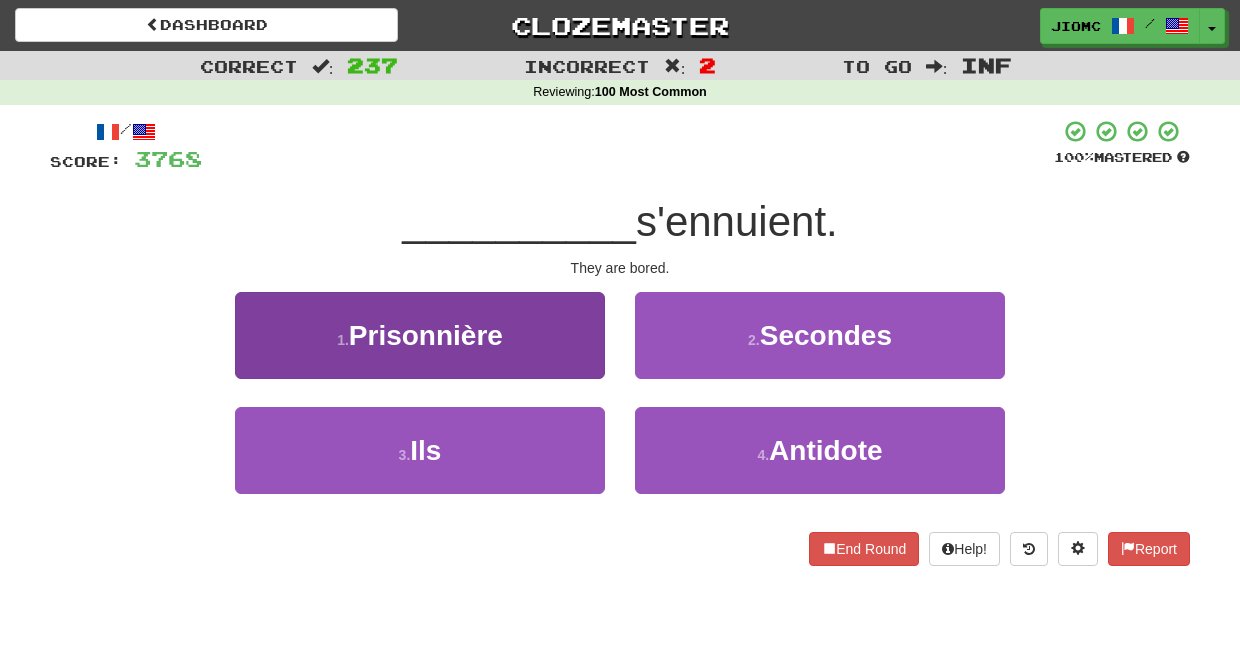 drag, startPoint x: 536, startPoint y: 438, endPoint x: 553, endPoint y: 433, distance: 17.720045 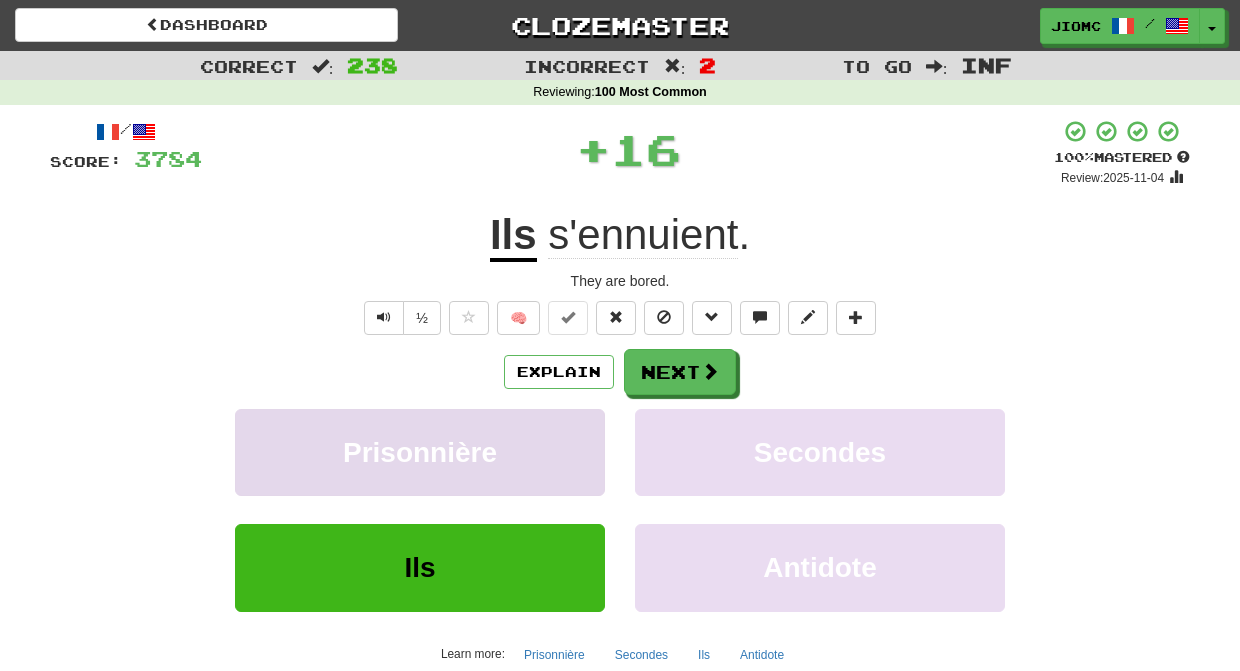 click on "Prisonnière" at bounding box center (420, 452) 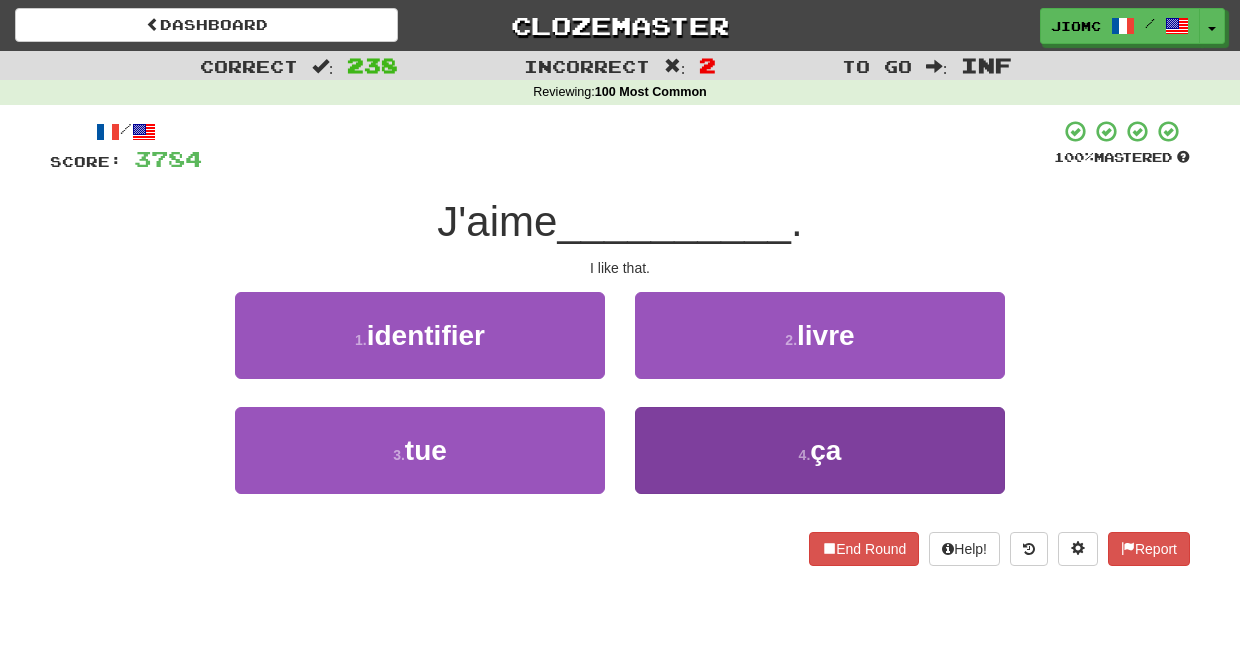 click on "4 .  ça" at bounding box center [820, 450] 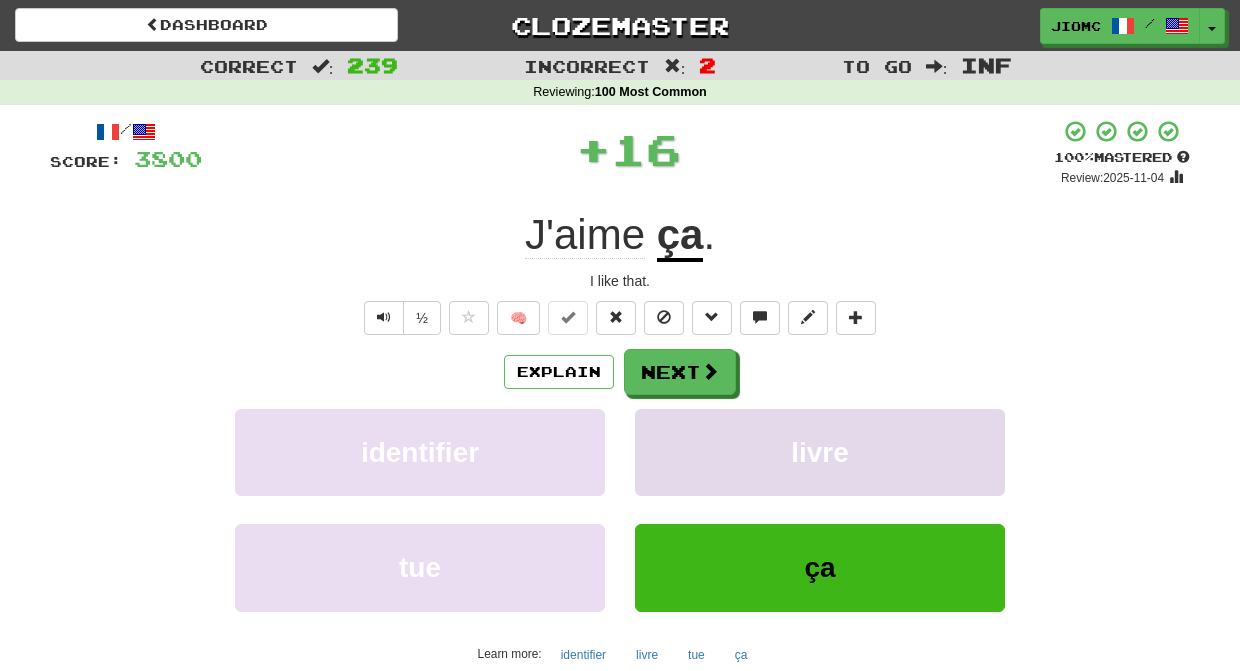 click on "livre" at bounding box center (820, 452) 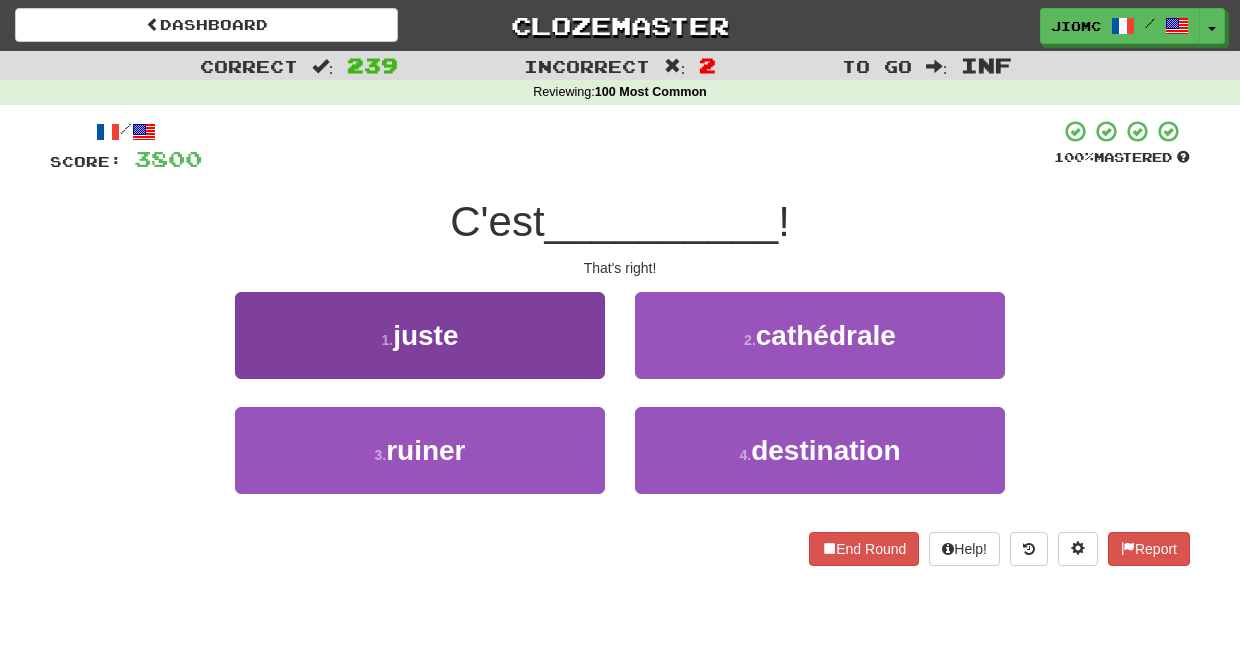 click on "1 .  juste" at bounding box center [420, 335] 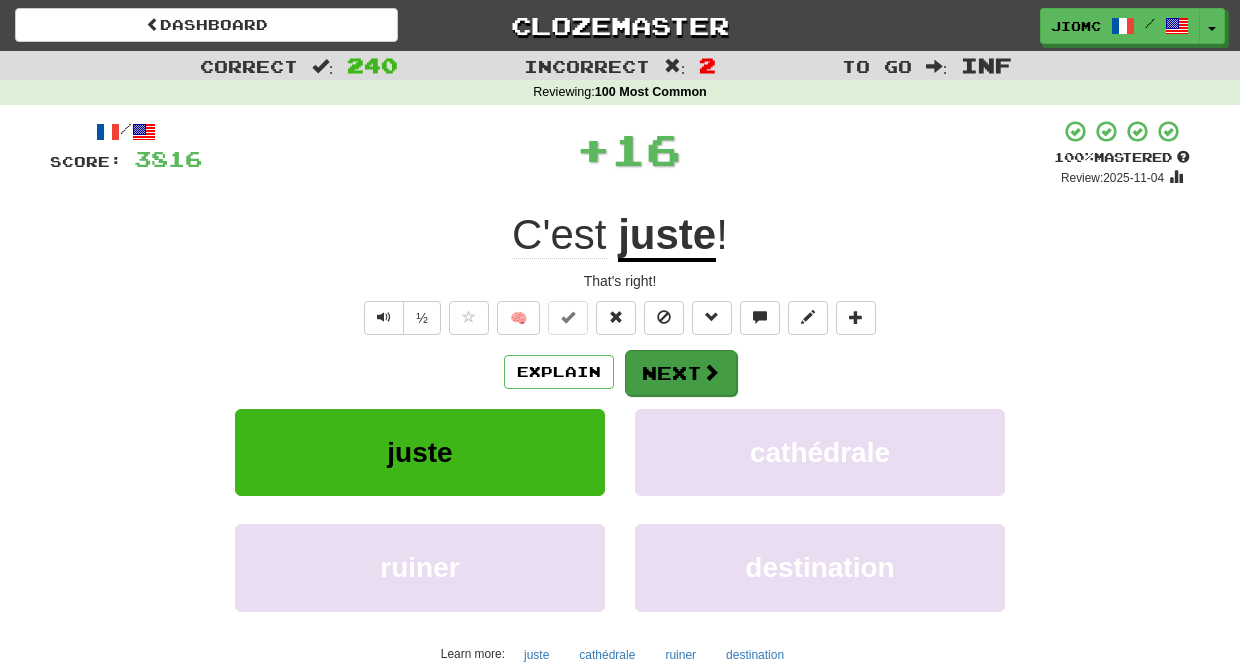 click on "Next" at bounding box center (681, 373) 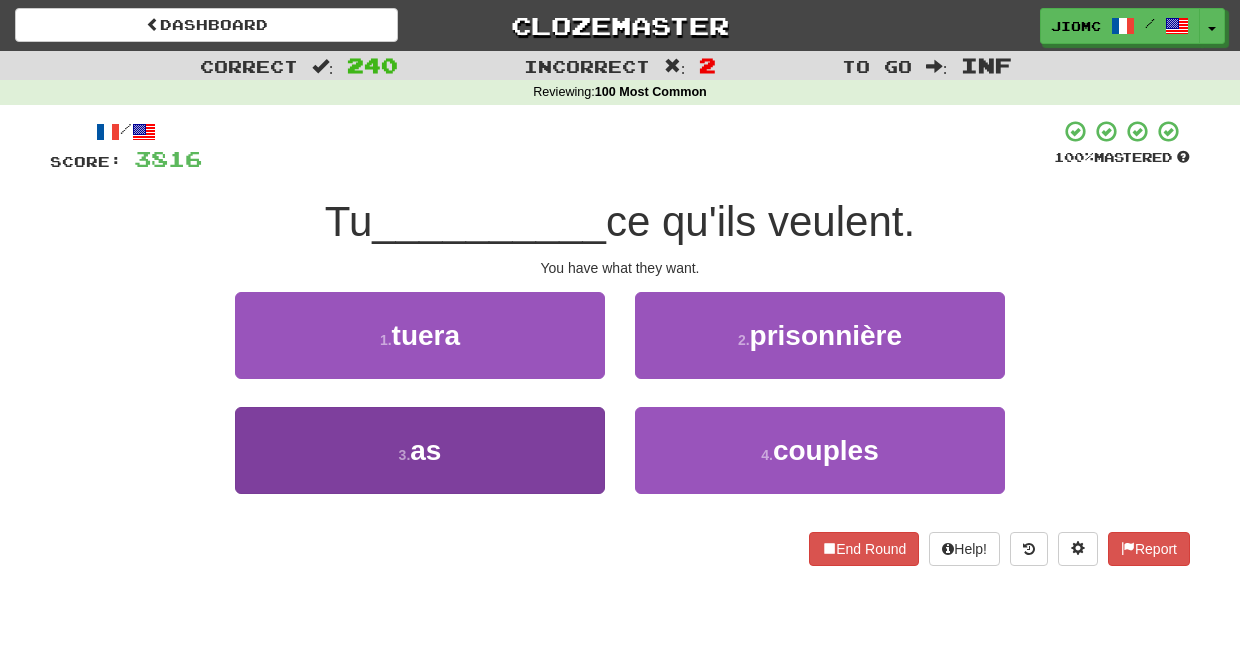 click on "3 .  as" at bounding box center (420, 450) 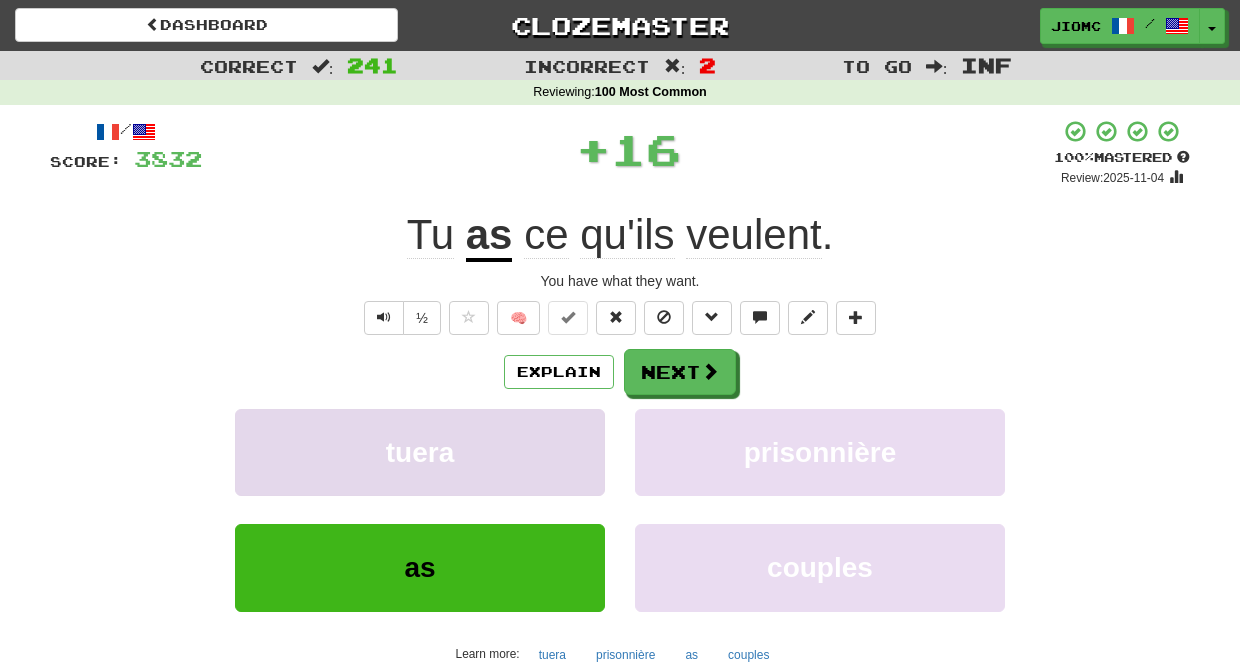 click on "tuera" at bounding box center [420, 452] 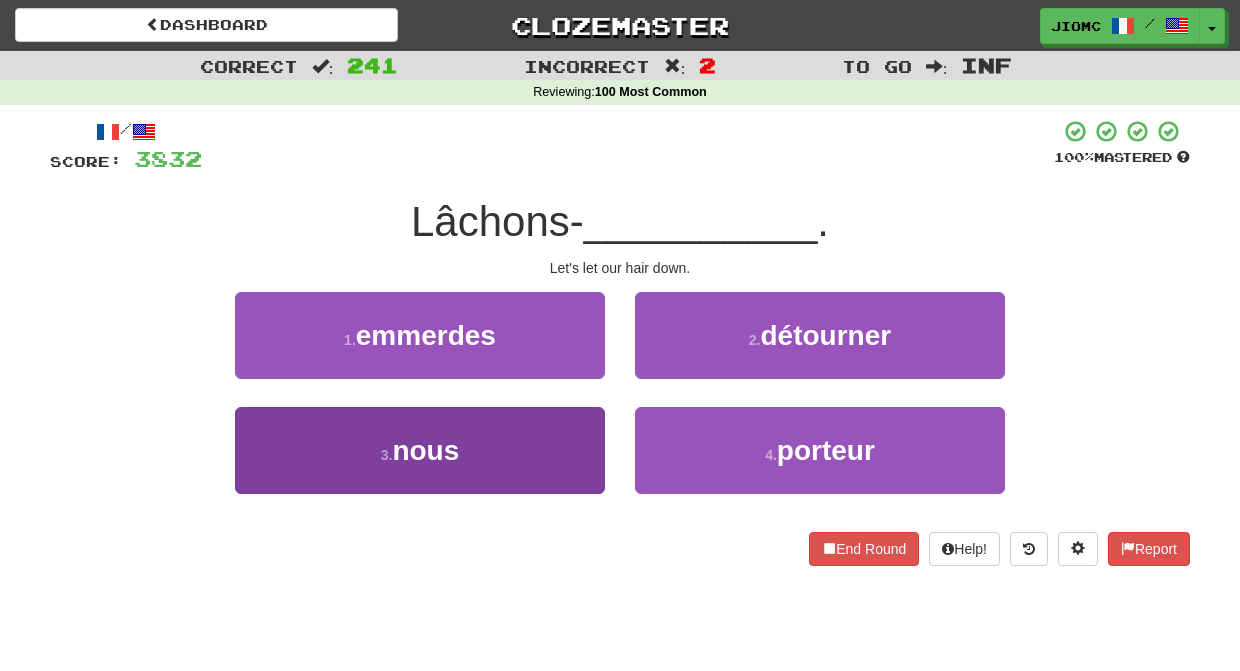 click on "3 .  nous" at bounding box center (420, 450) 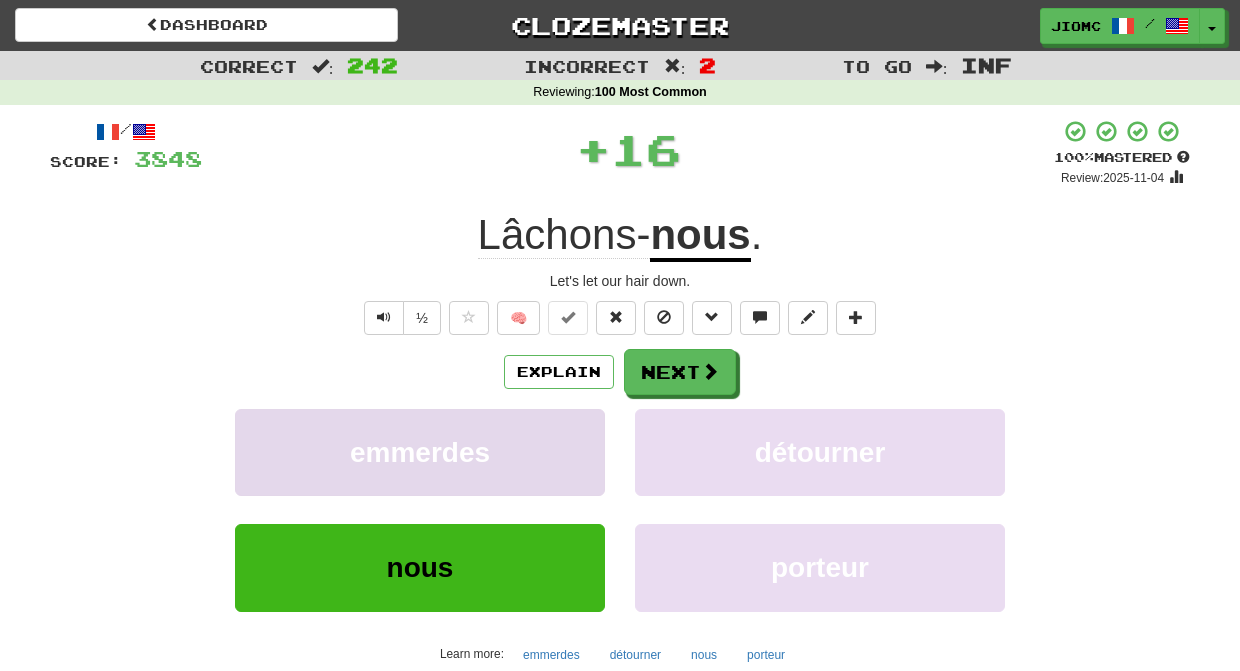 click on "emmerdes" at bounding box center (420, 452) 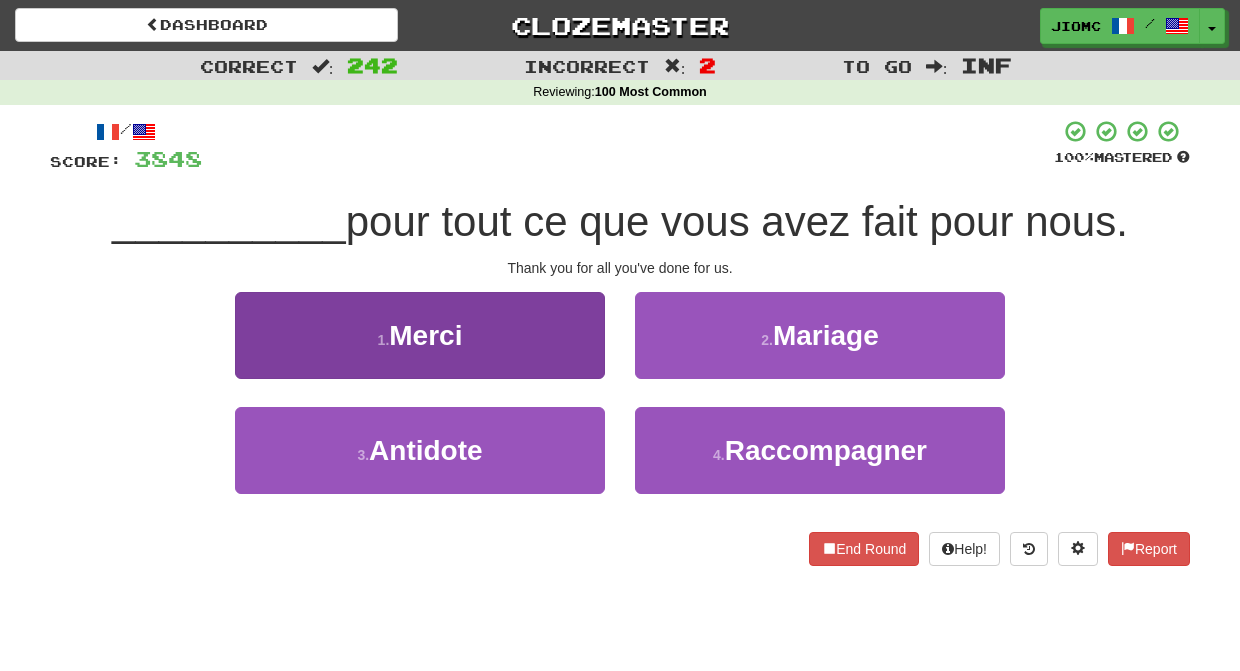 click on "1 .  Merci" at bounding box center [420, 335] 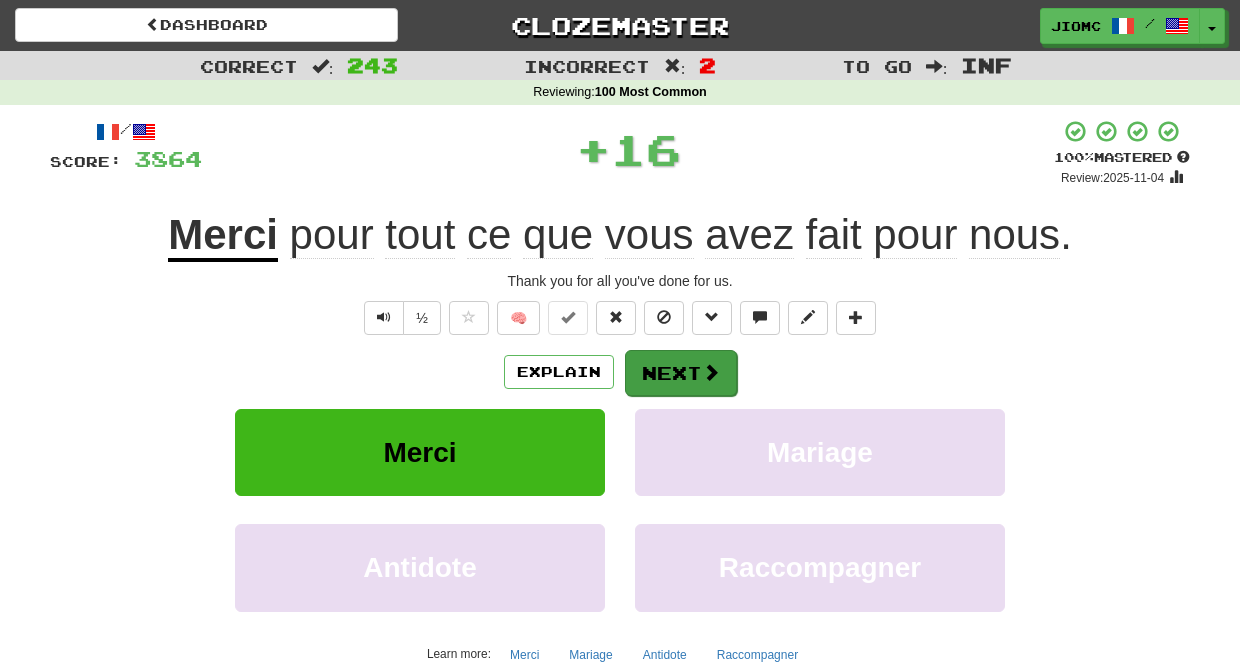 click on "Next" at bounding box center (681, 373) 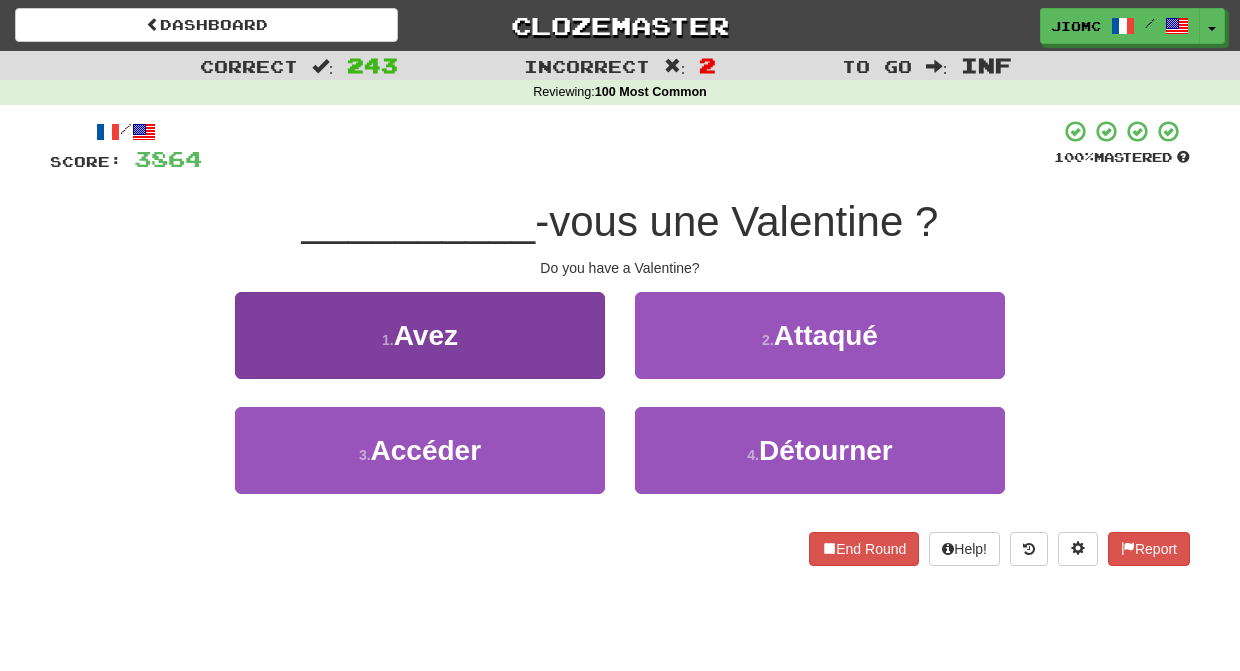 click on "1 .  Avez" at bounding box center [420, 335] 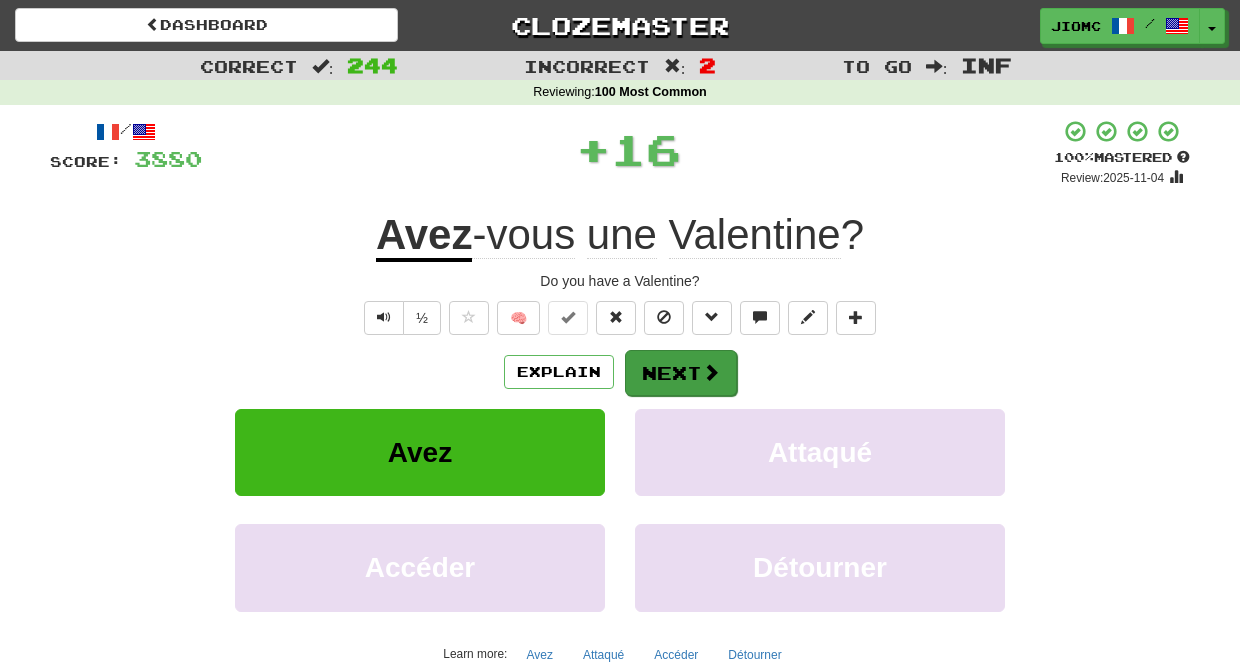 click on "Next" at bounding box center (681, 373) 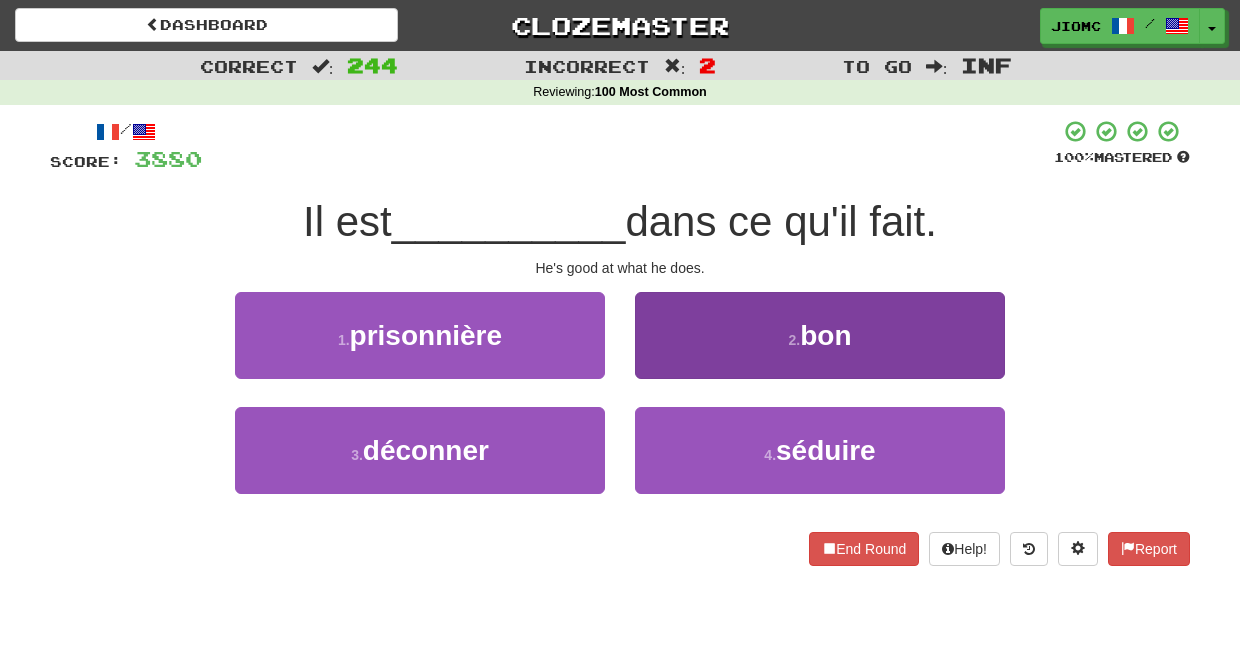 click on "2 .  bon" at bounding box center (820, 335) 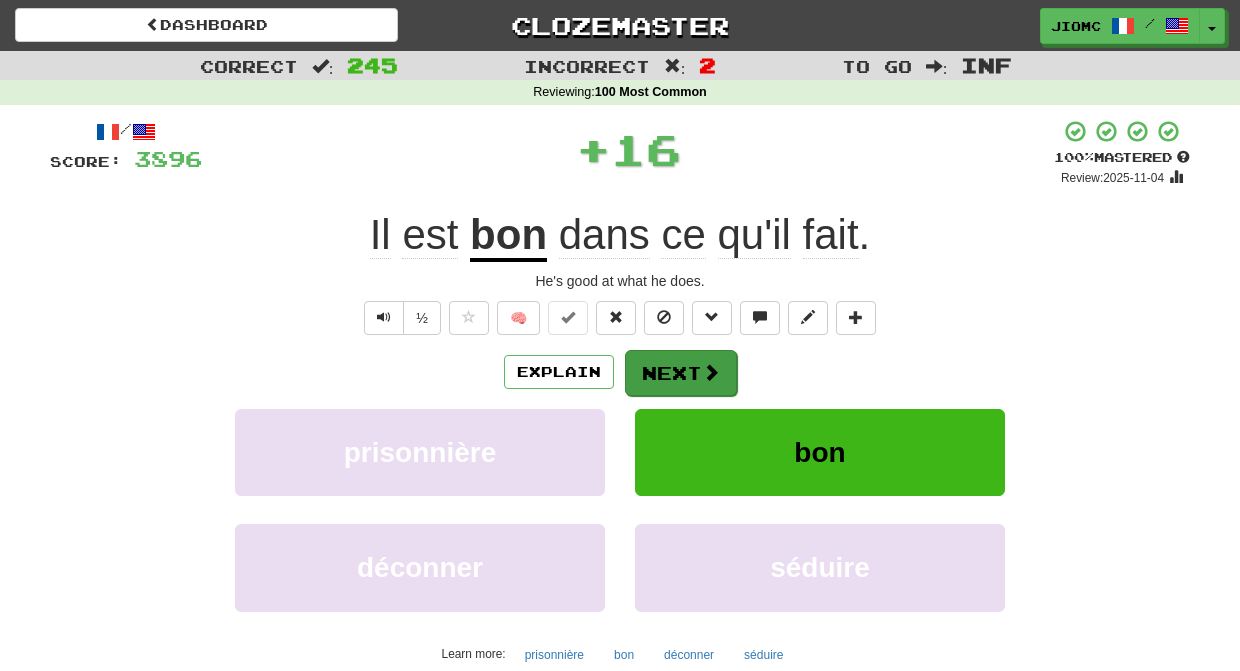 click on "Next" at bounding box center (681, 373) 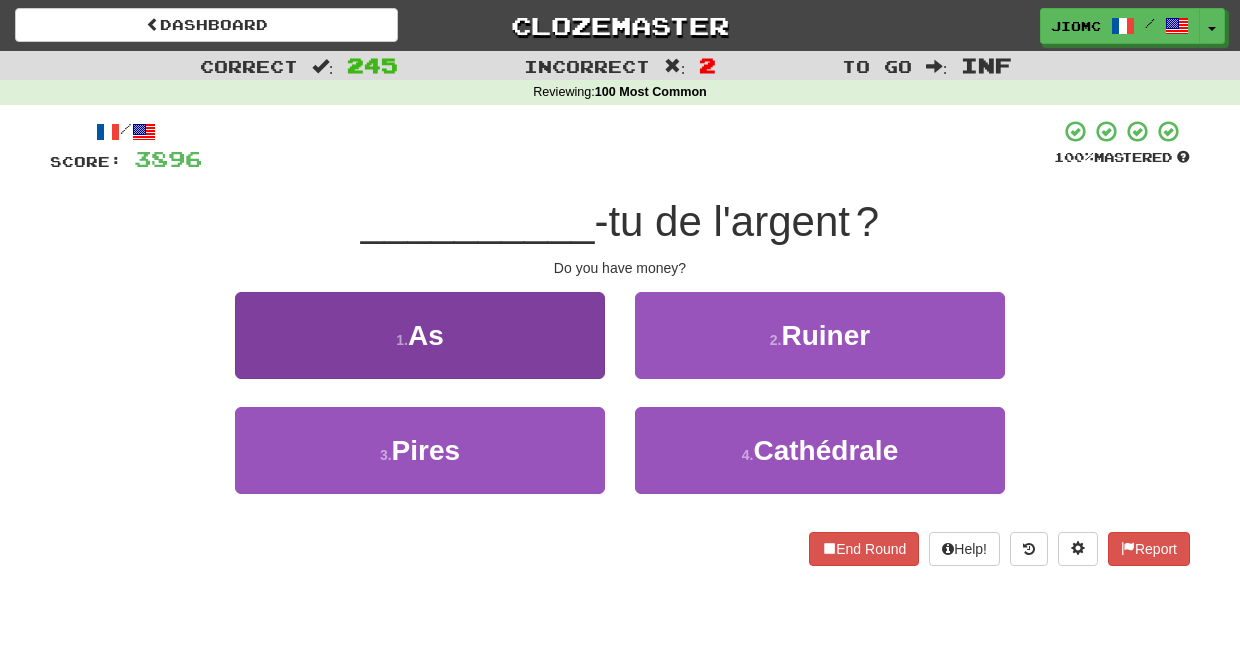 click on "1 .  As" at bounding box center (420, 335) 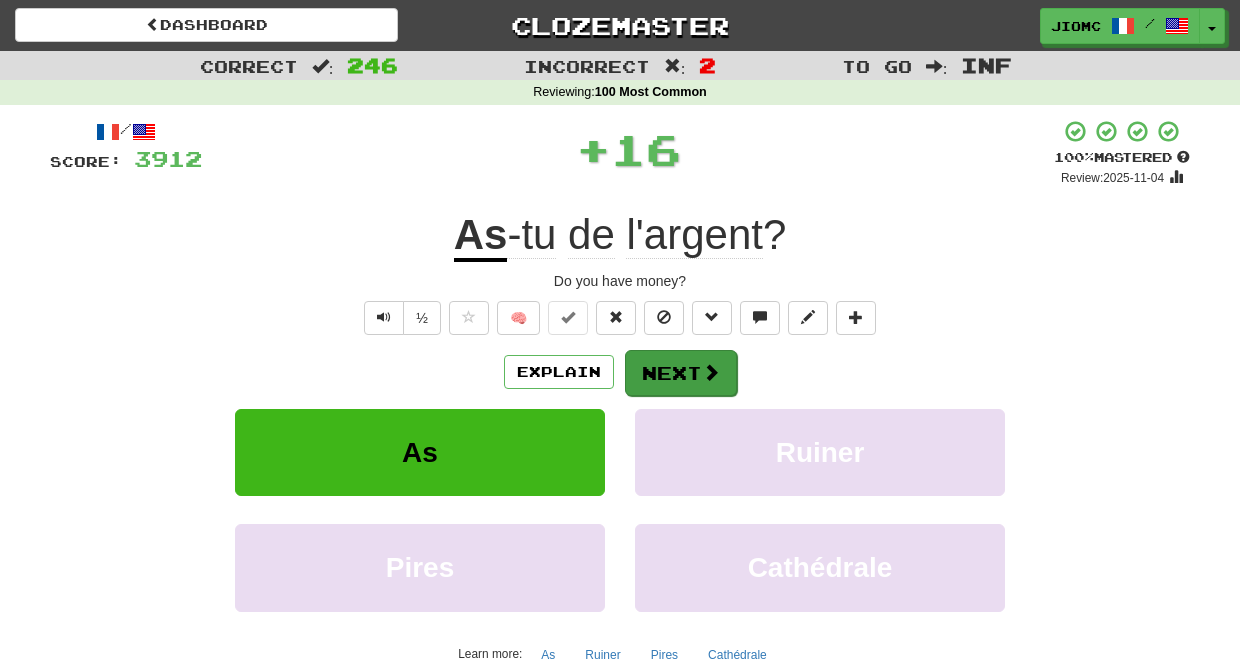 click on "Next" at bounding box center (681, 373) 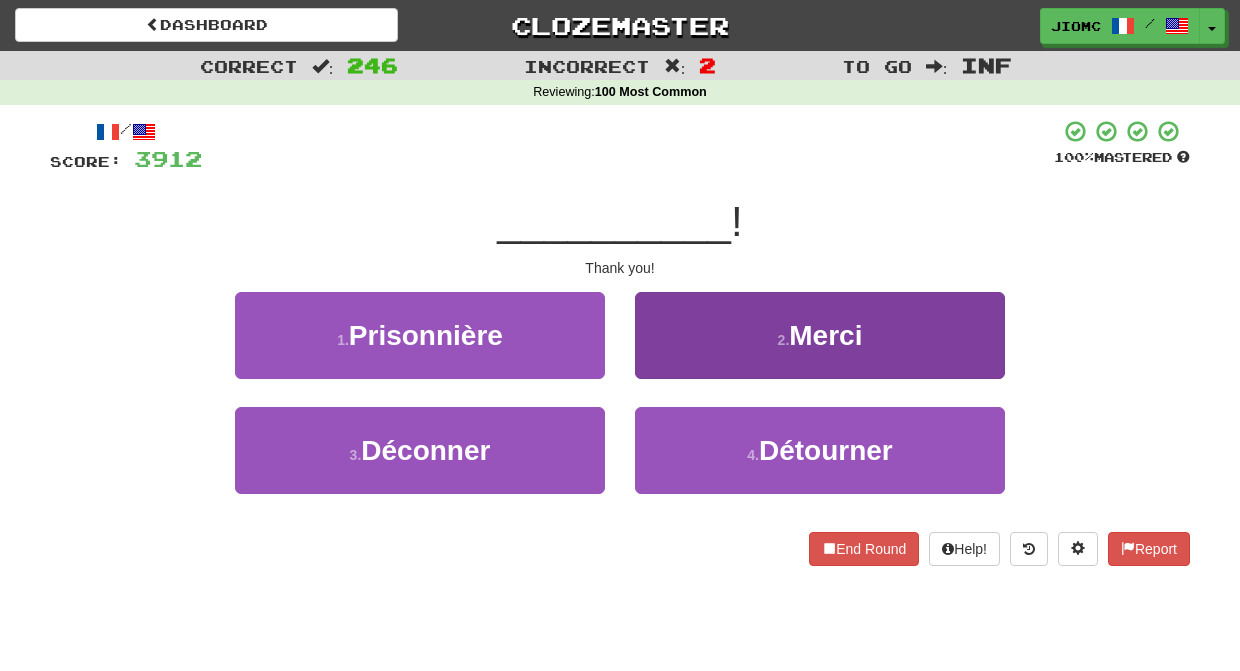 click on "2 .  Merci" at bounding box center [820, 335] 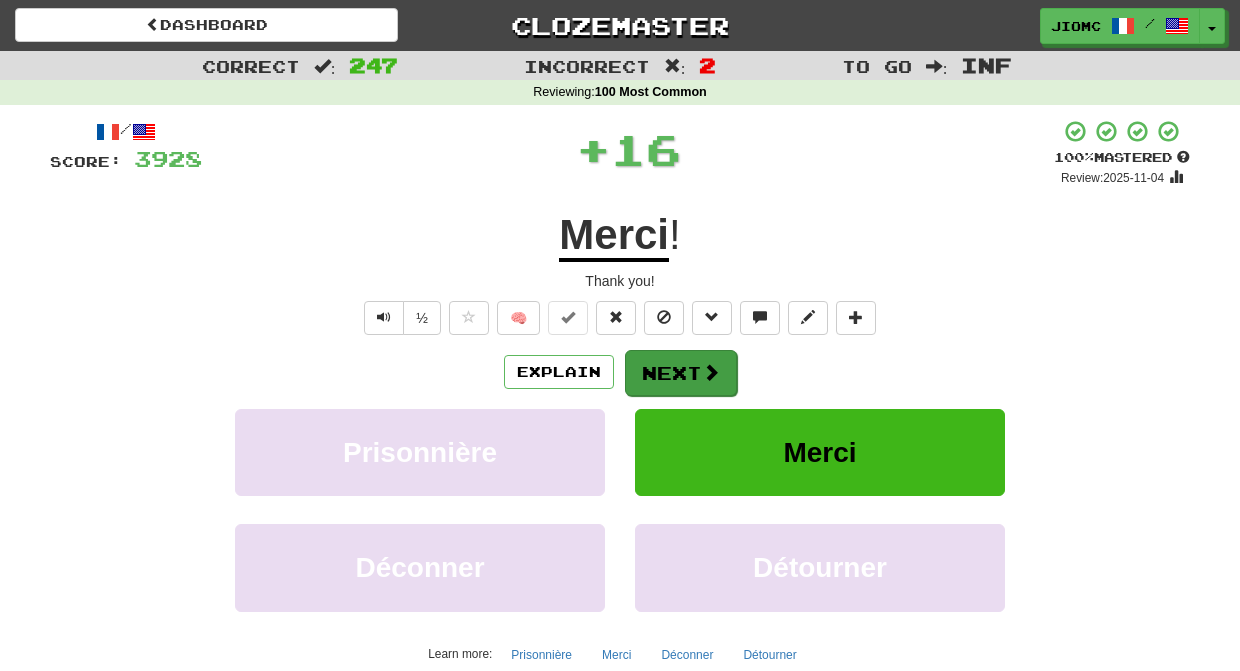 click on "Next" at bounding box center [681, 373] 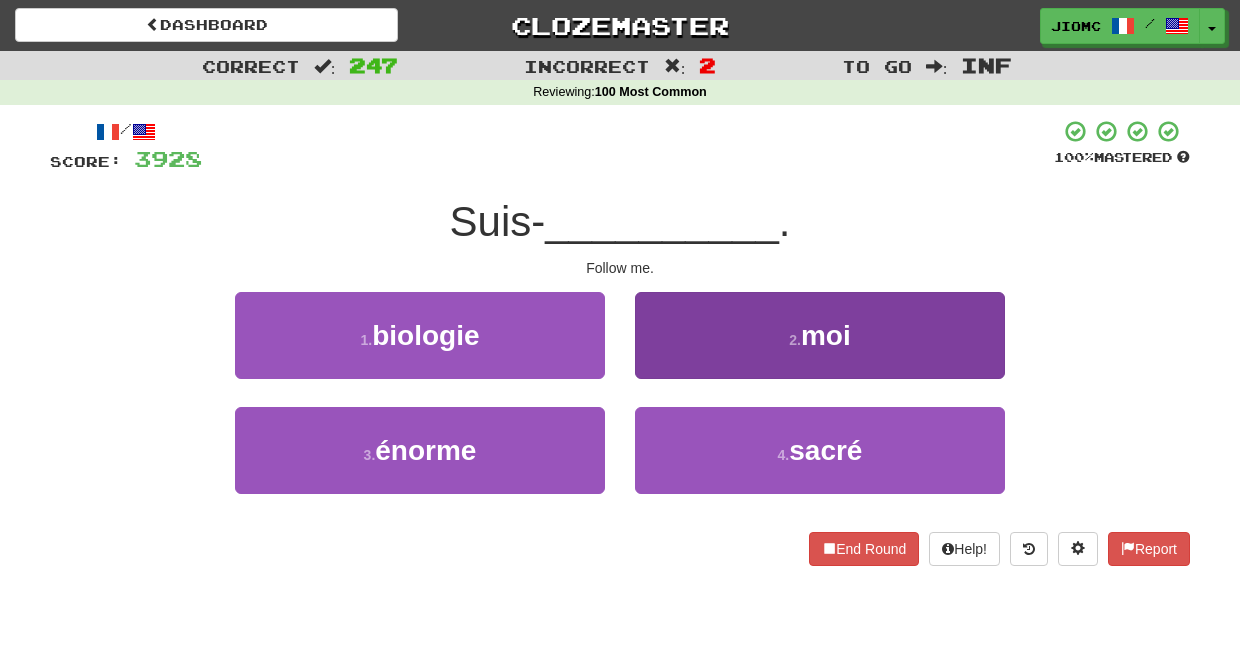click on "2 .  moi" at bounding box center (820, 335) 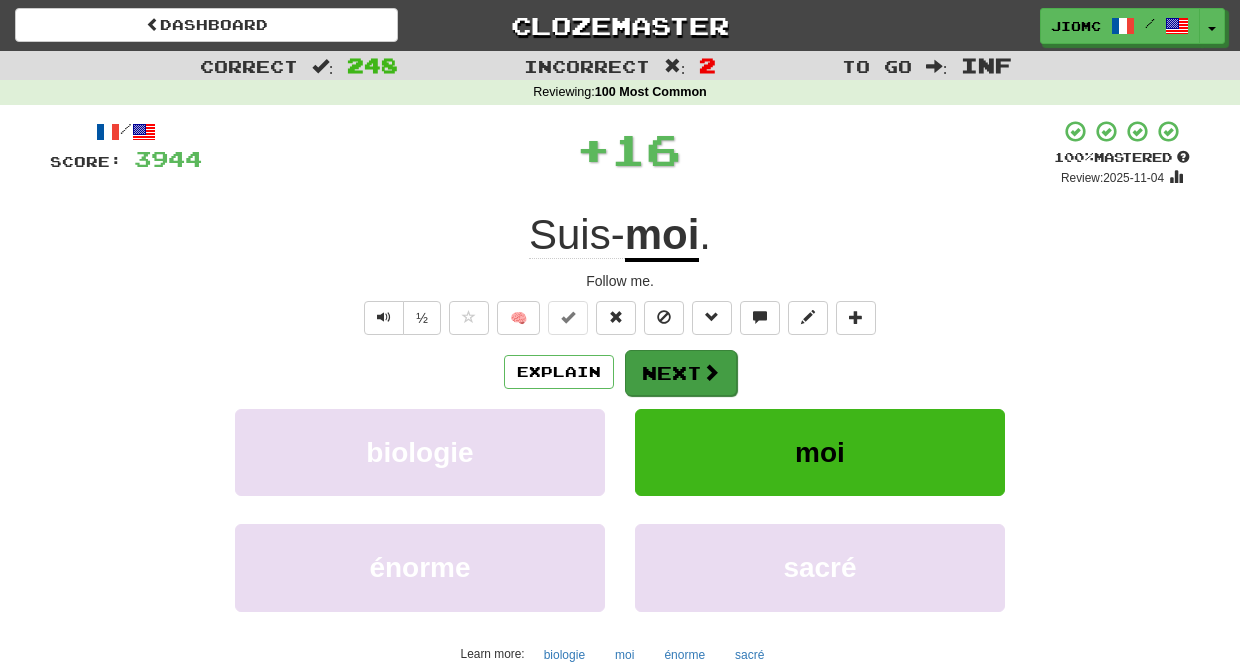 click on "Next" at bounding box center [681, 373] 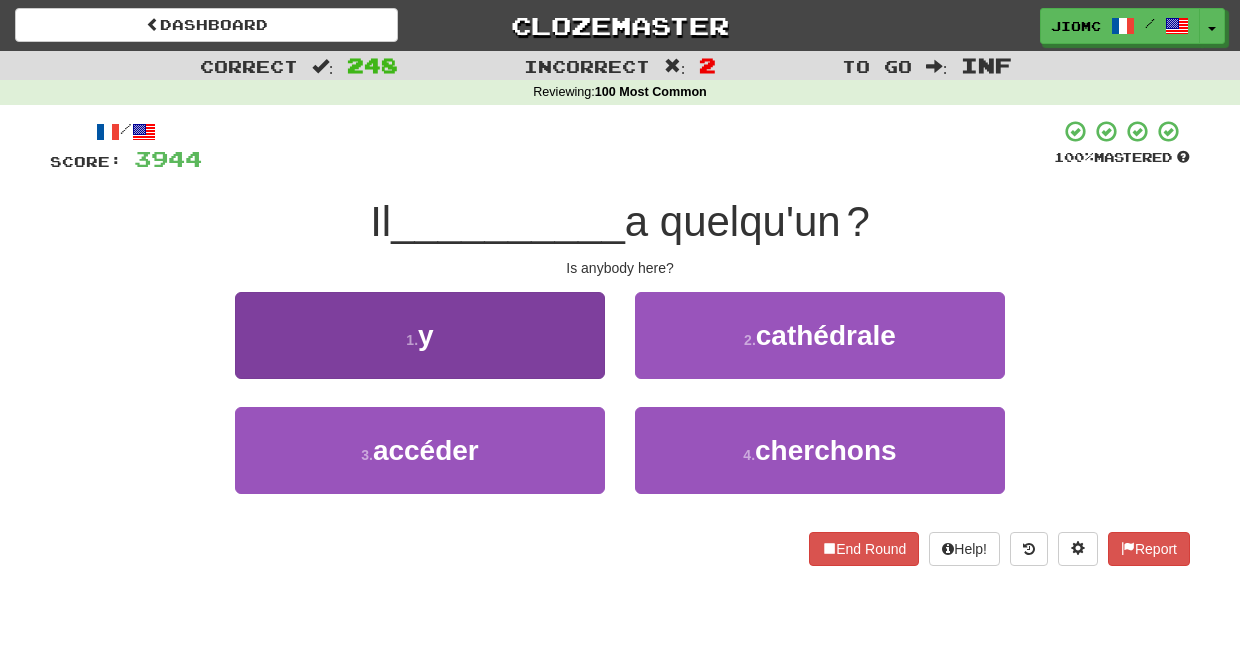 click on "1 .  y" at bounding box center (420, 335) 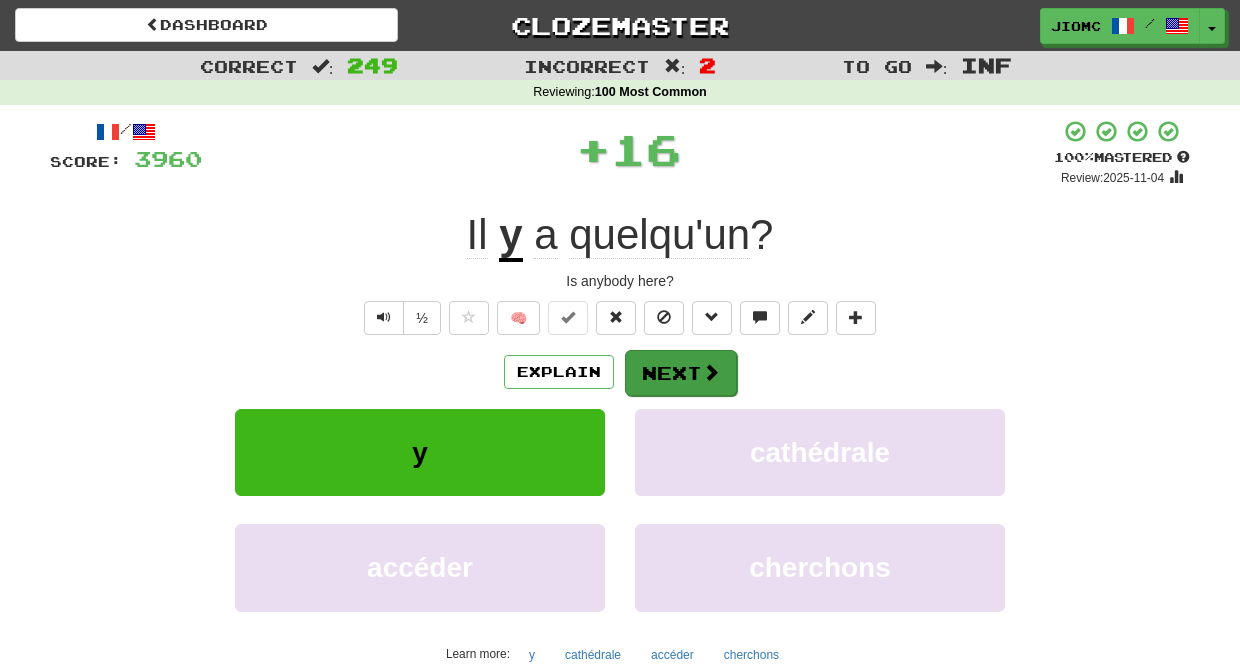 click on "Next" at bounding box center (681, 373) 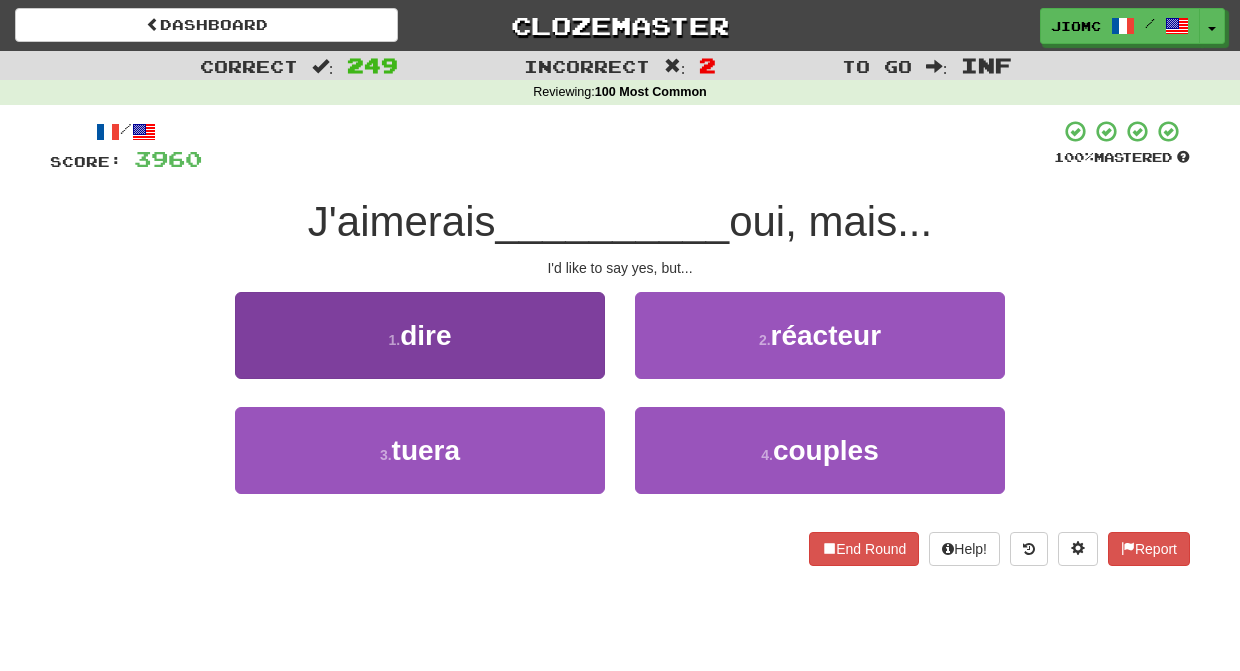 click on "1 .  dire" at bounding box center [420, 335] 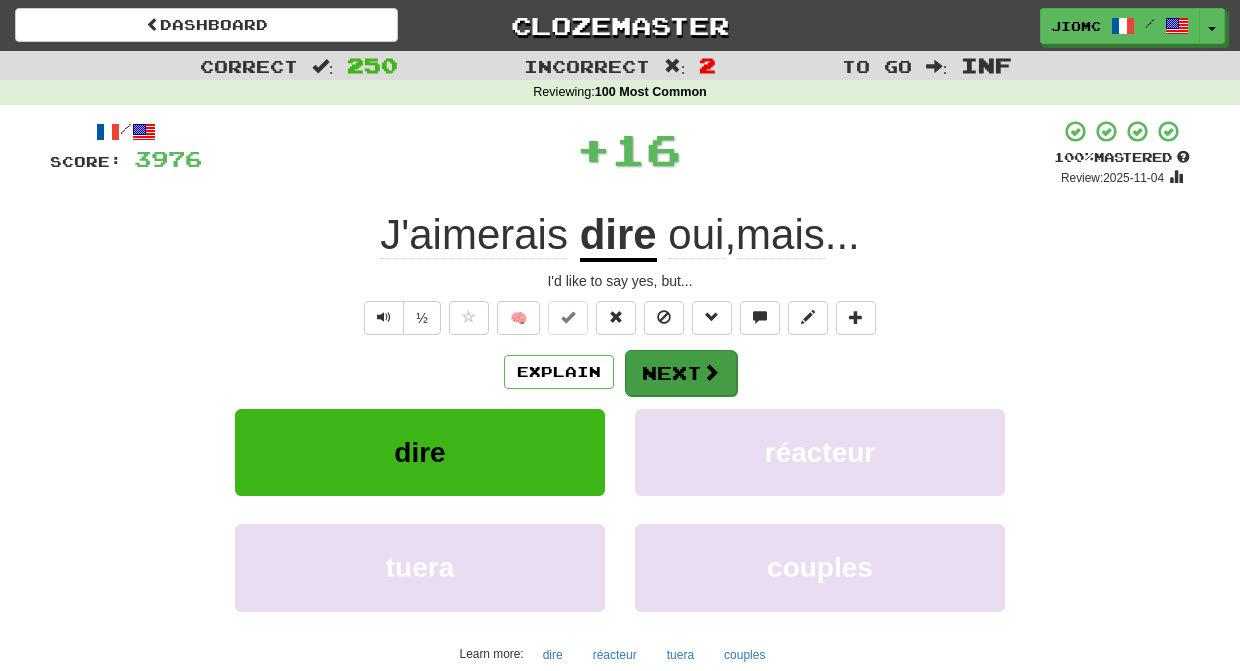 click on "Next" at bounding box center [681, 373] 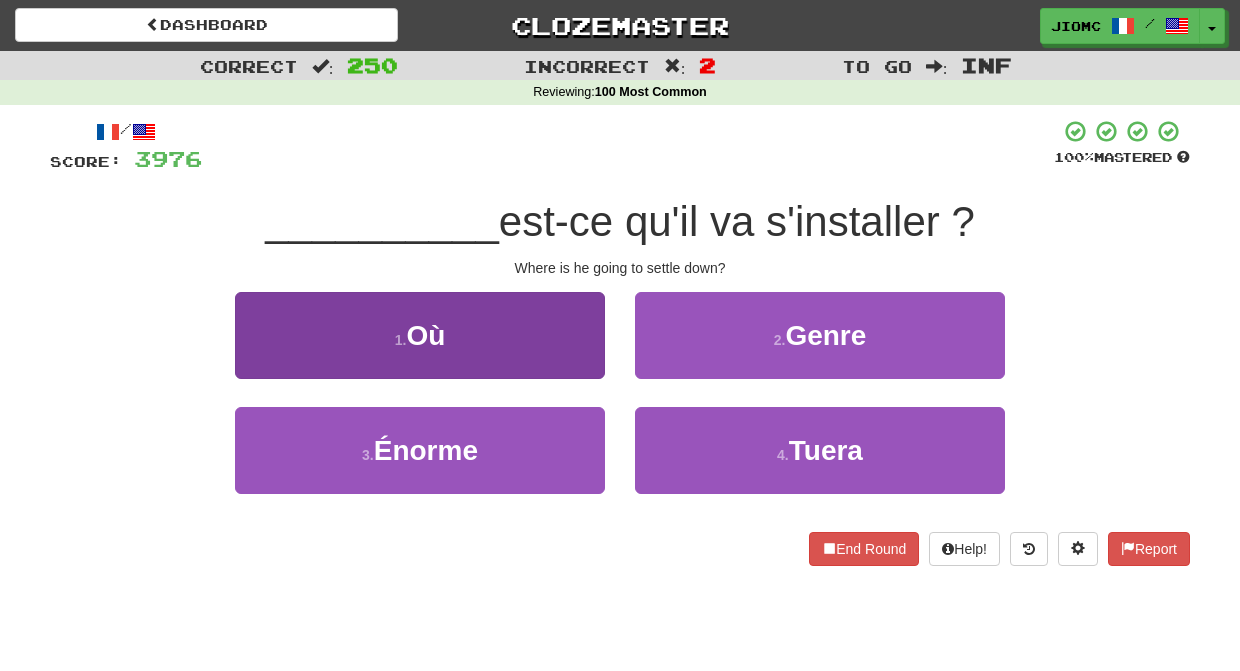 click on "1 .  Où" at bounding box center [420, 335] 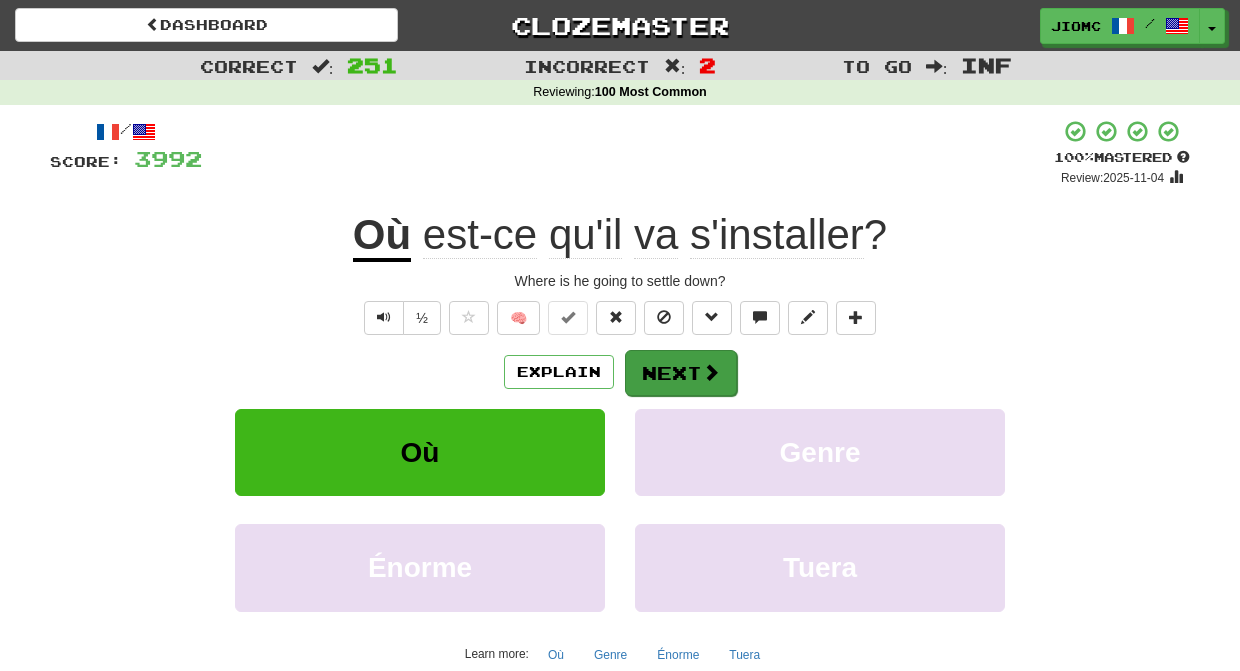 click on "Next" at bounding box center (681, 373) 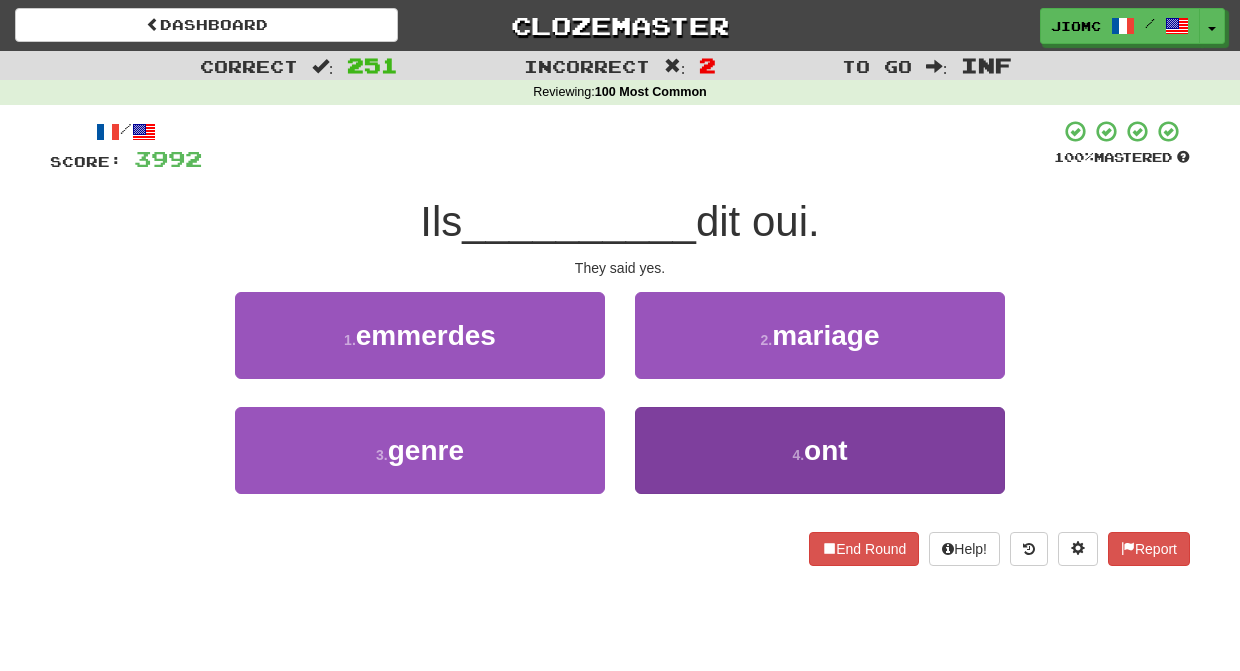 click on "4 .  ont" at bounding box center [820, 450] 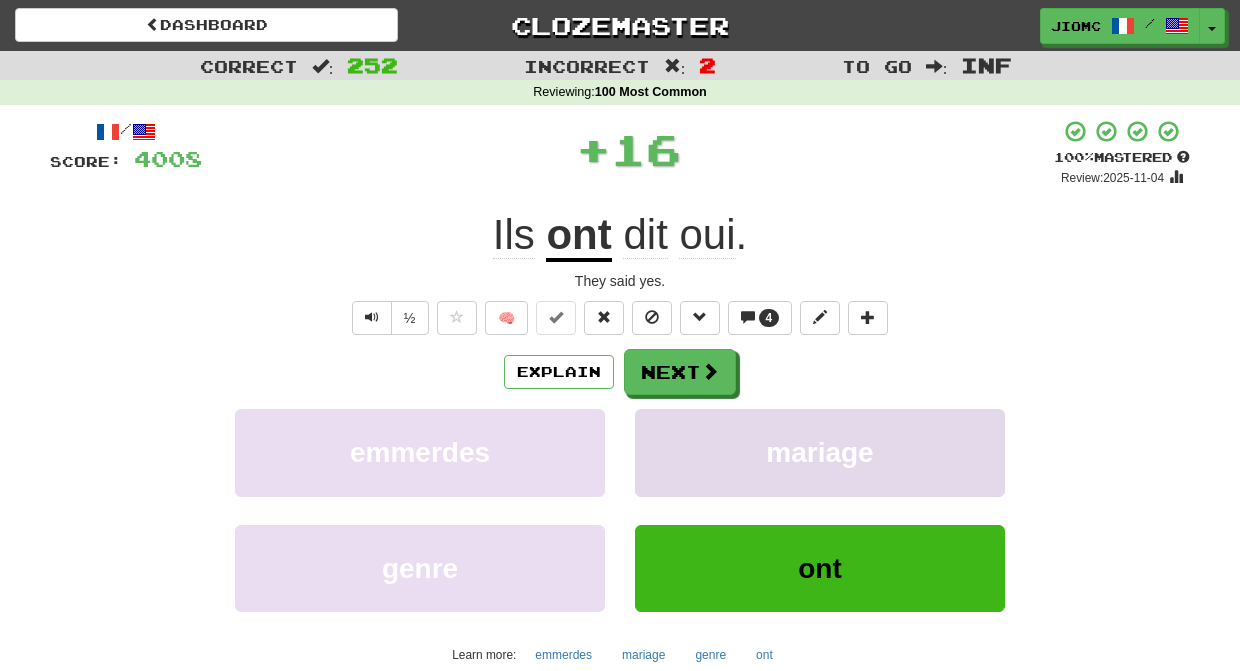 click on "mariage" at bounding box center (820, 452) 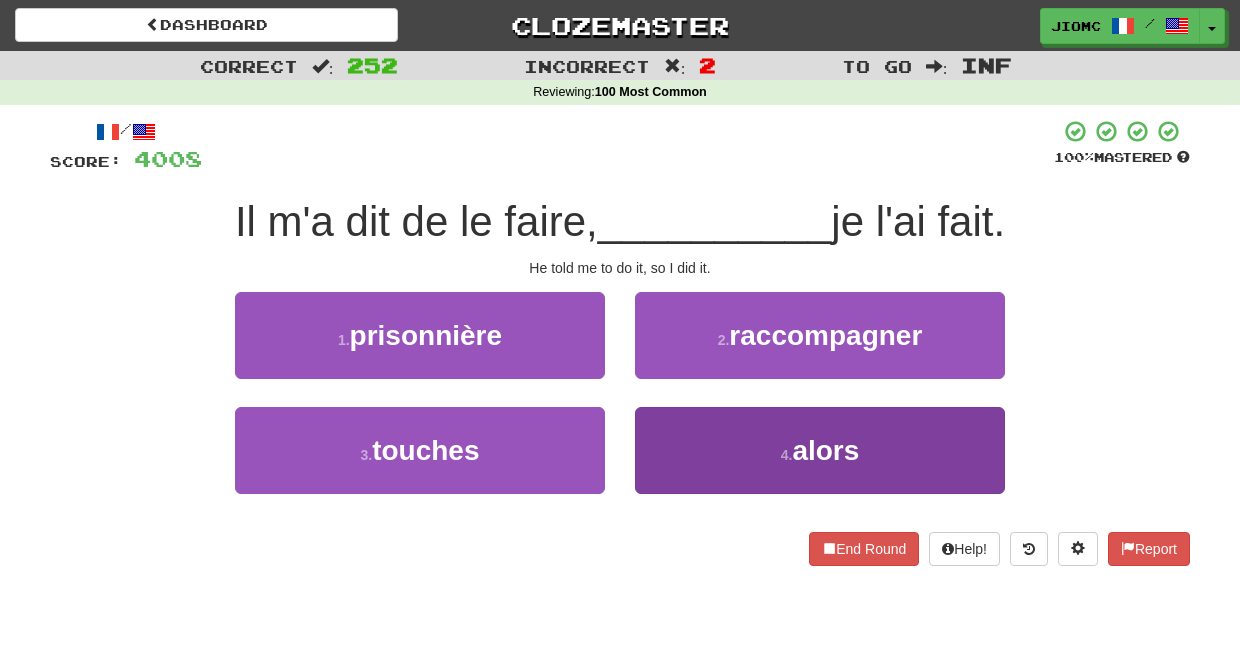 click on "4 .  alors" at bounding box center [820, 450] 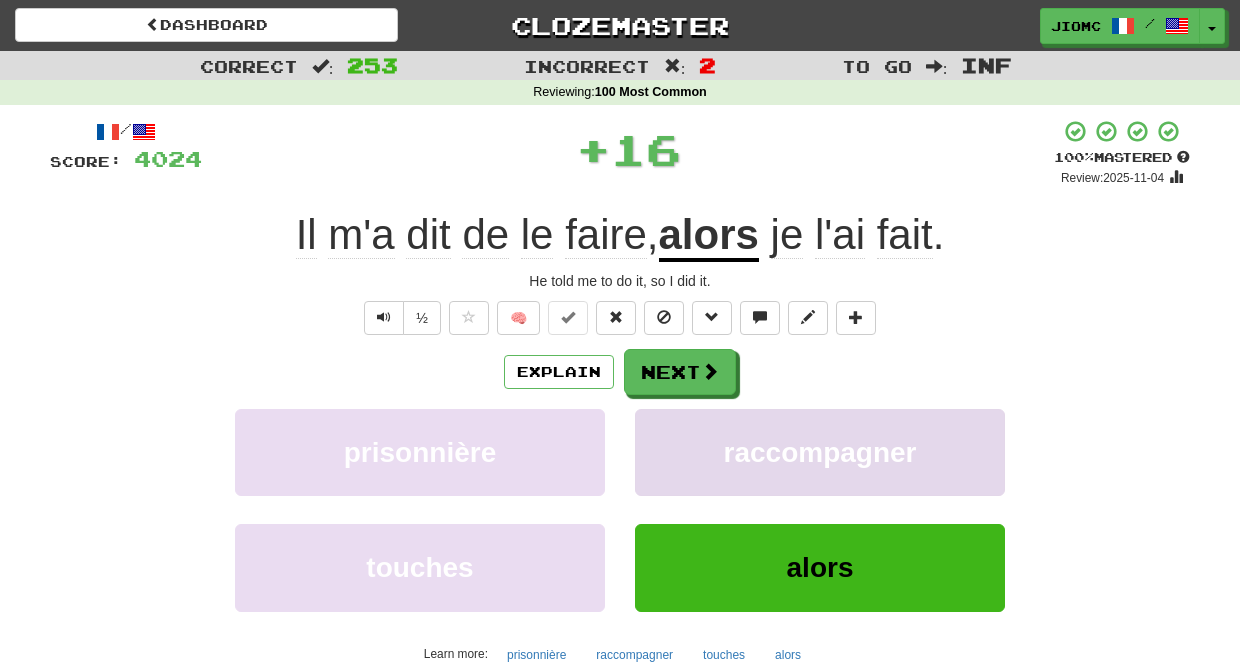 click on "raccompagner" at bounding box center [820, 452] 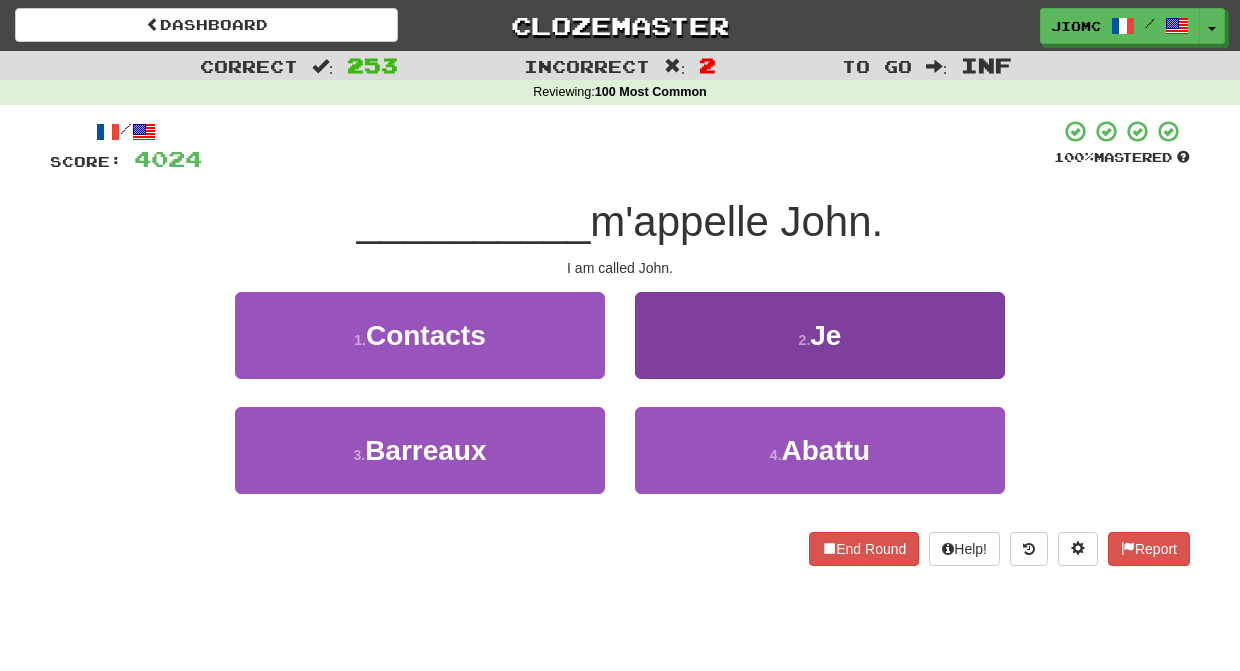 click on "2 .  Je" at bounding box center [820, 335] 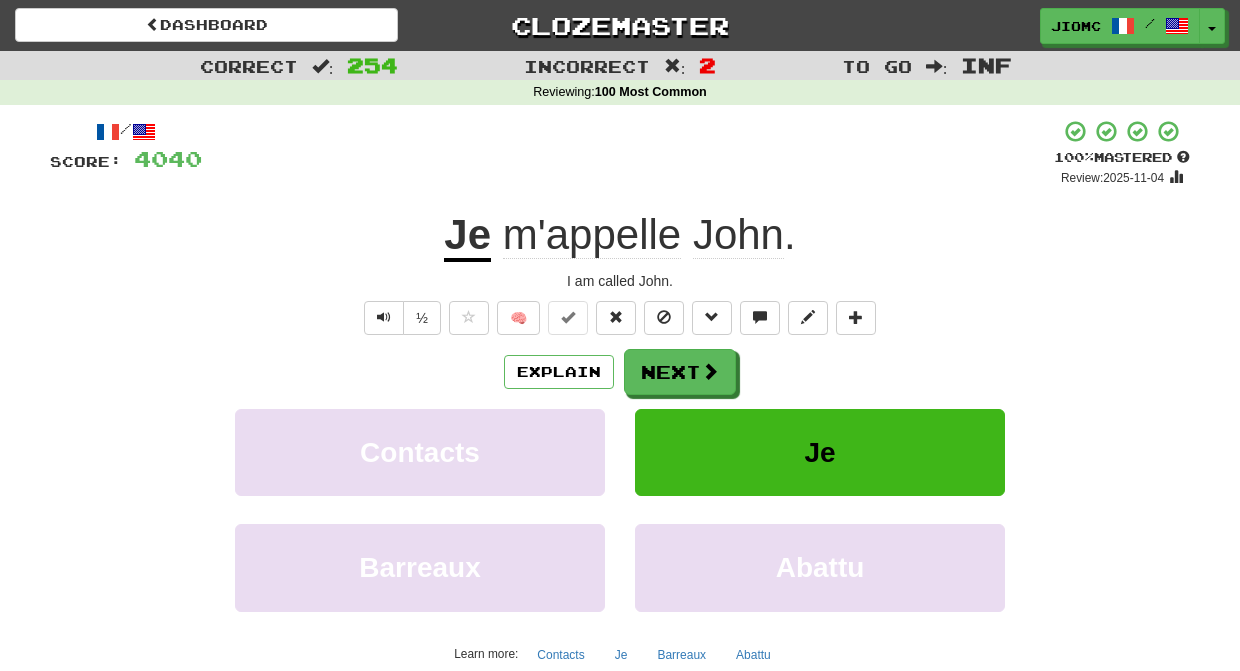 click on "Next" at bounding box center (680, 372) 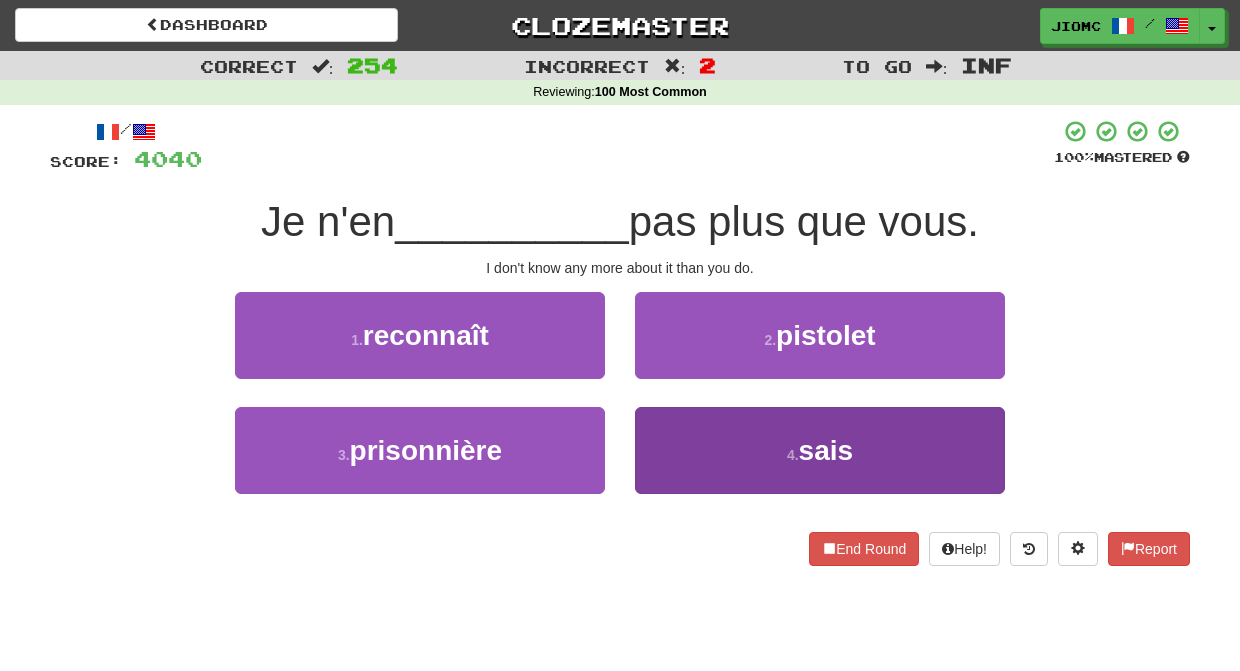click on "4 .  sais" at bounding box center [820, 450] 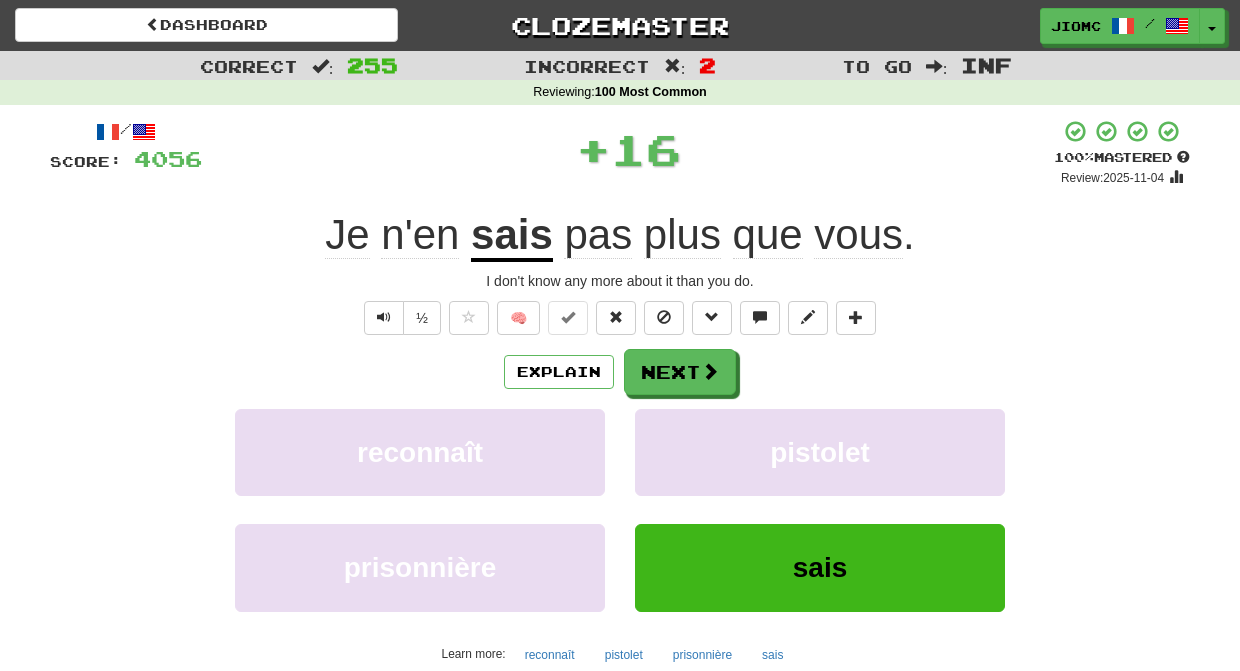 click on "pistolet" at bounding box center (820, 452) 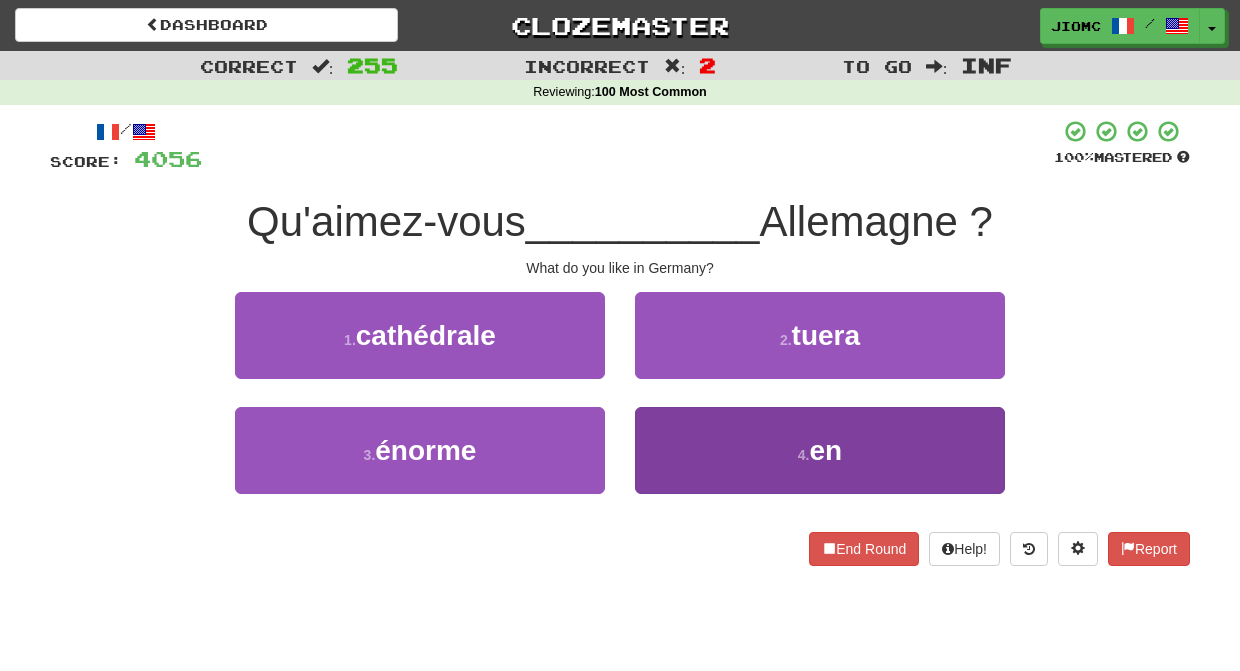 click on "4 .  en" at bounding box center (820, 450) 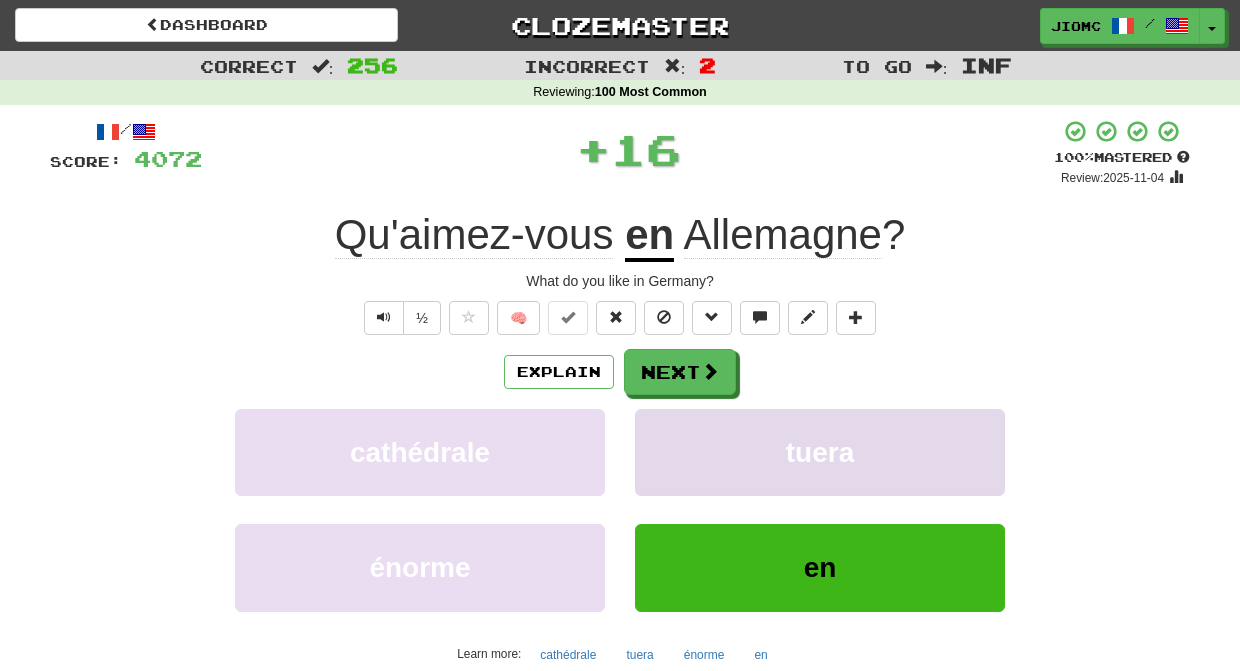 click on "tuera" at bounding box center [820, 452] 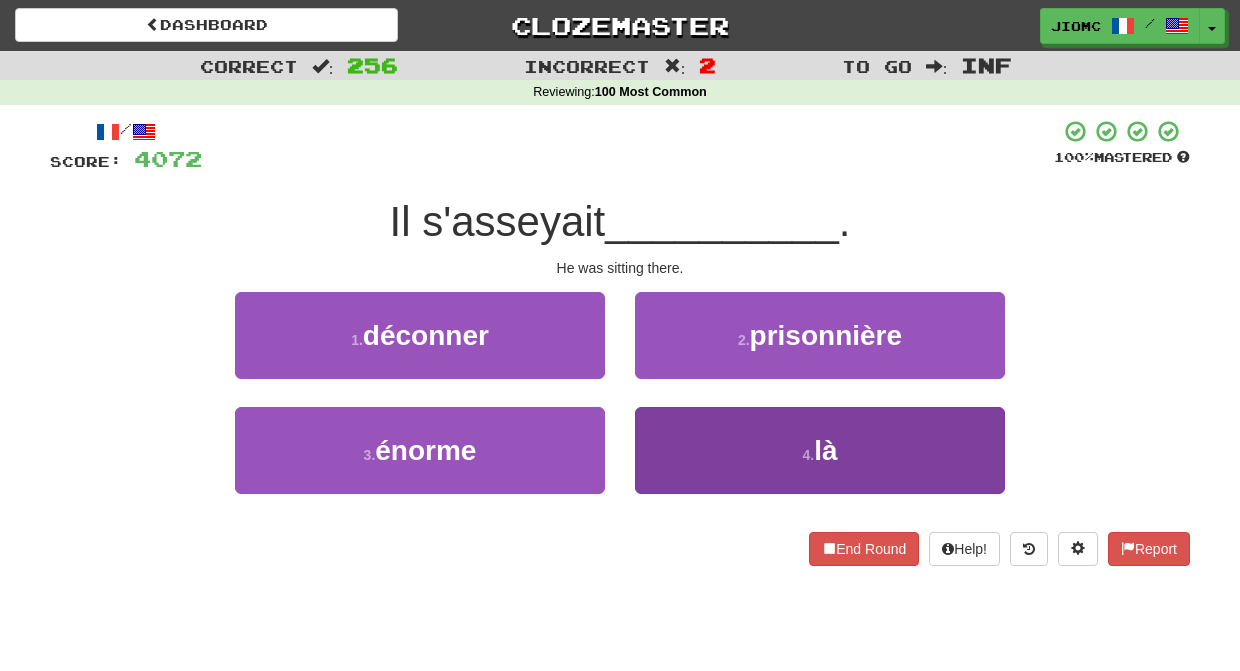 click on "4 .  là" at bounding box center [820, 450] 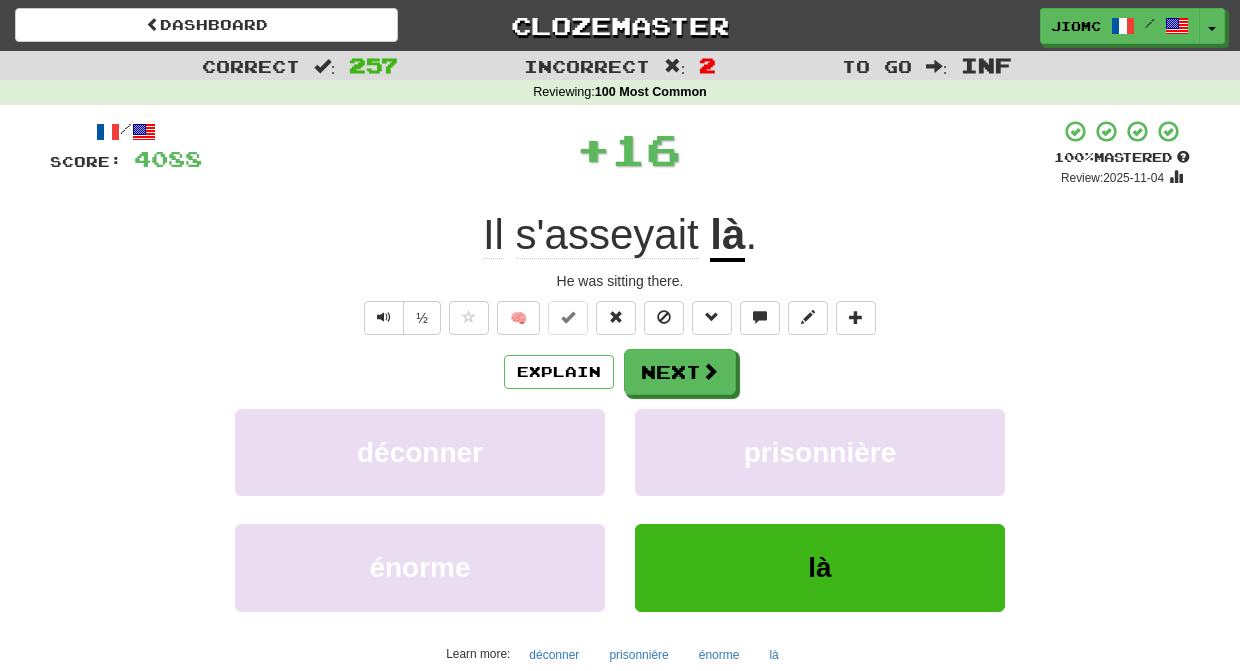 click on "prisonnière" at bounding box center [820, 452] 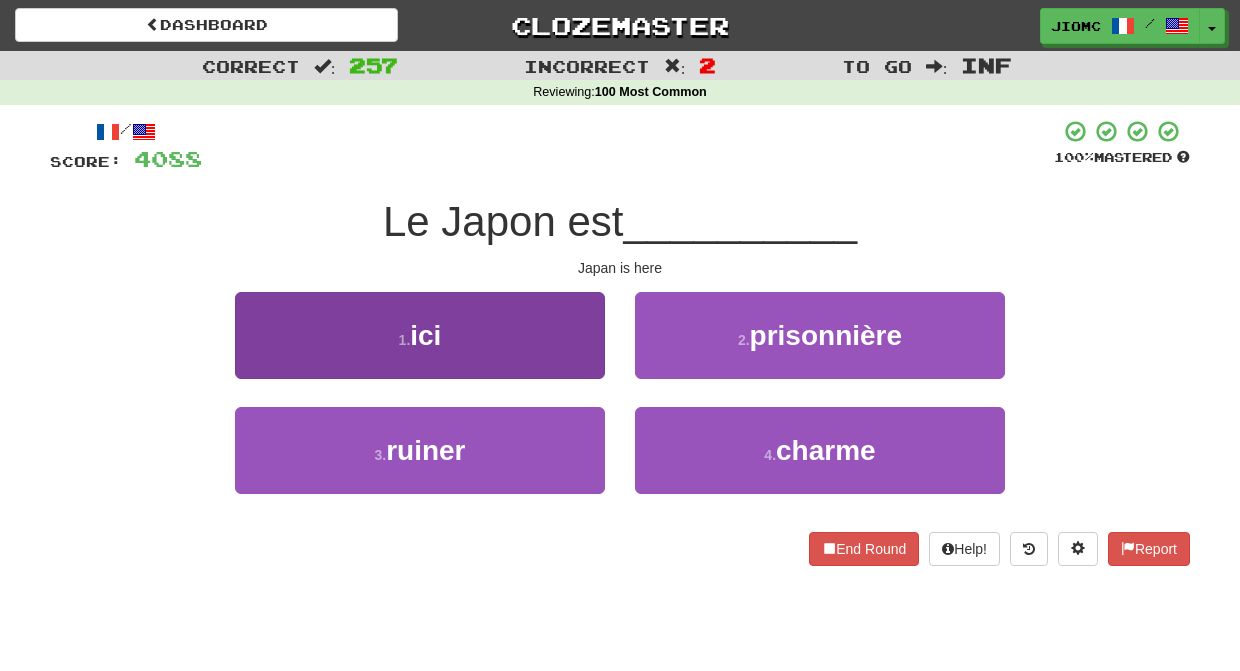 click on "1 .  ici" at bounding box center (420, 335) 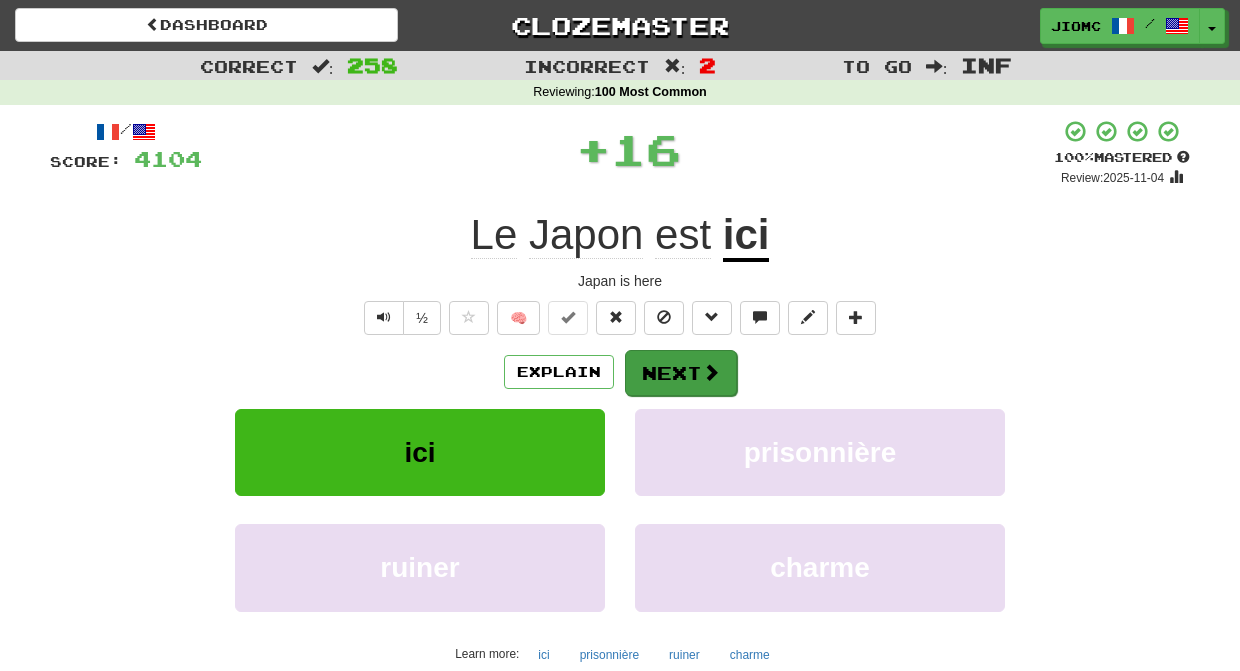 click on "Next" at bounding box center (681, 373) 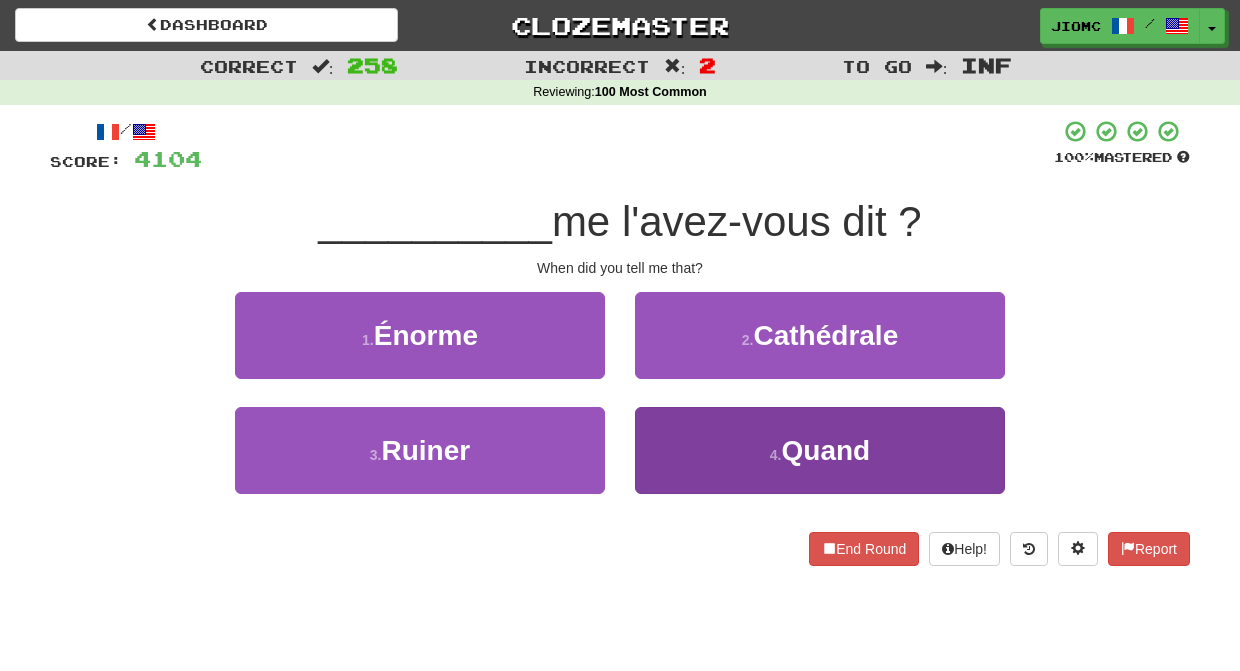 click on "4 .  Quand" at bounding box center [820, 450] 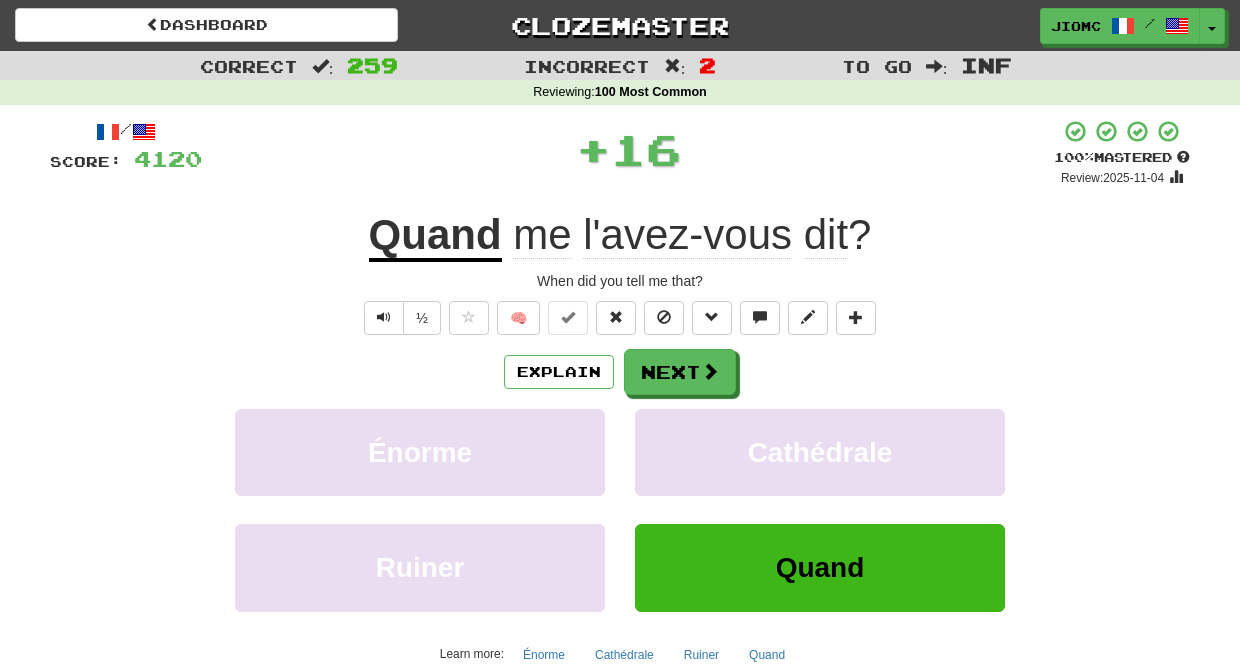 click on "Cathédrale" at bounding box center (820, 452) 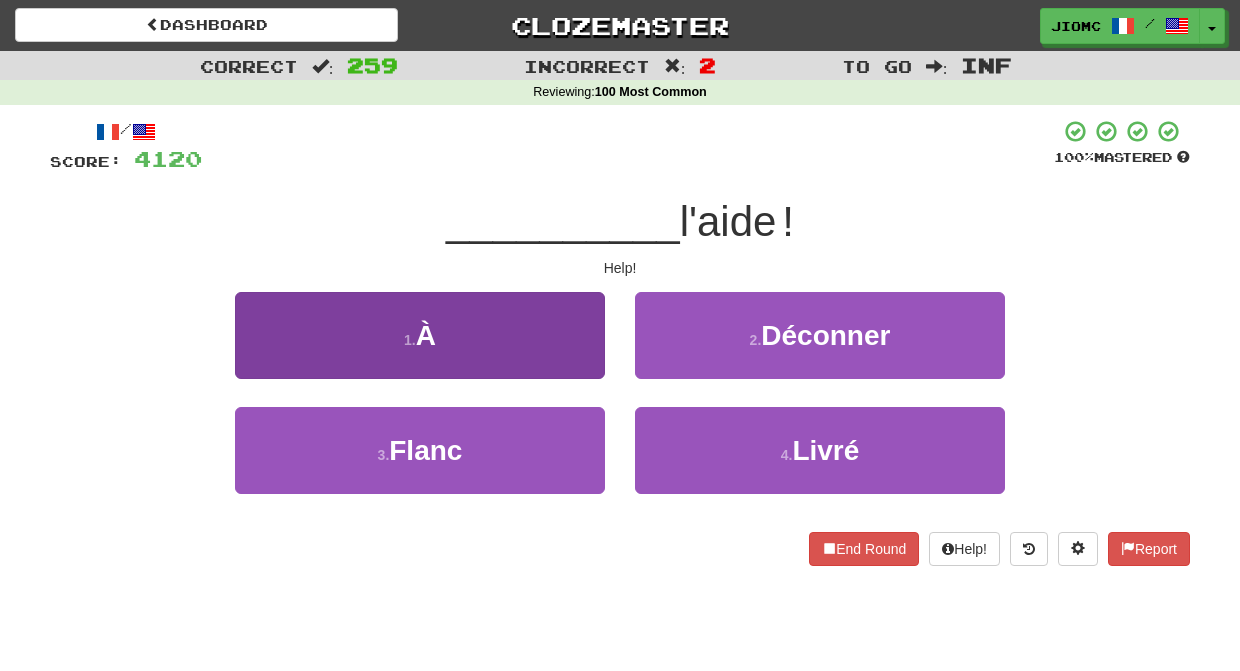 click on "1 .  À" at bounding box center (420, 335) 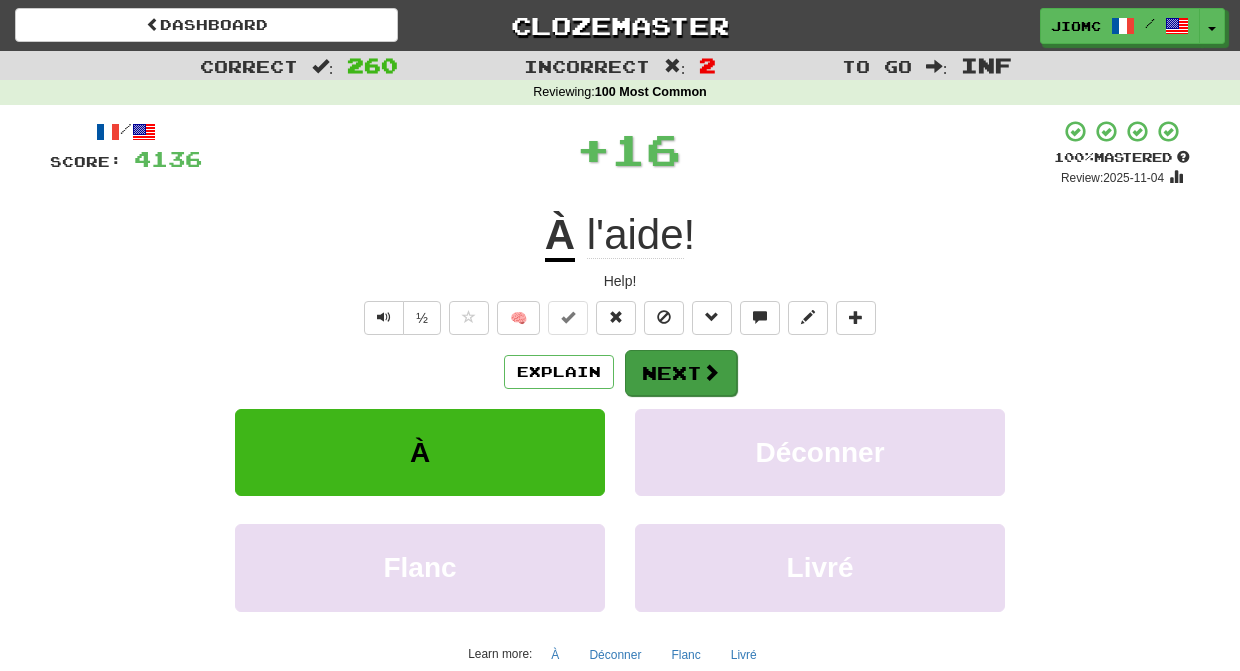 click on "Next" at bounding box center (681, 373) 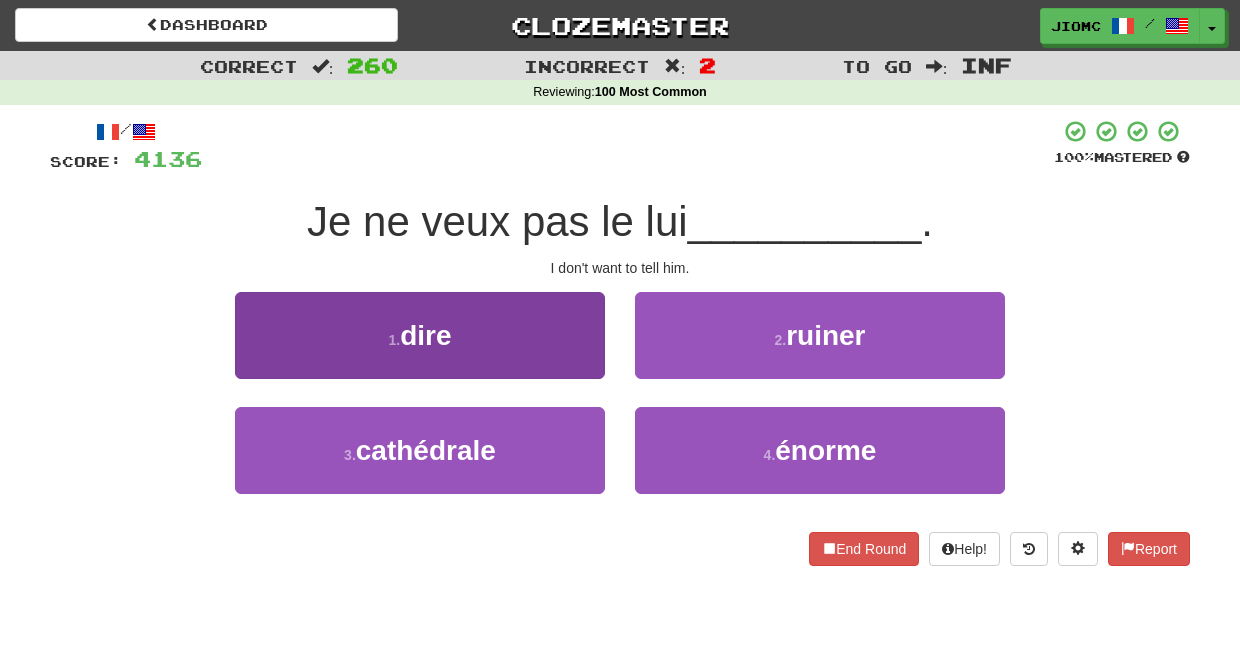 click on "1 .  dire" at bounding box center (420, 335) 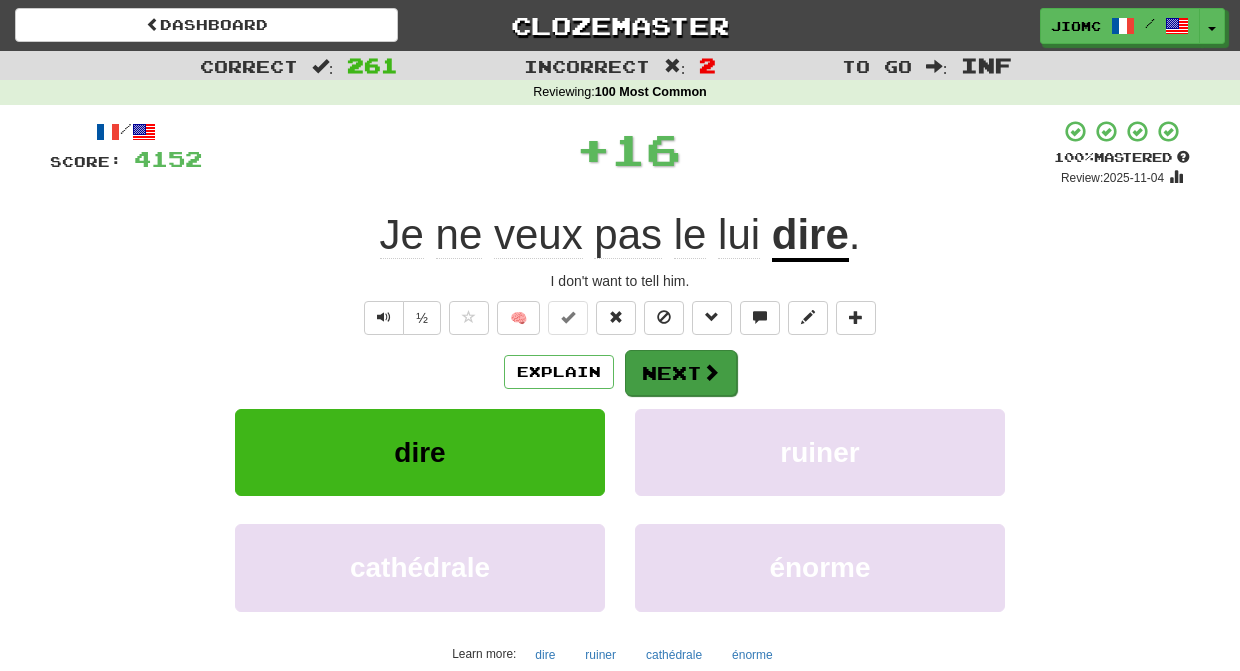 click on "Next" at bounding box center [681, 373] 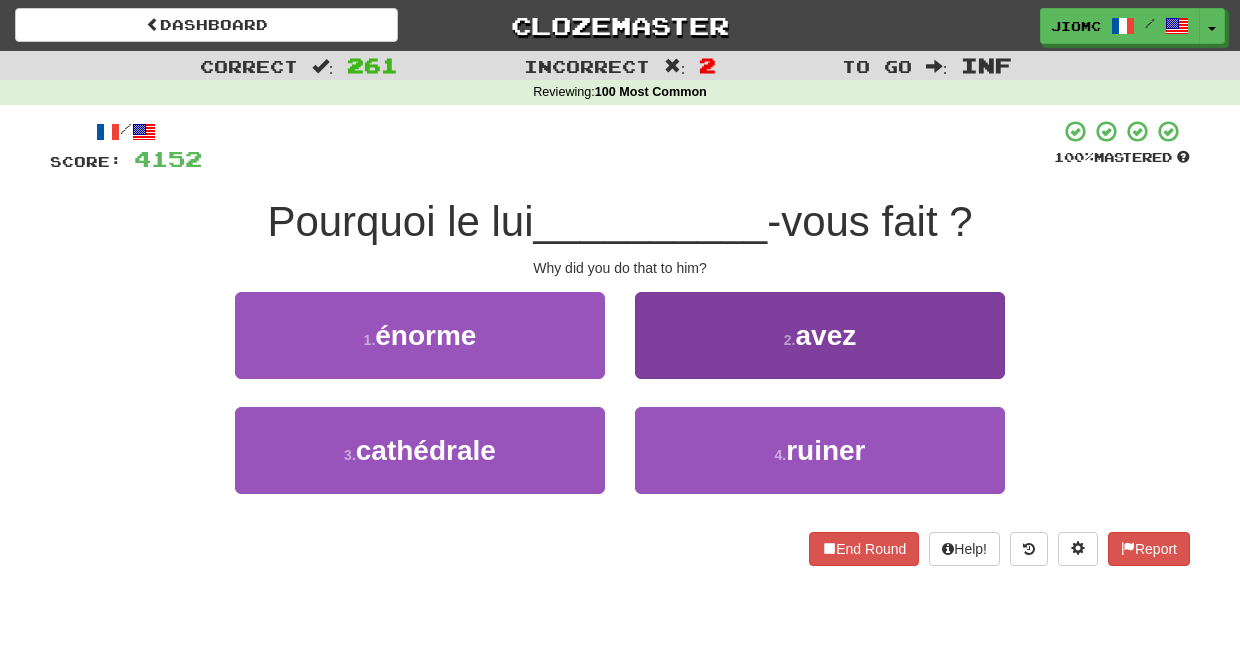 click on "2 .  avez" at bounding box center (820, 335) 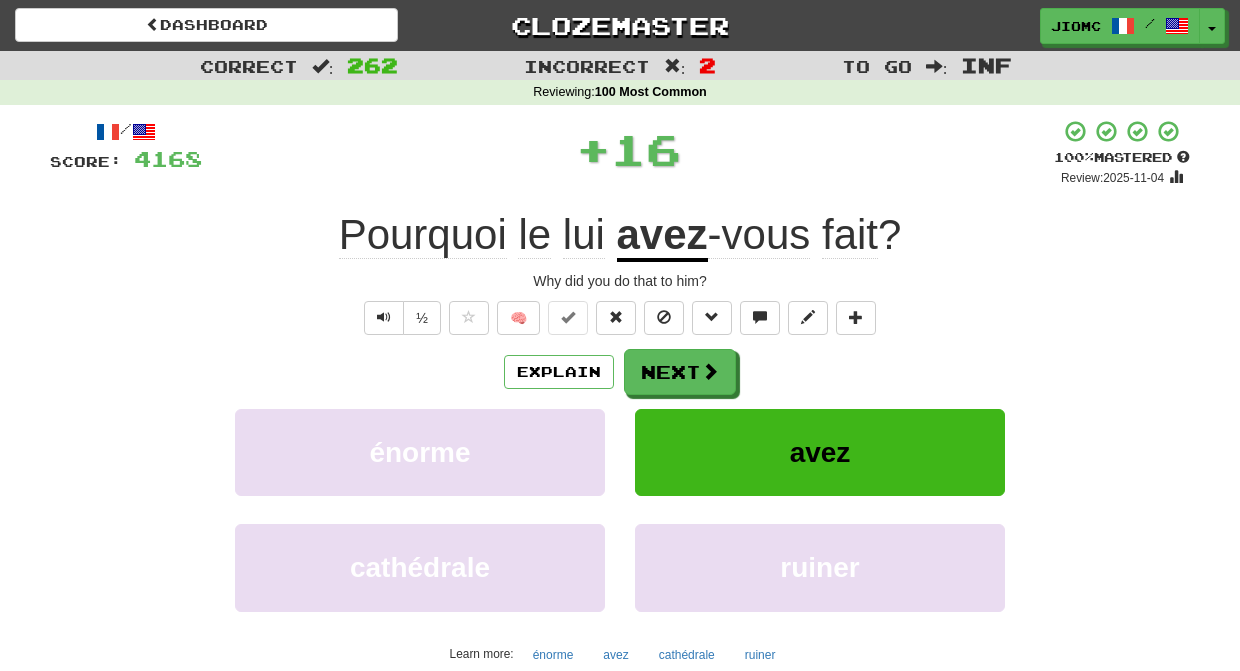 click on "Next" at bounding box center (680, 372) 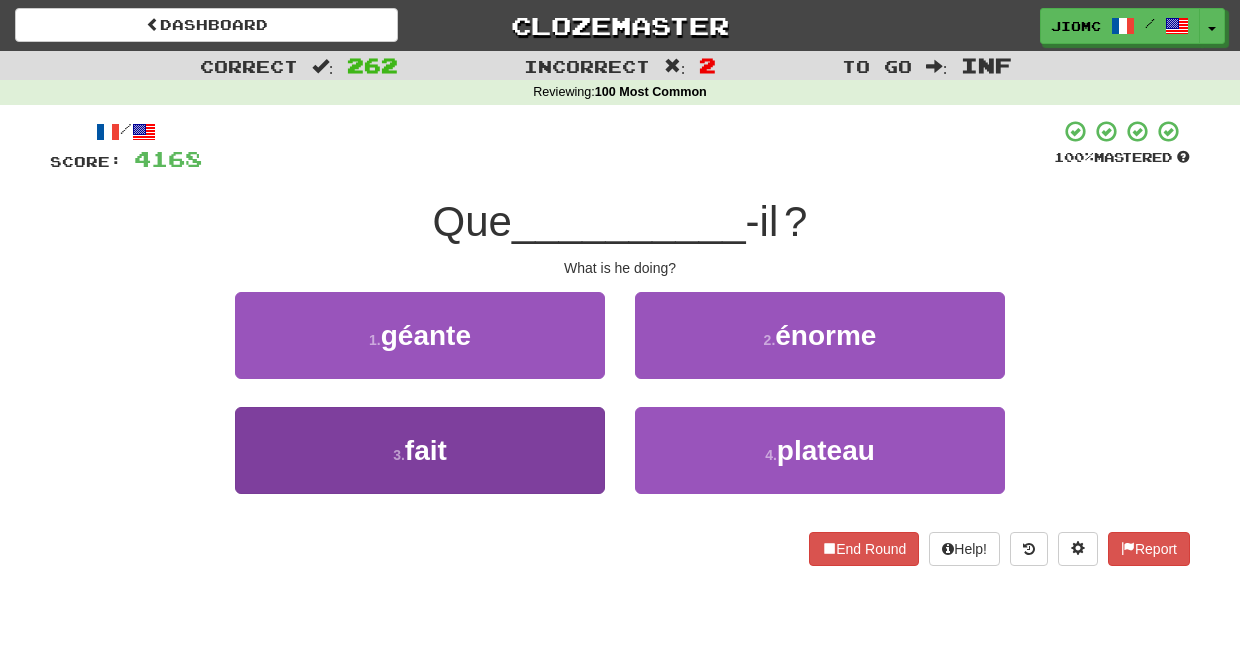 click on "3 .  fait" at bounding box center (420, 450) 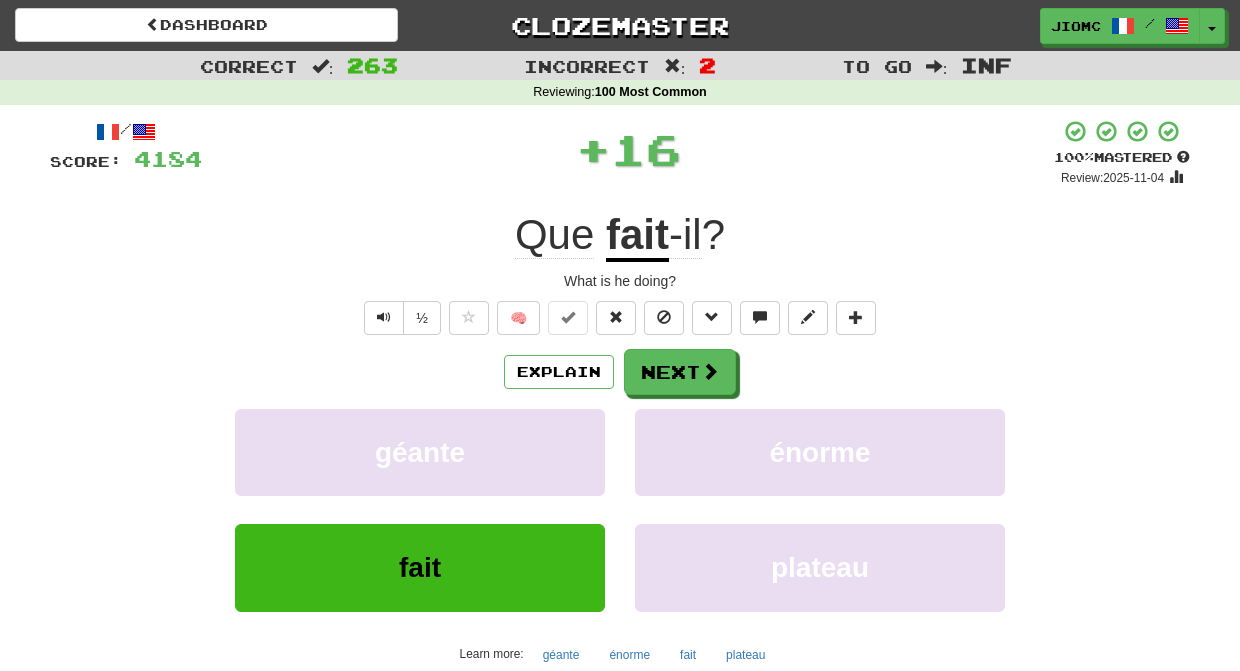 click on "géante" at bounding box center (420, 452) 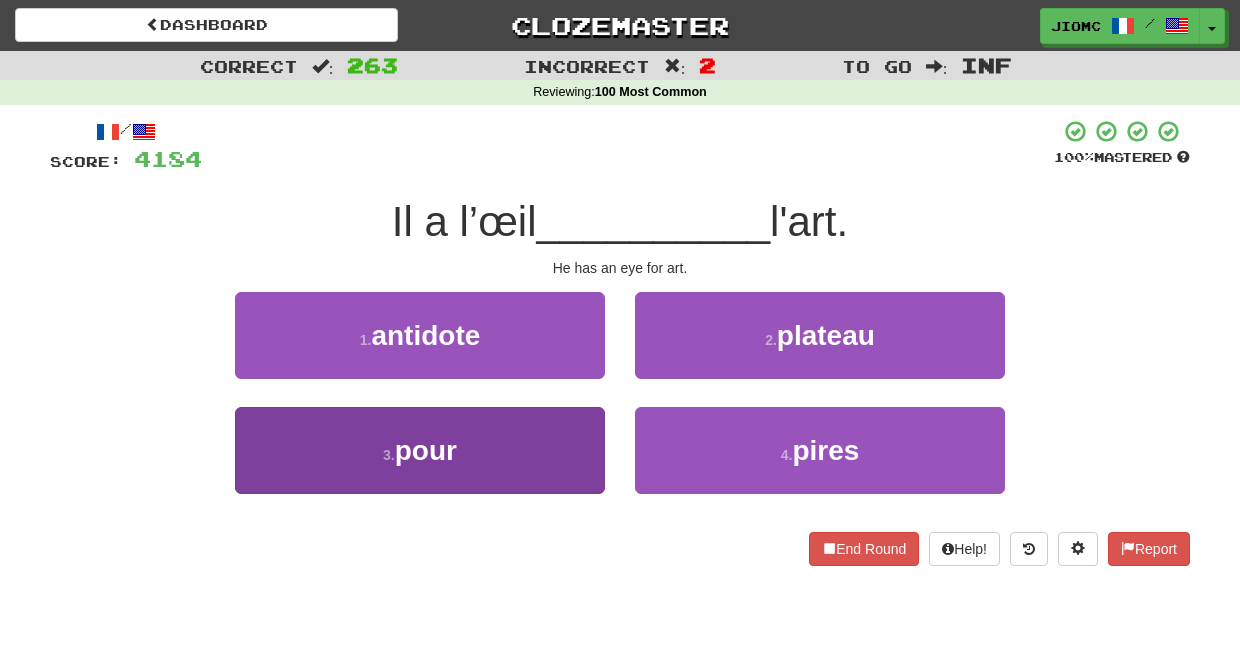 click on "3 .  pour" at bounding box center [420, 450] 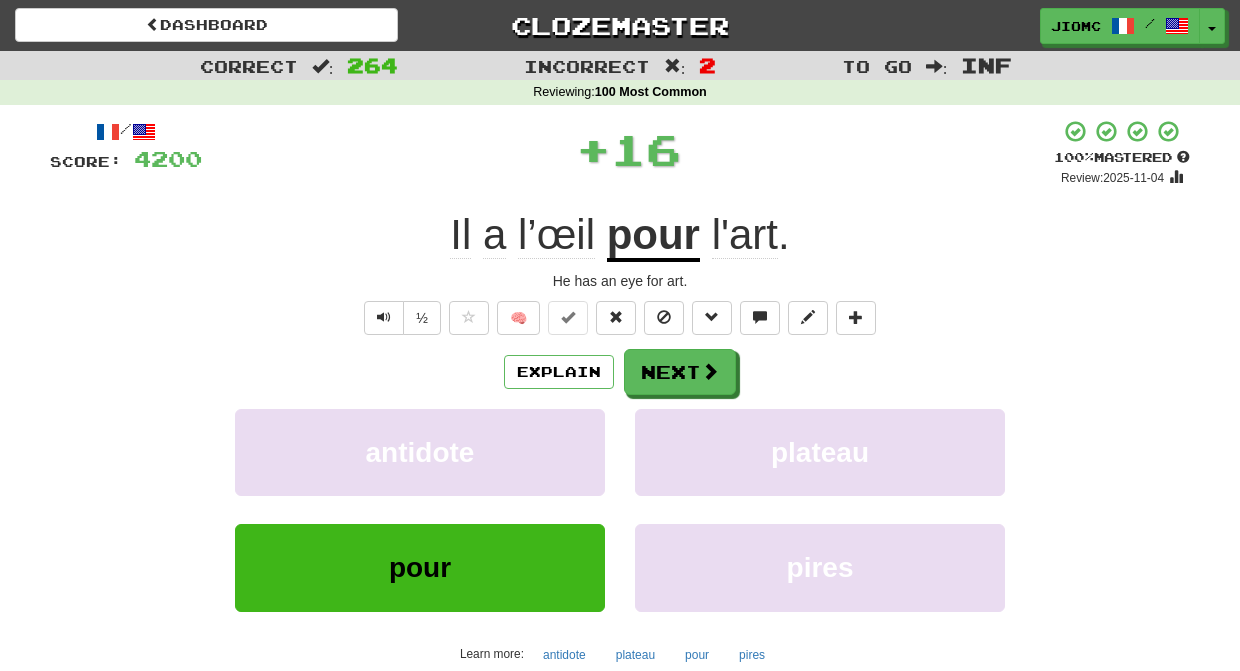 click on "antidote" at bounding box center (420, 452) 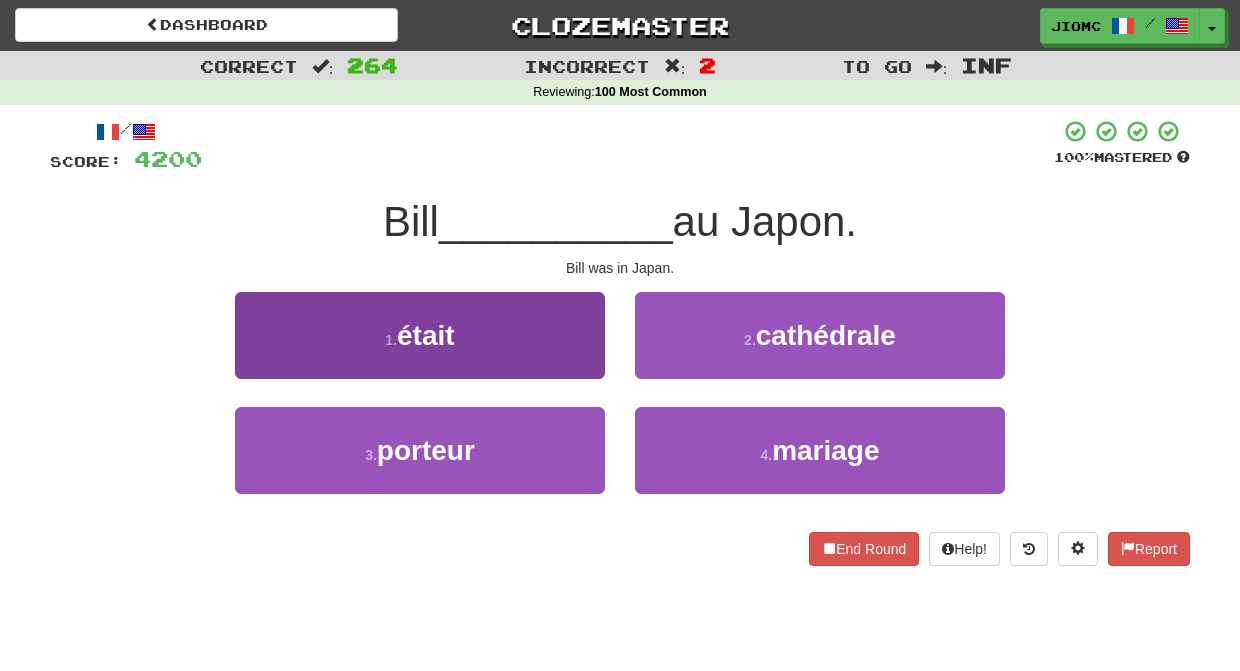 click on "1 .  était" at bounding box center [420, 335] 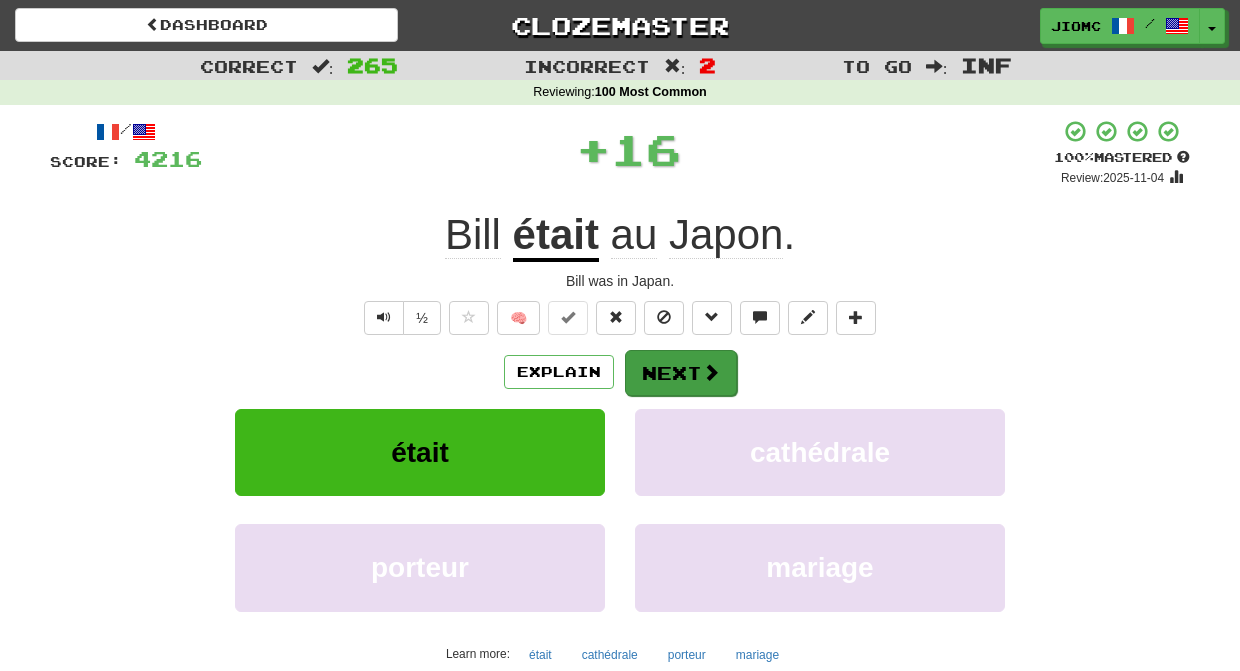 click on "Next" at bounding box center [681, 373] 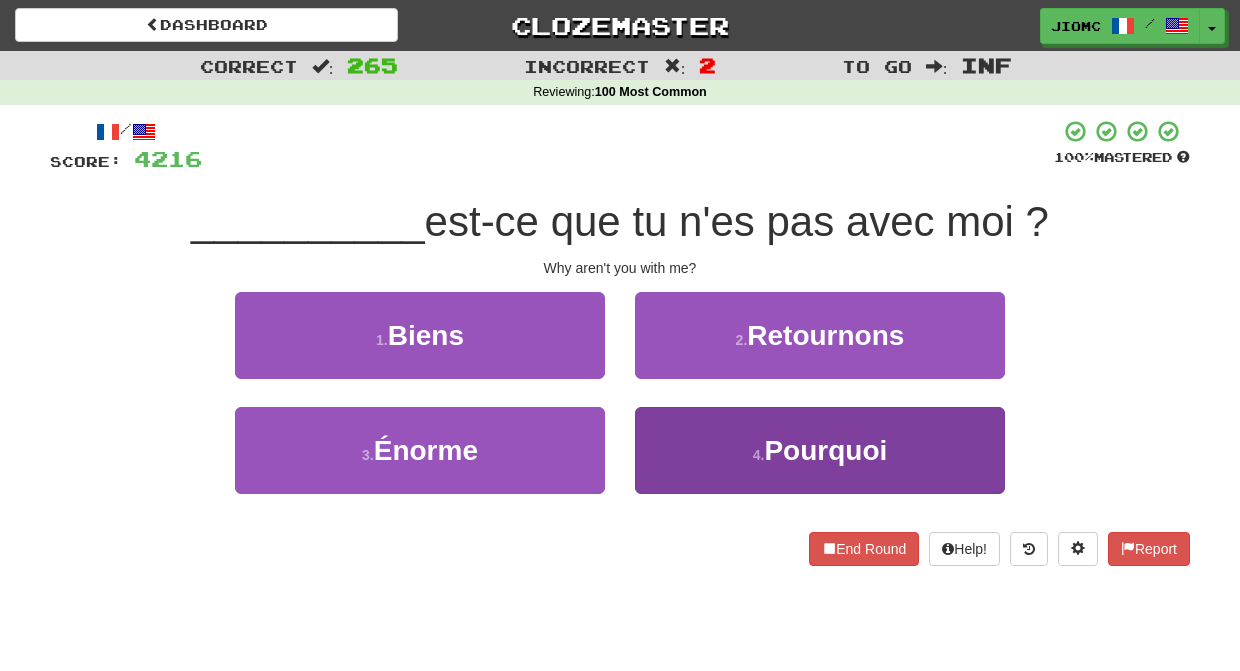 click on "4 .  Pourquoi" at bounding box center [820, 450] 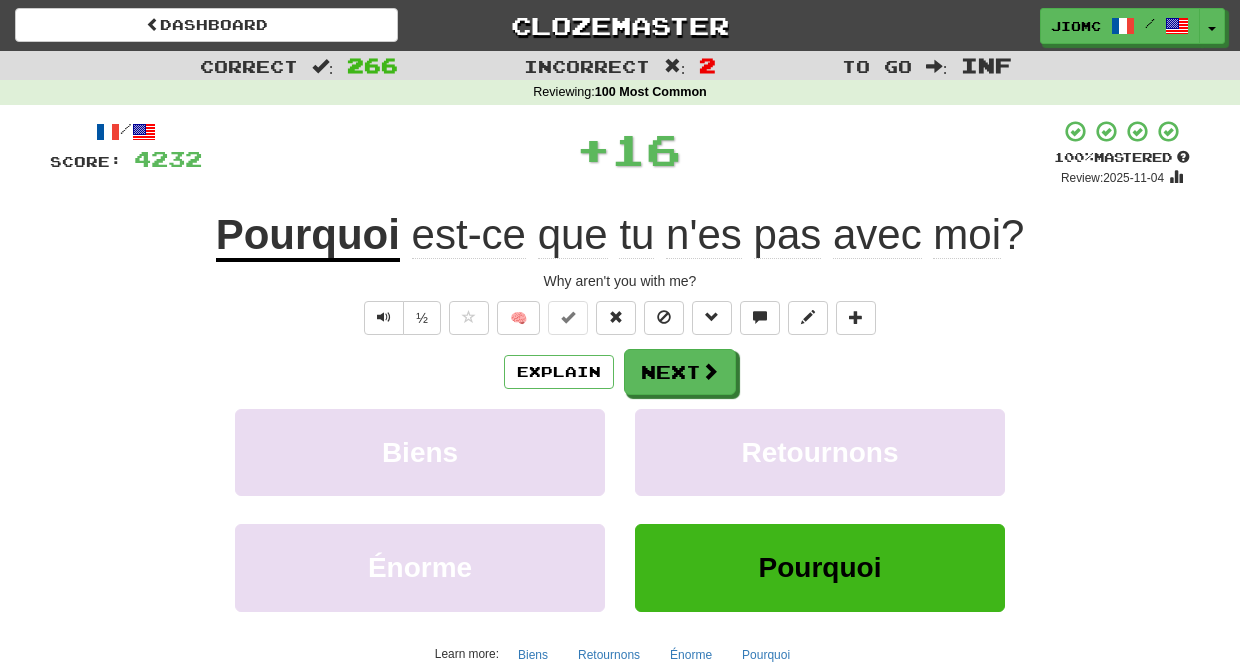 click on "Retournons" at bounding box center [820, 452] 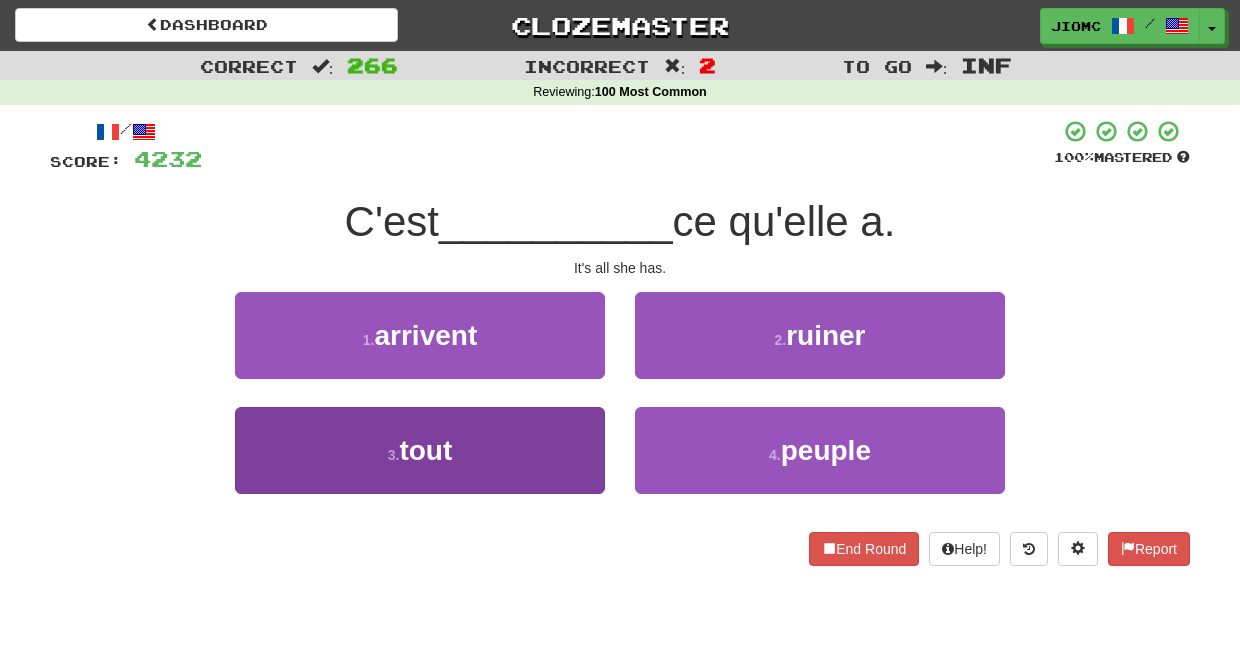 click on "3 .  tout" at bounding box center [420, 450] 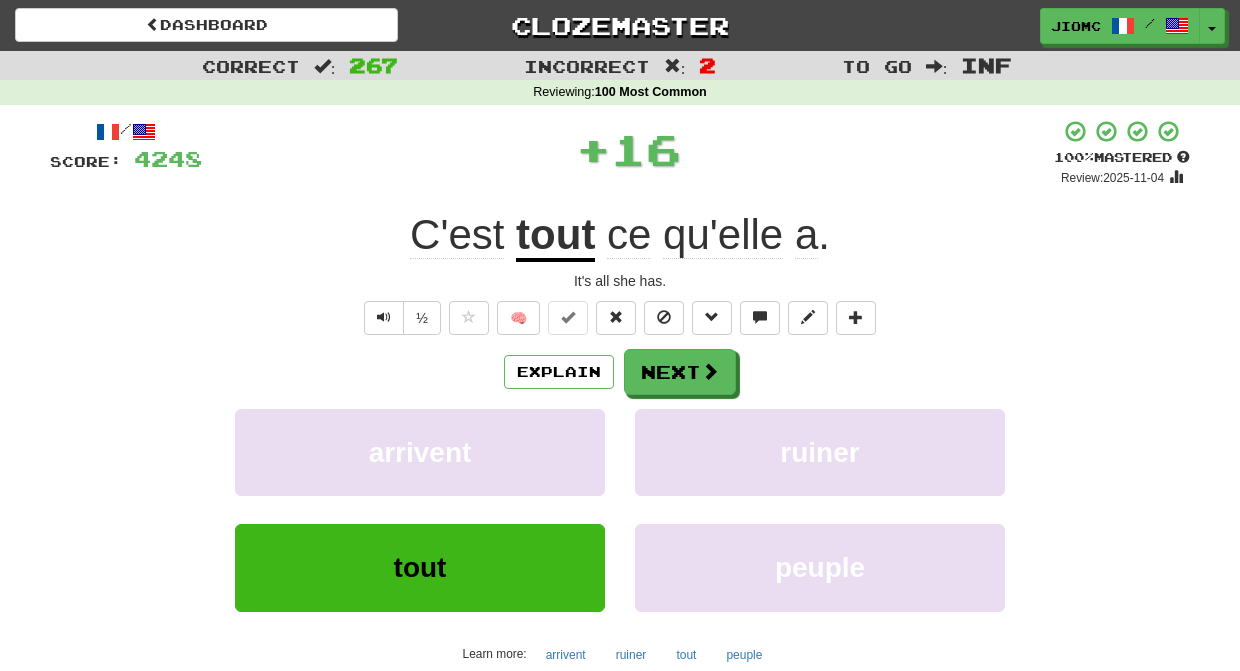 click on "arrivent" at bounding box center (420, 452) 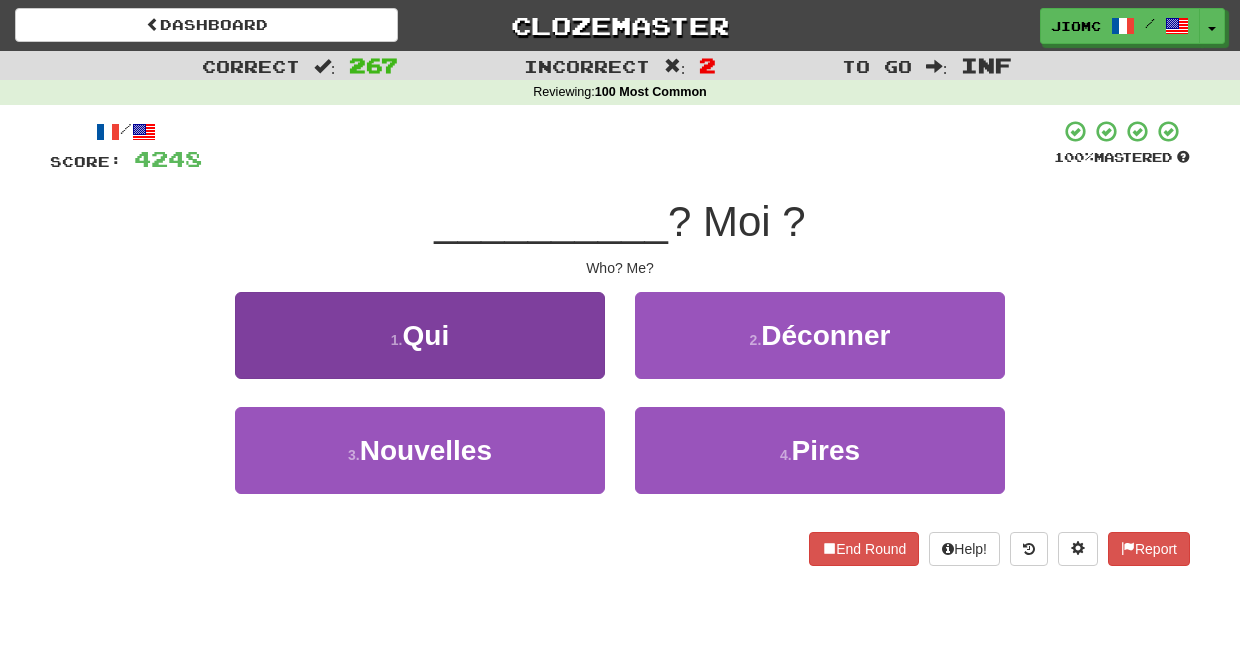 click on "1 .  Qui" at bounding box center (420, 335) 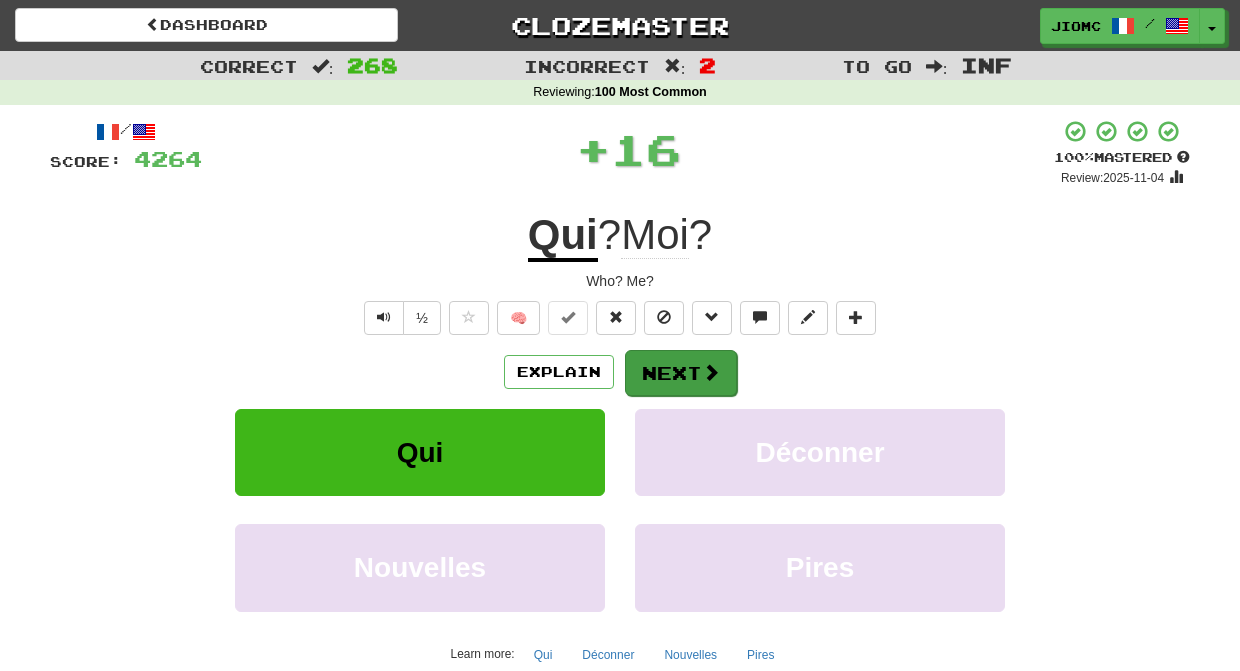 click on "Next" at bounding box center (681, 373) 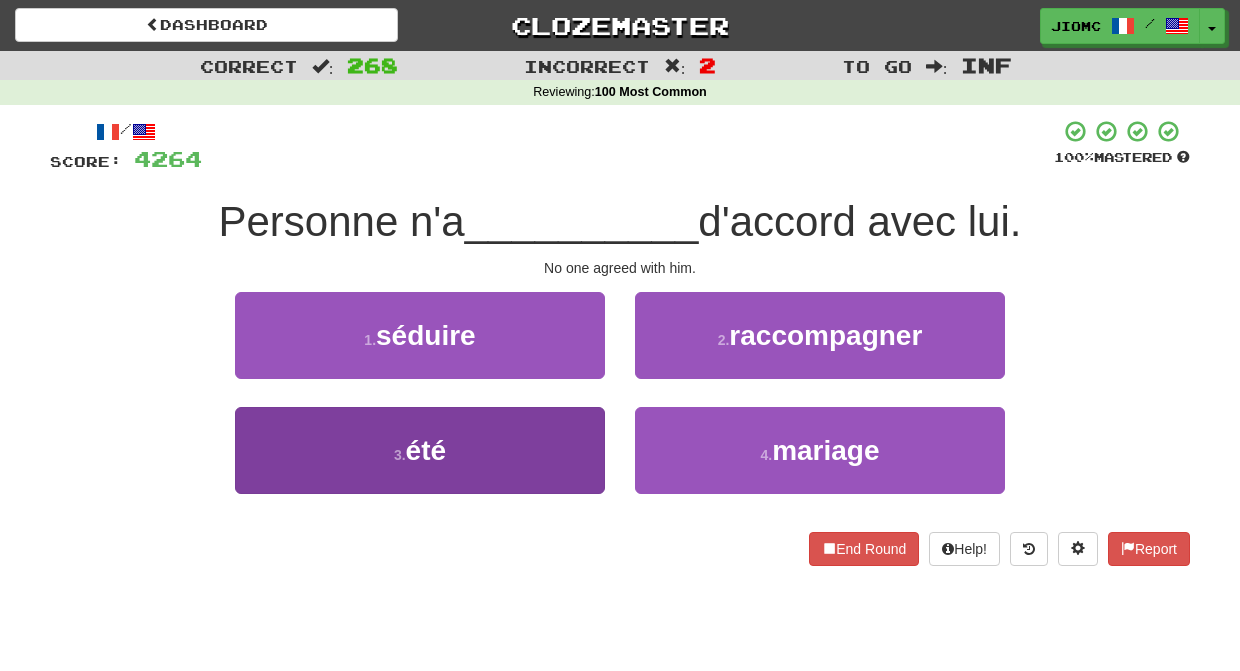 click on "3 .  été" at bounding box center [420, 450] 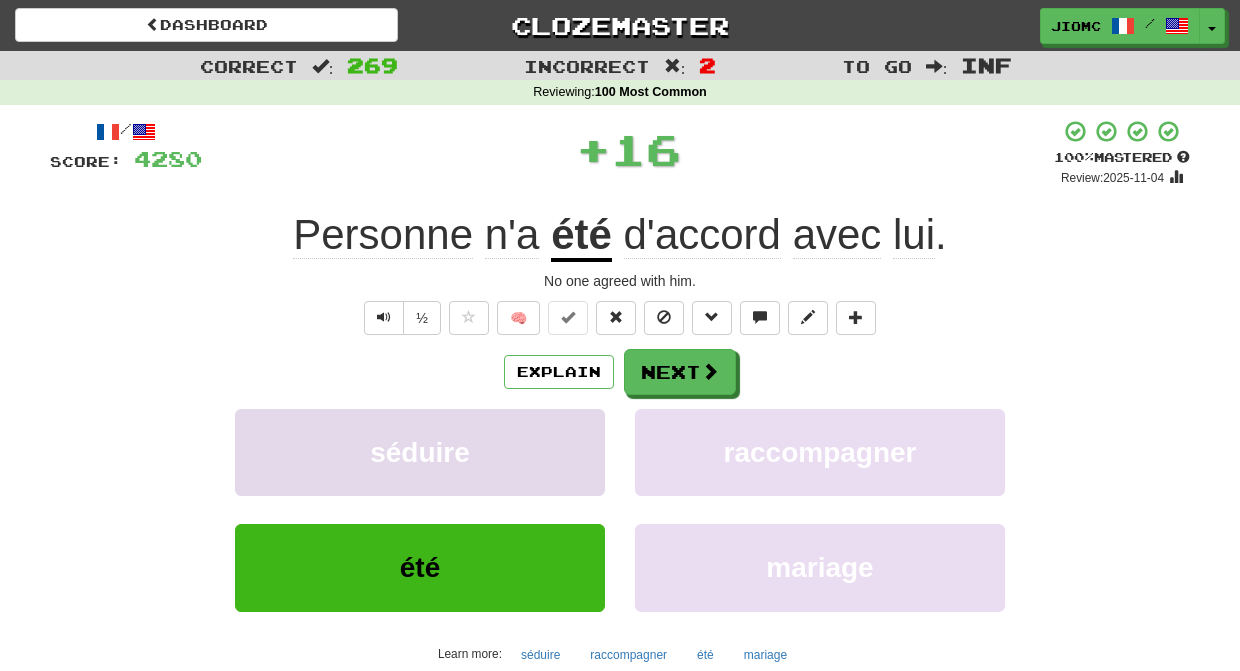 click on "séduire" at bounding box center [420, 452] 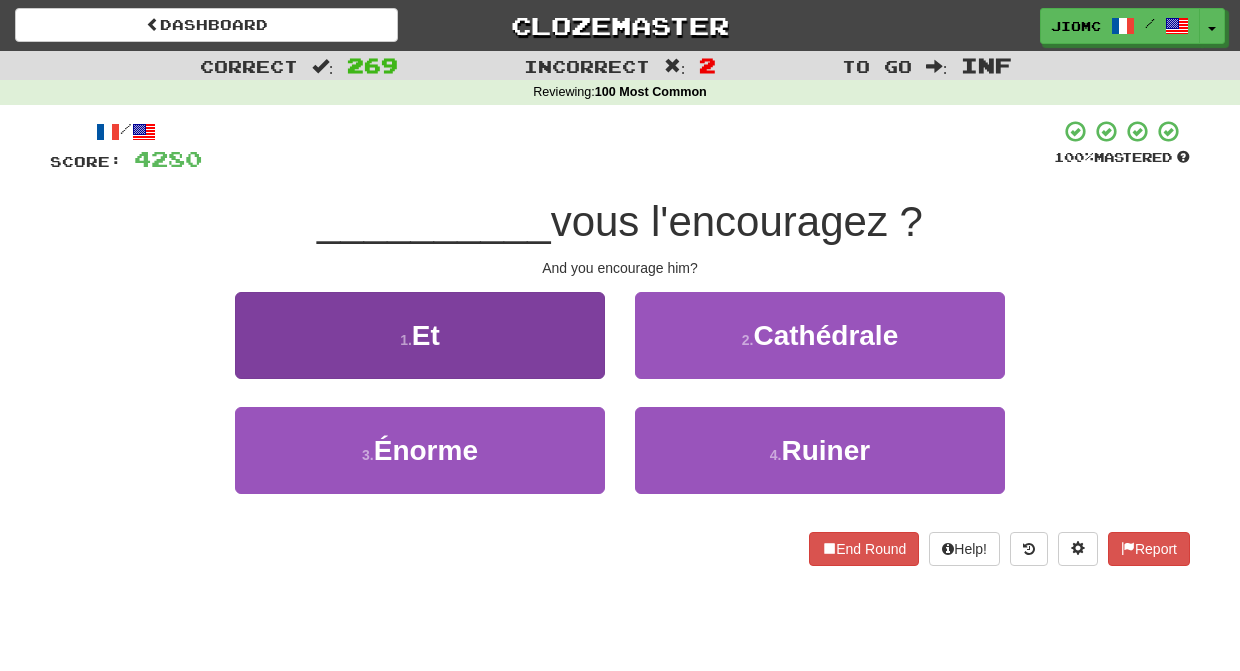 click on "1 .  Et" at bounding box center [420, 335] 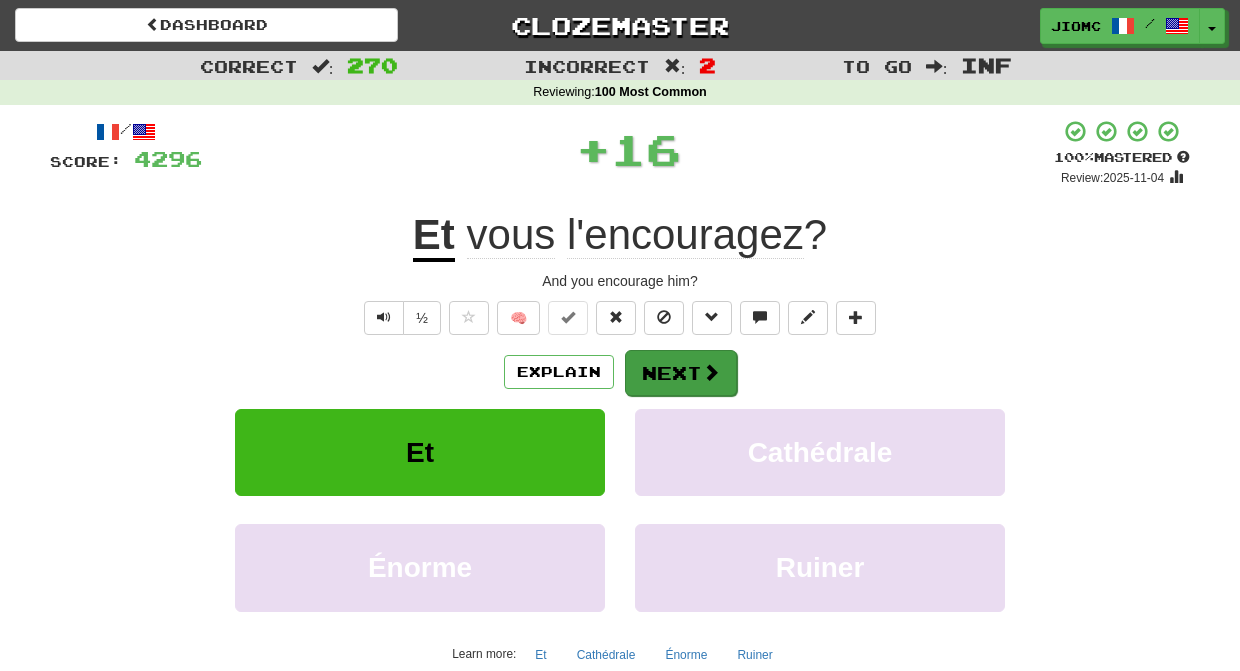 click on "Next" at bounding box center (681, 373) 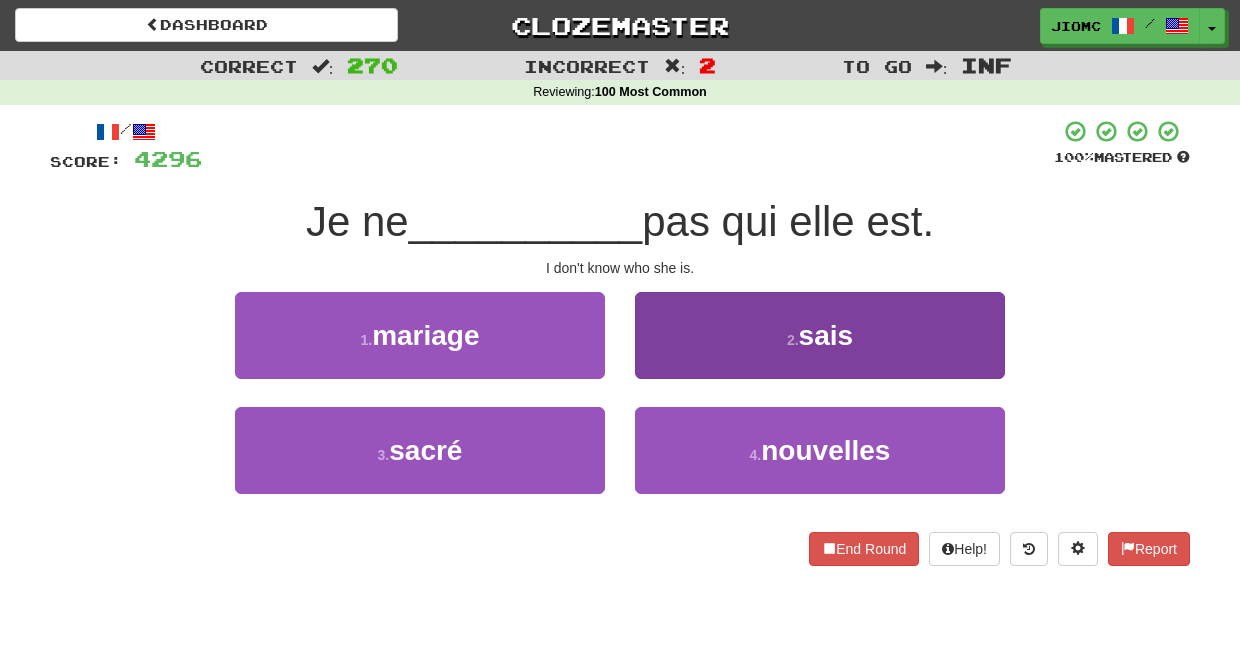 click on "2 .  sais" at bounding box center (820, 335) 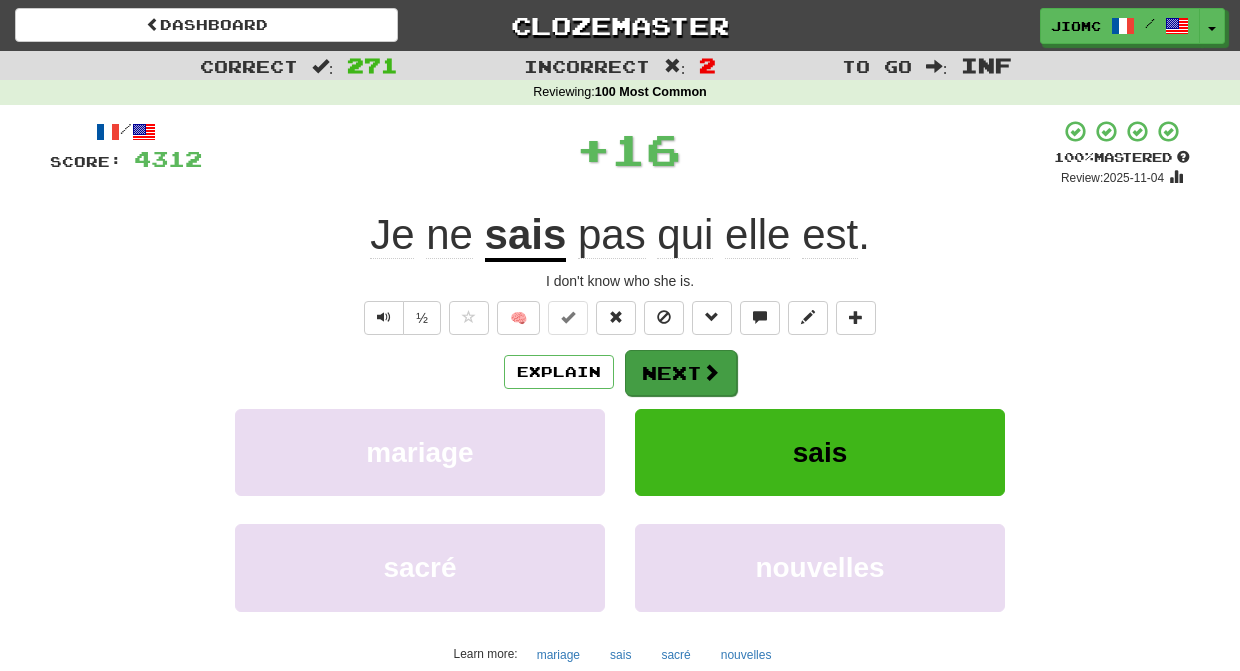 click on "Next" at bounding box center (681, 373) 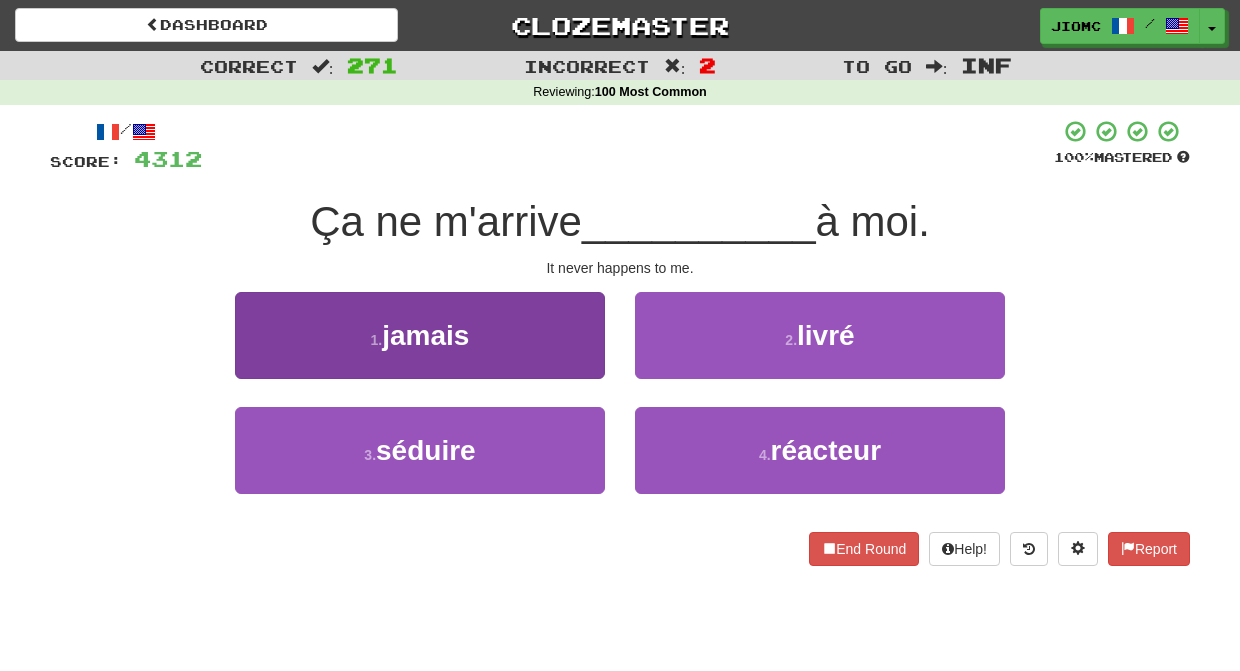 click on "1 .  jamais" at bounding box center (420, 335) 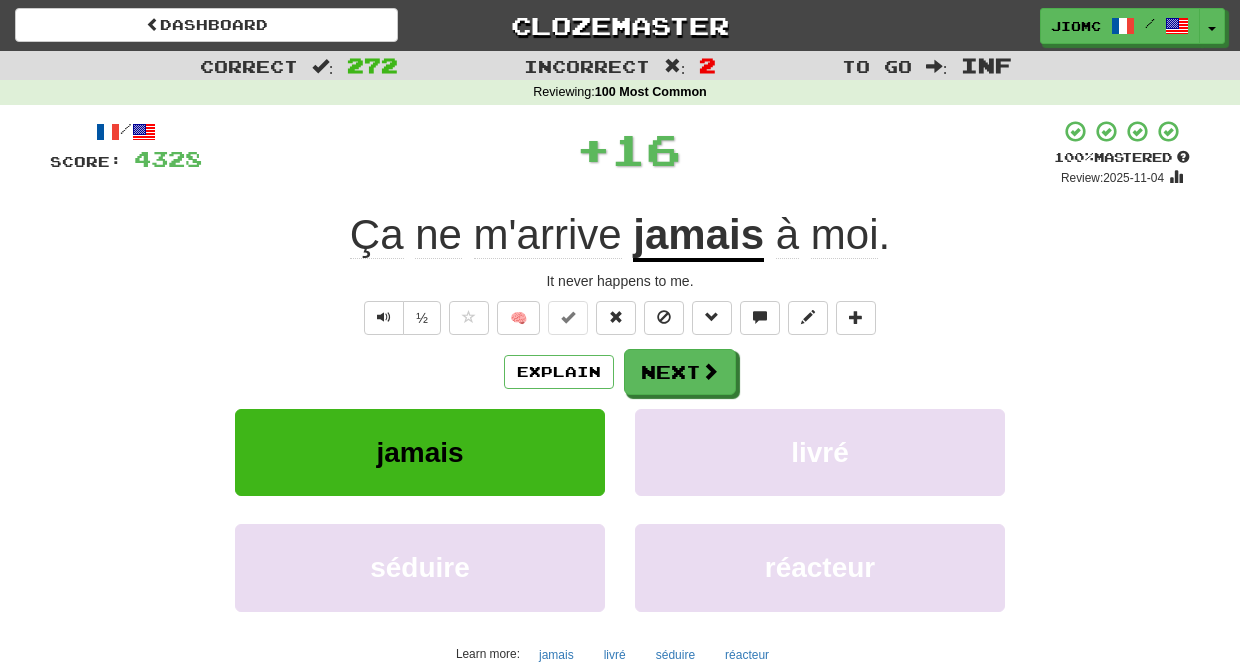click on "Next" at bounding box center [680, 372] 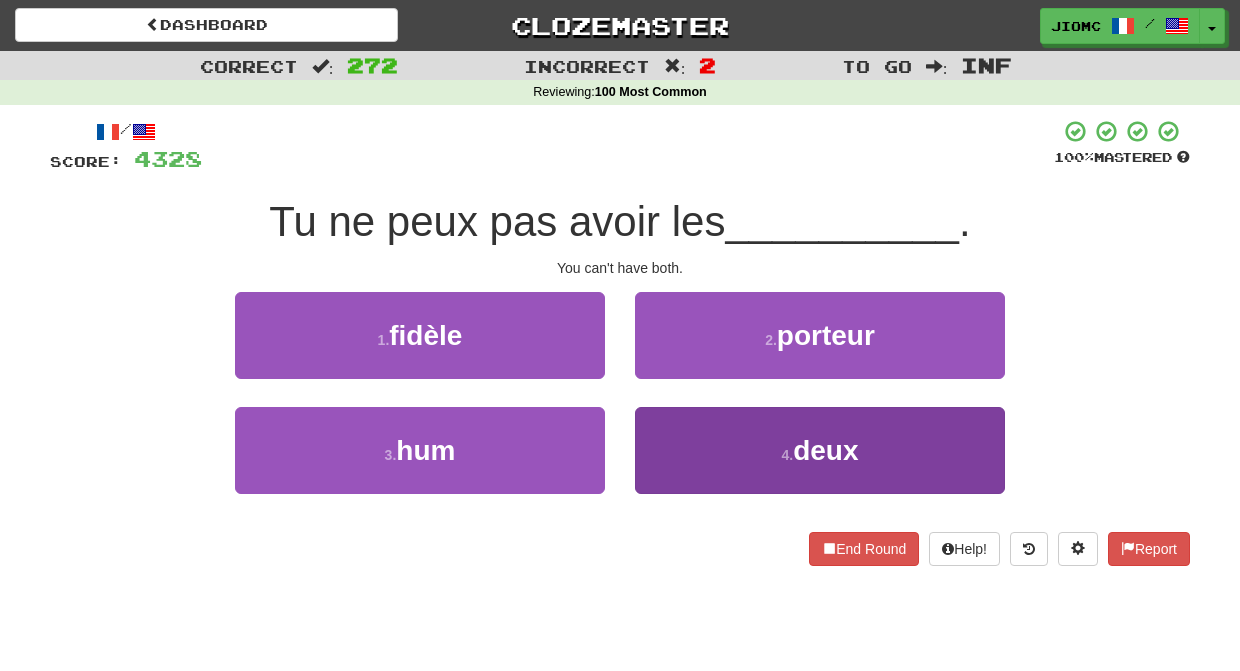 click on "4 .  deux" at bounding box center [820, 450] 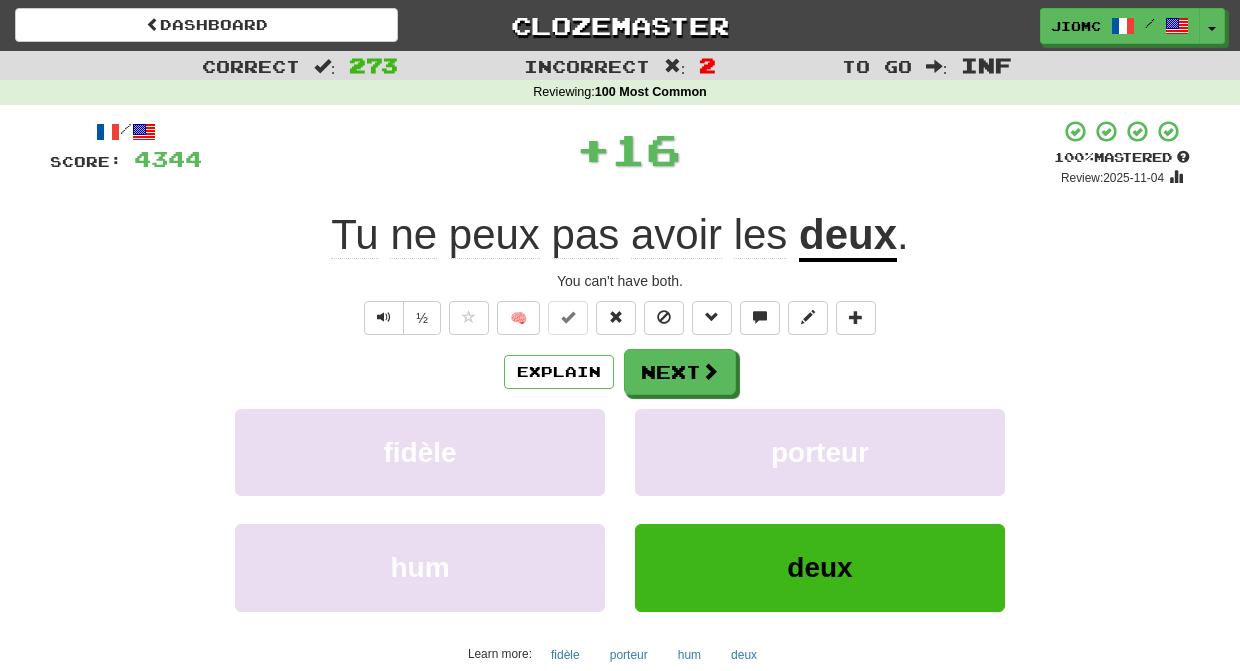 click on "porteur" at bounding box center (820, 452) 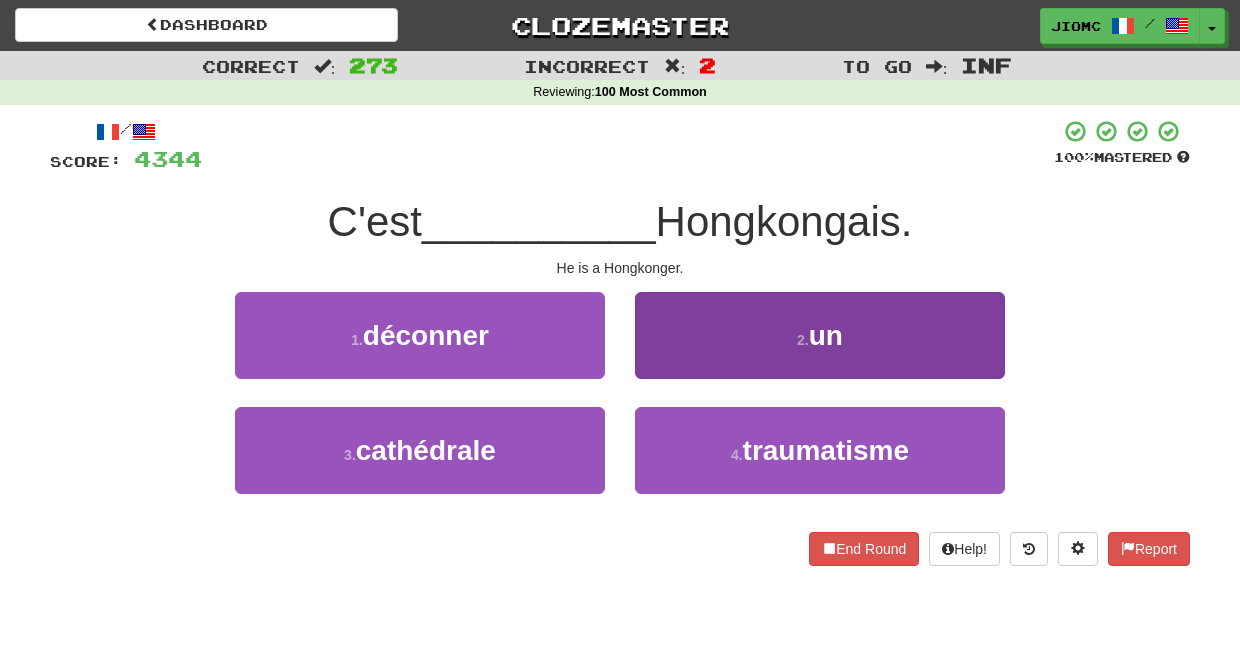 click on "2 .  un" at bounding box center (820, 335) 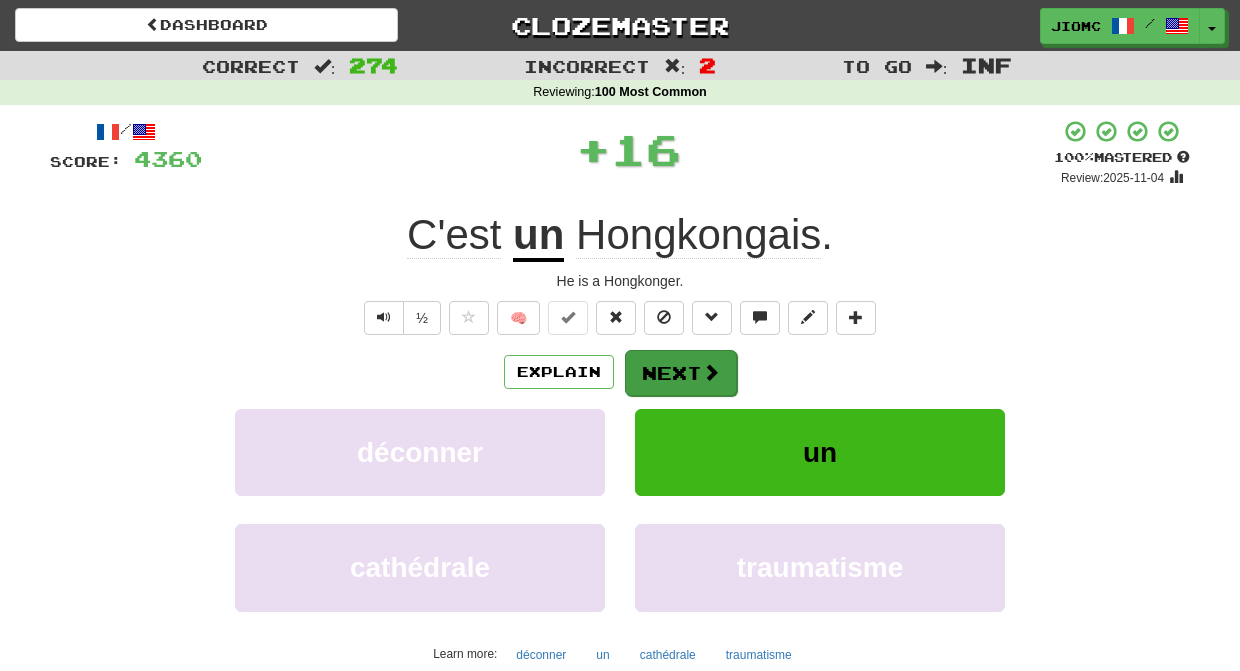 click on "Next" at bounding box center [681, 373] 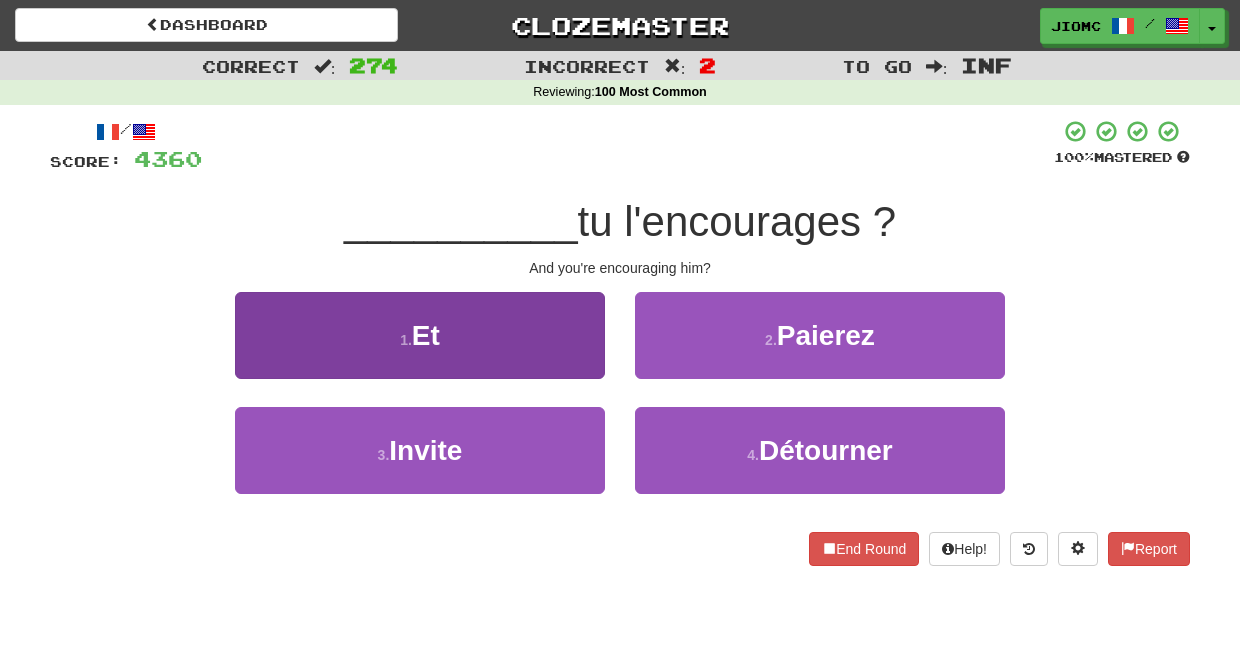 click on "1 .  Et" at bounding box center [420, 335] 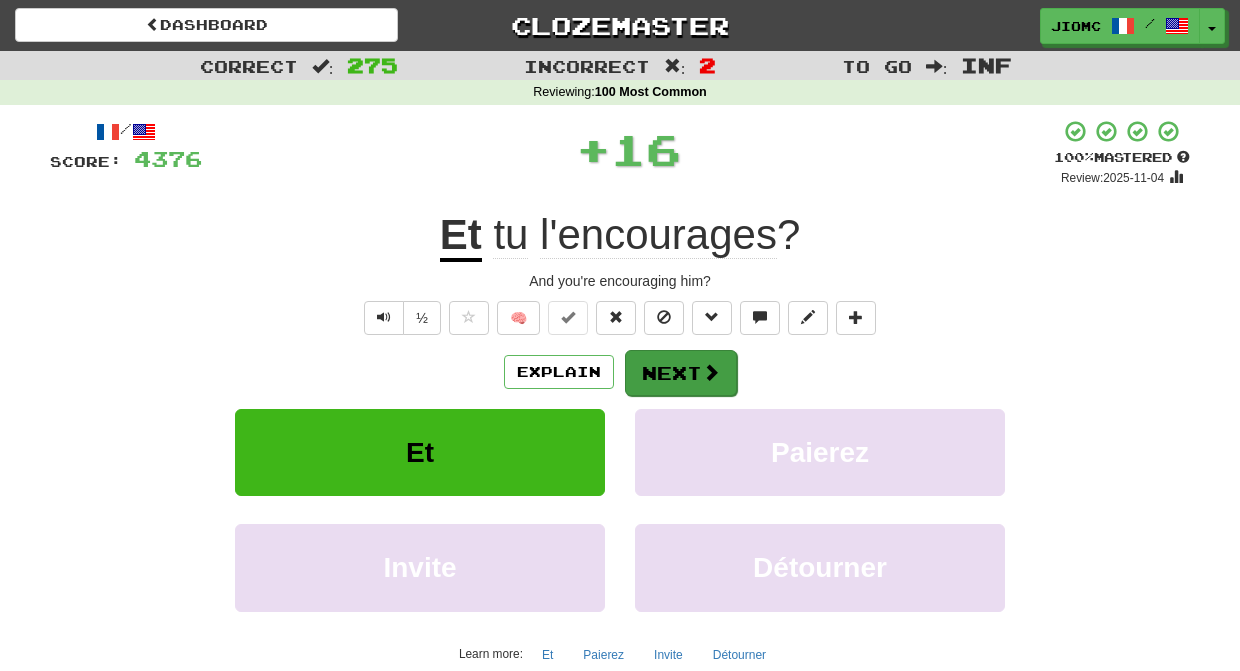 click on "Next" at bounding box center (681, 373) 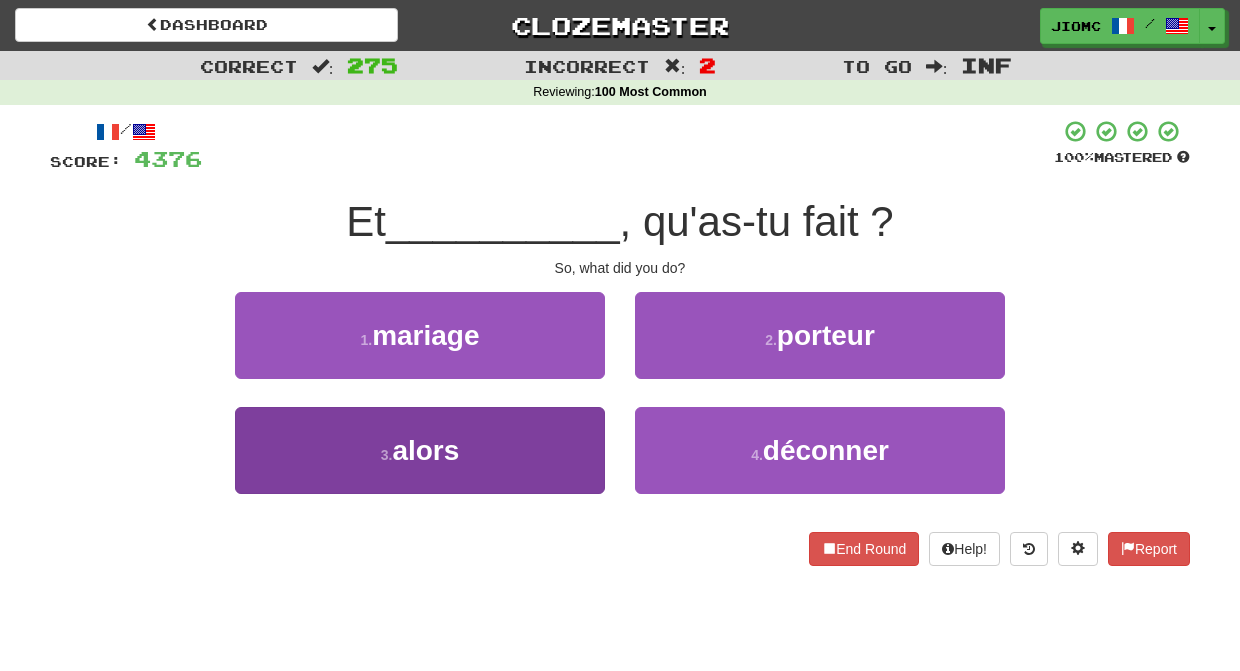click on "3 .  alors" at bounding box center [420, 450] 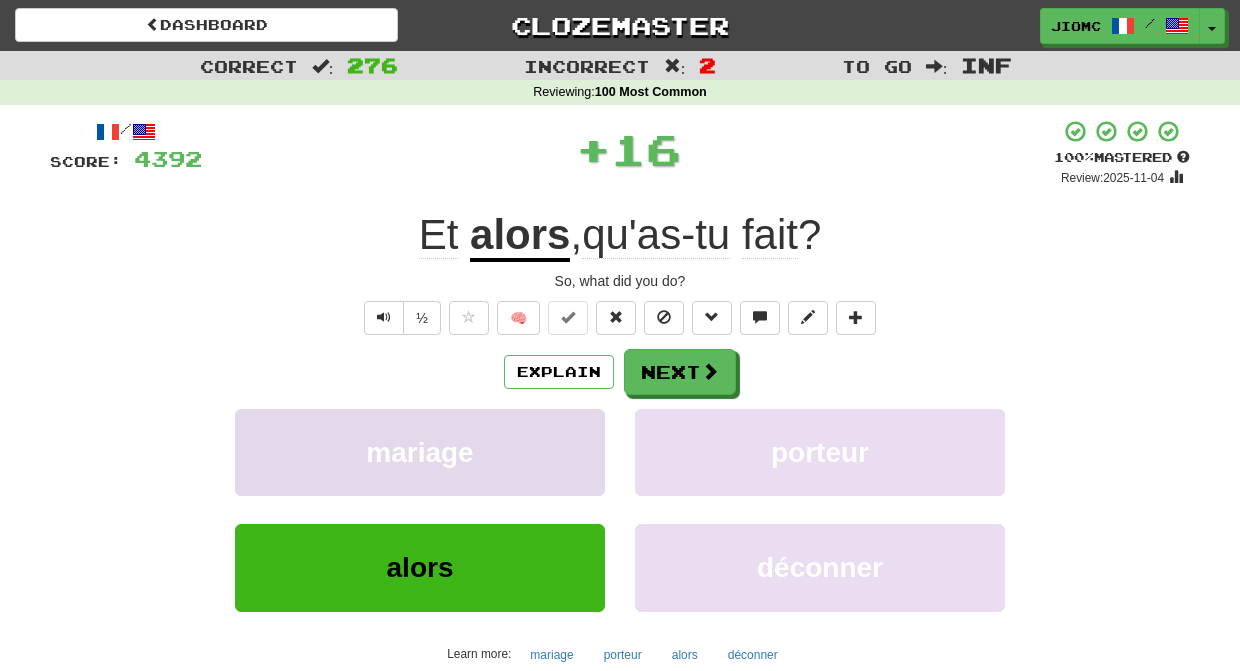 click on "mariage" at bounding box center (420, 452) 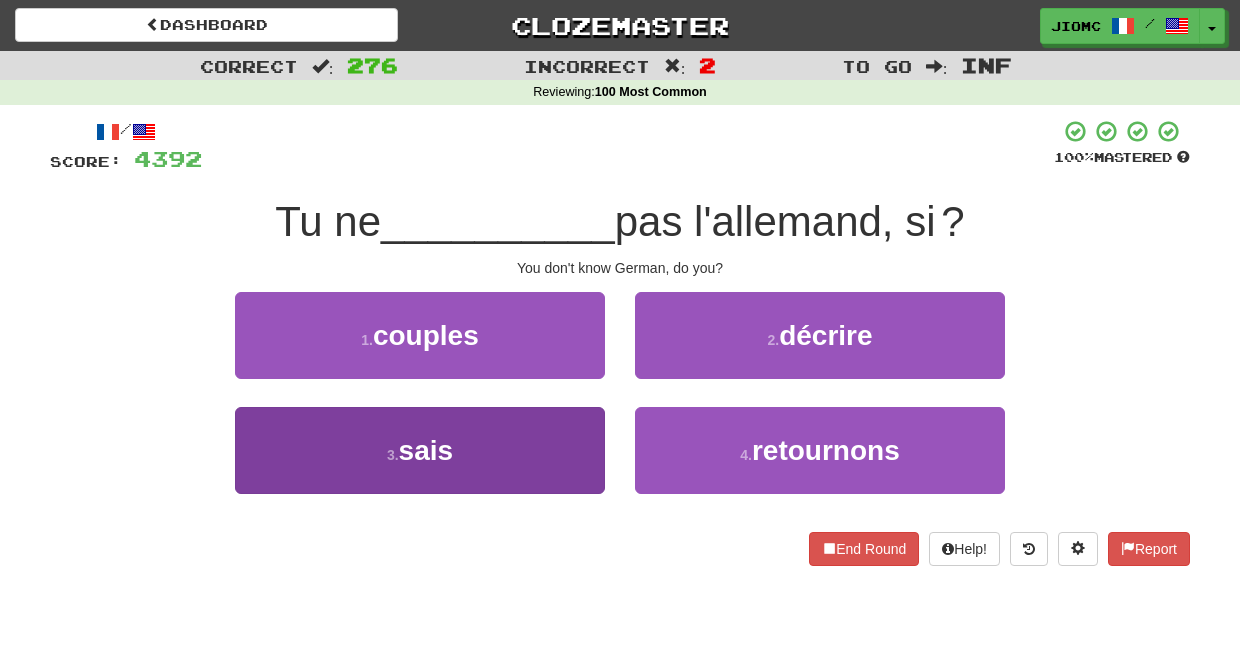 click on "3 .  sais" at bounding box center [420, 450] 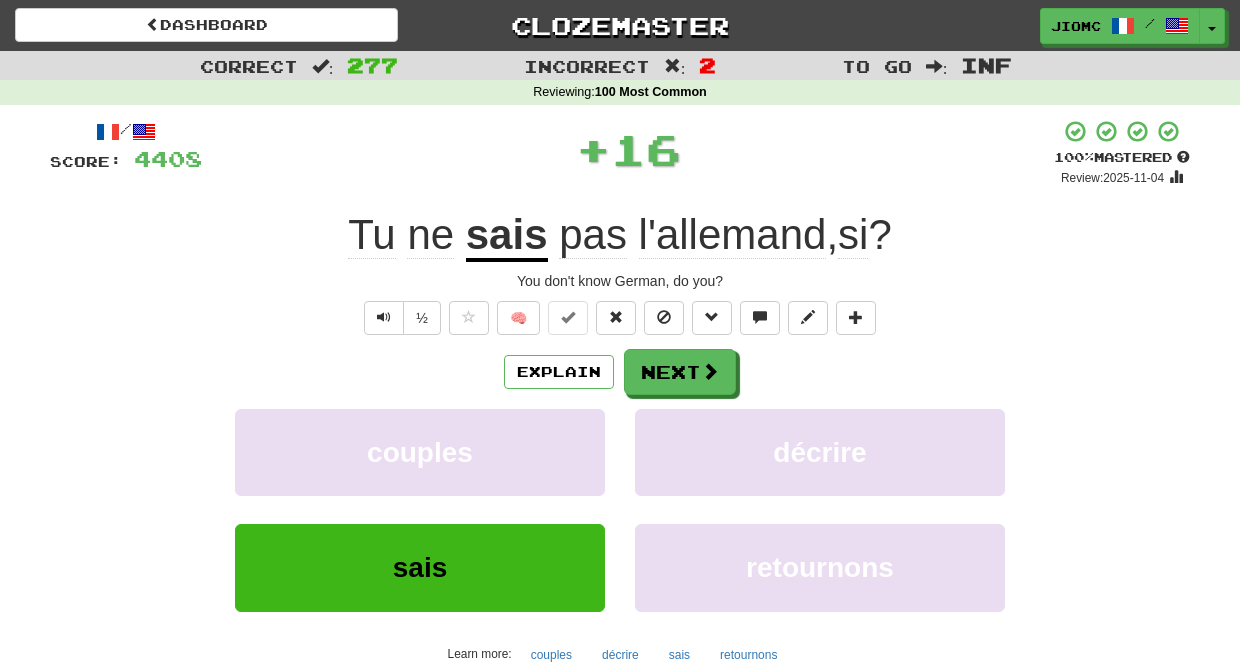 click on "couples" at bounding box center (420, 452) 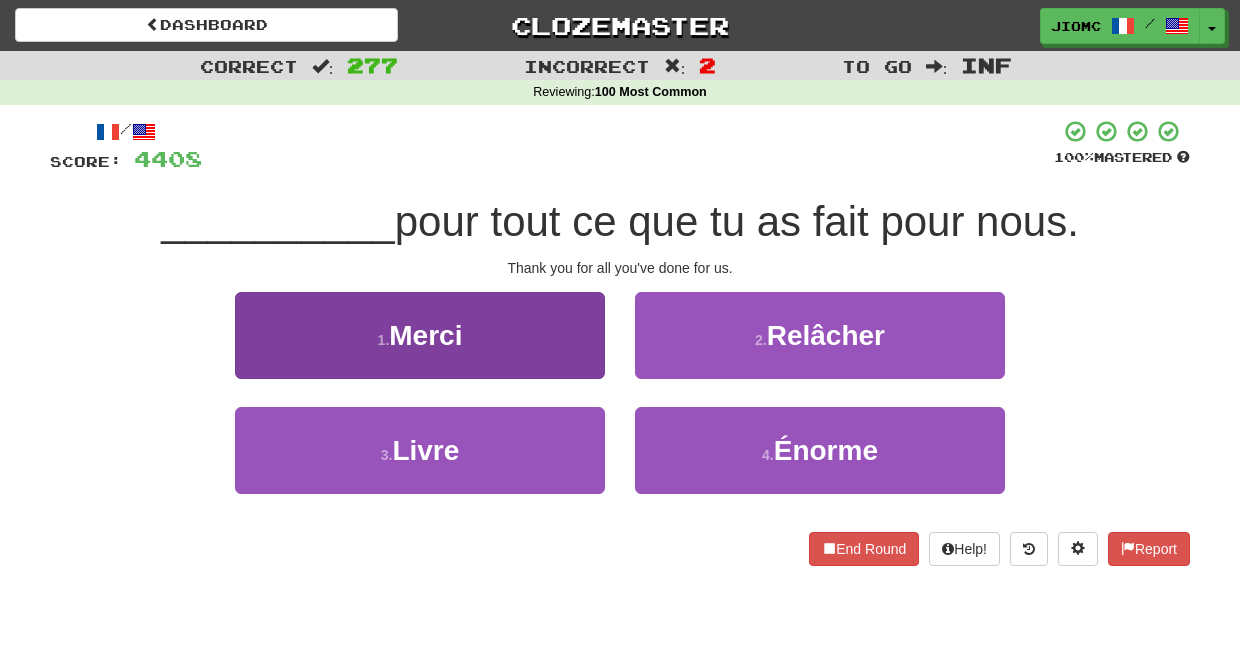 click on "1 .  Merci" at bounding box center (420, 335) 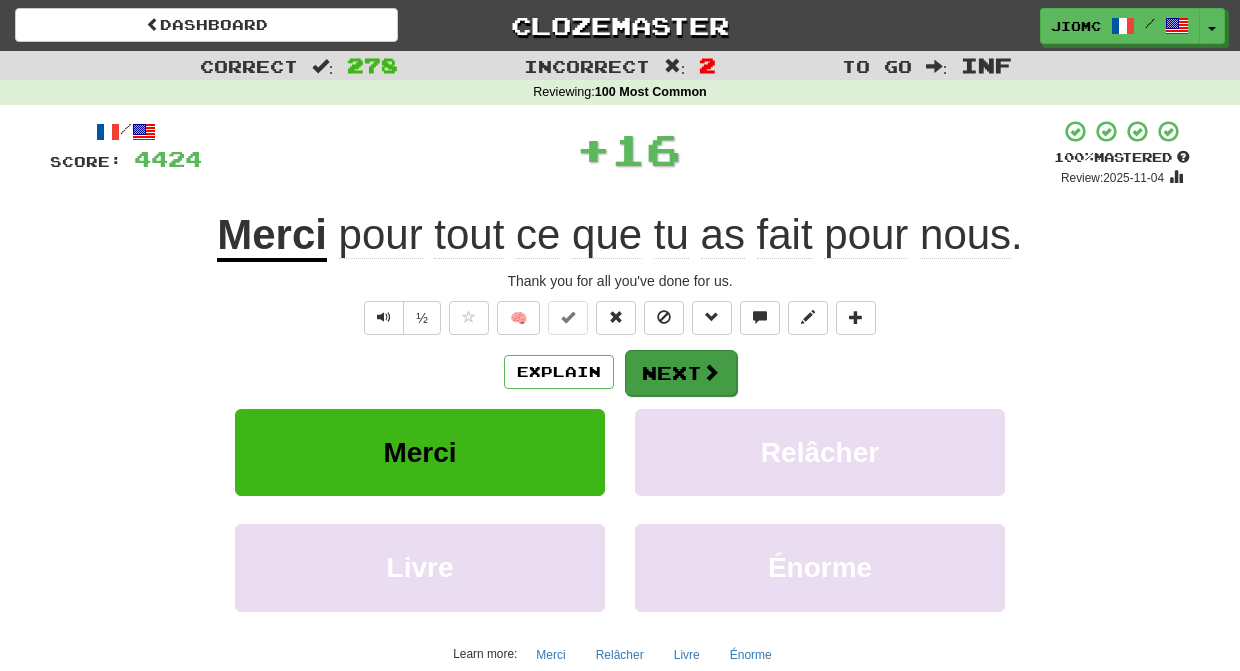 click on "Next" at bounding box center (681, 373) 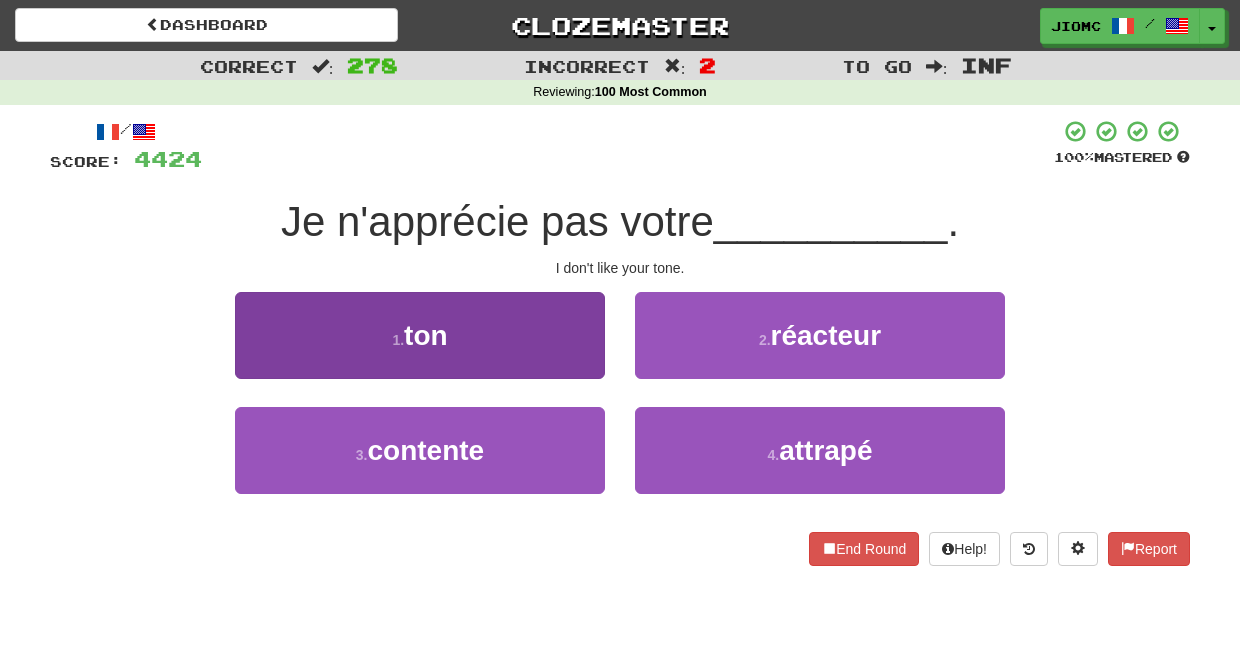 click on "1 .  ton" at bounding box center [420, 335] 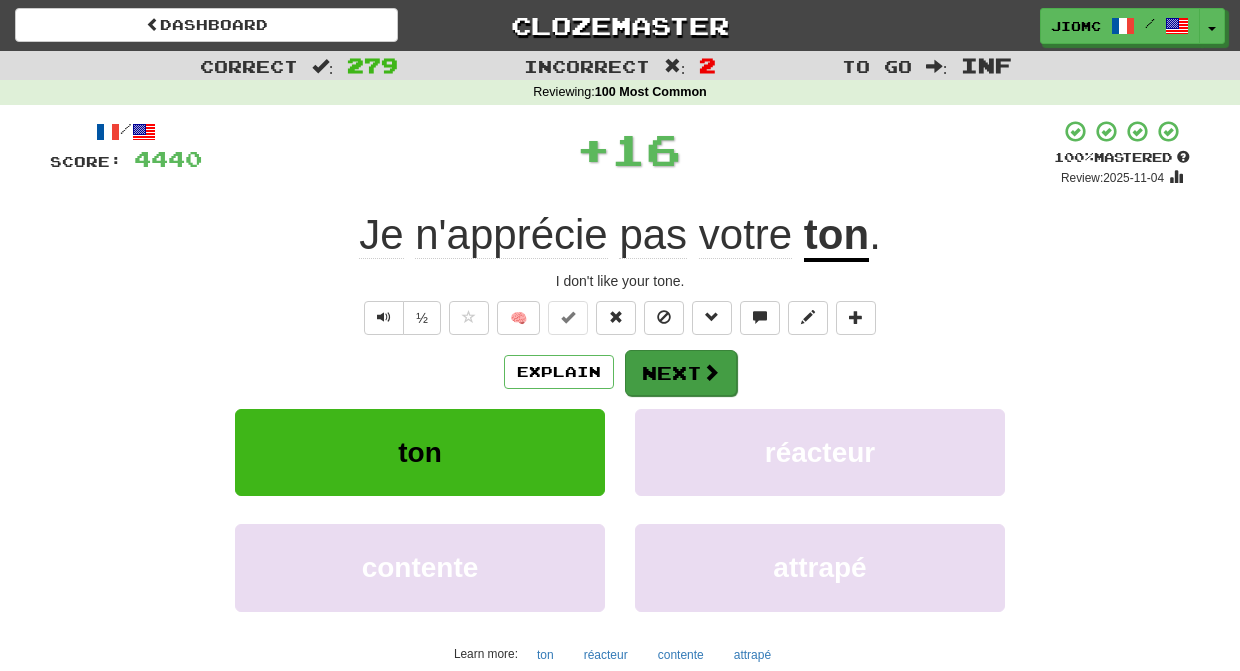click on "Next" at bounding box center (681, 373) 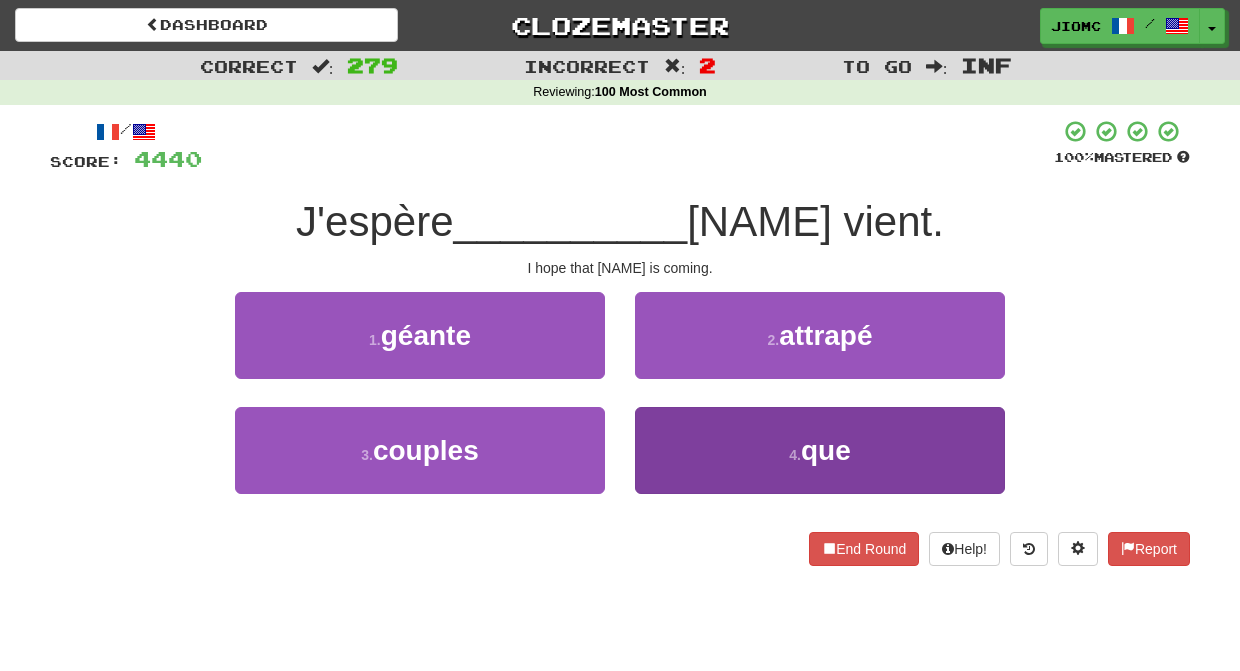 click on "4 .  que" at bounding box center (820, 450) 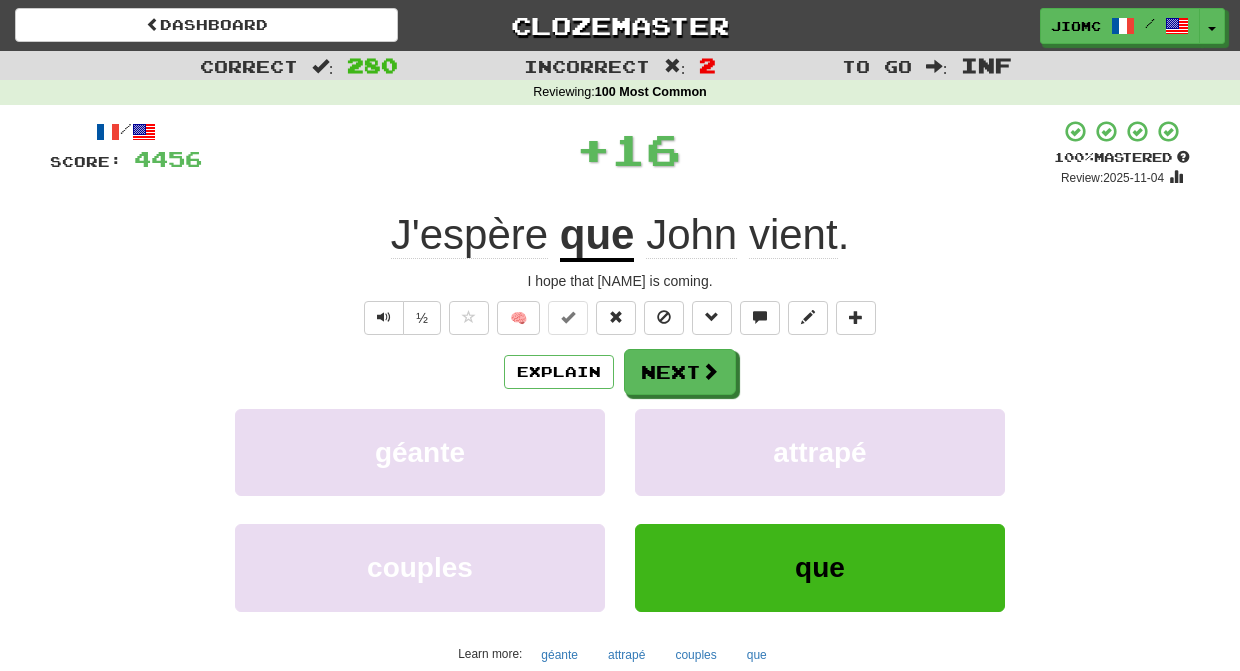 click on "attrapé" at bounding box center [820, 452] 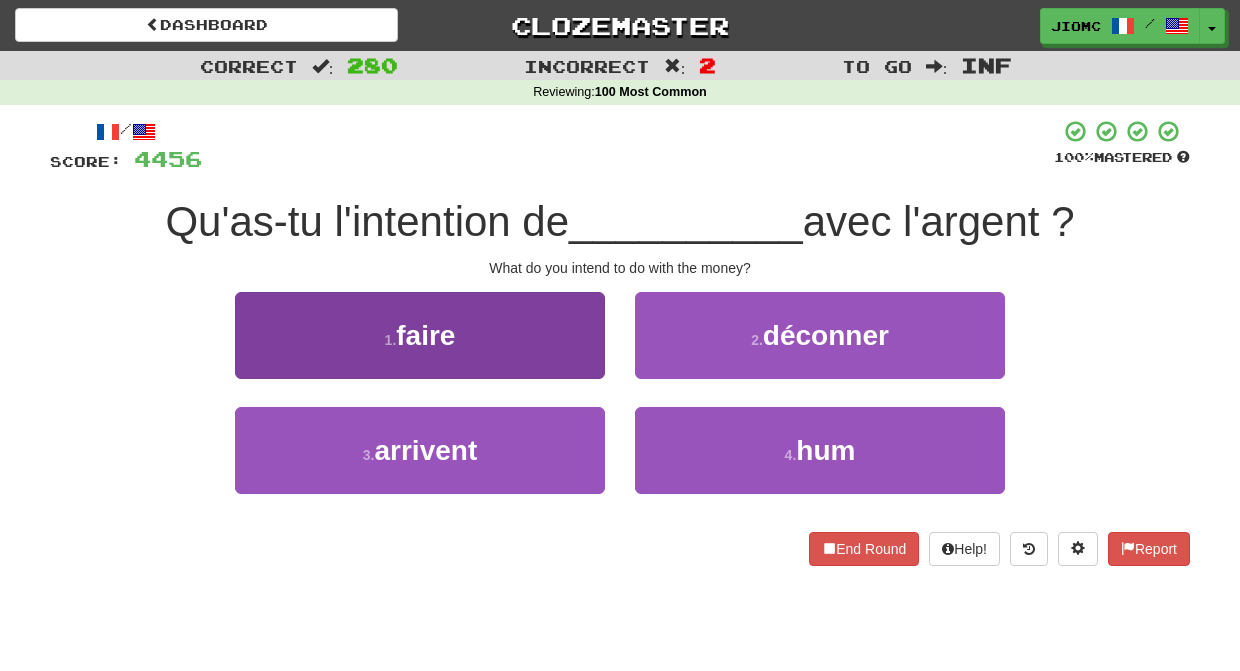 click on "1 .  faire" at bounding box center (420, 335) 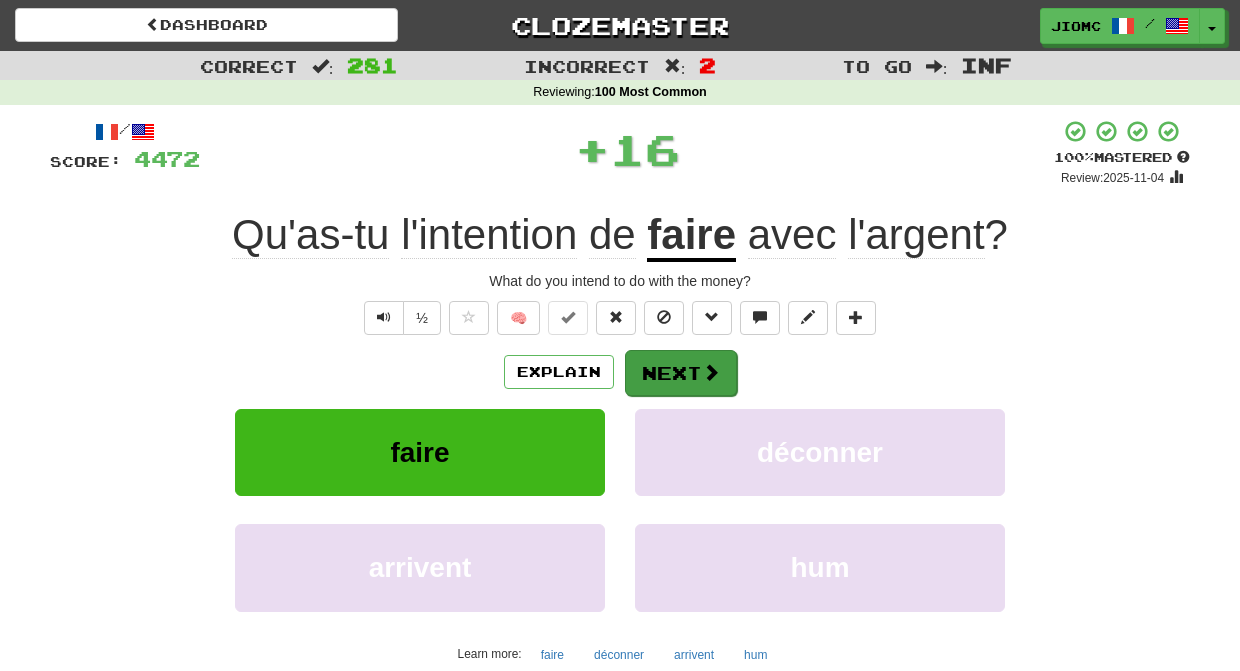 click on "Next" at bounding box center (681, 373) 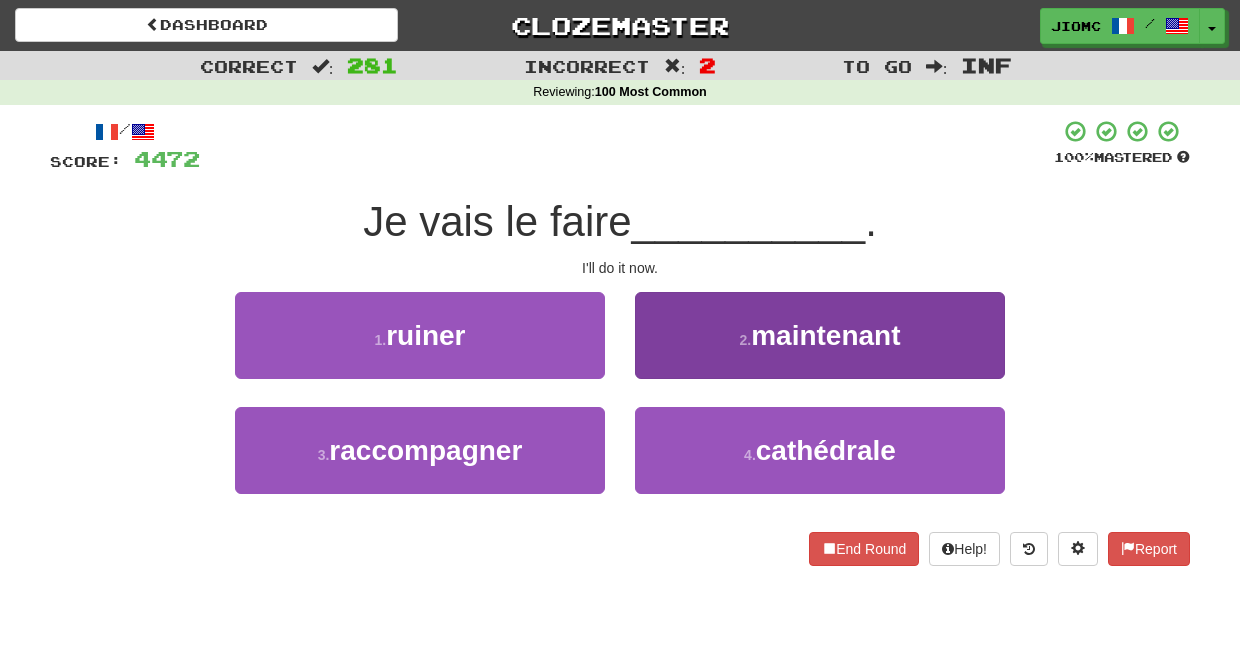 click on "2 .  maintenant" at bounding box center (820, 335) 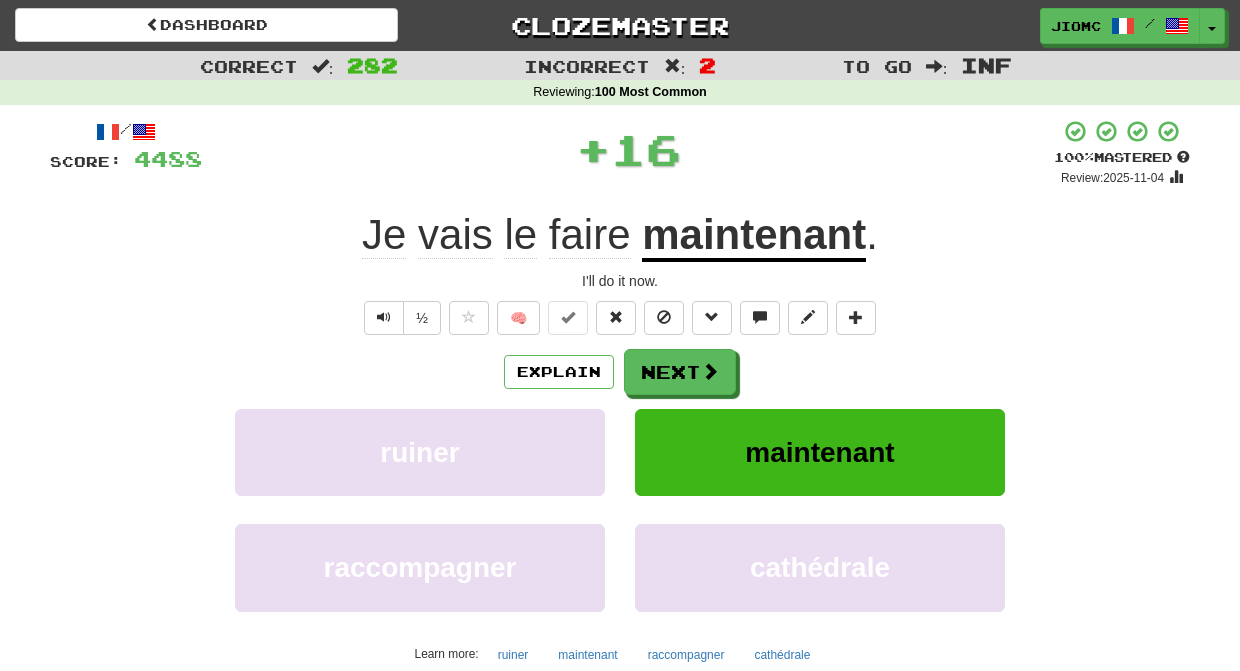 click on "Next" at bounding box center (680, 372) 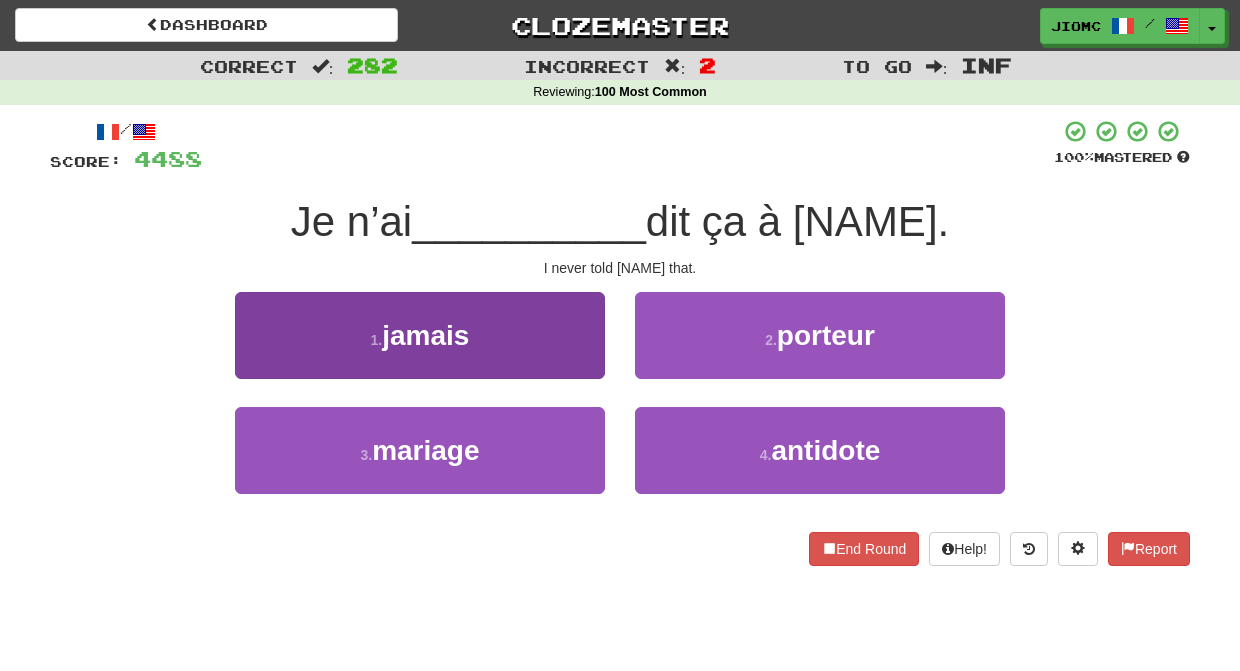 click on "1 .  jamais" at bounding box center [420, 335] 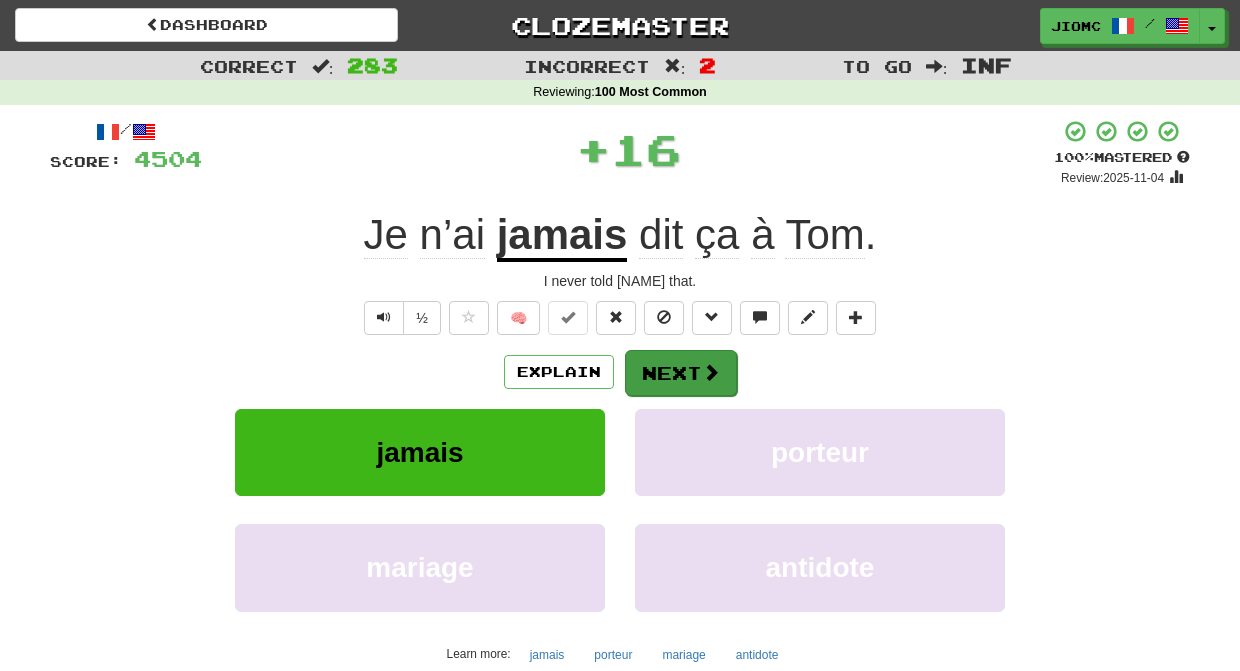 click on "Next" at bounding box center (681, 373) 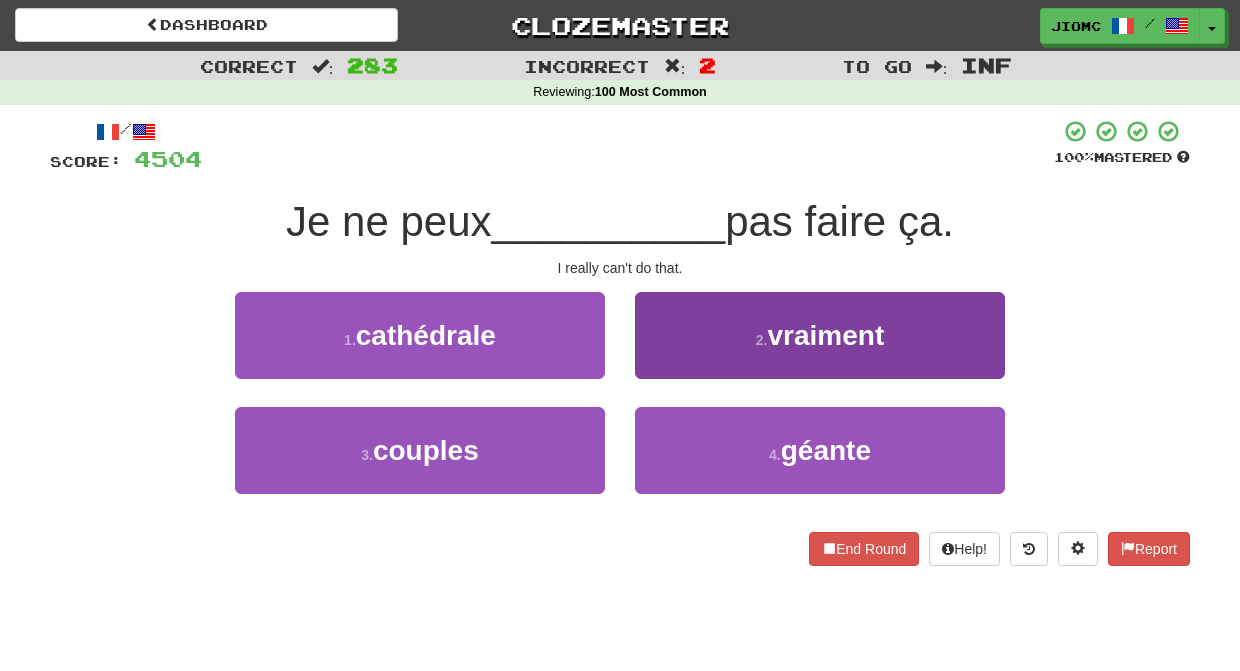 click on "2 .  vraiment" at bounding box center (820, 335) 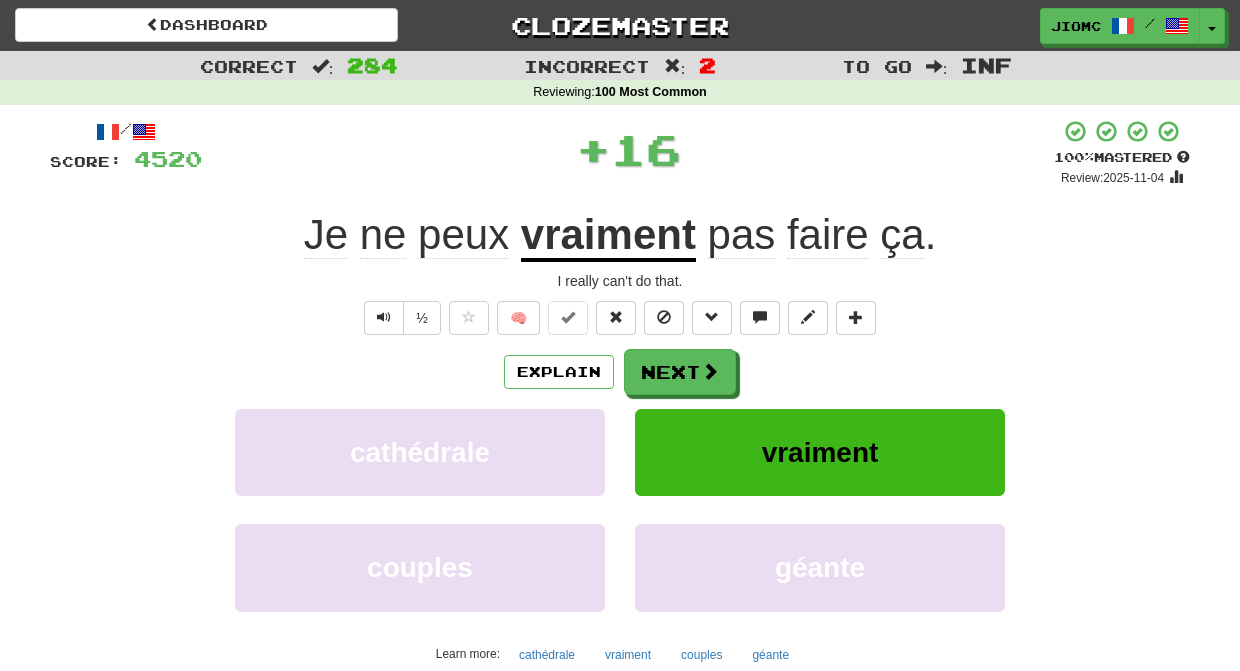 click on "Next" at bounding box center [680, 372] 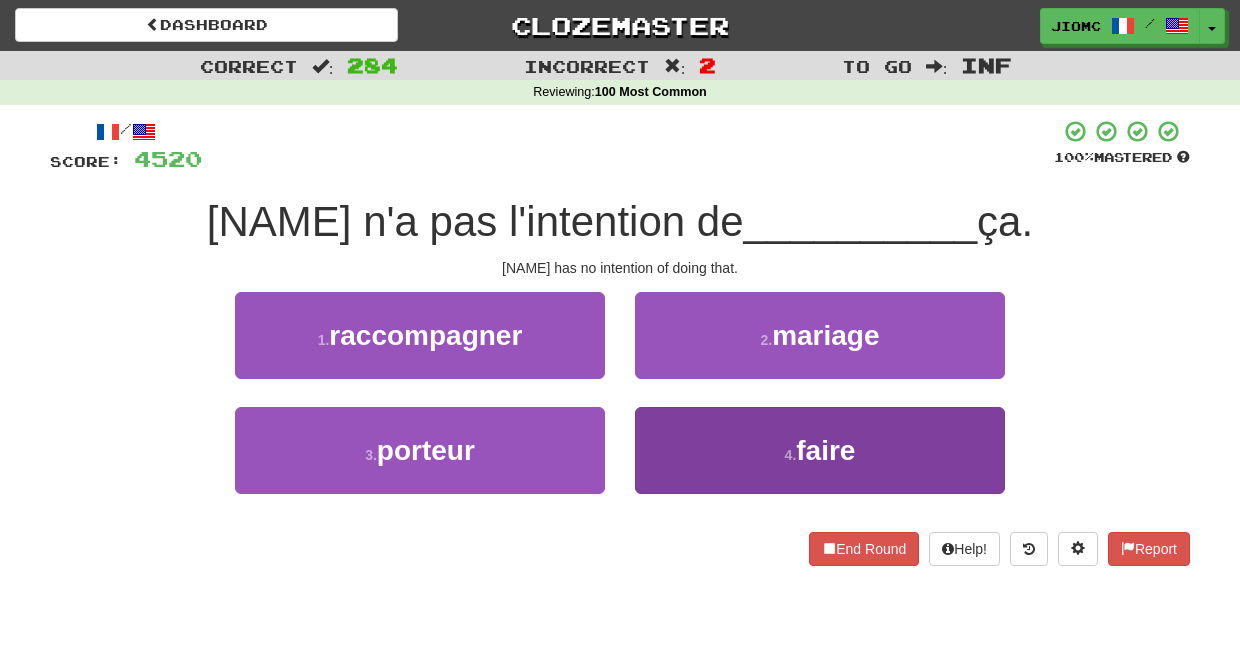 click on "4 .  faire" at bounding box center [820, 450] 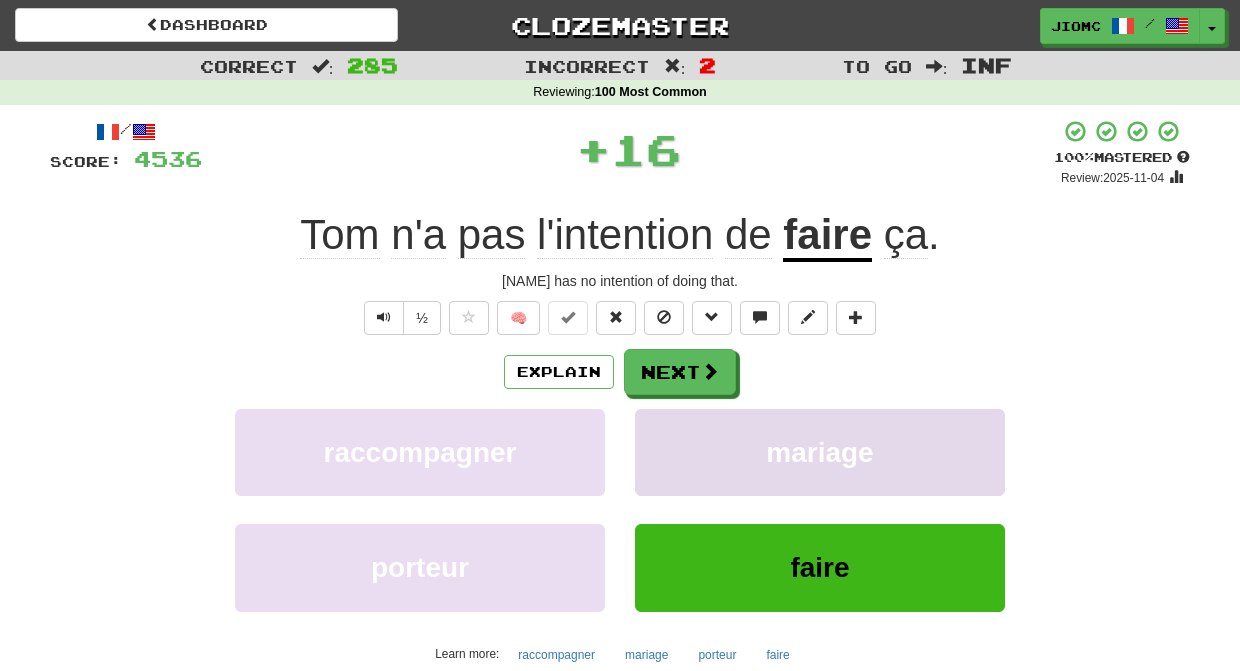 click on "mariage" at bounding box center [820, 452] 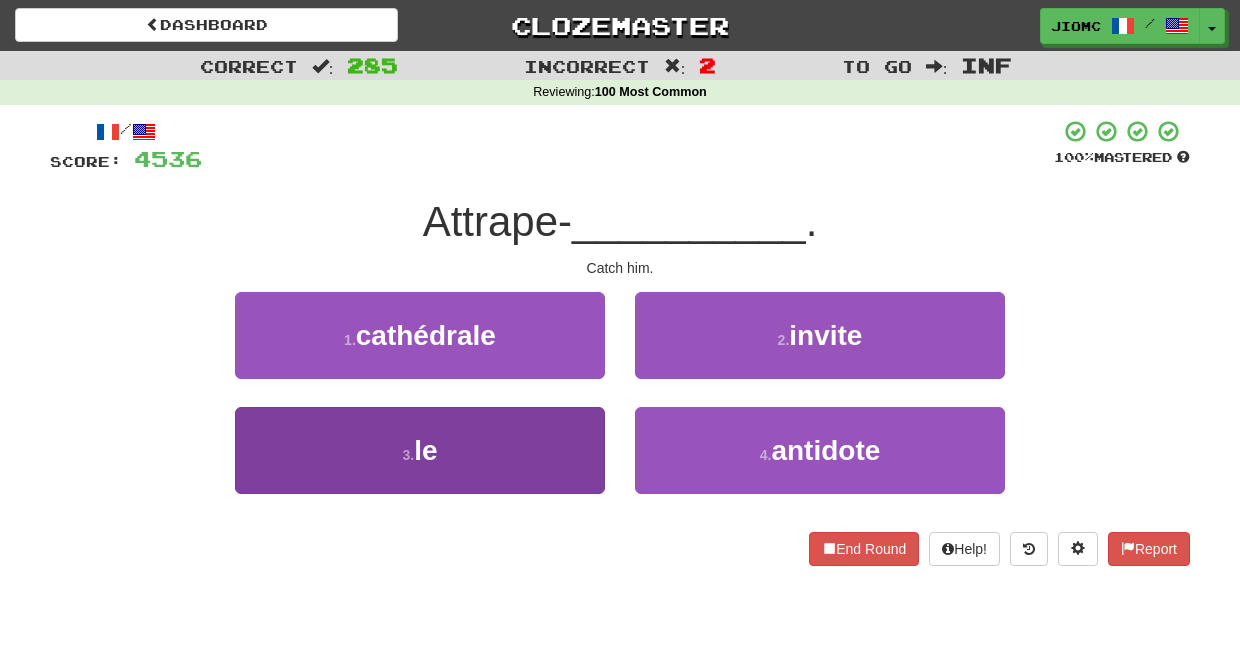click on "3 .  le" at bounding box center (420, 450) 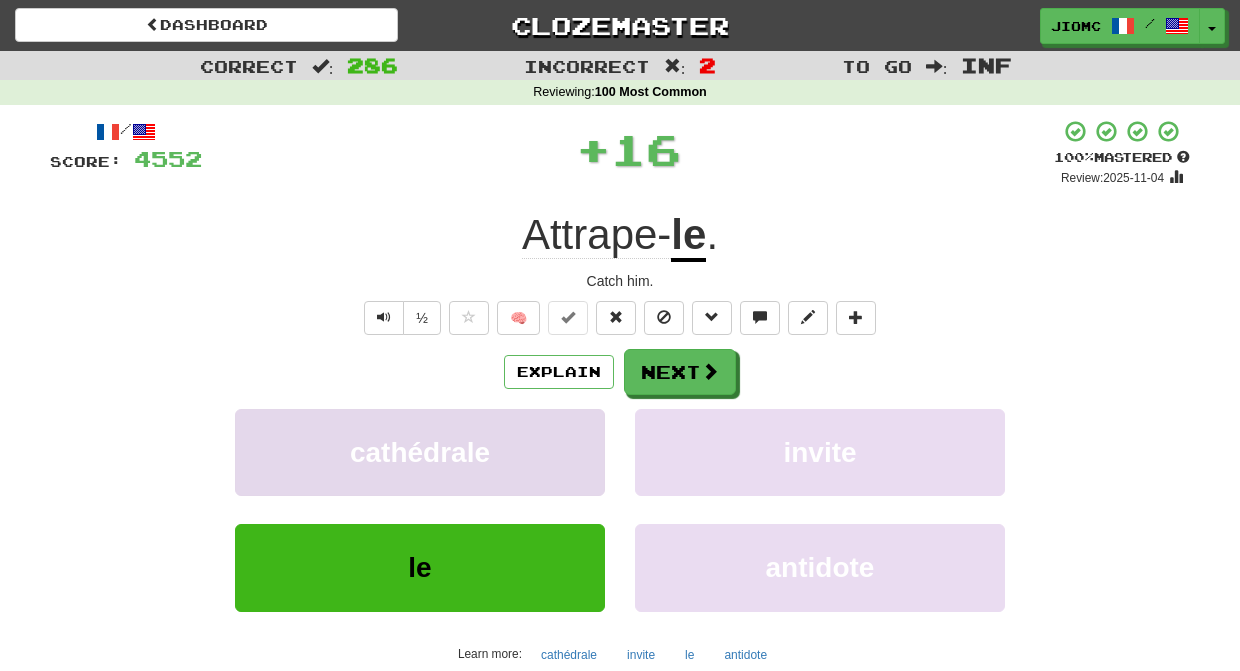 click on "cathédrale" at bounding box center (420, 452) 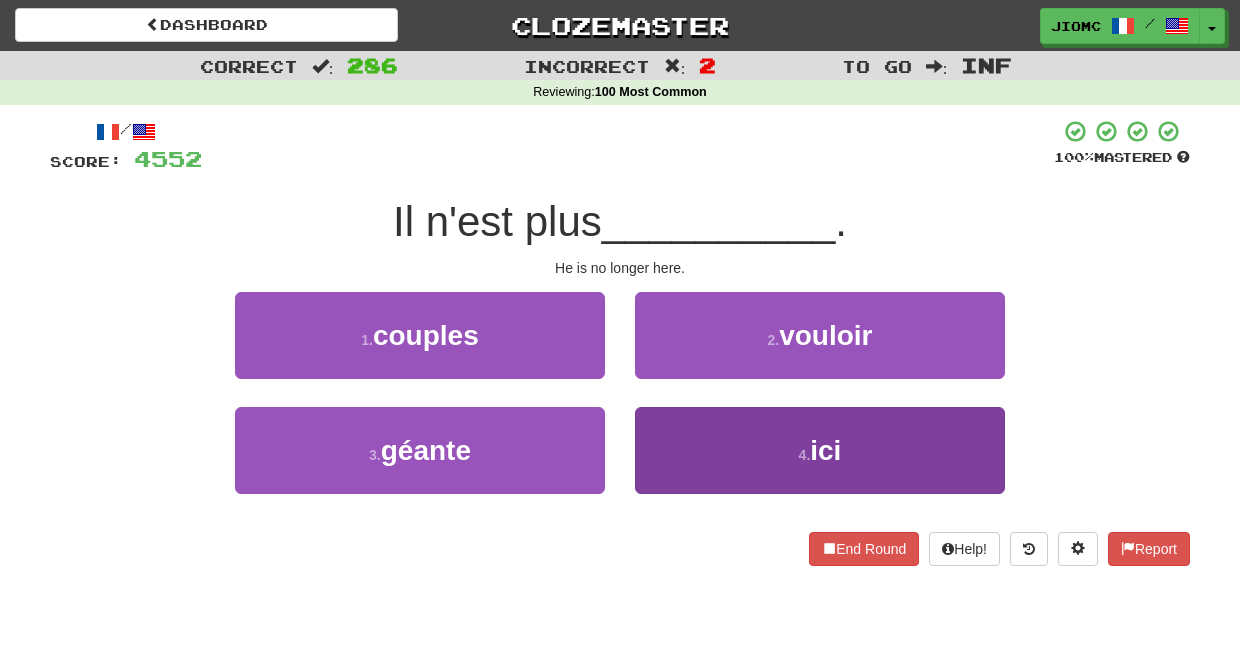 click on "4 .  ici" at bounding box center (820, 450) 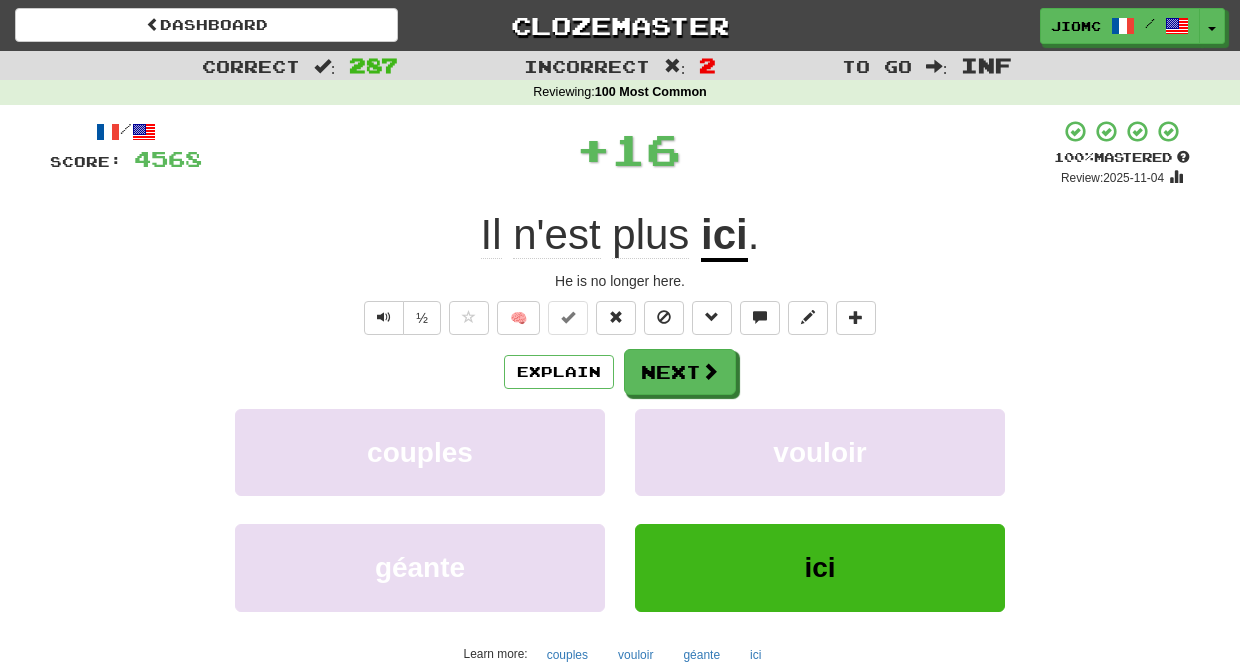 click on "vouloir" at bounding box center [820, 452] 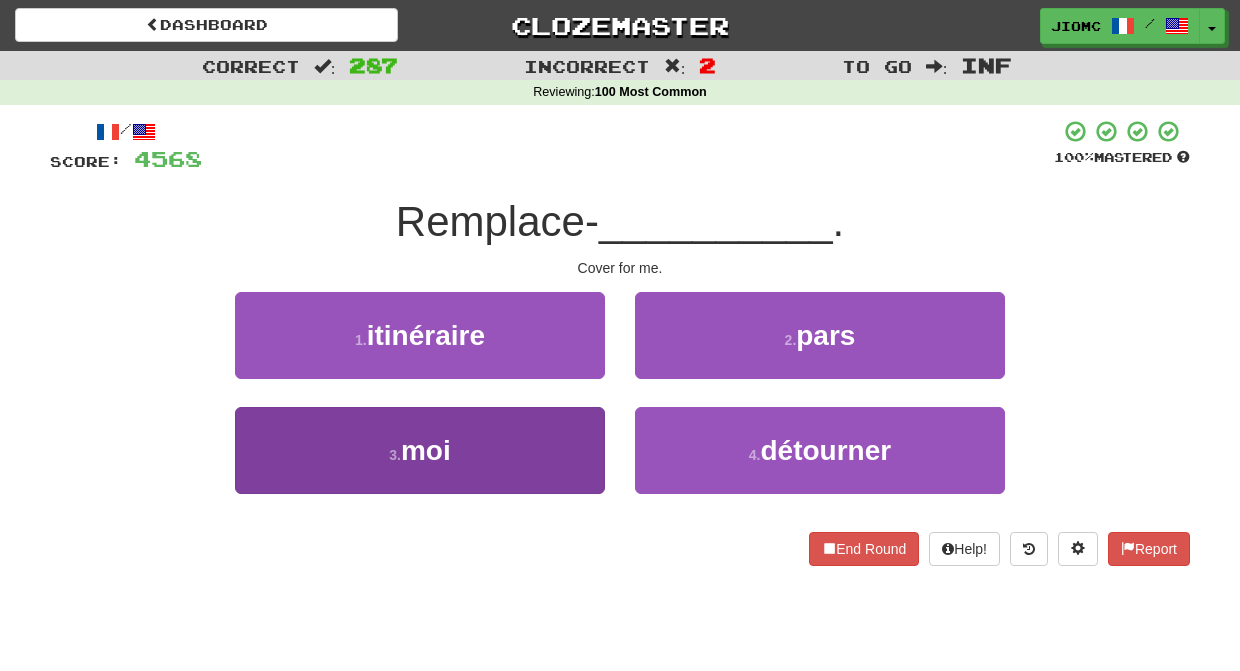 click on "3 .  moi" at bounding box center [420, 450] 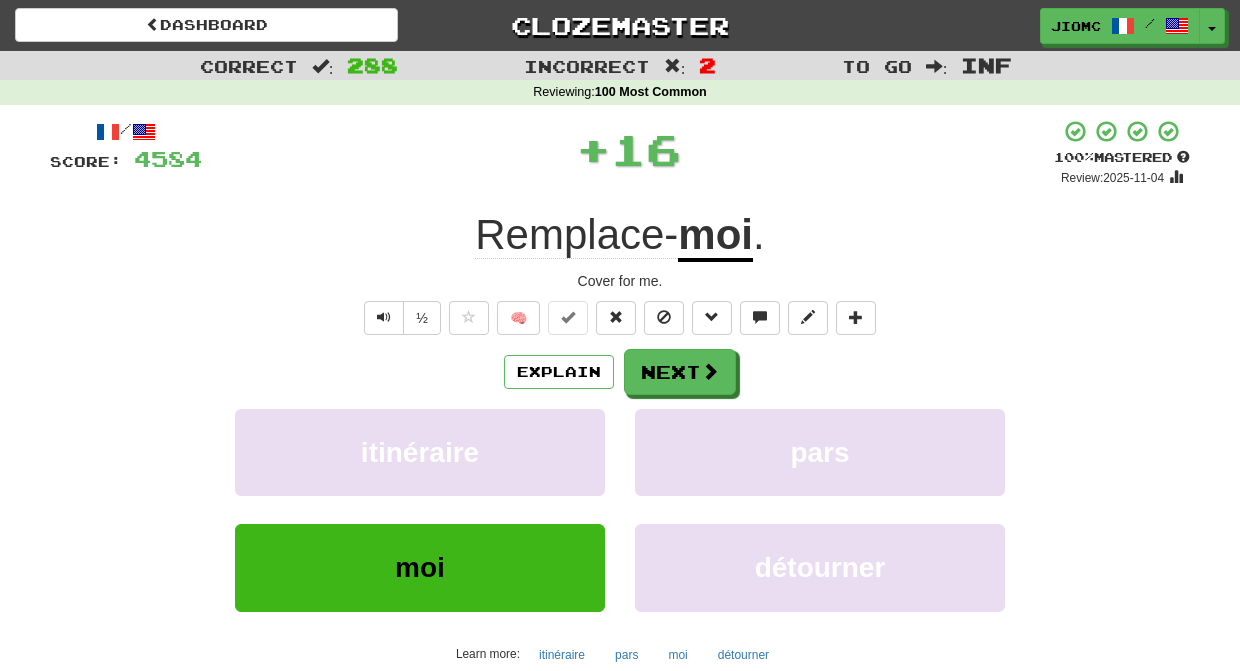 click on "itinéraire" at bounding box center (420, 452) 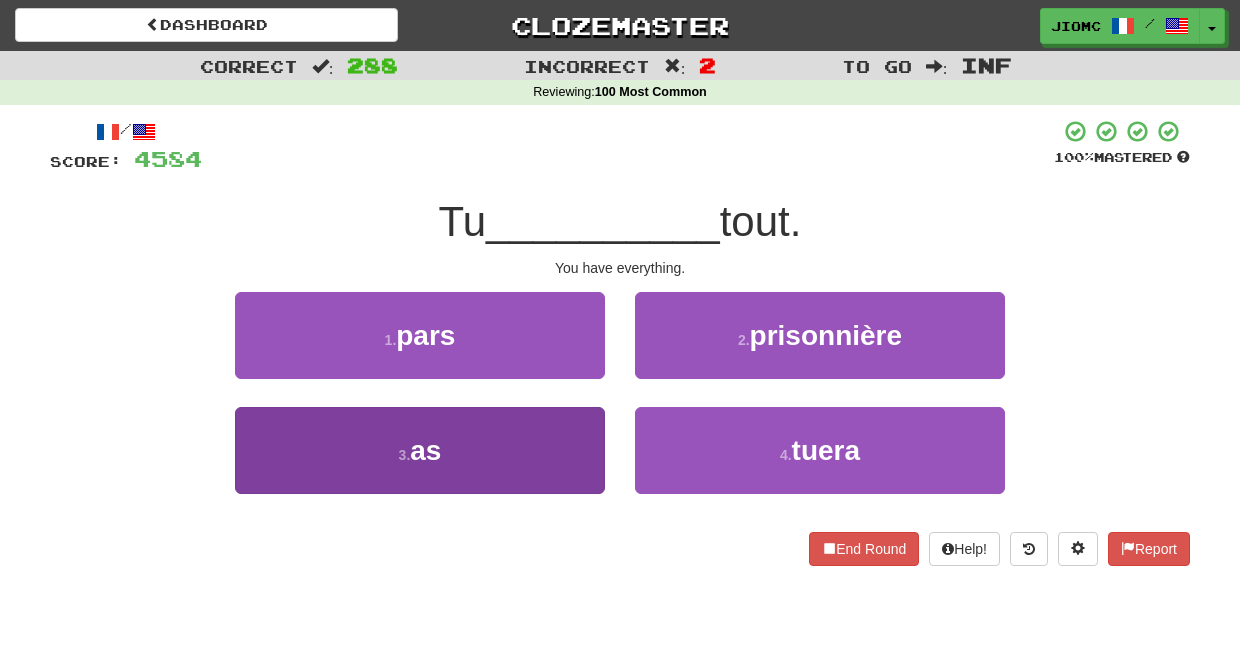 click on "3 .  as" at bounding box center [420, 450] 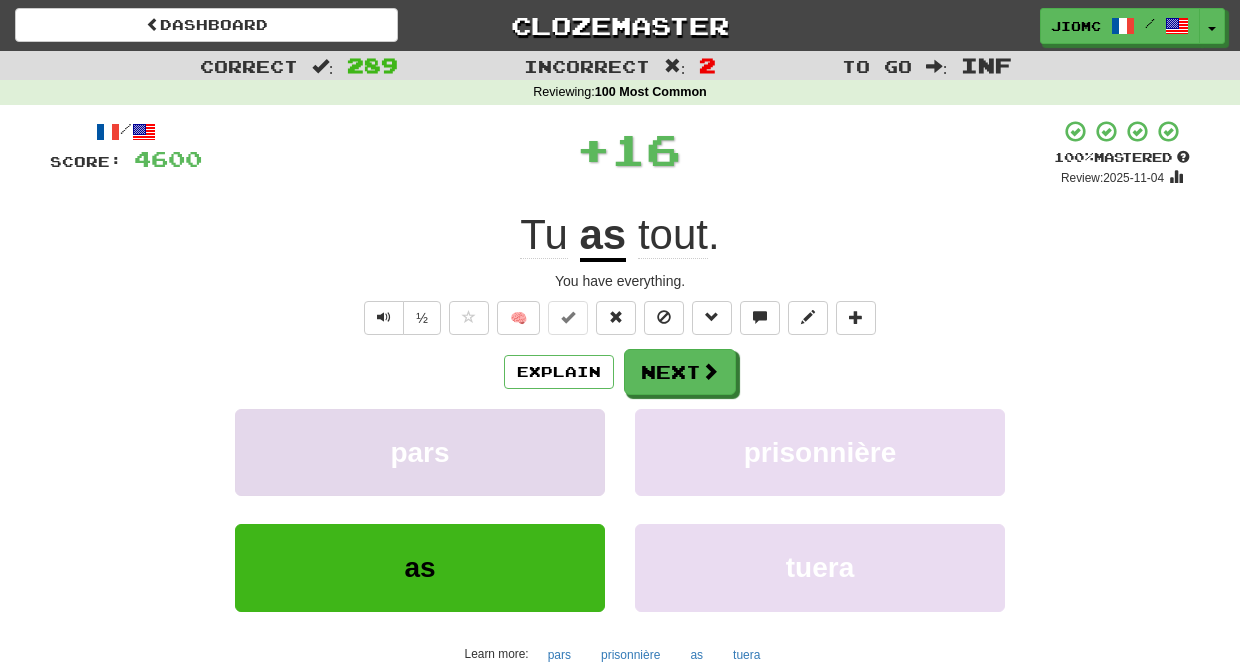 click on "pars" at bounding box center [420, 452] 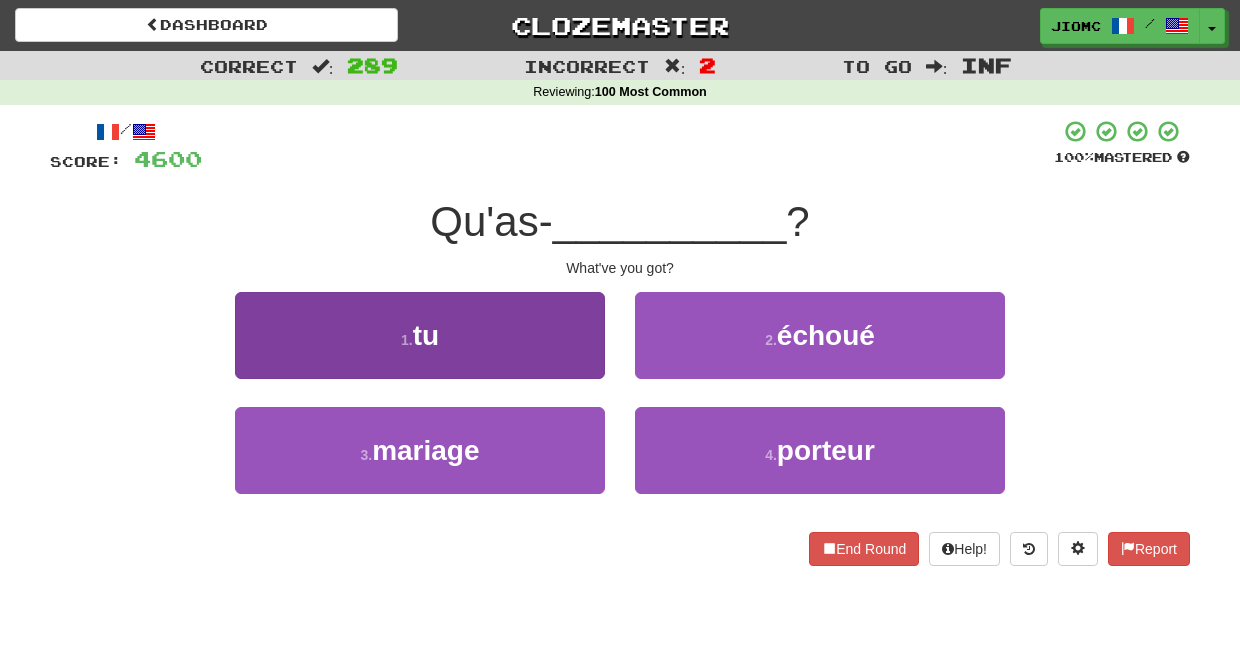 click on "1 .  tu" at bounding box center (420, 335) 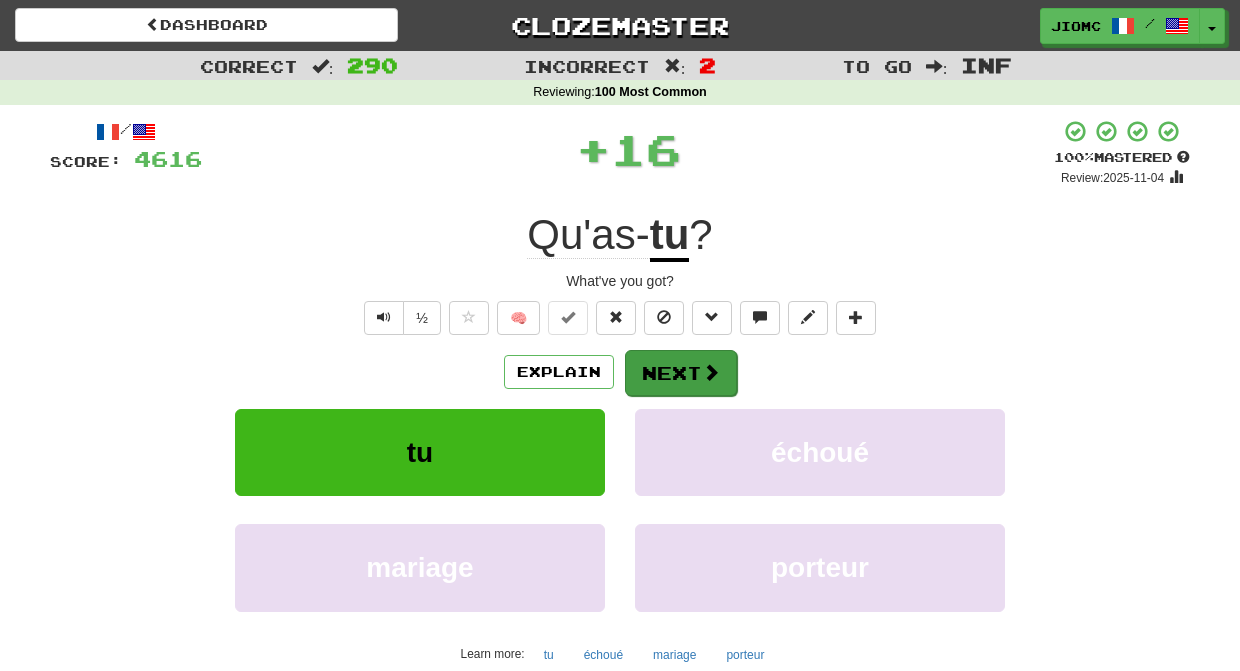 click on "Next" at bounding box center [681, 373] 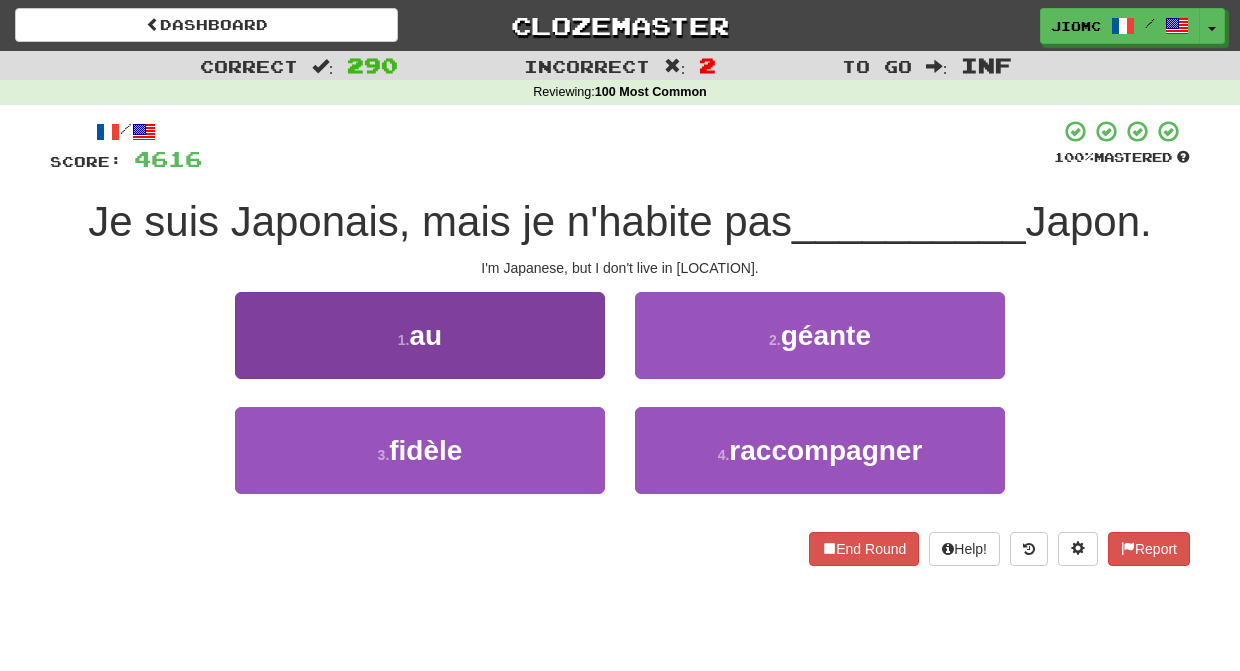 click on "1 .  au" at bounding box center (420, 335) 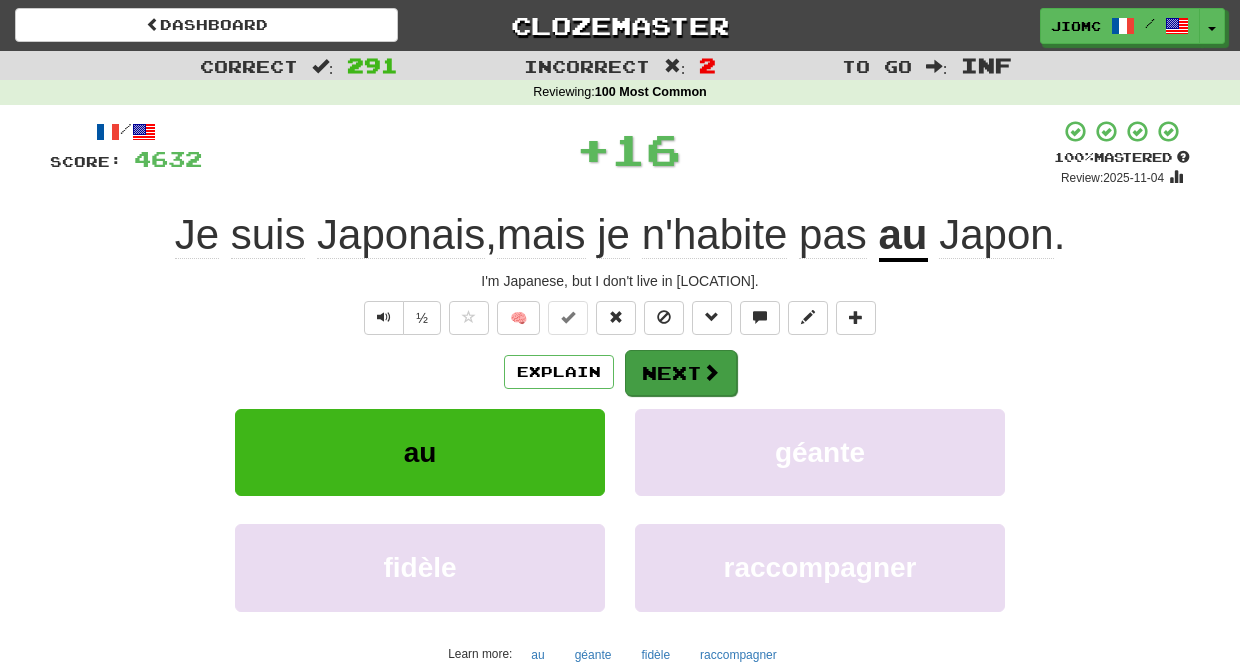 click on "Next" at bounding box center [681, 373] 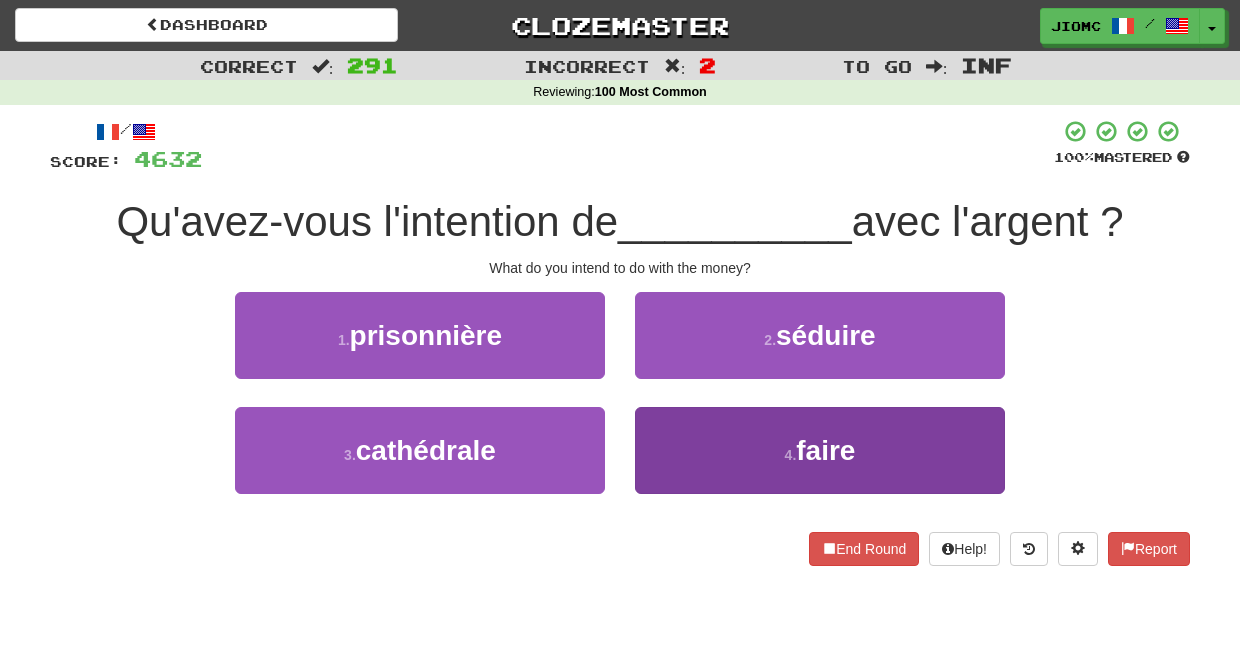 click on "4 .  faire" at bounding box center (820, 450) 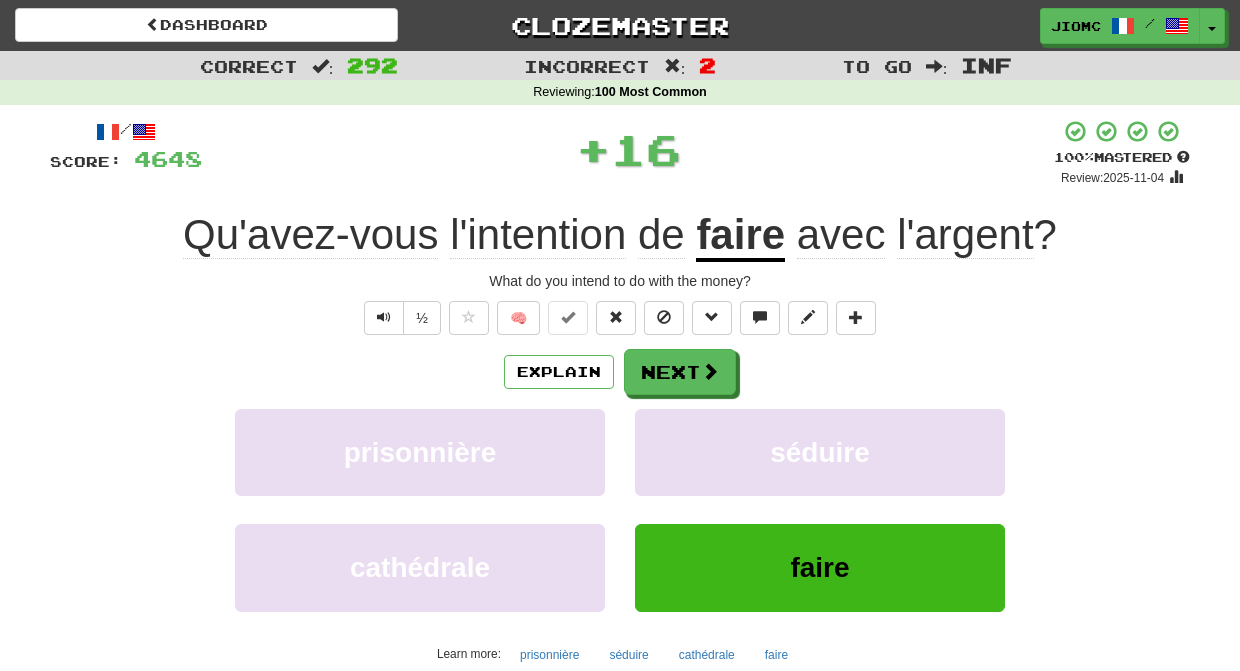 click on "séduire" at bounding box center [820, 452] 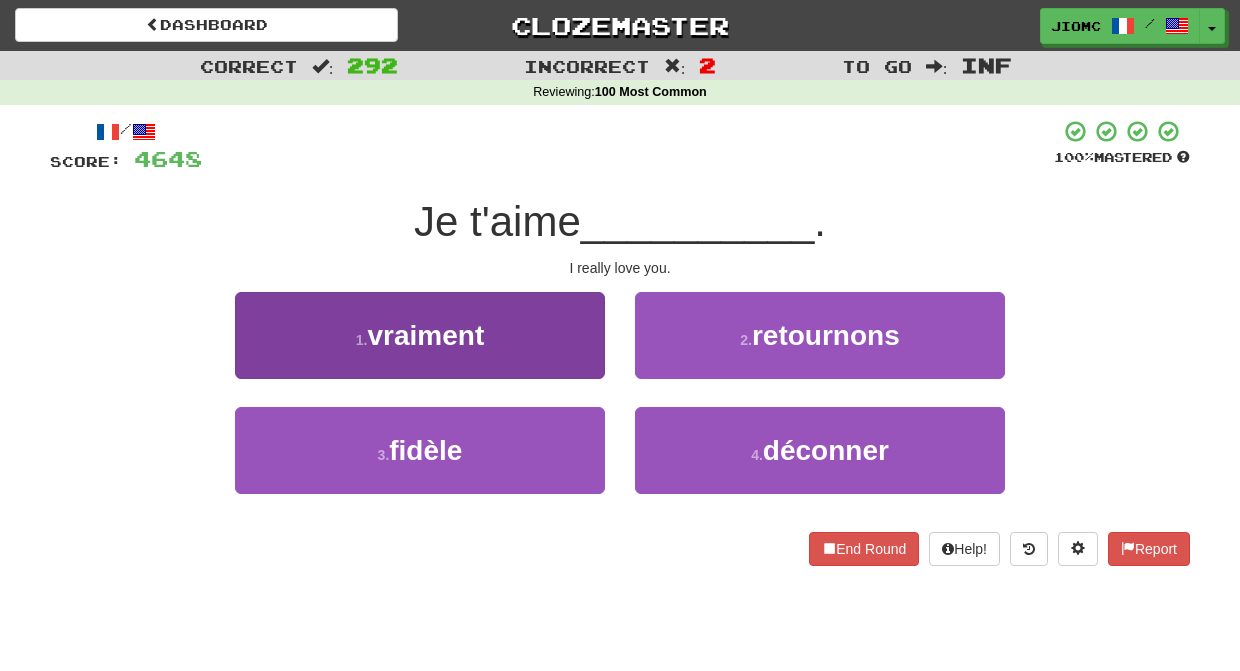 click on "1 .  vraiment" at bounding box center (420, 335) 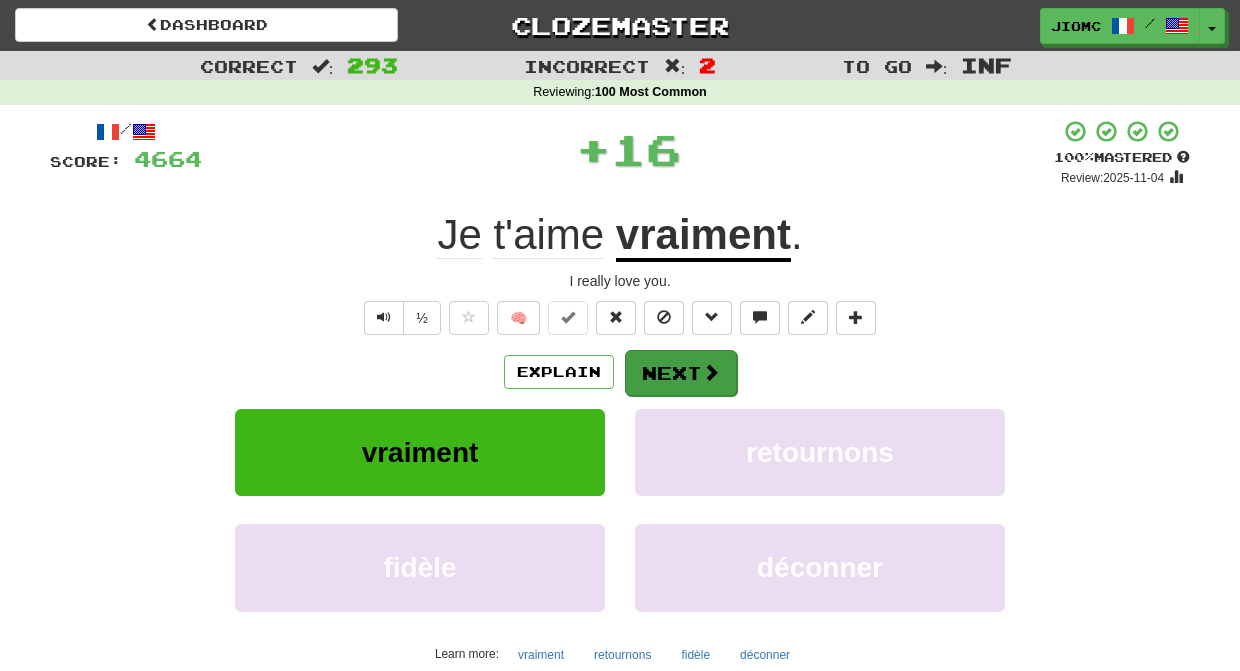 click on "Next" at bounding box center (681, 373) 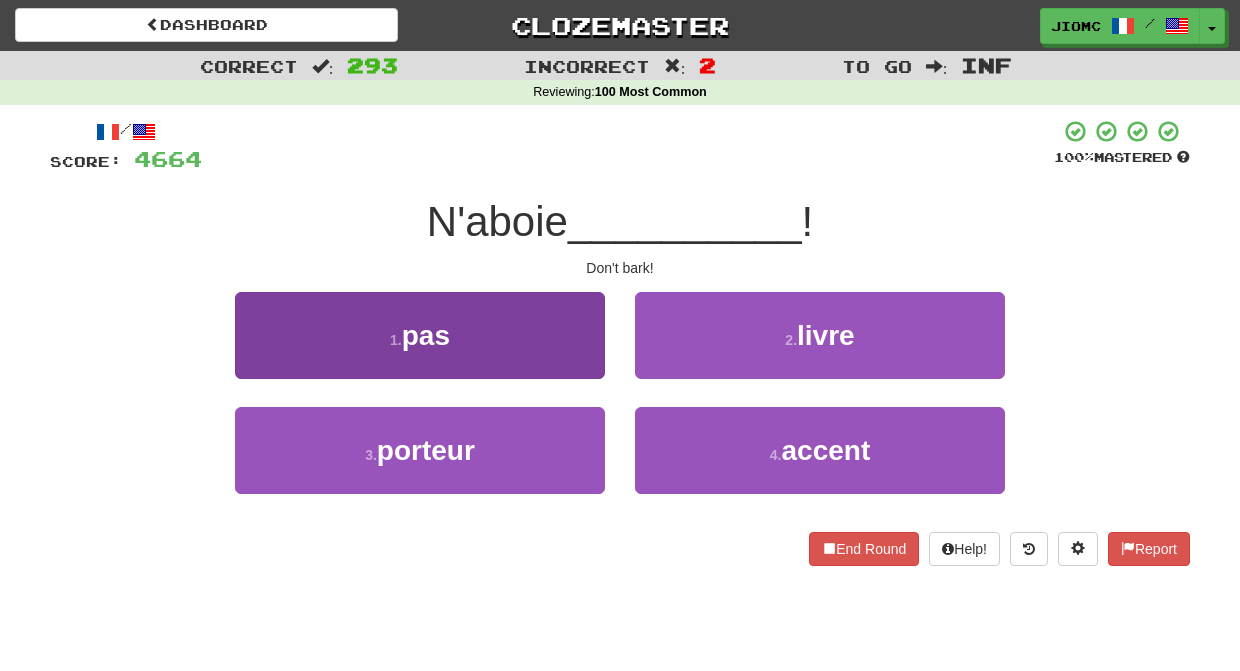 click on "1 .  pas" at bounding box center [420, 335] 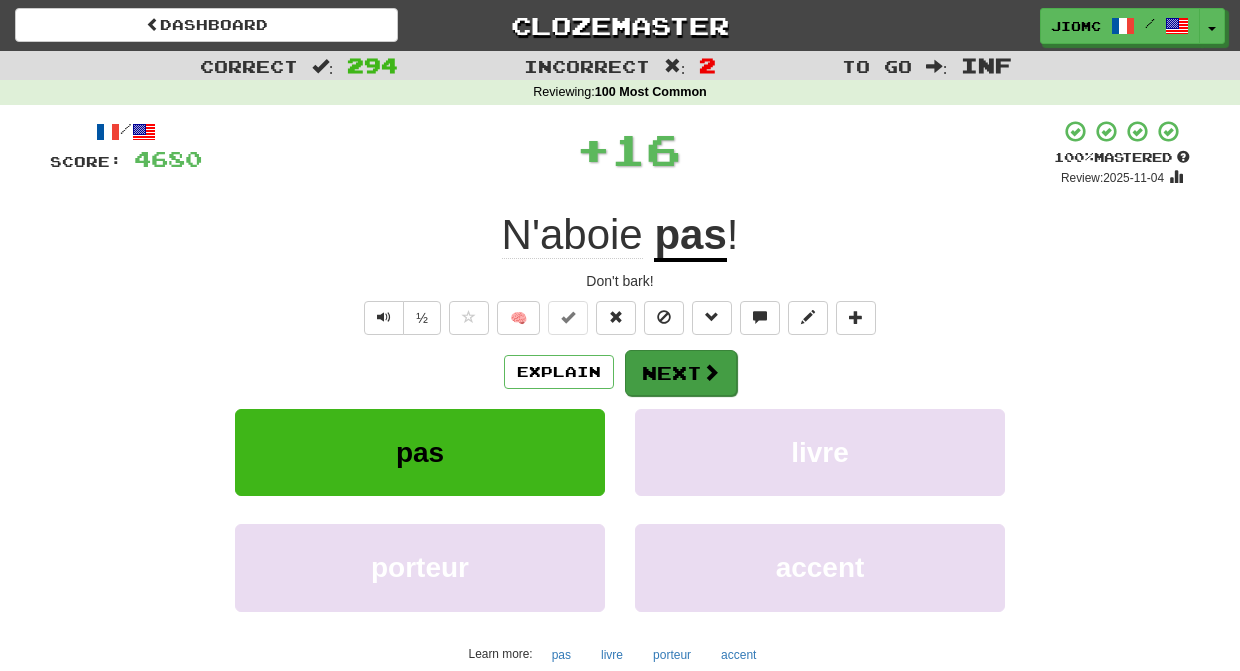 click on "Next" at bounding box center (681, 373) 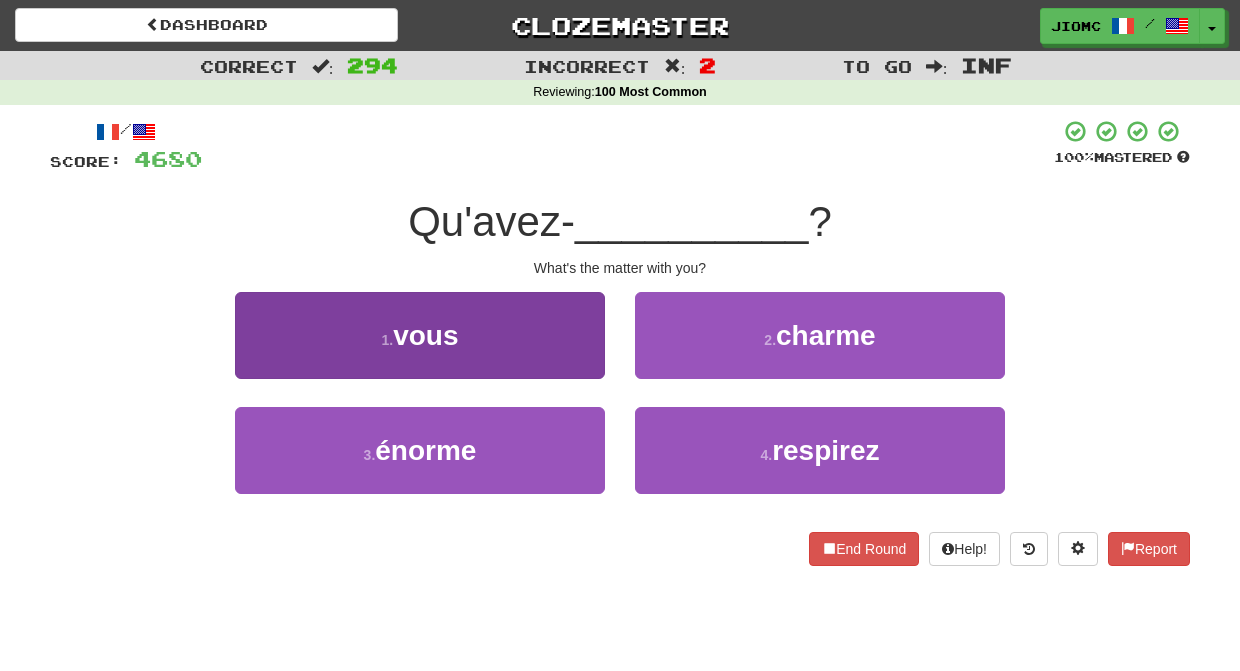 click on "1 .  vous" at bounding box center [420, 335] 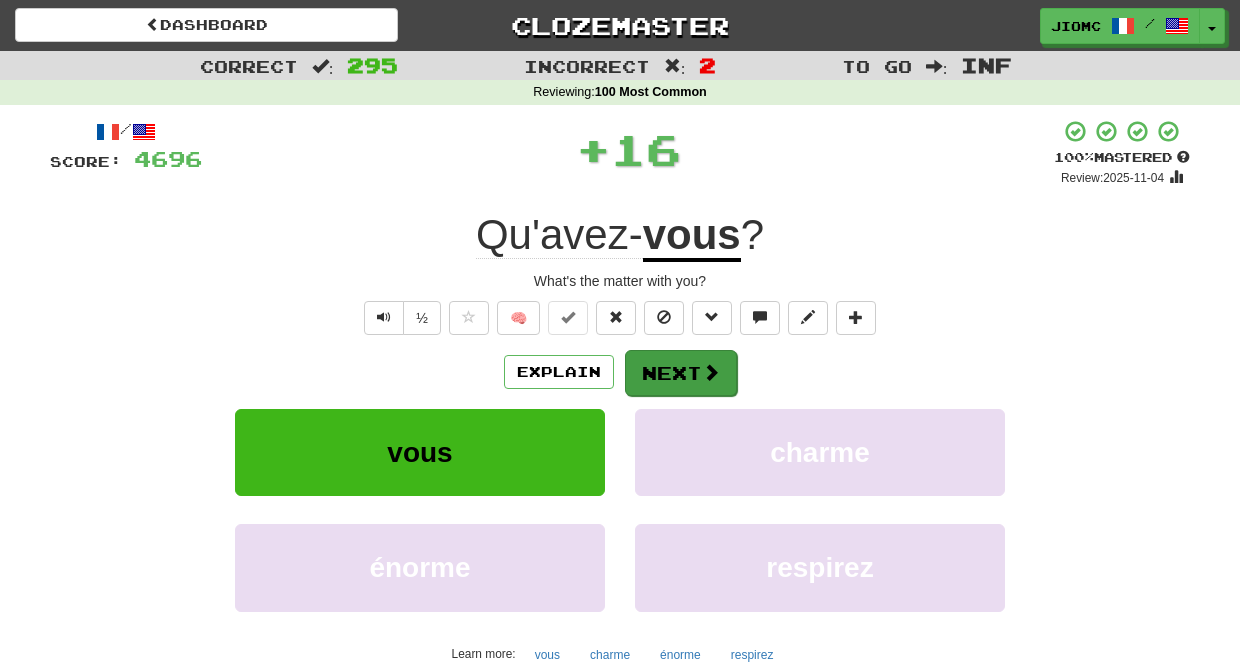click on "Next" at bounding box center [681, 373] 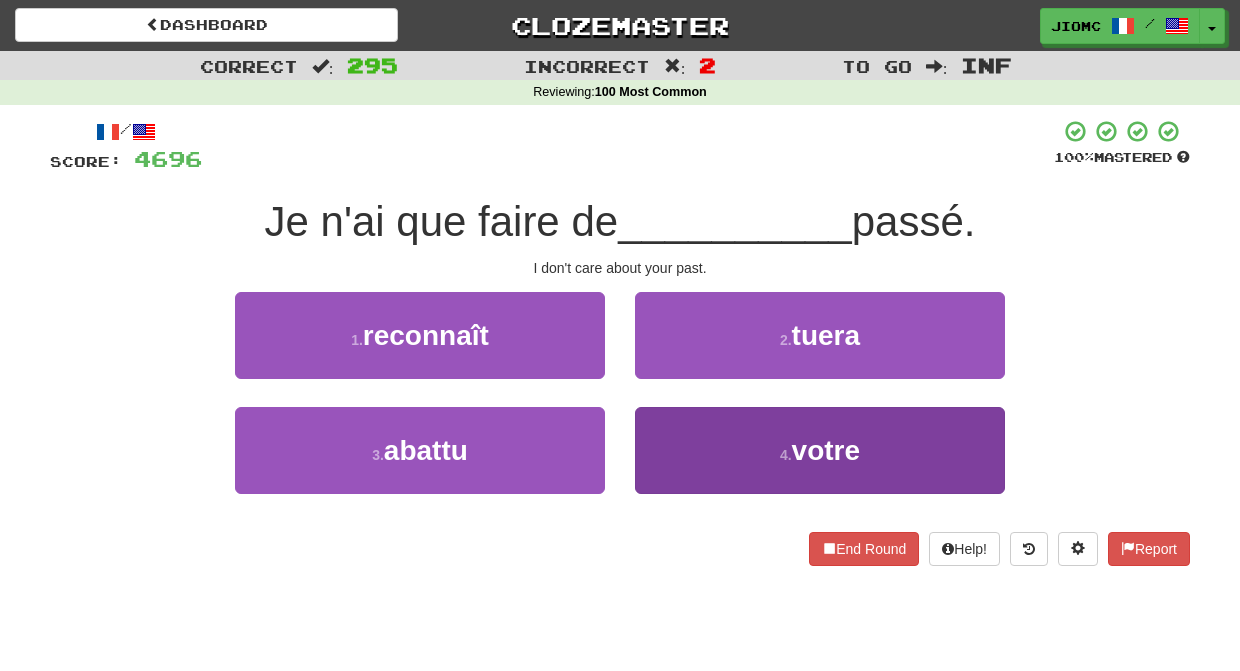 click on "4 .  votre" at bounding box center [820, 450] 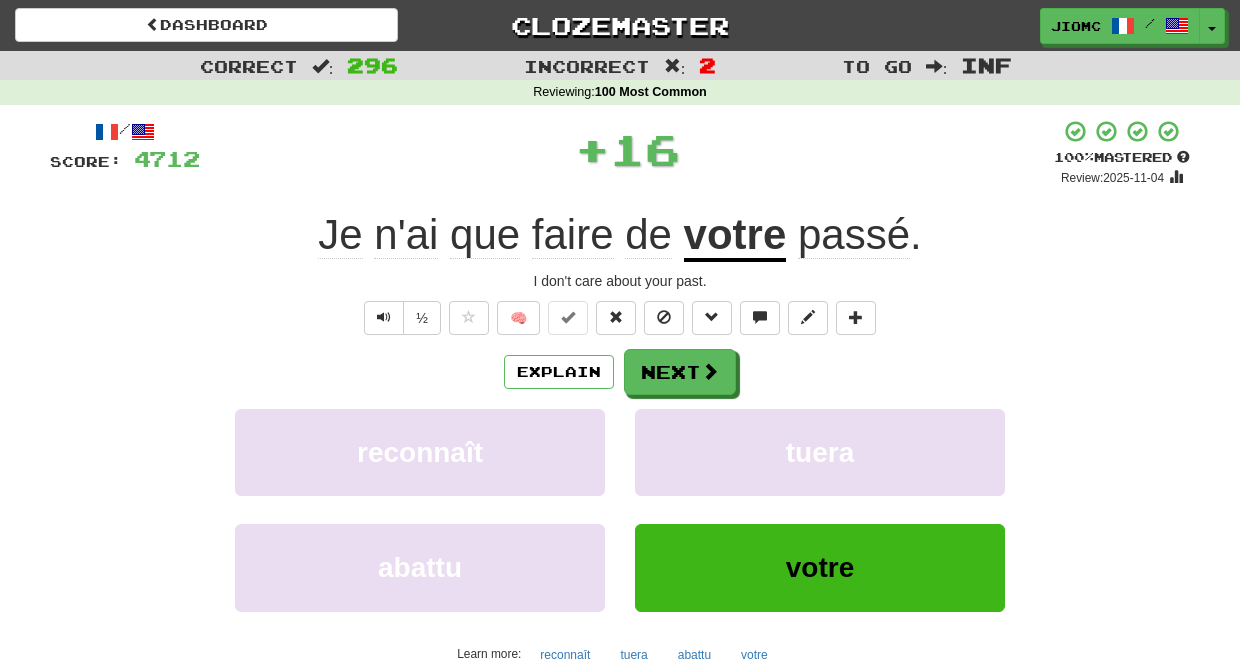 click on "tuera" at bounding box center (820, 452) 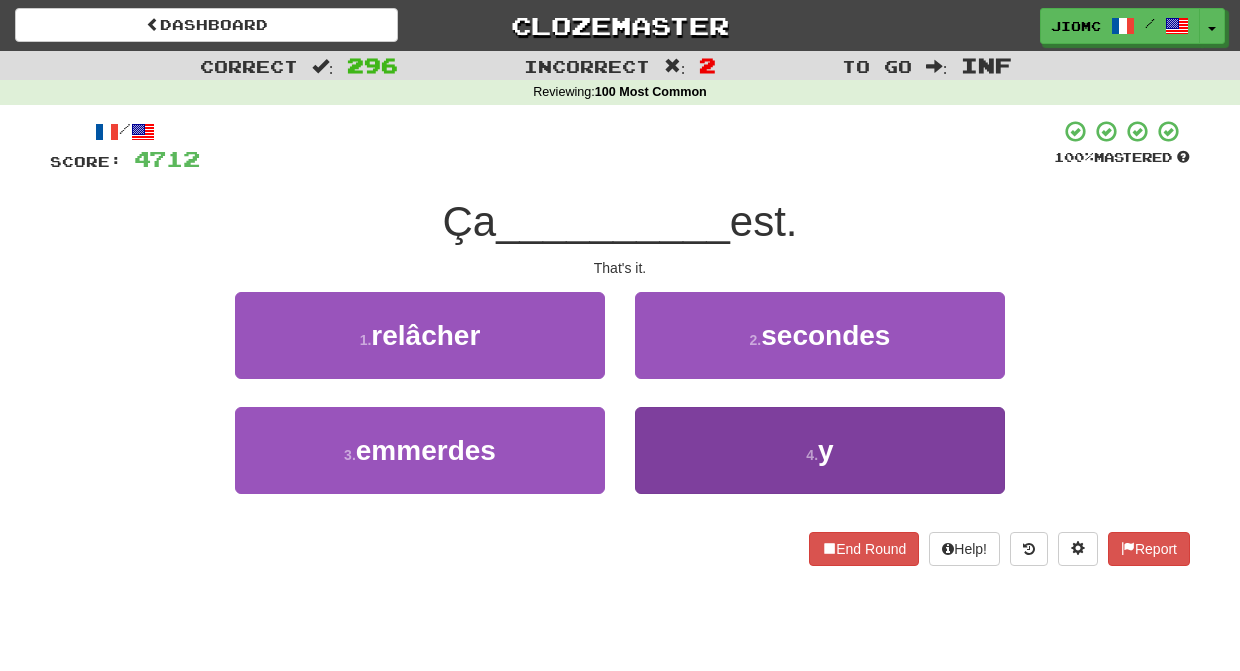 click on "4 .  y" at bounding box center (820, 450) 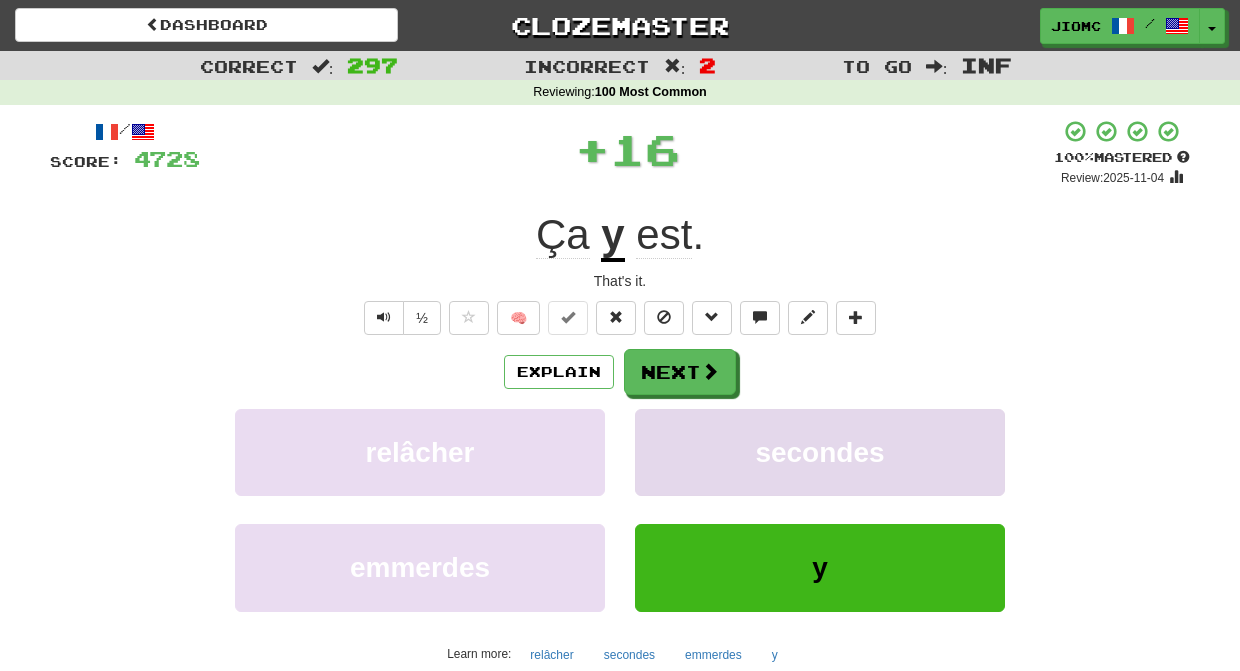 click on "secondes" at bounding box center (820, 452) 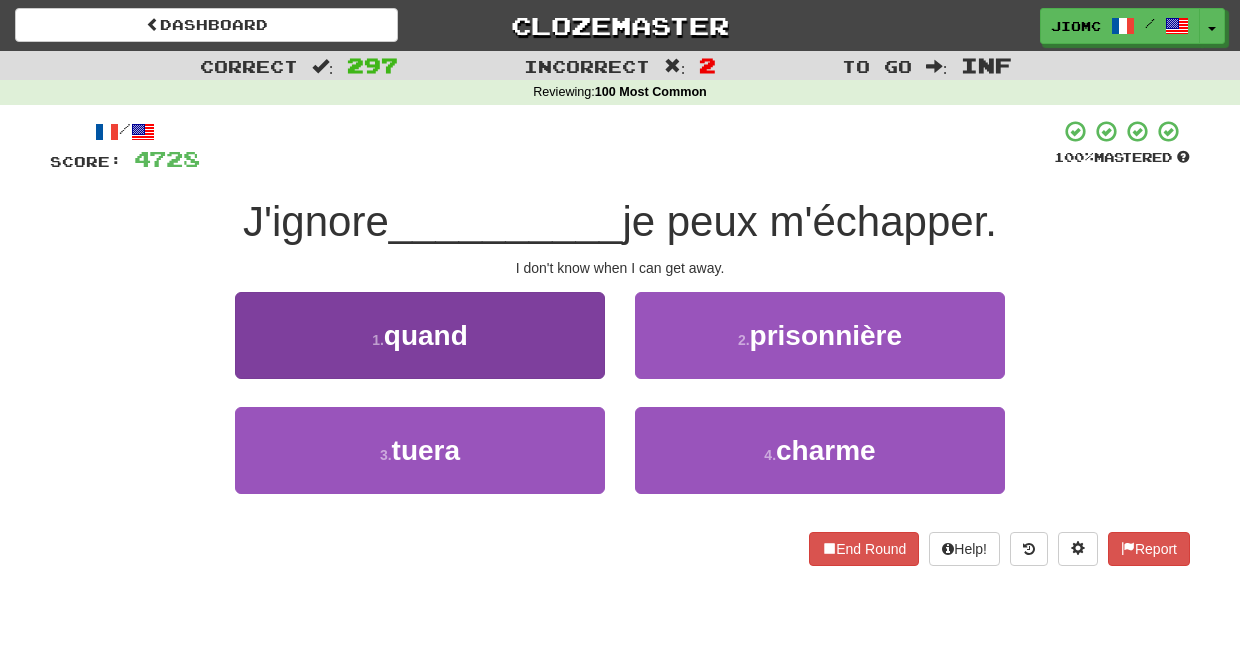 click on "1 .  quand" at bounding box center [420, 335] 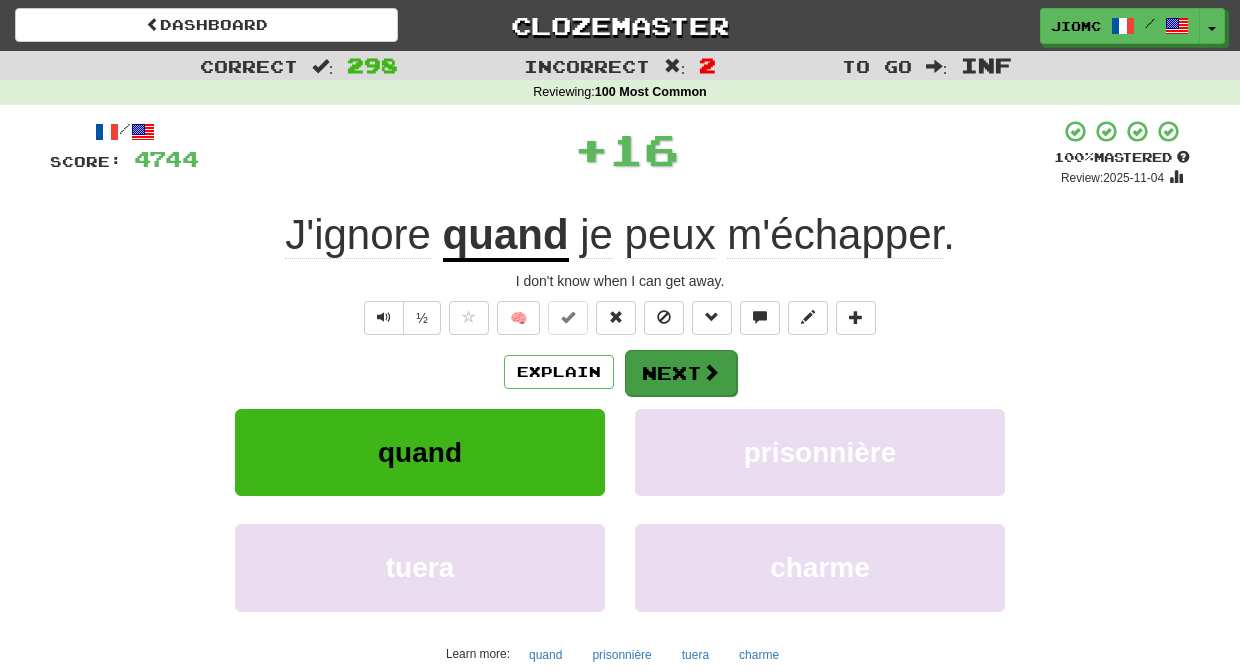 click on "Next" at bounding box center [681, 373] 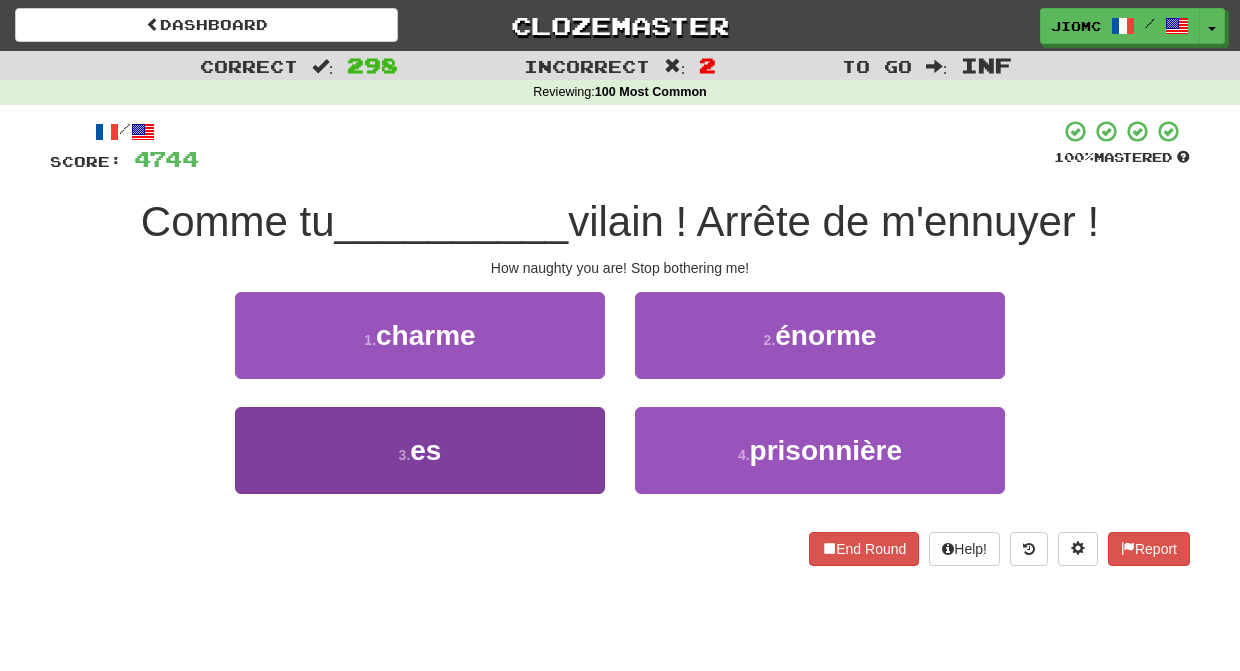 click on "3 .  es" at bounding box center (420, 450) 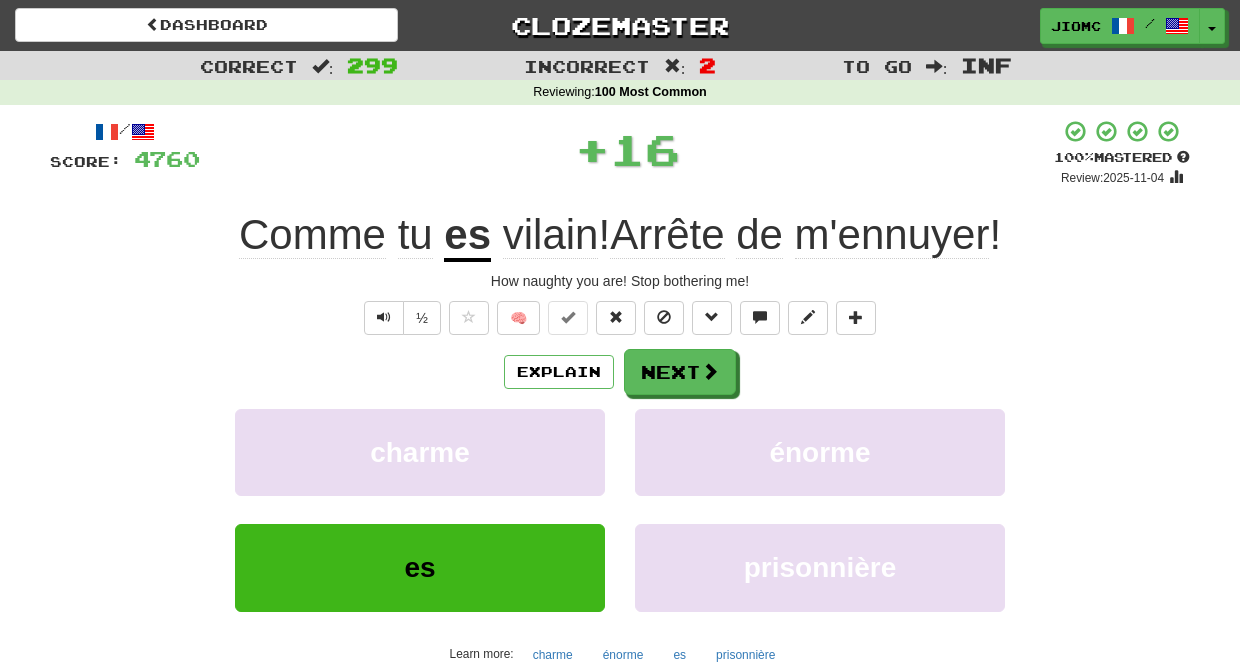 click on "charme" at bounding box center [420, 452] 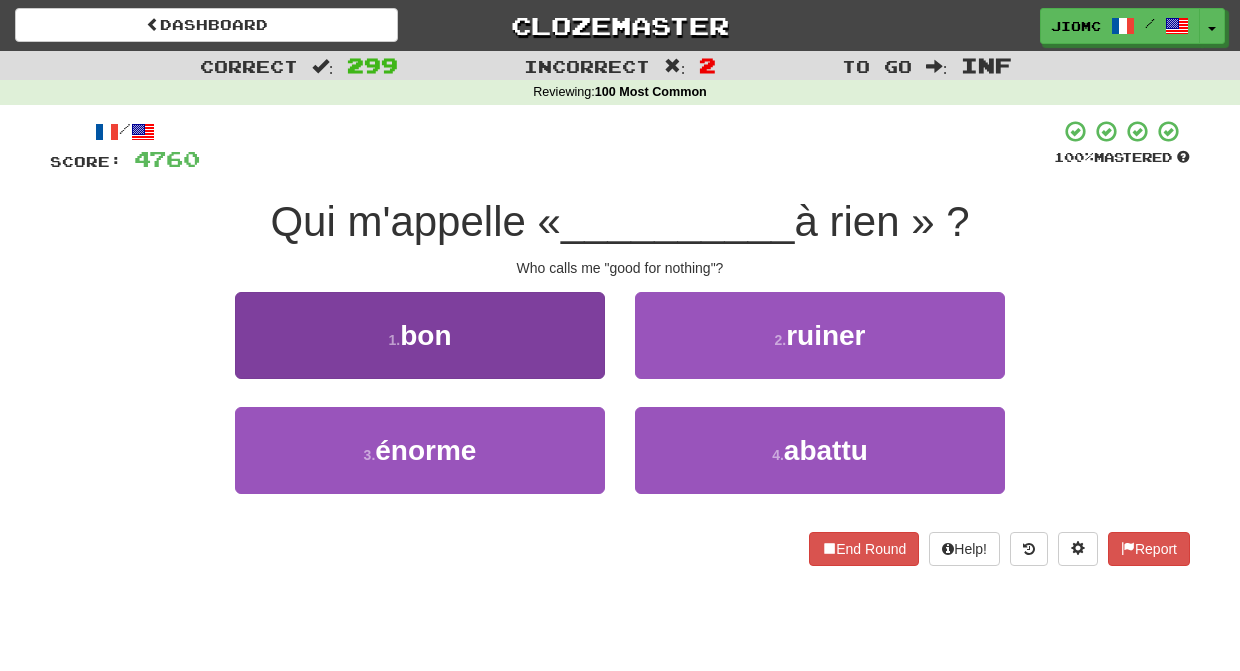 click on "1 .  bon" at bounding box center (420, 335) 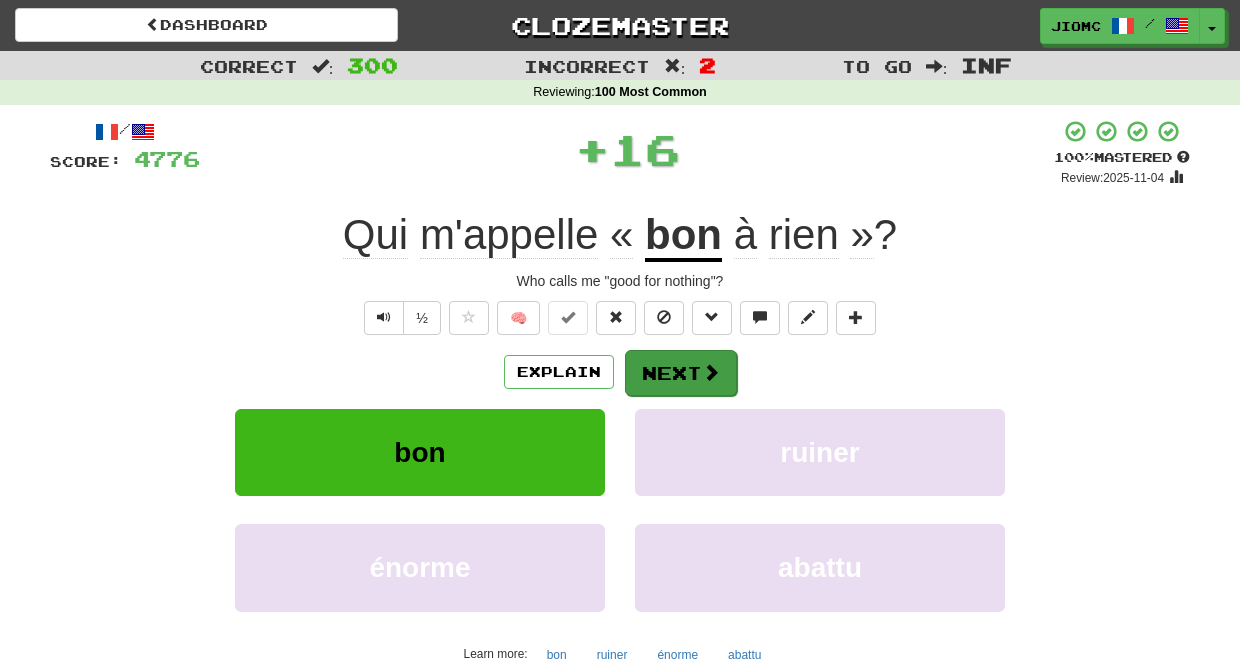 click on "Next" at bounding box center [681, 373] 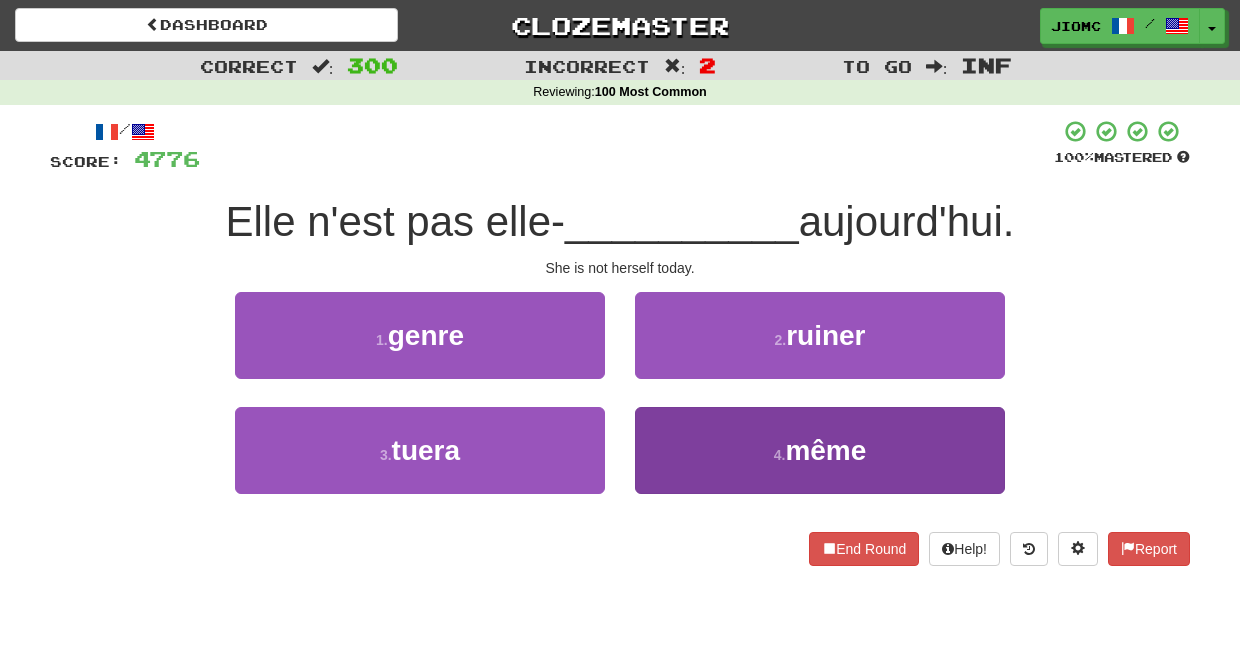 click on "4 .  même" at bounding box center [820, 450] 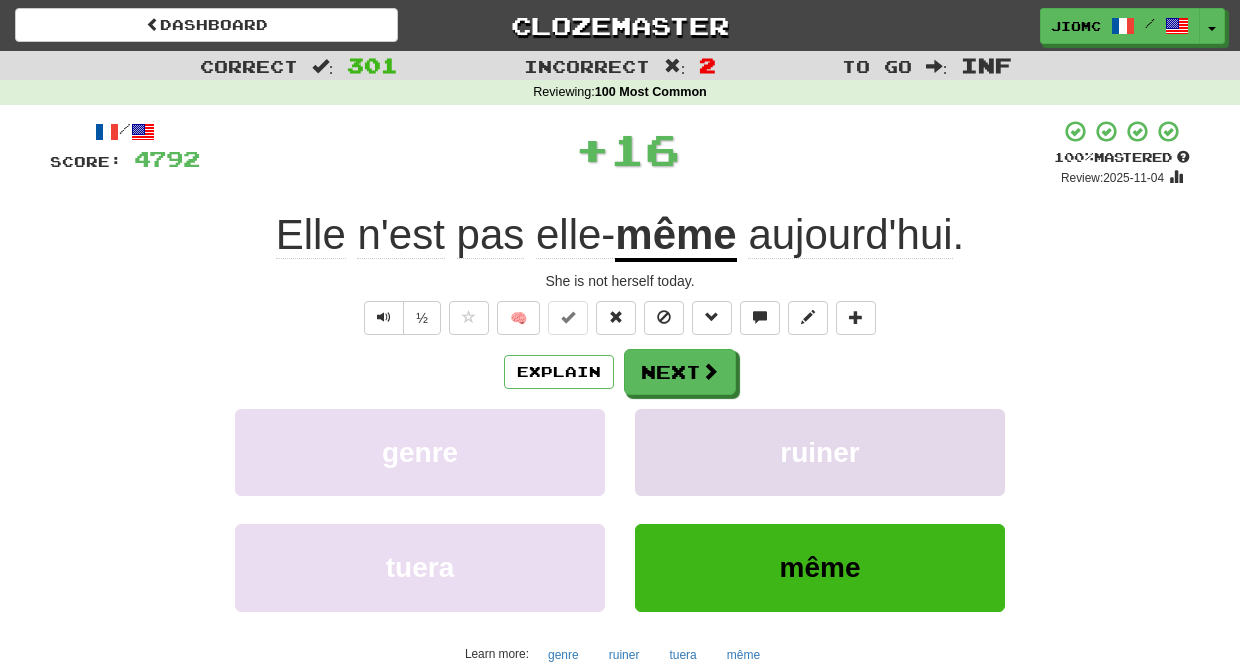 click on "ruiner" at bounding box center (820, 452) 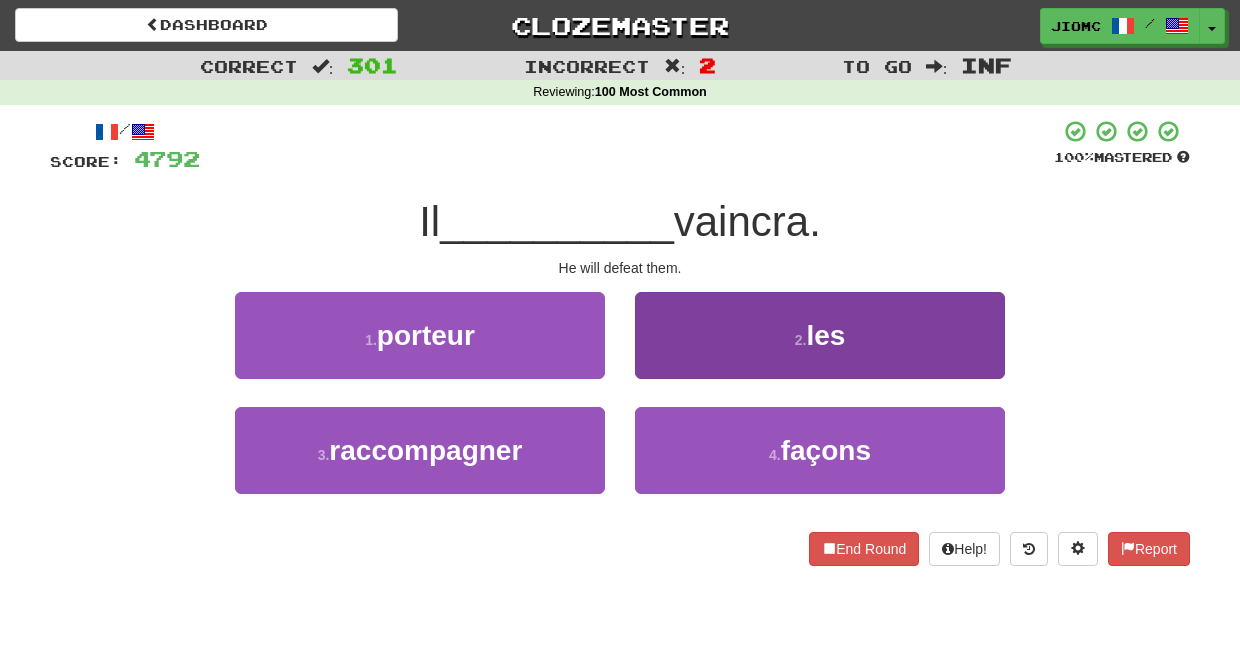 click on "2 .  les" at bounding box center [820, 335] 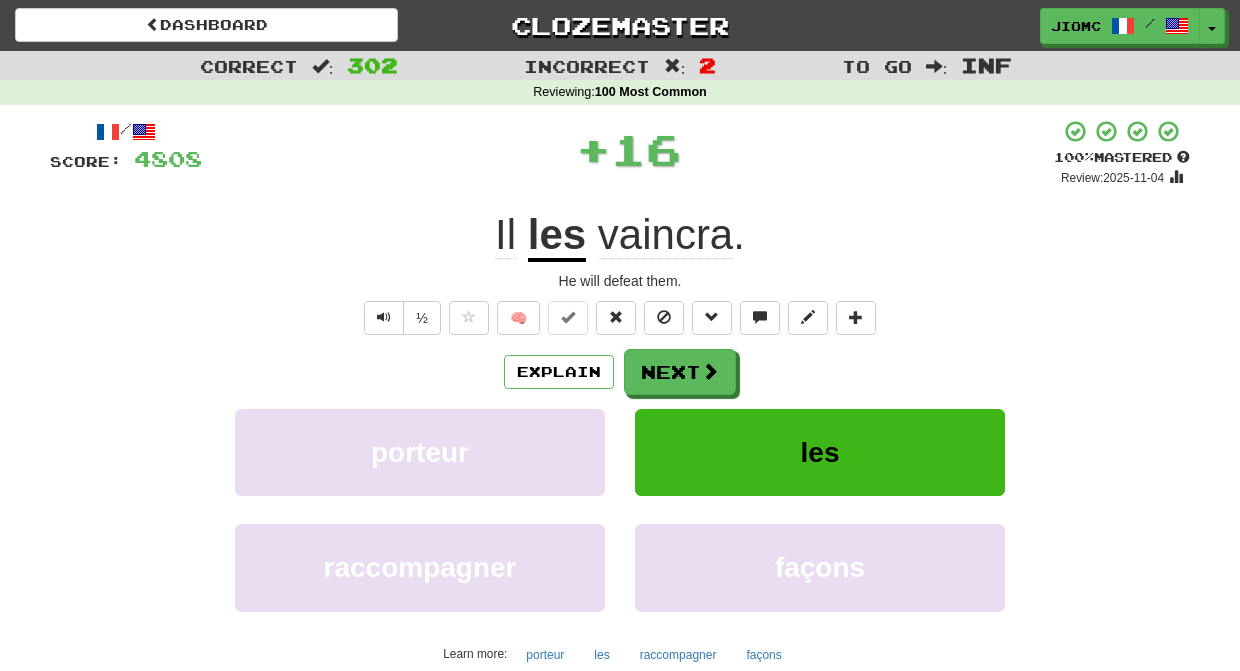 click on "Next" at bounding box center [680, 372] 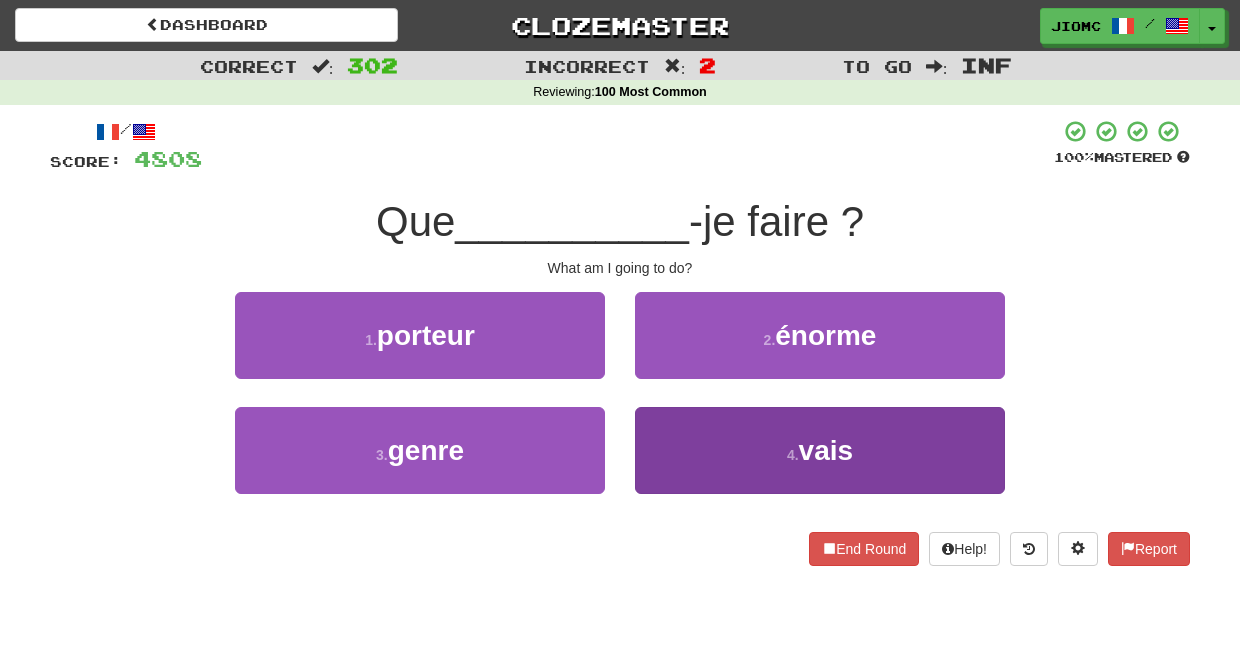 click on "4 .  vais" at bounding box center [820, 450] 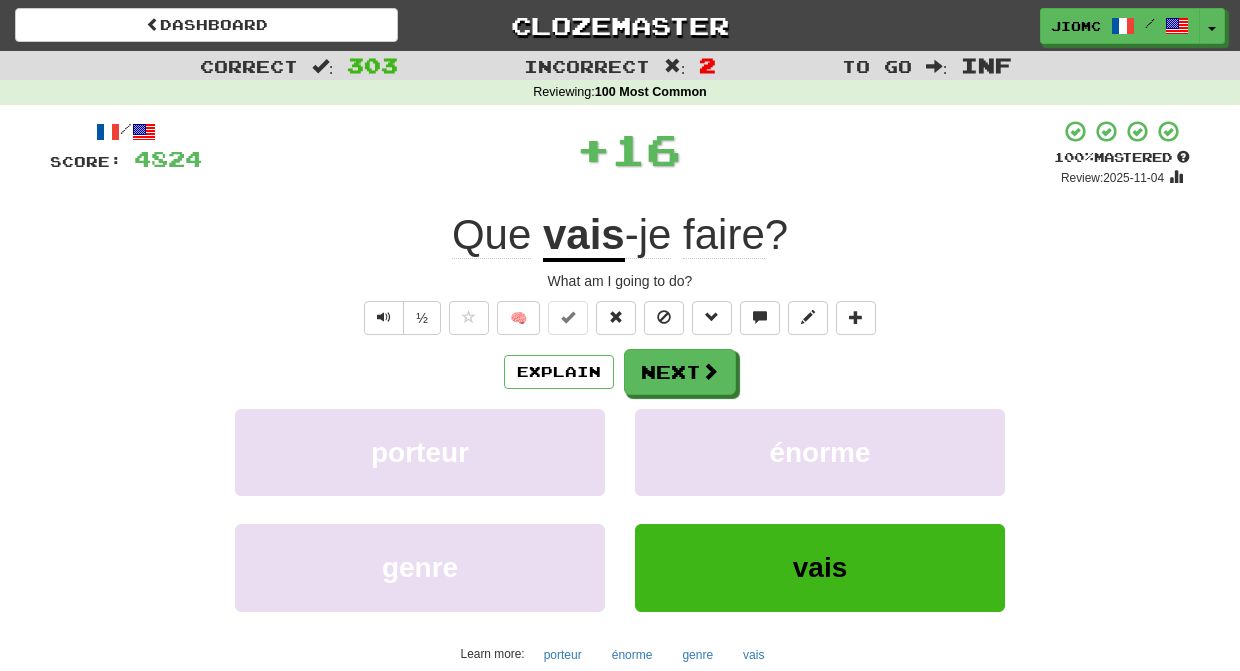 click on "énorme" at bounding box center (820, 452) 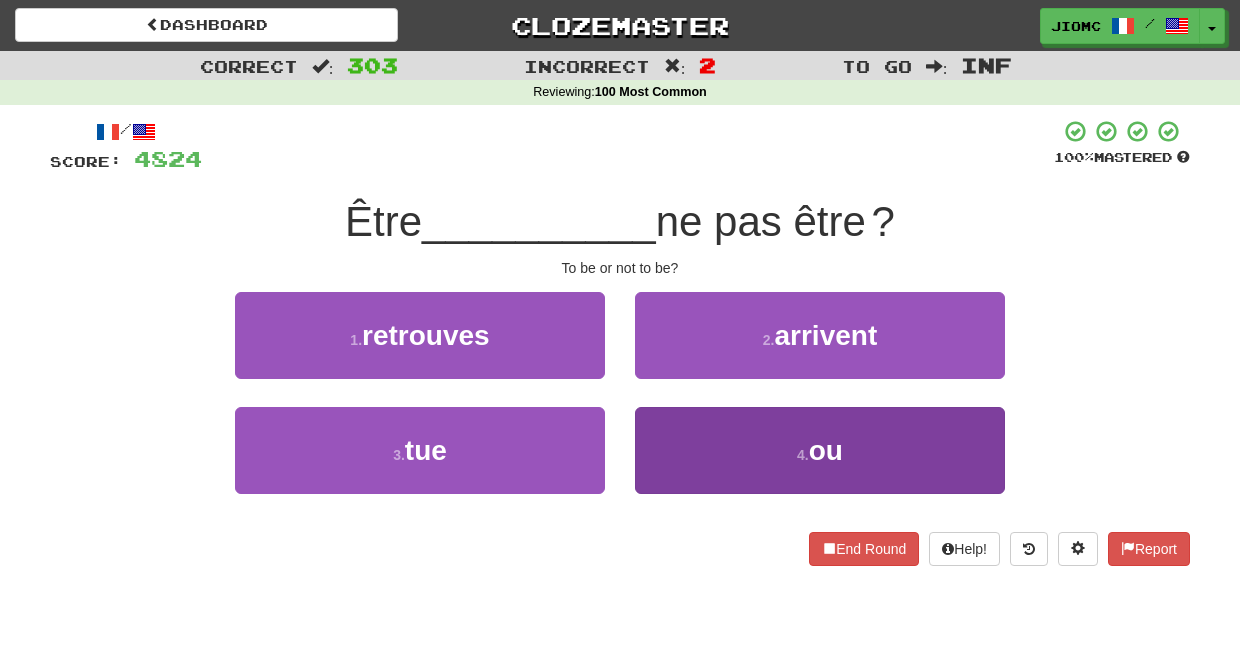 click on "4 .  ou" at bounding box center [820, 450] 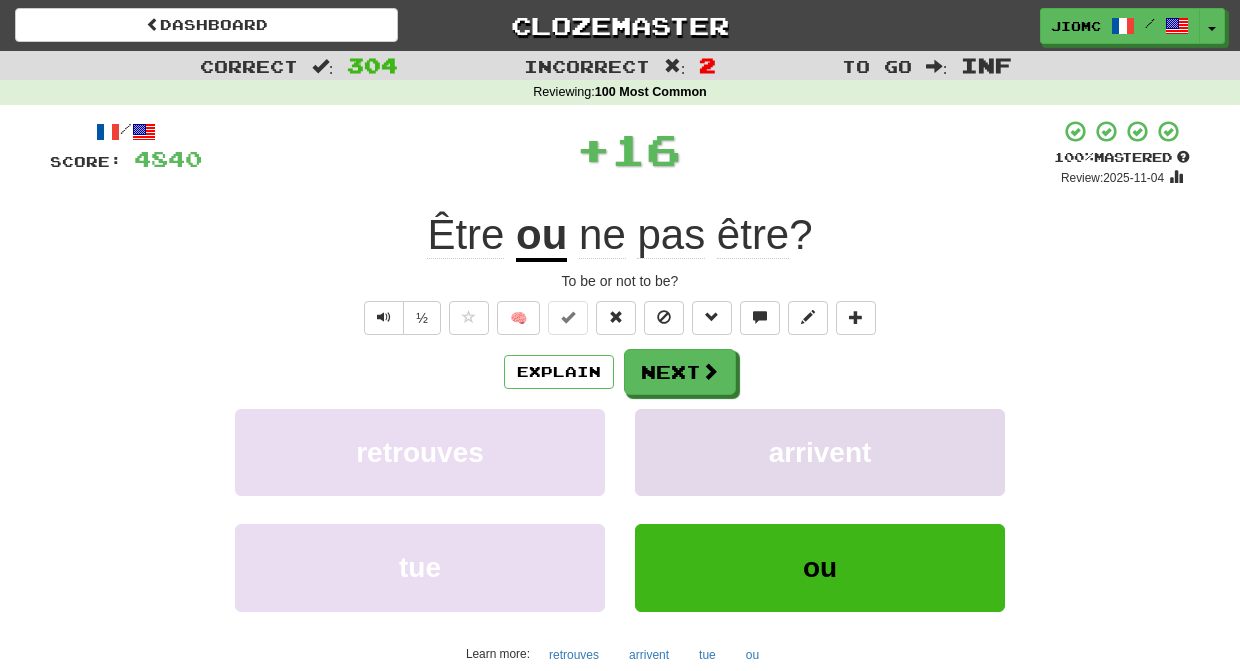 click on "arrivent" at bounding box center [820, 452] 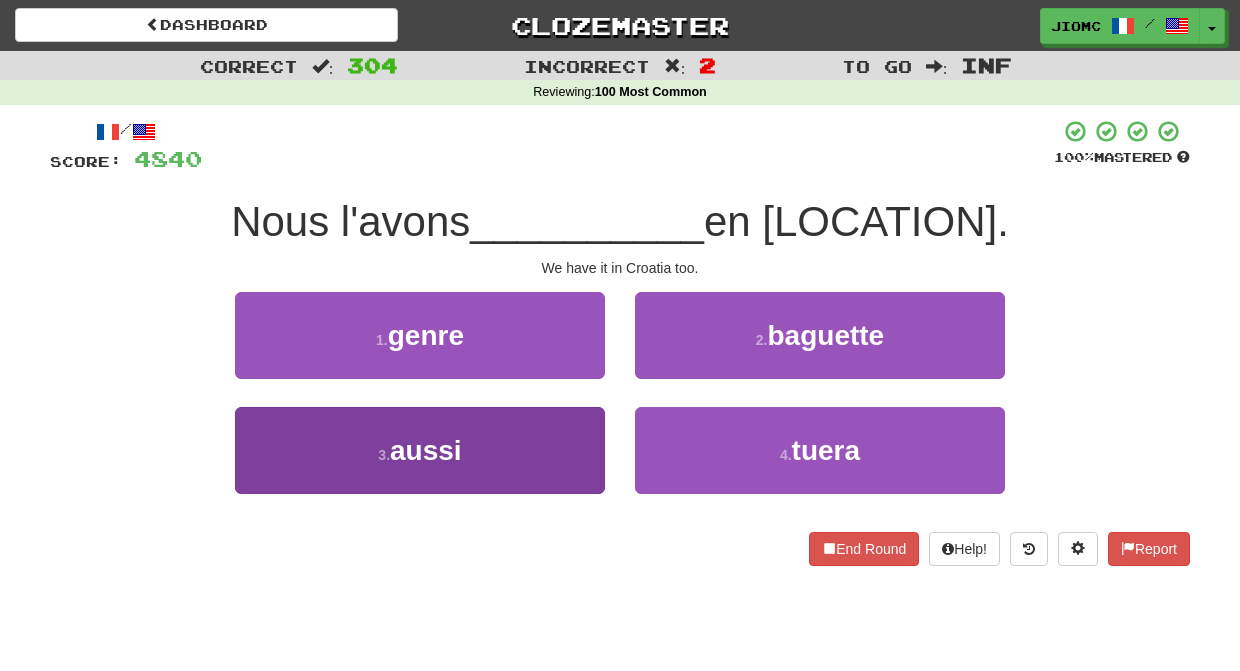 click on "3 .  aussi" at bounding box center [420, 450] 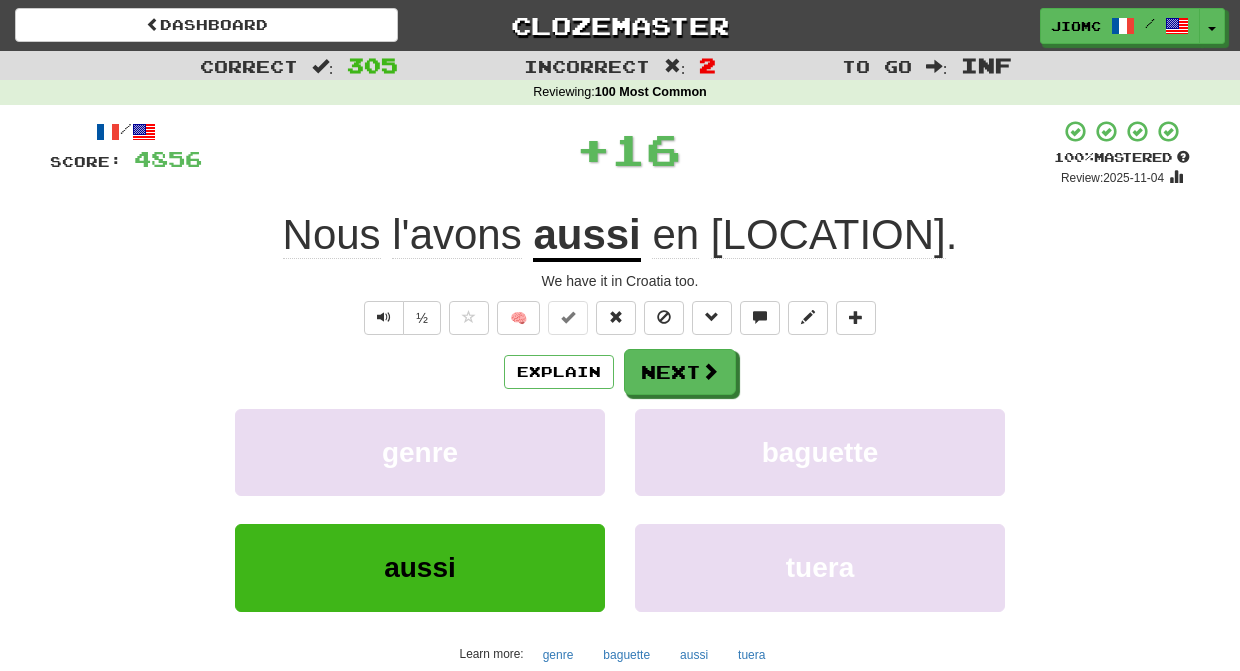 click on "genre" at bounding box center [420, 452] 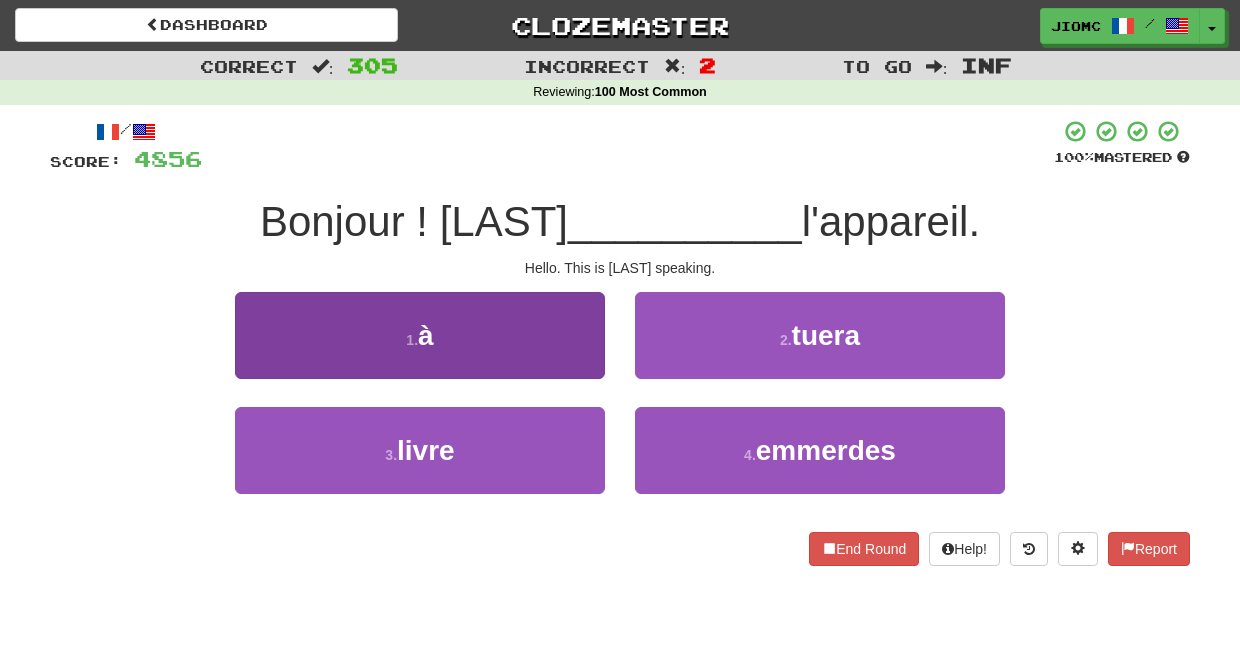 click on "1 .  à" at bounding box center (420, 335) 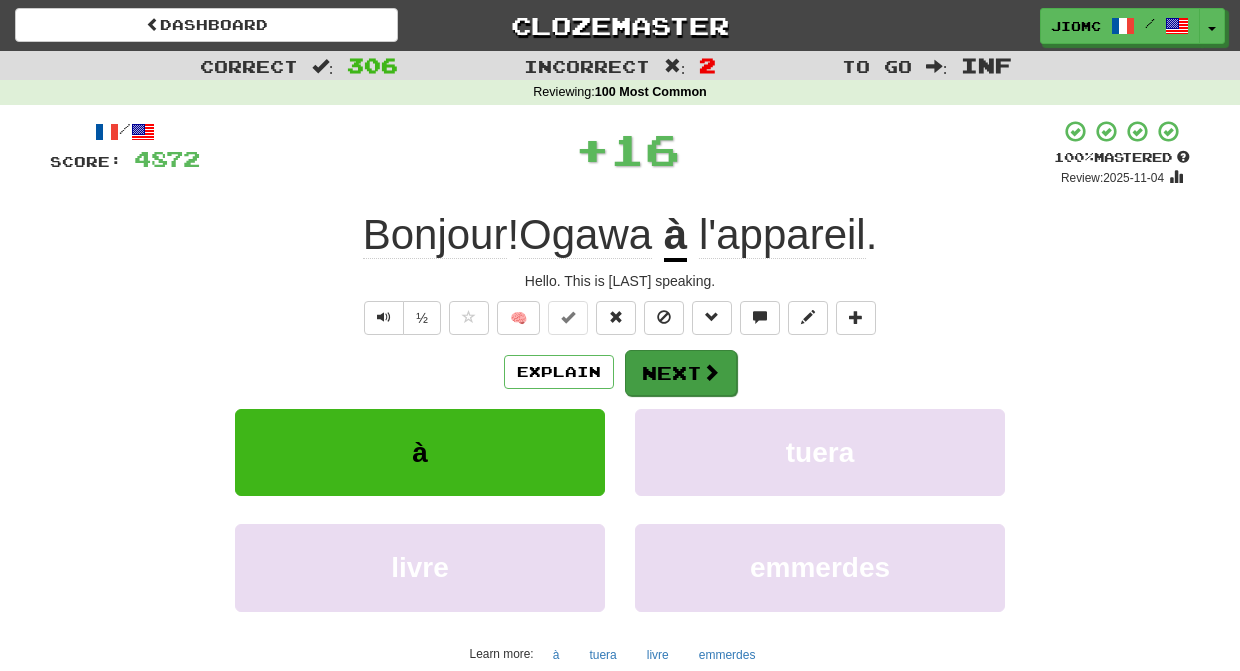 click on "Next" at bounding box center [681, 373] 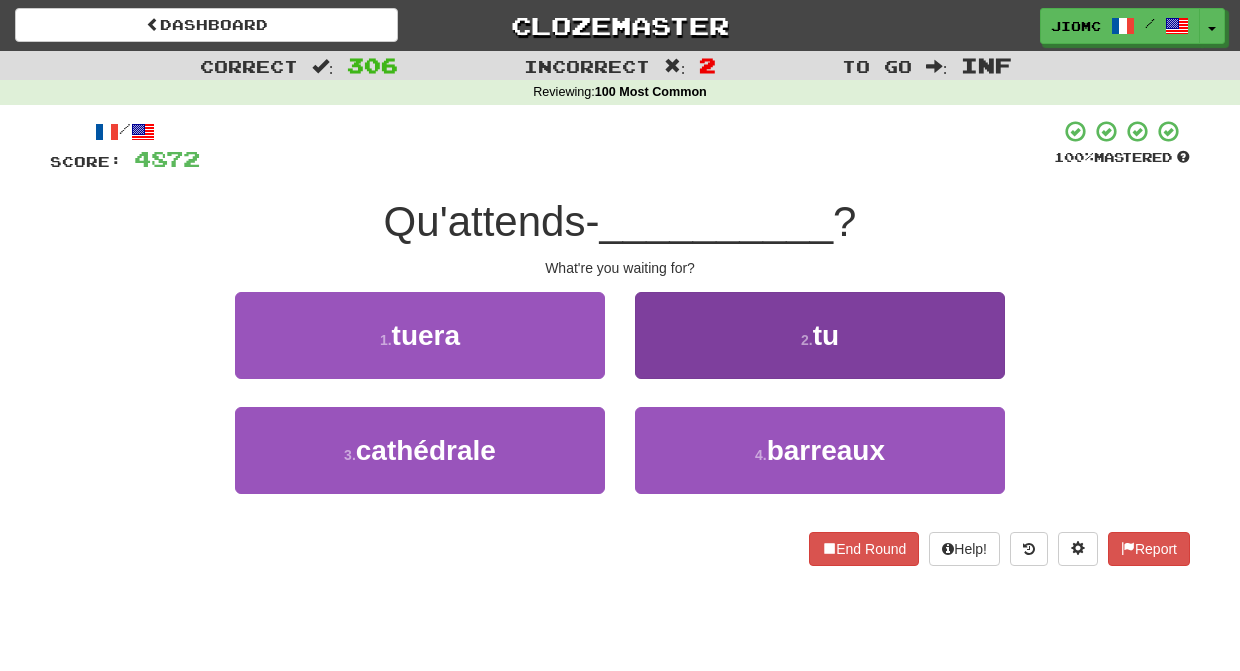 click on "2 .  tu" at bounding box center (820, 335) 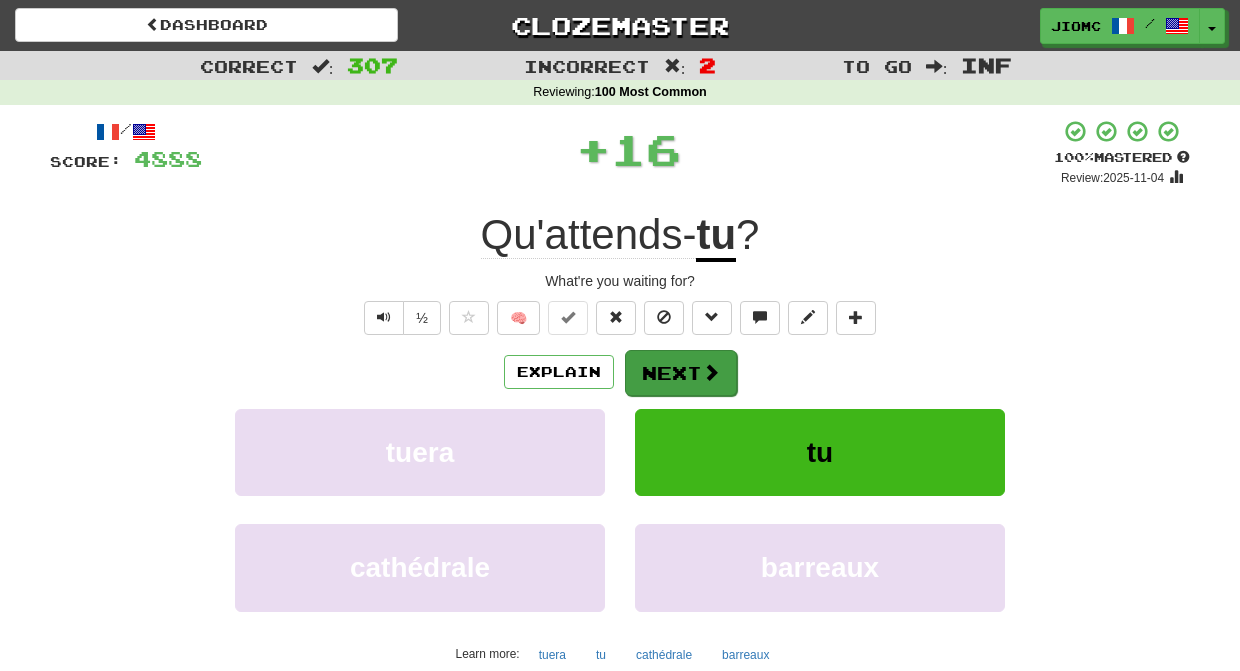 click on "Next" at bounding box center [681, 373] 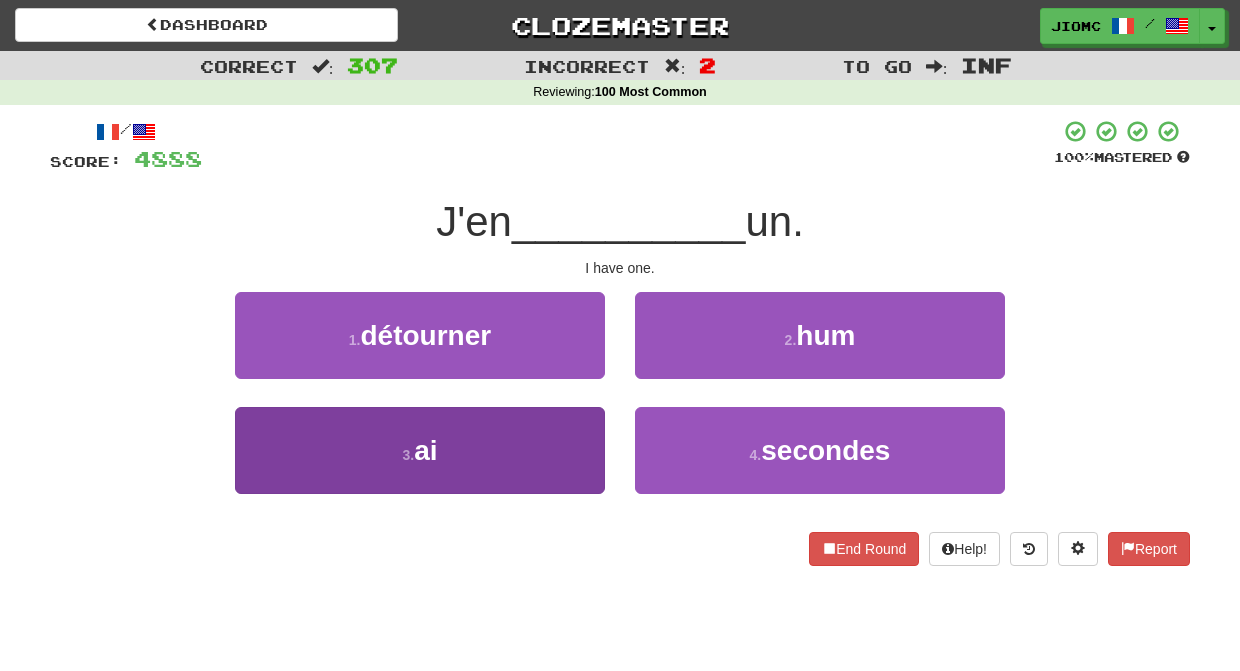 click on "3 .  ai" at bounding box center [420, 450] 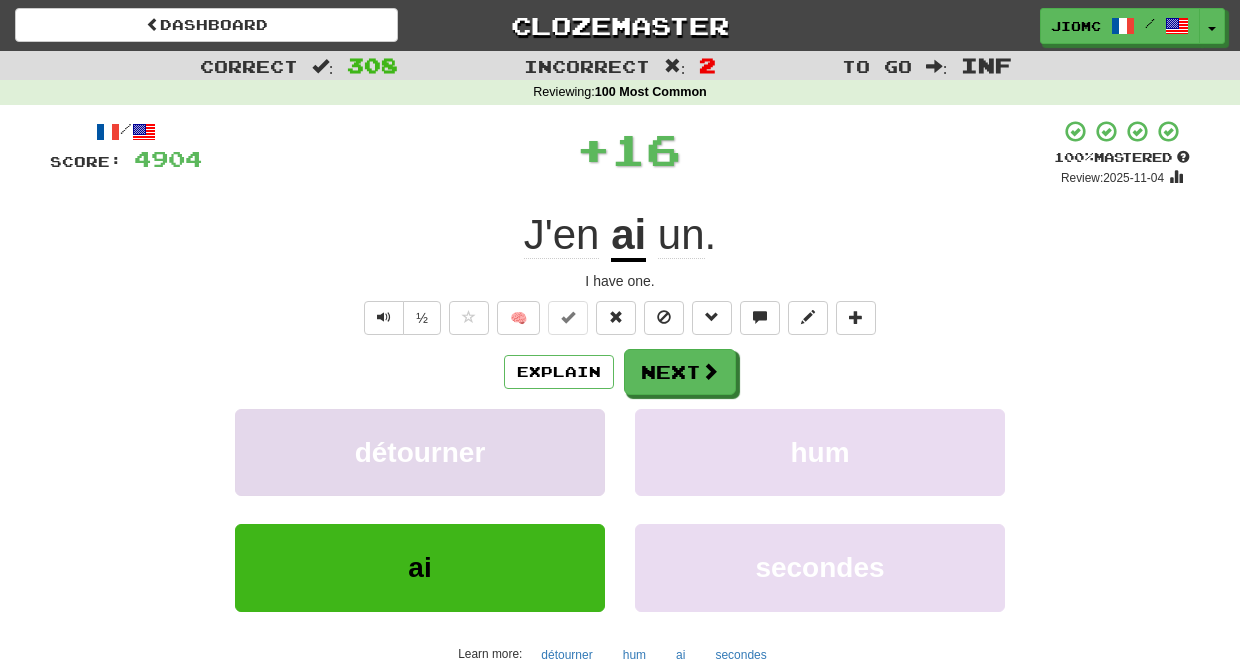 click on "détourner" at bounding box center [420, 452] 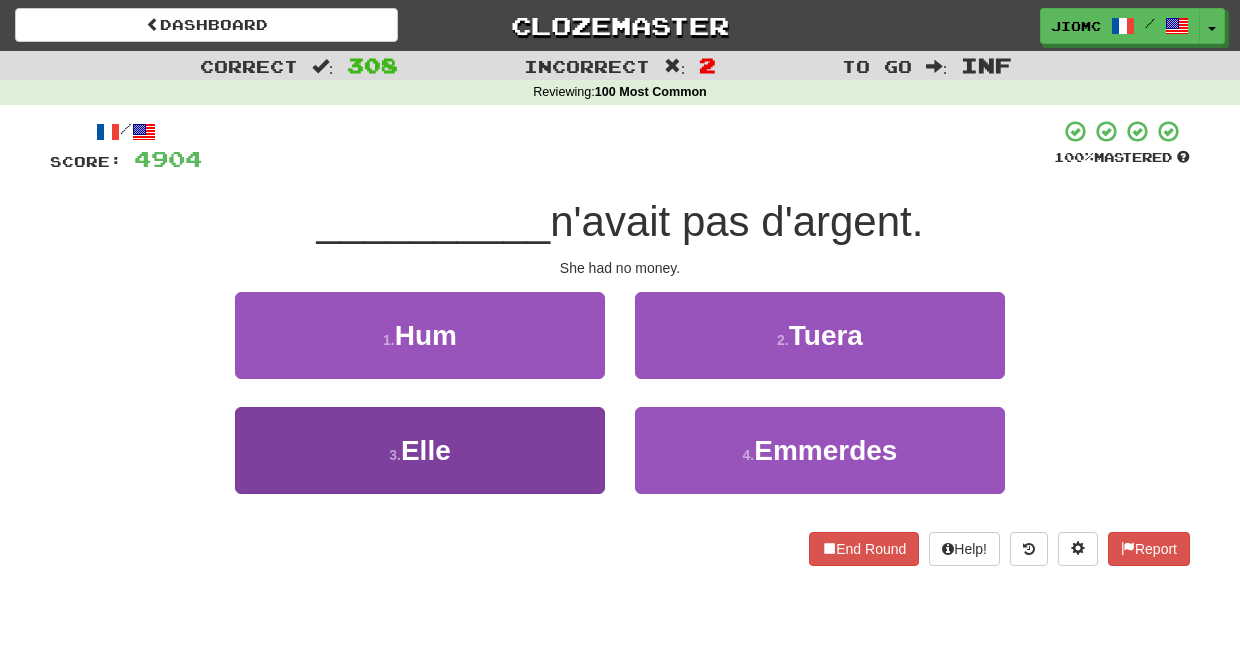 click on "3 .  Elle" at bounding box center [420, 450] 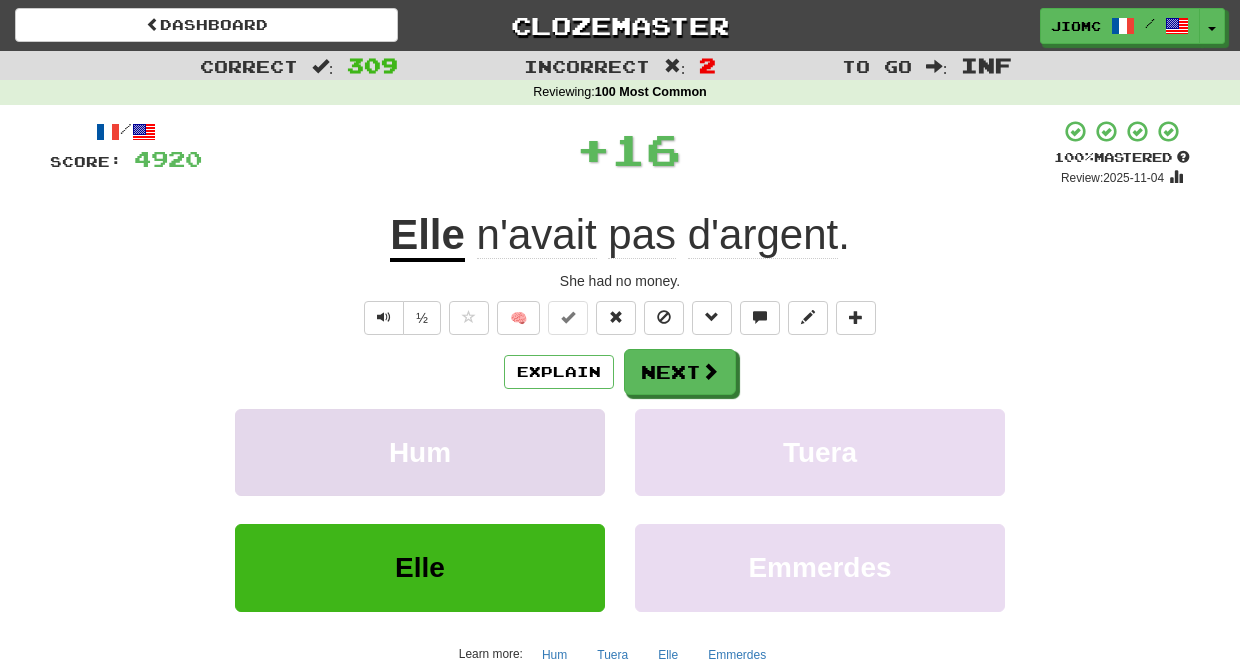 click on "Hum" at bounding box center (420, 452) 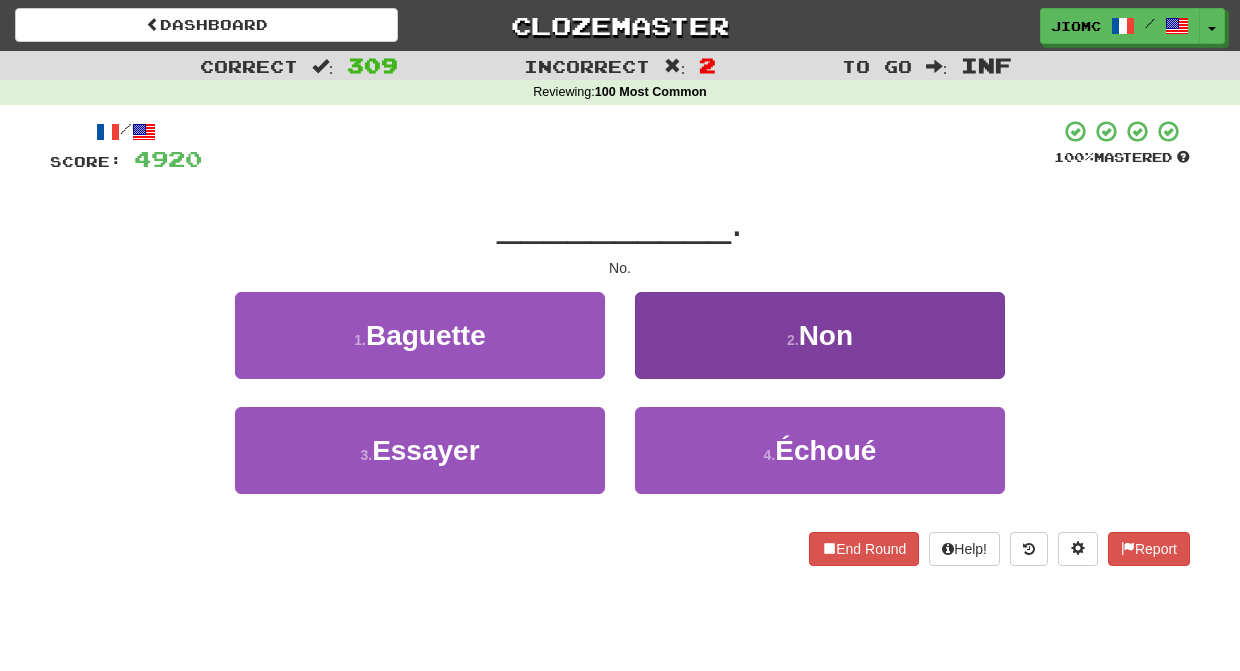 click on "2 .  Non" at bounding box center (820, 335) 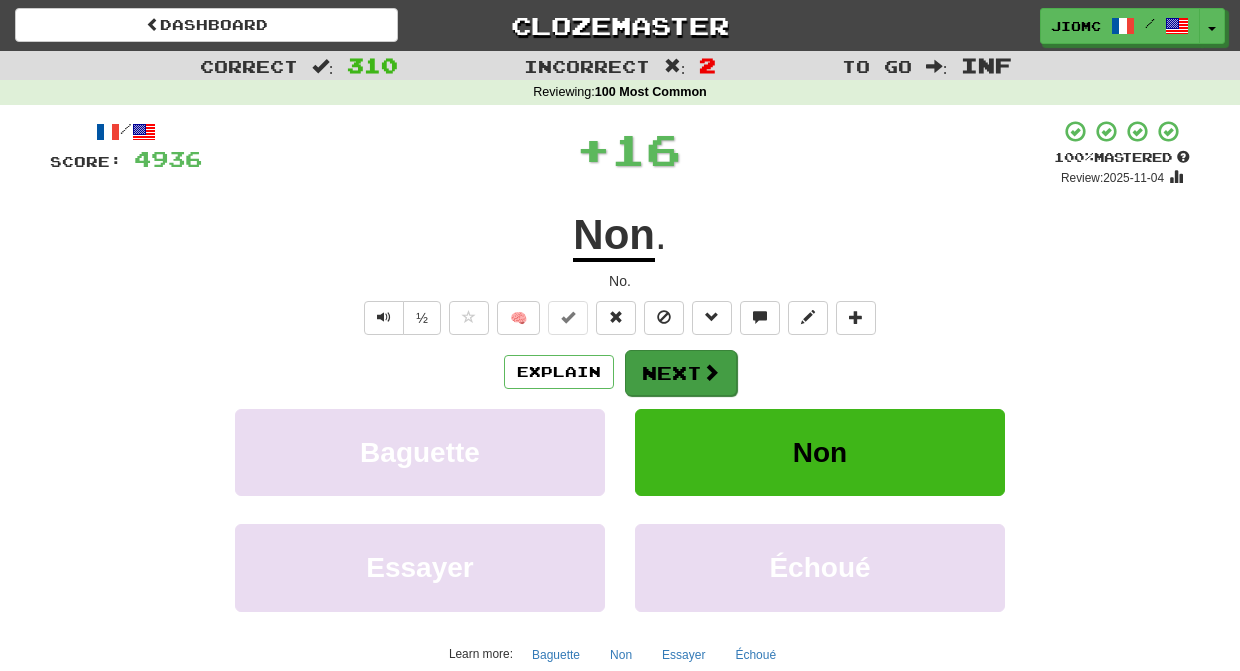 click on "Next" at bounding box center [681, 373] 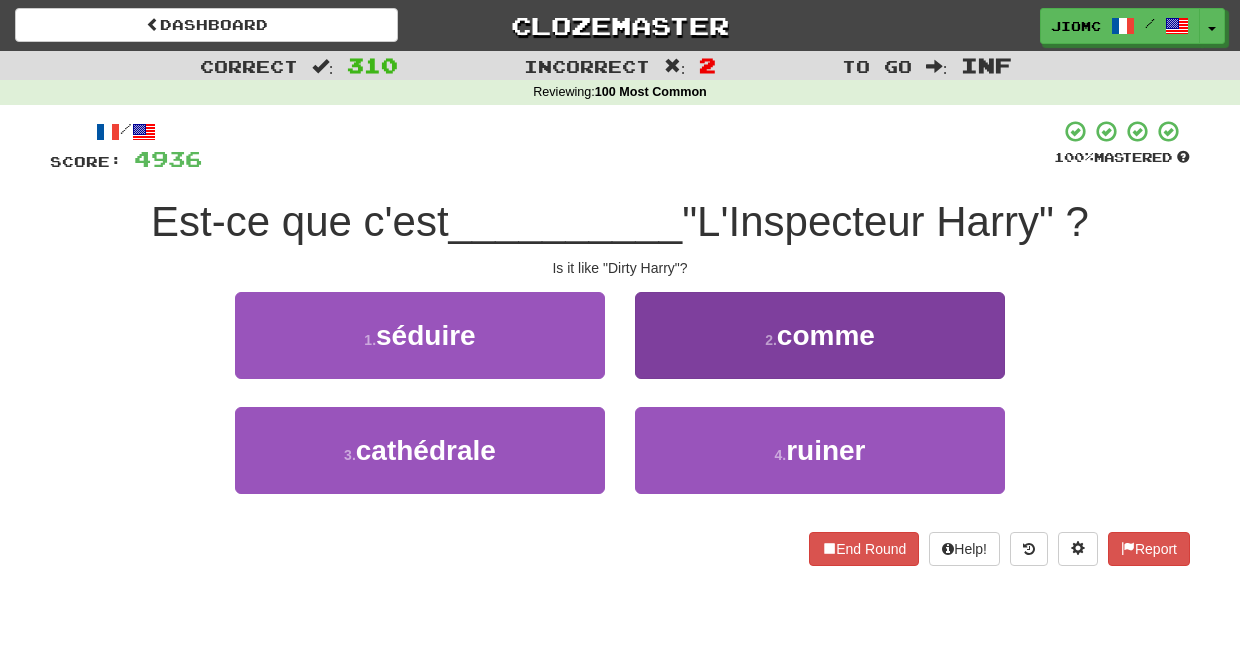 click on "2 .  comme" at bounding box center (820, 335) 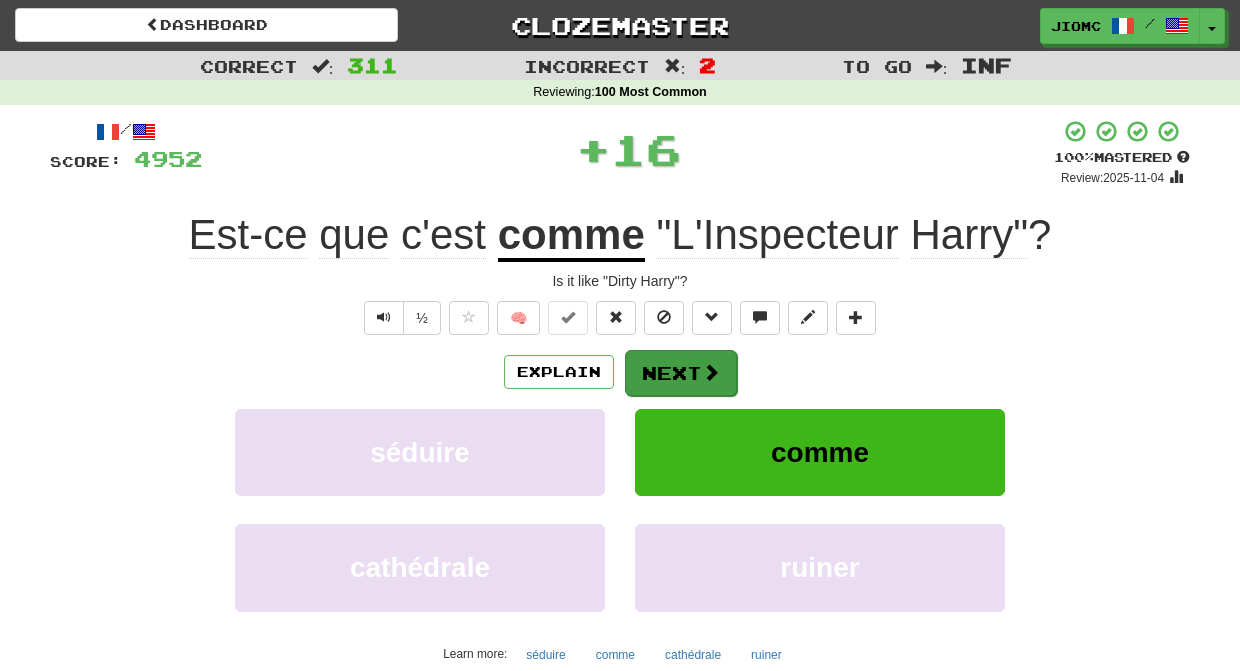 click on "Next" at bounding box center (681, 373) 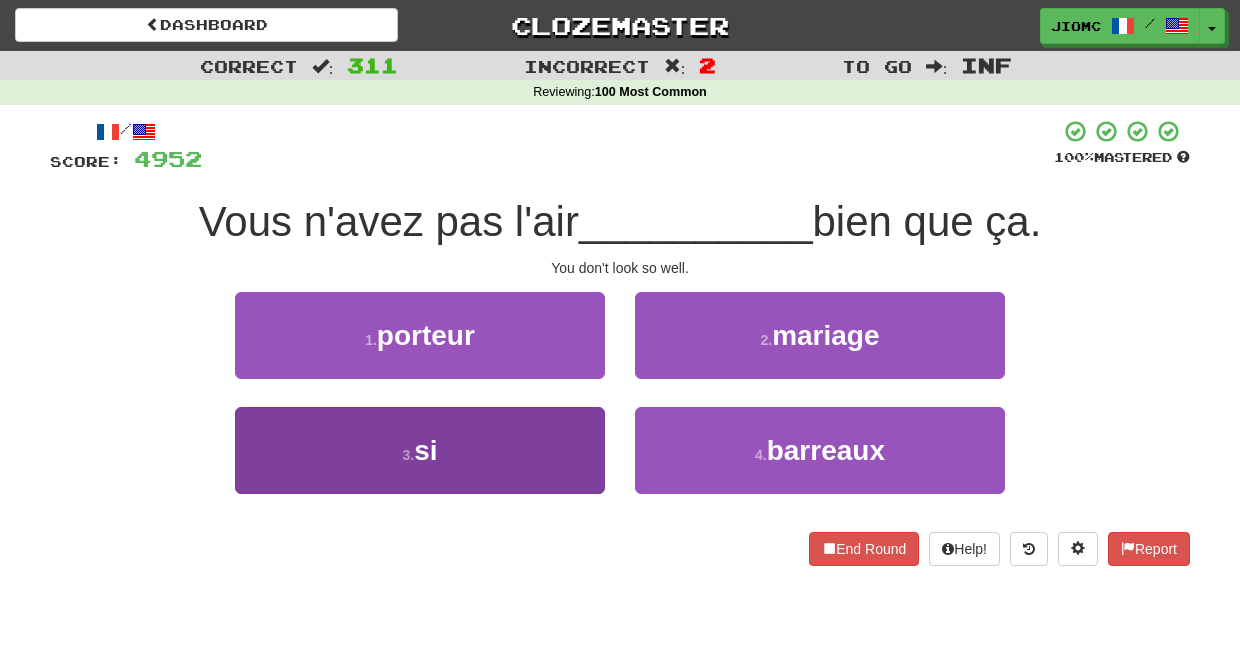 click on "3 .  si" at bounding box center [420, 450] 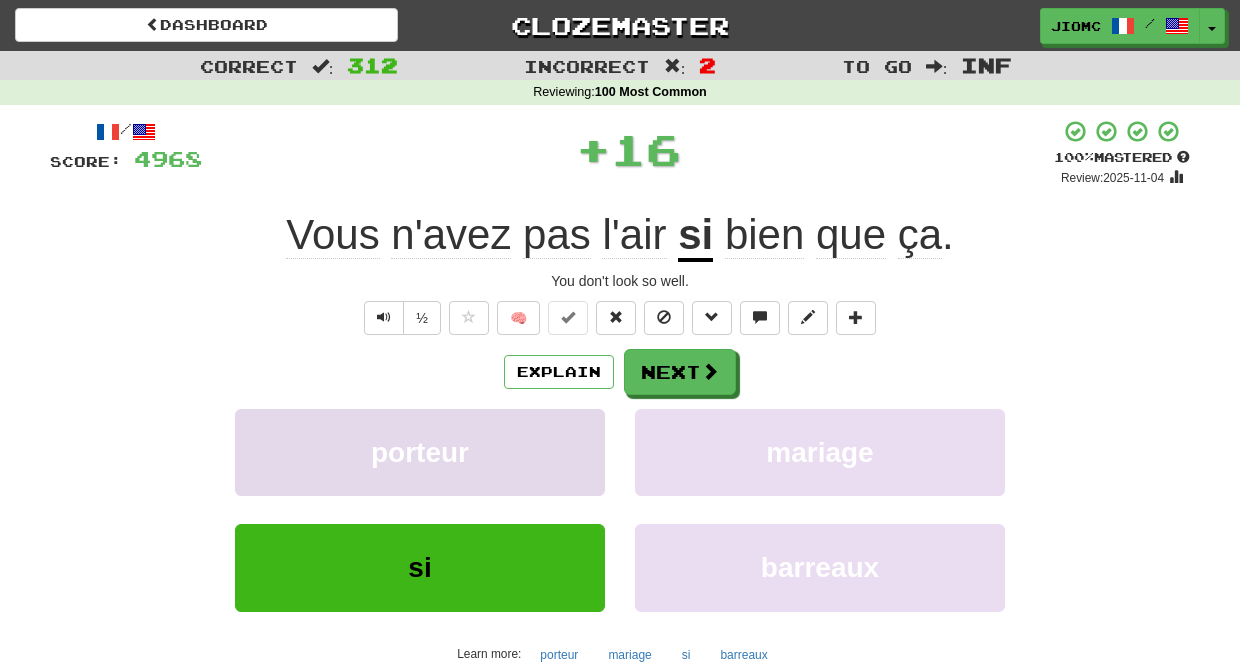 click on "porteur" at bounding box center (420, 452) 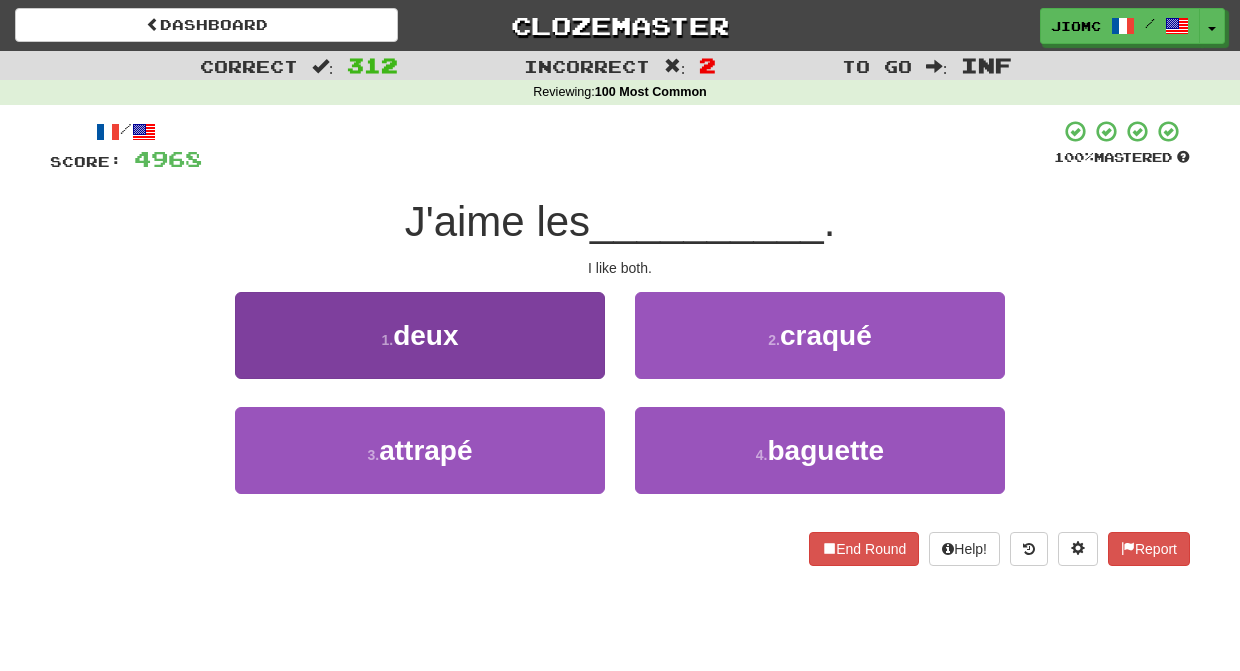 click on "1 .  deux" at bounding box center (420, 335) 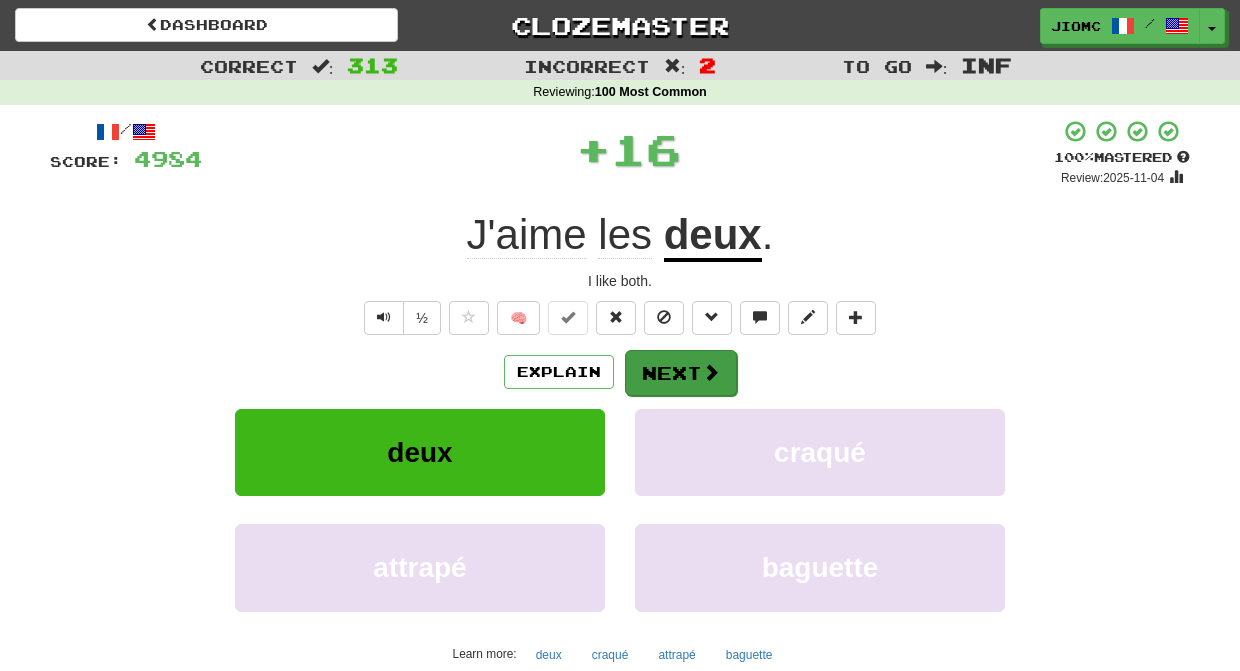 click on "Next" at bounding box center [681, 373] 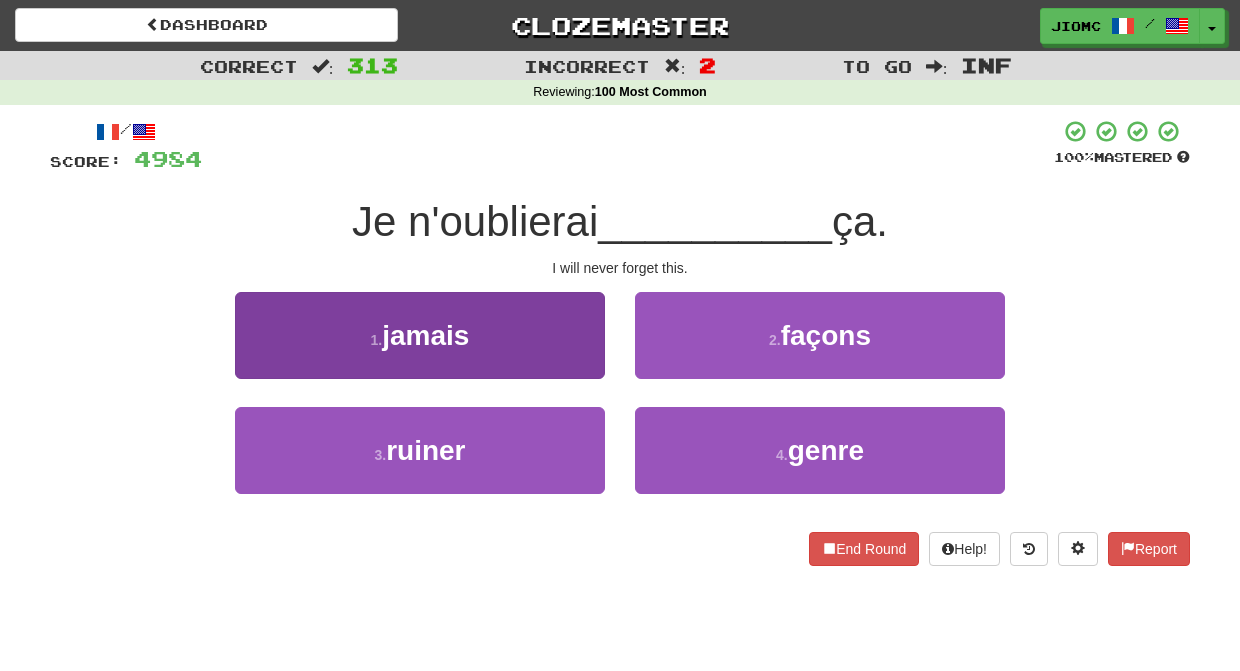 click on "1 .  jamais" at bounding box center [420, 335] 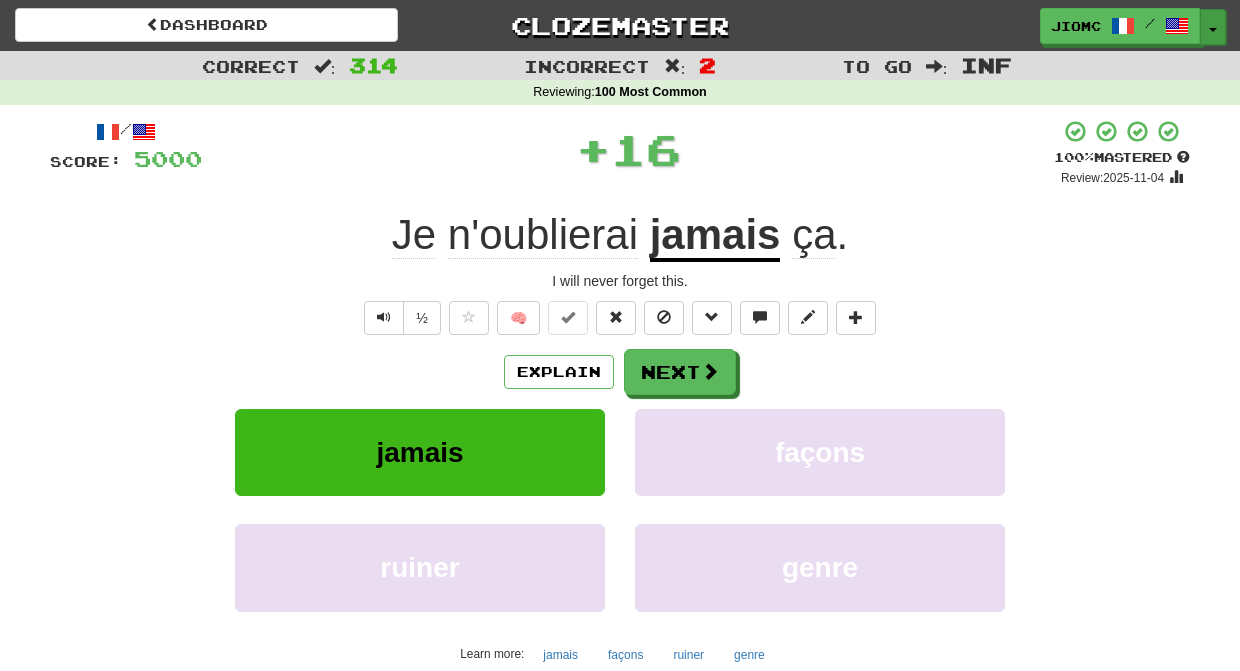 click on "Toggle Dropdown" at bounding box center [1213, 27] 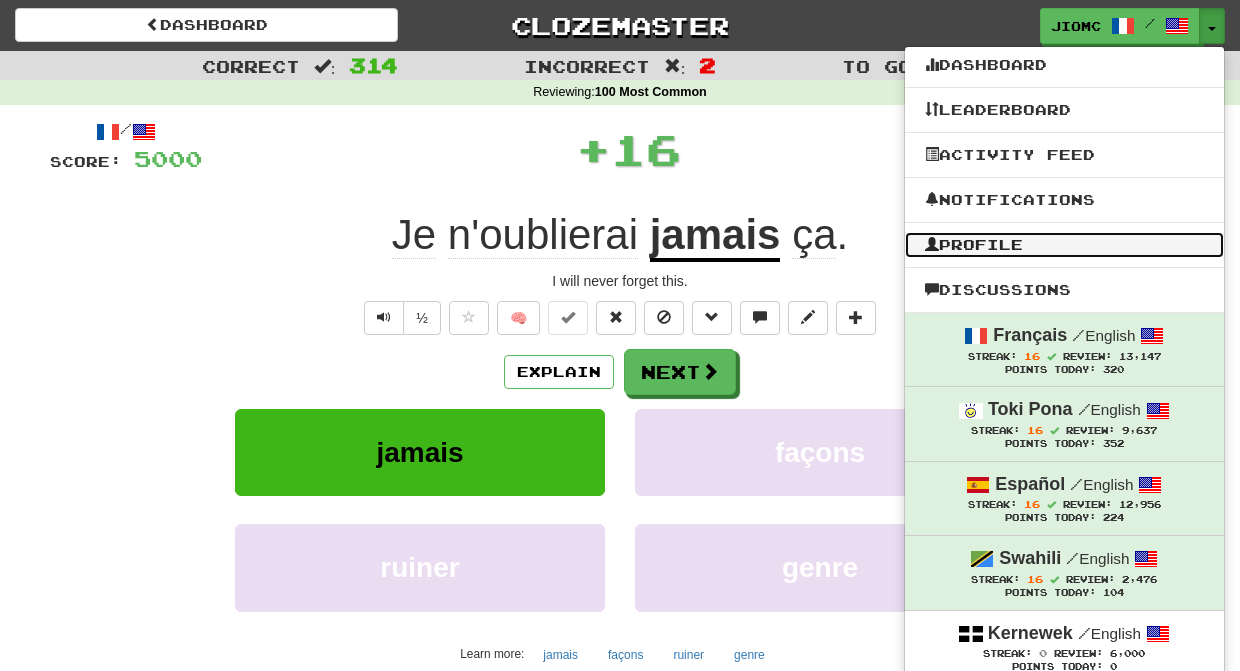 click on "Profile" at bounding box center (1064, 245) 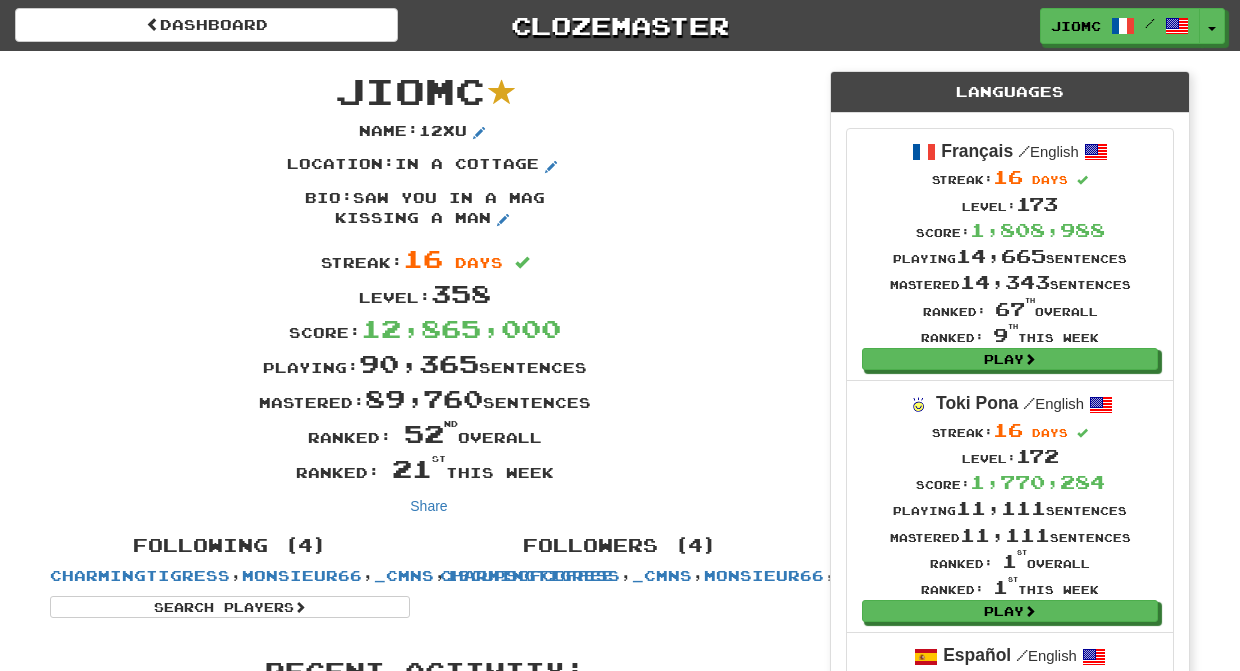 scroll, scrollTop: 0, scrollLeft: 0, axis: both 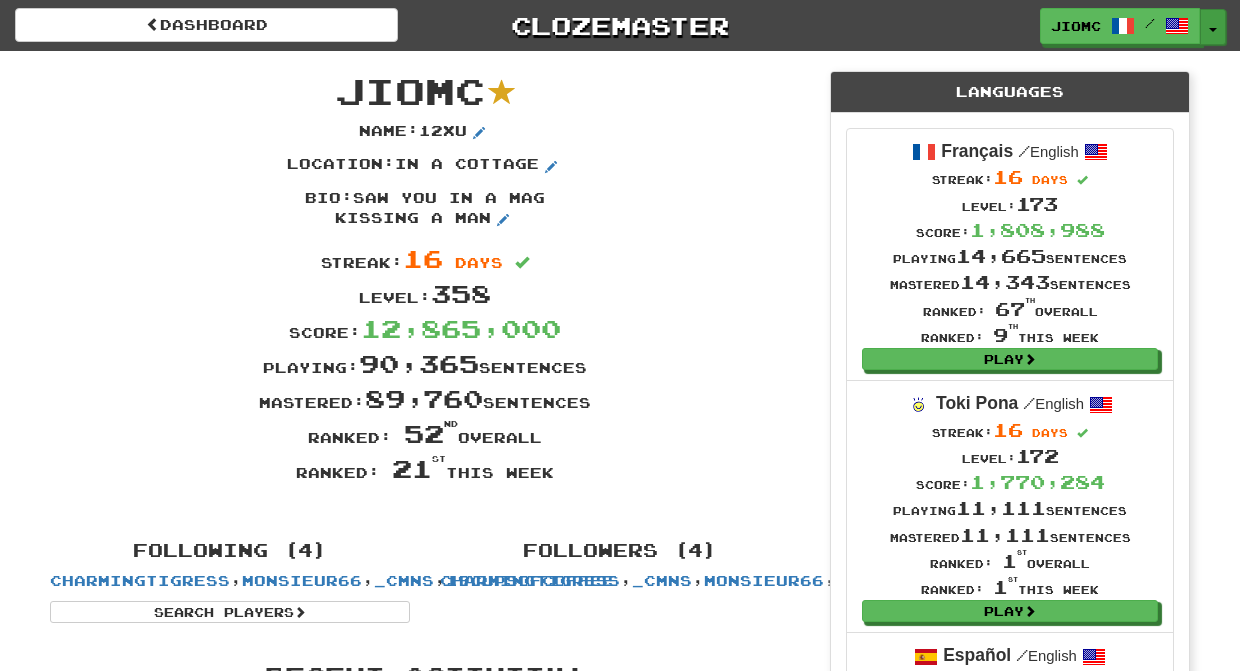 click on "Toggle Dropdown" at bounding box center [1213, 27] 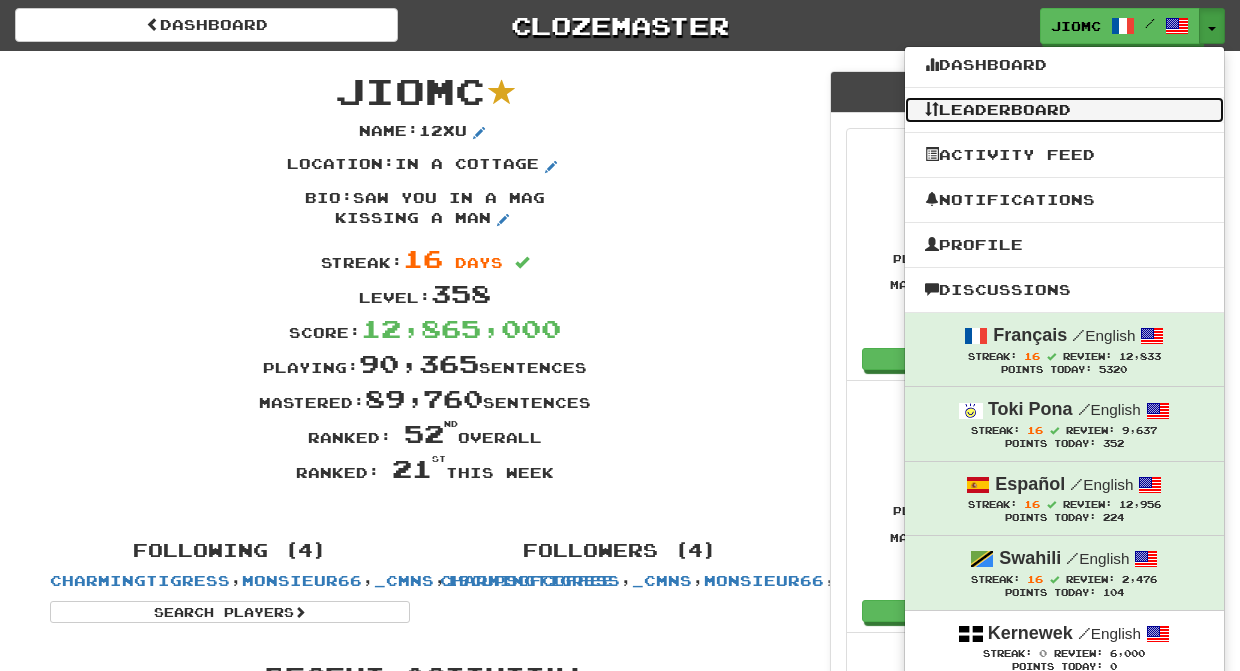 click on "Leaderboard" at bounding box center (1064, 110) 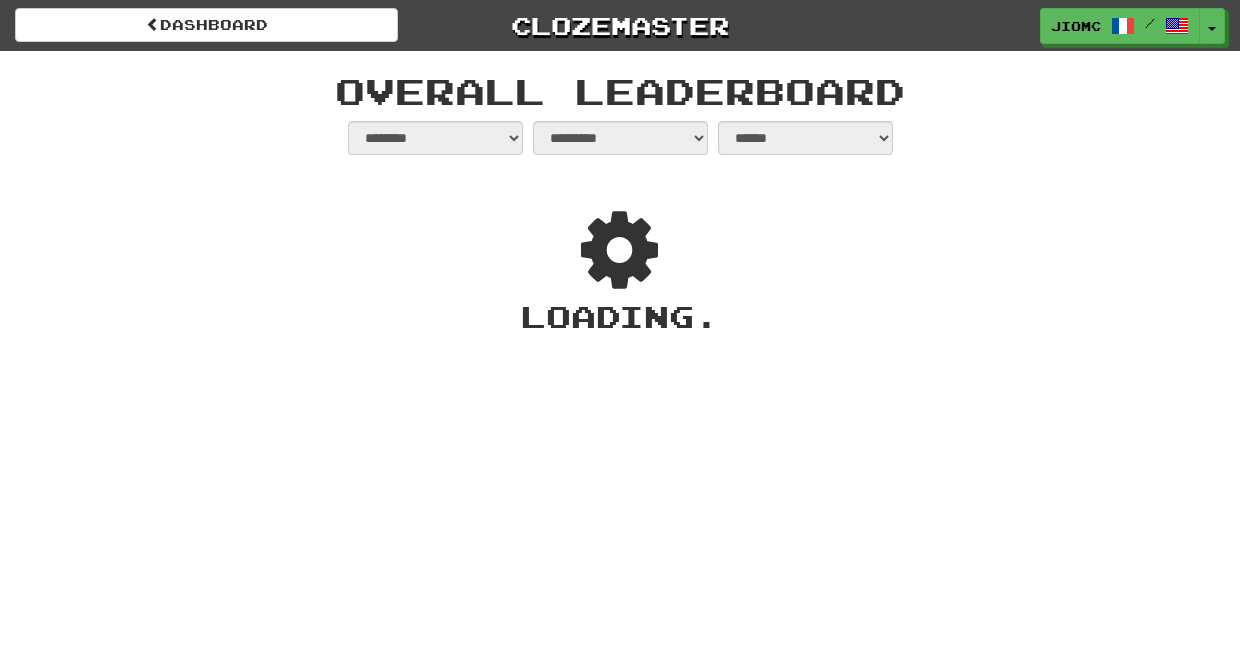 select on "**********" 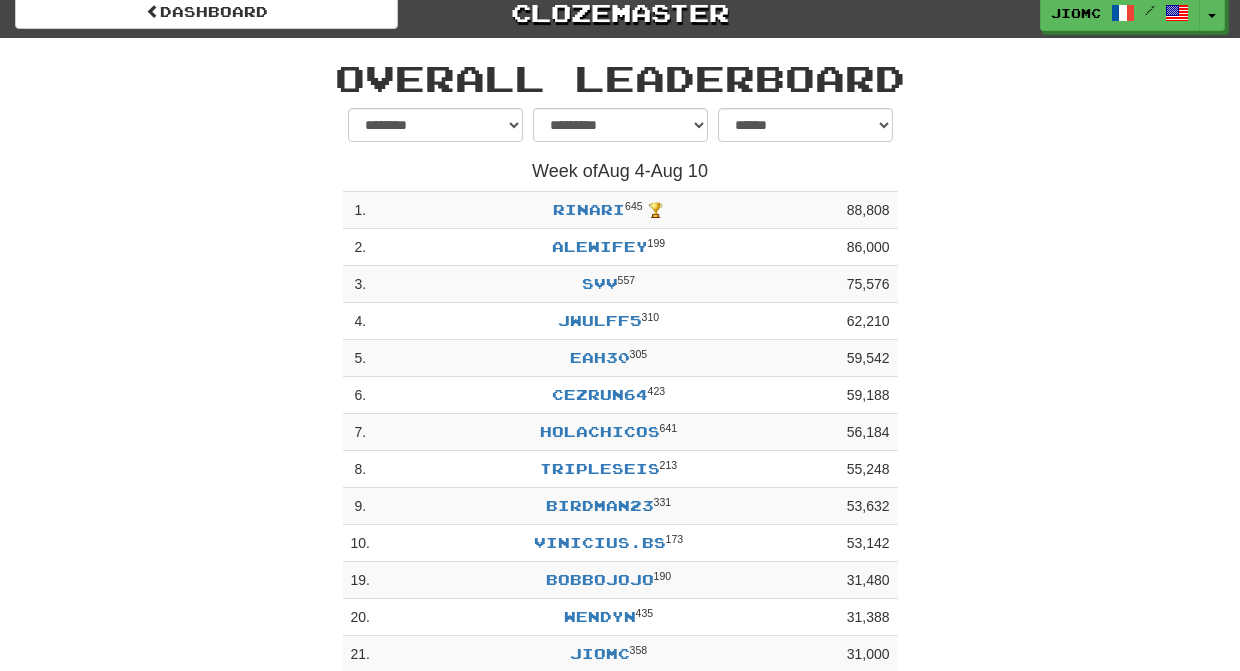 scroll, scrollTop: 0, scrollLeft: 0, axis: both 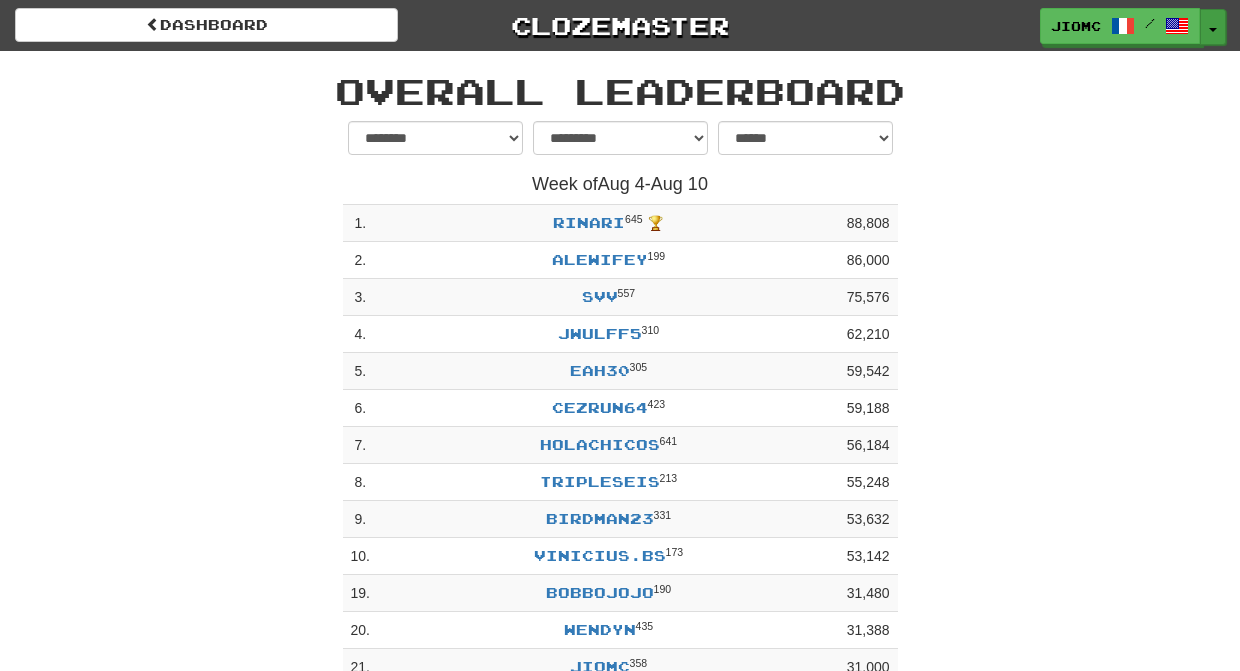 click at bounding box center [1213, 30] 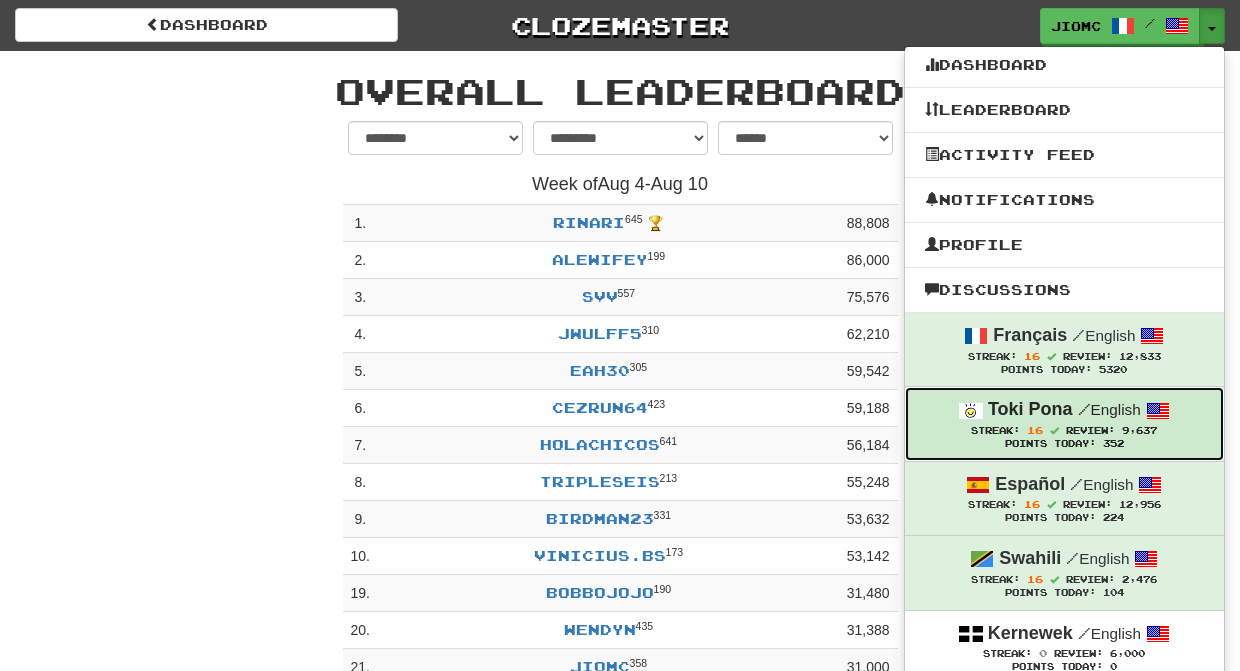 click on "/
English" at bounding box center (1109, 409) 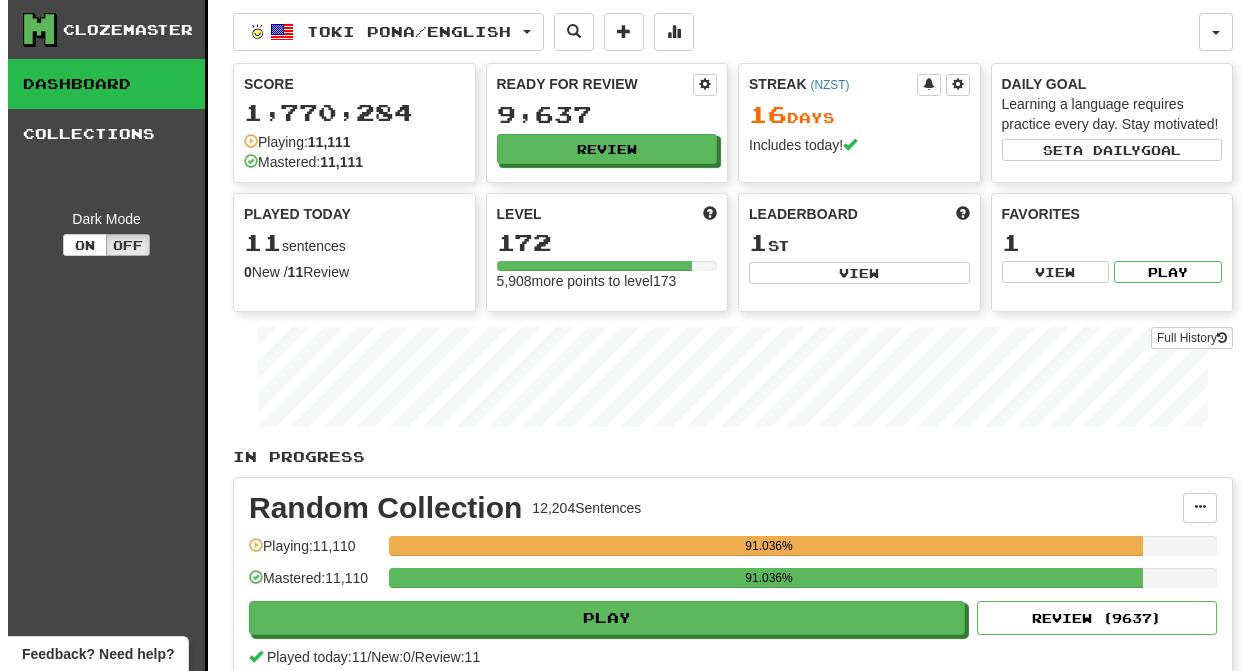 scroll, scrollTop: 0, scrollLeft: 0, axis: both 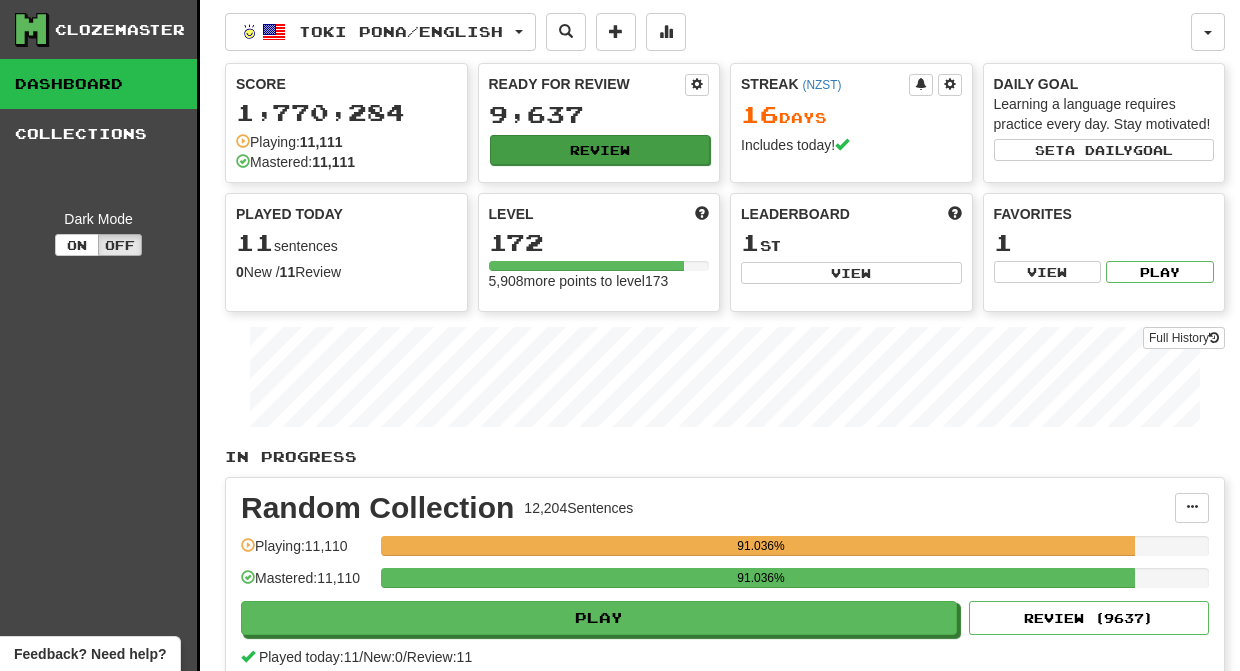 click on "Review" at bounding box center [600, 150] 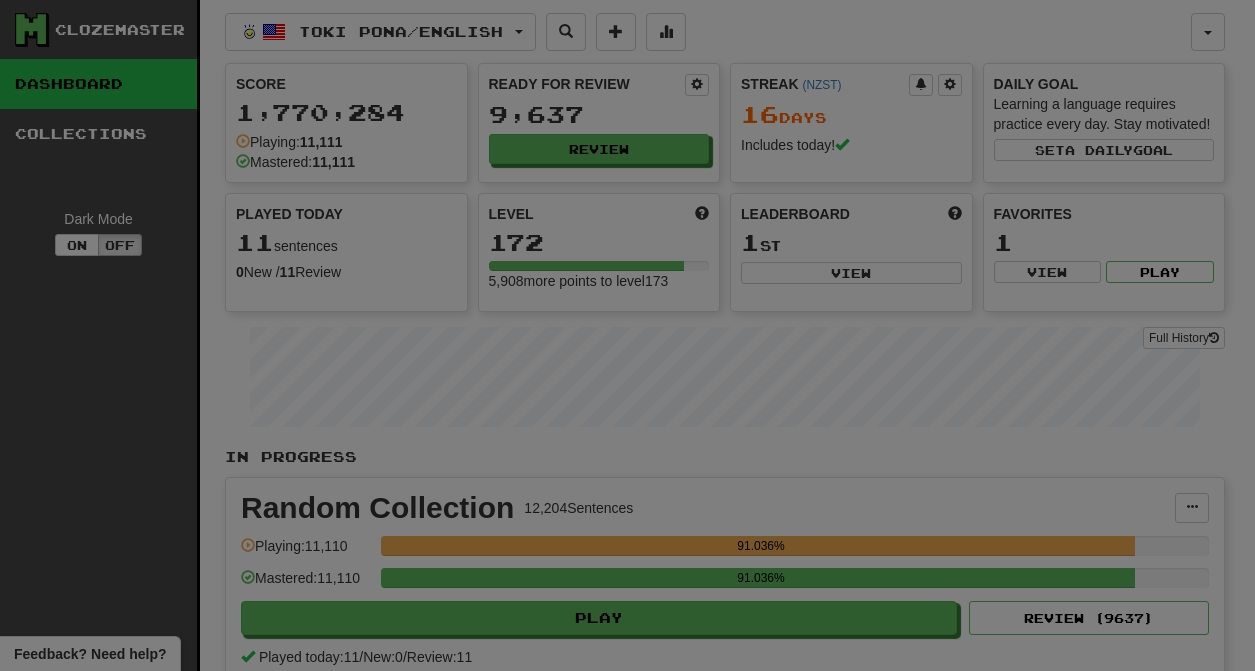 scroll, scrollTop: 0, scrollLeft: 0, axis: both 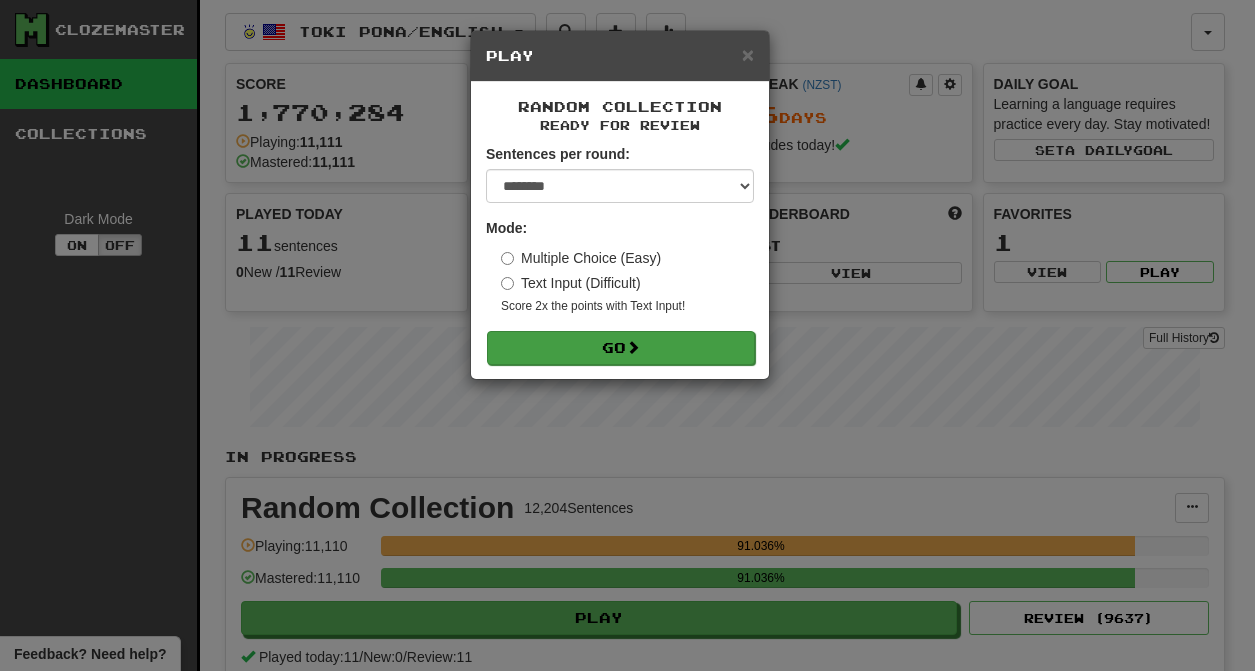 click at bounding box center [633, 347] 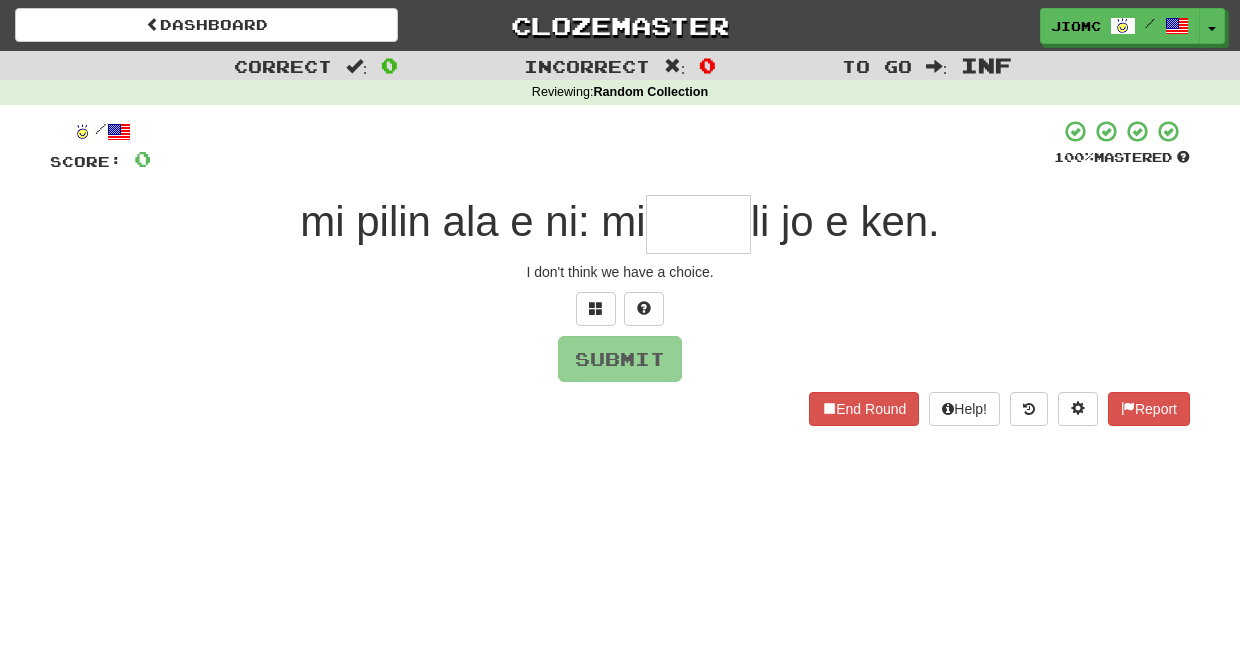 scroll, scrollTop: 0, scrollLeft: 0, axis: both 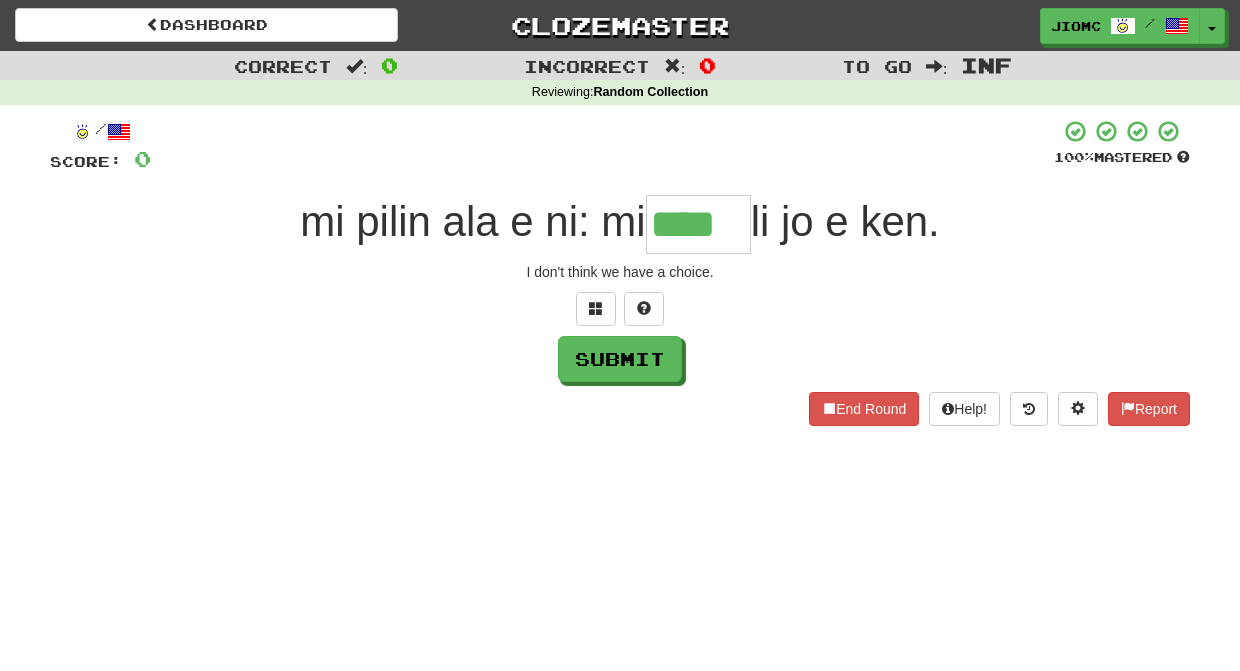 type on "****" 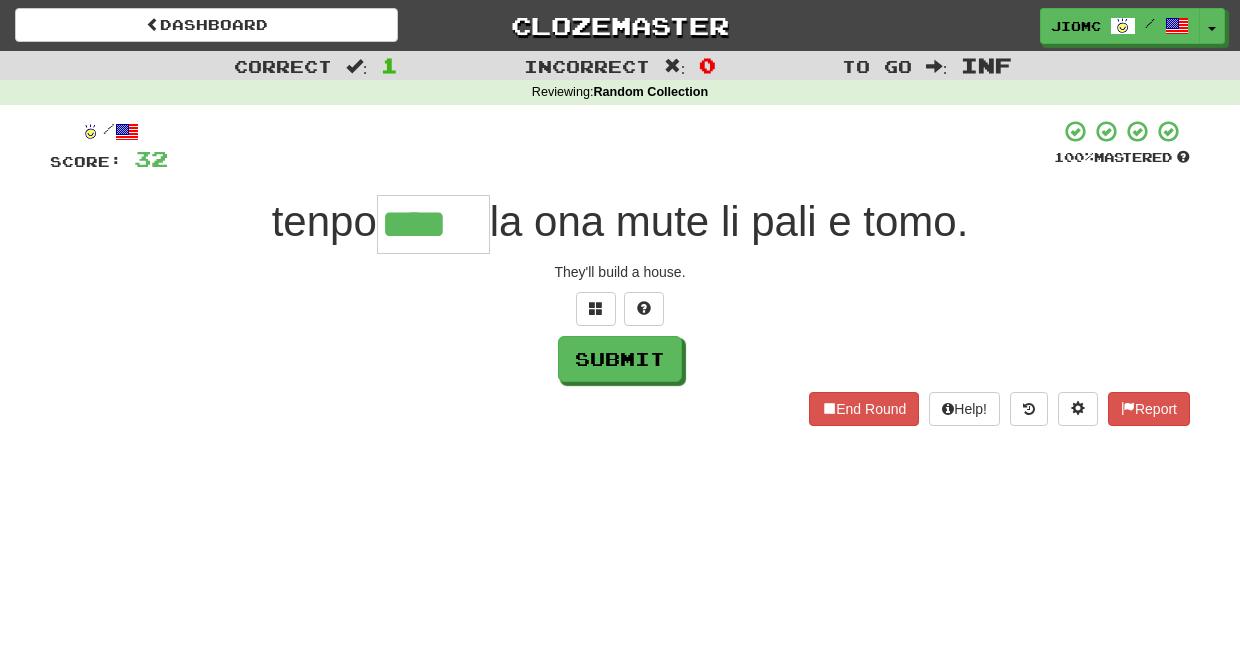 type on "****" 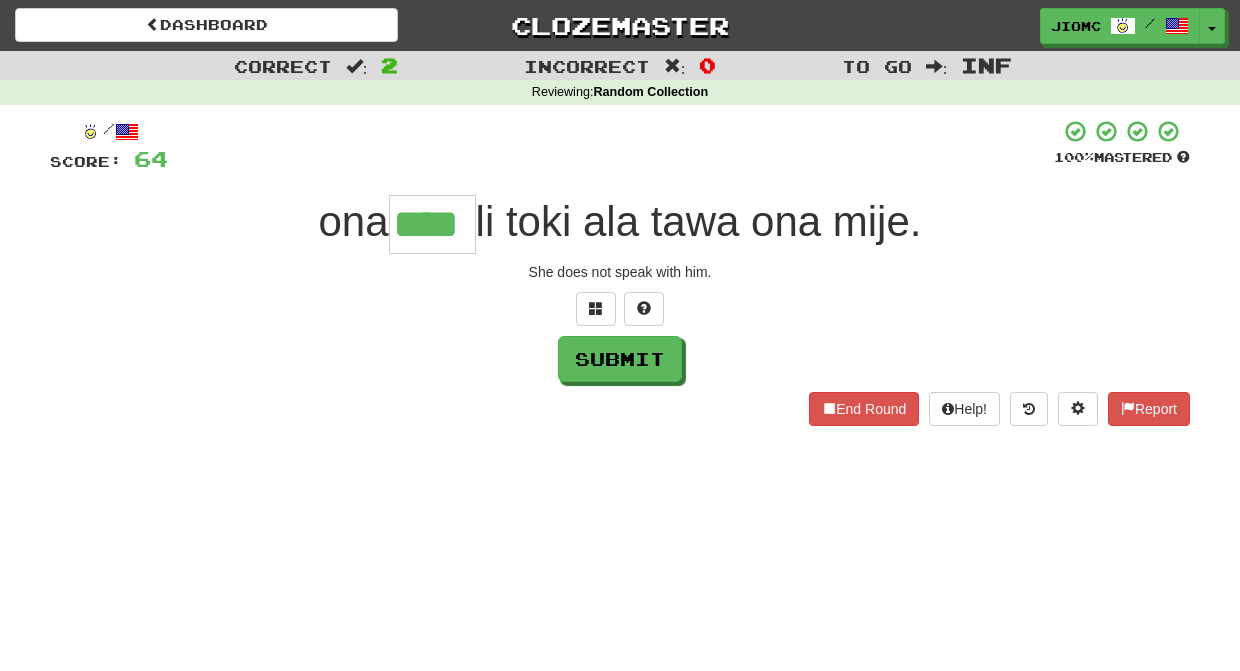 type on "****" 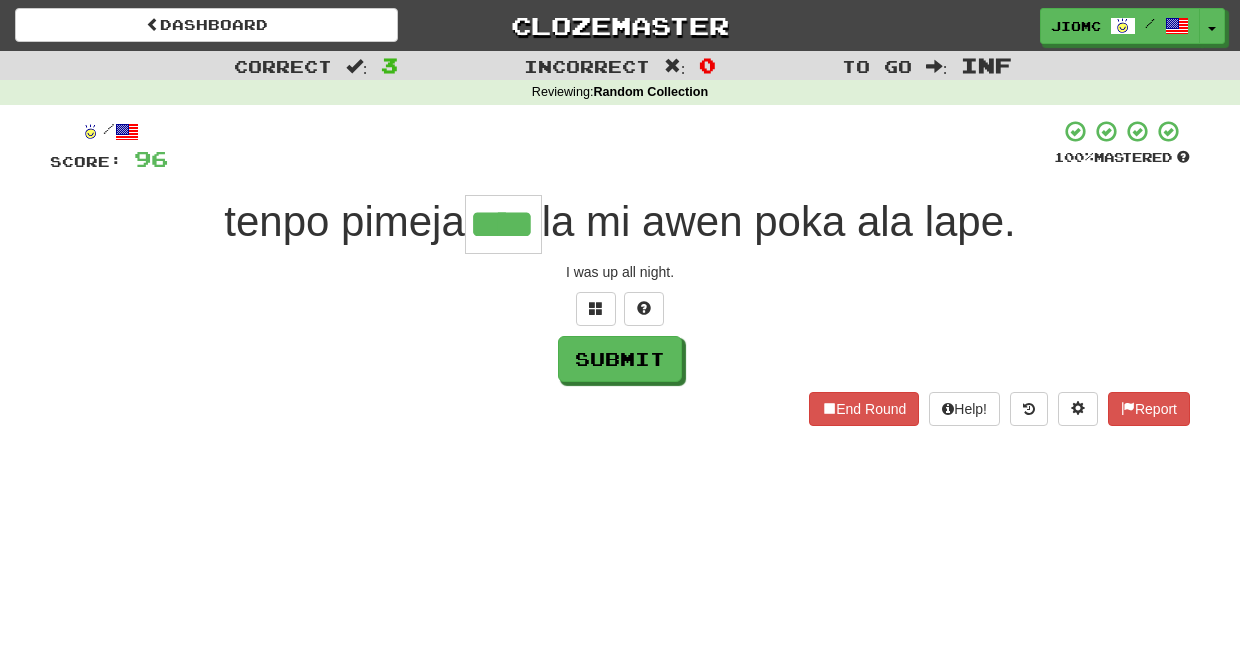 type on "****" 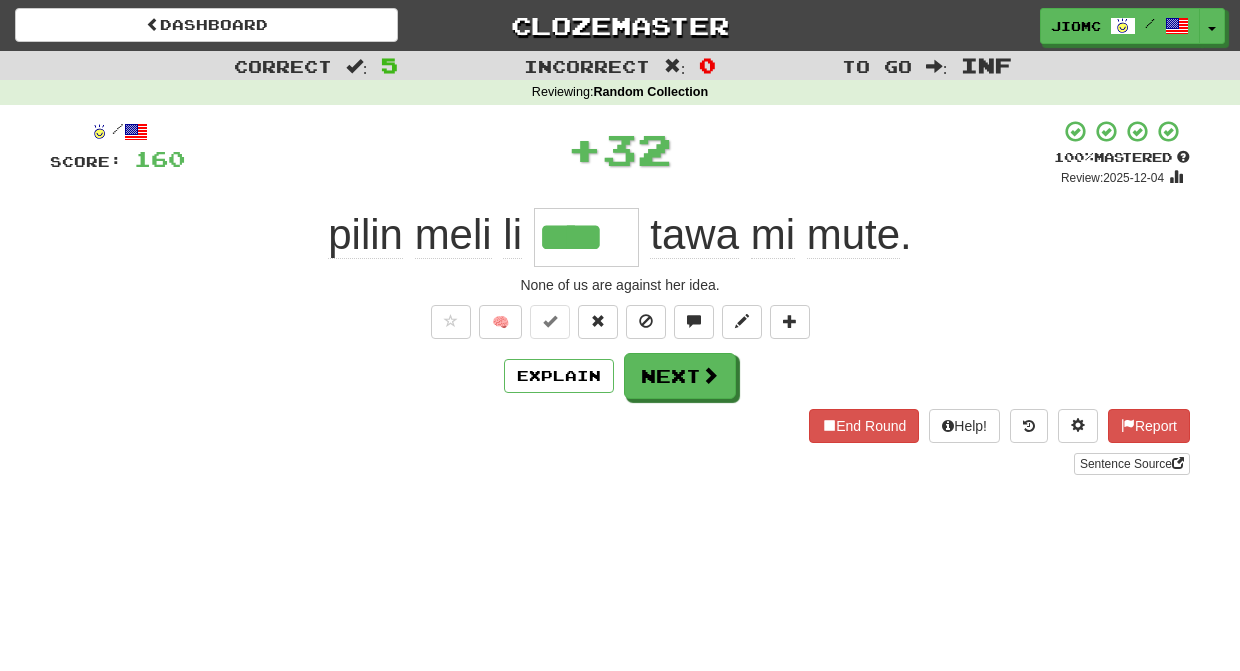 type on "****" 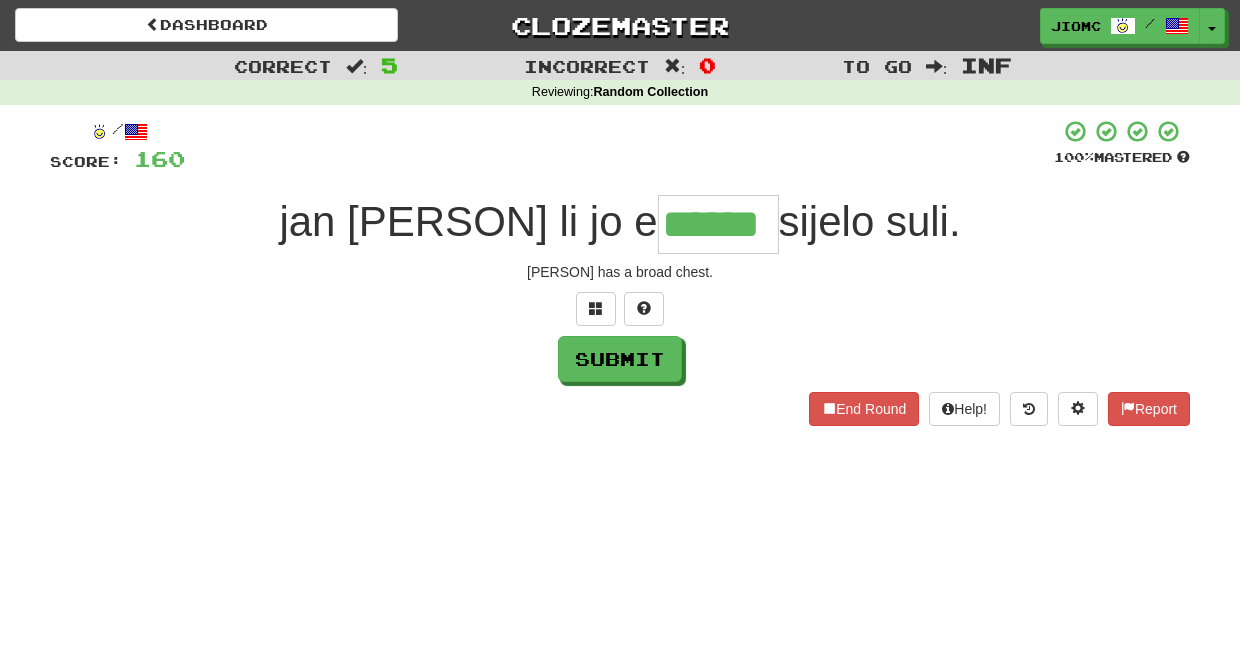 type on "******" 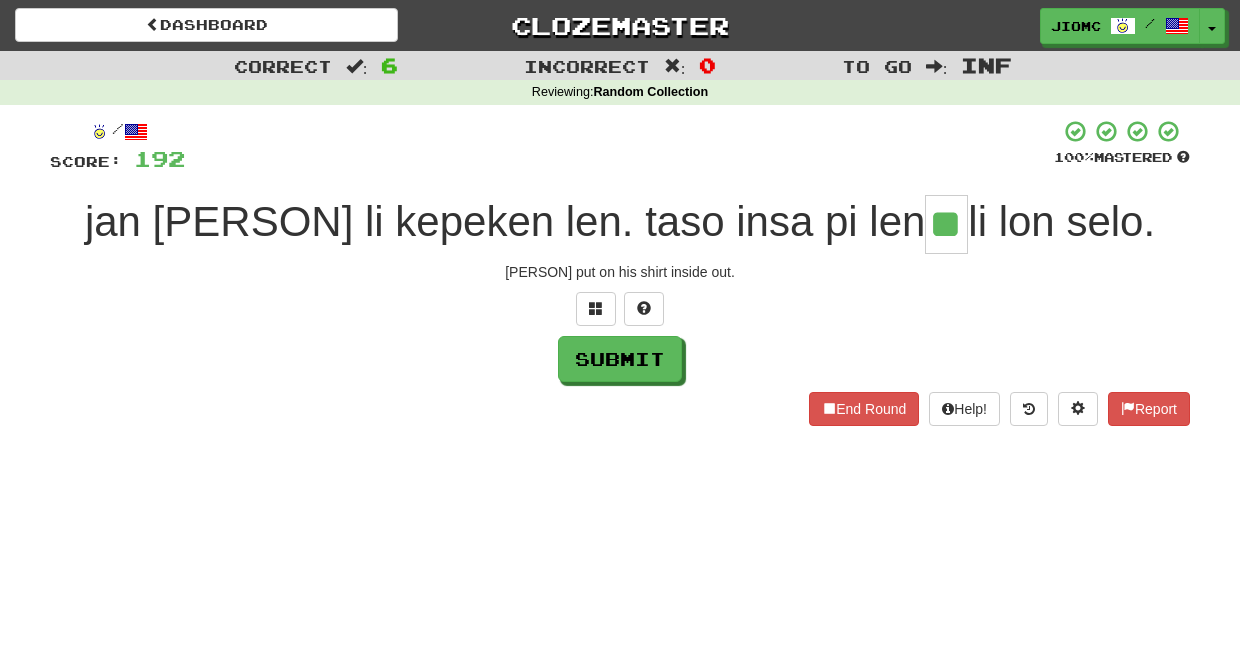 type on "**" 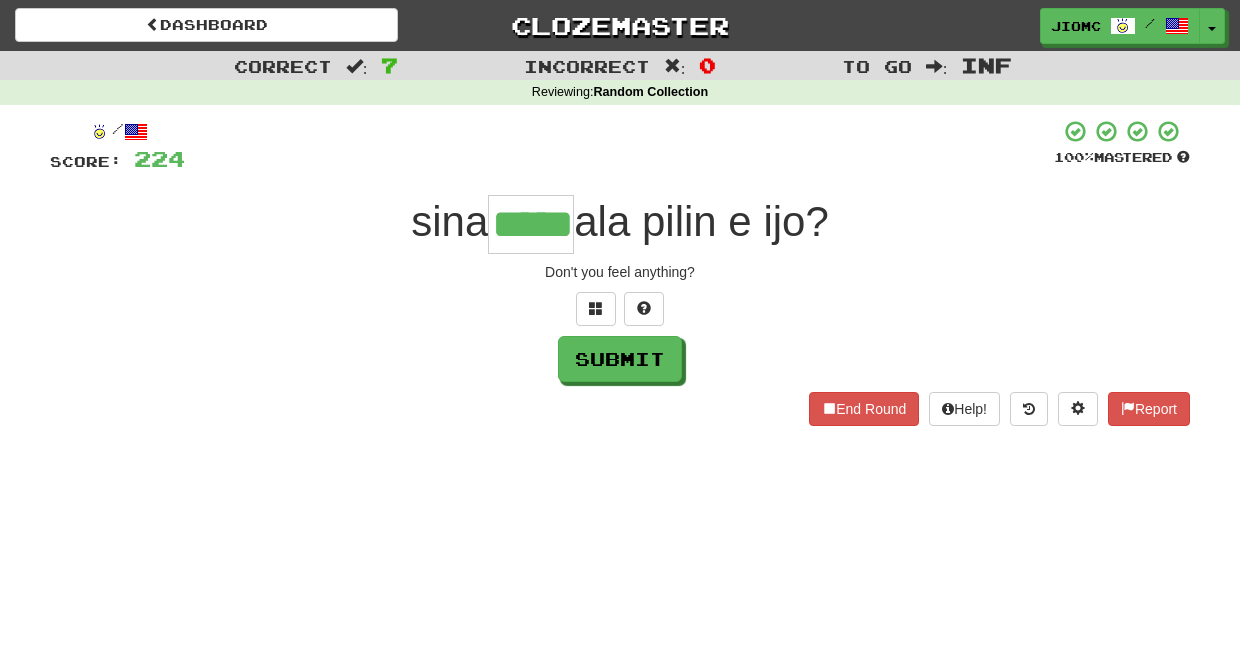 type on "*****" 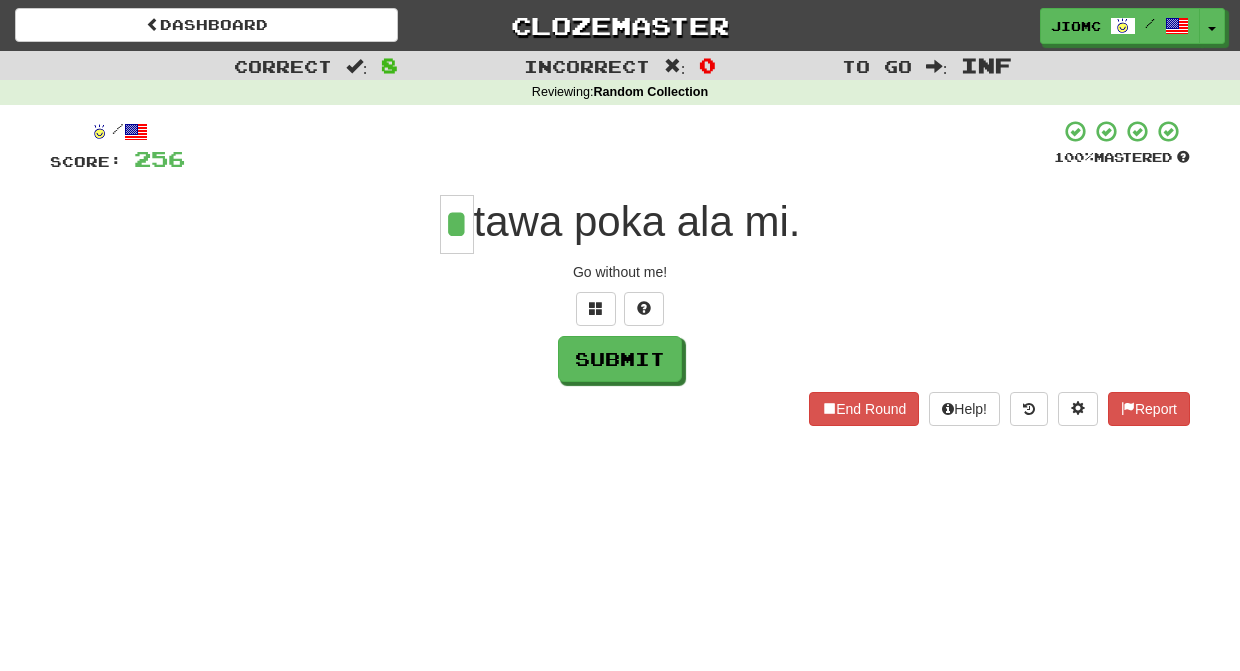 type on "*" 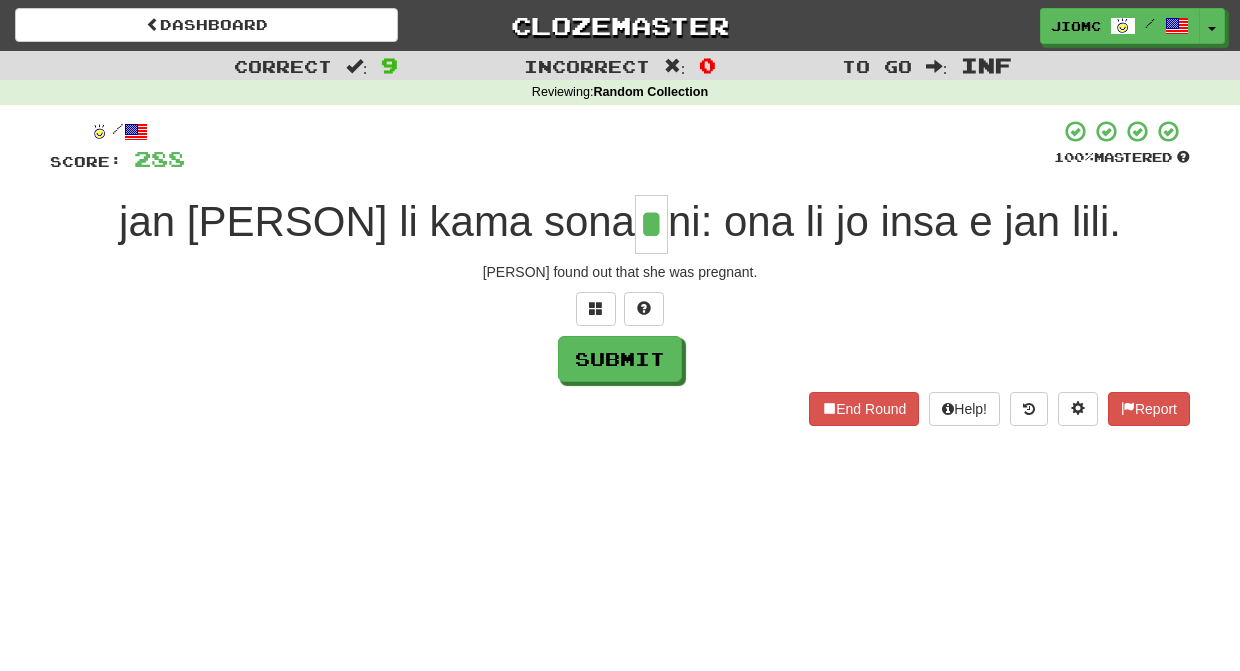 type on "*" 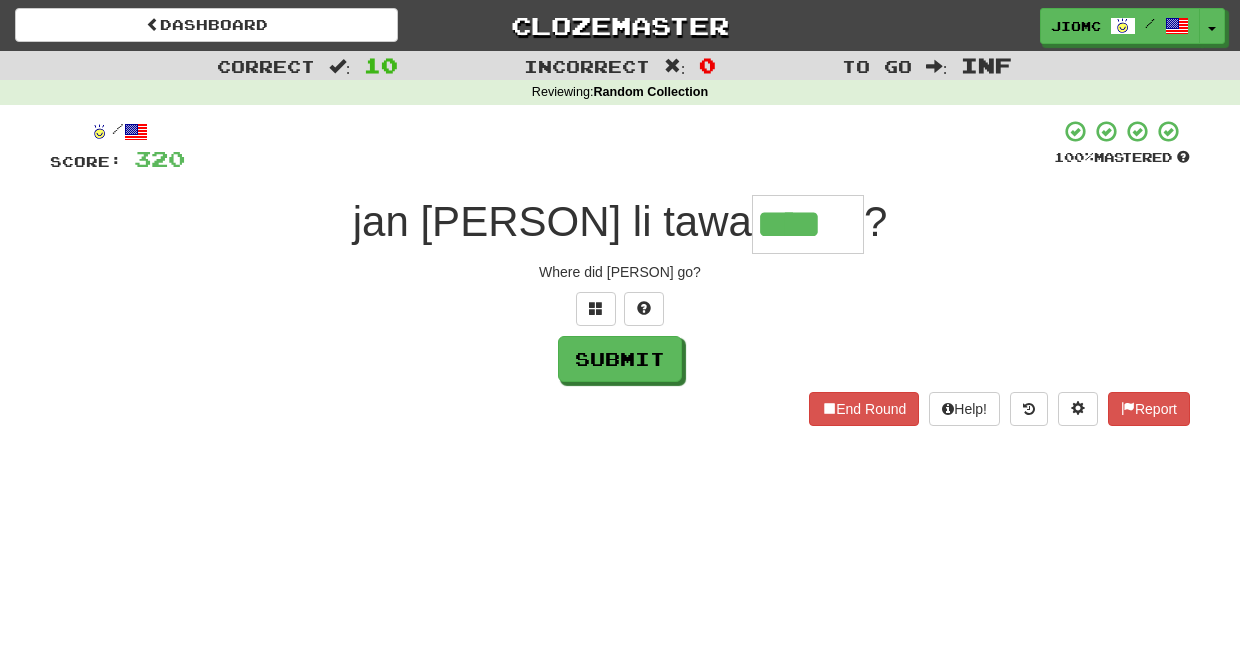 type on "****" 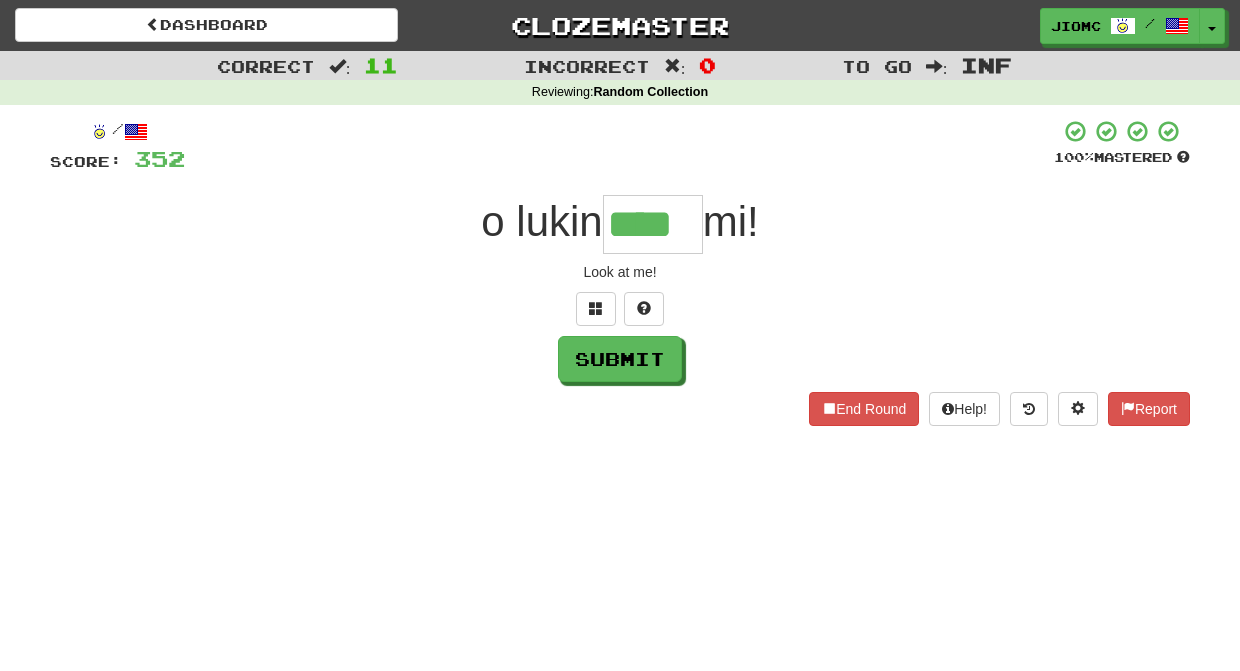 type on "****" 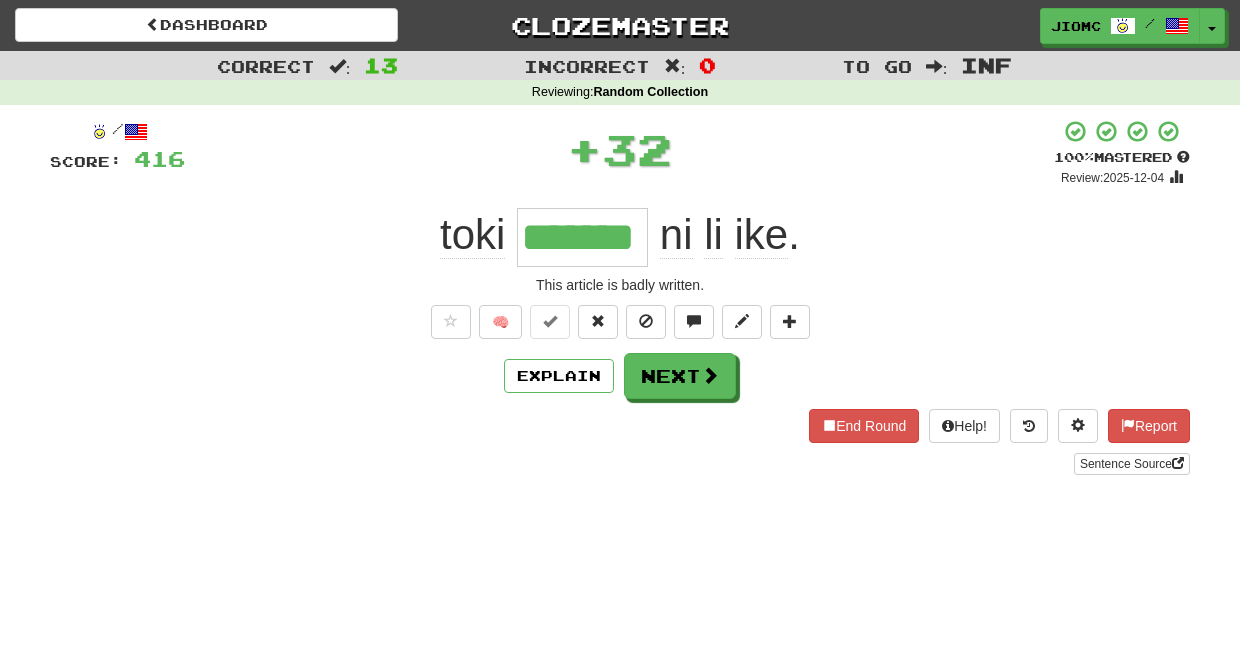 type on "*******" 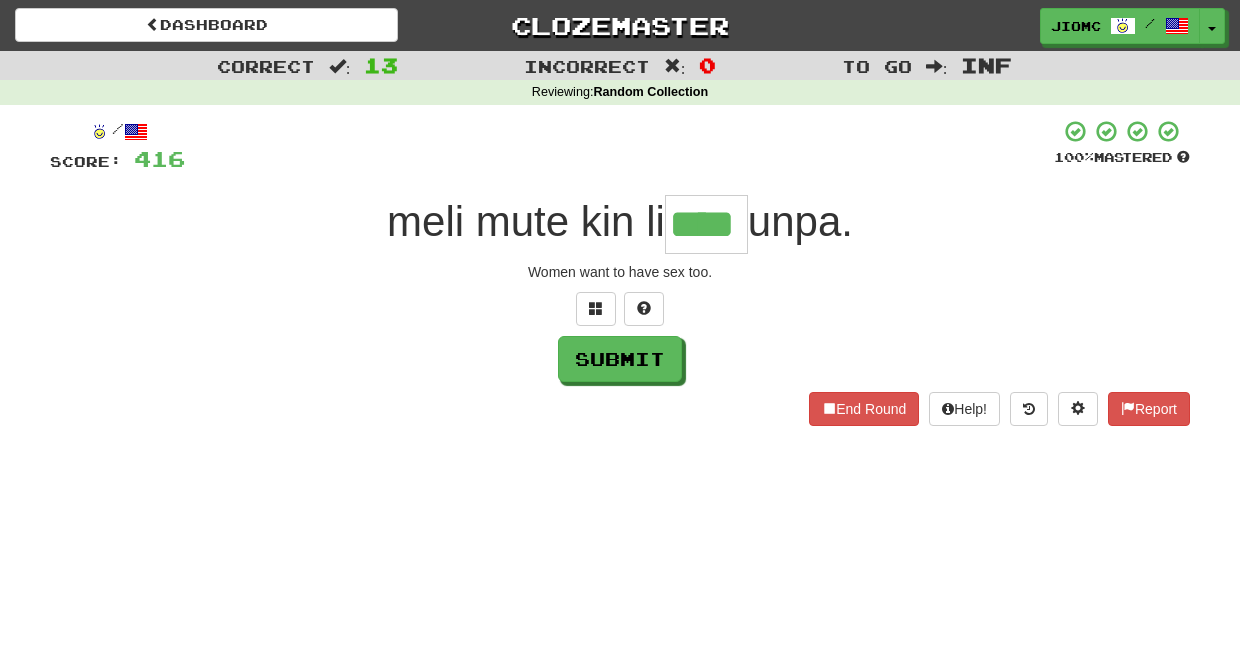 type on "****" 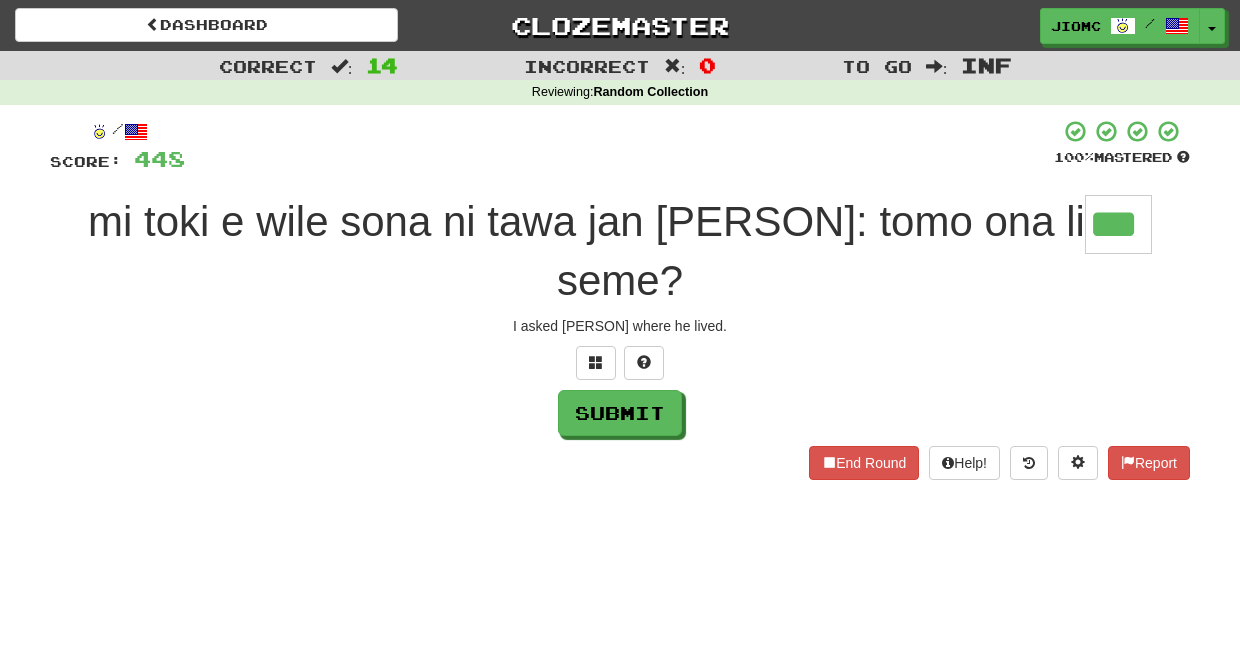 type on "***" 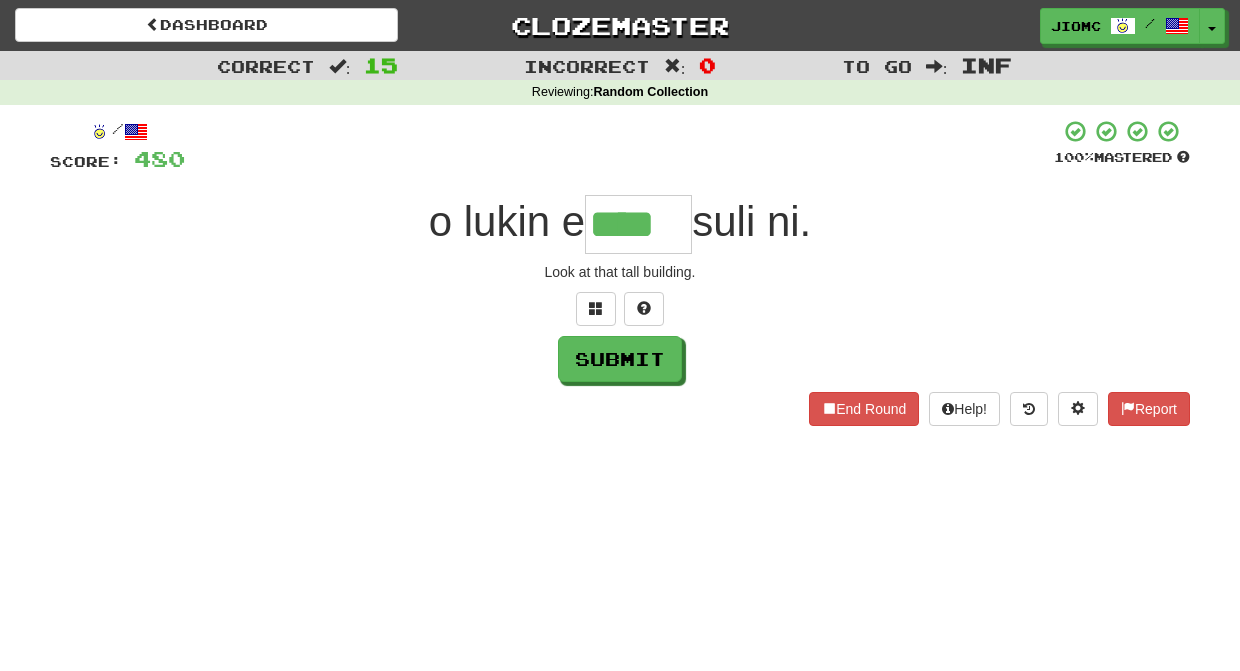 type on "****" 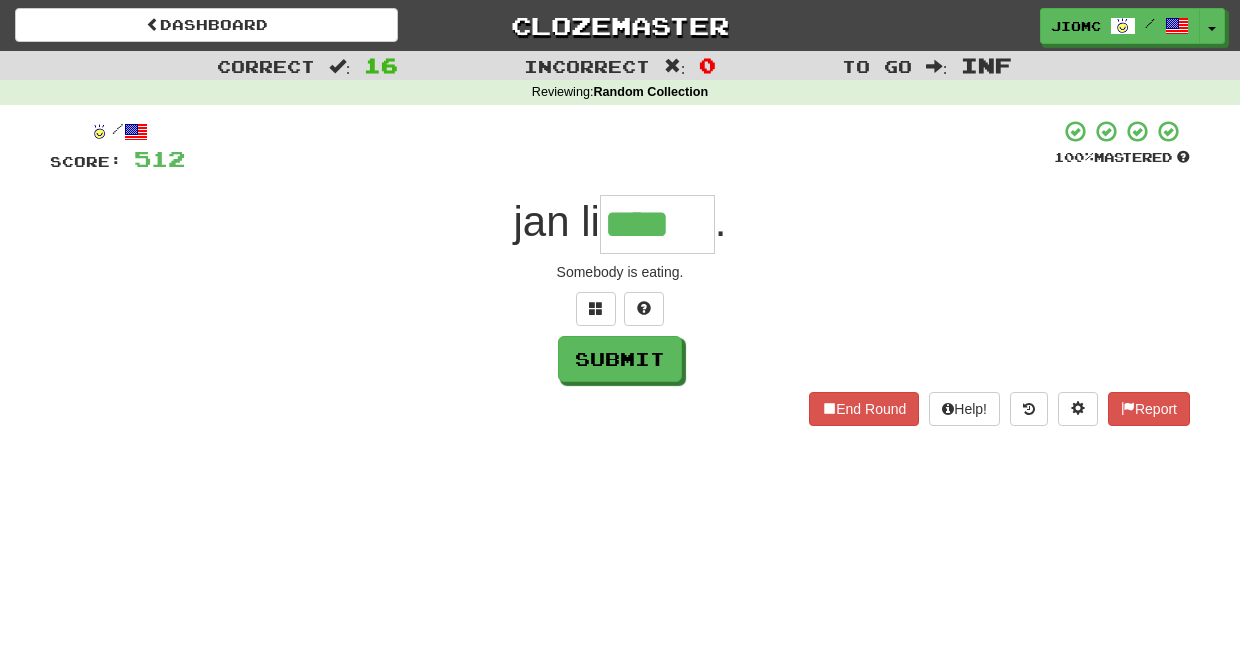 type on "****" 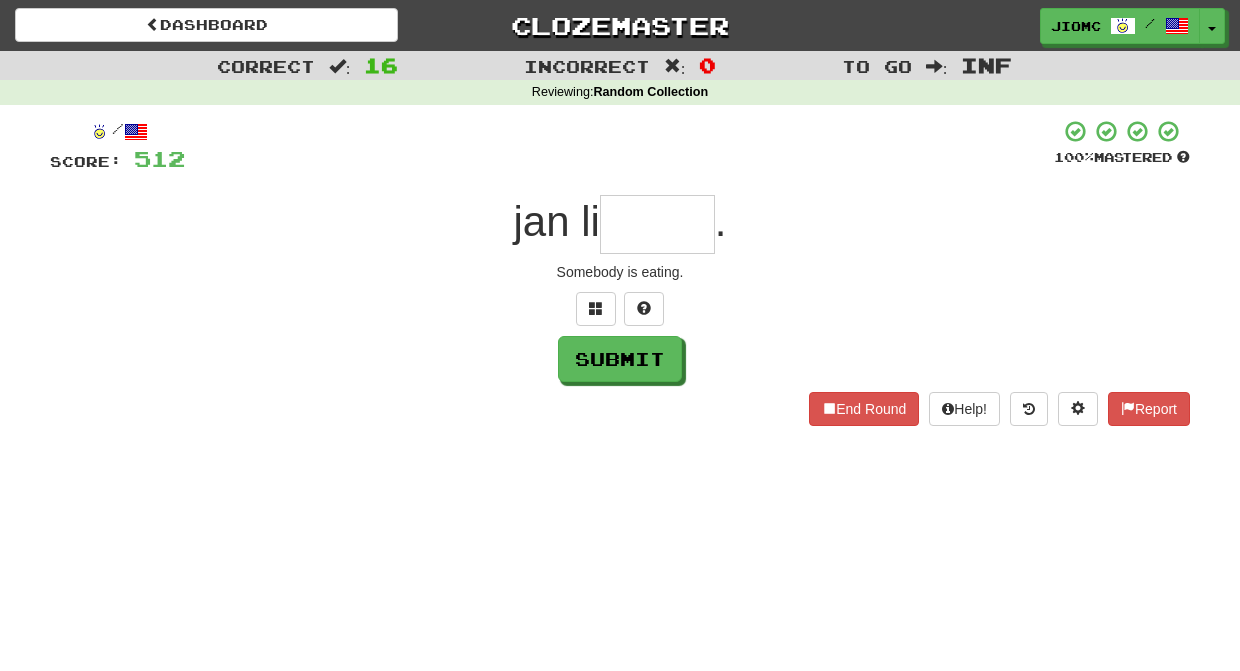 type on "*" 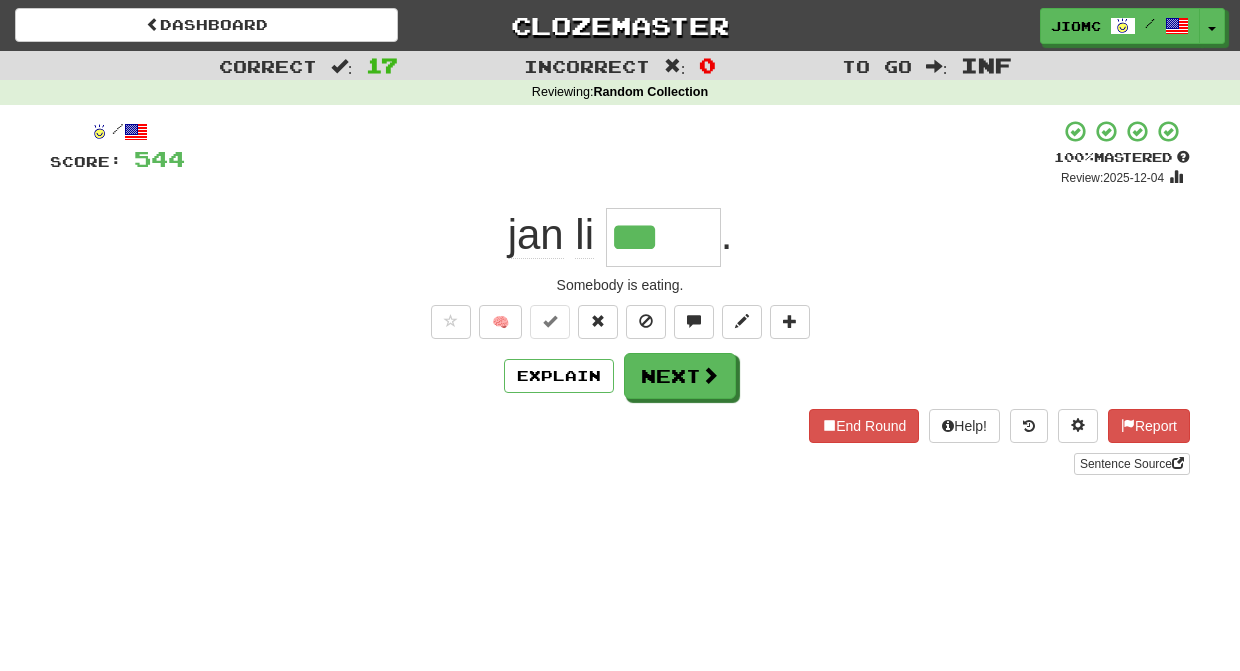 type on "****" 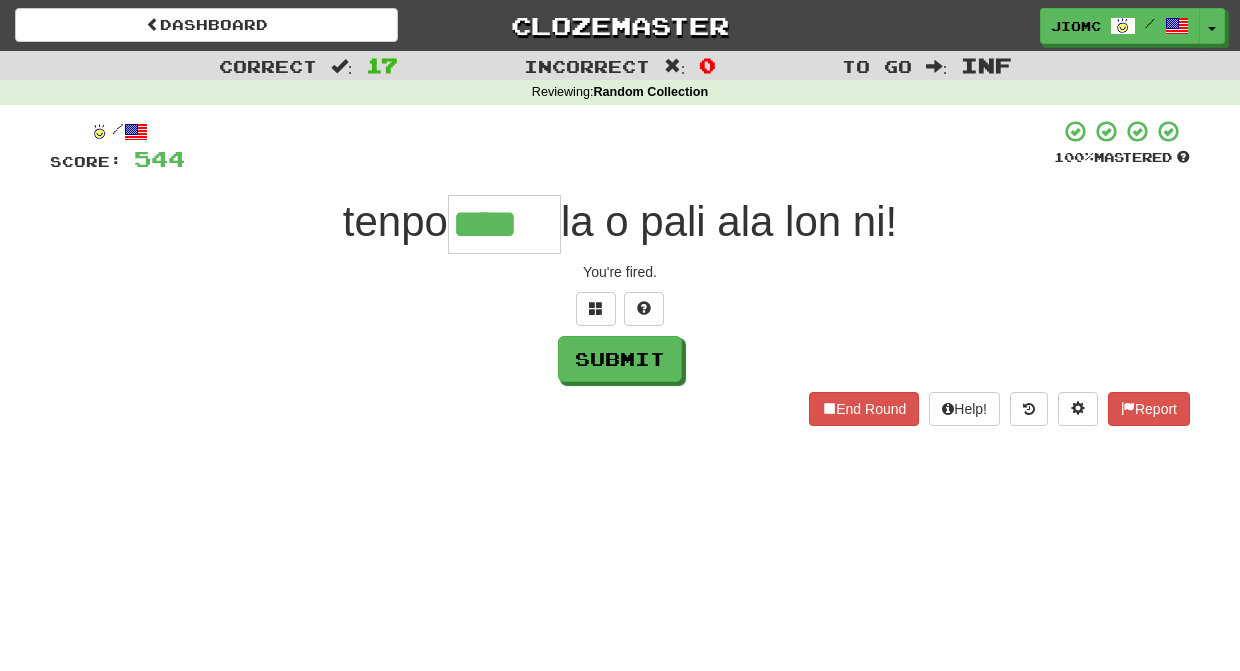 type on "****" 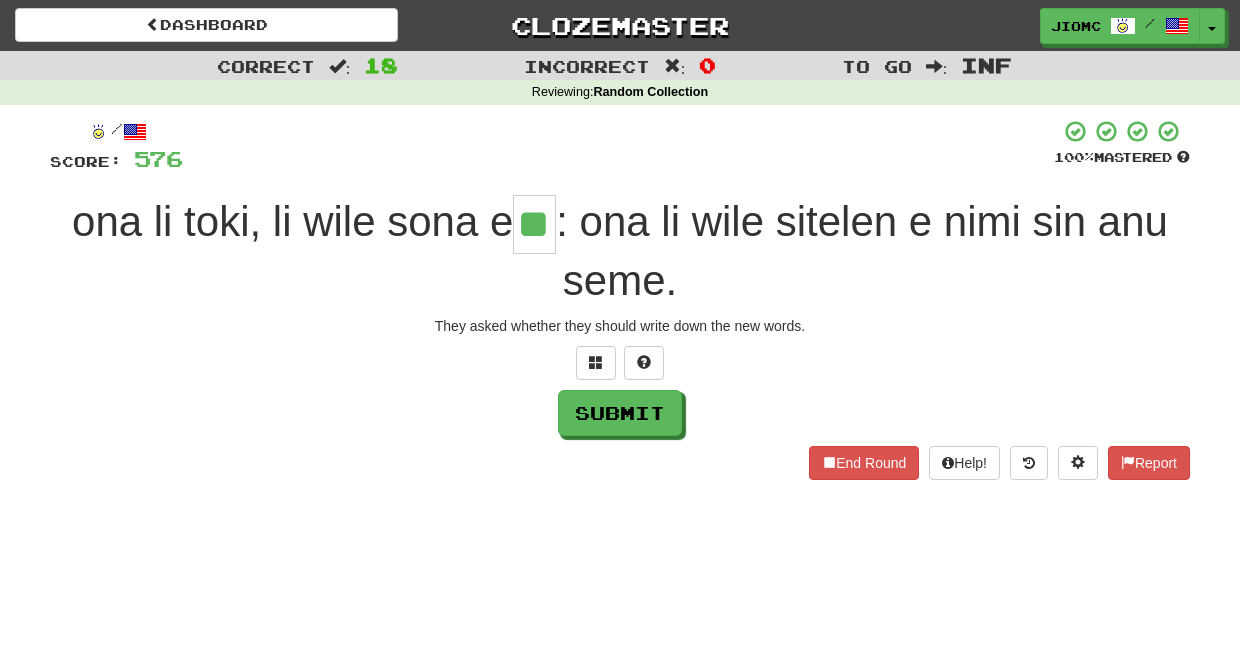 type on "**" 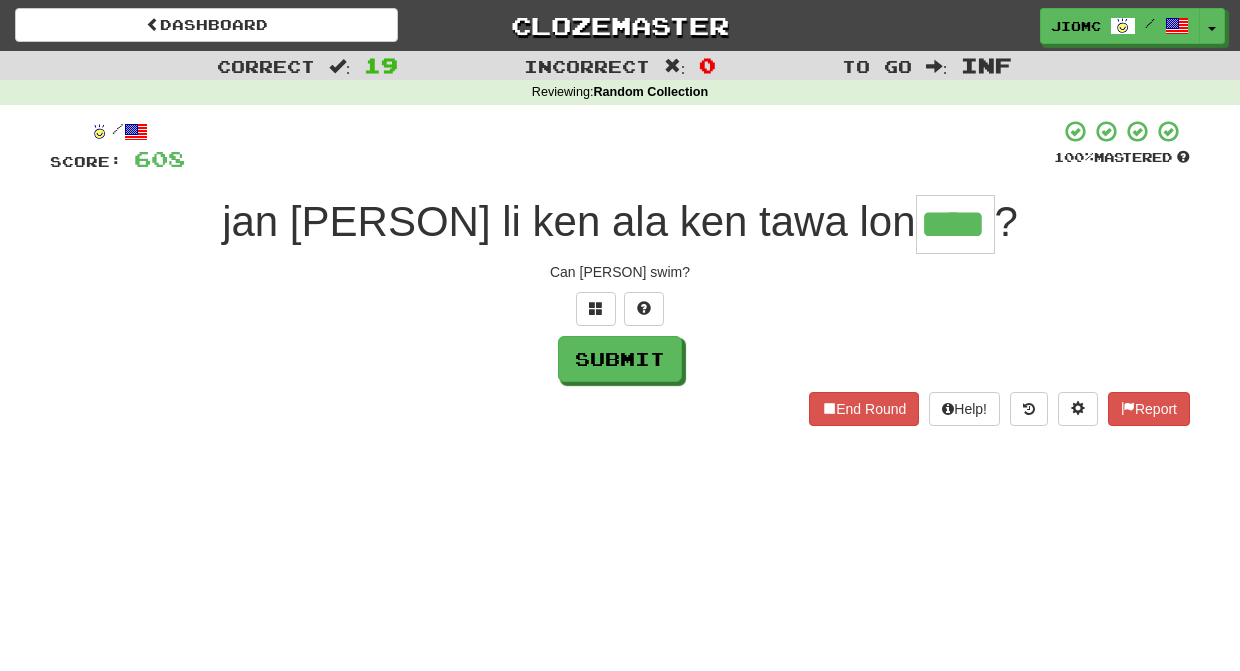type on "****" 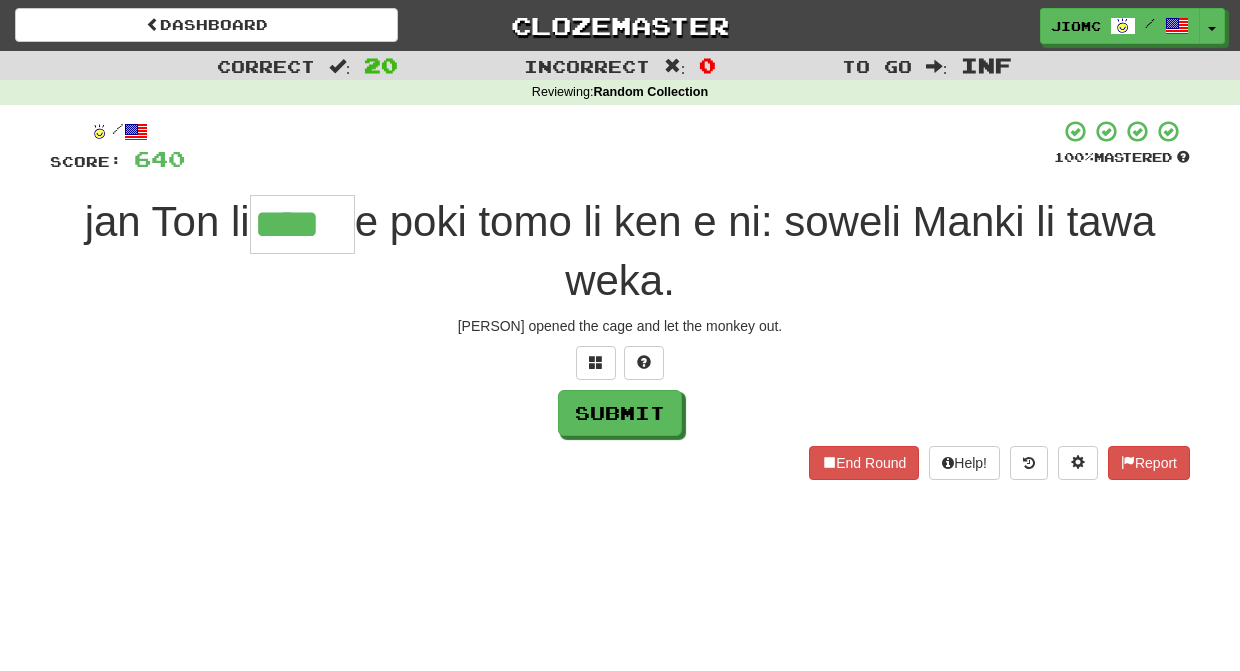 type on "****" 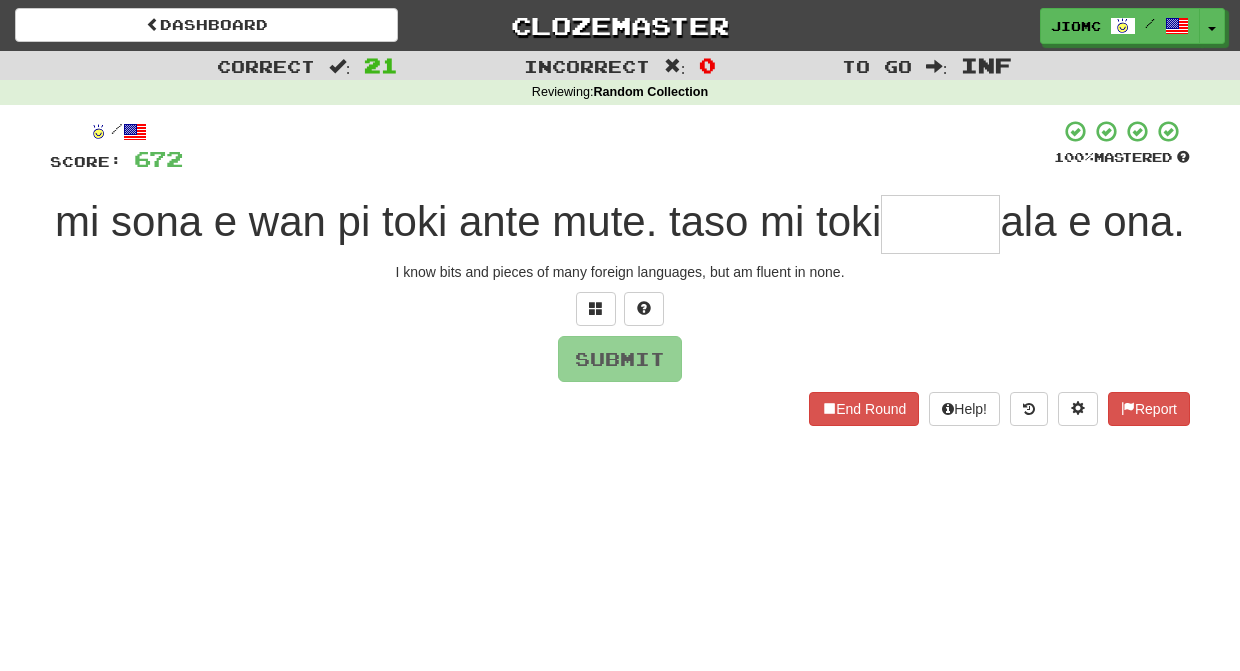 type on "*" 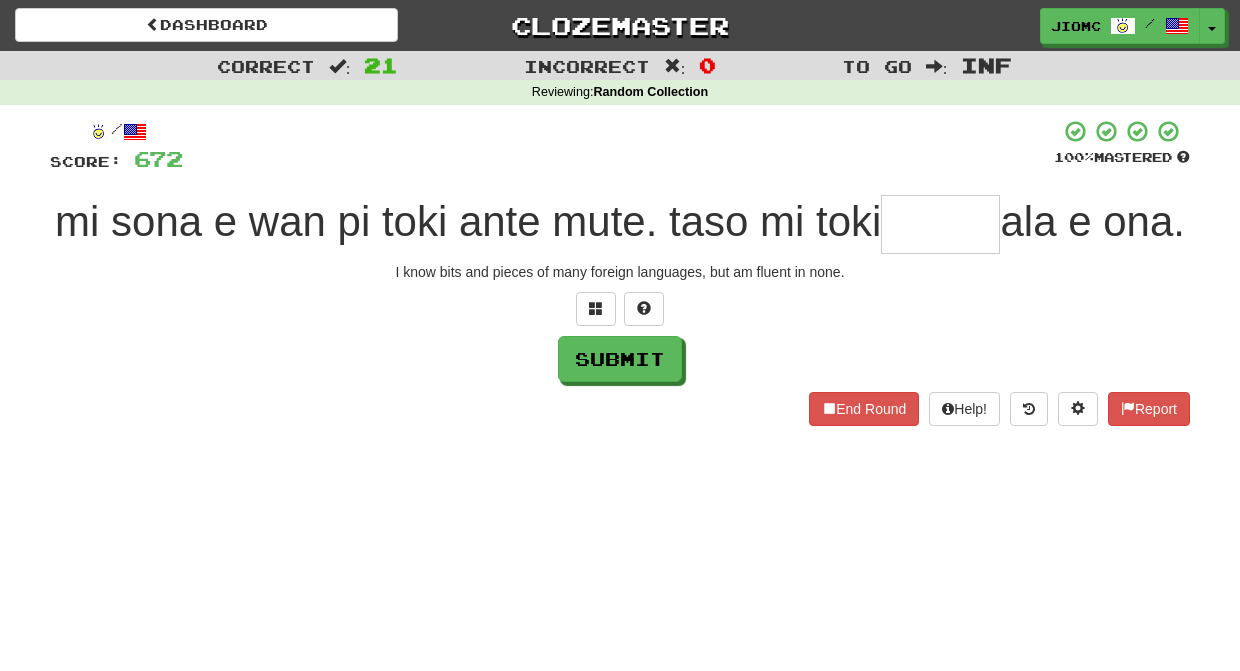 type on "*" 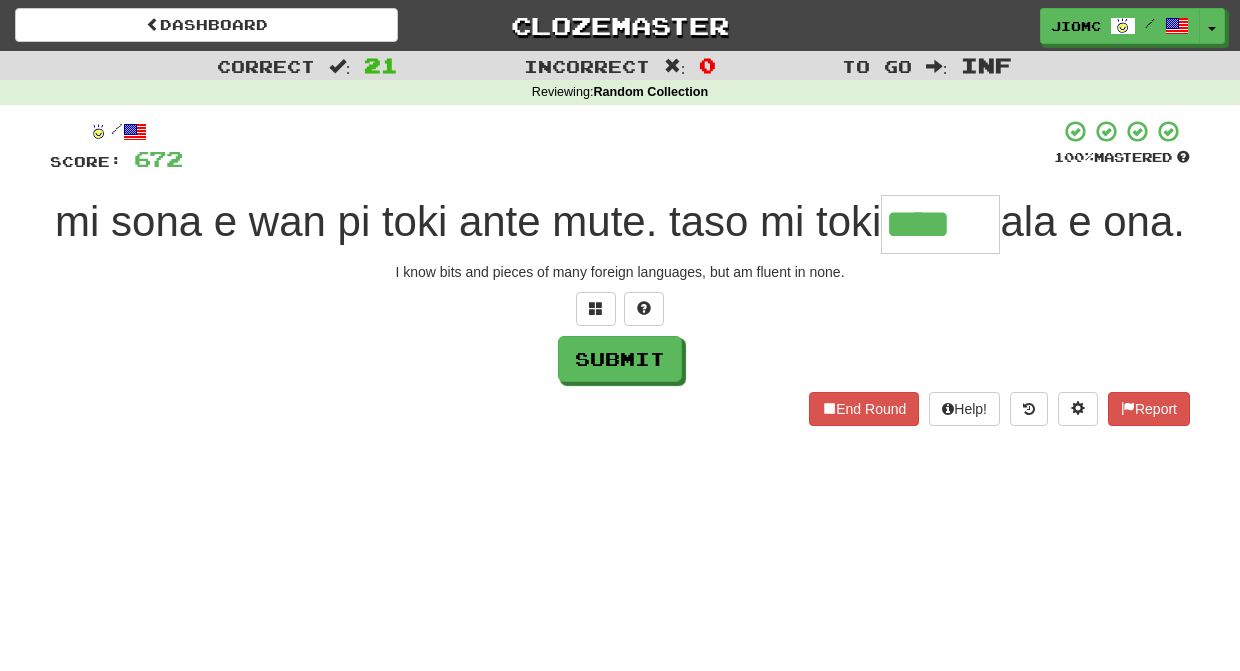 type on "****" 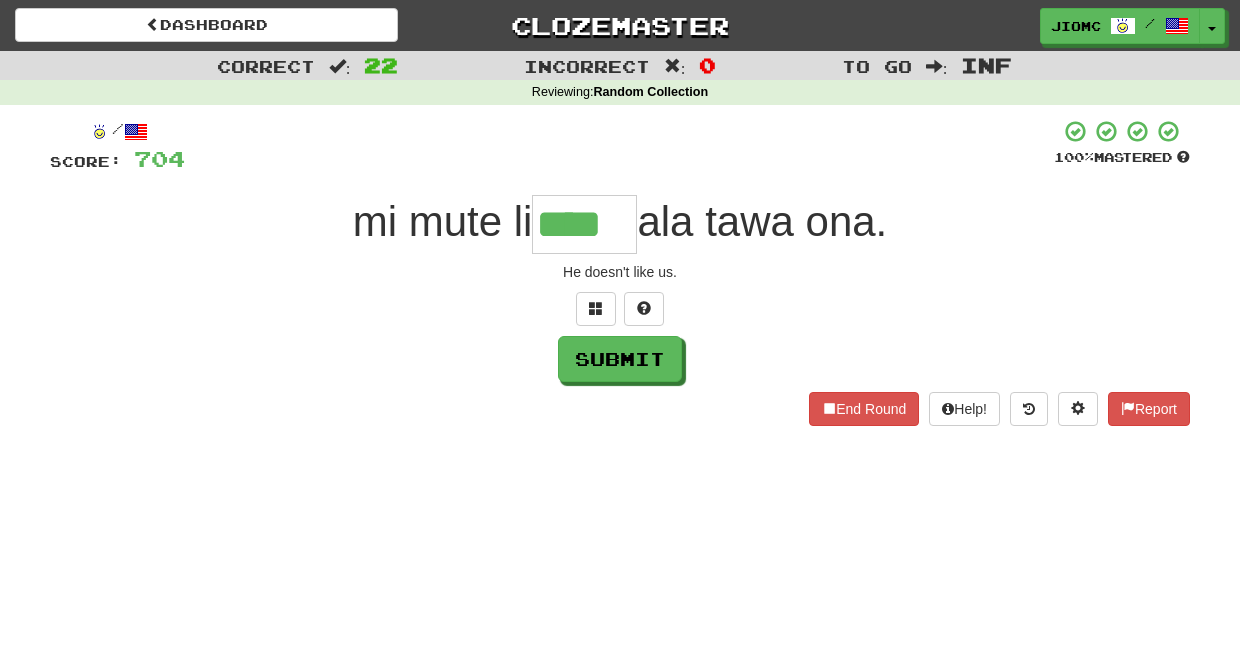 type on "****" 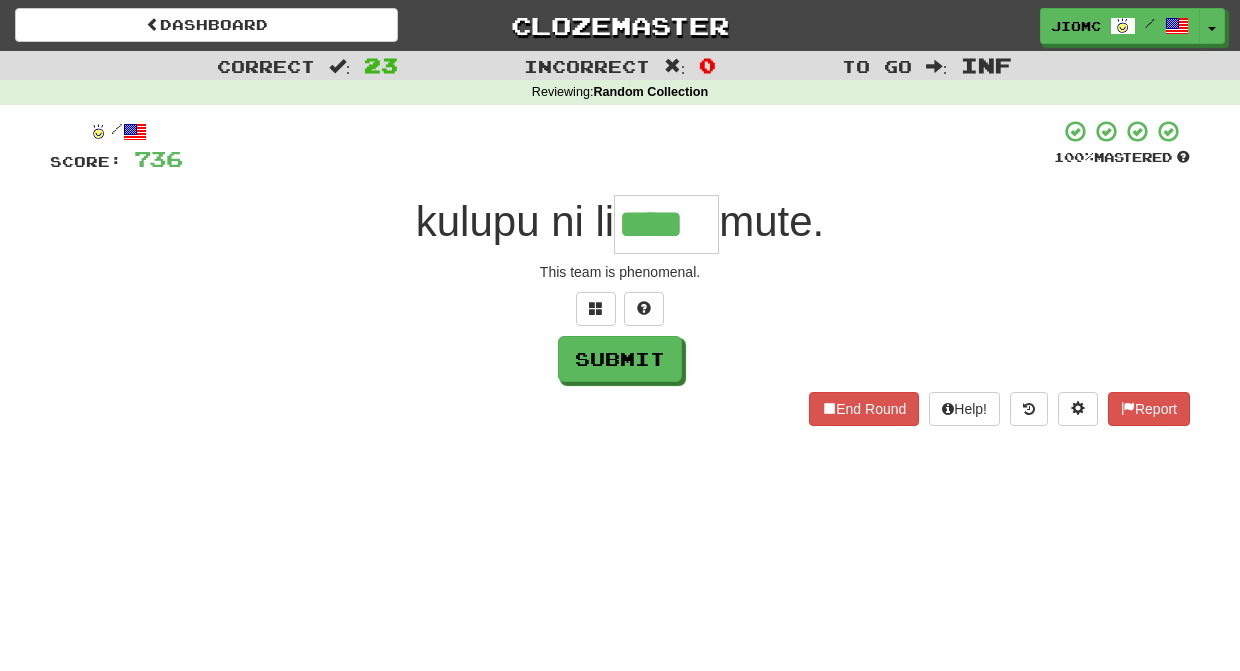 type on "****" 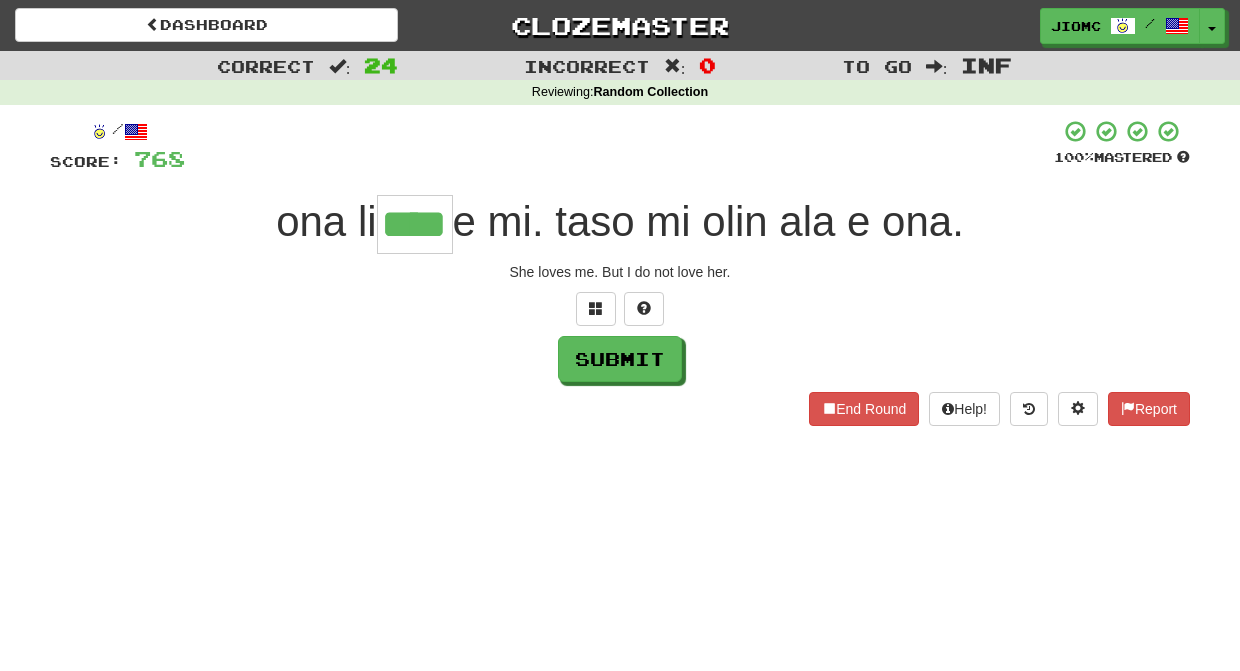 type on "****" 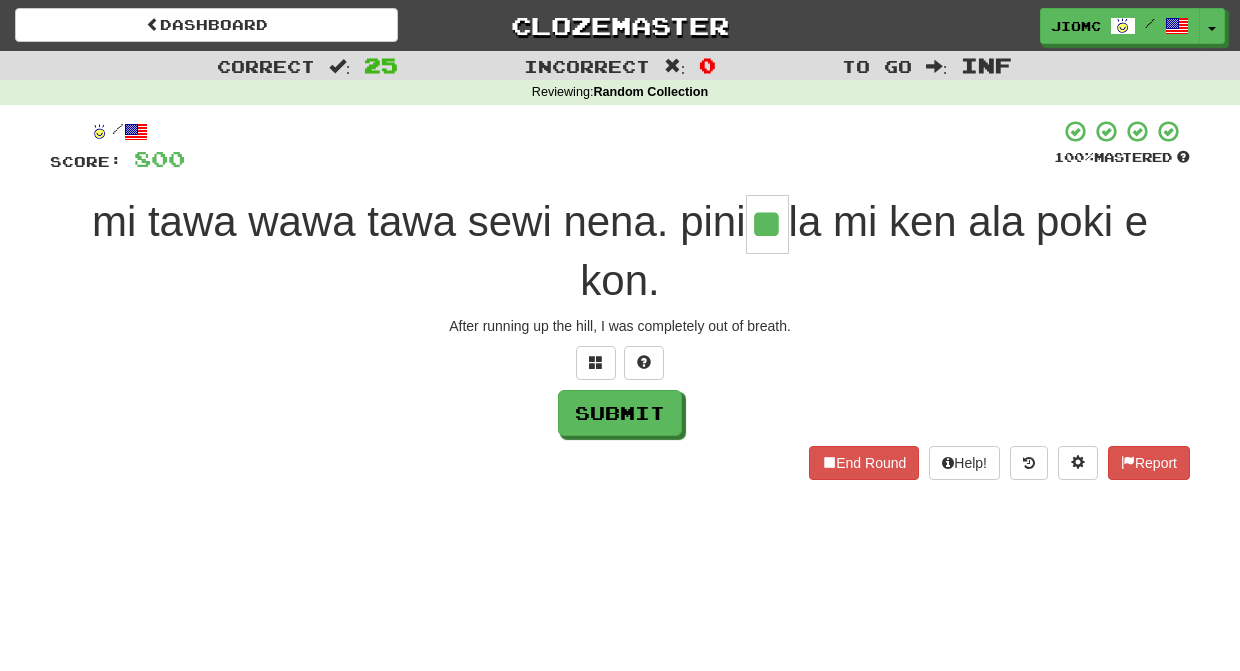 type on "**" 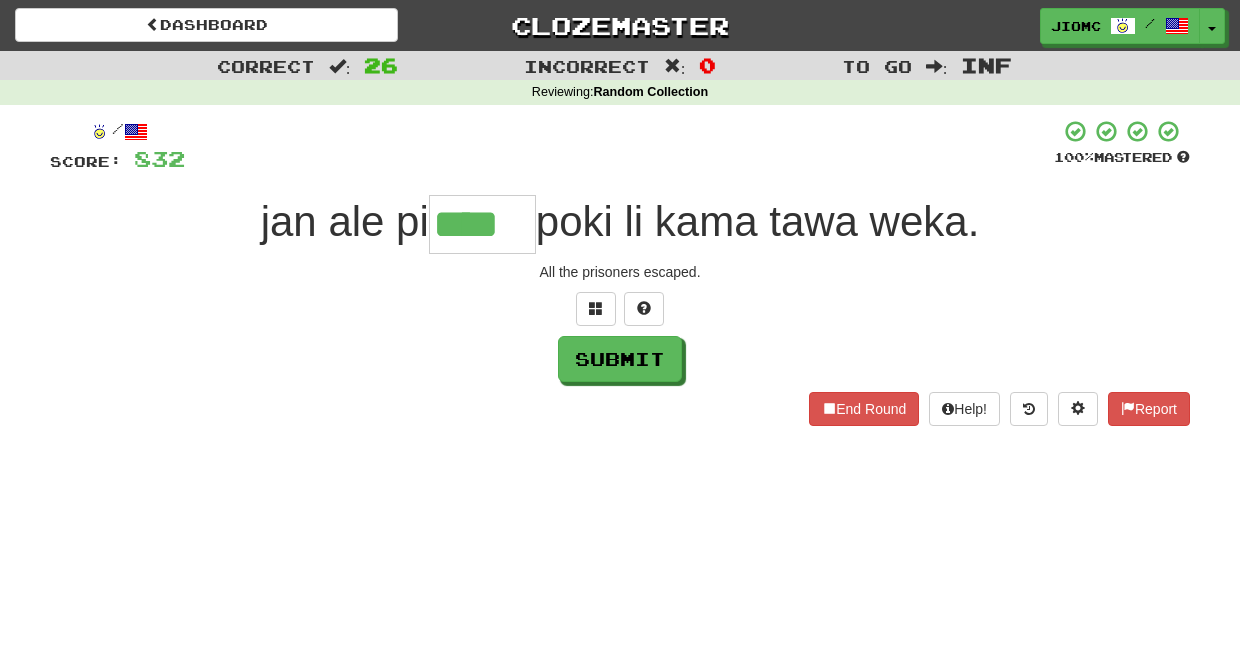 type on "****" 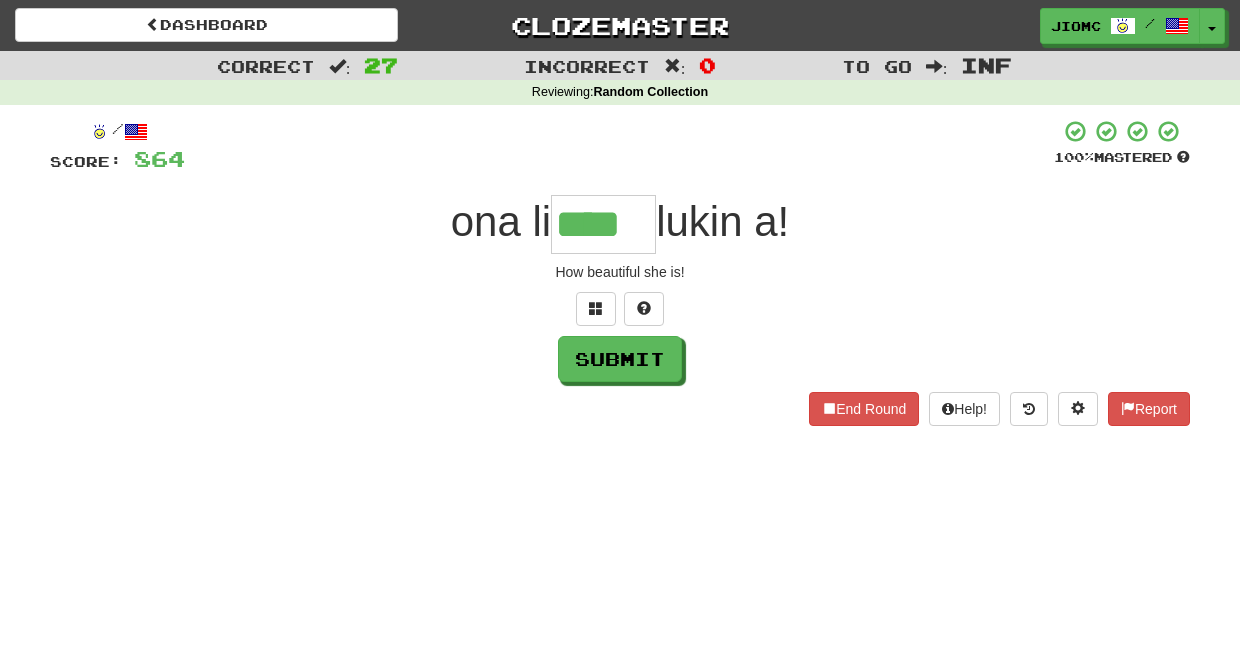 type on "****" 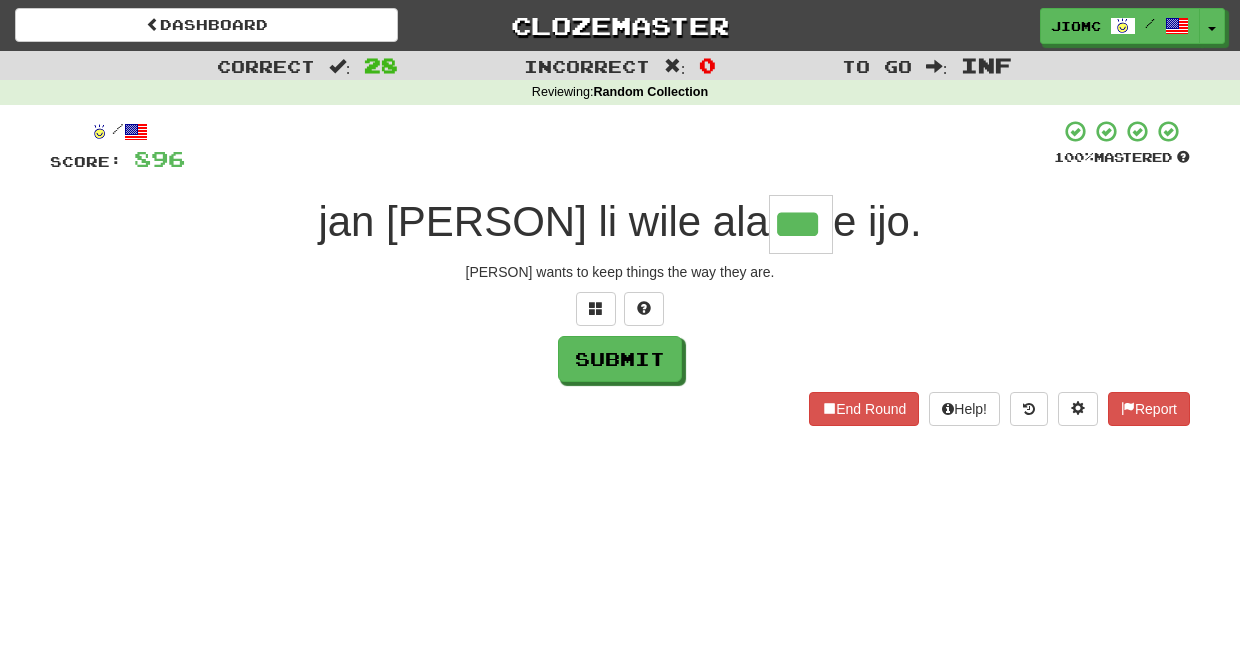 type on "***" 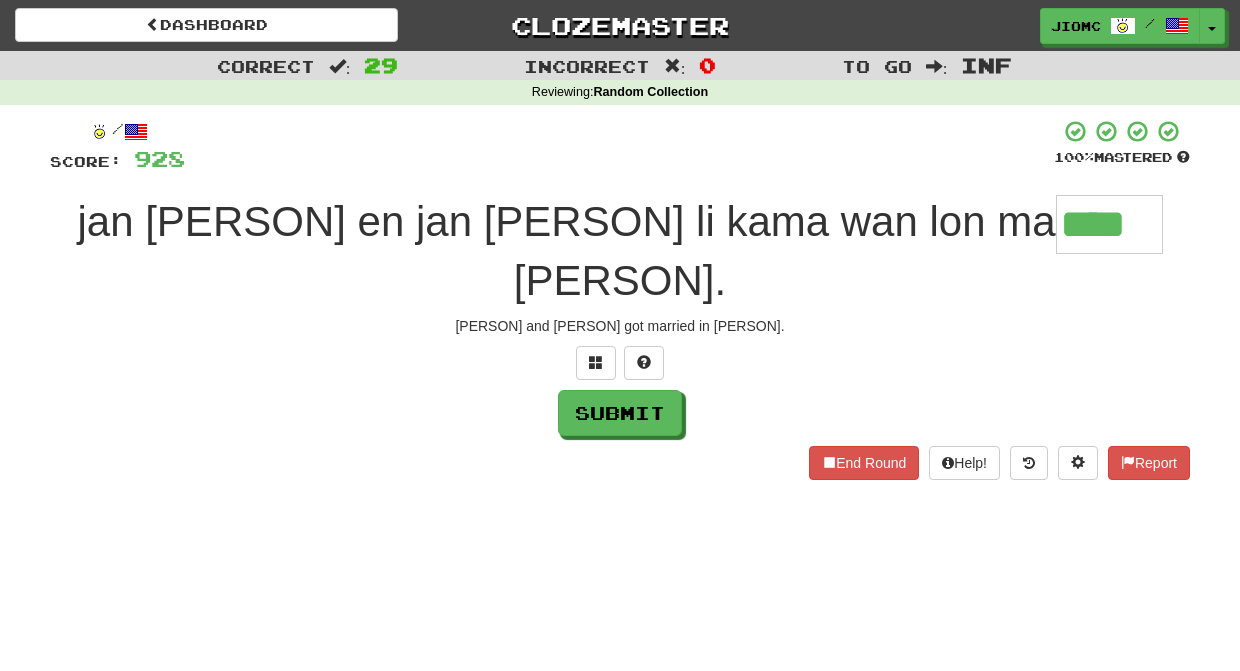 type on "****" 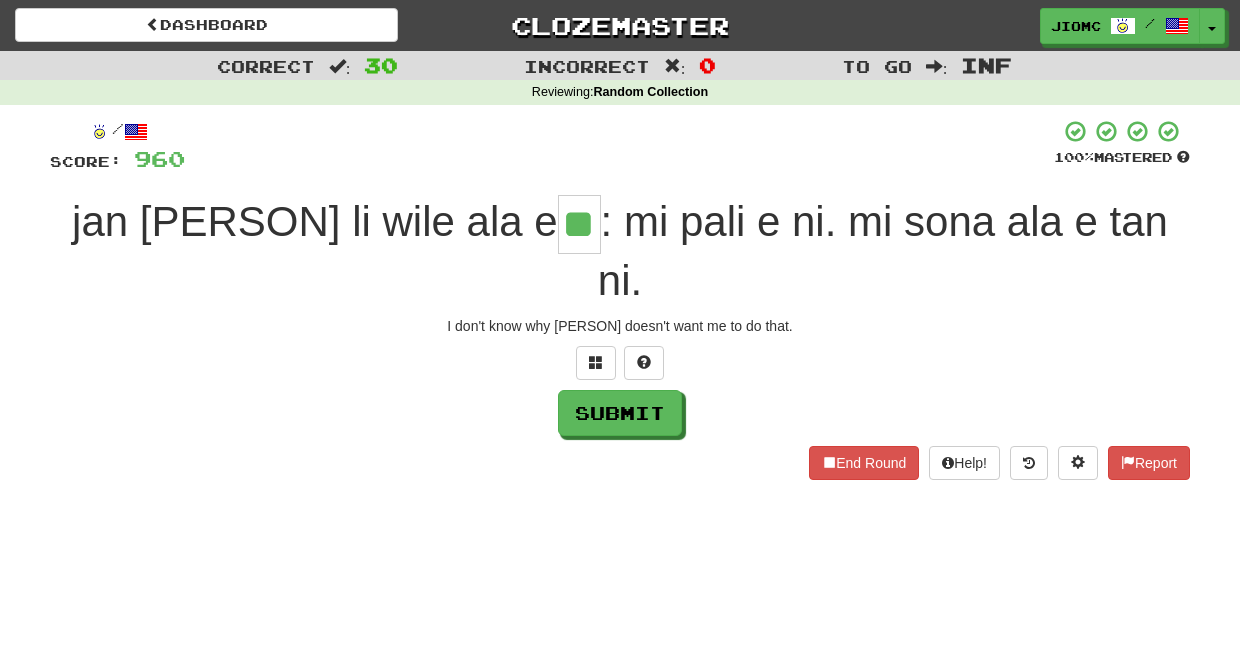 type on "**" 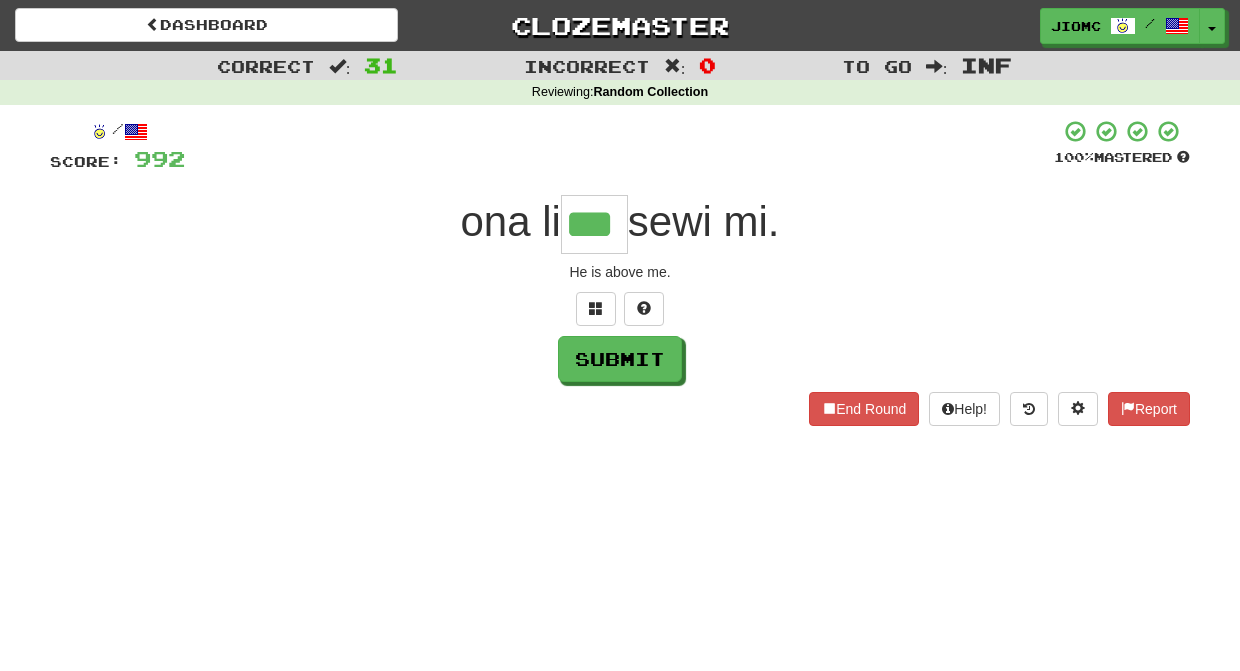 type on "***" 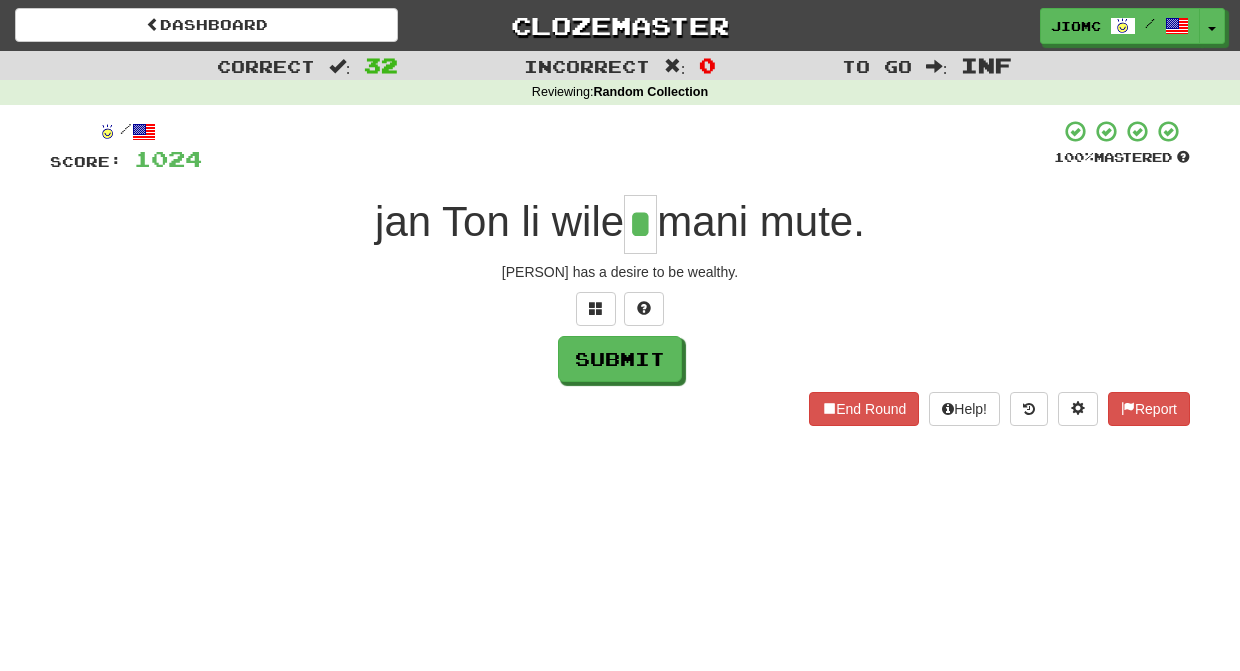 type on "*" 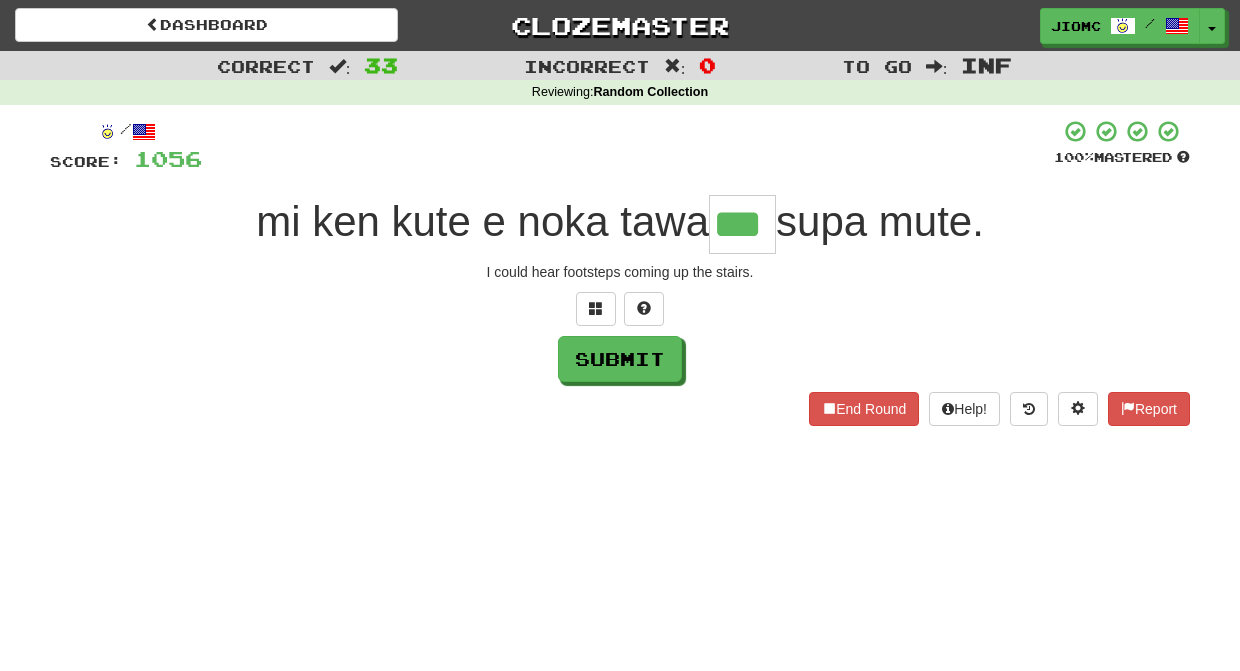 type on "***" 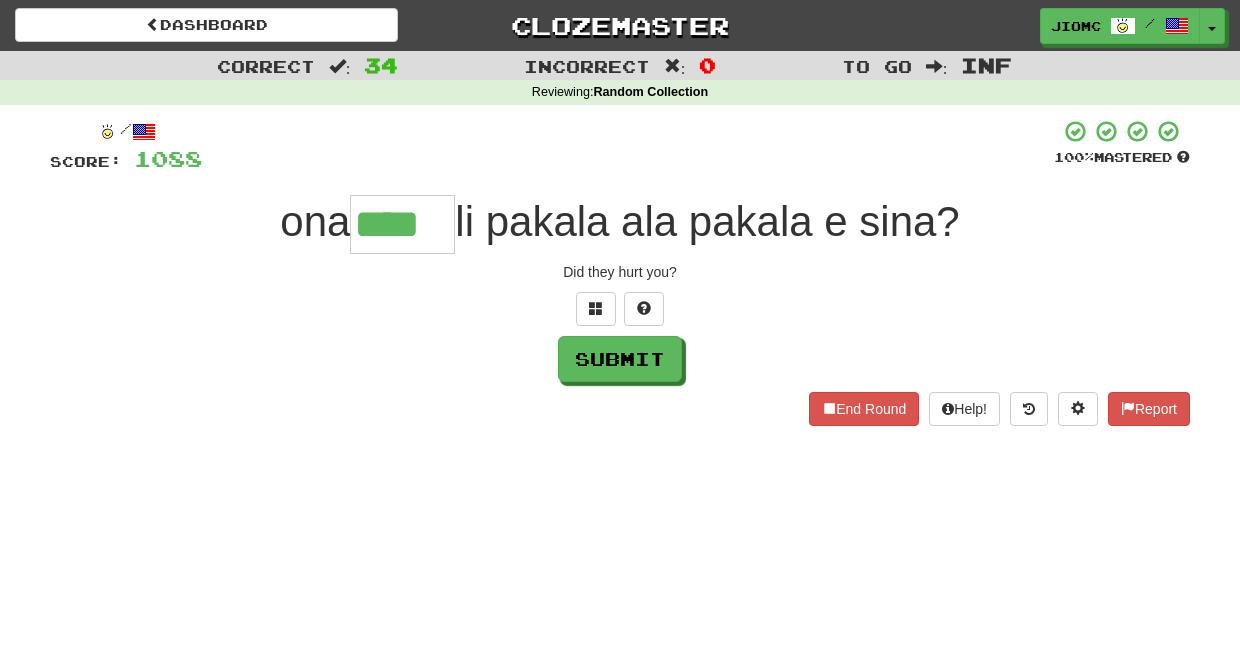 type on "****" 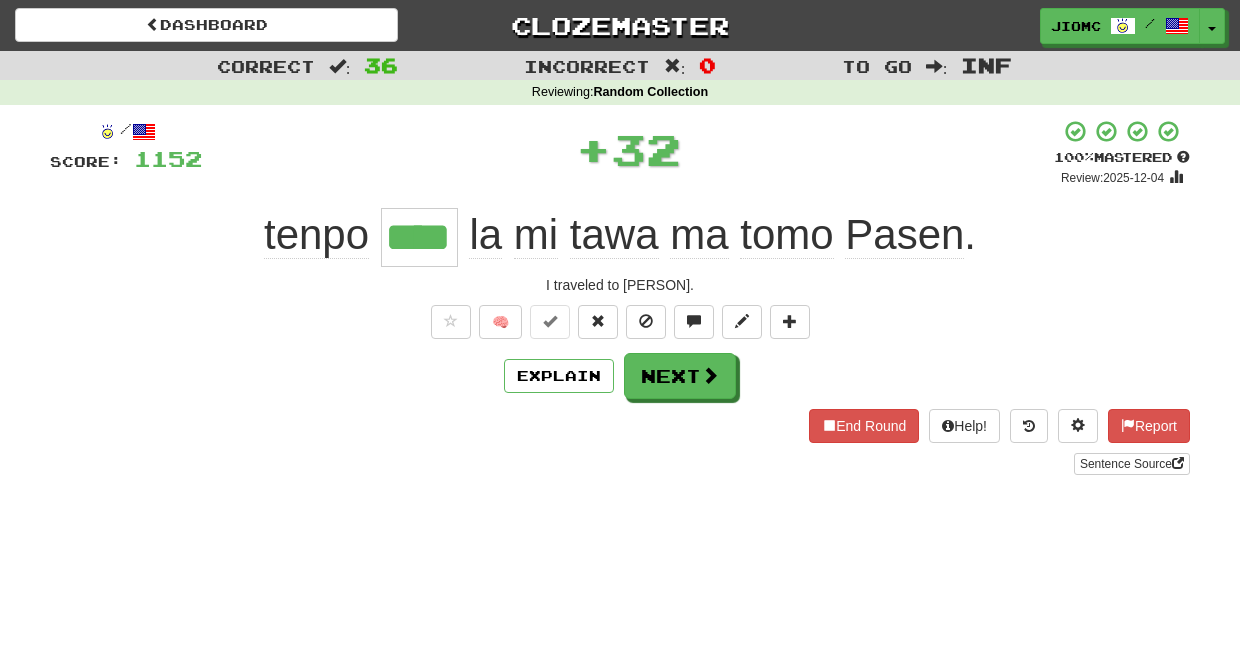 type on "****" 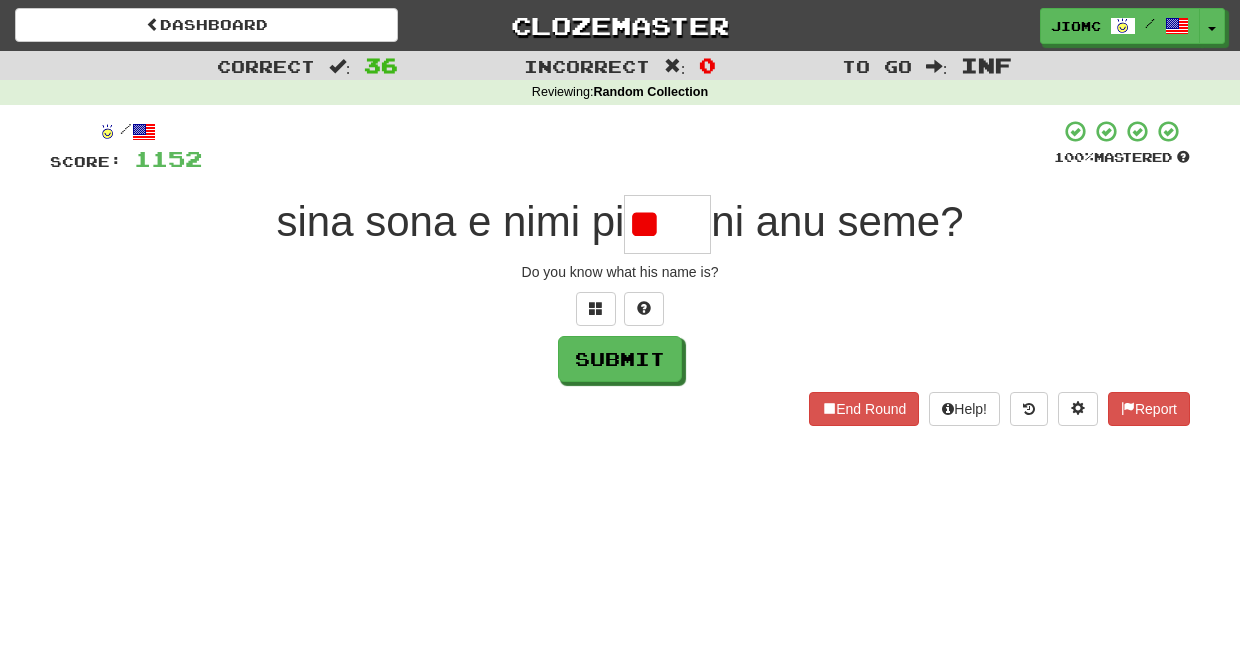 type on "*" 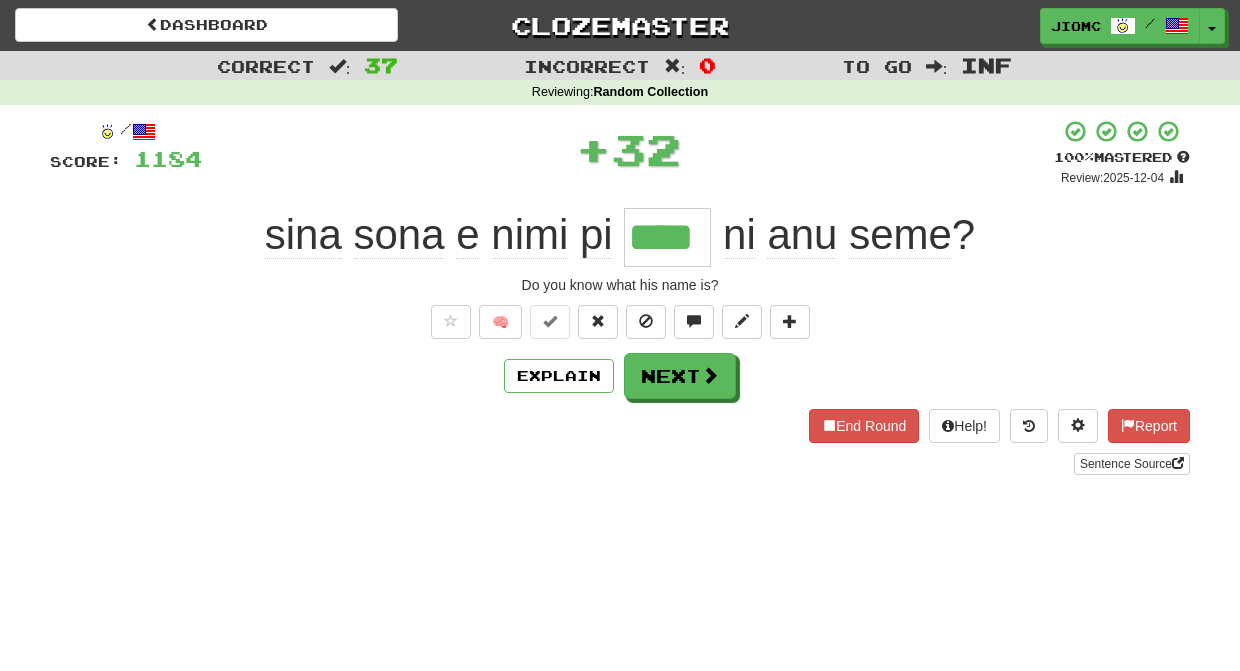 type on "****" 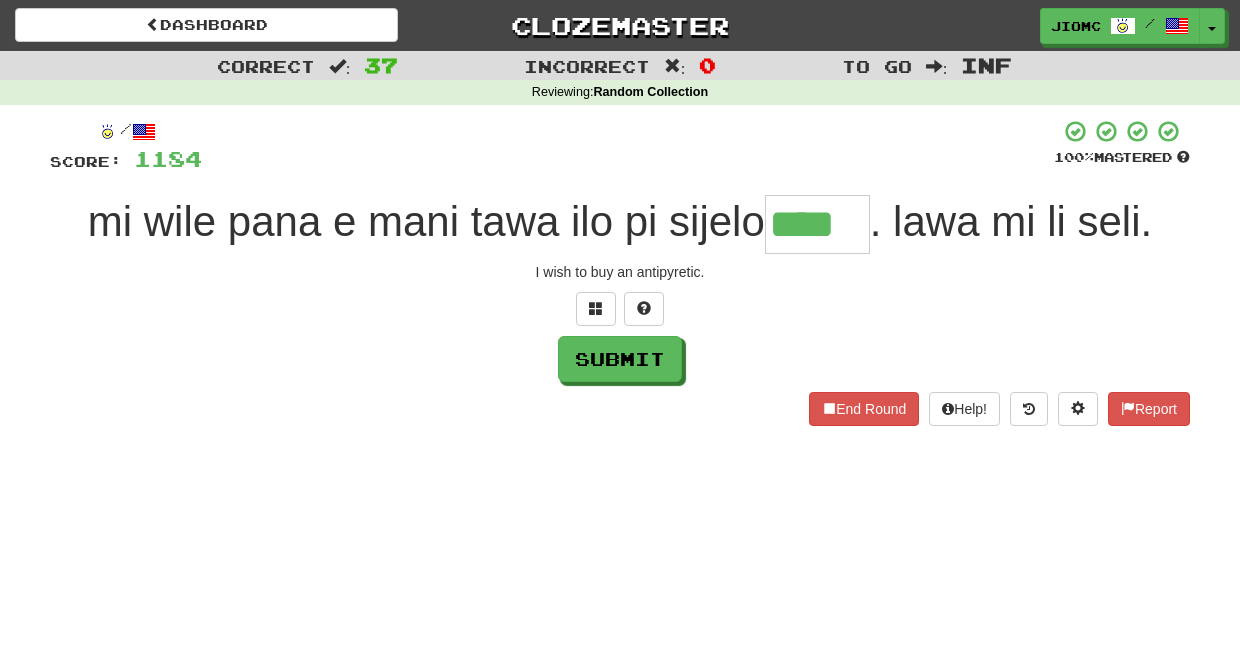 type on "****" 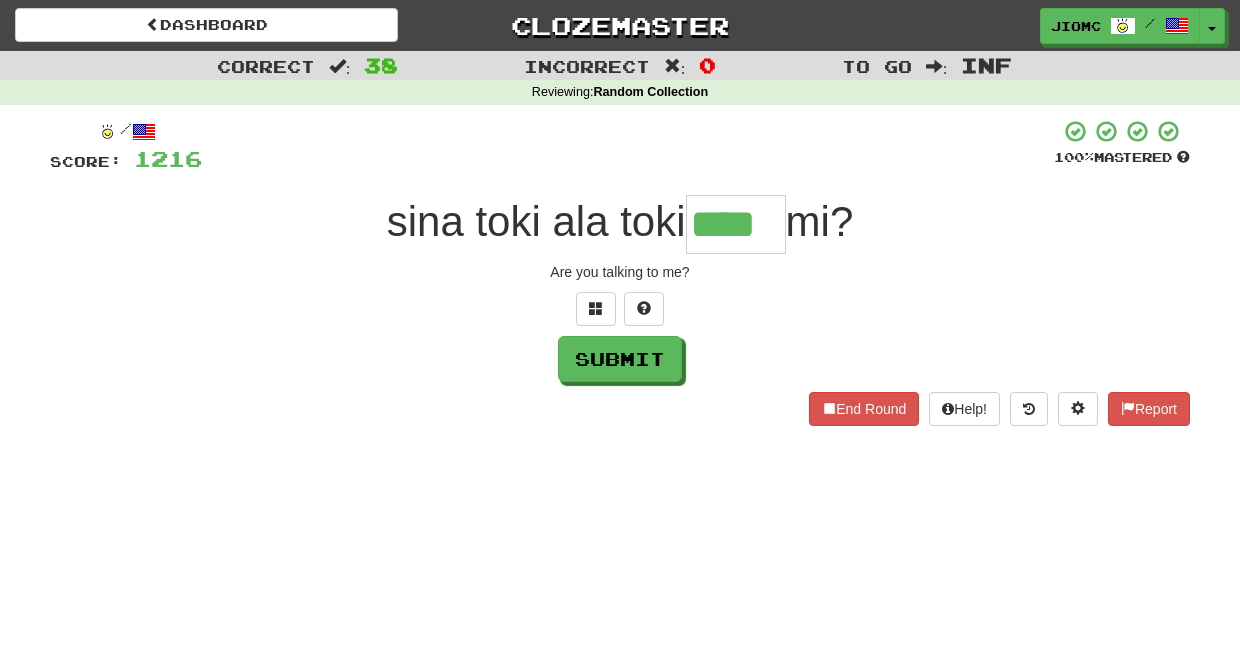type on "****" 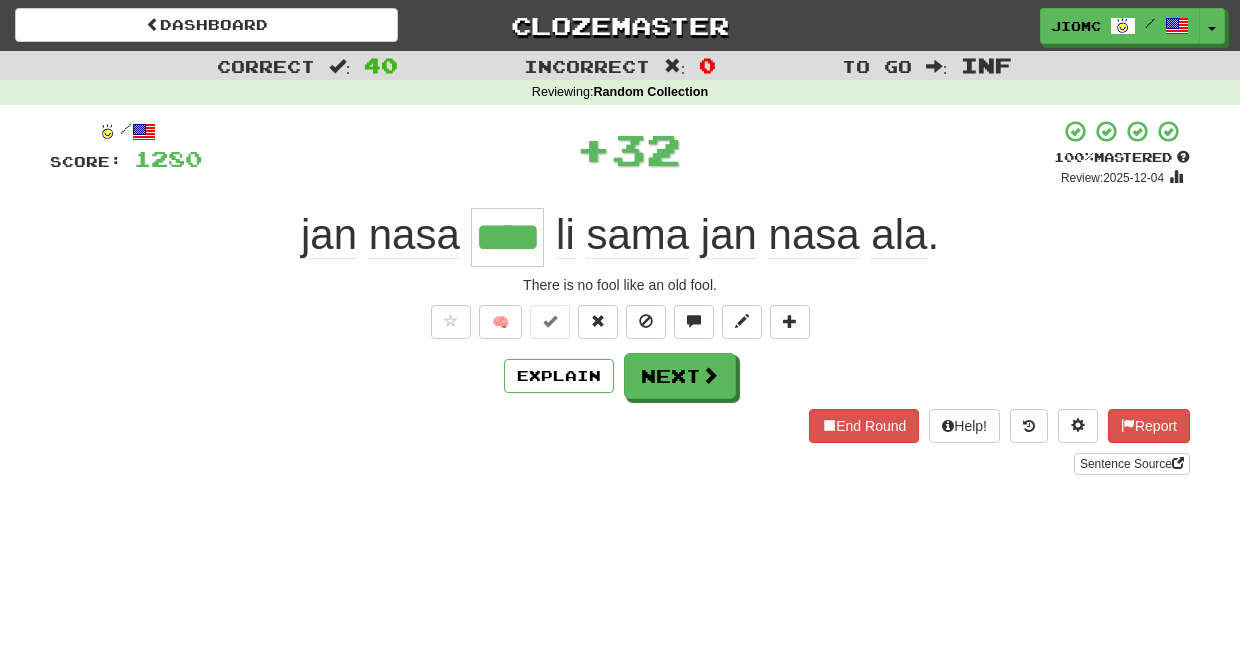 type on "****" 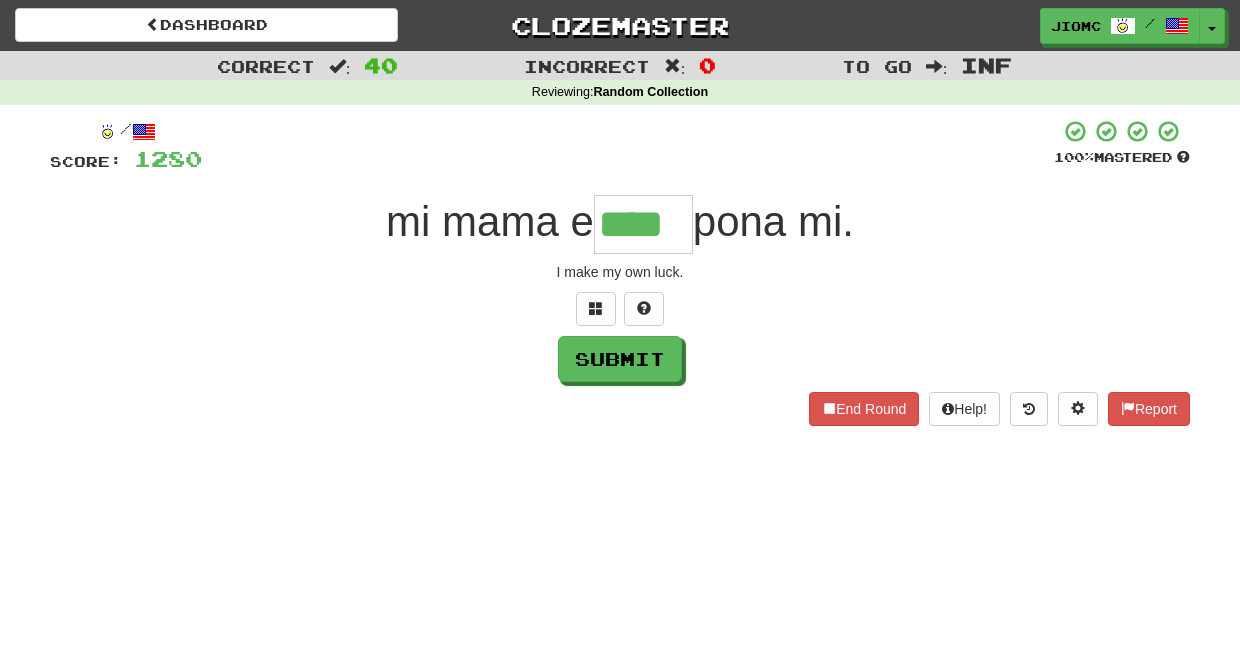 type on "****" 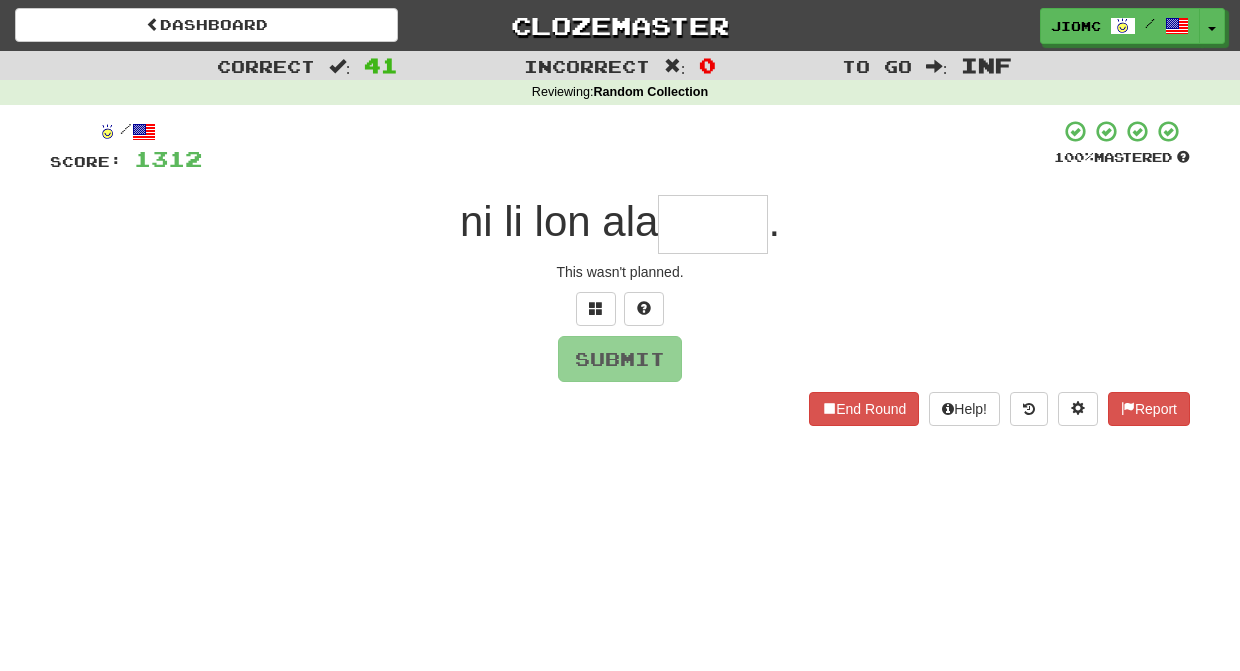 type on "*" 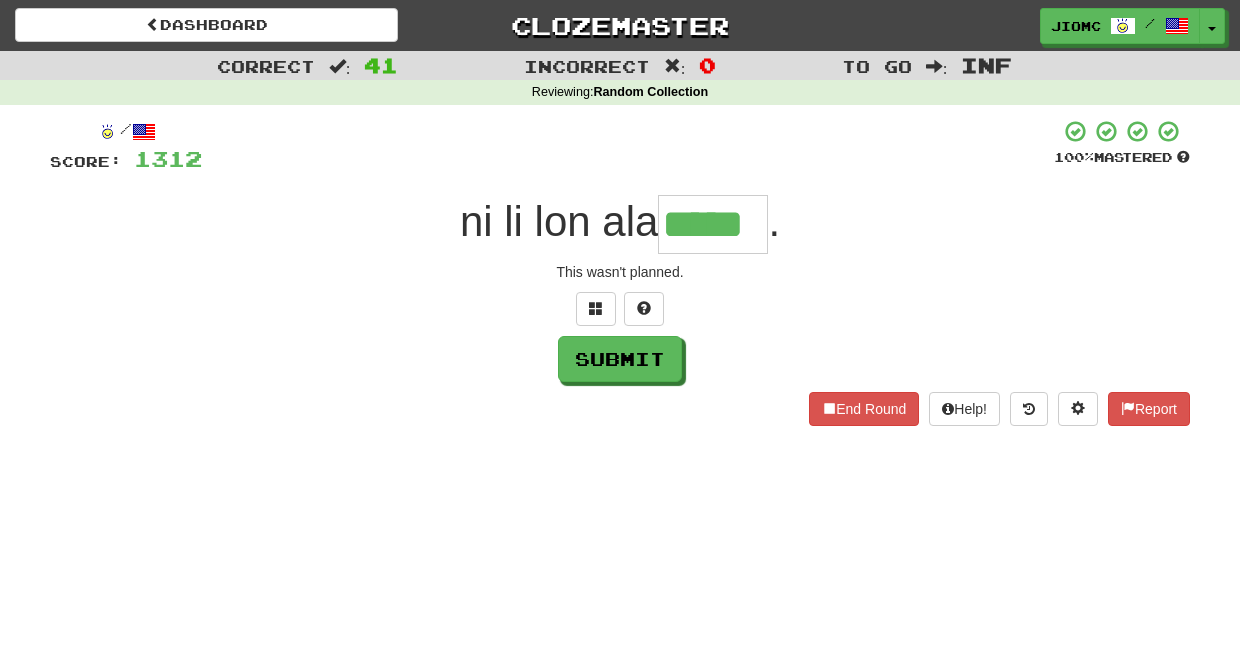 type on "*****" 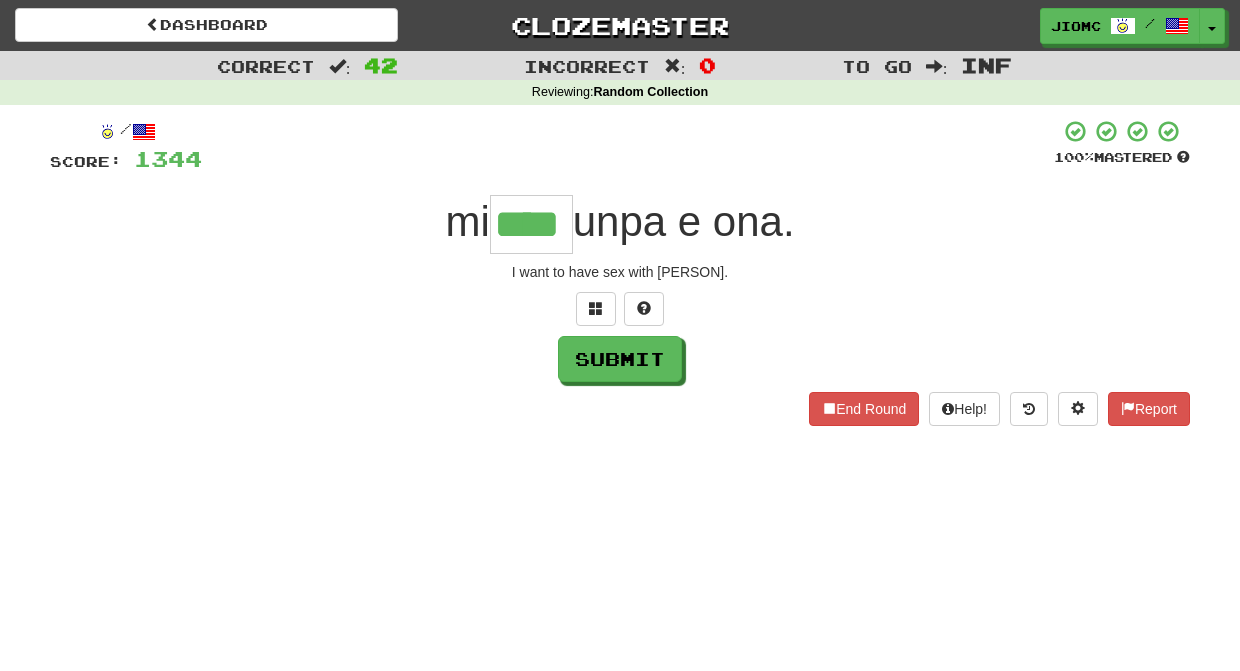 type on "****" 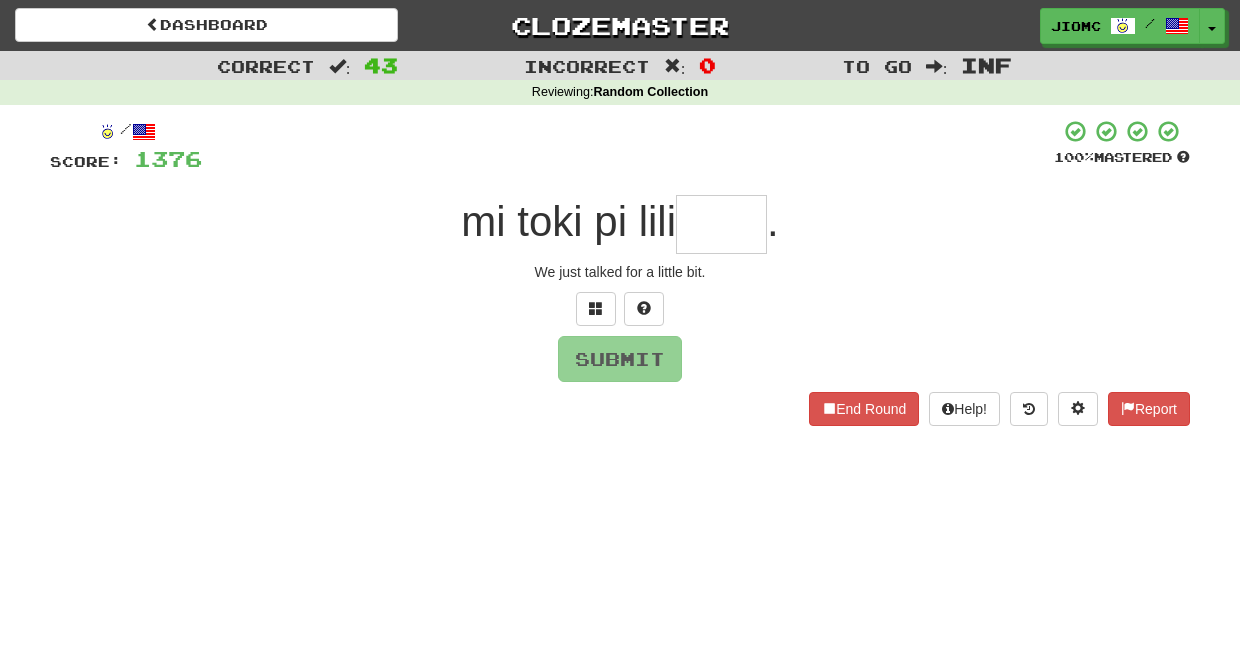 type on "*" 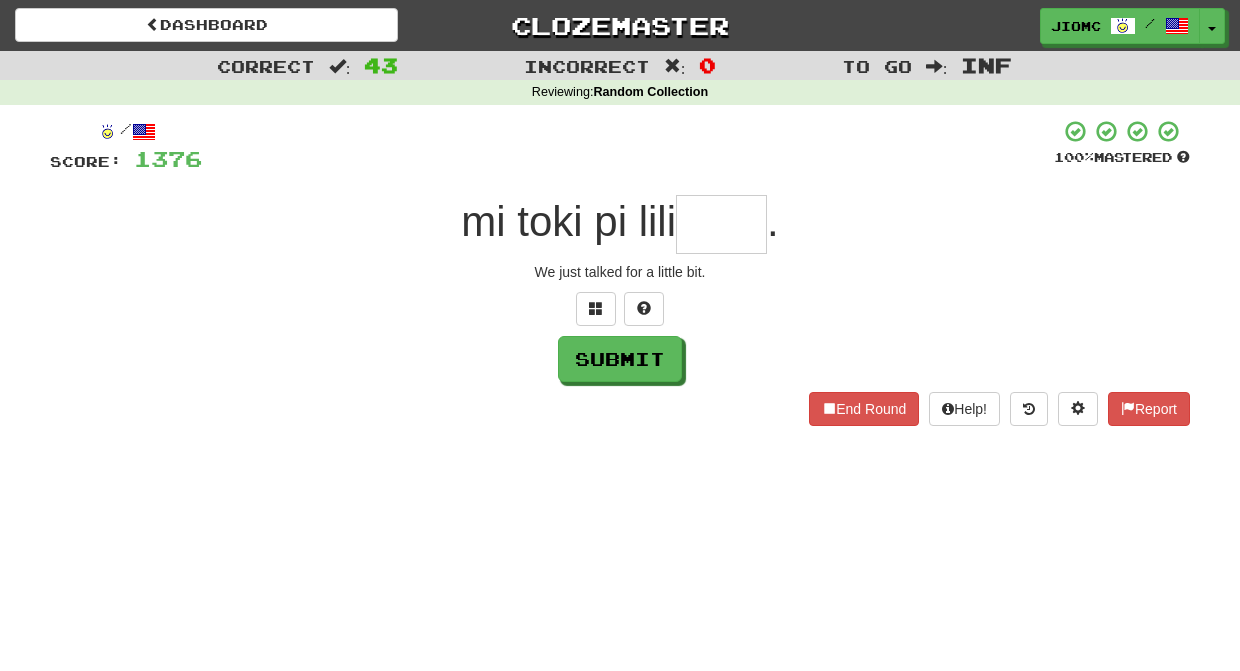 type on "*" 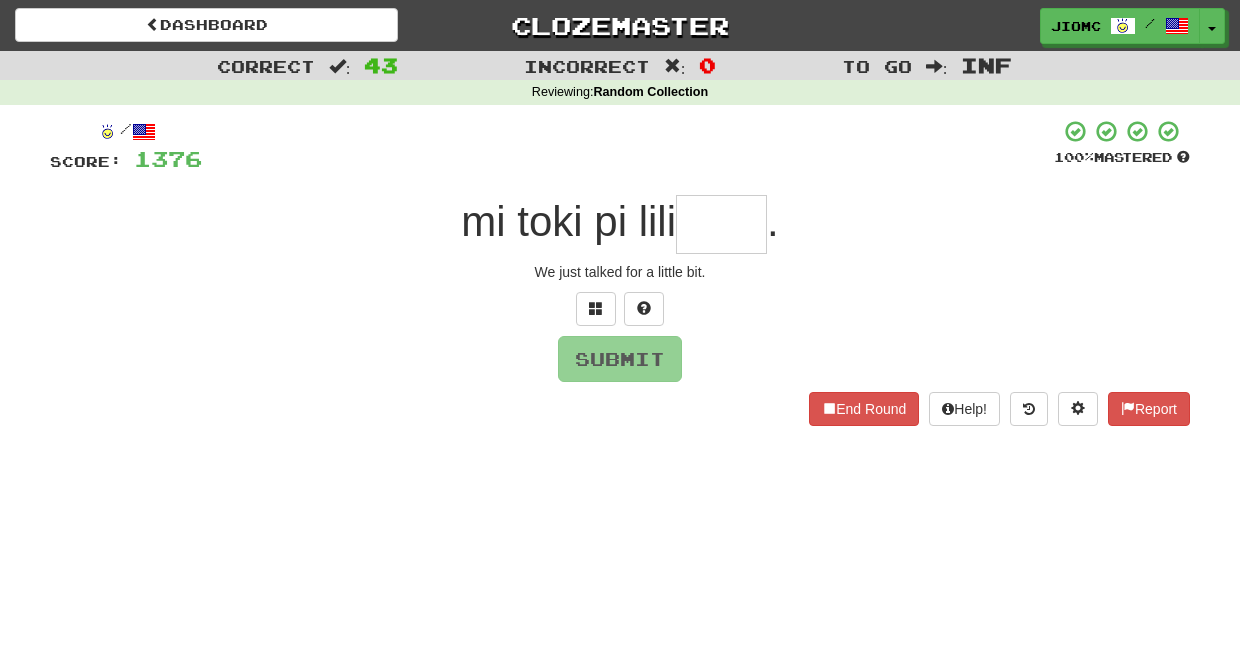 type on "*" 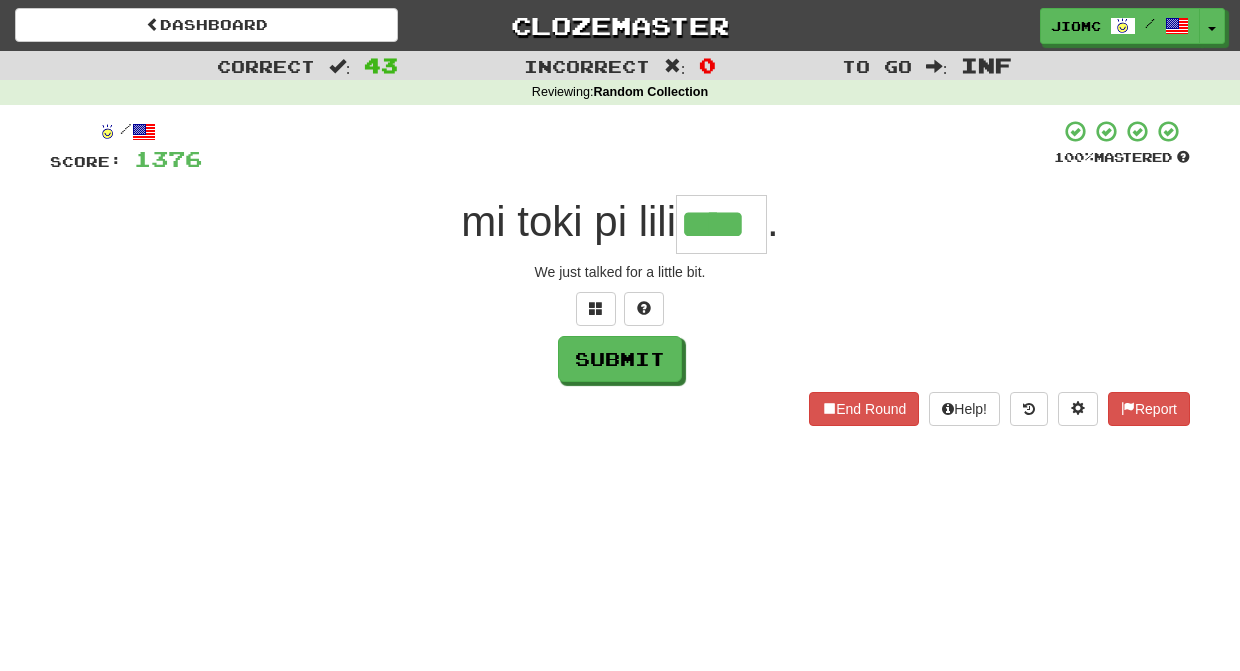 type on "****" 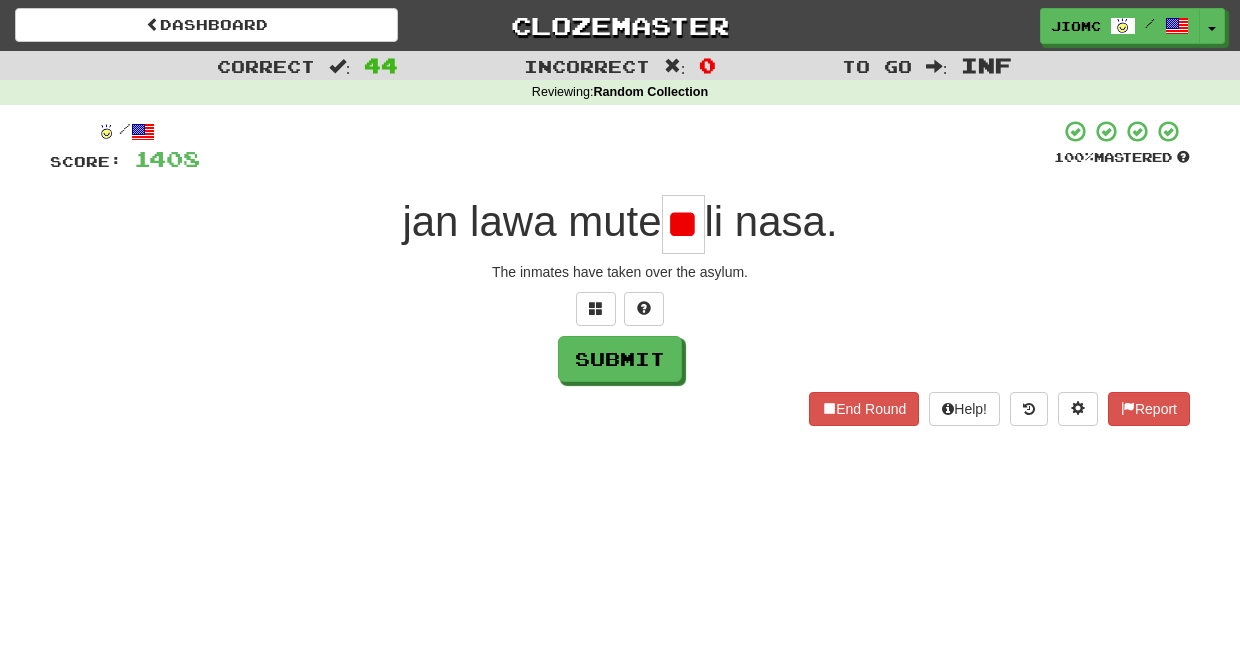 type on "*" 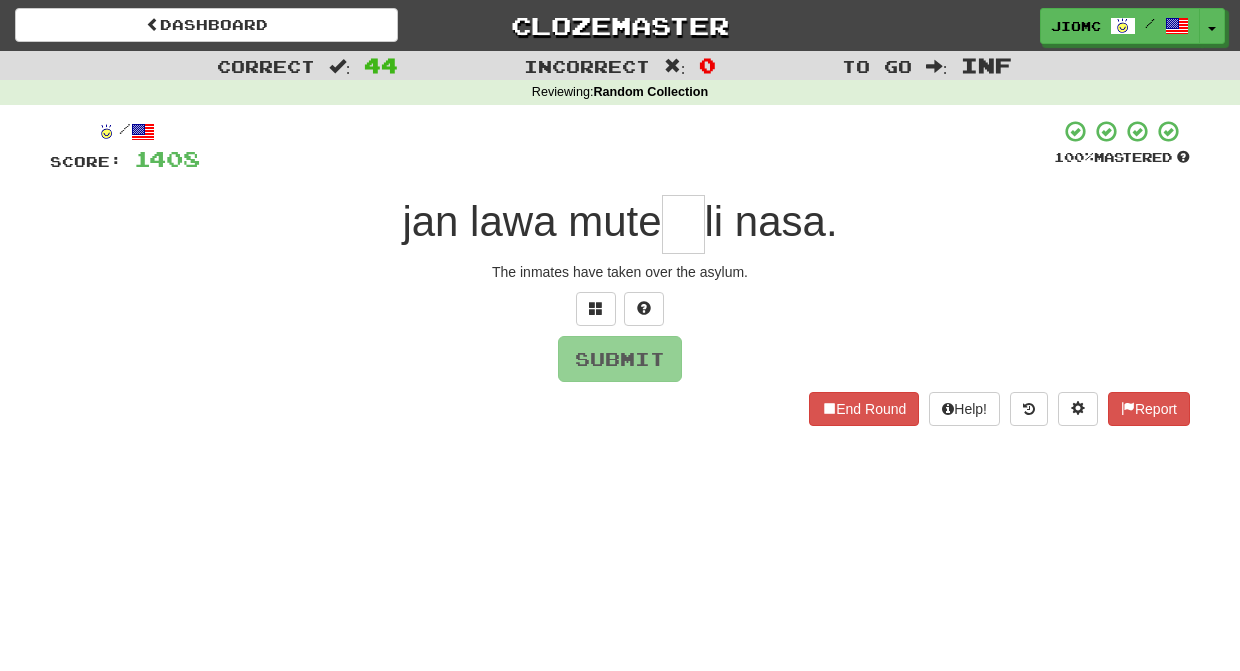type on "*" 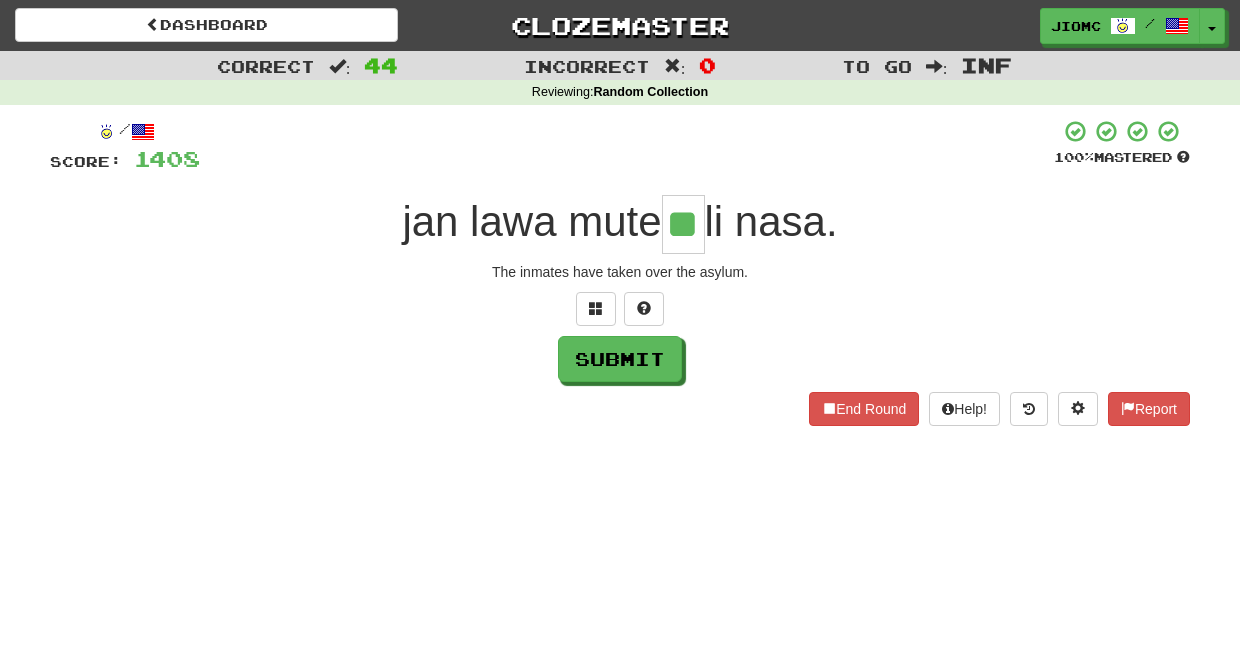type on "**" 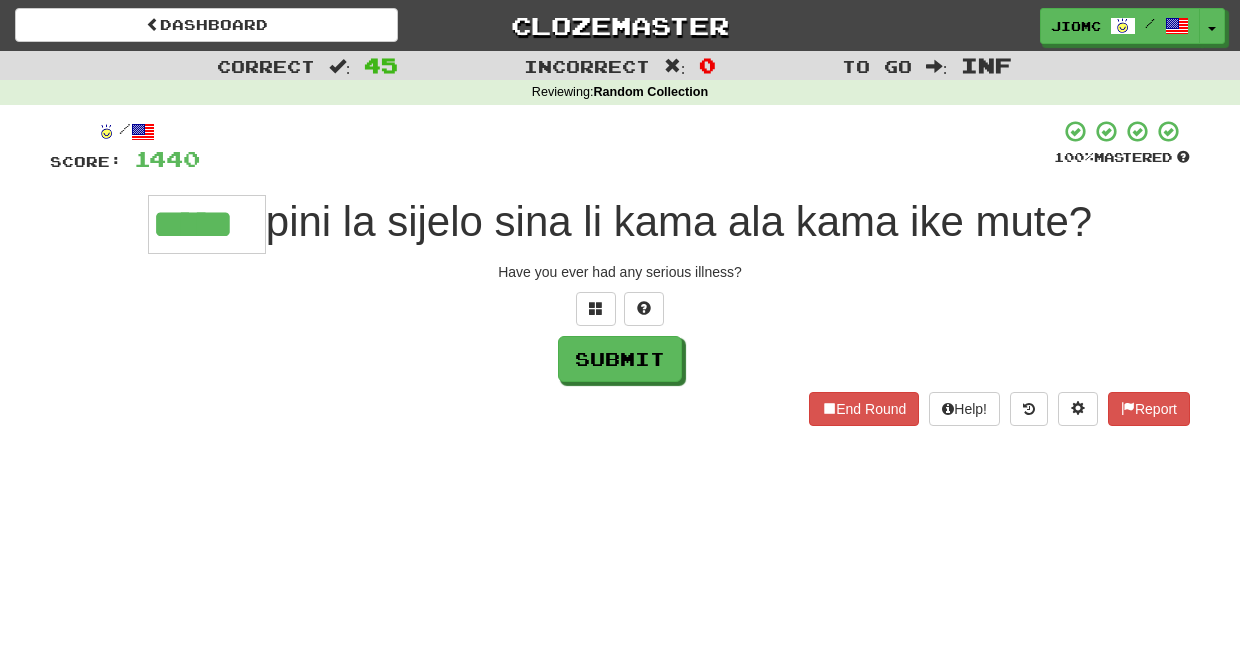type on "*****" 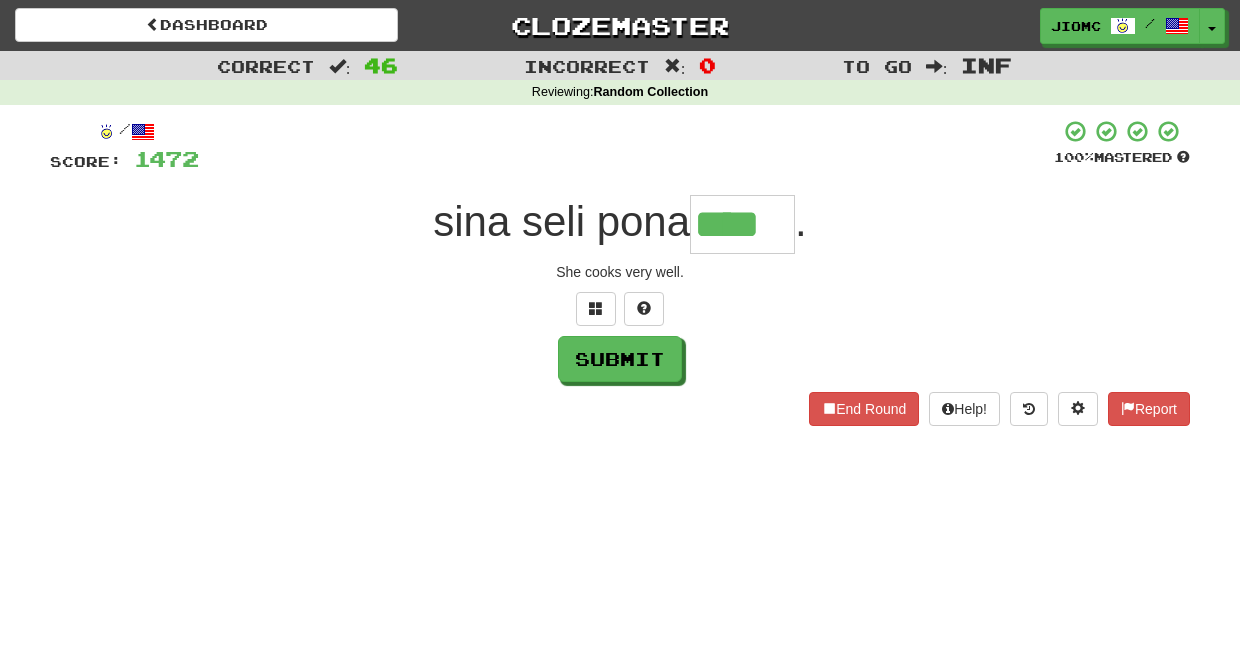 type on "****" 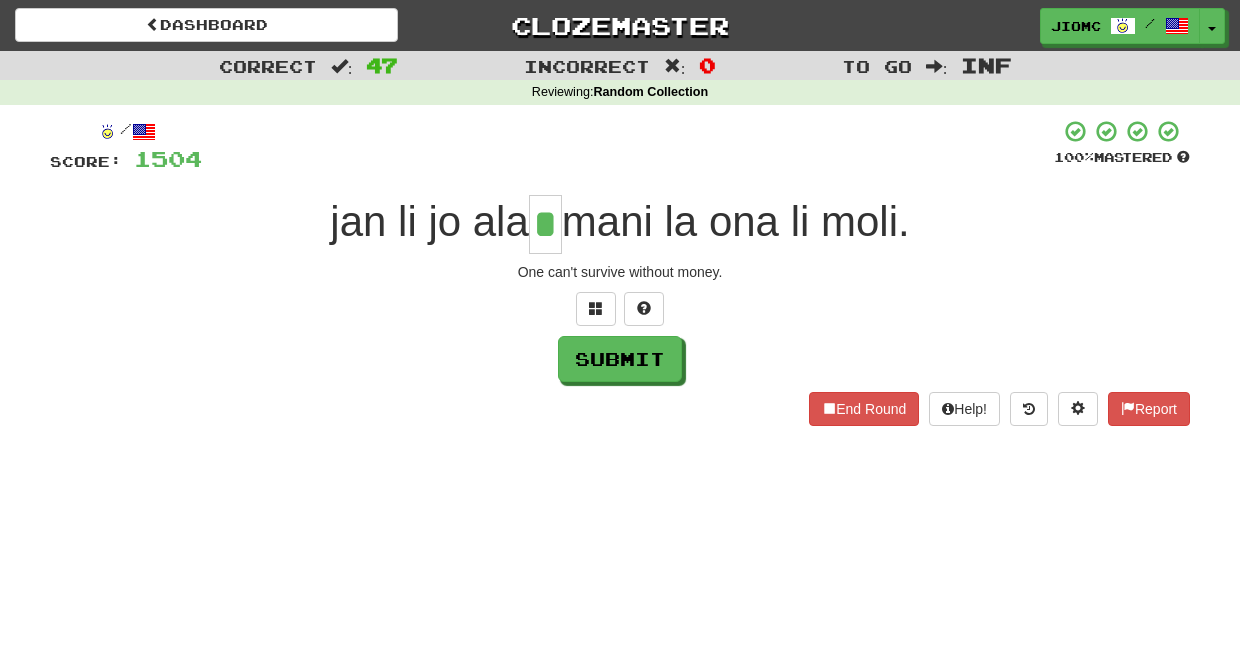 type on "*" 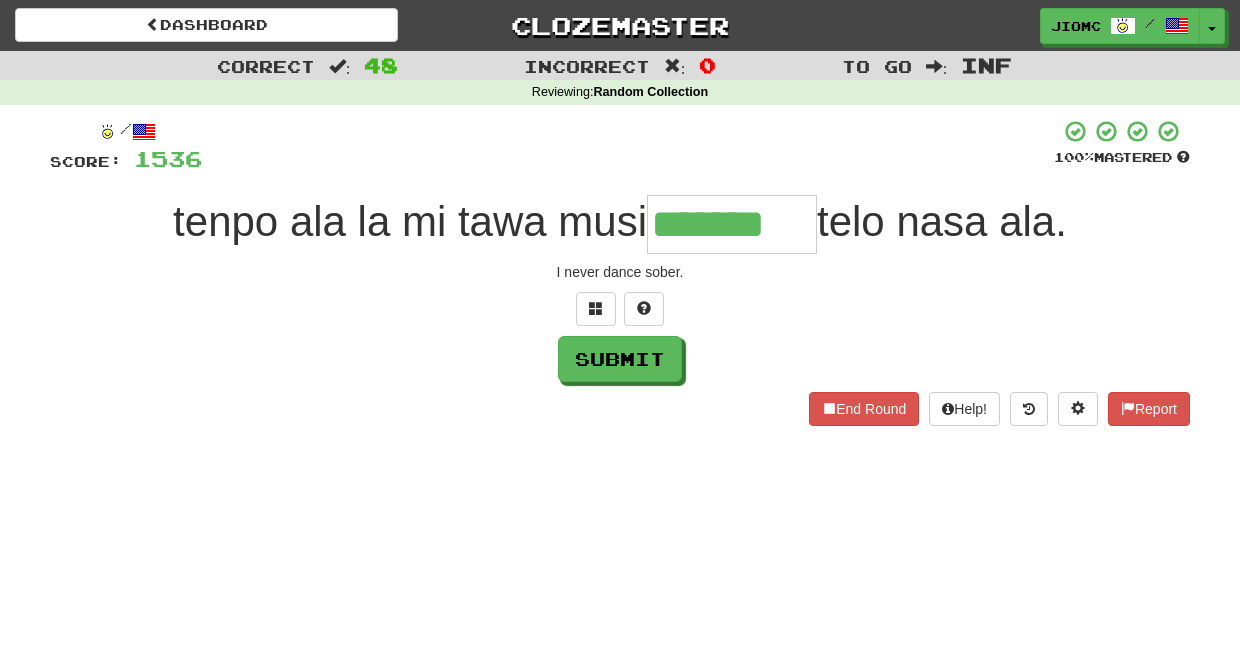type on "*******" 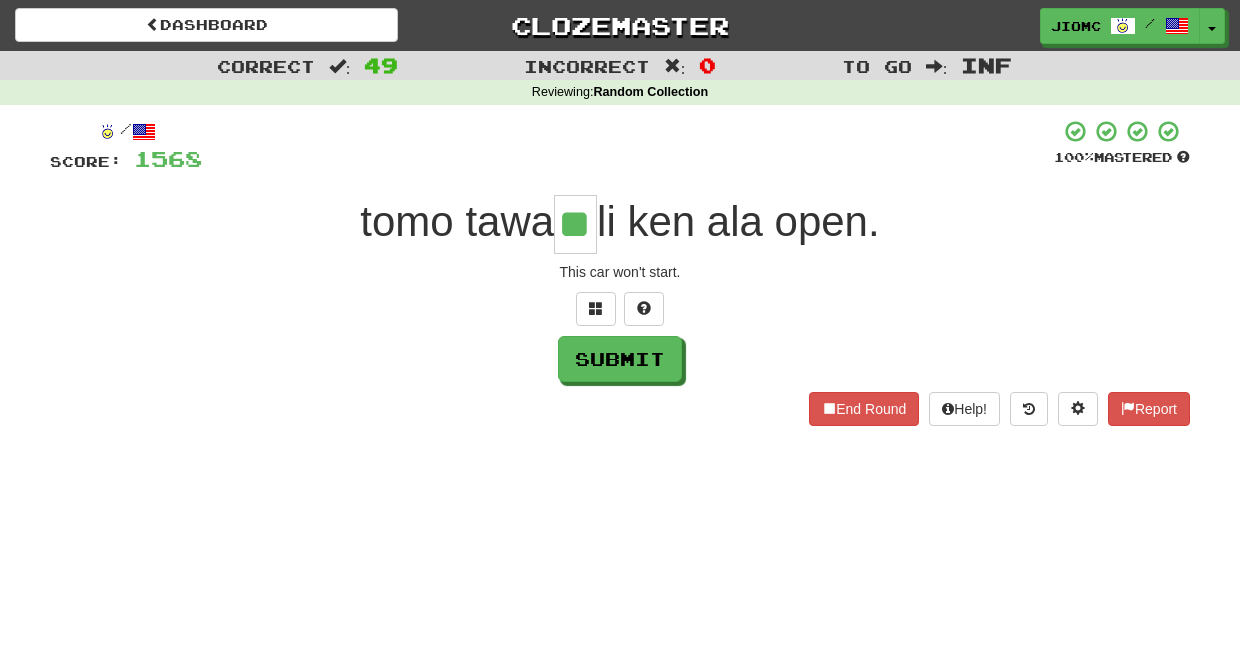 type on "**" 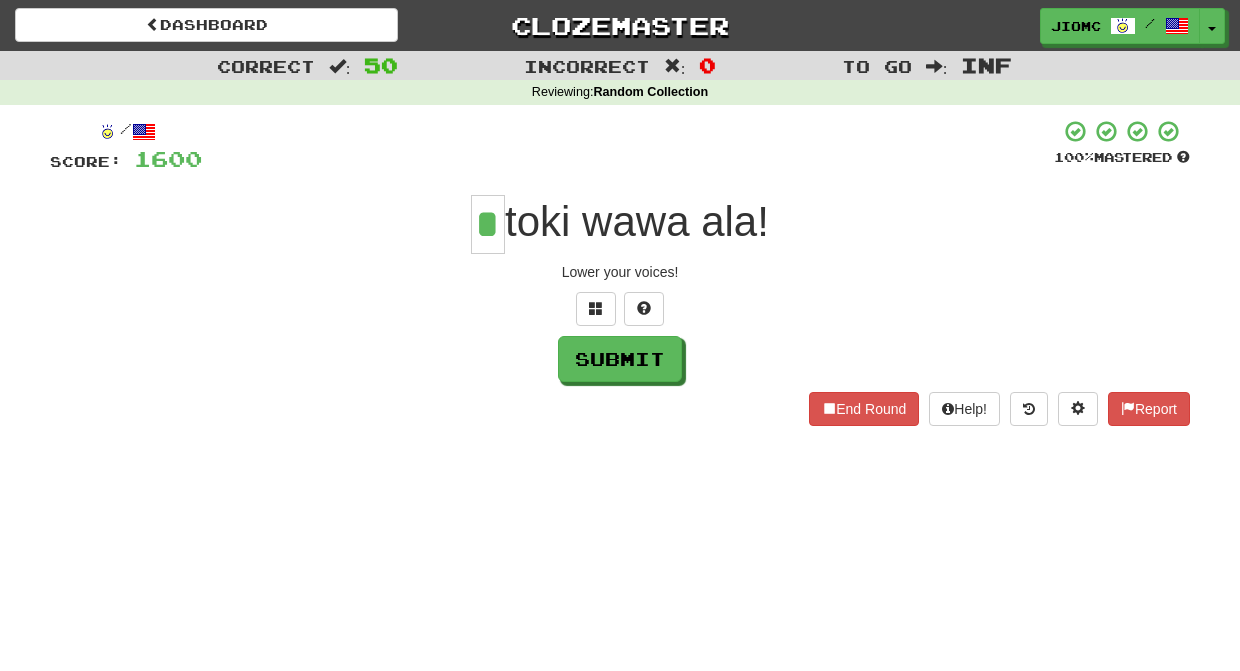 type on "*" 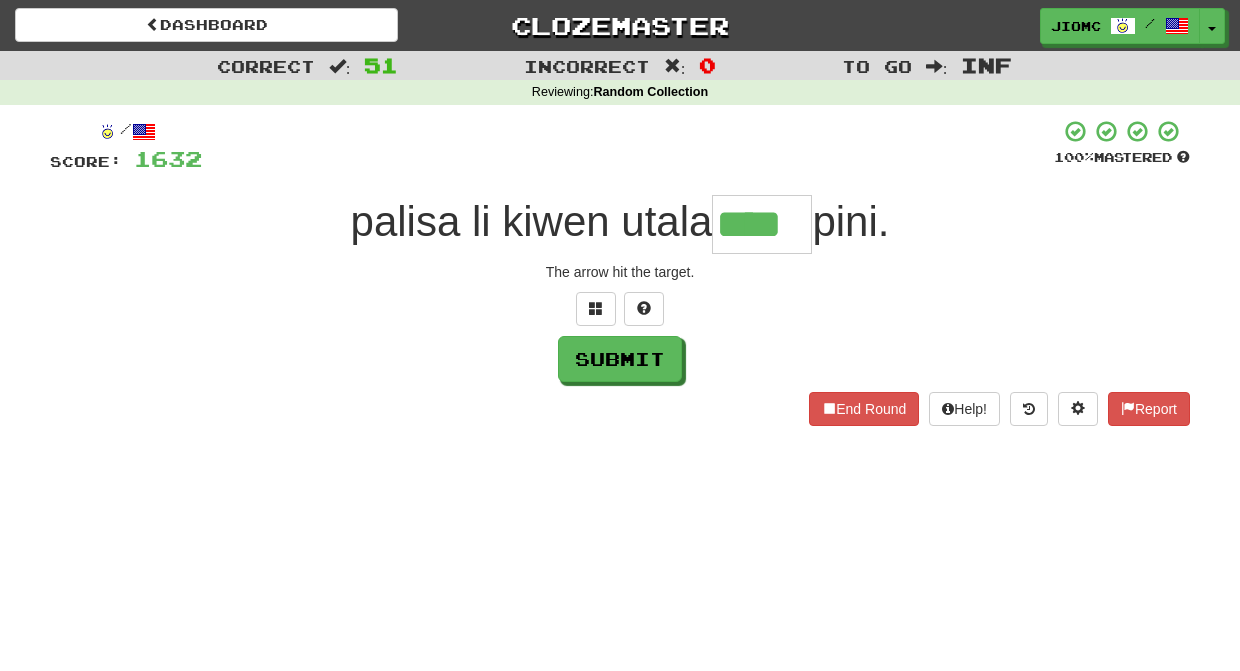type on "****" 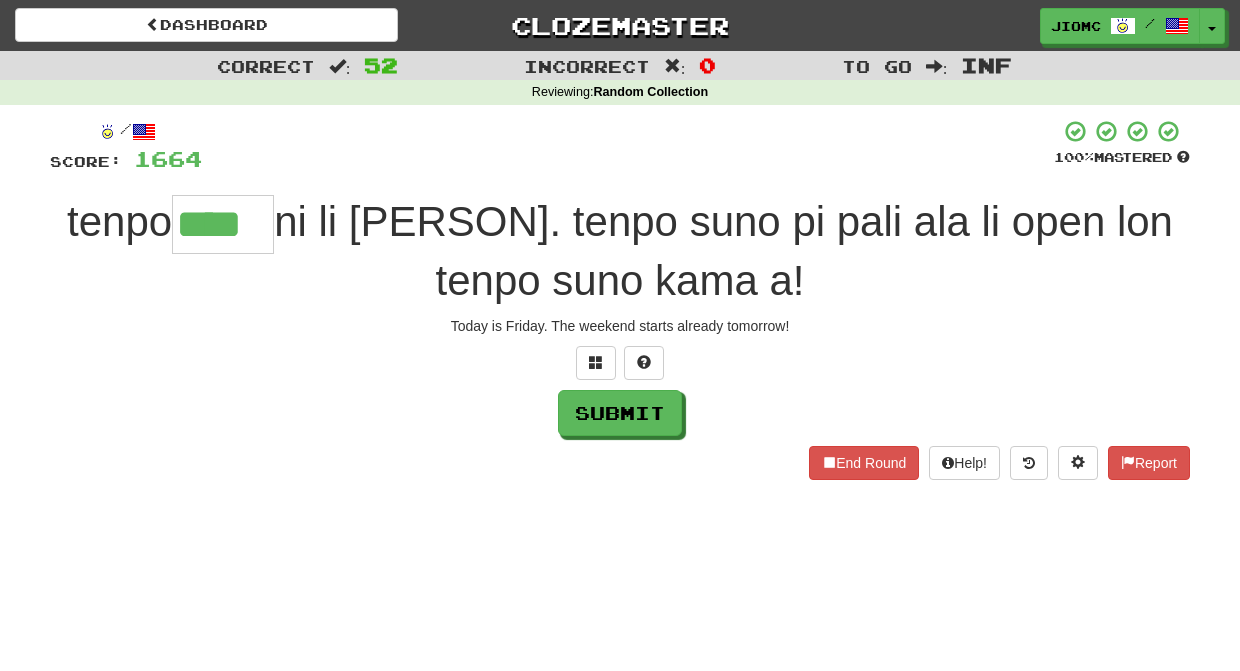 type on "****" 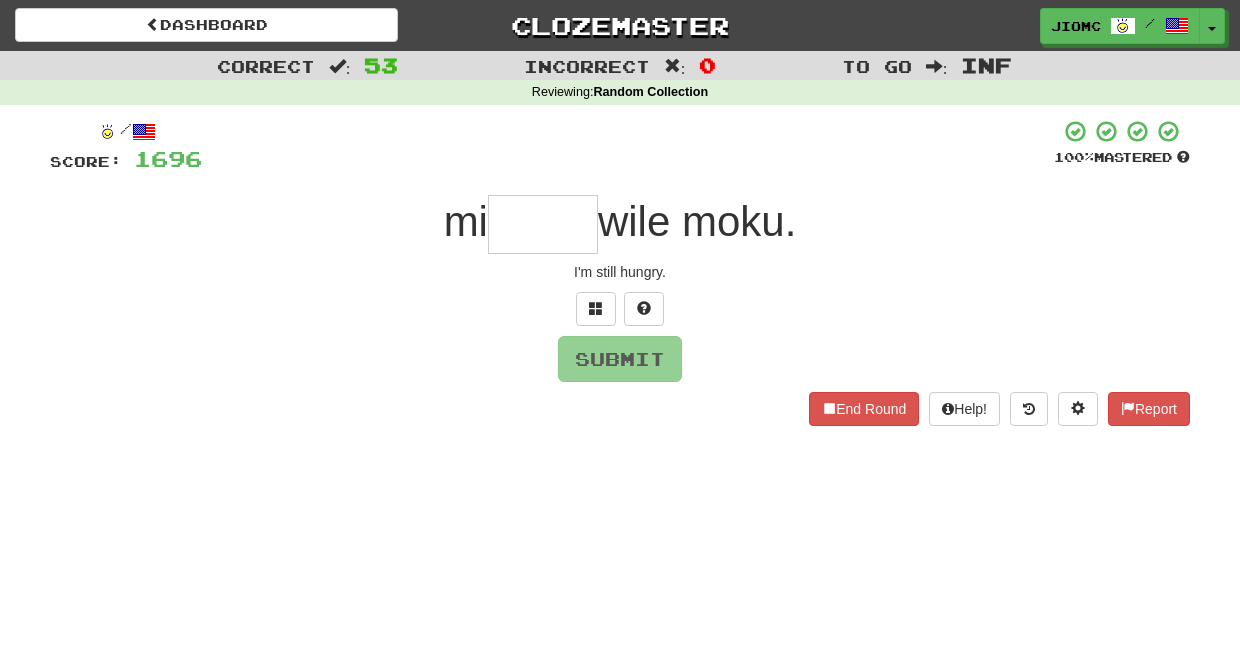 type on "*" 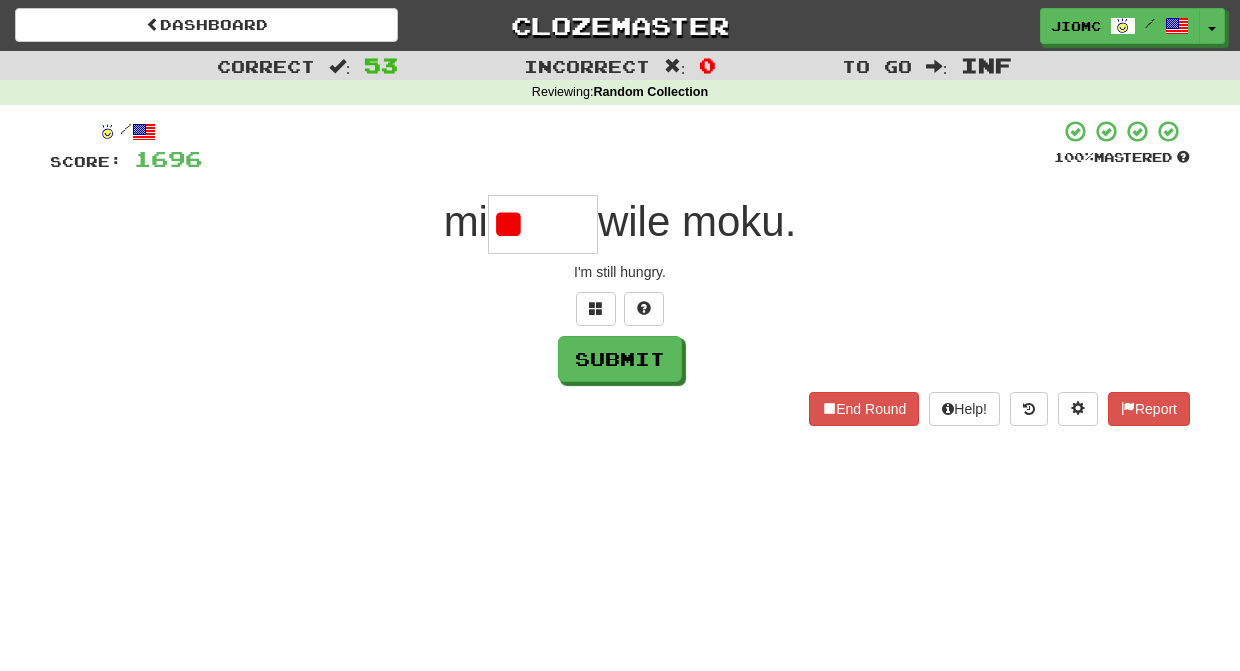 type on "*" 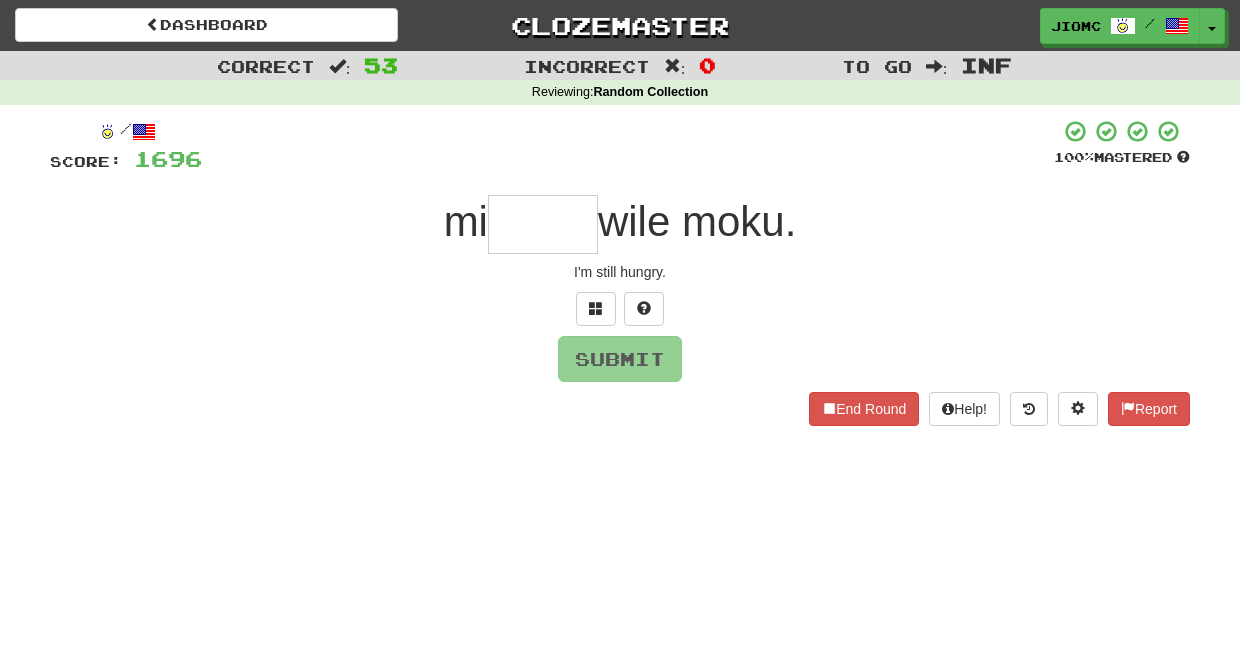 type on "*" 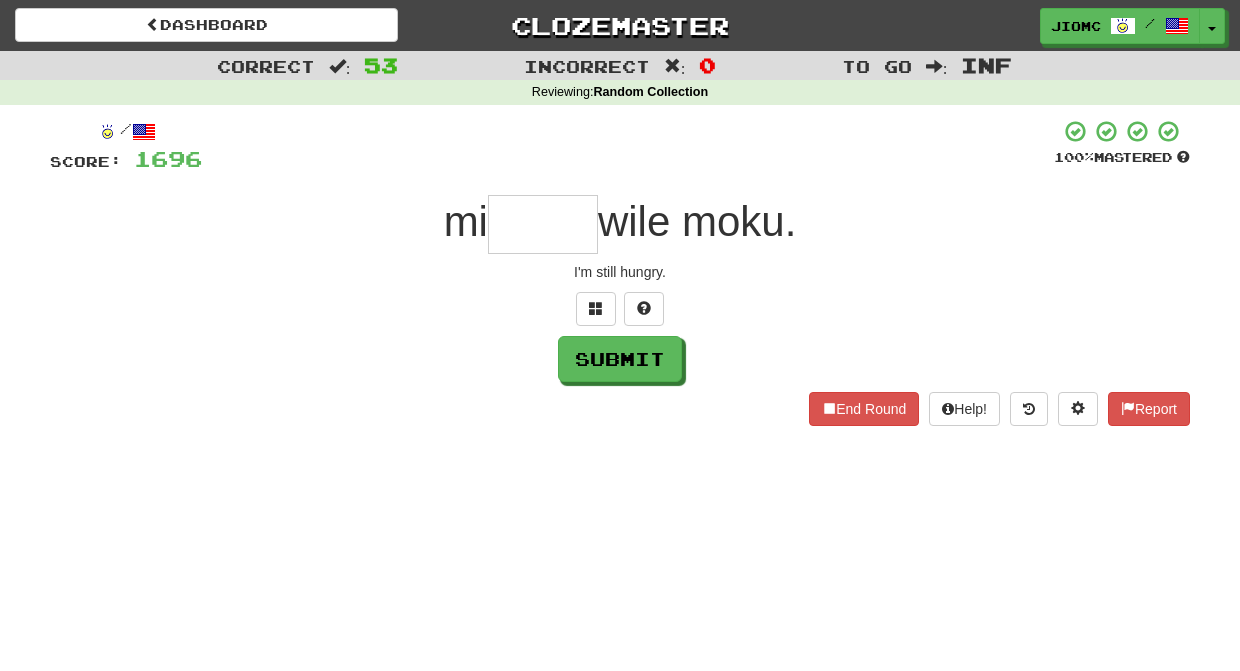 type on "*" 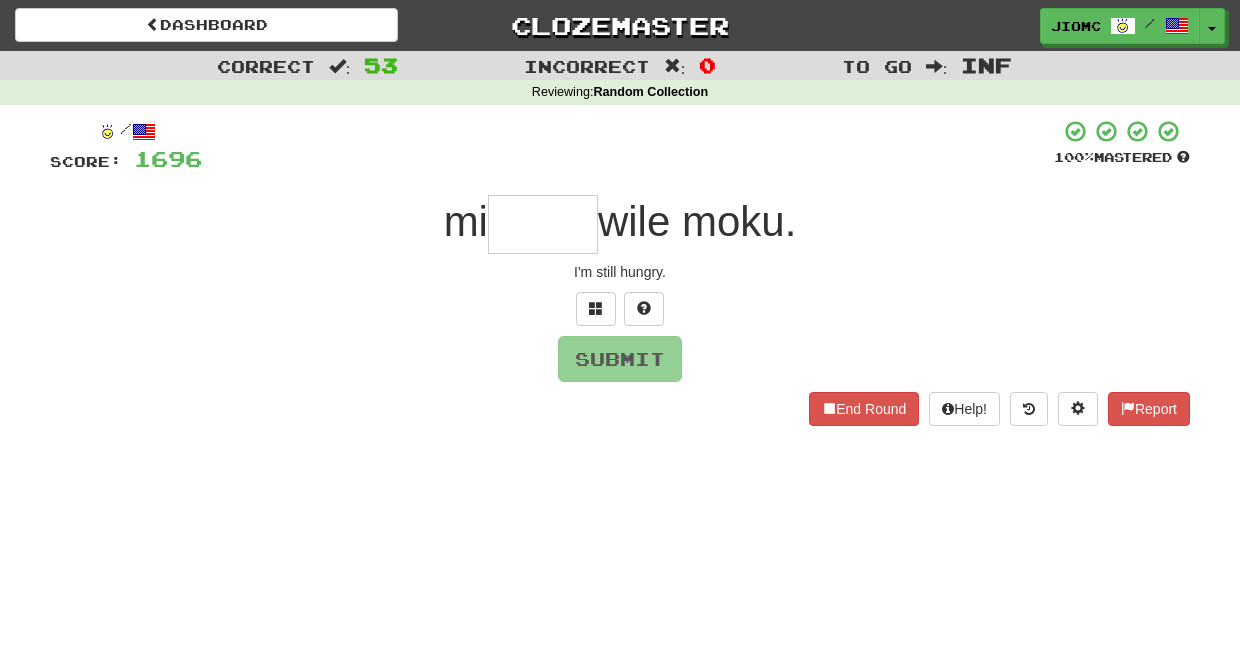 type on "*" 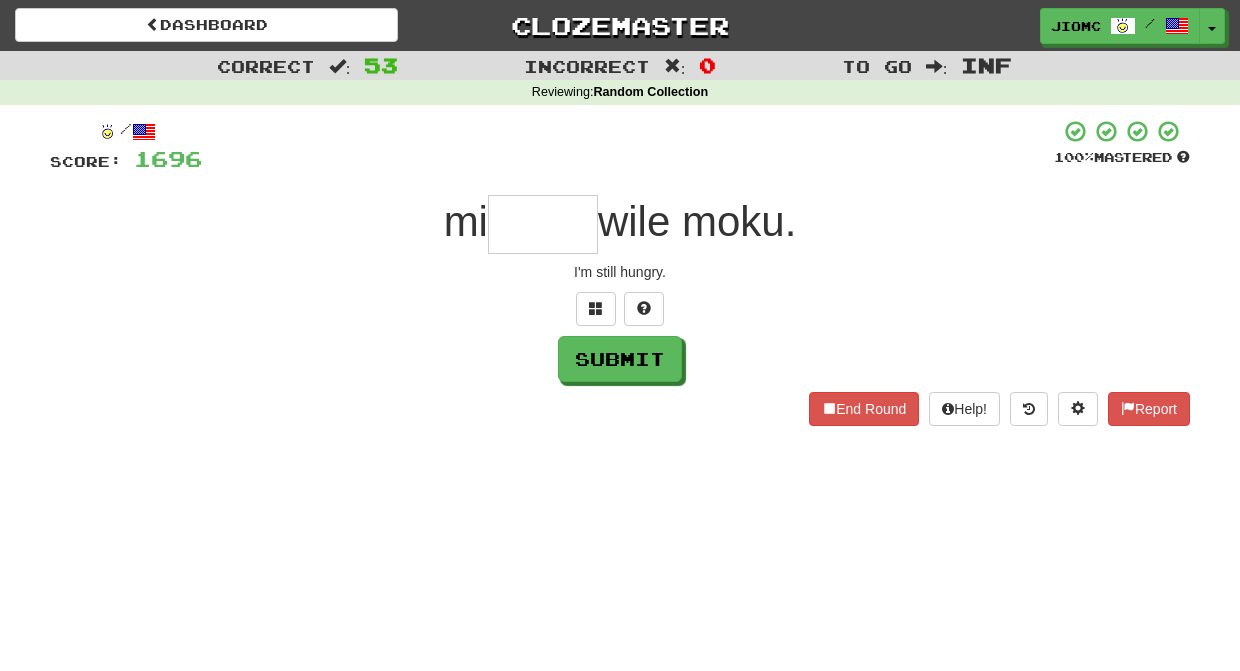 type on "*" 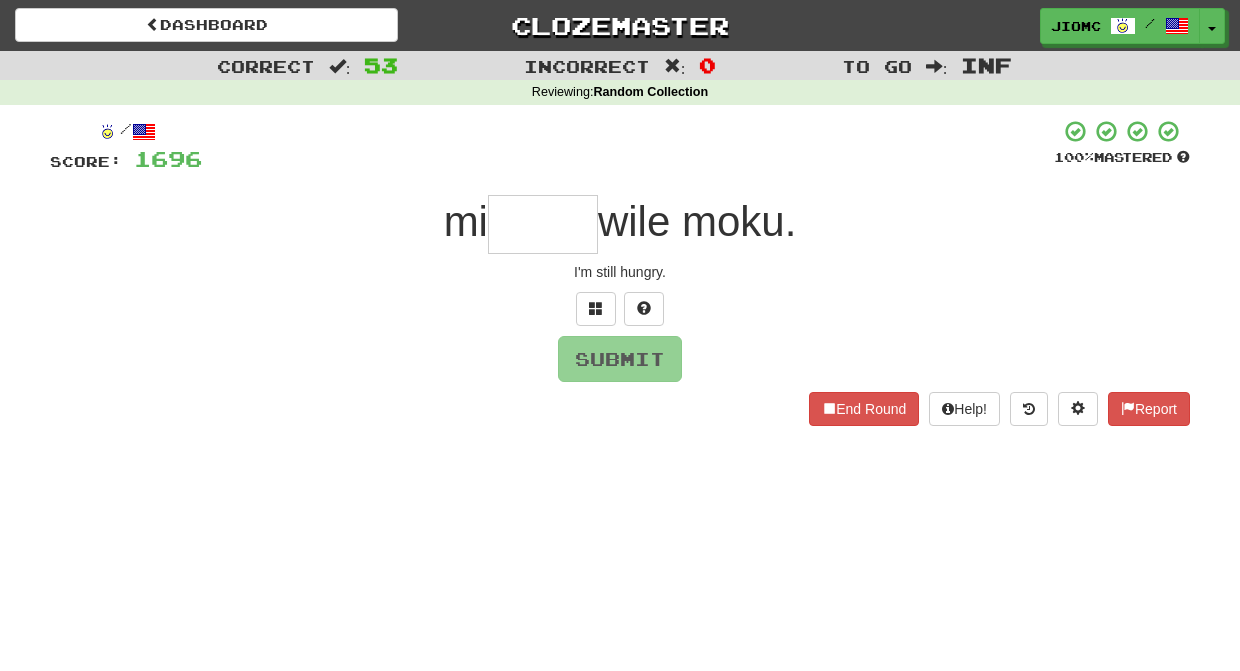 type on "*" 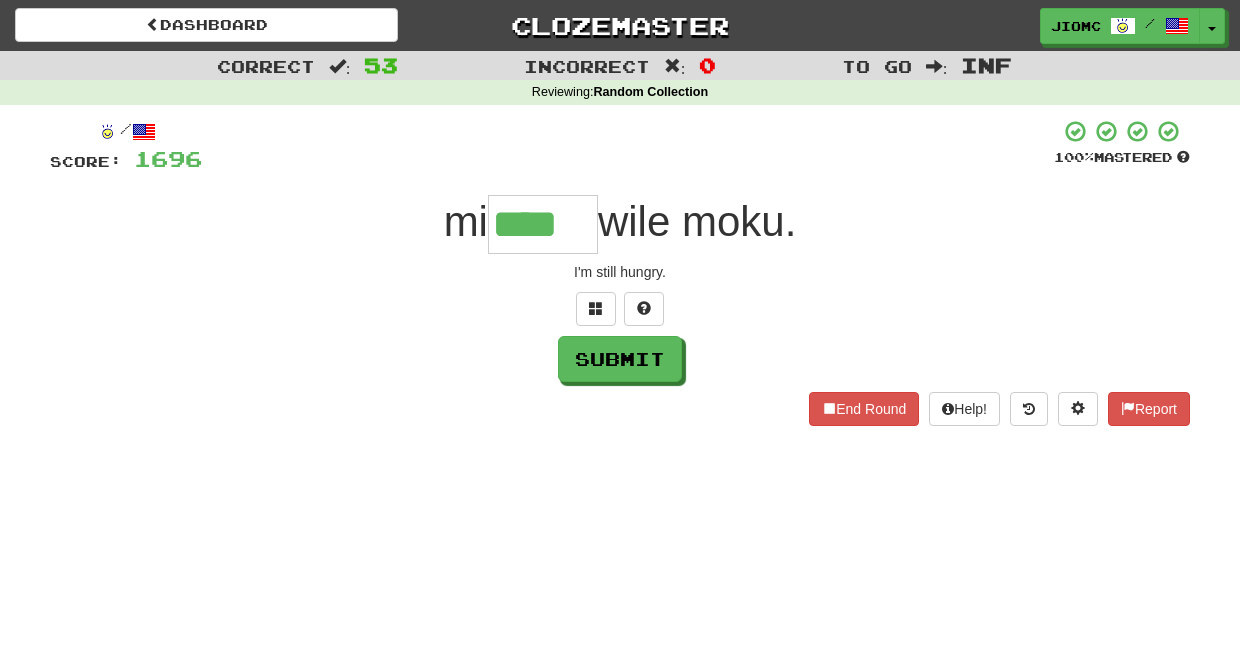 type on "****" 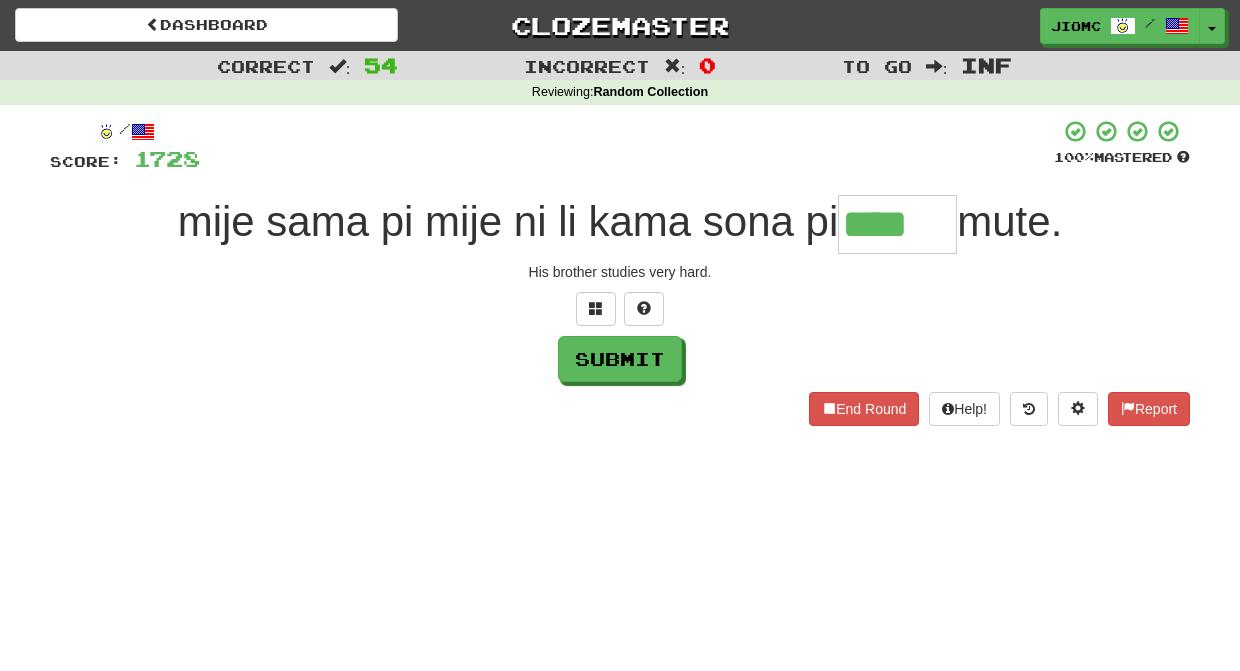 type on "****" 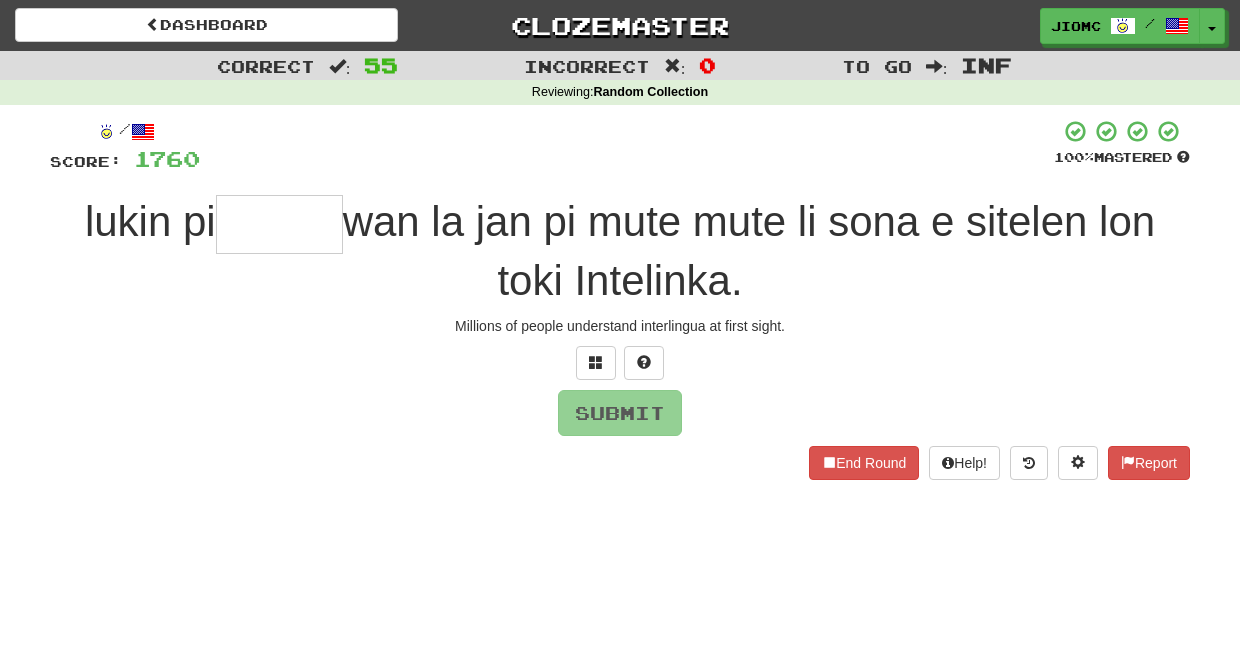 type on "*" 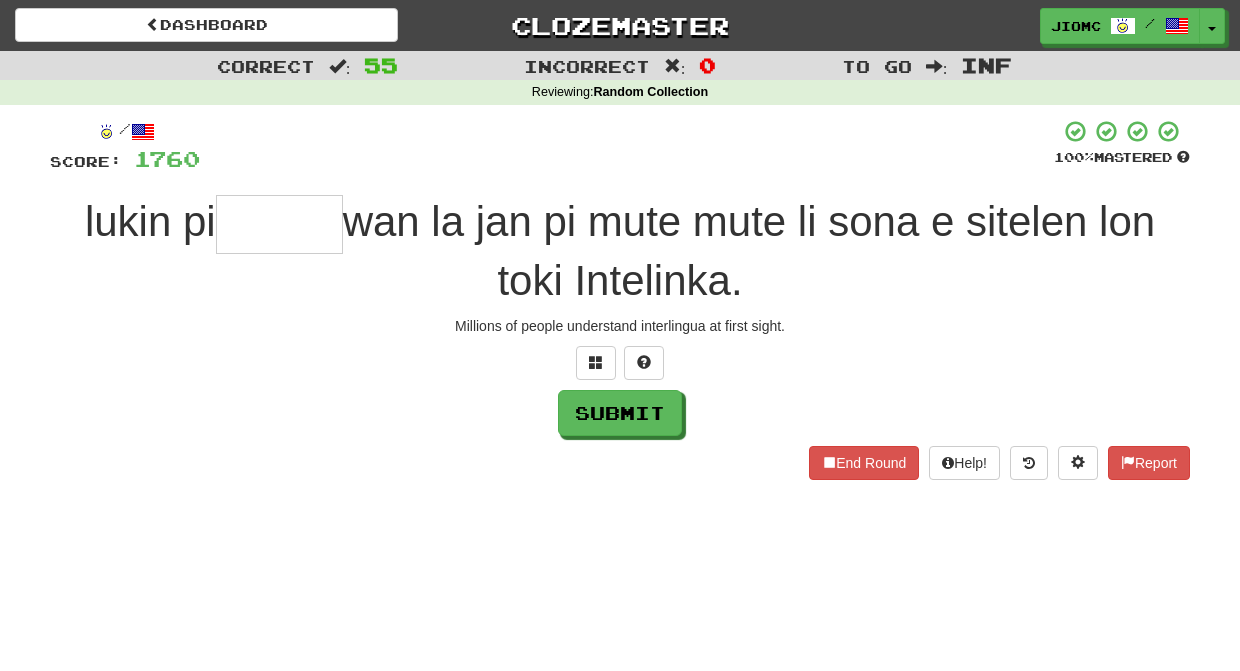 type on "*" 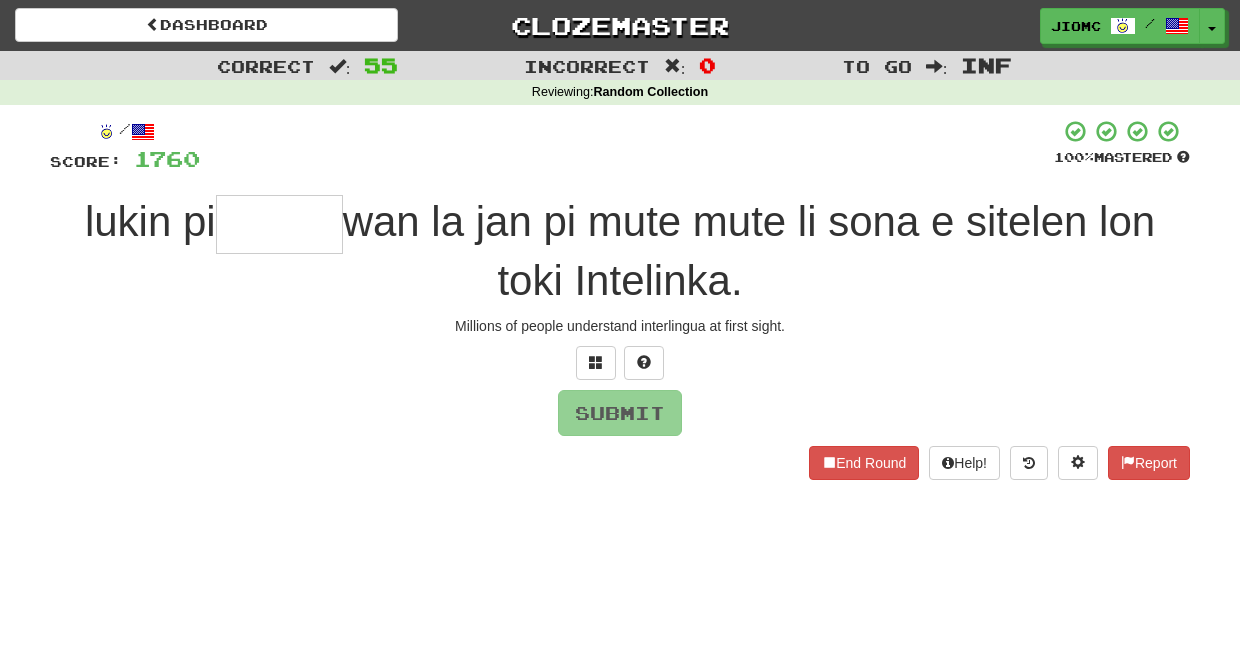 type on "*" 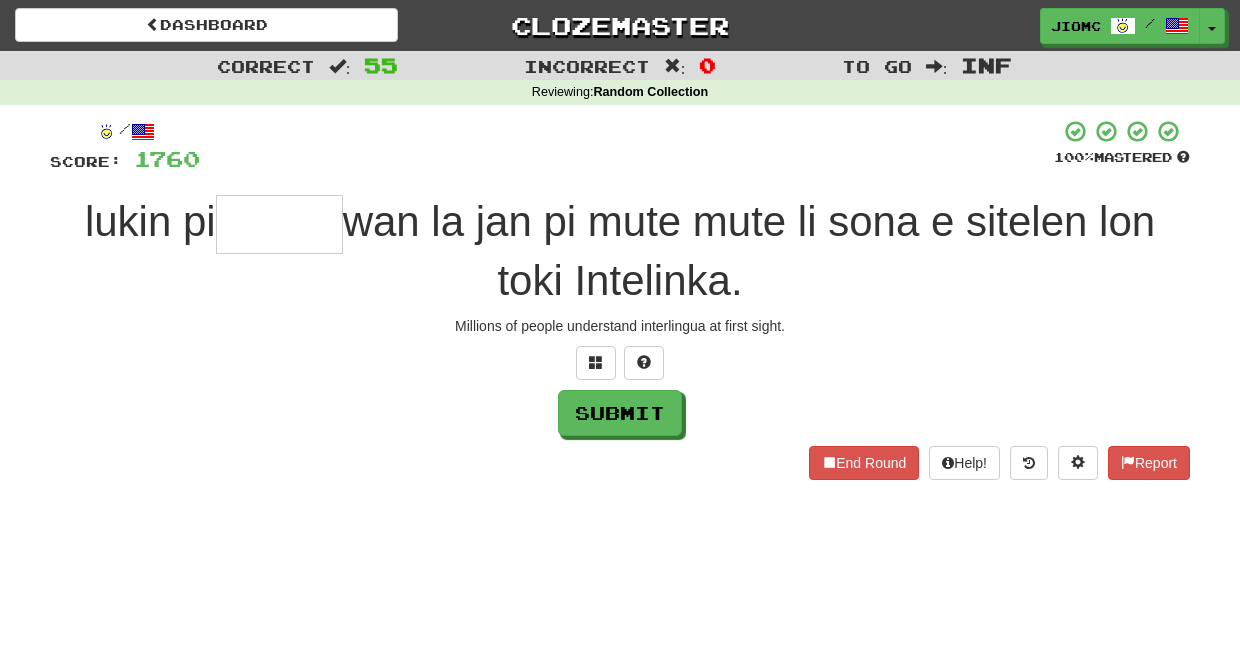 type on "*" 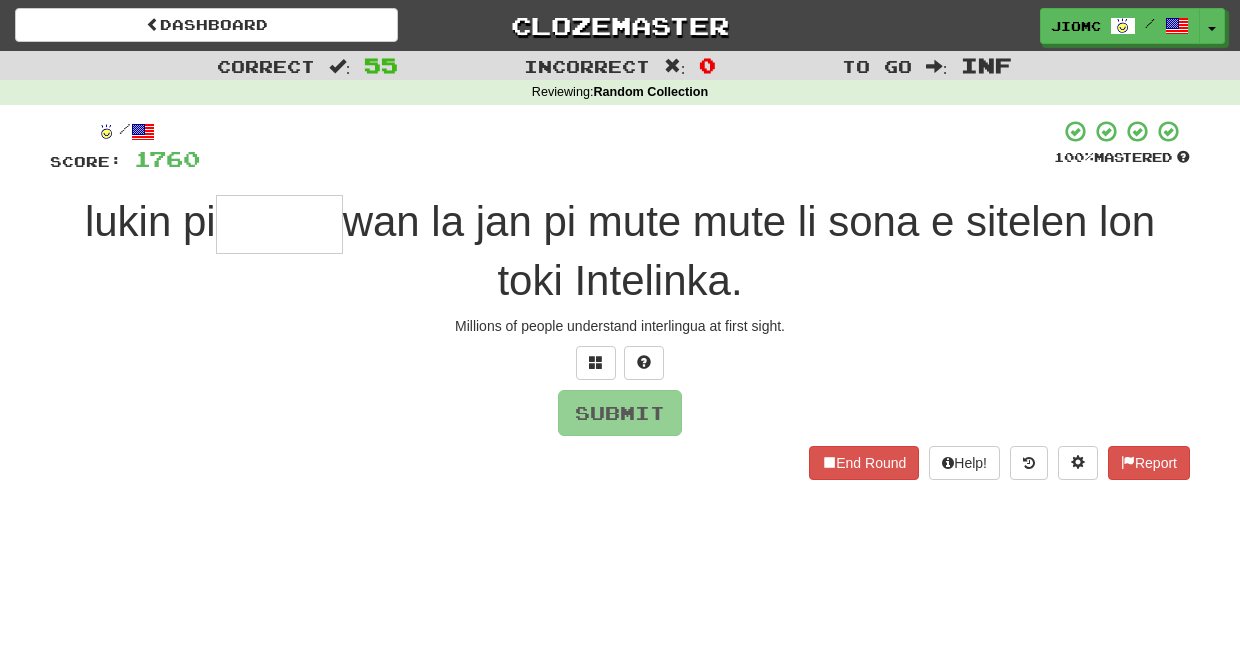 type on "*" 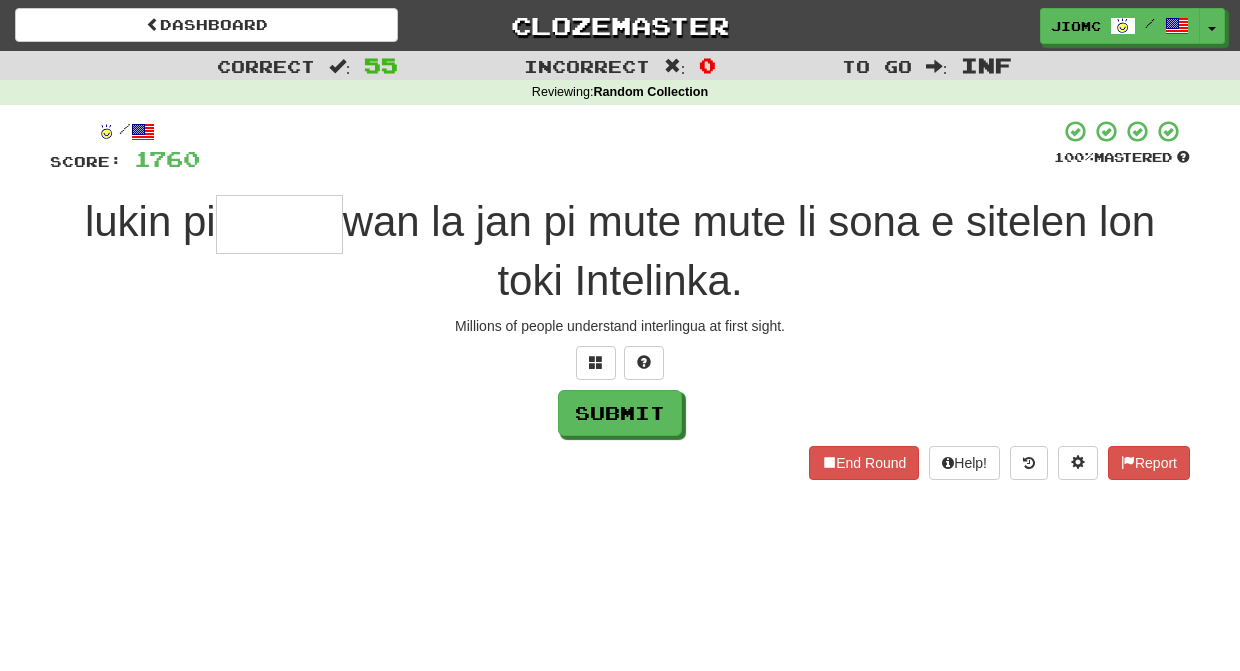 type on "*" 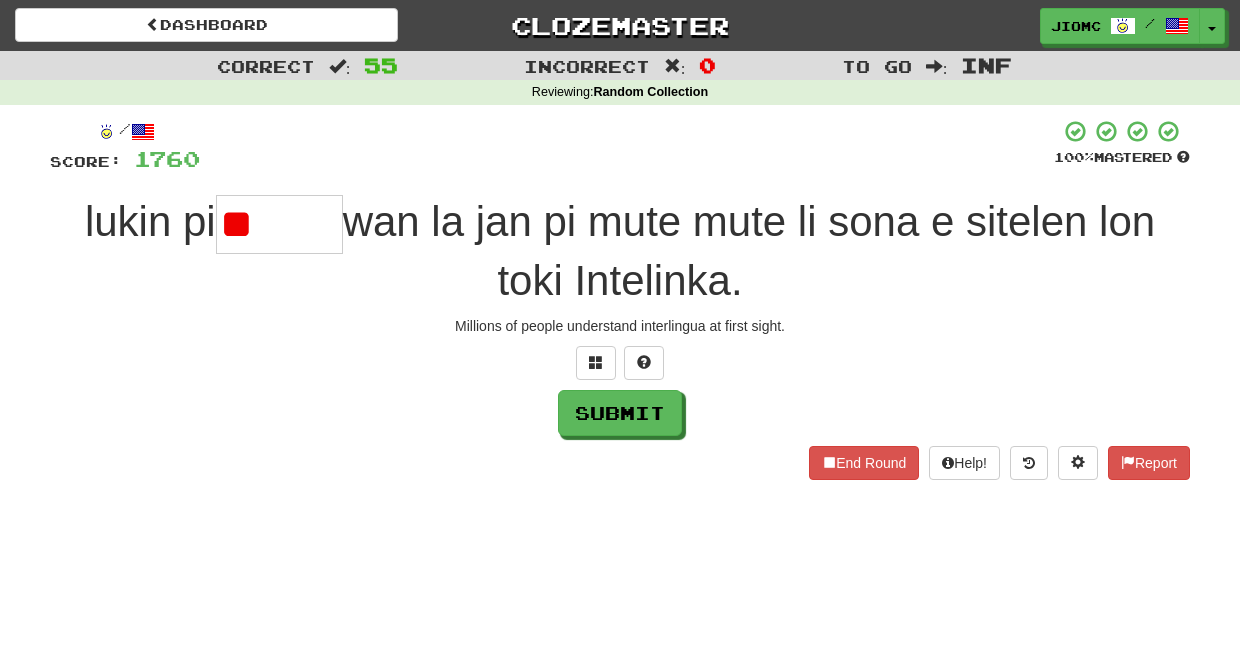 type on "*" 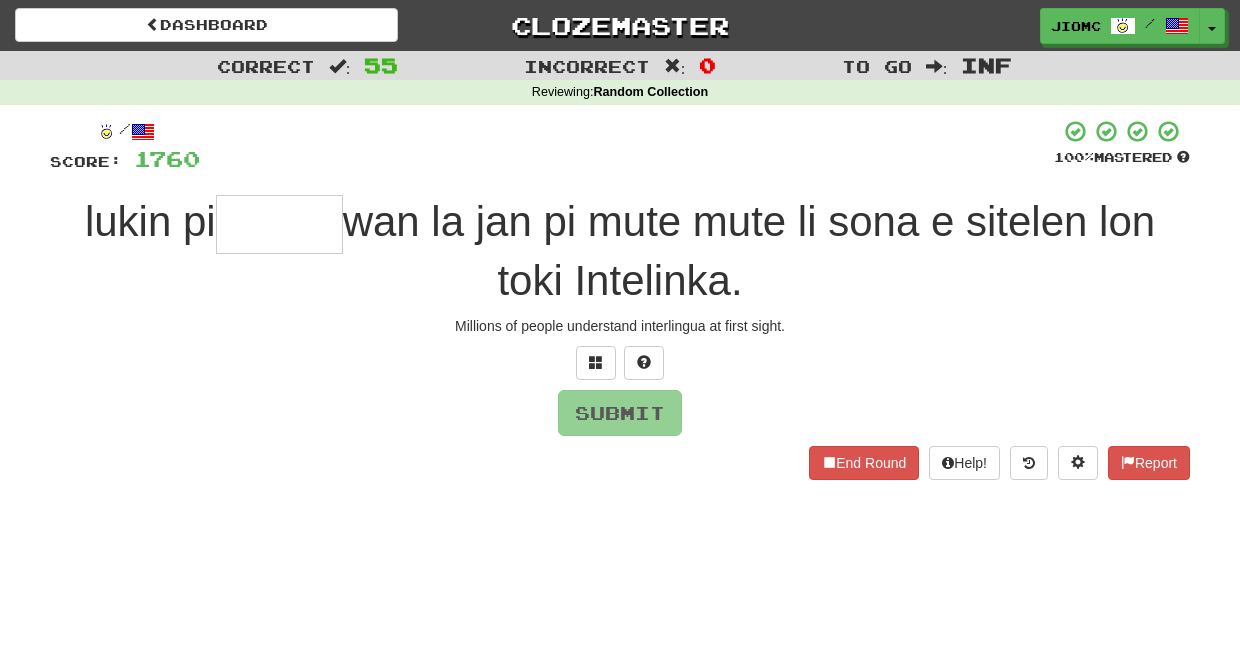 type on "*" 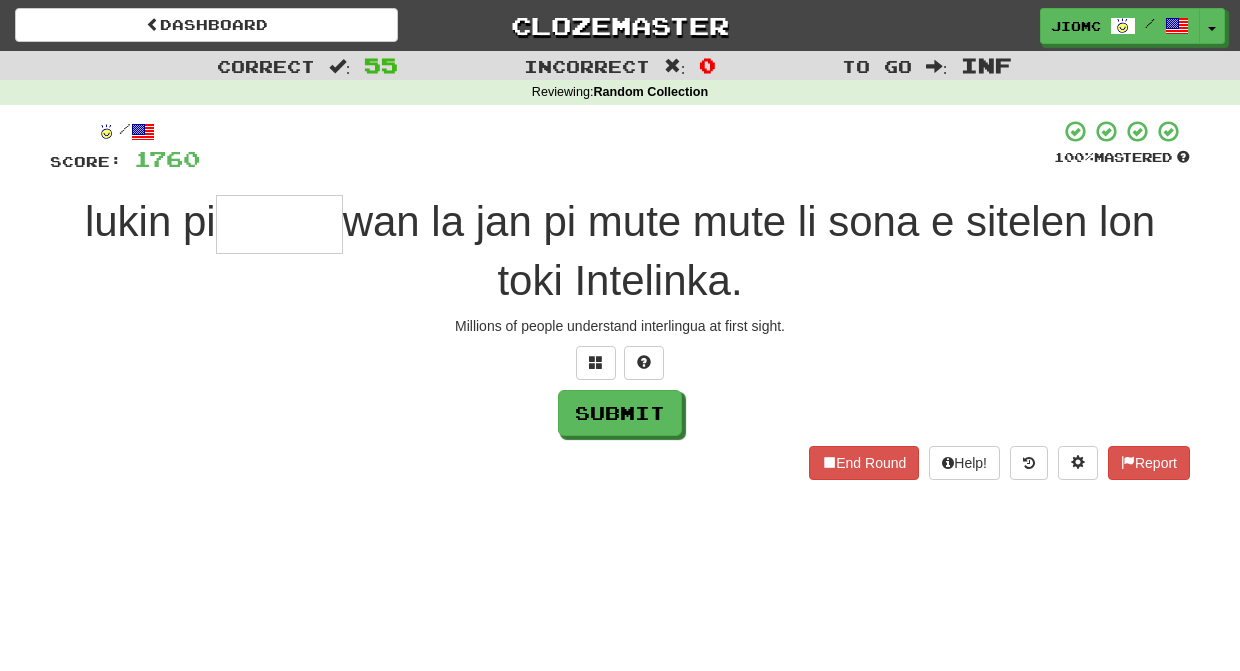 type on "*" 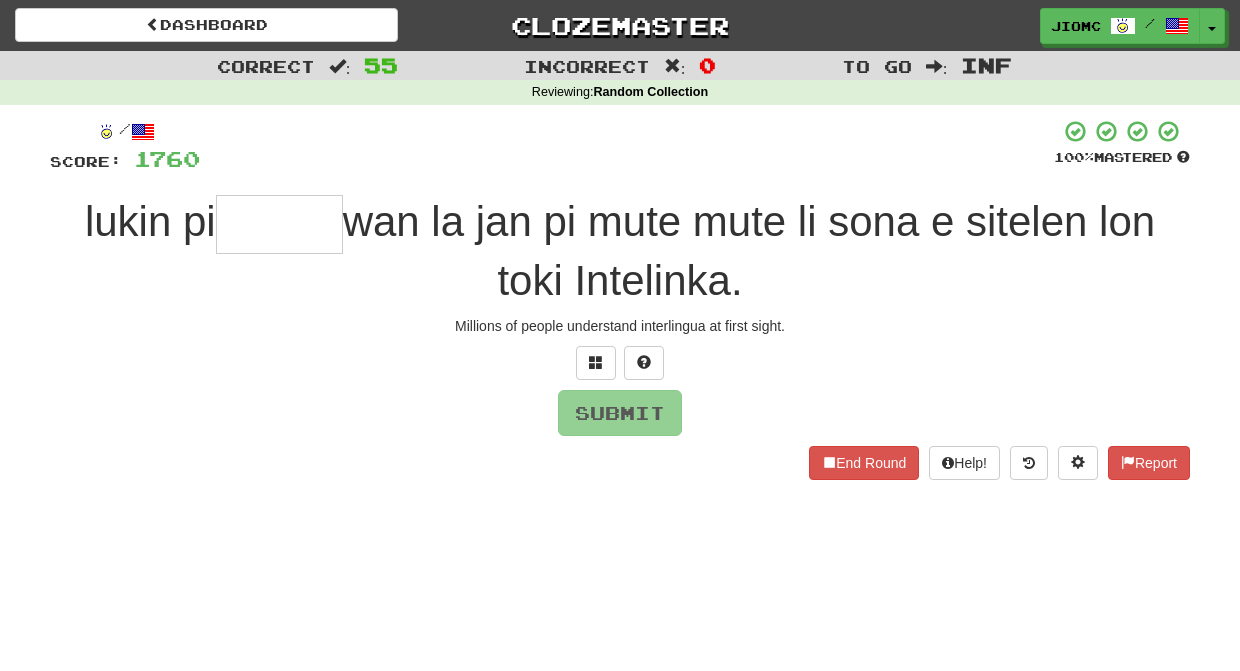 type on "*" 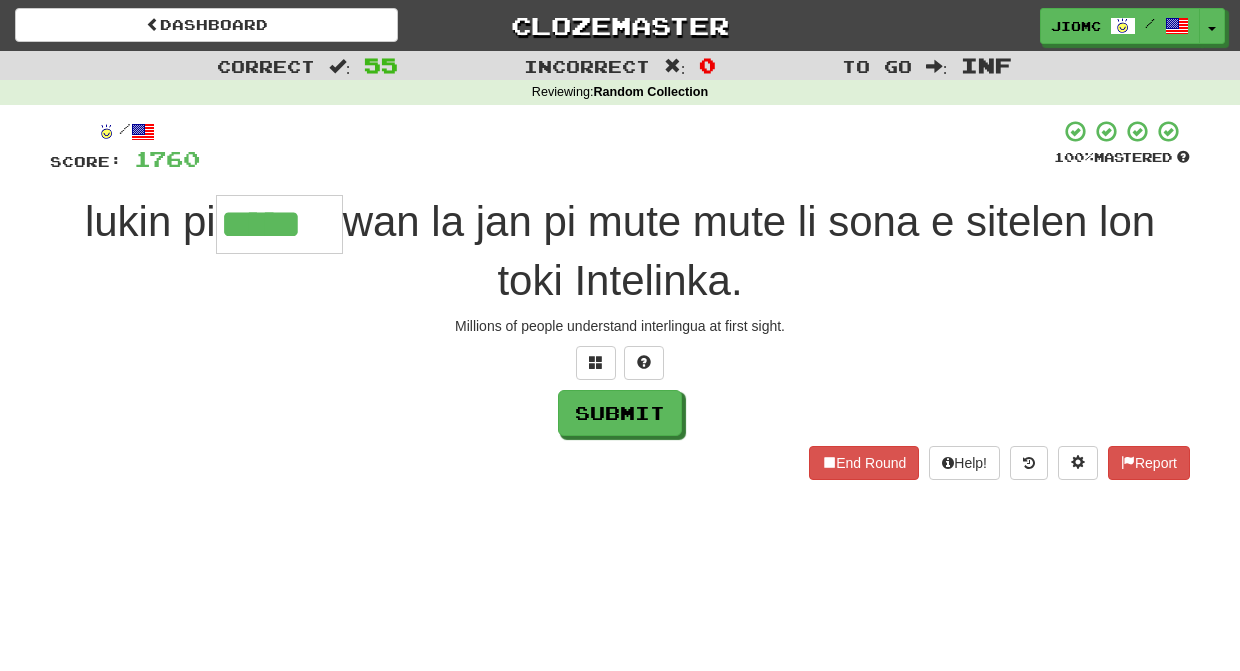 type on "*****" 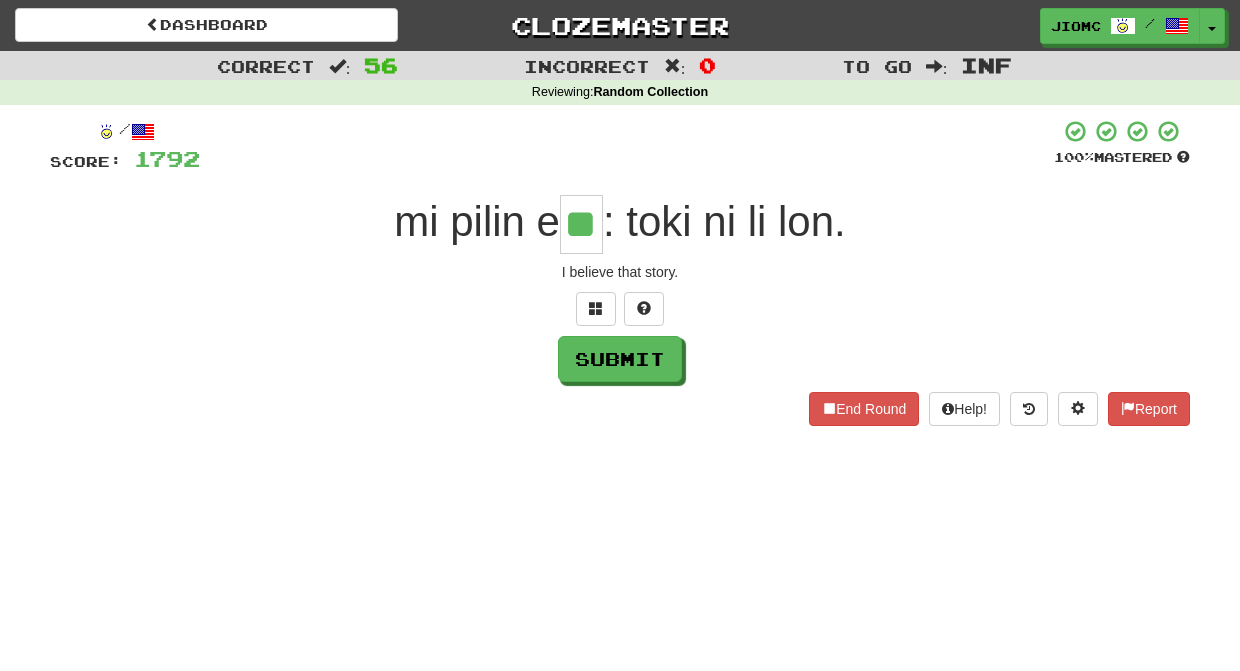 type on "**" 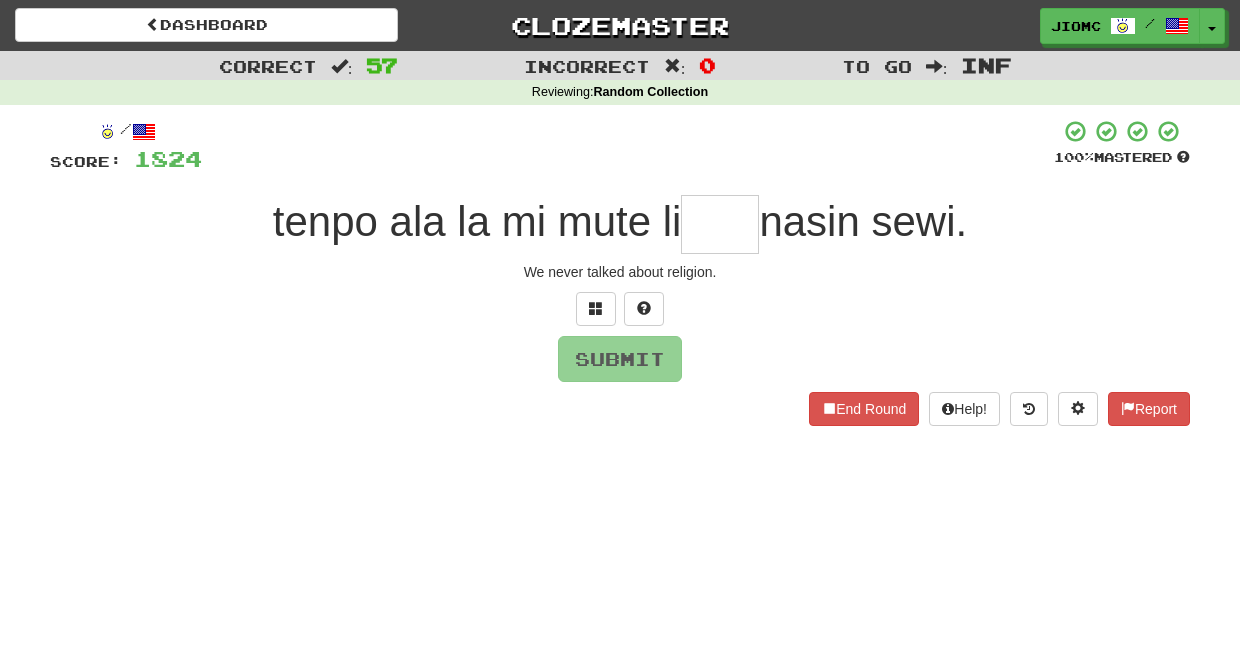 type on "*" 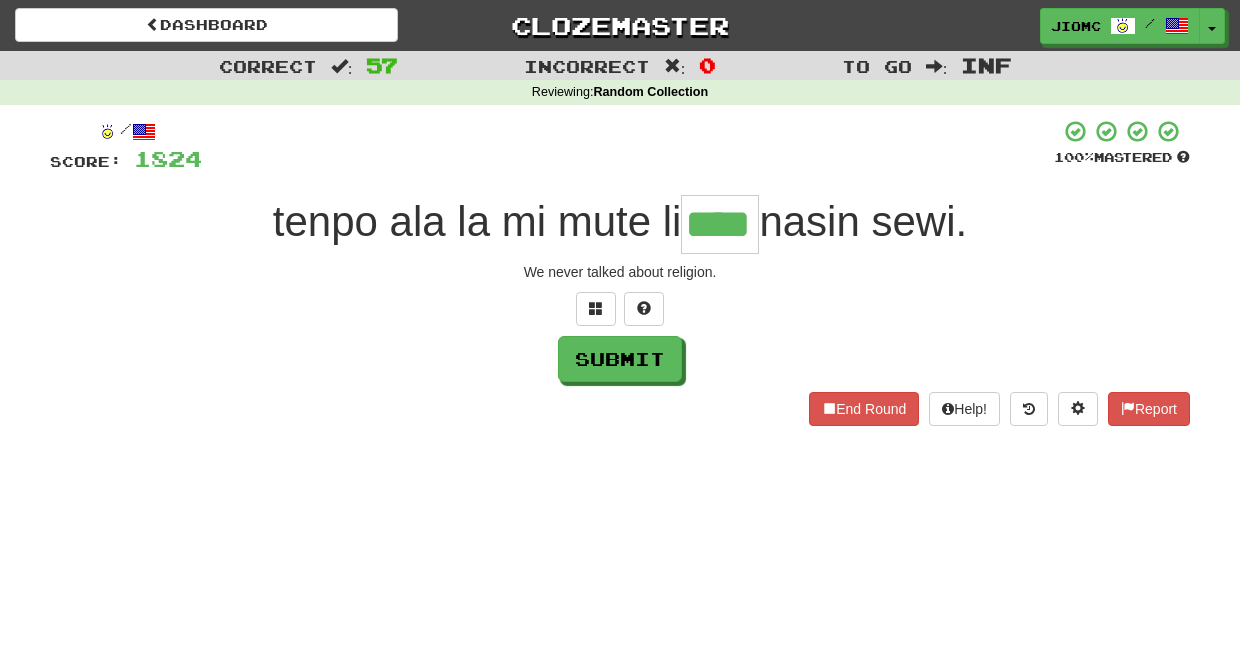 type on "****" 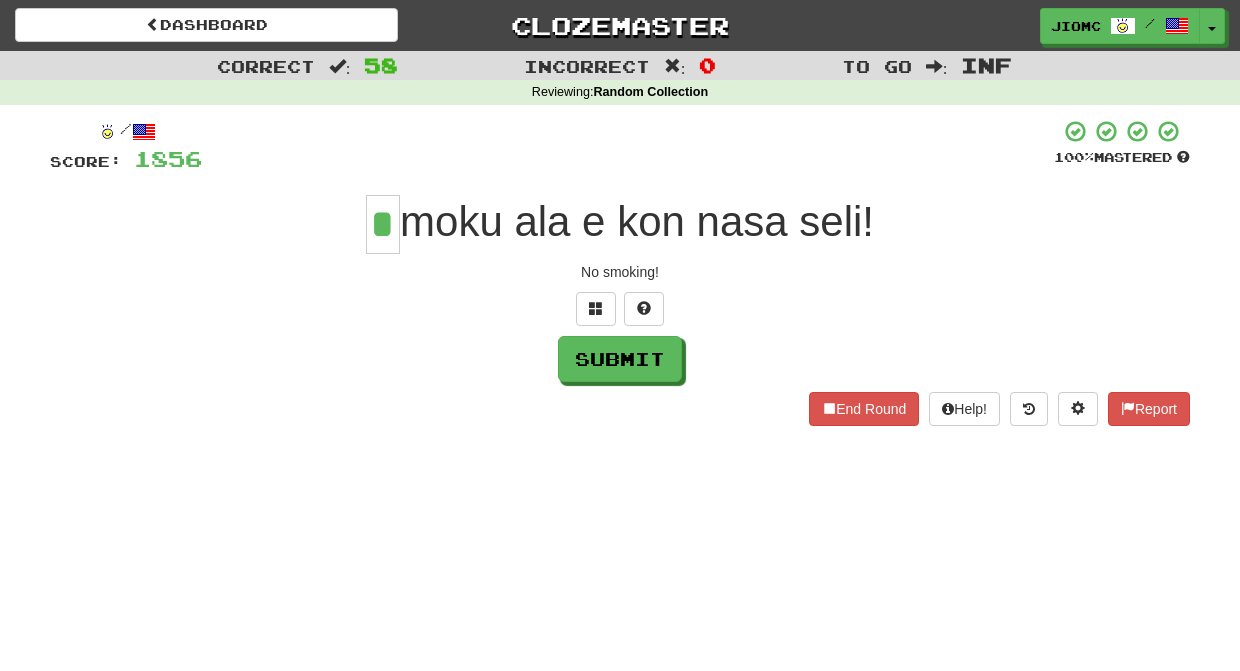 type on "*" 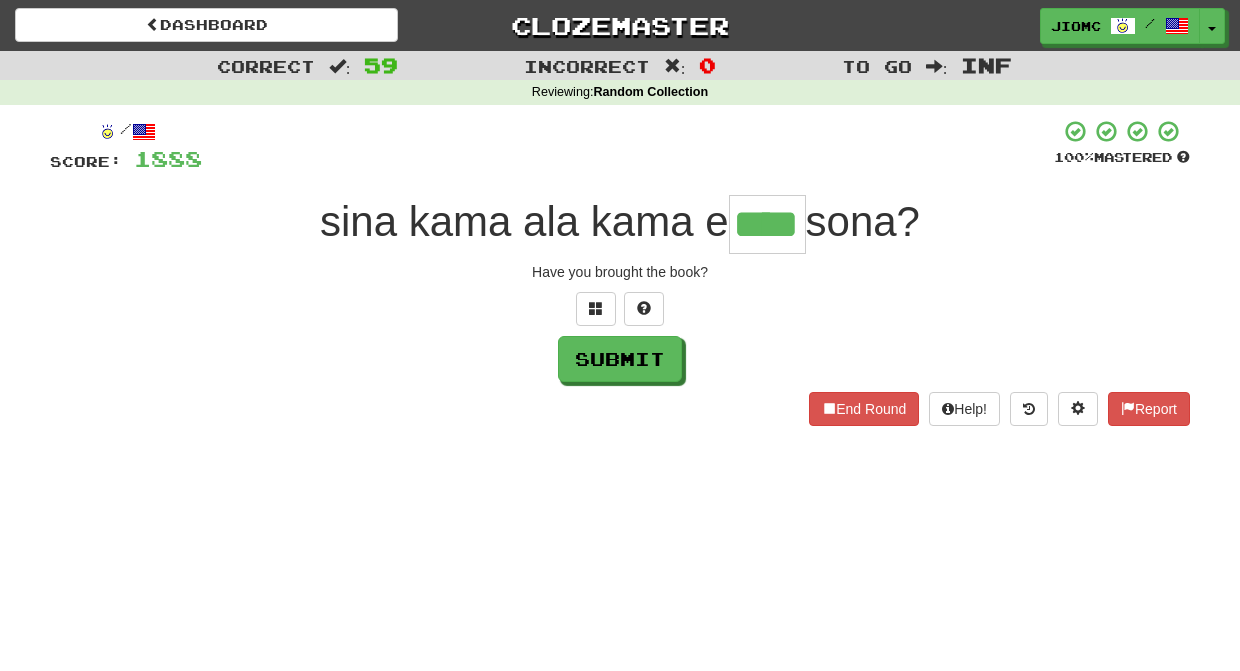type on "****" 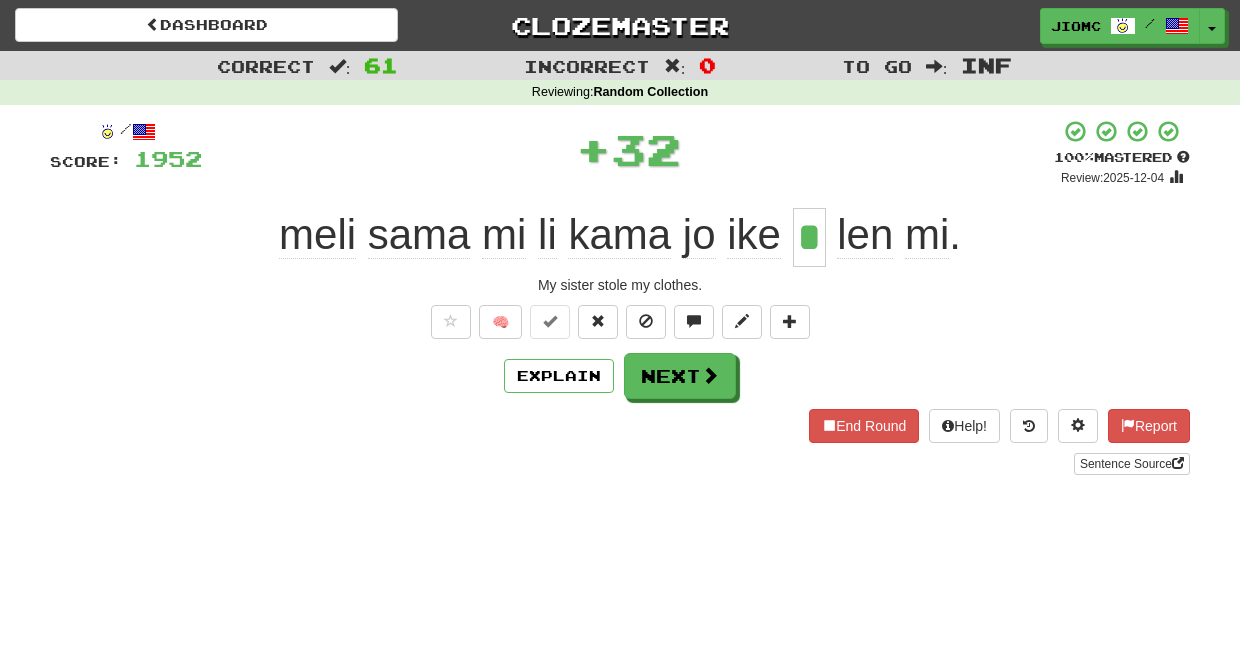 type on "*" 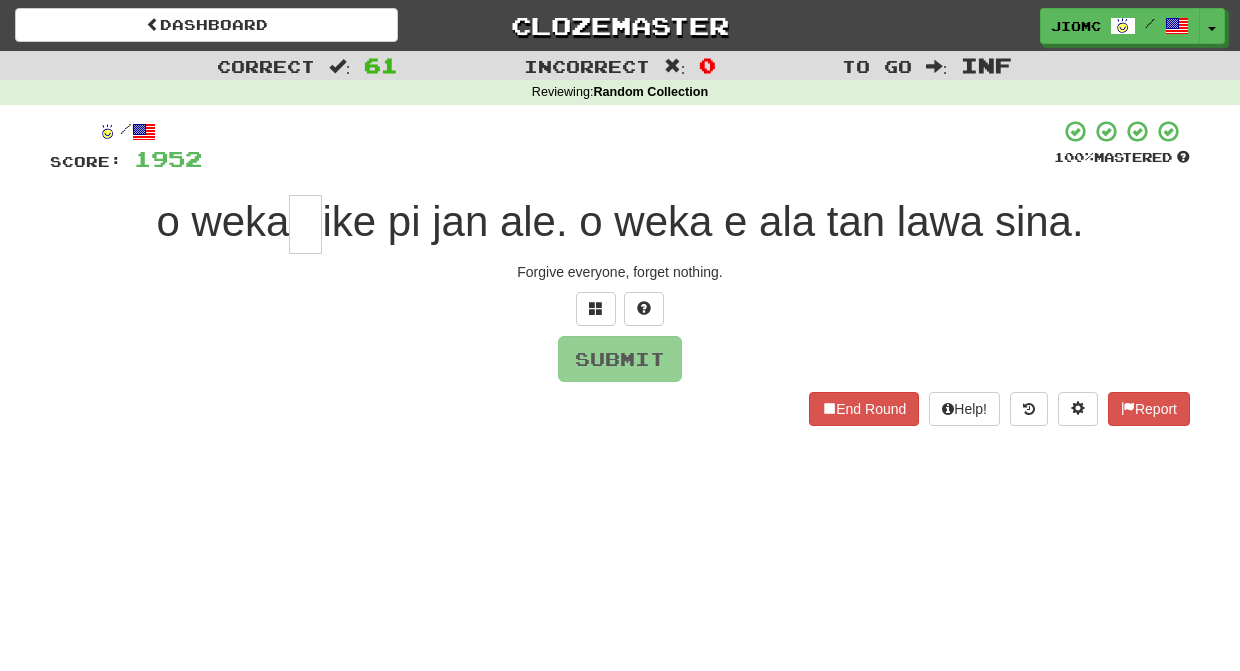 type on "*" 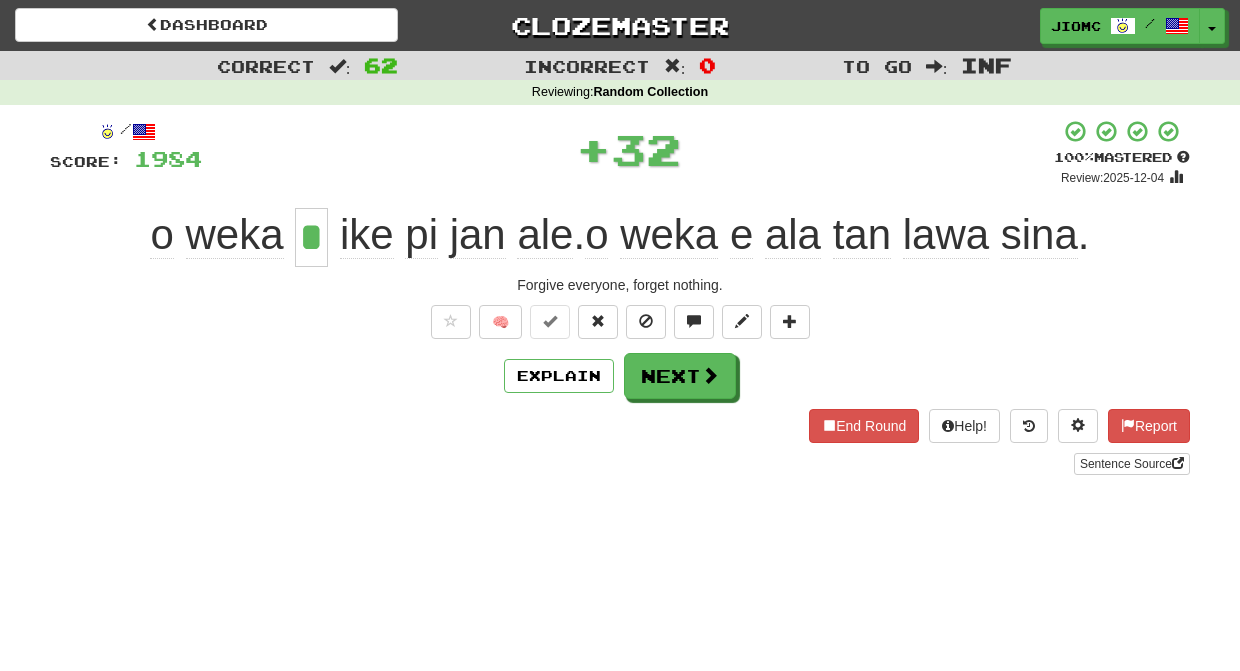 type on "*" 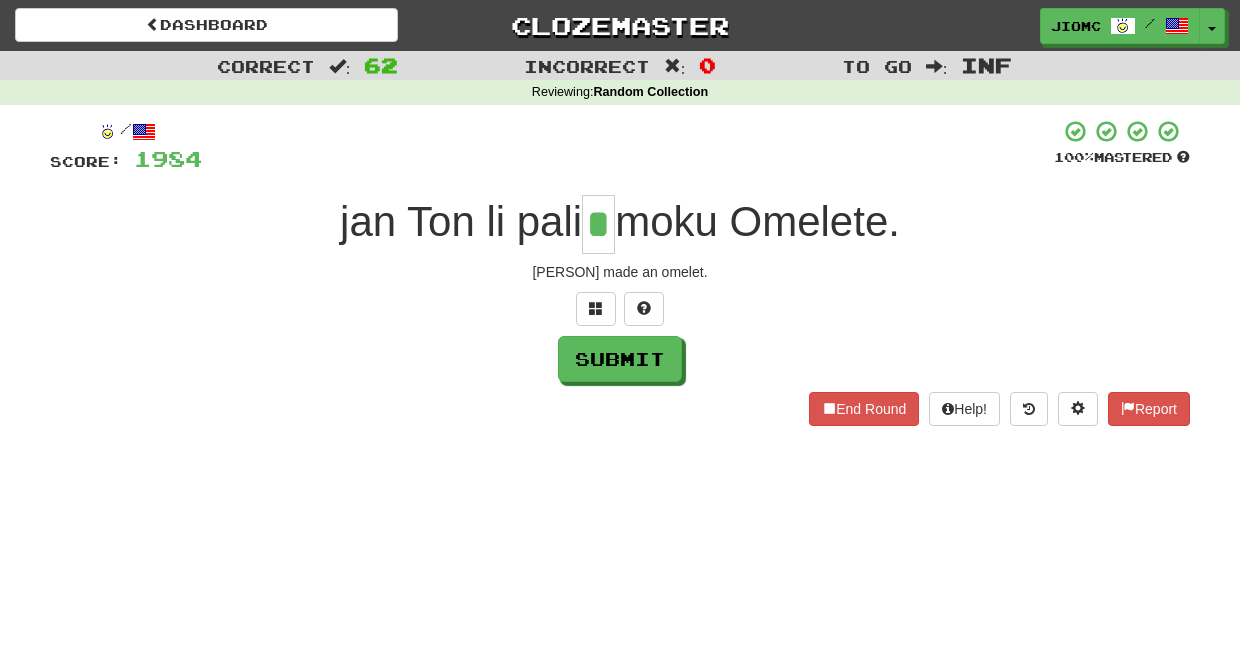 type on "*" 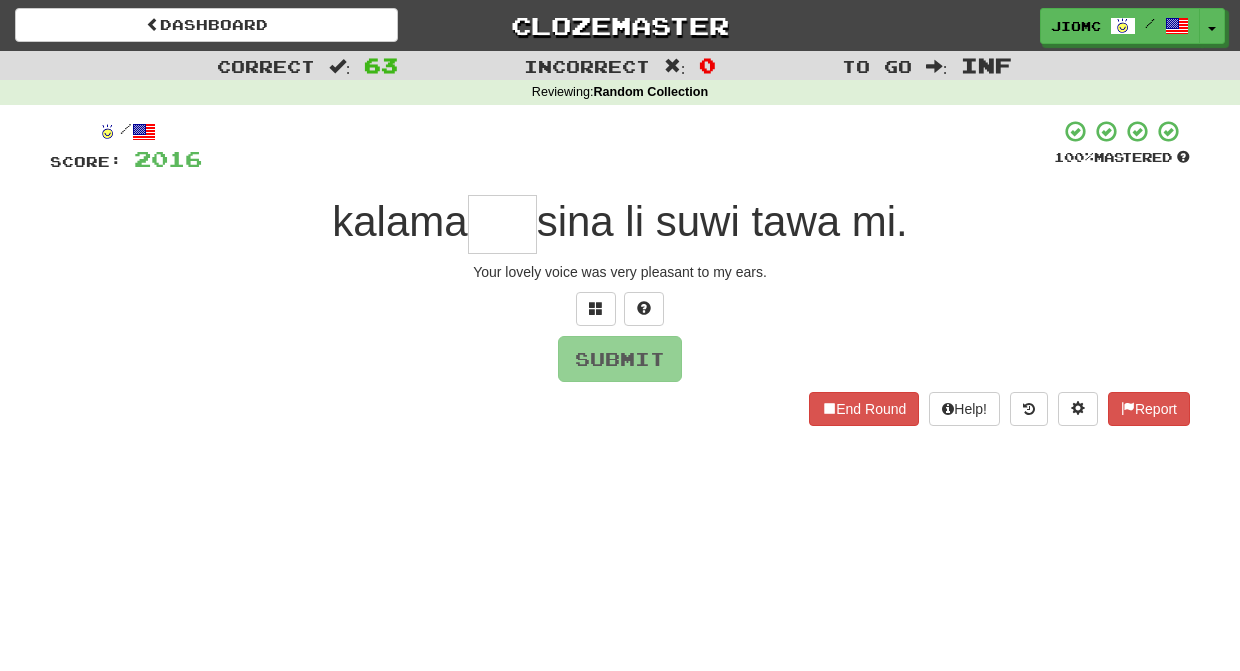 type on "*" 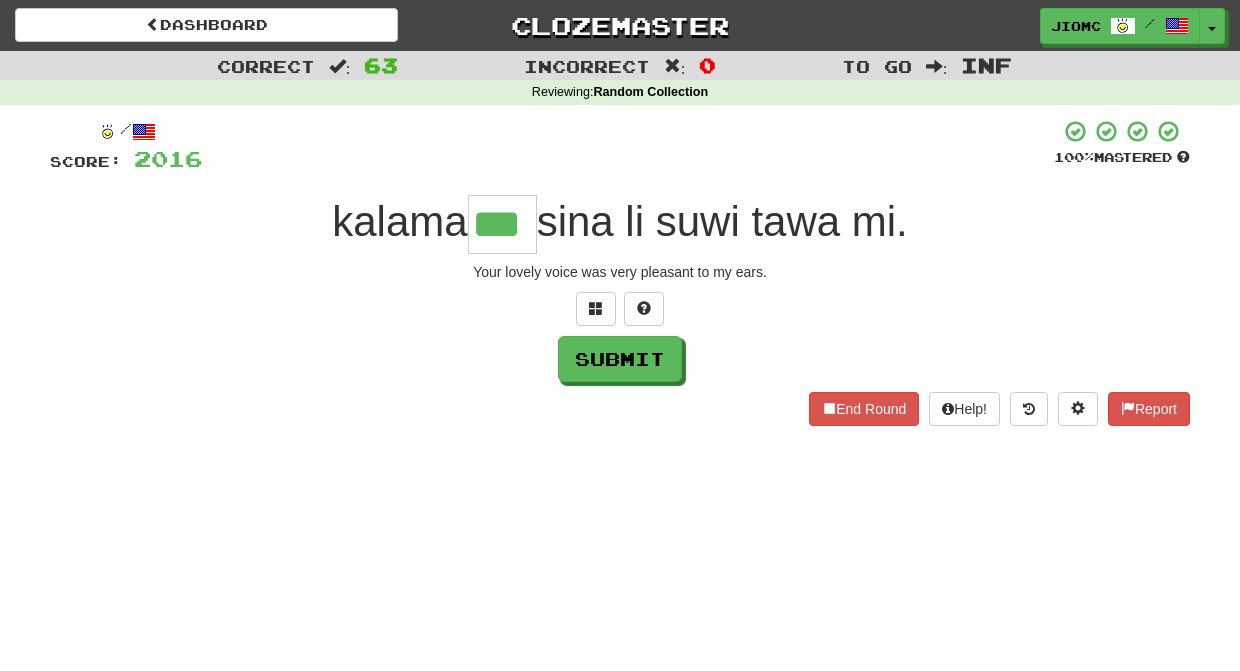 type on "***" 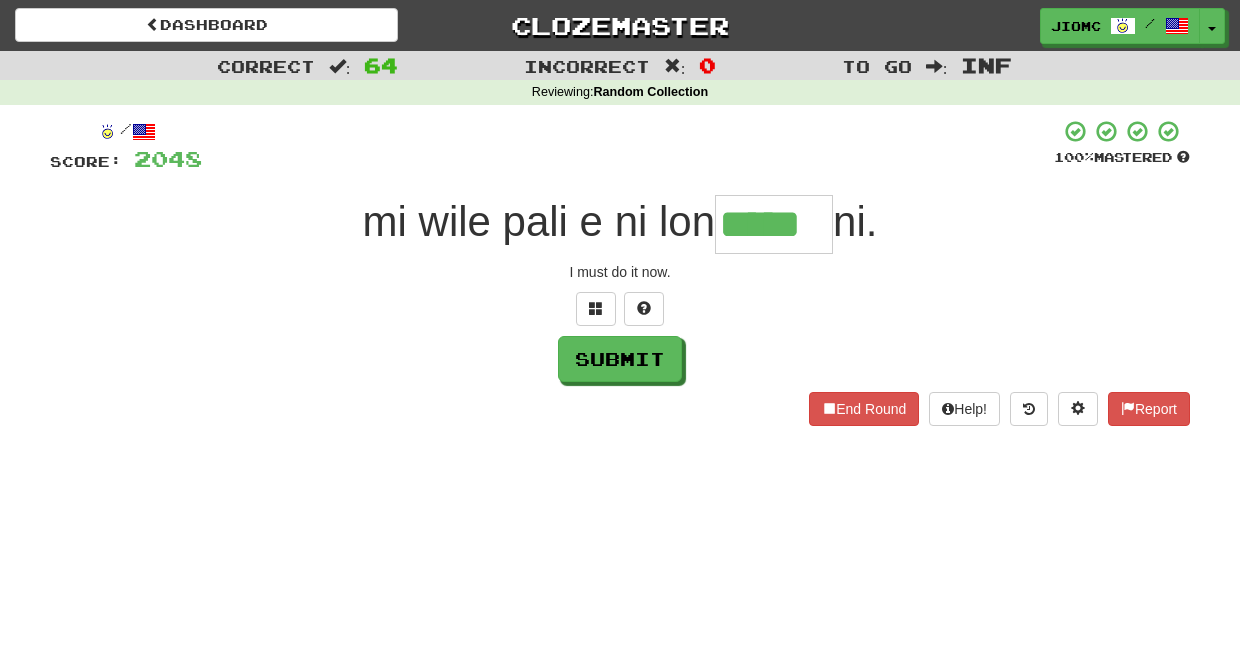 type on "*****" 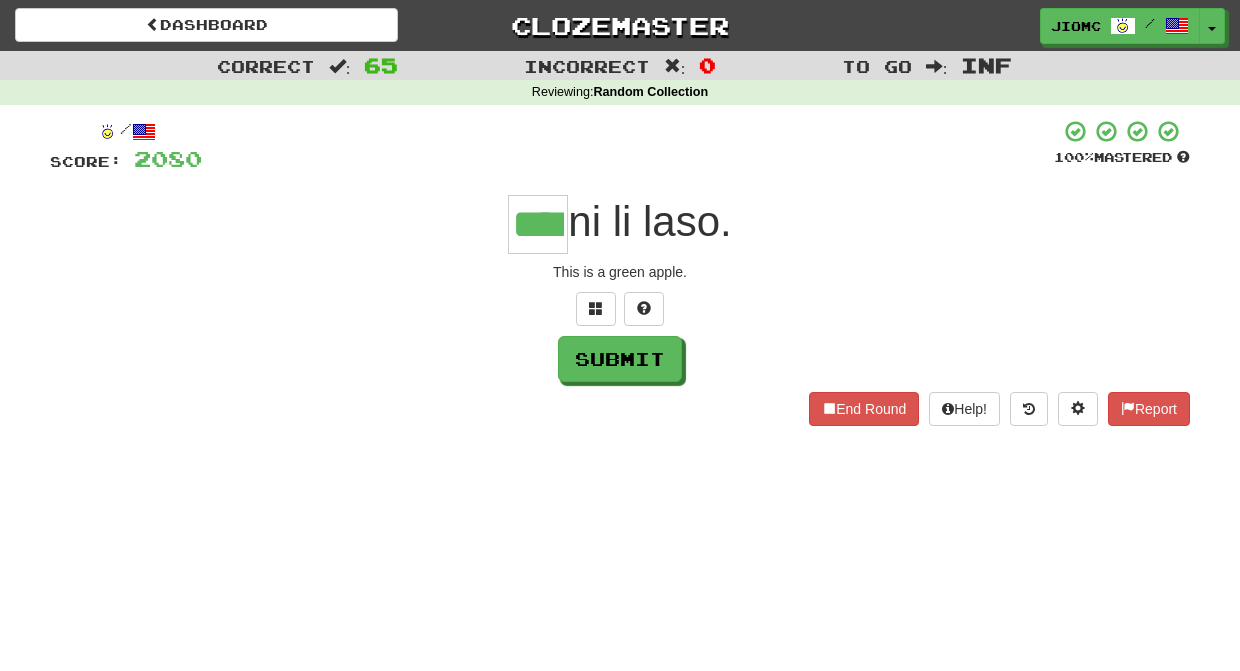 type on "****" 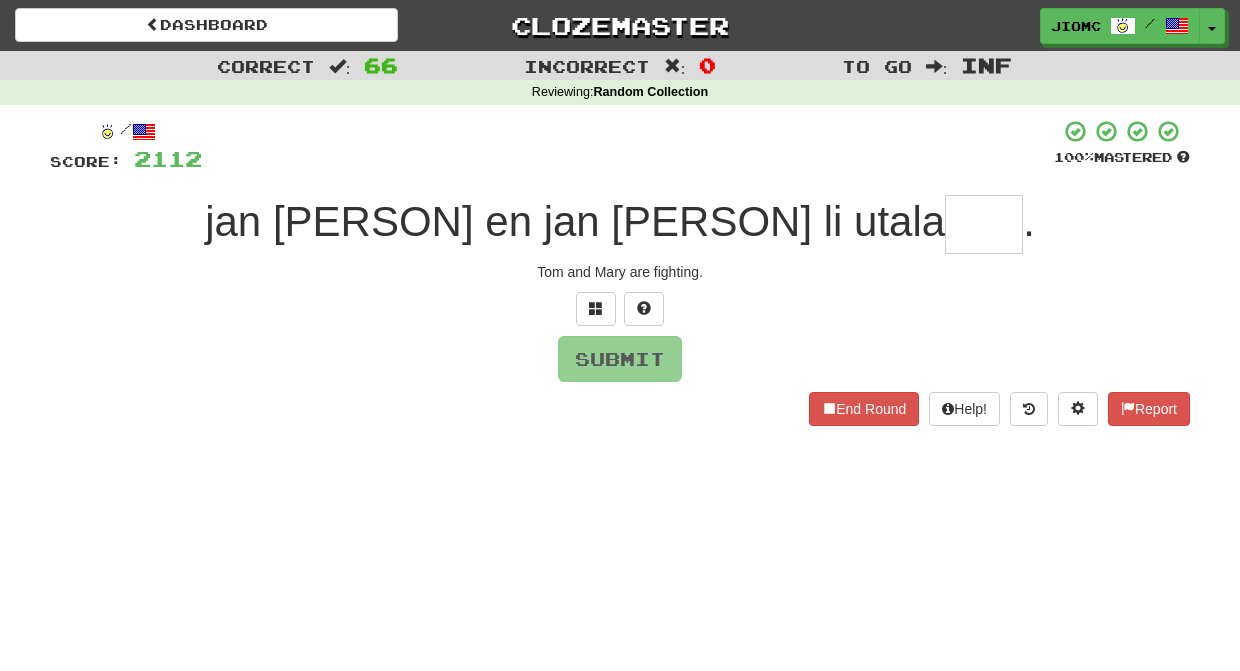 type on "*" 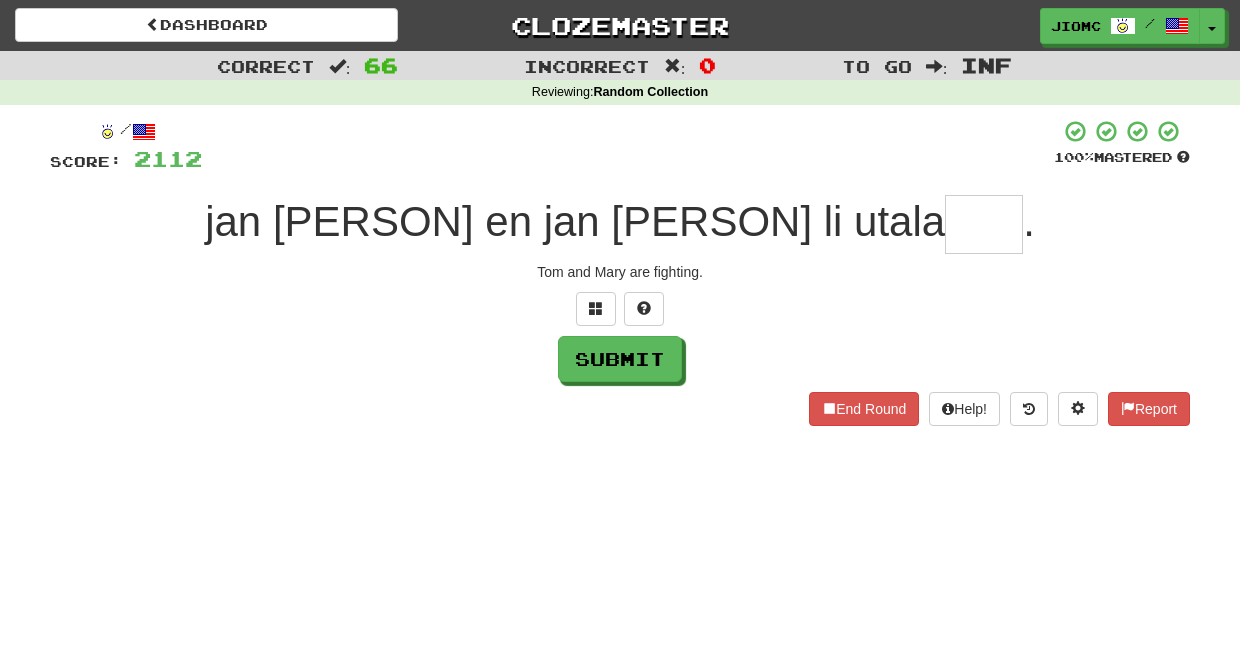 type on "*" 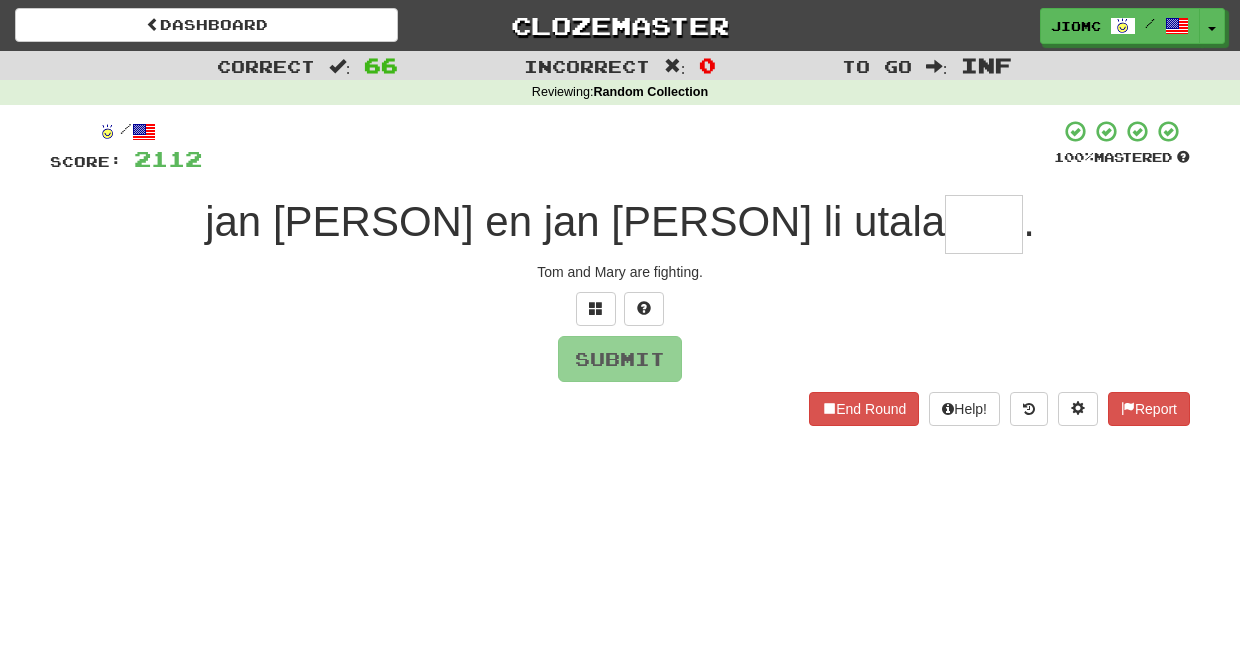 type on "*" 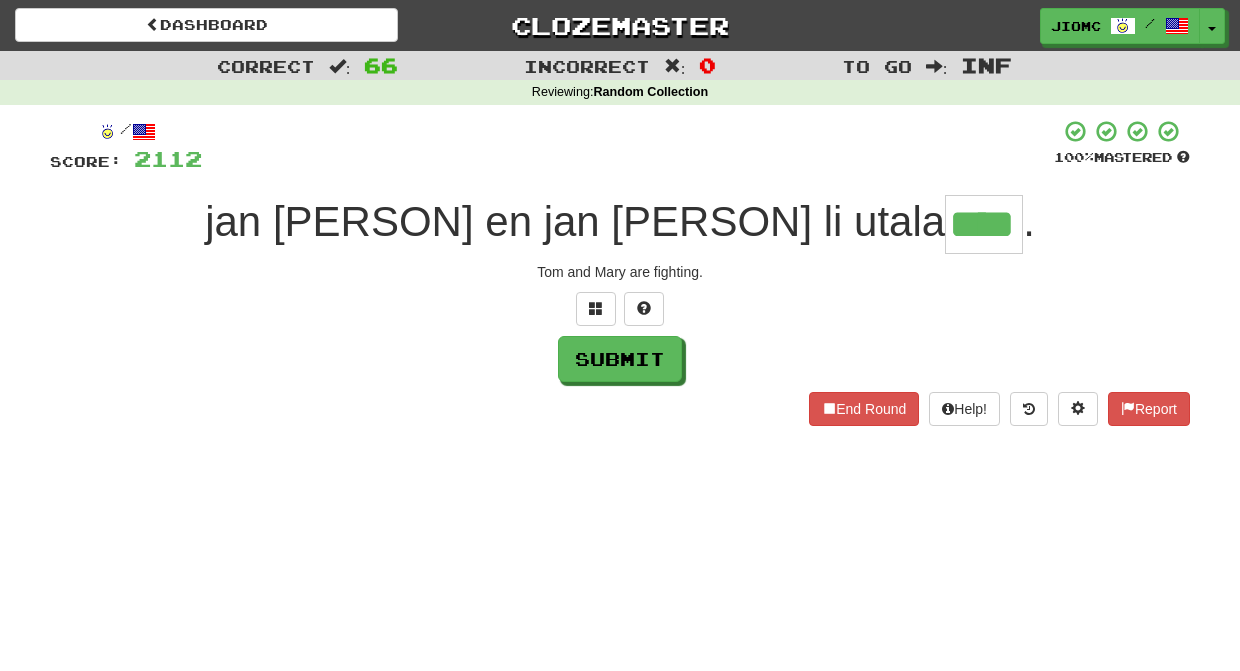 type on "****" 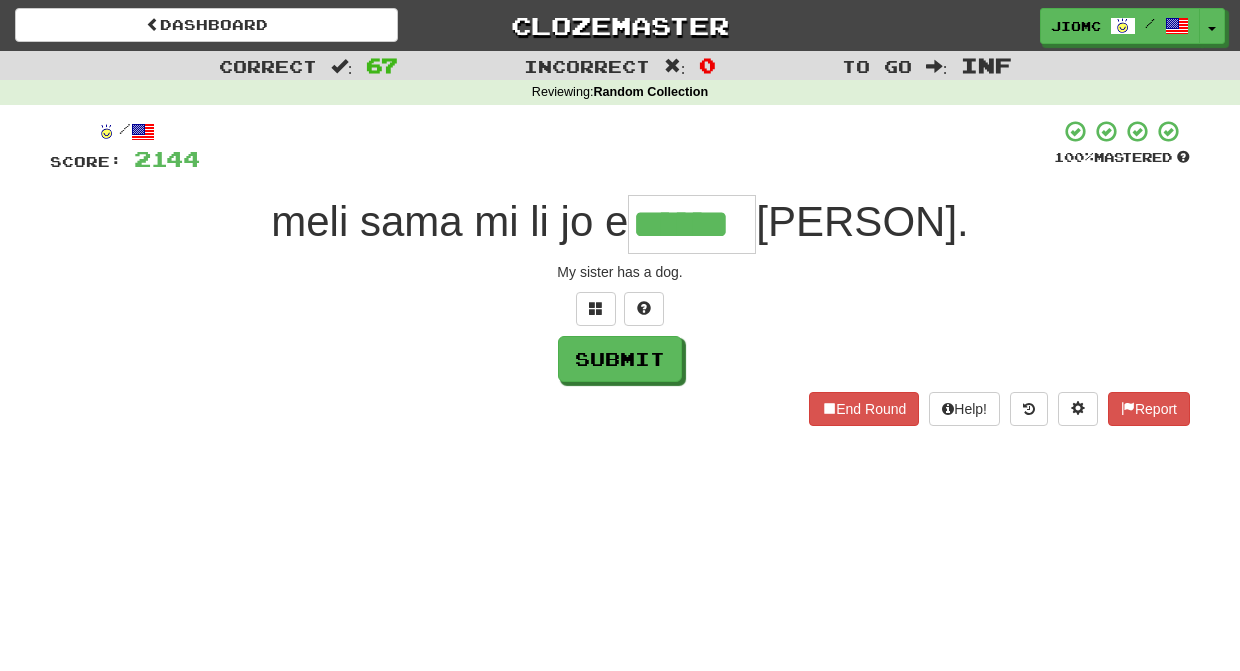 type on "******" 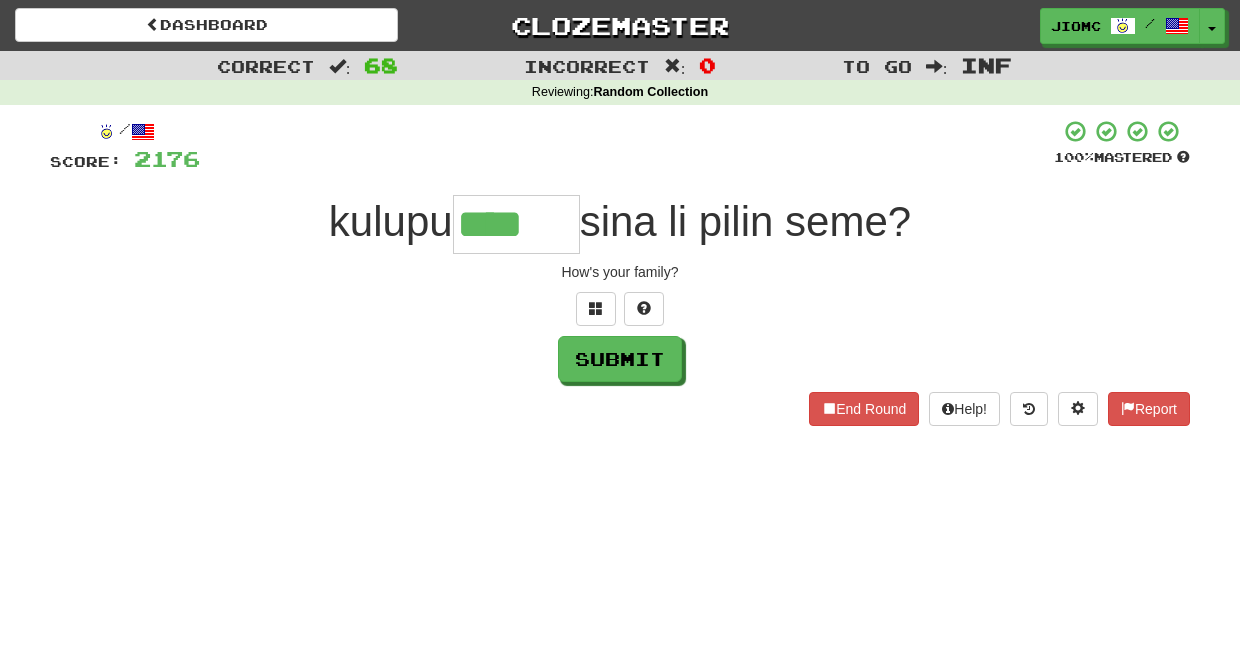 type on "****" 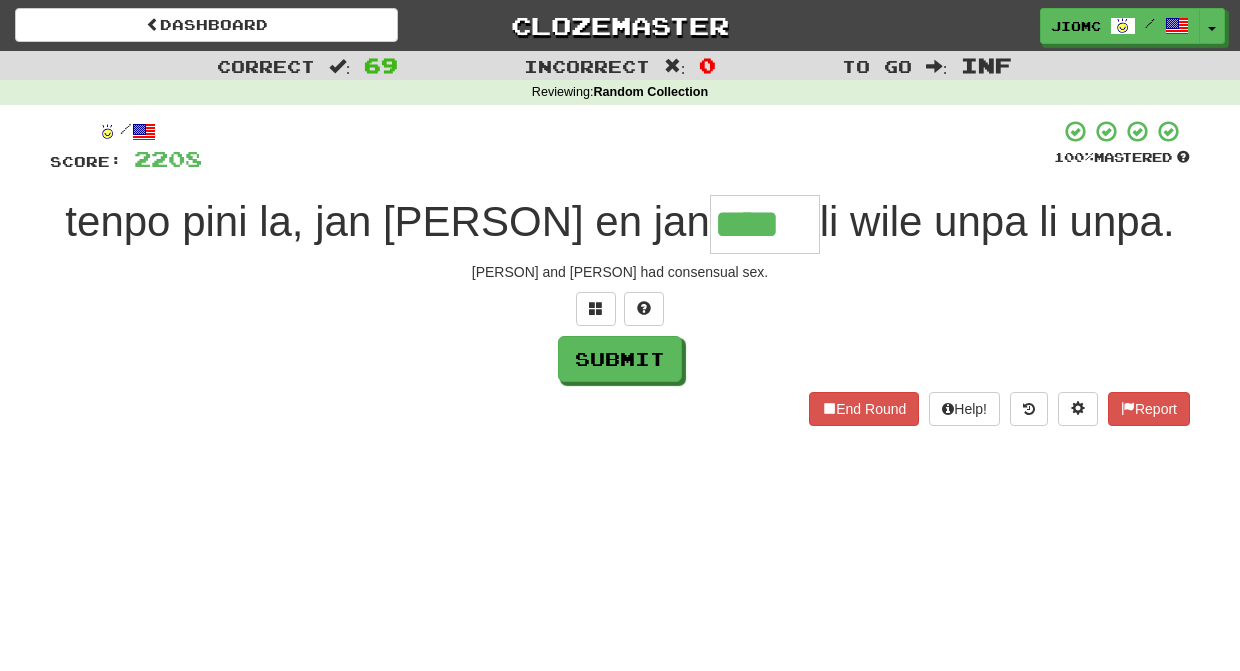 type on "****" 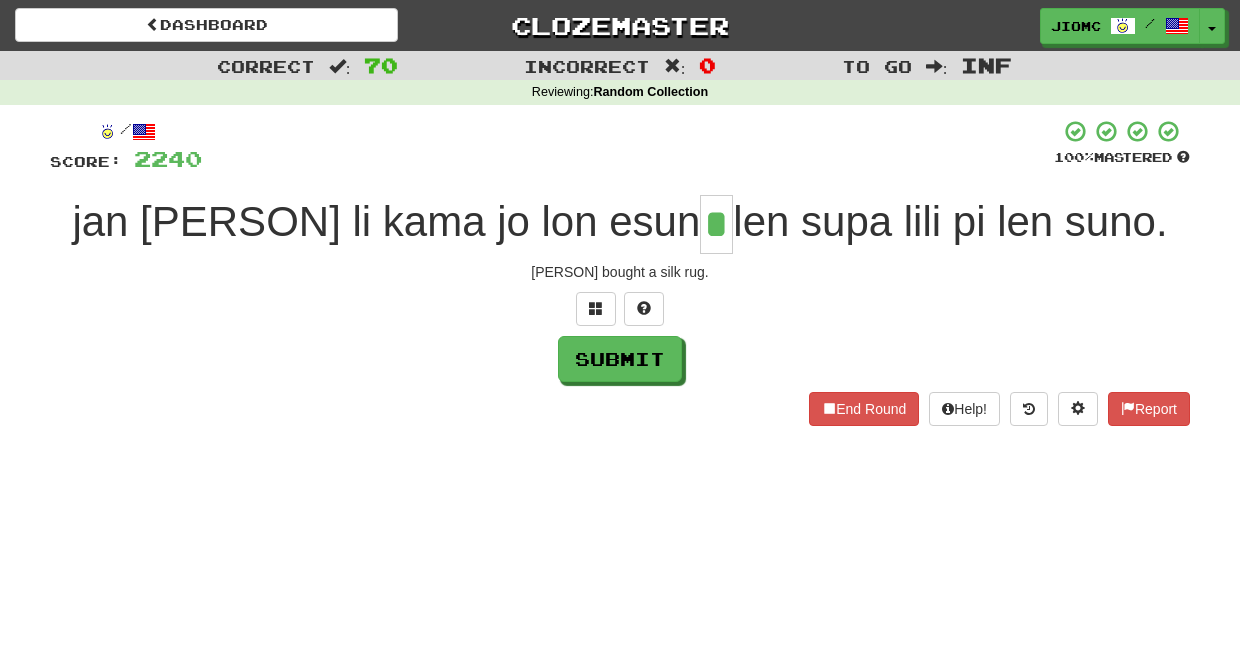 type on "*" 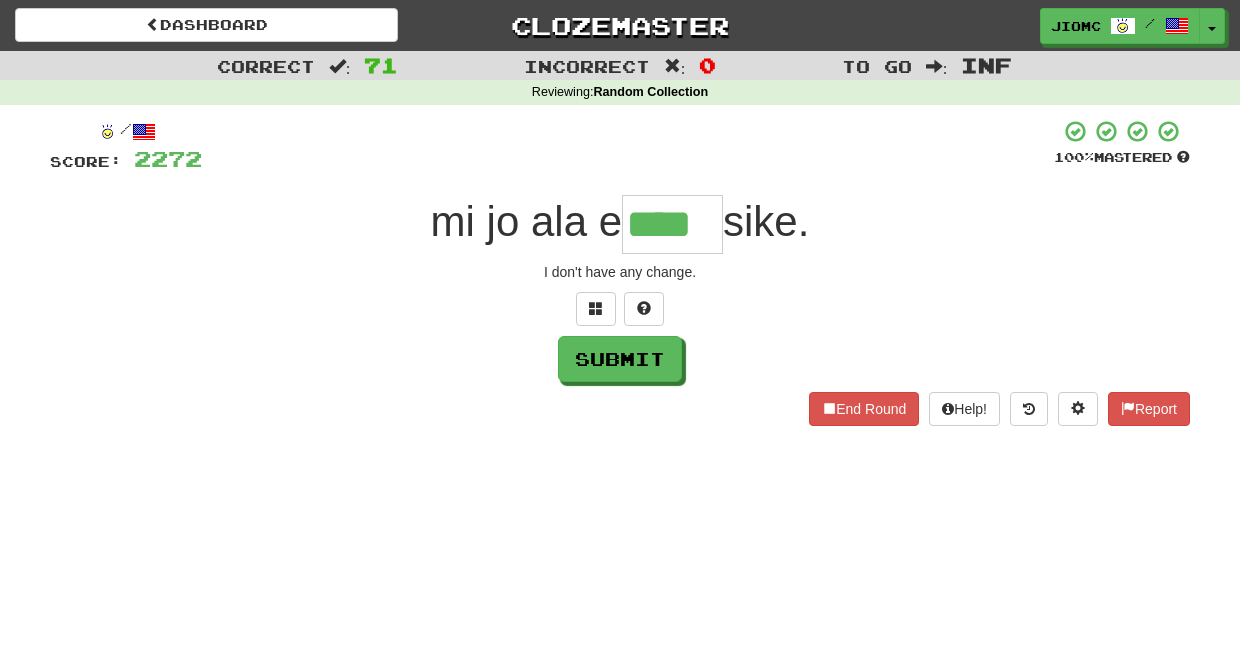 type on "****" 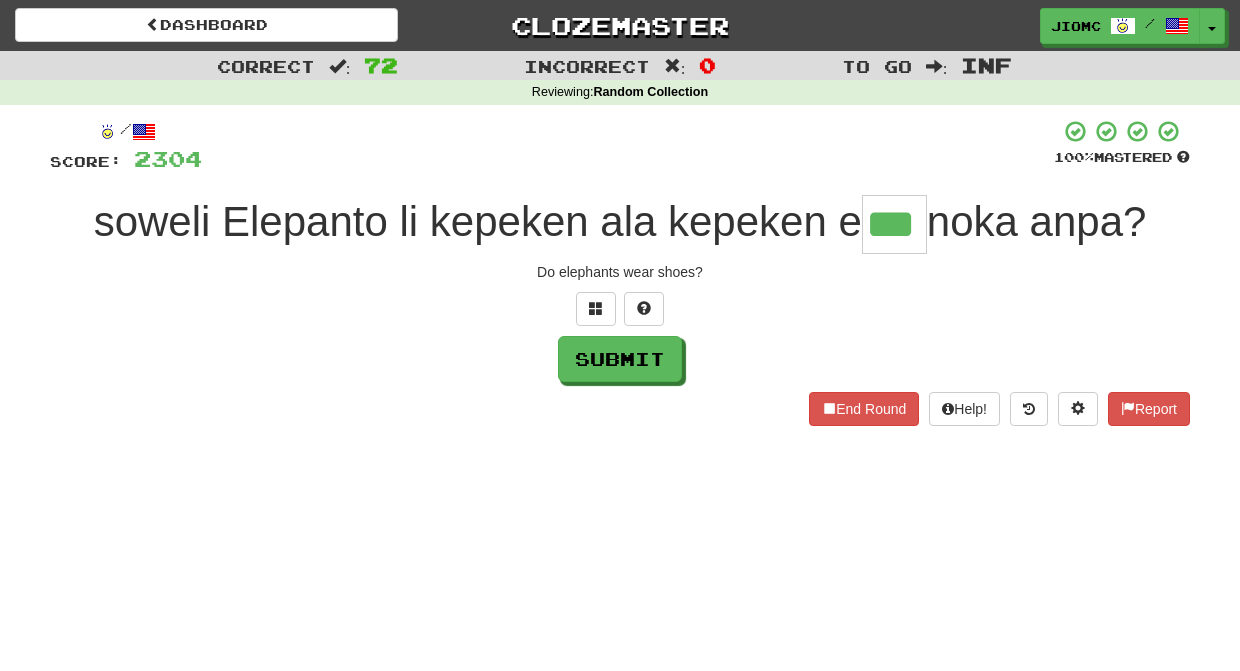 type on "***" 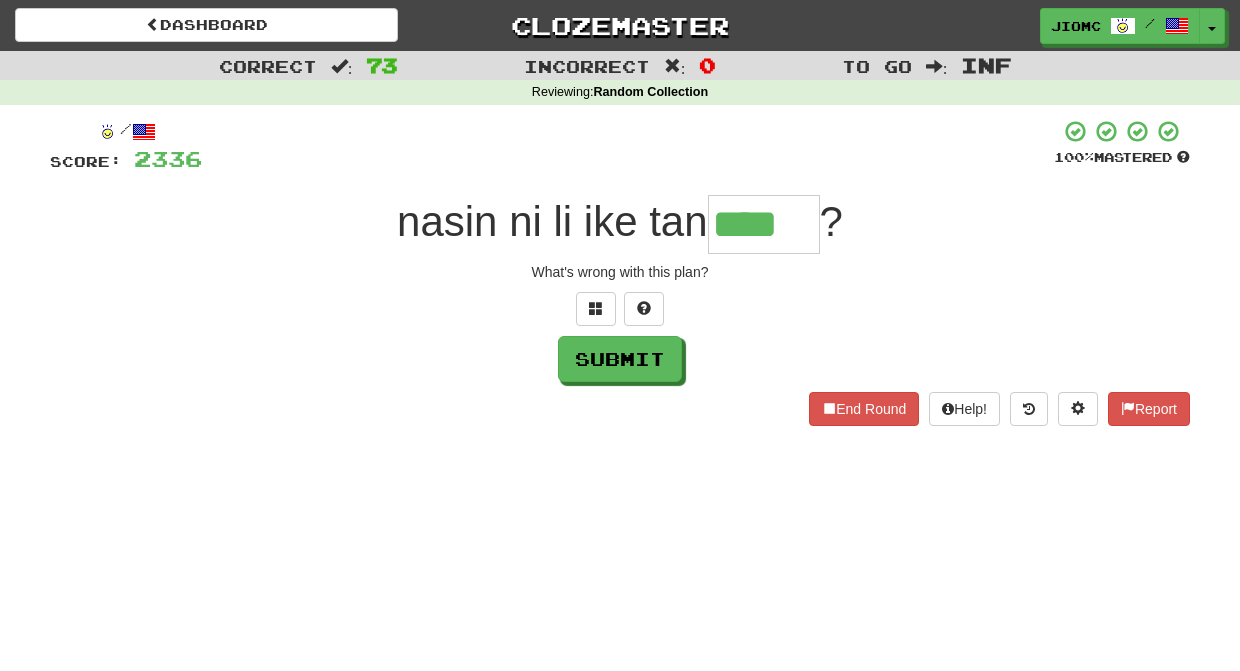 type on "****" 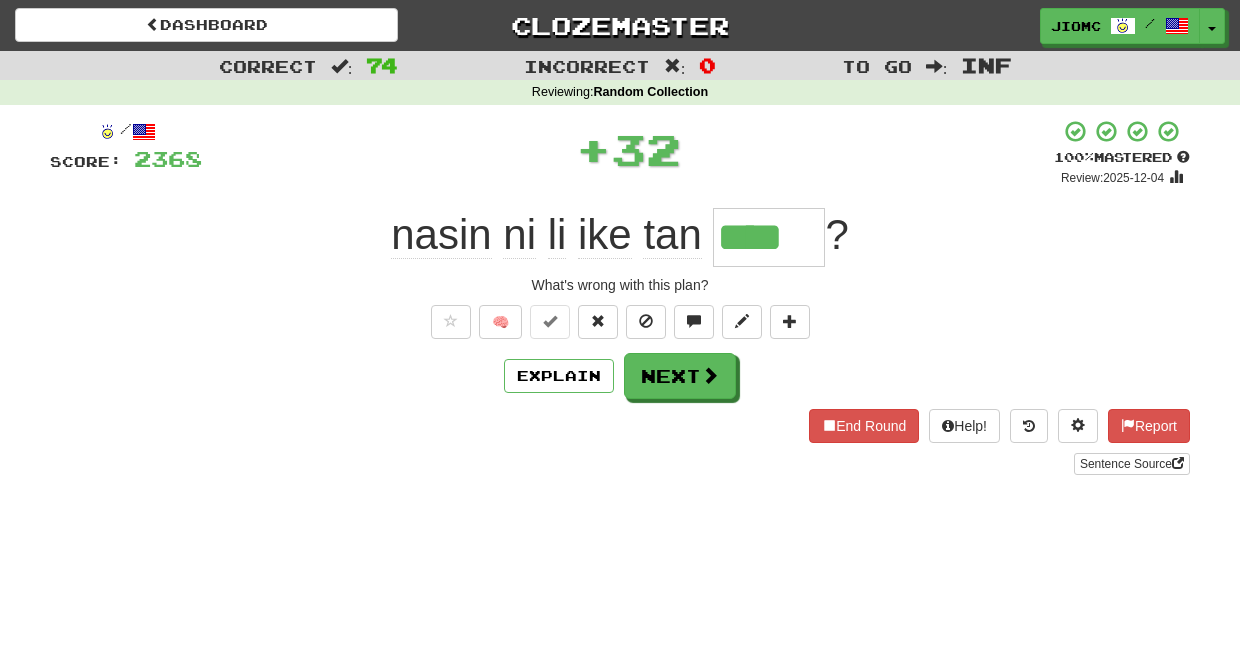 type 